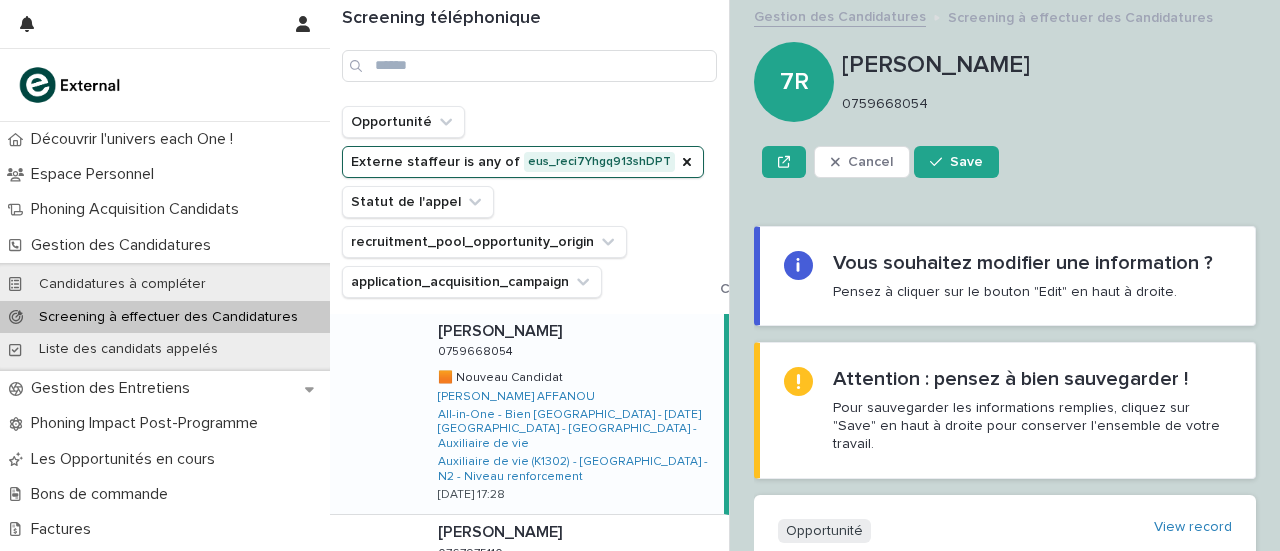 scroll, scrollTop: 0, scrollLeft: 0, axis: both 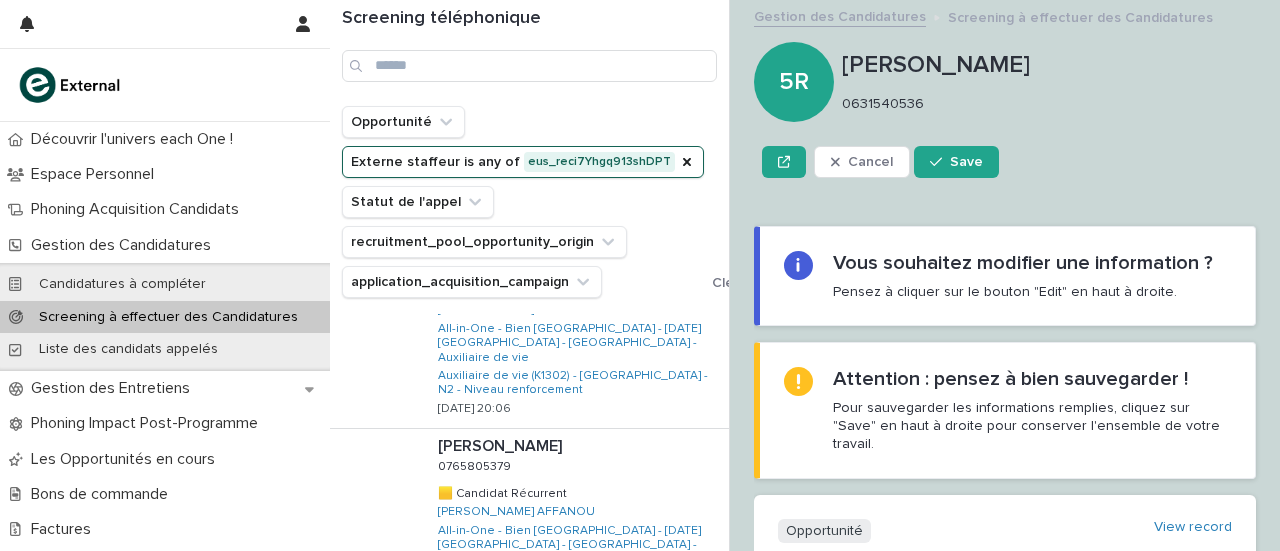 click on "Back" at bounding box center [614, 672] 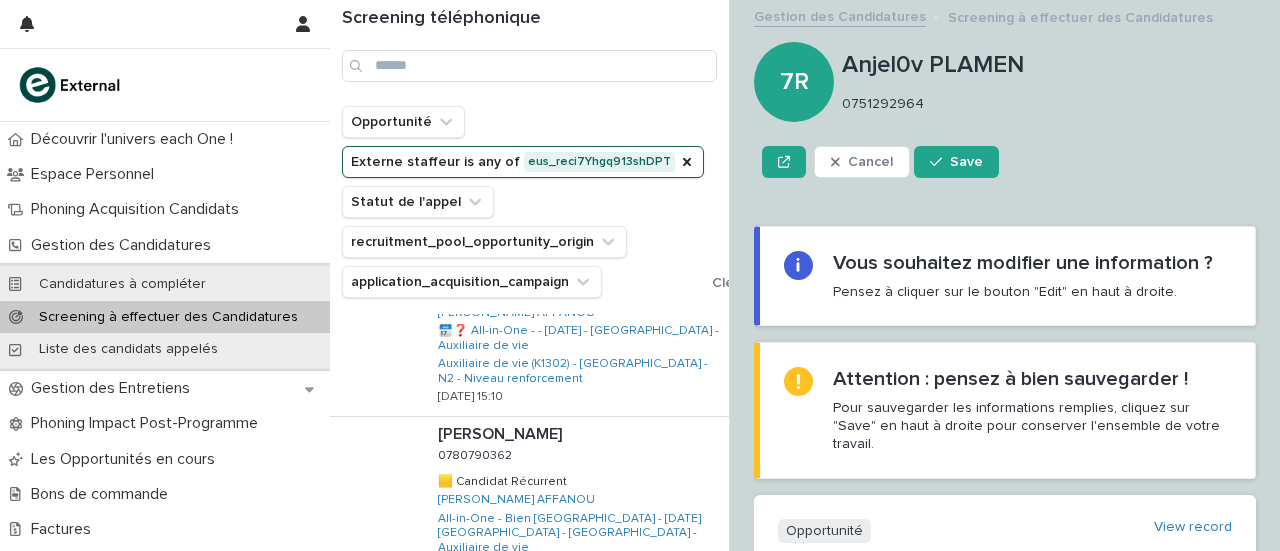 scroll, scrollTop: 1701, scrollLeft: 0, axis: vertical 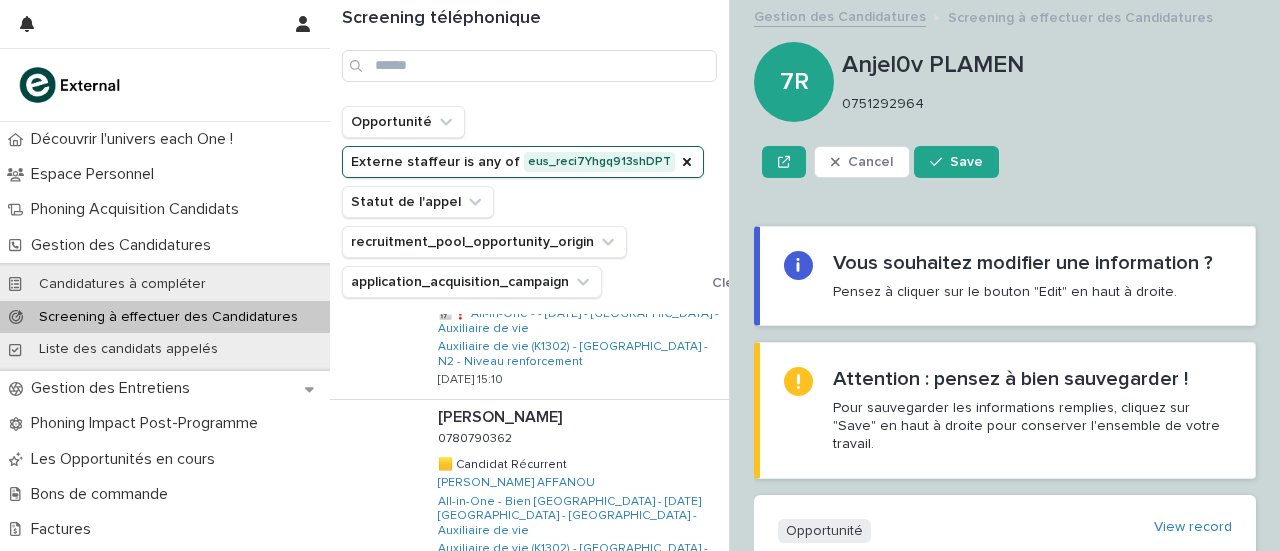 click on "Next" at bounding box center (674, 643) 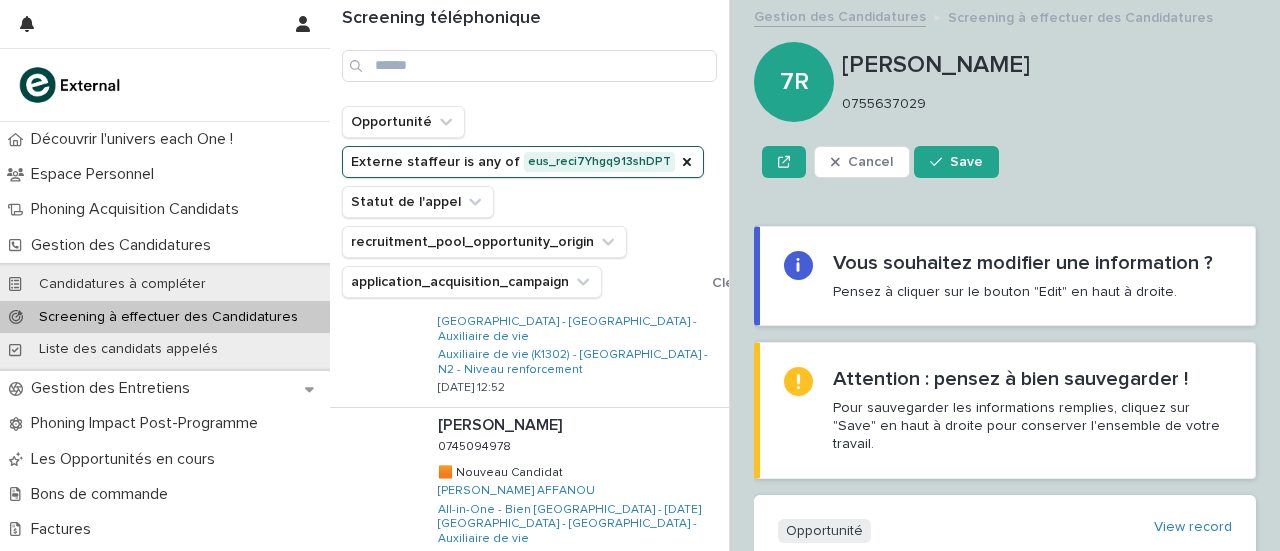 scroll, scrollTop: 1701, scrollLeft: 0, axis: vertical 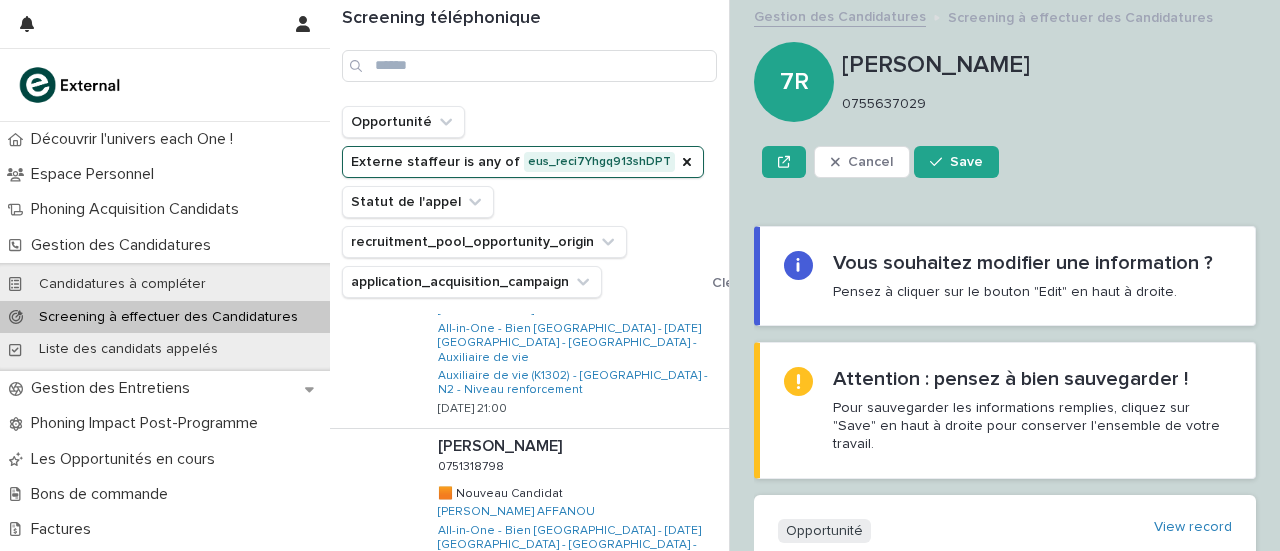 click on "Next" at bounding box center (674, 672) 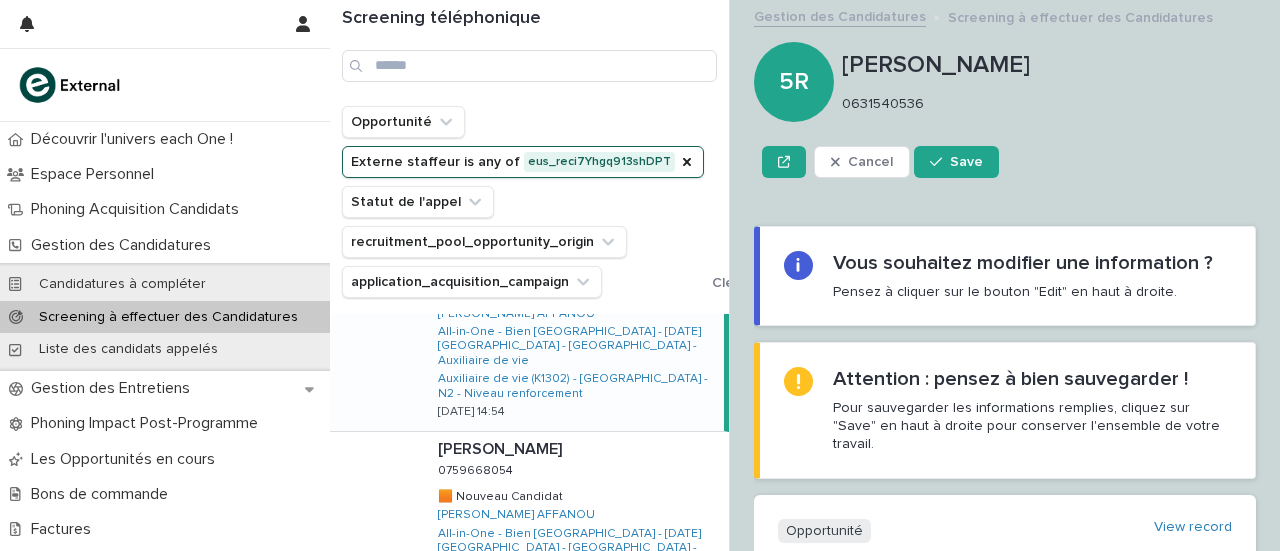 scroll, scrollTop: 0, scrollLeft: 0, axis: both 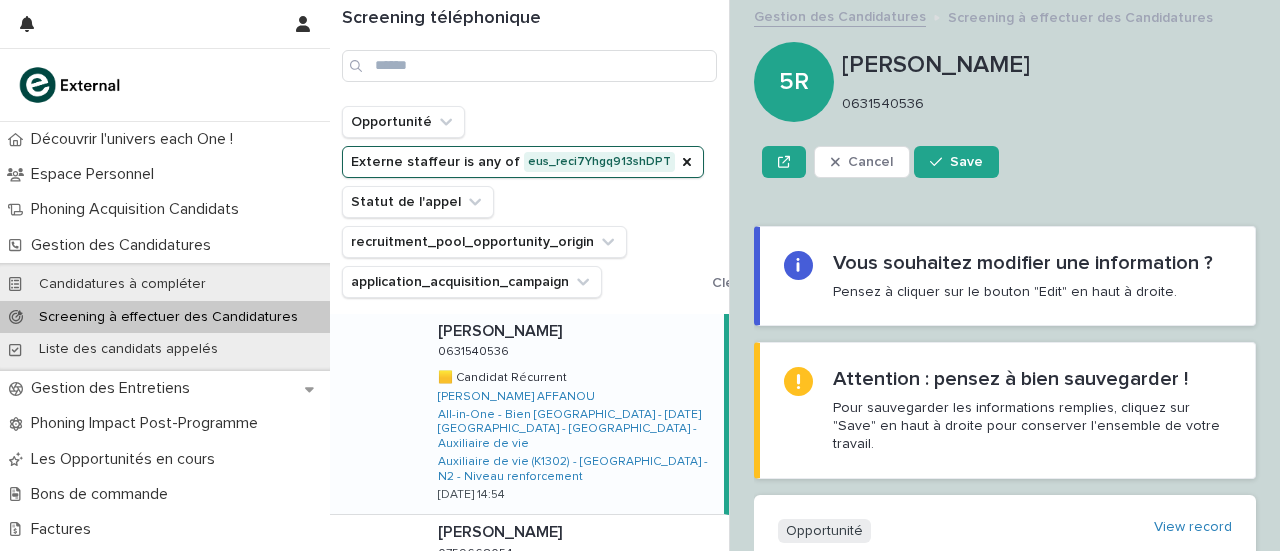 click on "Mélina PHILIPPE Mélina PHILIPPE   0631540536 0631540536   🟨 Candidat Récurrent 🟨 Candidat Récurrent   Donatie MOULOMBA AFFANOU   All-in-One - Bien Vieillir - 22 - Août 2025 - Île-de-France - Auxiliaire de vie   Auxiliaire de vie (K1302) - Île-de-France - N2 - Niveau renforcement   9/7/2025 14:54" at bounding box center [573, 414] 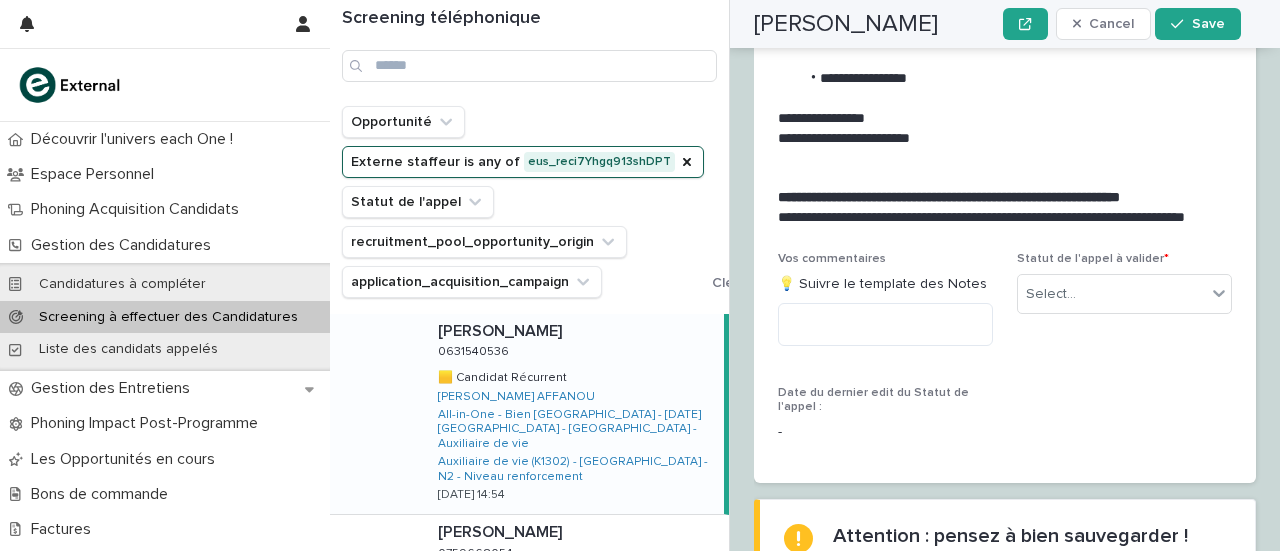 scroll, scrollTop: 3396, scrollLeft: 0, axis: vertical 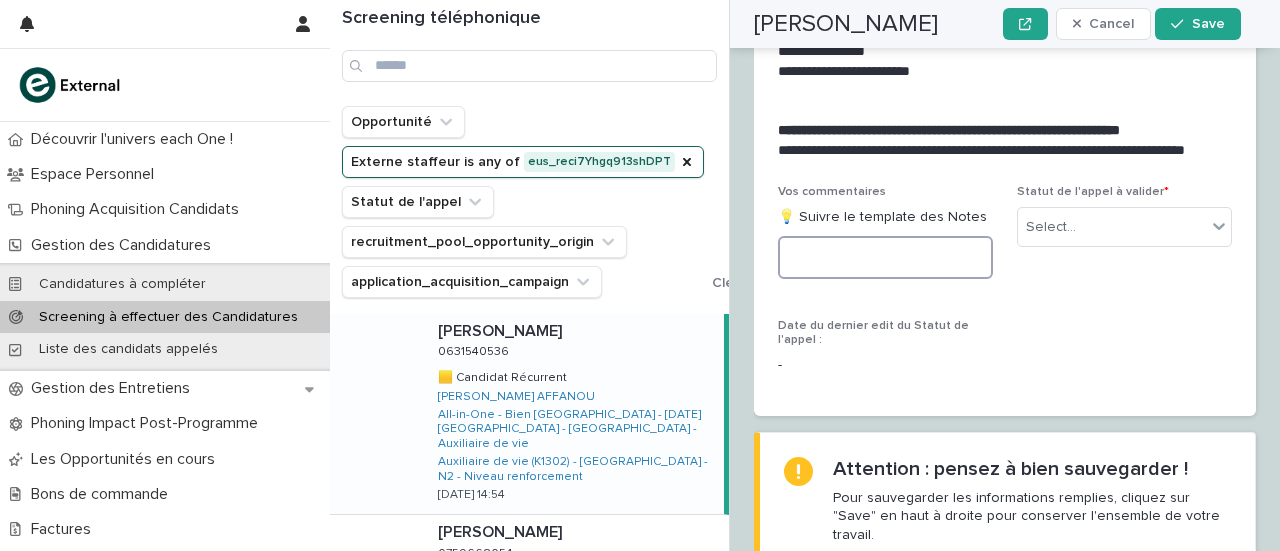 click at bounding box center (885, 257) 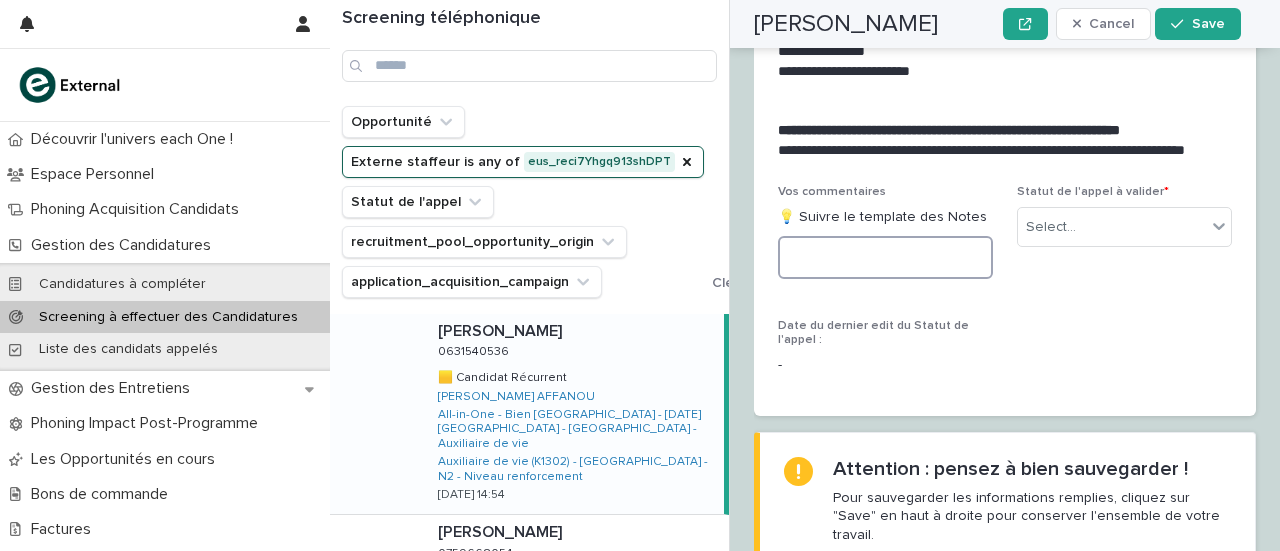 click at bounding box center [885, 257] 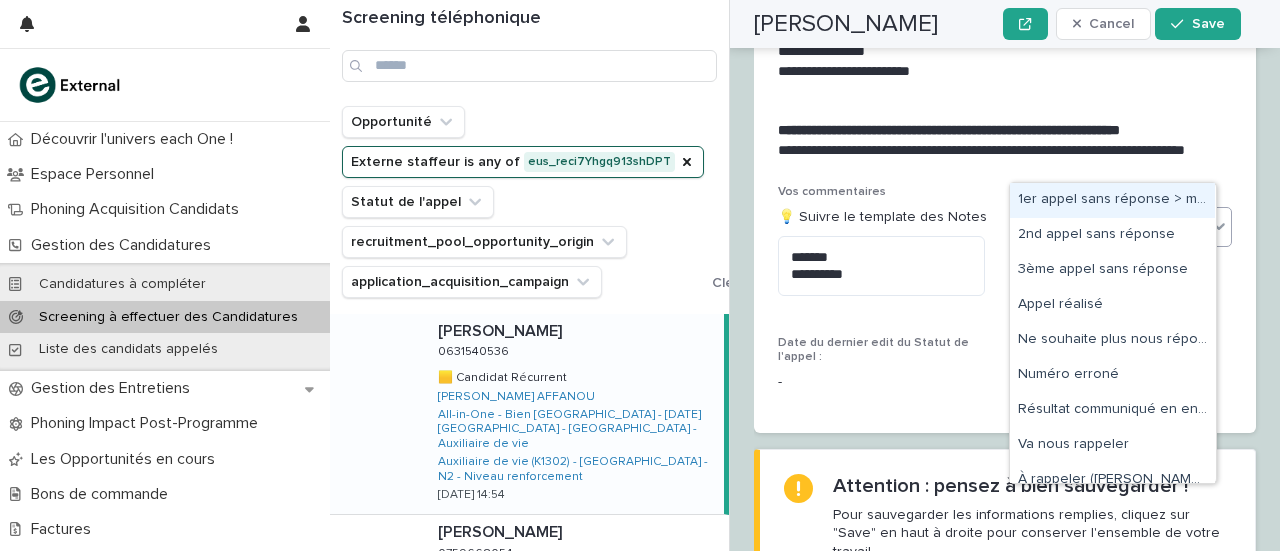 click on "Select..." at bounding box center (1051, 227) 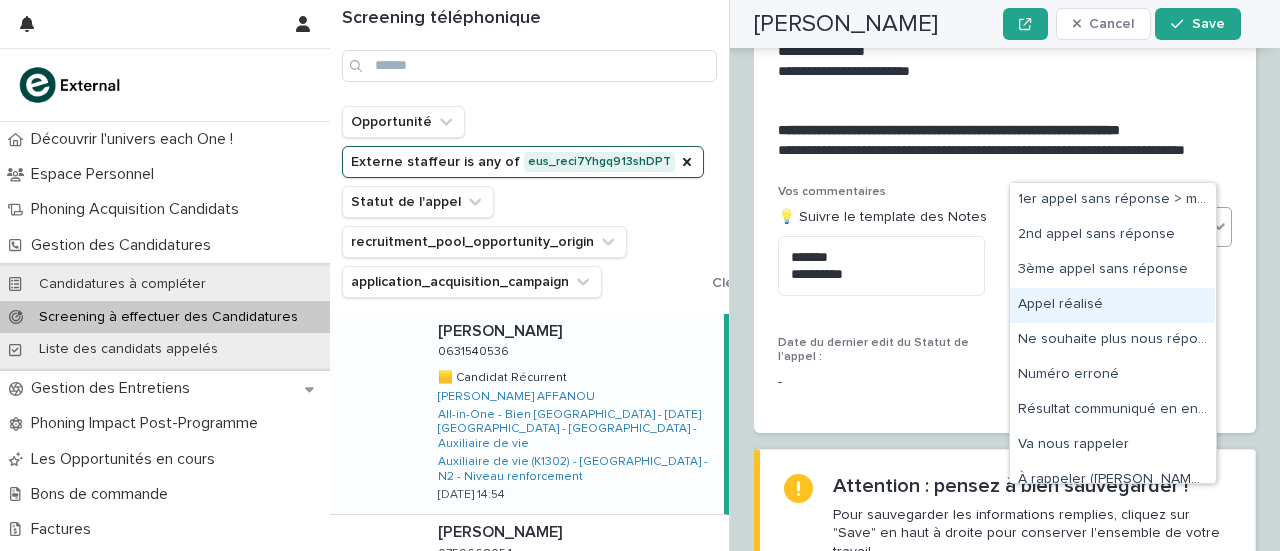click on "Appel réalisé" at bounding box center (1112, 305) 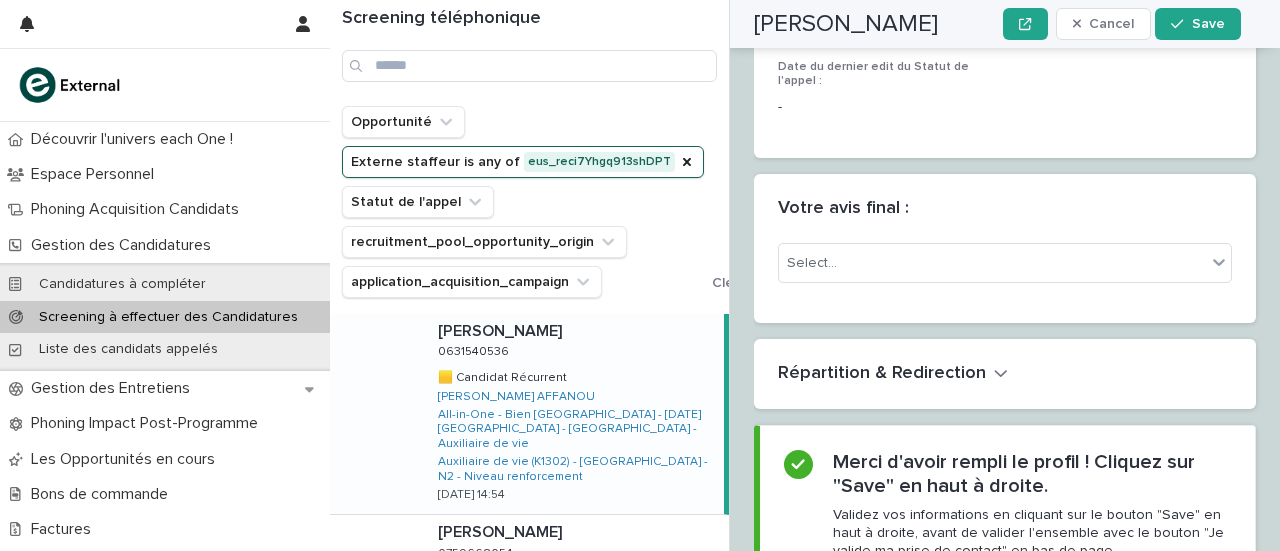 scroll, scrollTop: 3734, scrollLeft: 0, axis: vertical 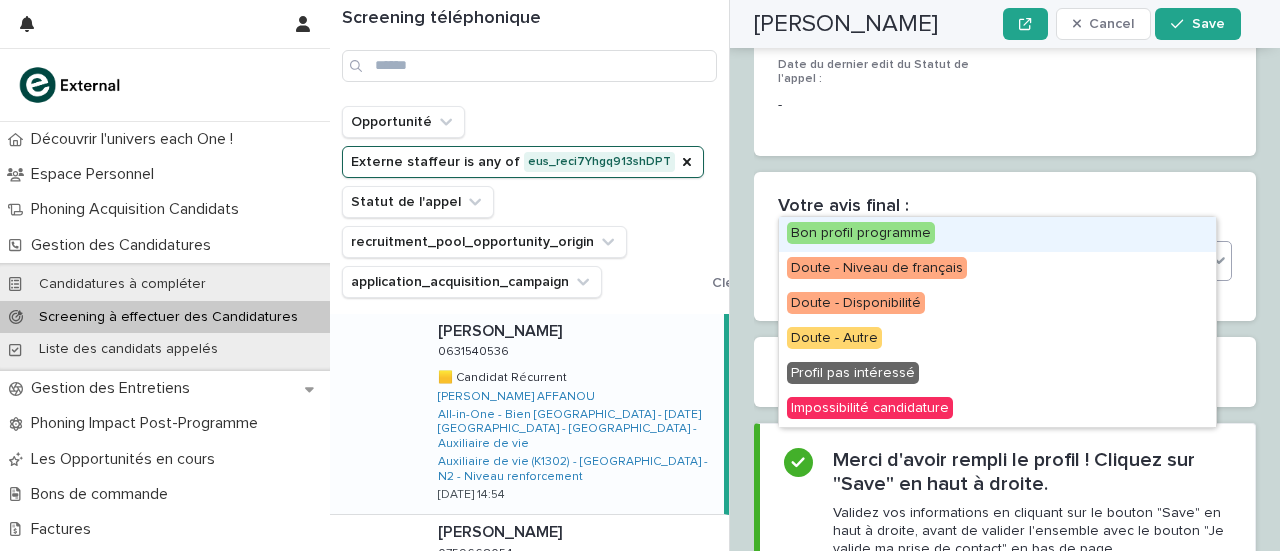 click on "Select..." at bounding box center [992, 261] 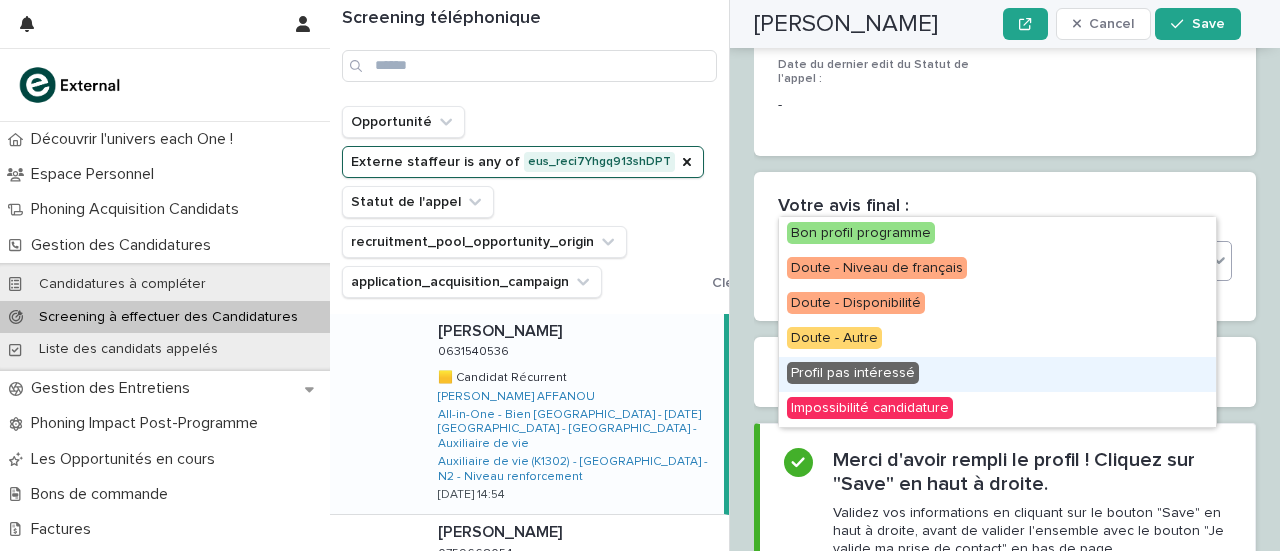click on "Profil pas intéressé" at bounding box center [853, 373] 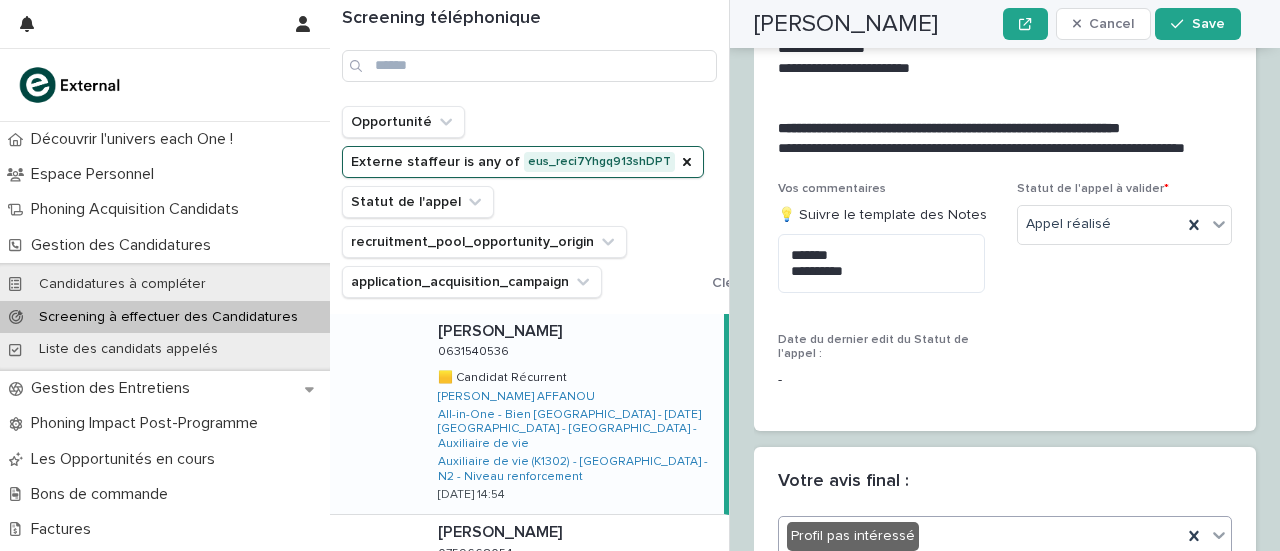 scroll, scrollTop: 3426, scrollLeft: 0, axis: vertical 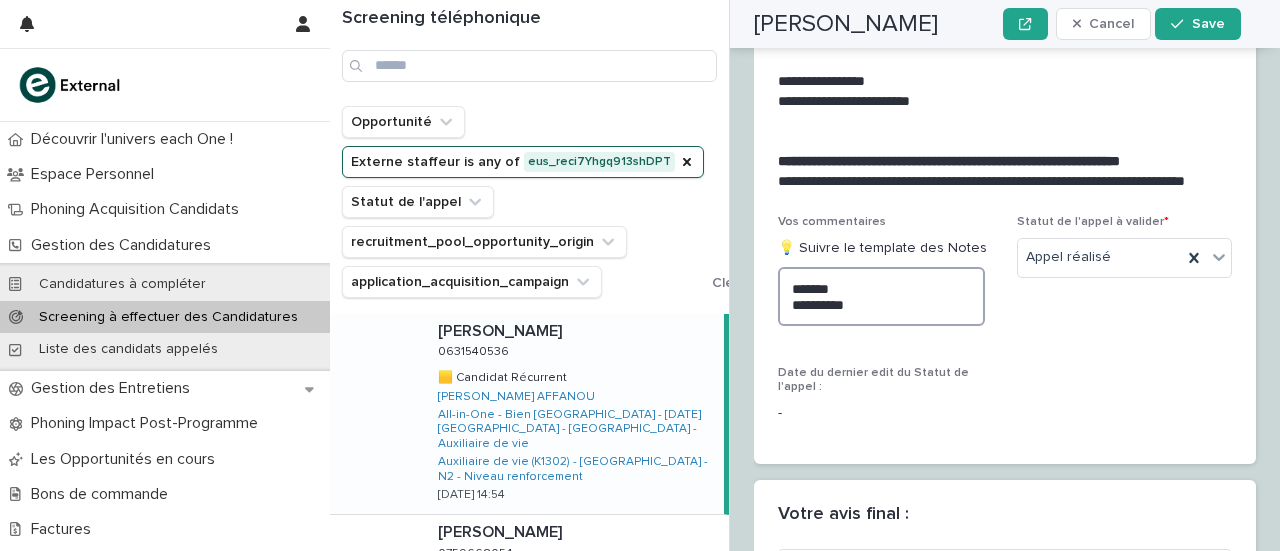 click on "**********" at bounding box center (881, 296) 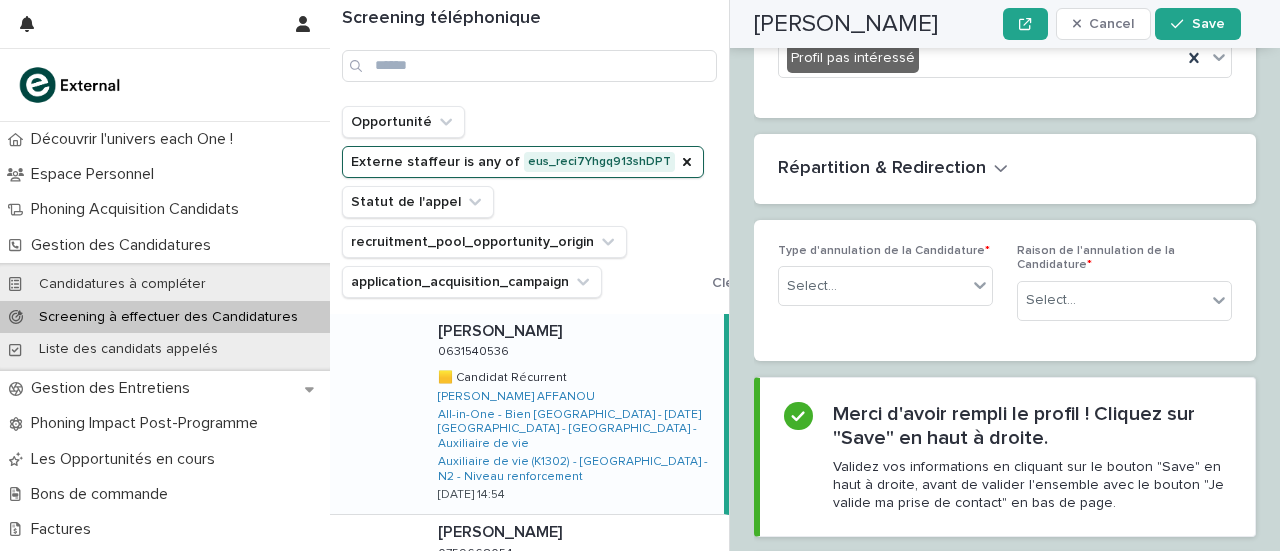 scroll, scrollTop: 4032, scrollLeft: 0, axis: vertical 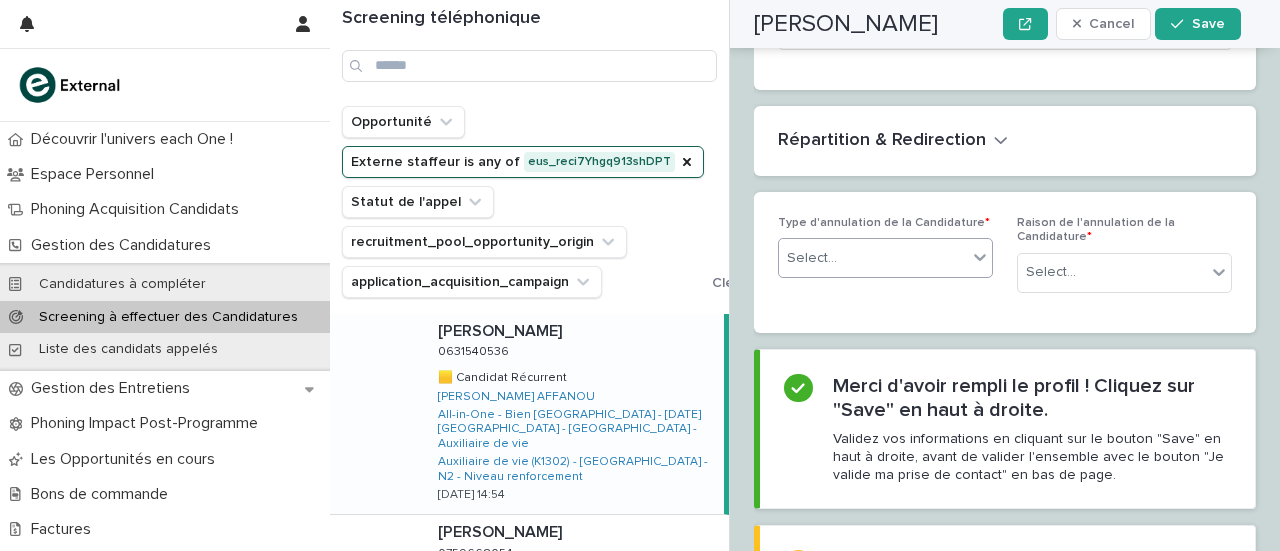 type on "**********" 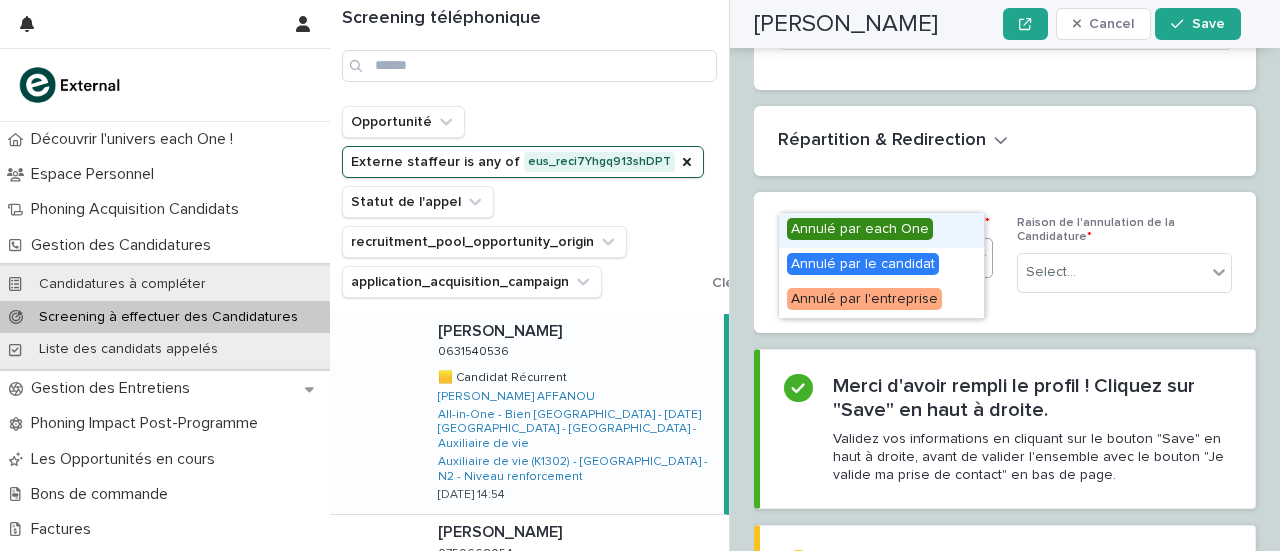 click on "Select..." at bounding box center (873, 258) 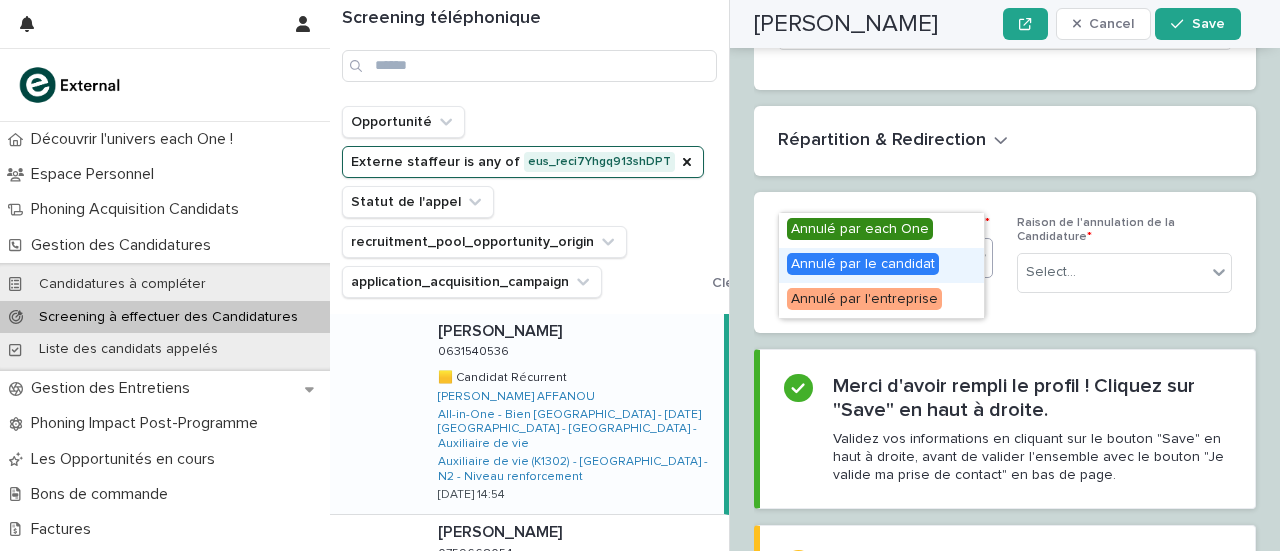 click on "Annulé par le candidat" at bounding box center (863, 264) 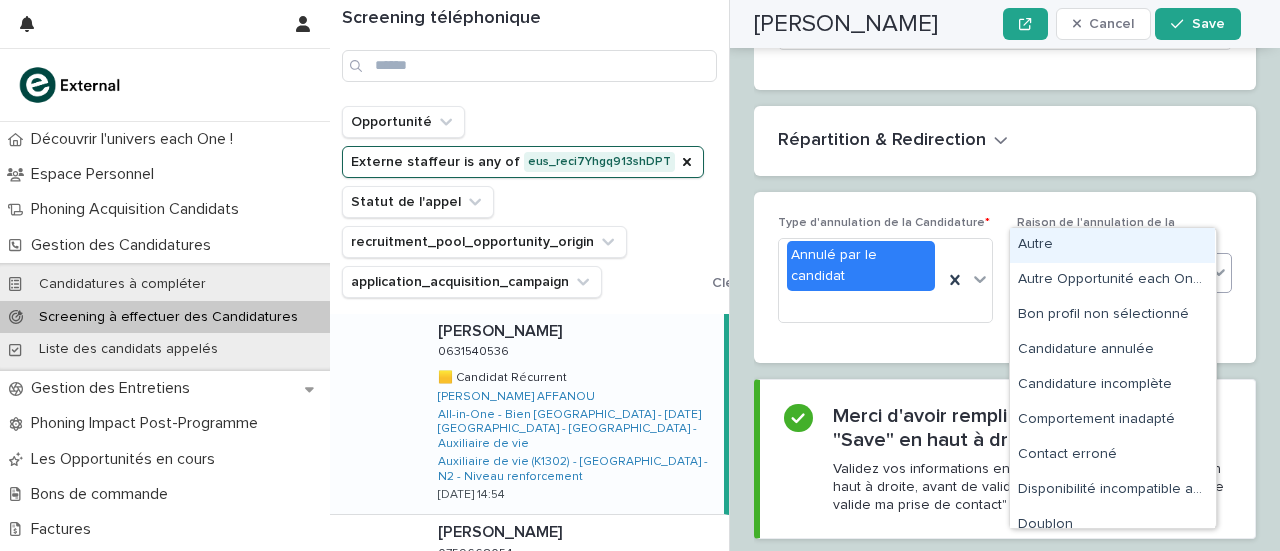 click on "Select..." at bounding box center [1112, 272] 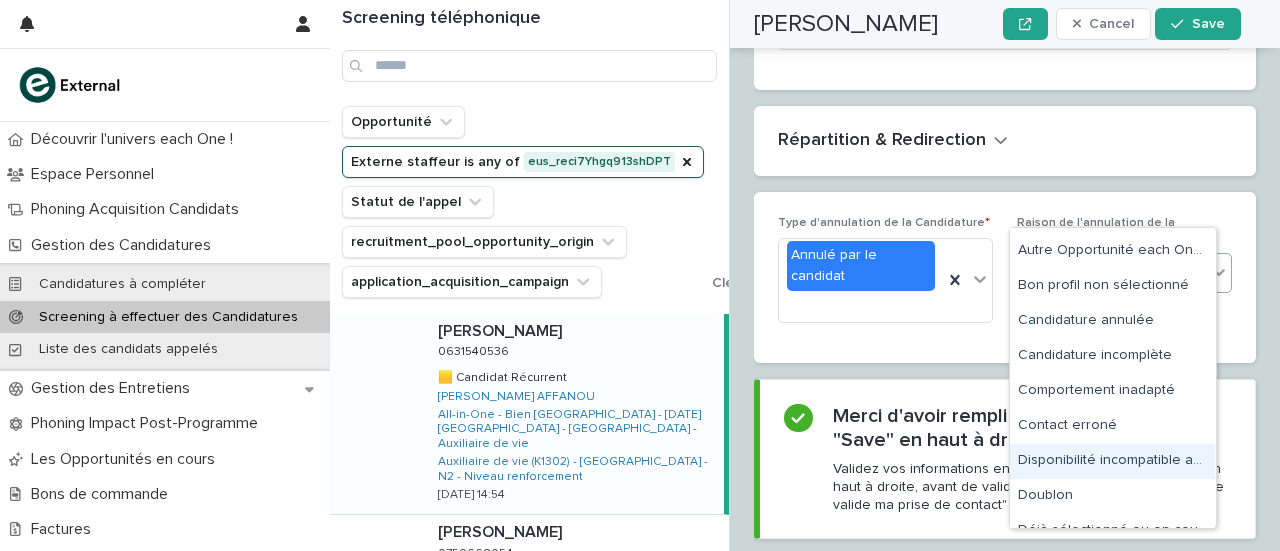 scroll, scrollTop: 28, scrollLeft: 0, axis: vertical 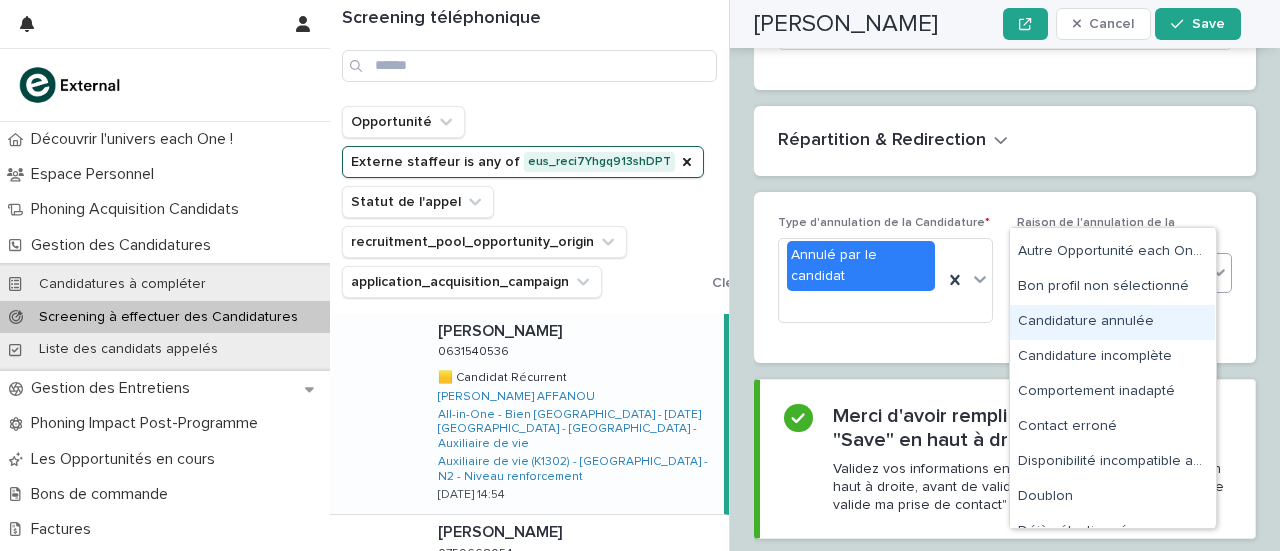 drag, startPoint x: 1044, startPoint y: 250, endPoint x: 1063, endPoint y: 321, distance: 73.4983 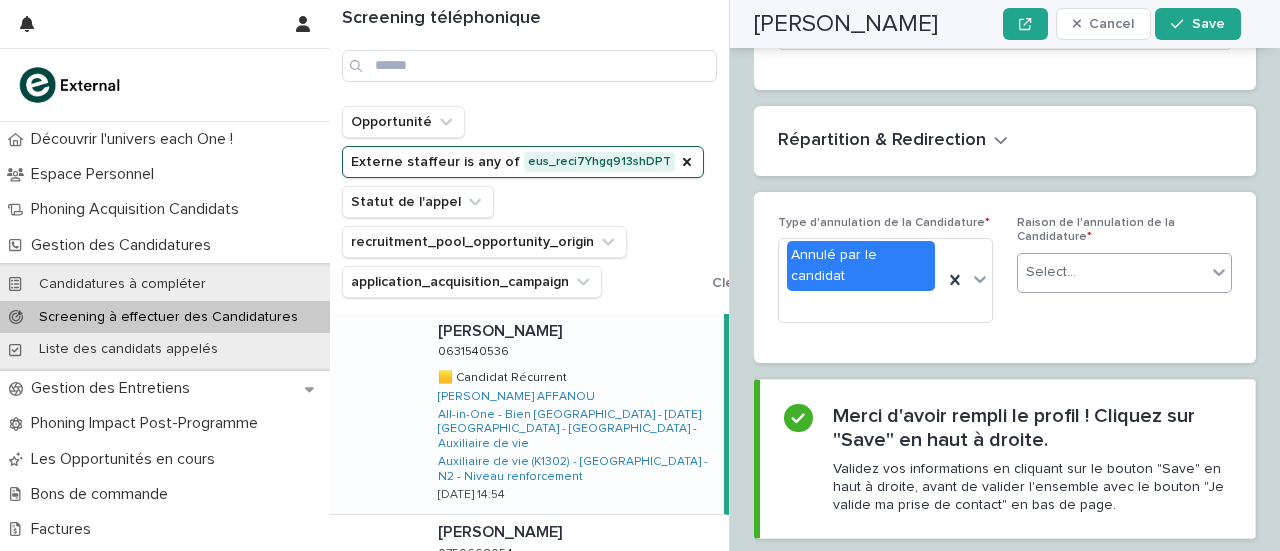 click at bounding box center [1219, 272] 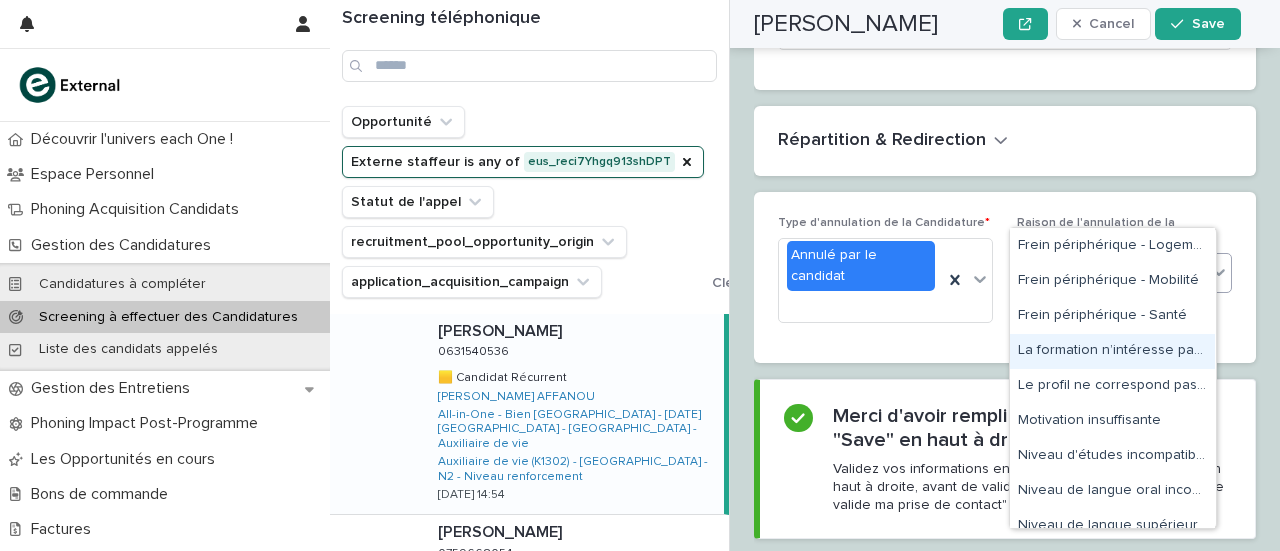 scroll, scrollTop: 383, scrollLeft: 0, axis: vertical 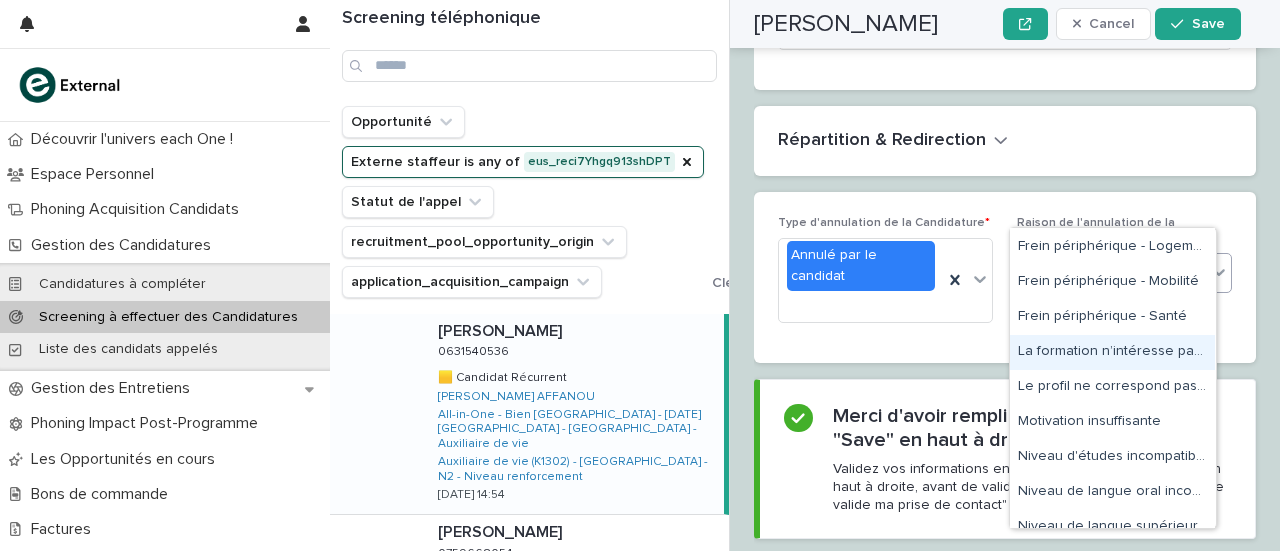 click on "La formation n’intéresse pas la personne" at bounding box center [1112, 352] 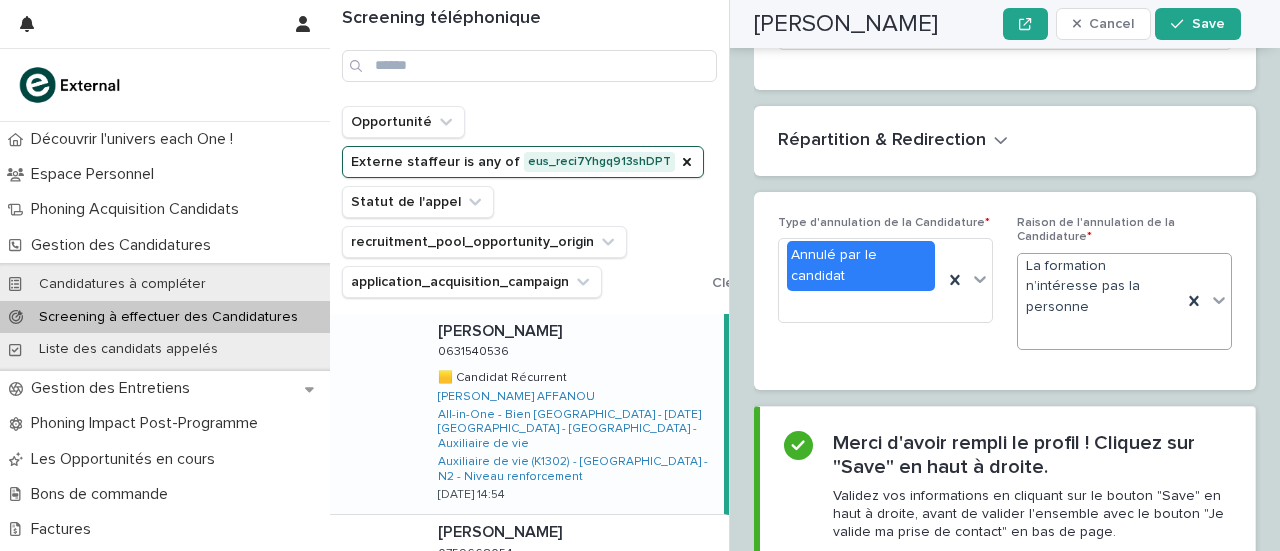 click on "Type d'annulation de la Candidature * Annulé par le candidat" at bounding box center (885, 291) 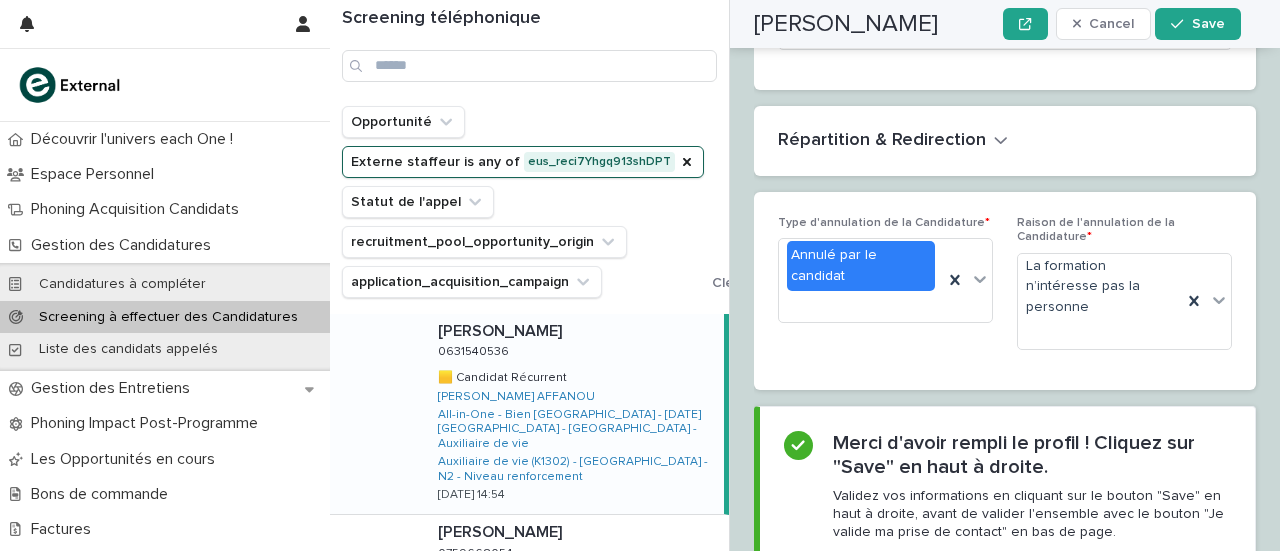 scroll, scrollTop: 4187, scrollLeft: 0, axis: vertical 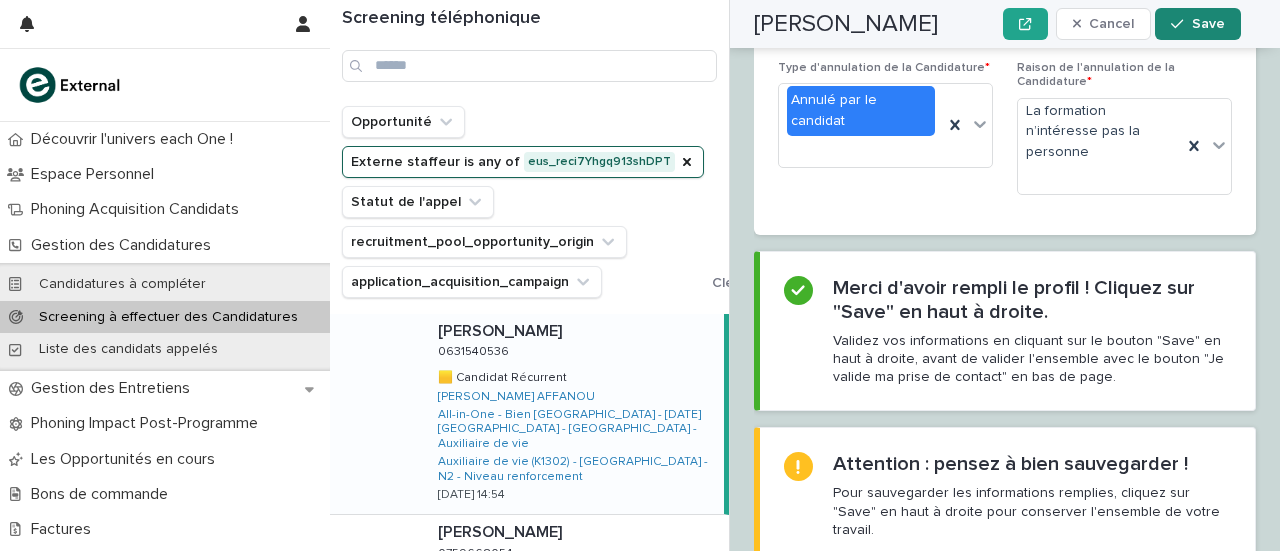 click on "Save" at bounding box center (1197, 24) 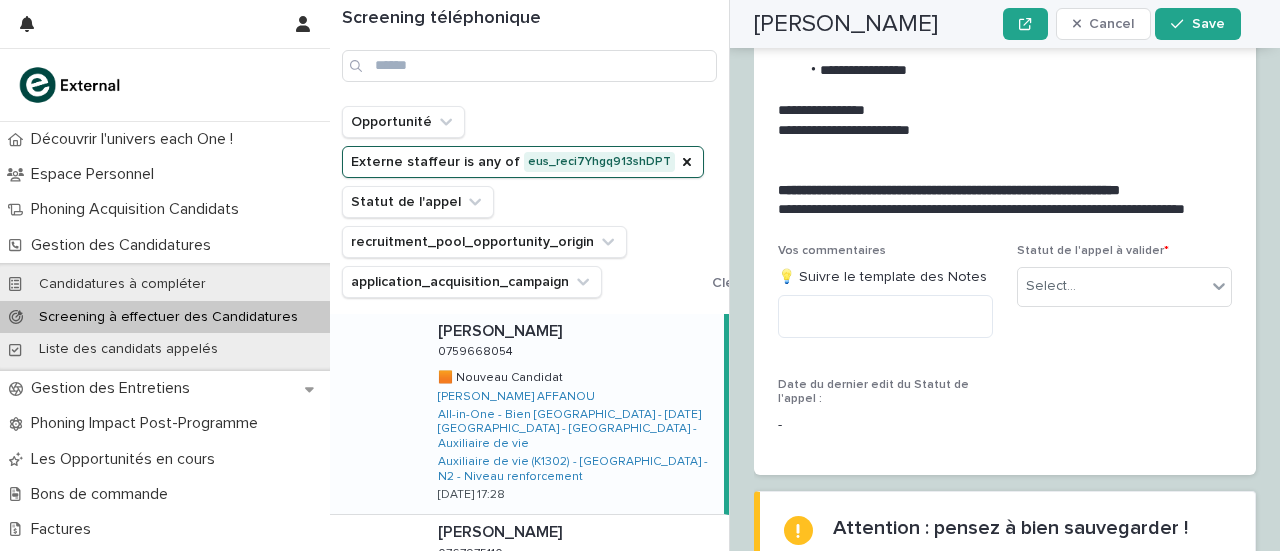 scroll, scrollTop: 3348, scrollLeft: 0, axis: vertical 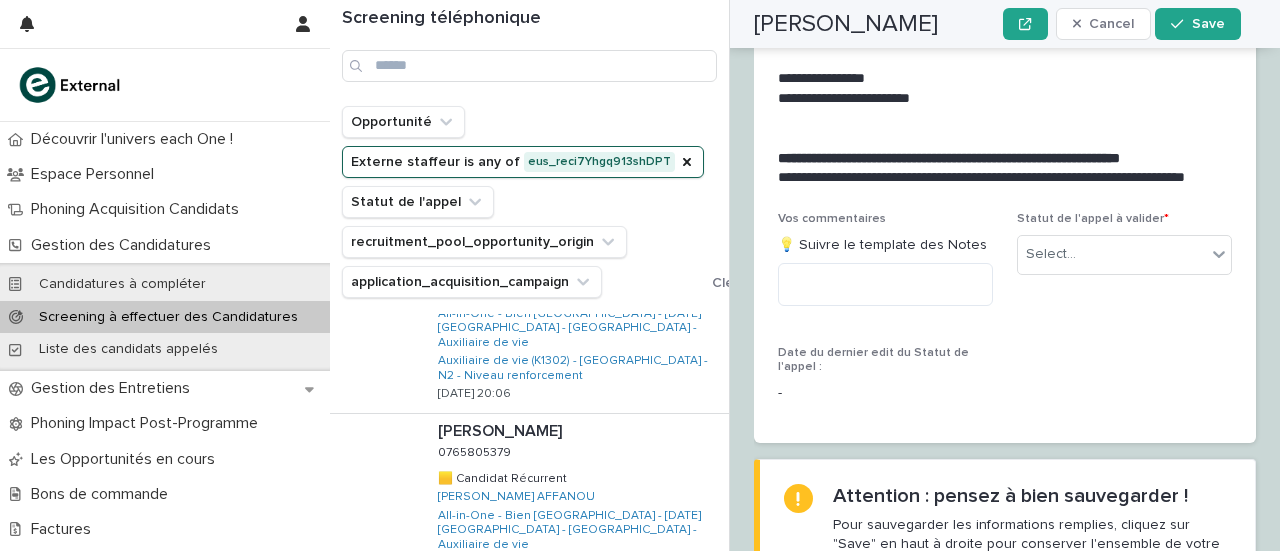 click on "Marie-marthe WAYACK Marie-marthe WAYACK   0658478012 0658478012   🟨 Candidat Récurrent 🟨 Candidat Récurrent   Donatie MOULOMBA AFFANOU   All-in-One - Bien Vieillir - 22 - Août 2025 - Île-de-France - Auxiliaire de vie   Auxiliaire de vie (K1302) - Île-de-France - N2 - Niveau renforcement   11/7/2025 09:37" at bounding box center (575, 716) 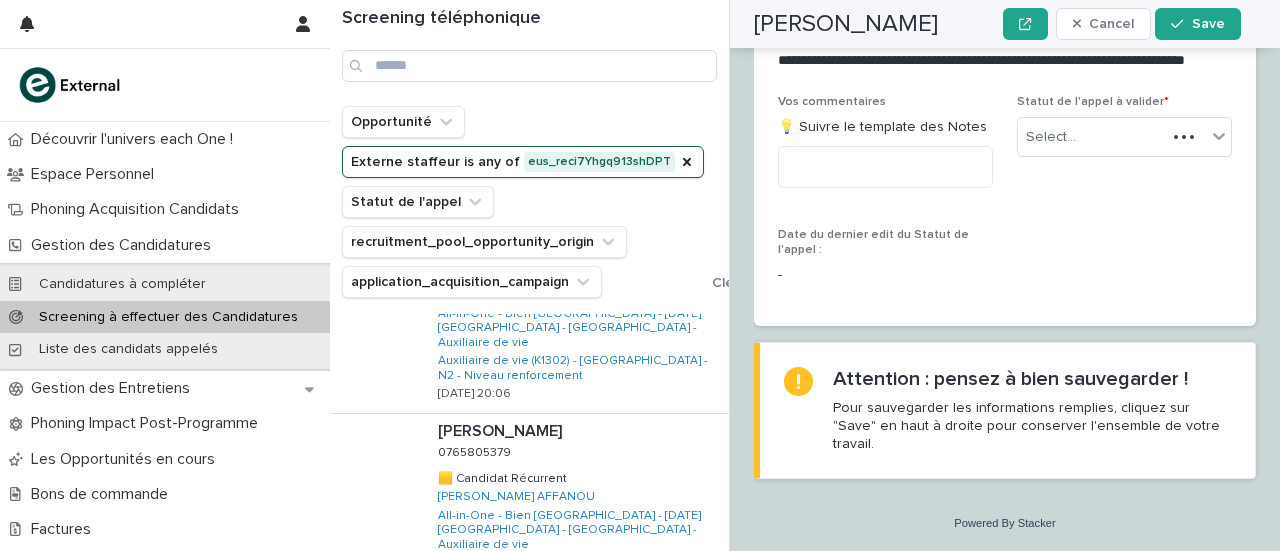 scroll, scrollTop: 1701, scrollLeft: 0, axis: vertical 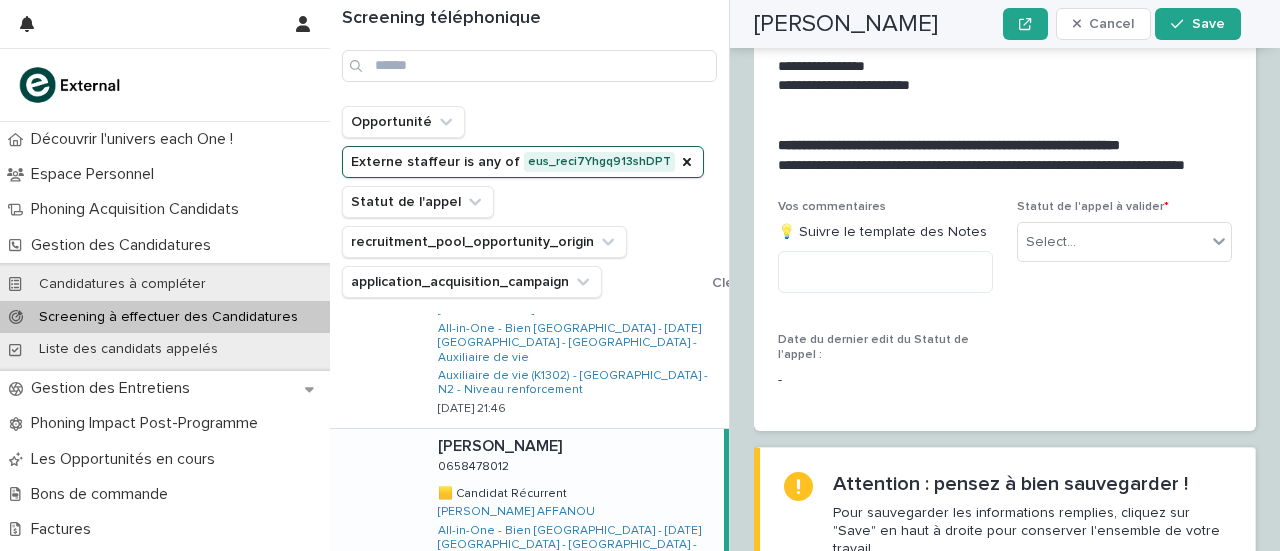 click on "Back Next" at bounding box center [644, 672] 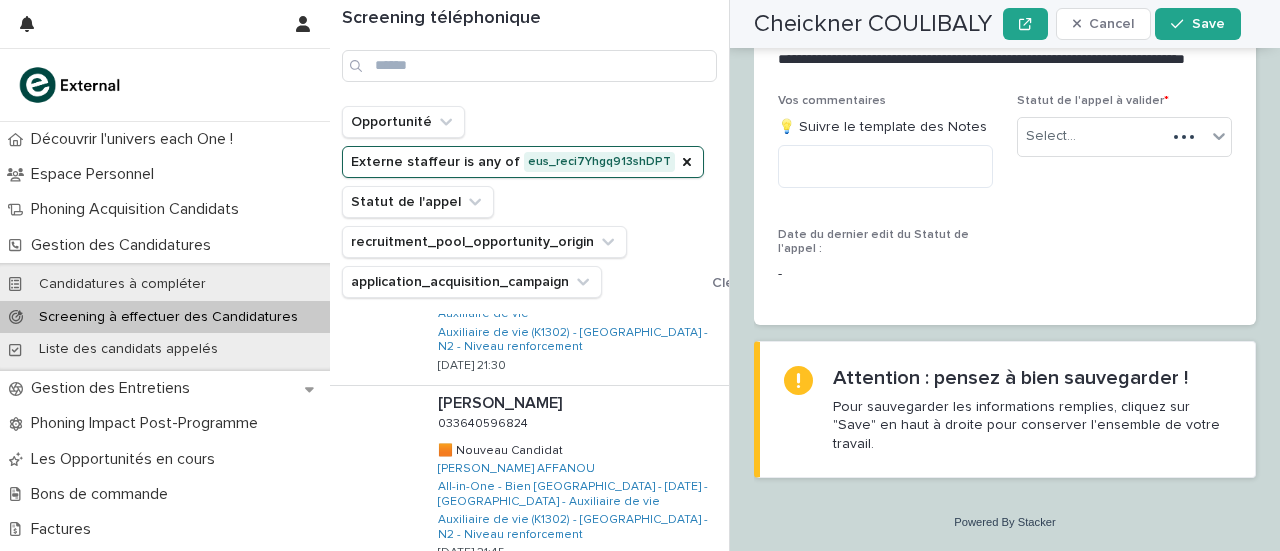 scroll, scrollTop: 2903, scrollLeft: 0, axis: vertical 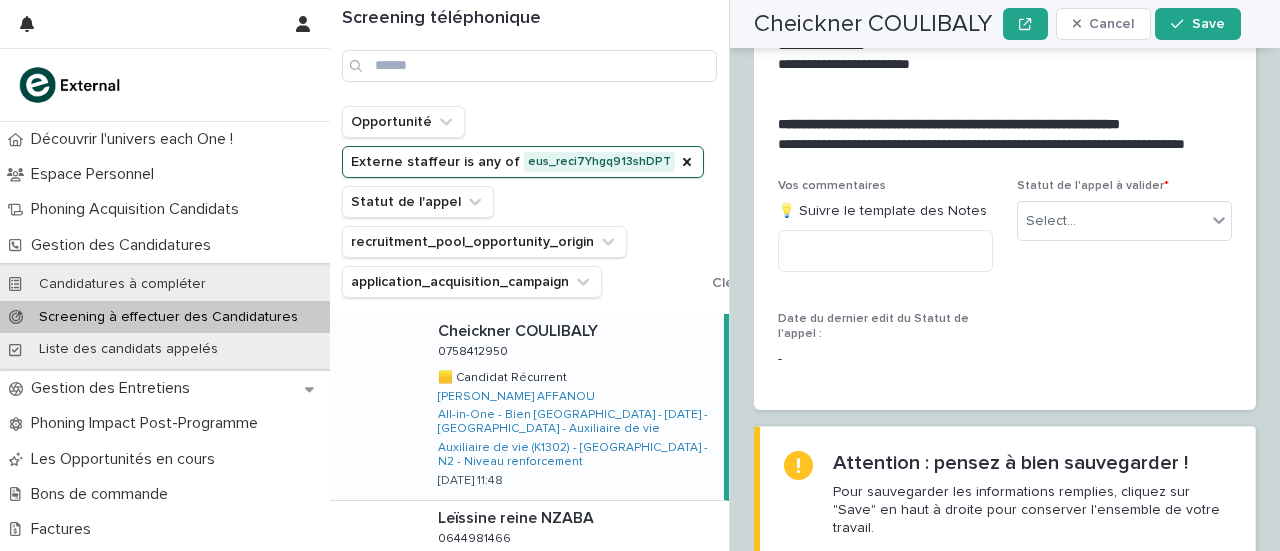click on "Cheickner COULIBALY Cheickner COULIBALY   0758412950 0758412950   🟨 Candidat Récurrent 🟨 Candidat Récurrent   Donatie MOULOMBA AFFANOU   All-in-One - Bien Vieillir - 20 - Juillet 2025 - Île-de-France - Auxiliaire de vie   Auxiliaire de vie (K1302) - Île-de-France - N2 - Niveau renforcement   11/7/2025 11:48" at bounding box center (573, 407) 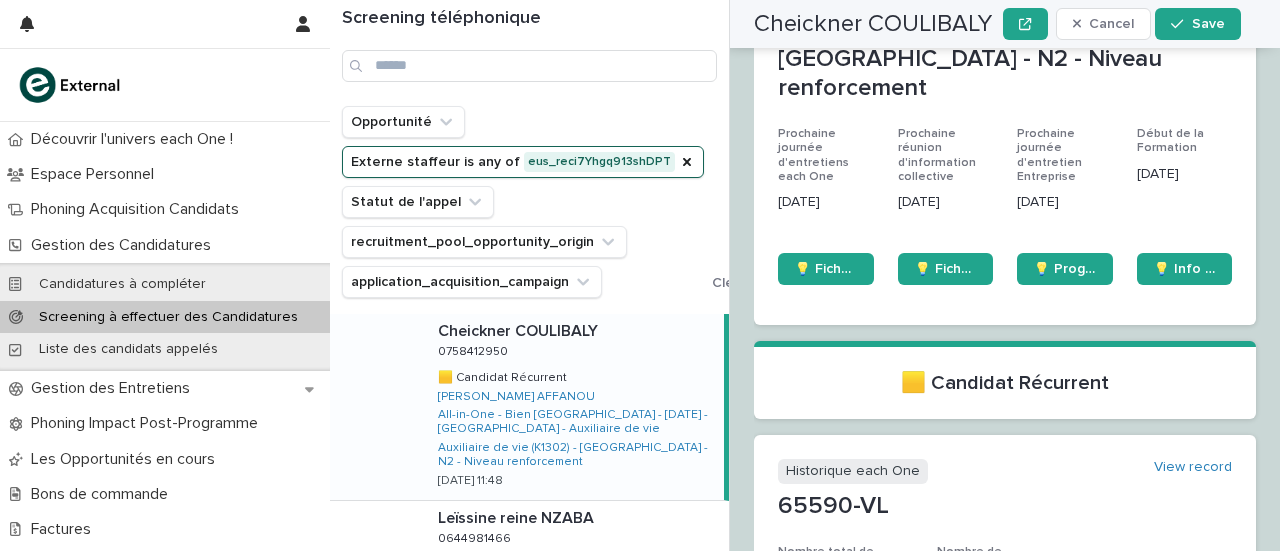 scroll, scrollTop: 0, scrollLeft: 0, axis: both 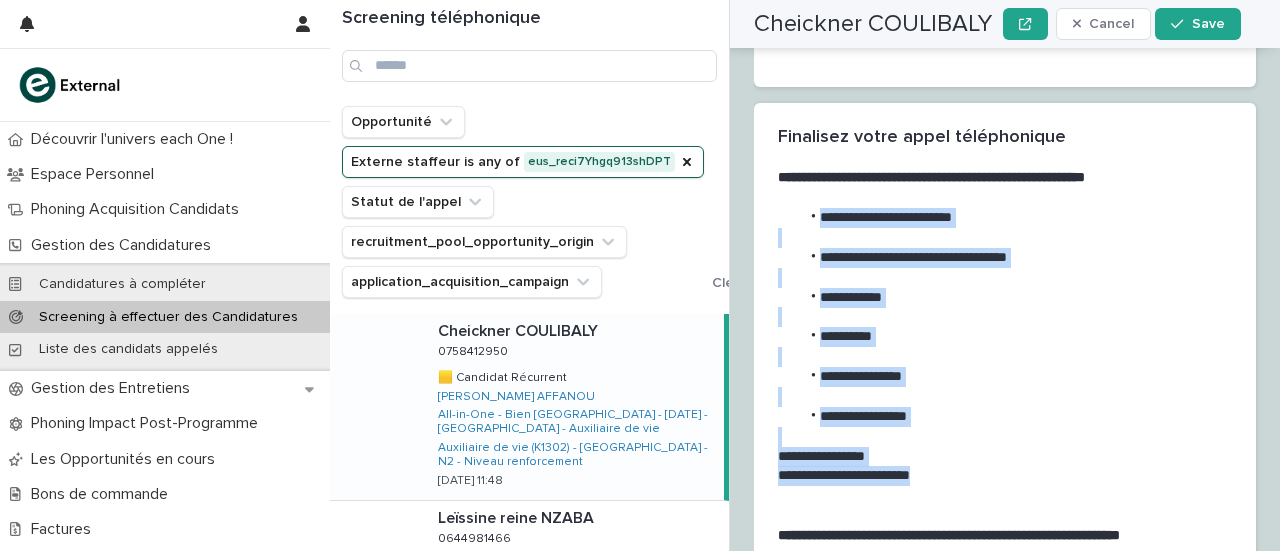 drag, startPoint x: 802, startPoint y: 126, endPoint x: 1004, endPoint y: 391, distance: 333.21014 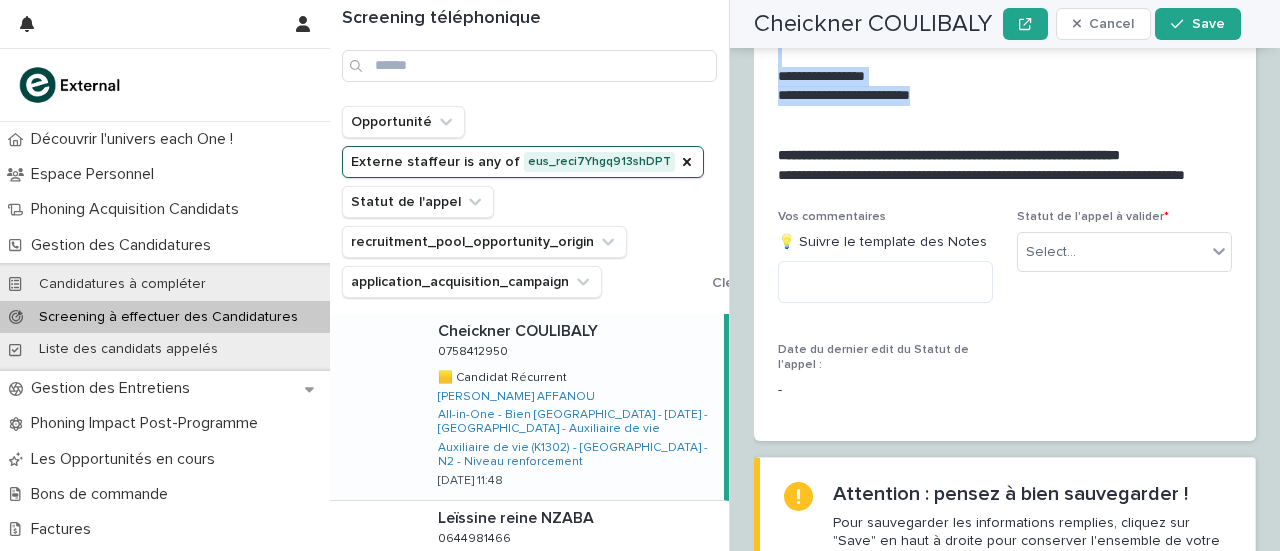 scroll, scrollTop: 3443, scrollLeft: 0, axis: vertical 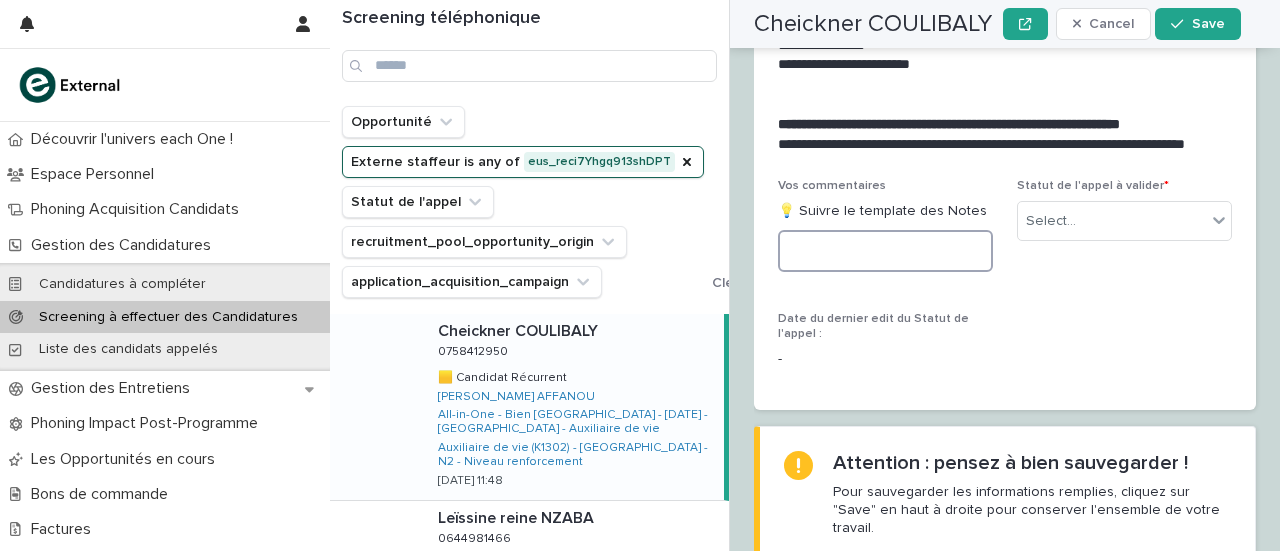 click at bounding box center (885, 251) 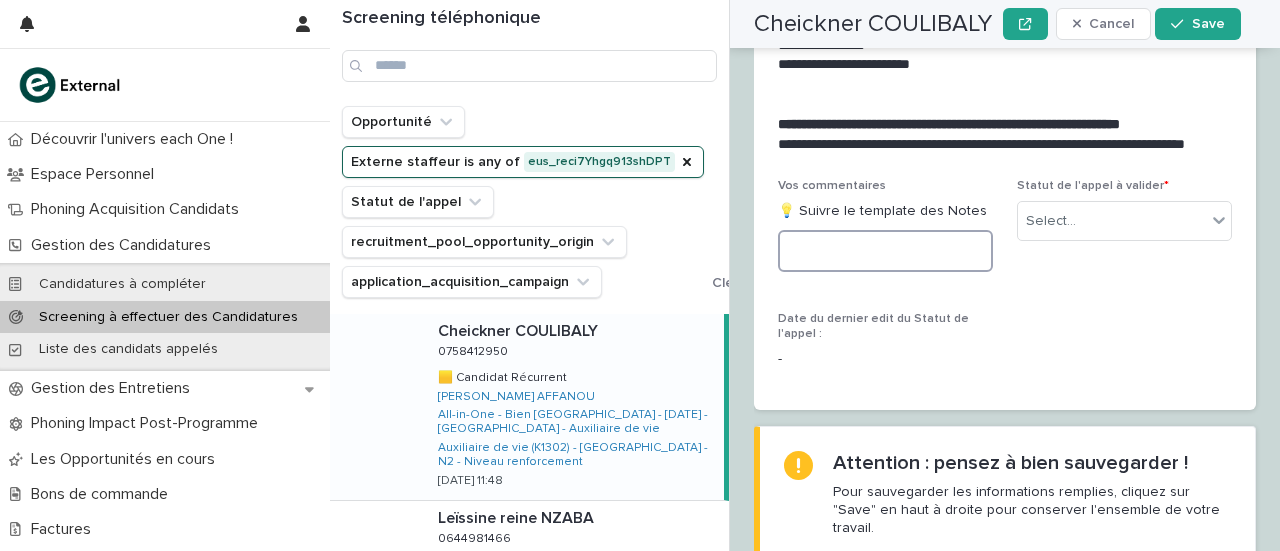 paste on "**********" 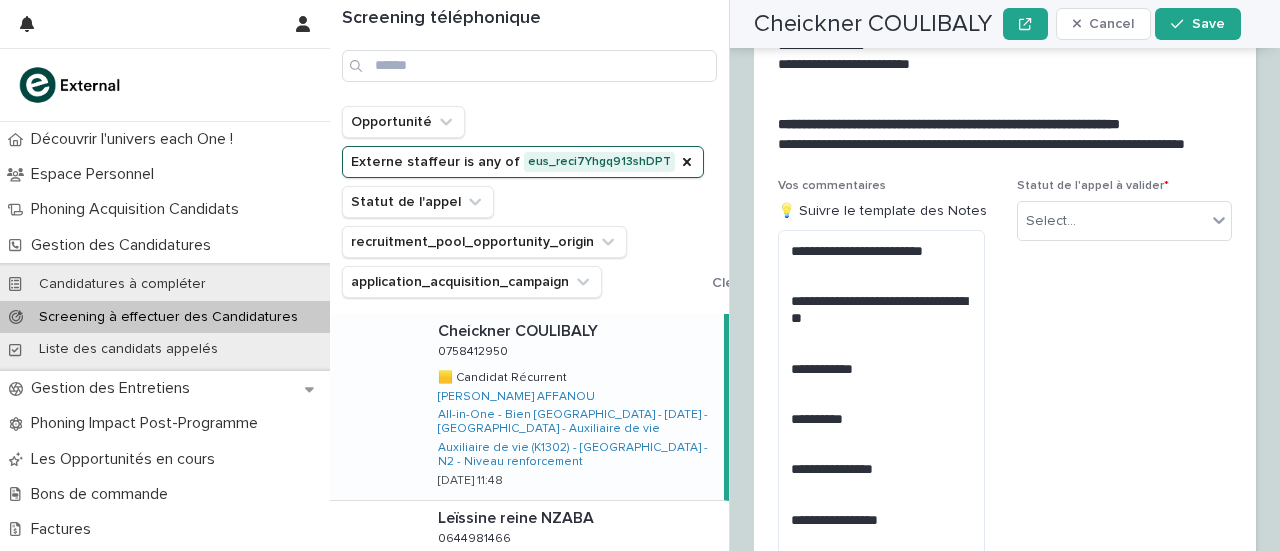 click on "**********" at bounding box center [1005, 470] 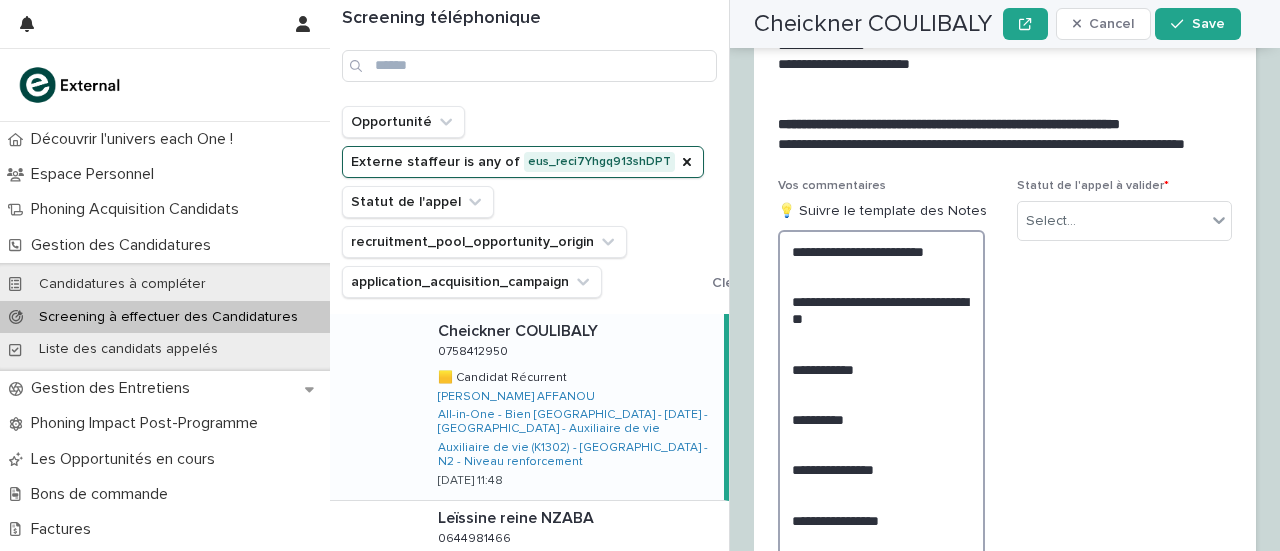 click on "**********" at bounding box center (881, 427) 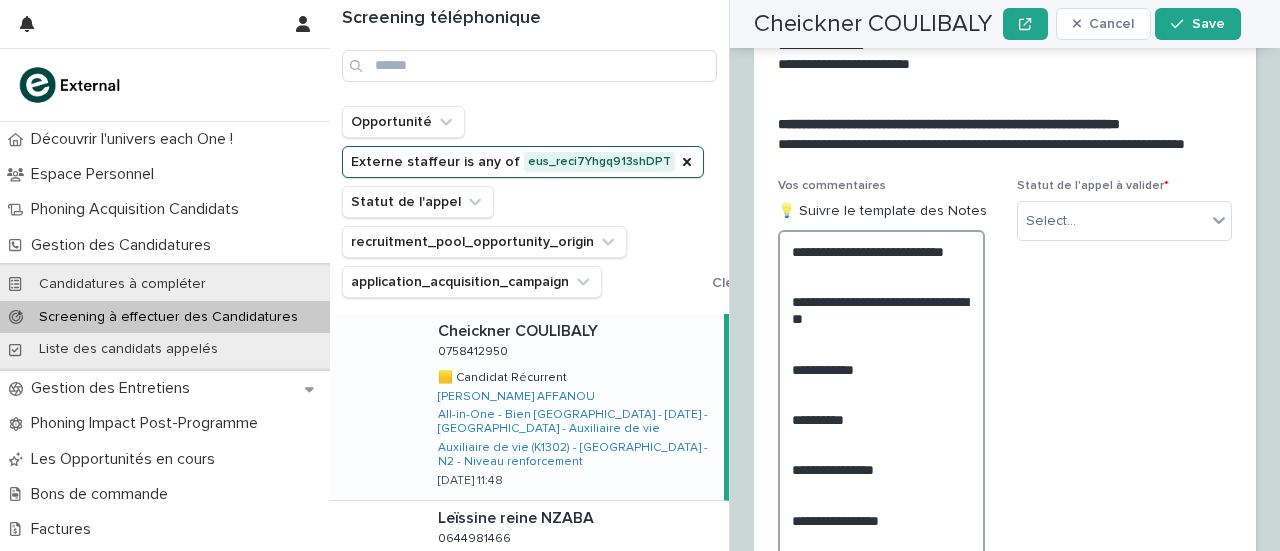click on "**********" at bounding box center (881, 427) 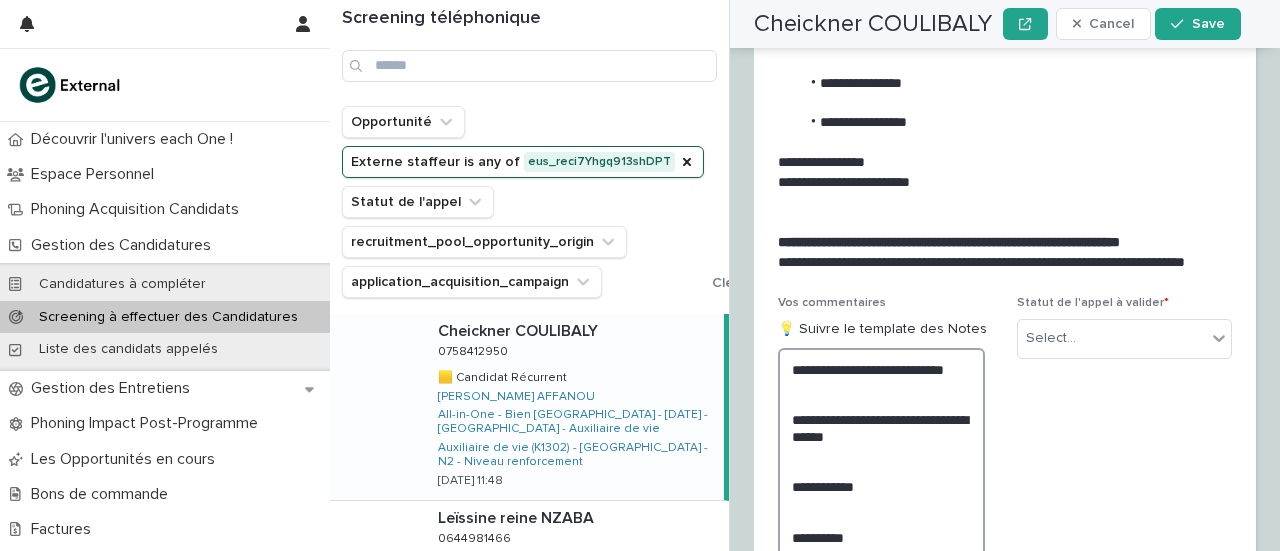 scroll, scrollTop: 3544, scrollLeft: 0, axis: vertical 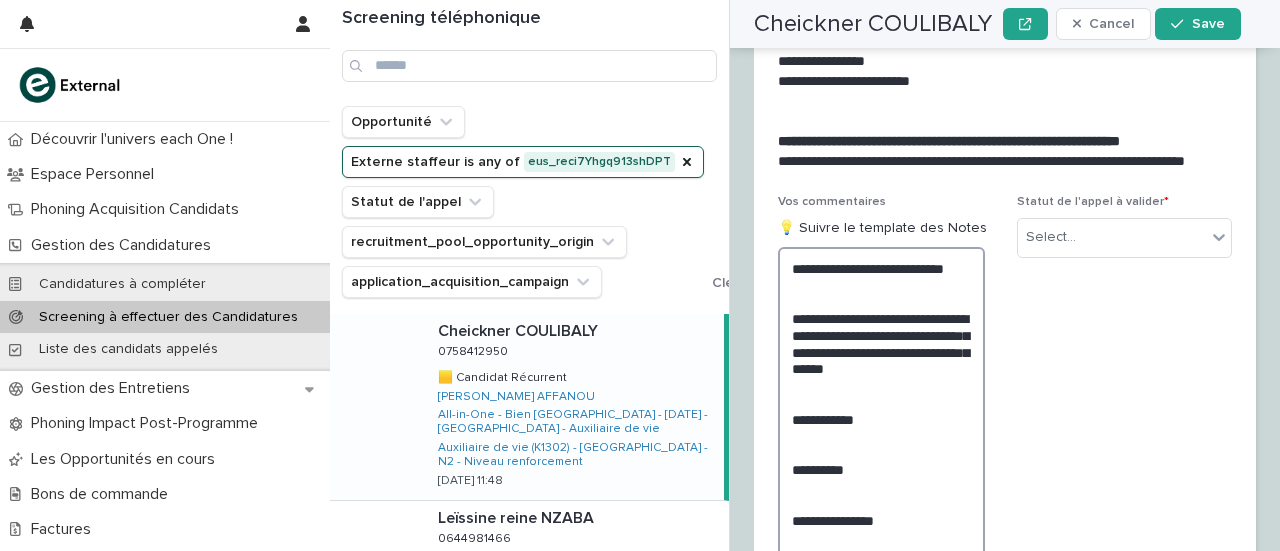 click on "**********" at bounding box center [881, 469] 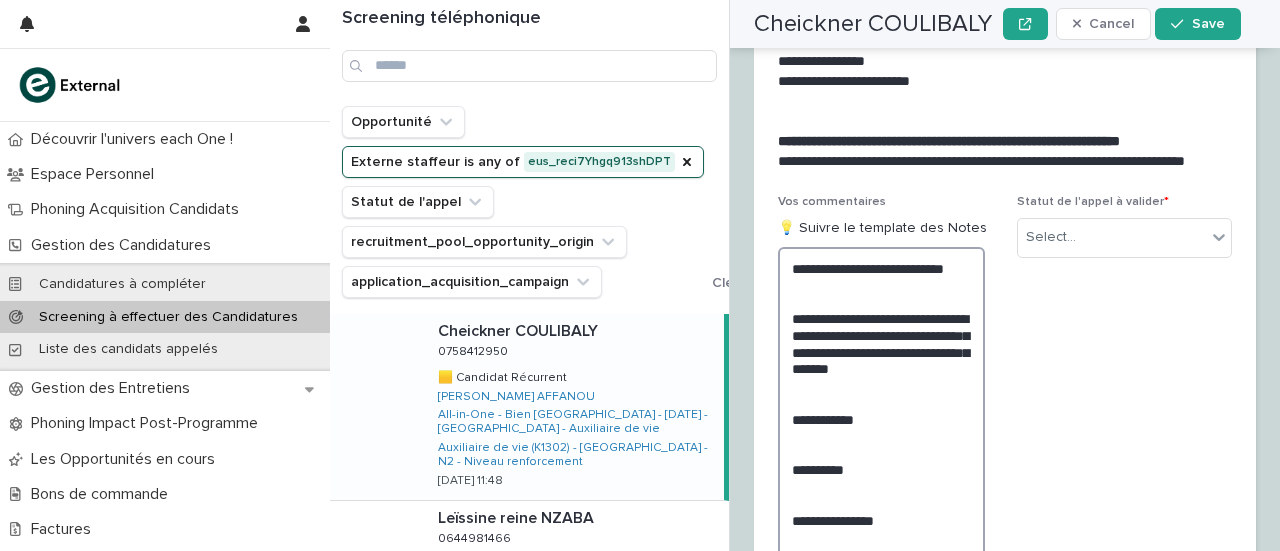 click on "**********" at bounding box center [881, 469] 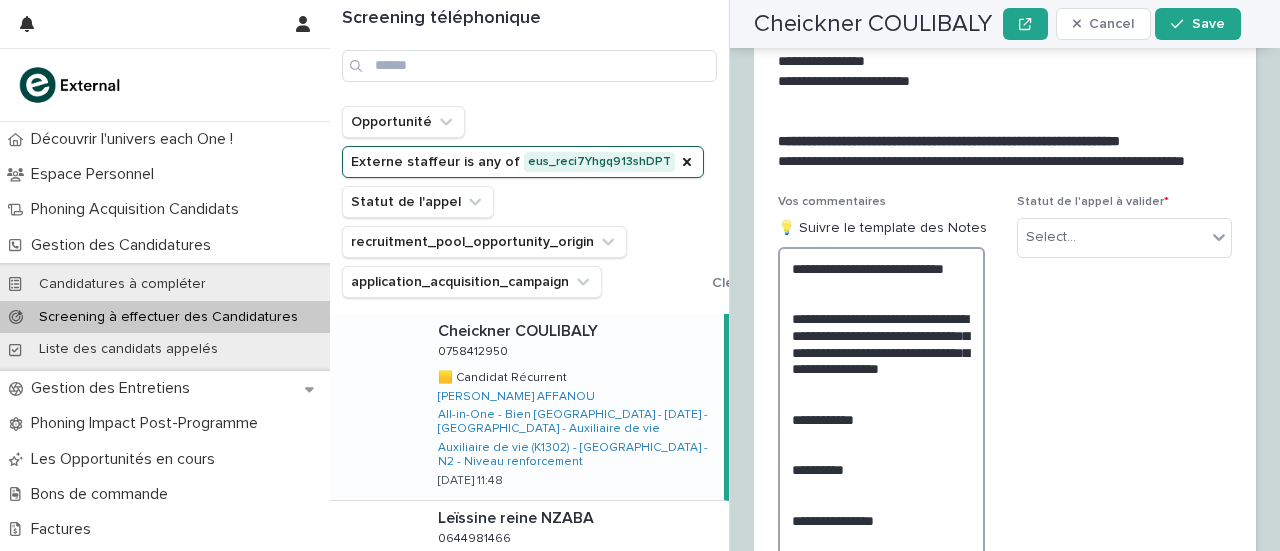 click on "**********" at bounding box center (881, 469) 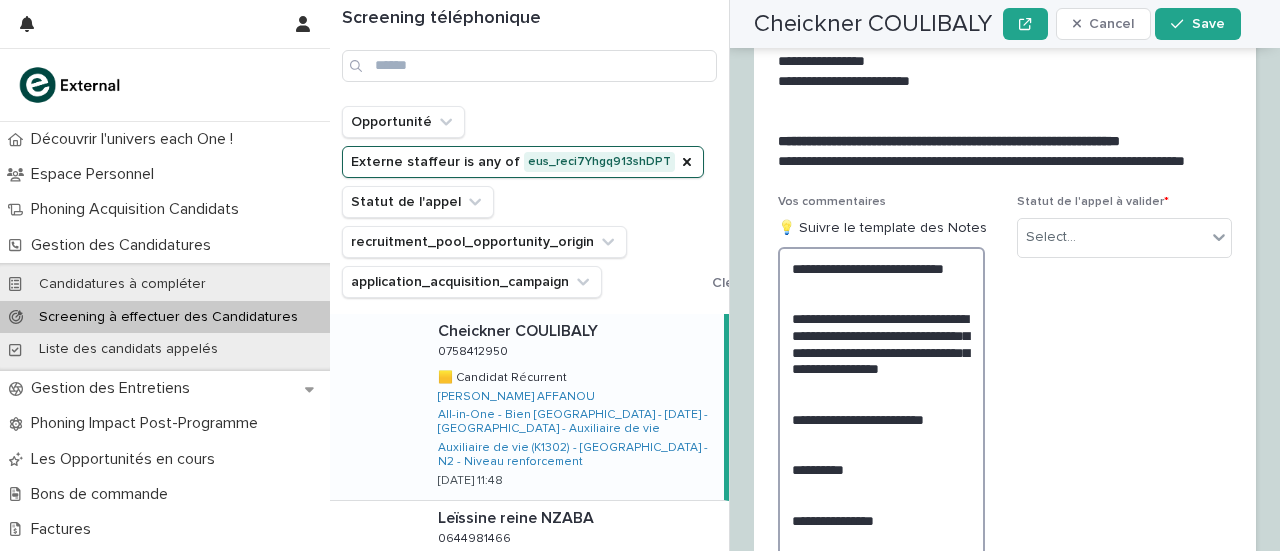 click on "**********" at bounding box center (881, 469) 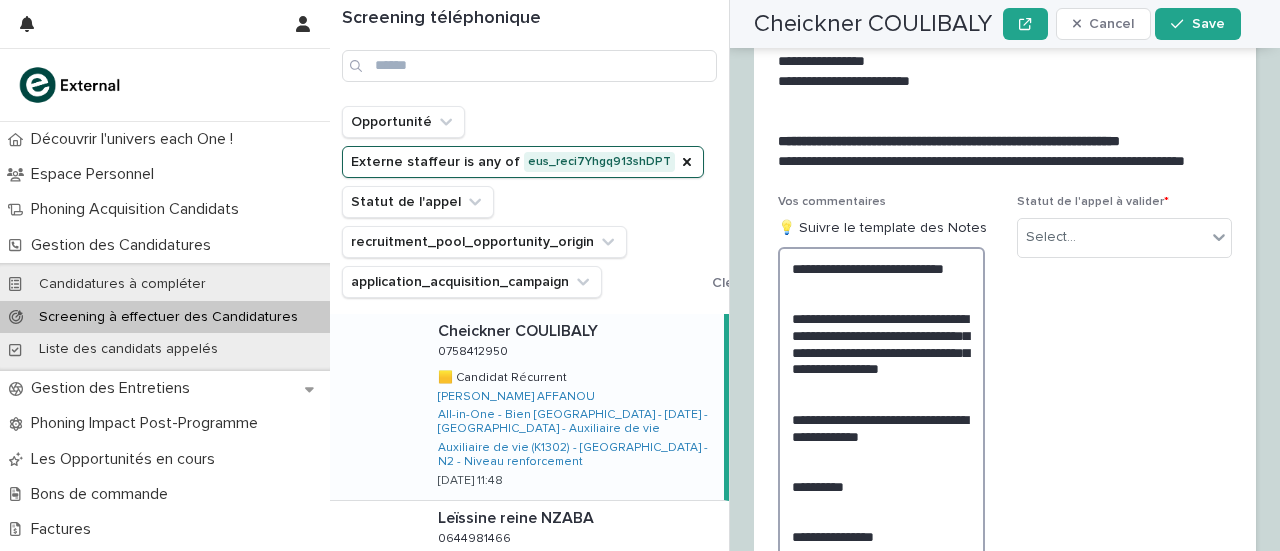 click on "**********" at bounding box center (881, 478) 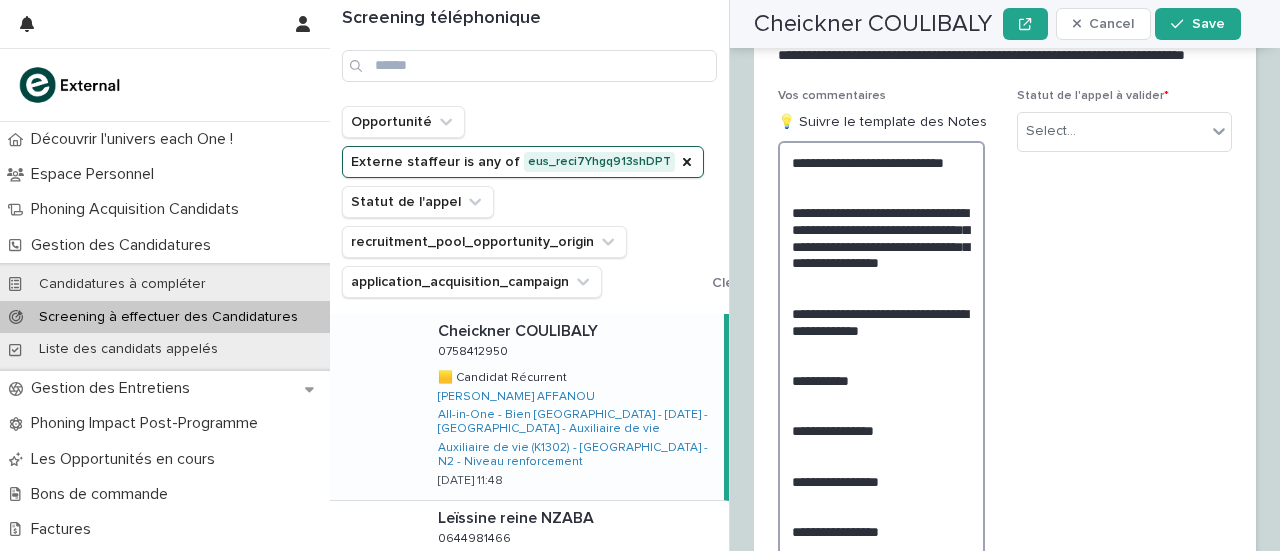 scroll, scrollTop: 3690, scrollLeft: 0, axis: vertical 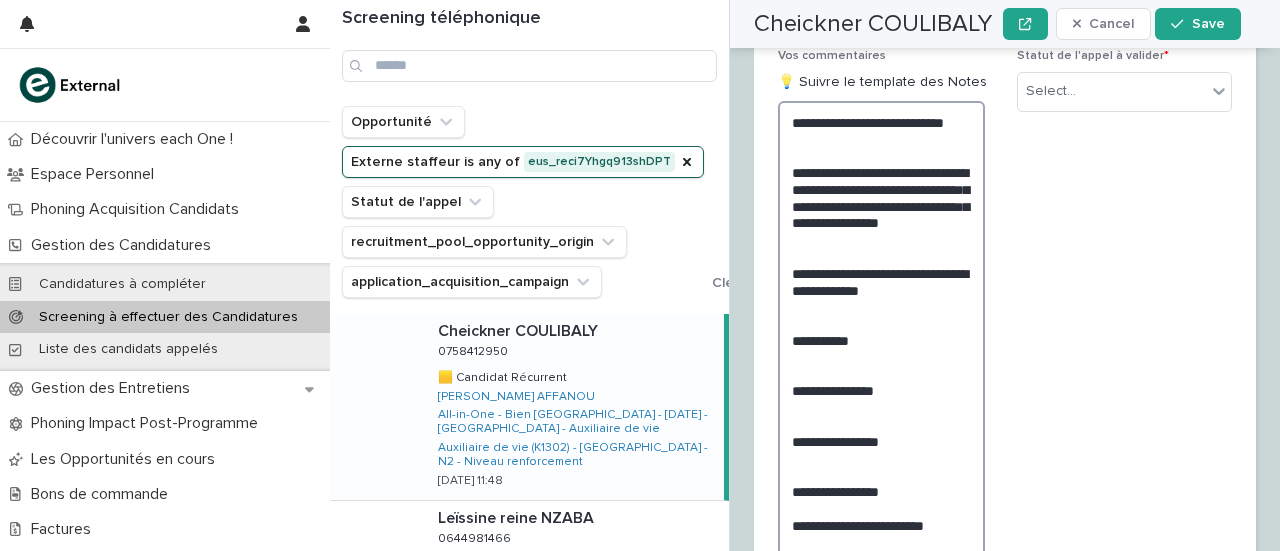 click on "**********" at bounding box center [881, 332] 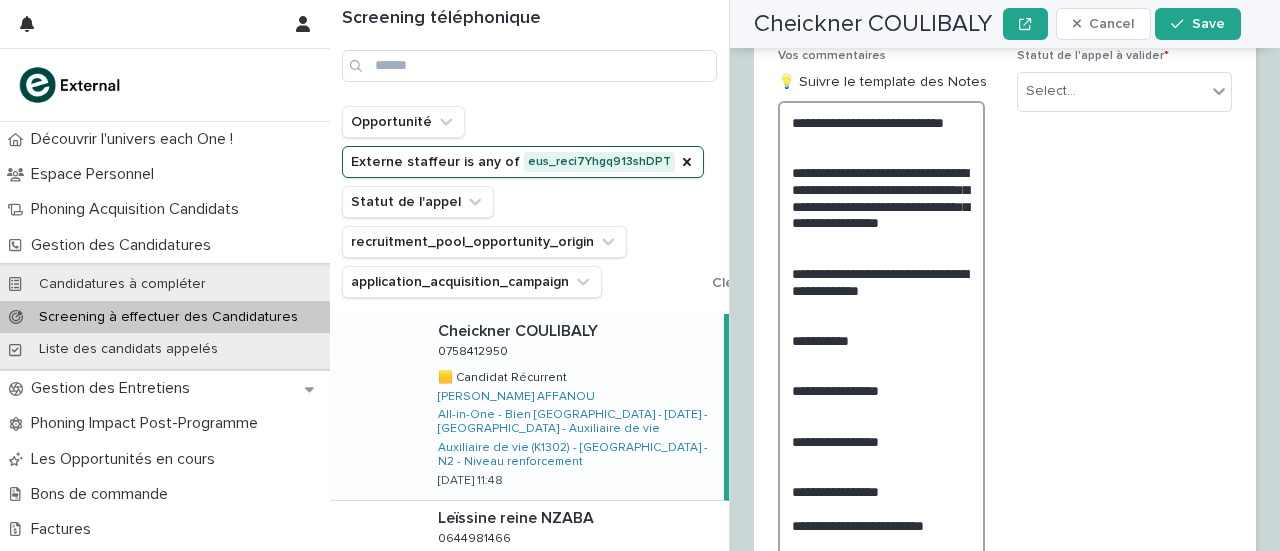 click on "**********" at bounding box center (881, 332) 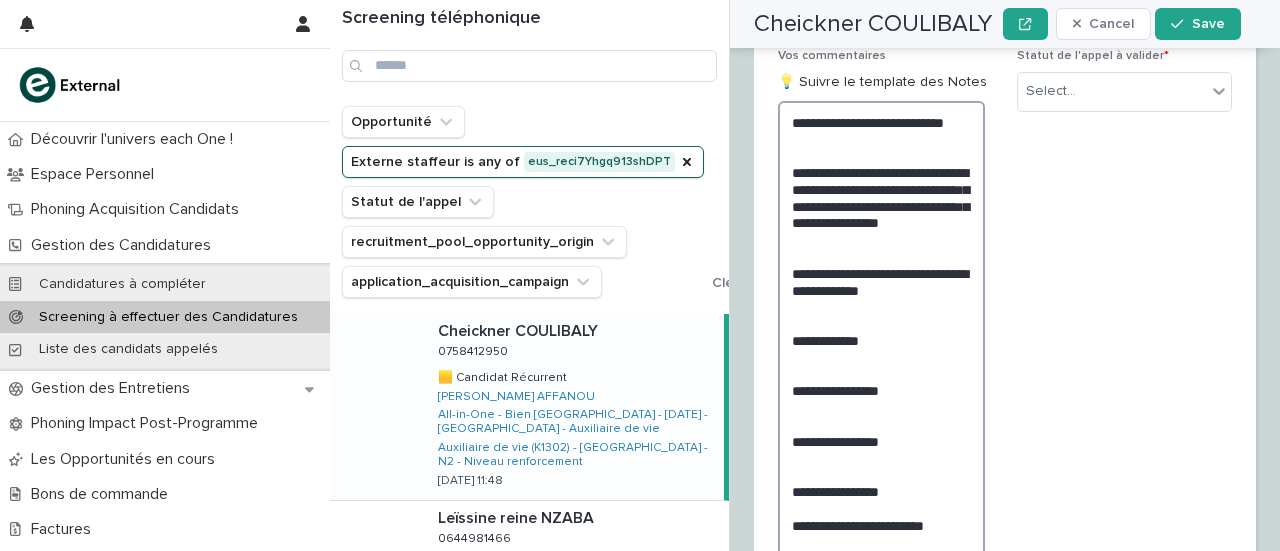 click on "**********" at bounding box center [881, 332] 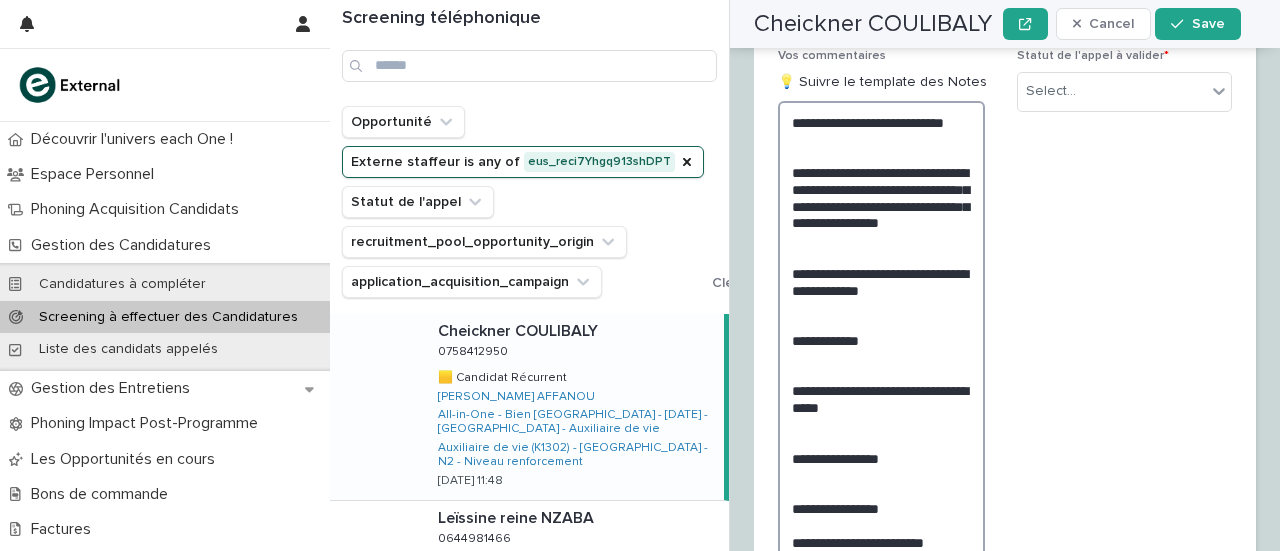click on "**********" at bounding box center (881, 340) 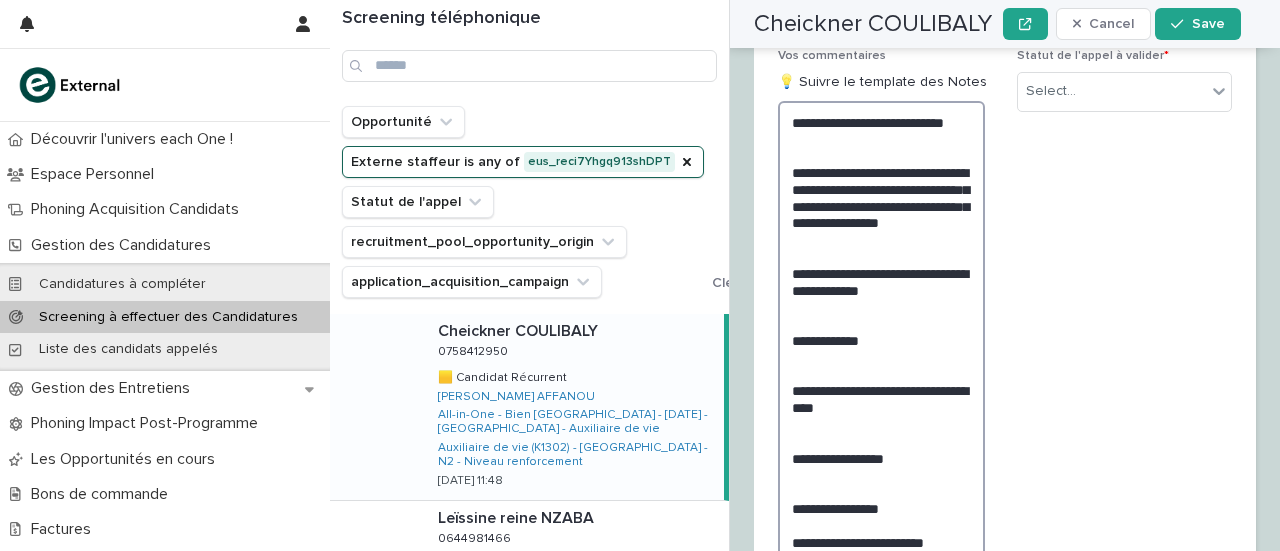 click on "**********" at bounding box center [881, 340] 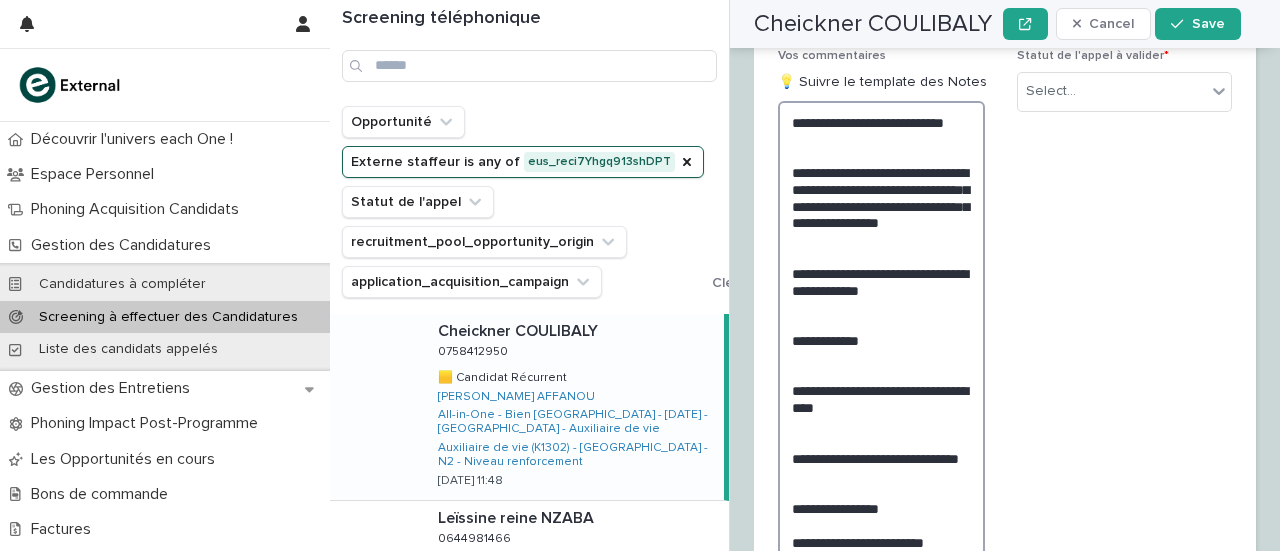 click on "**********" at bounding box center [881, 348] 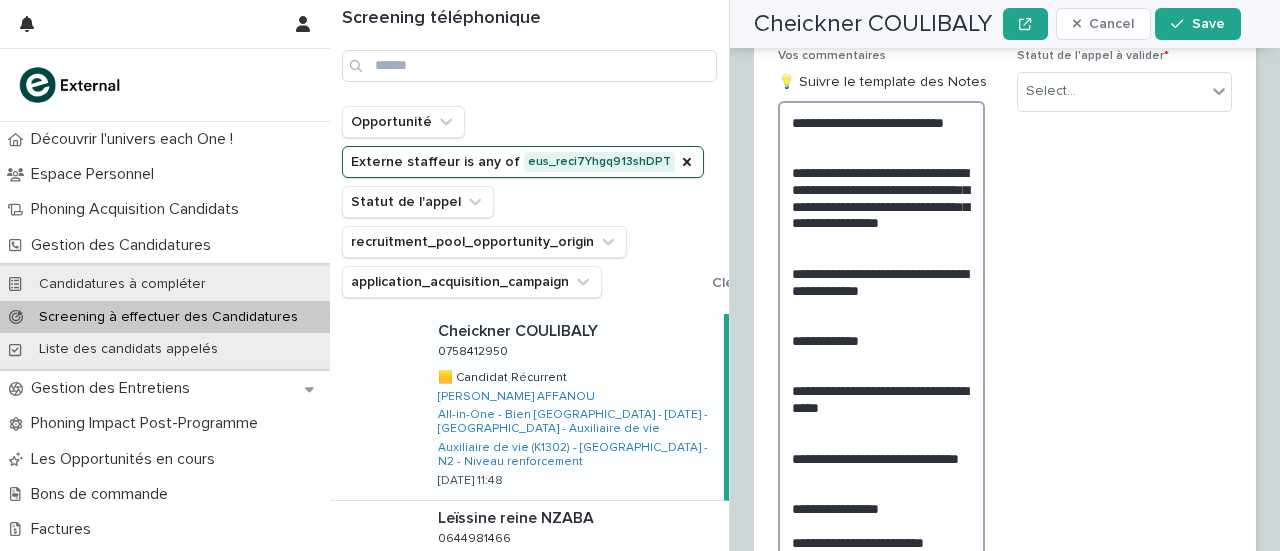 click on "**********" at bounding box center (881, 348) 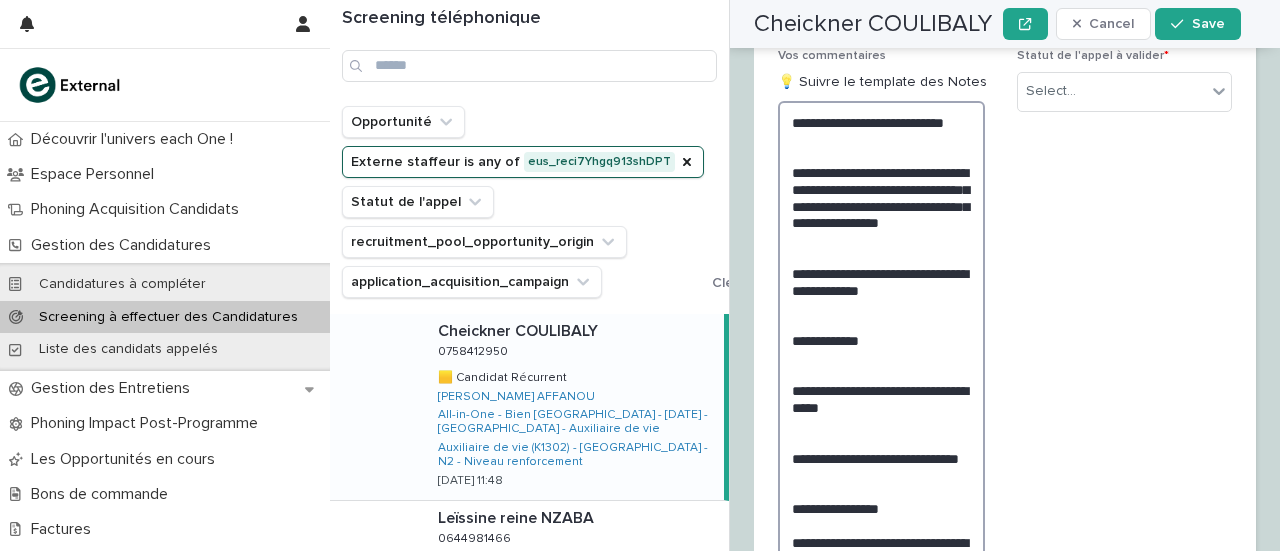 click on "**********" at bounding box center (881, 365) 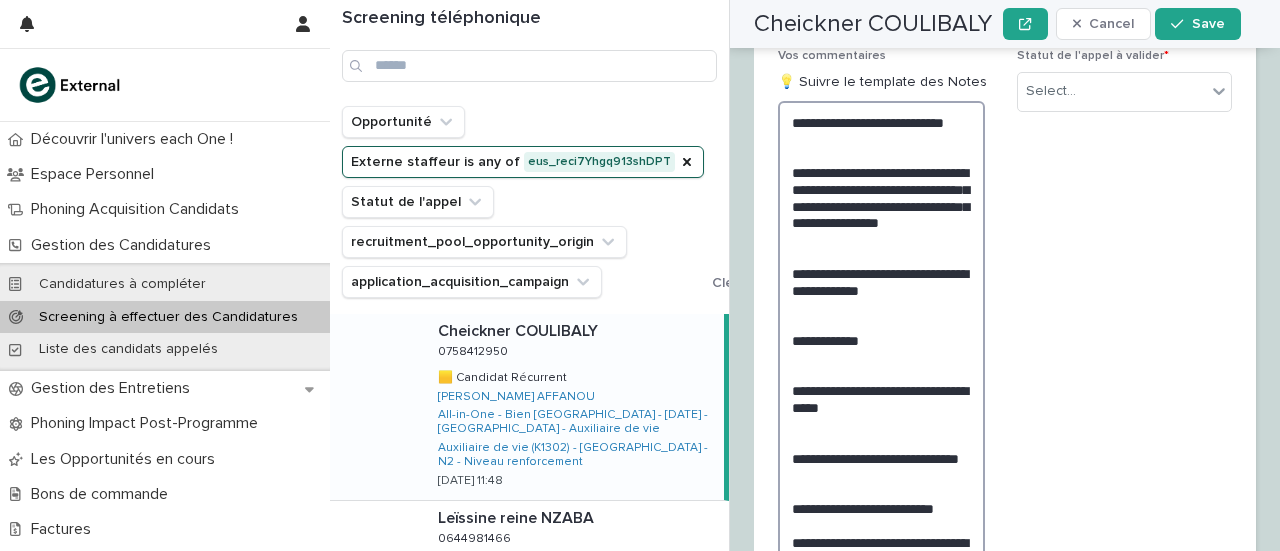 click on "**********" at bounding box center [881, 365] 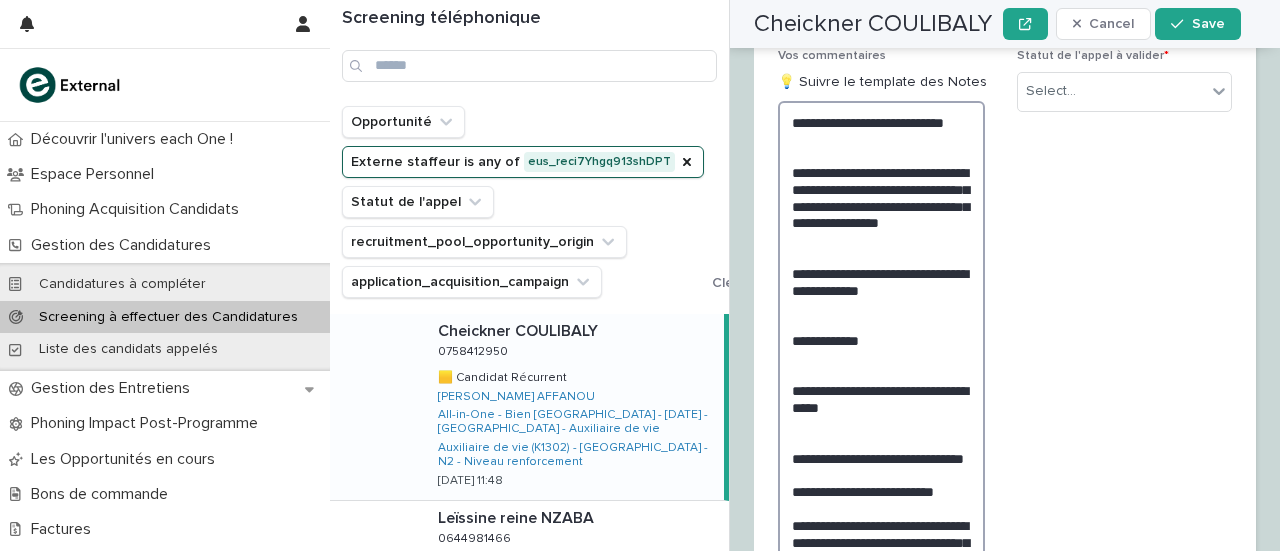 click on "**********" at bounding box center (881, 357) 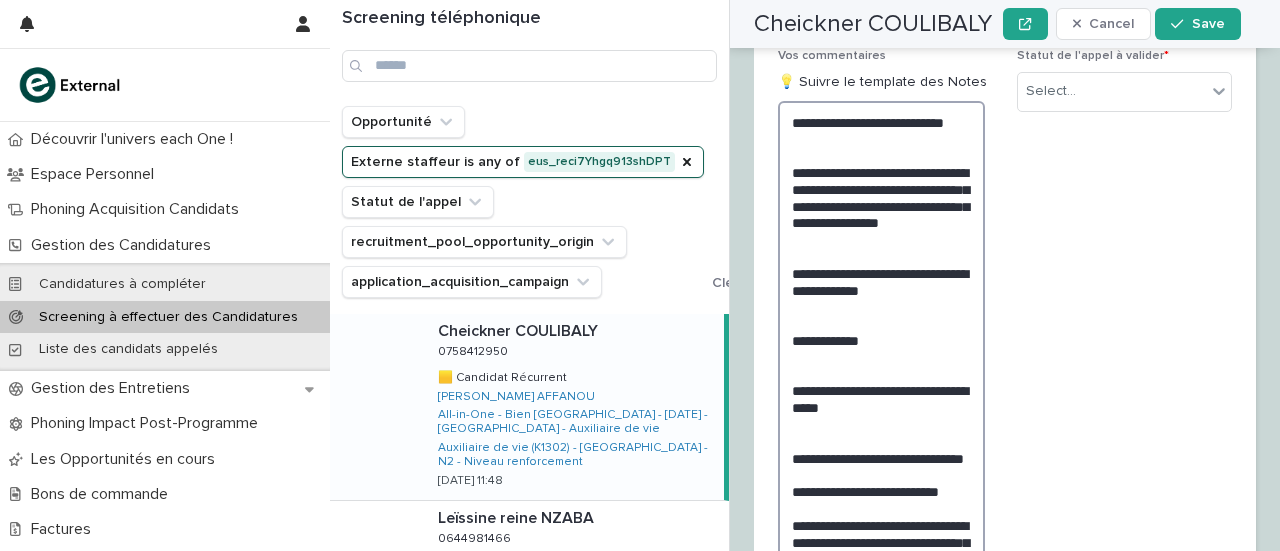 click on "**********" at bounding box center [881, 357] 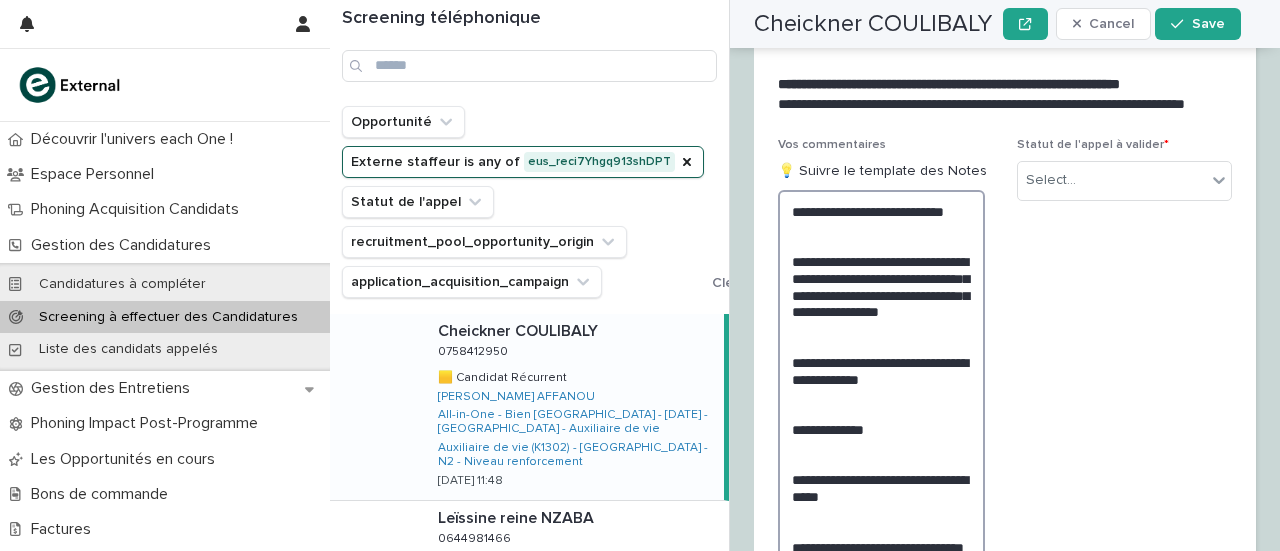 scroll, scrollTop: 3602, scrollLeft: 0, axis: vertical 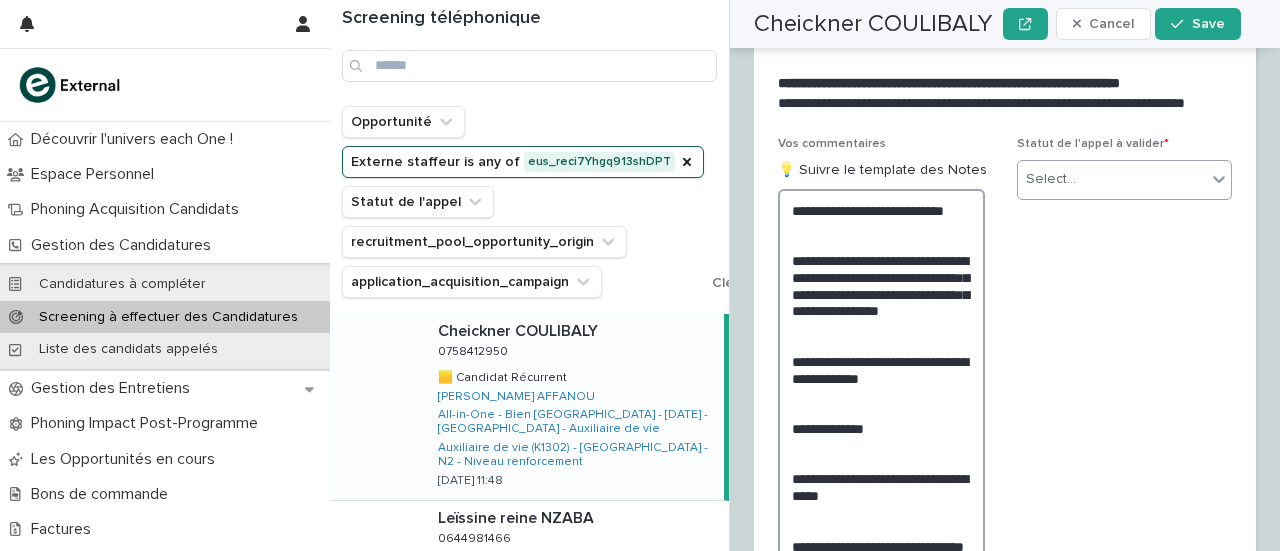 type on "**********" 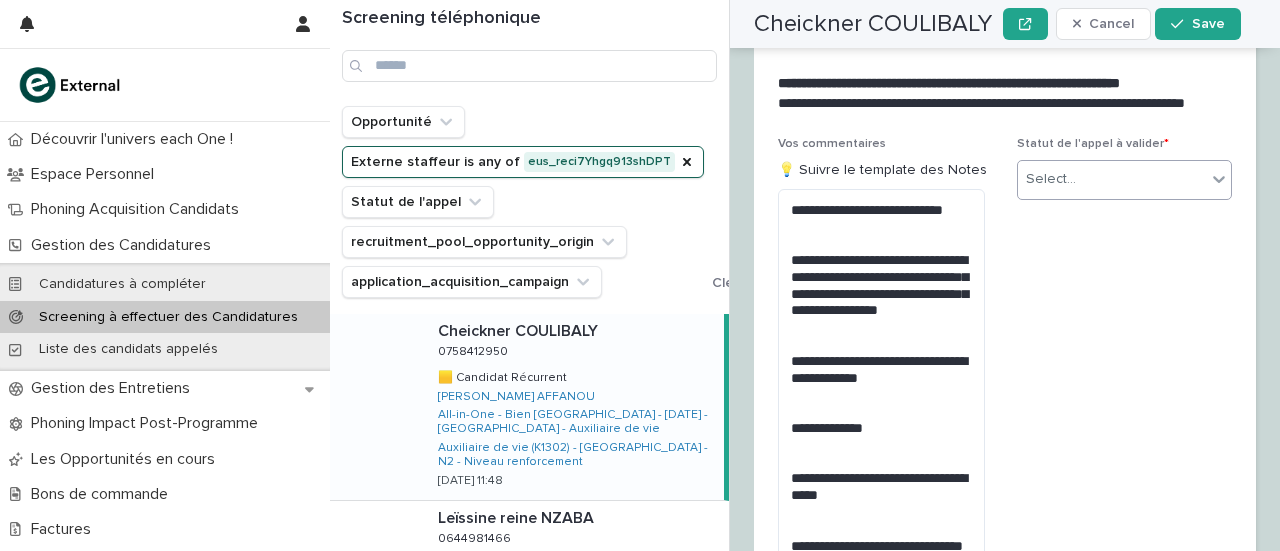 click on "Select..." at bounding box center (1051, 179) 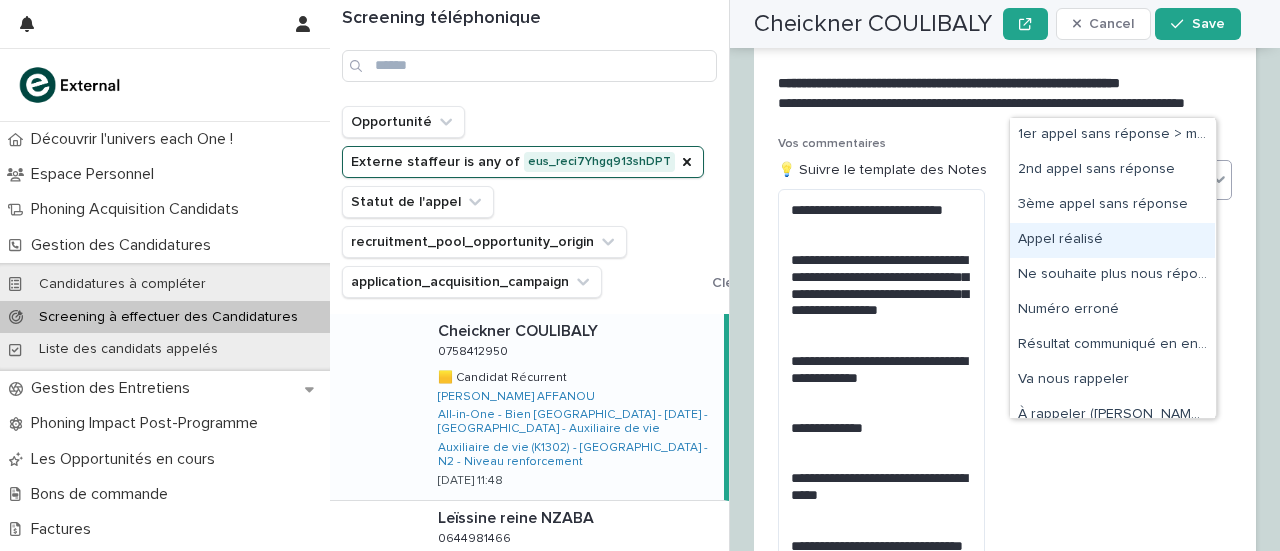 click on "Appel réalisé" at bounding box center (1112, 240) 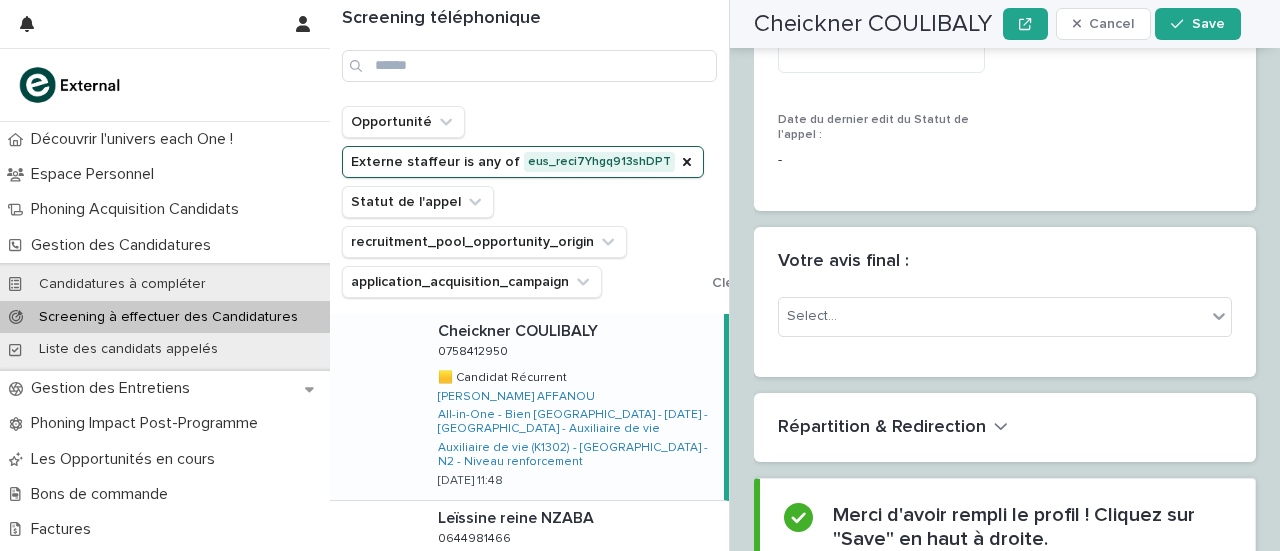 scroll, scrollTop: 4268, scrollLeft: 0, axis: vertical 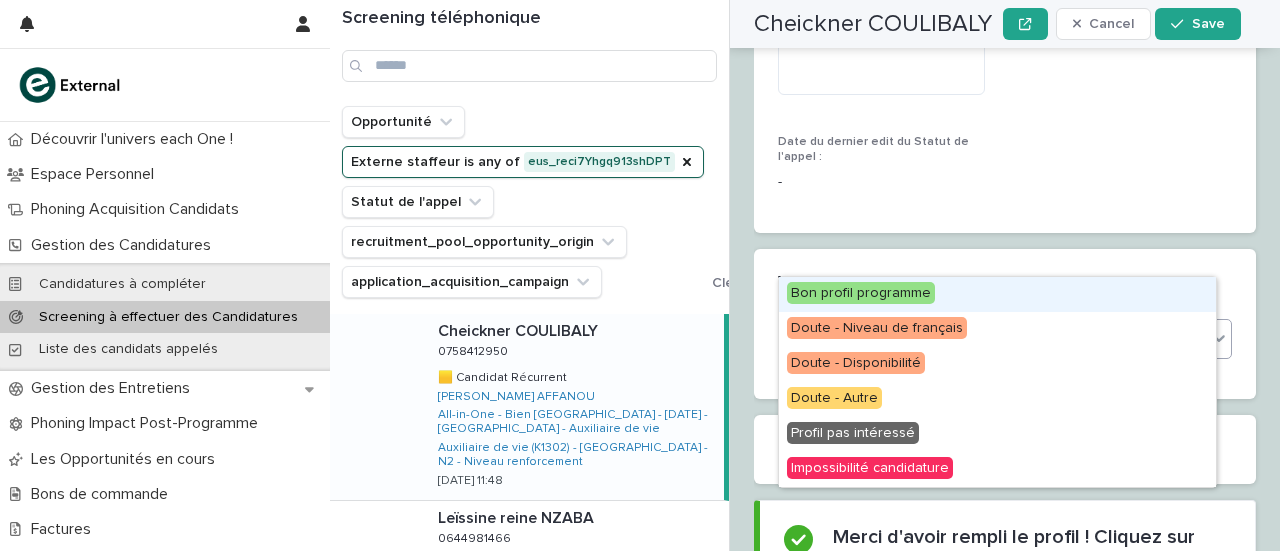 click on "Select..." at bounding box center (992, 338) 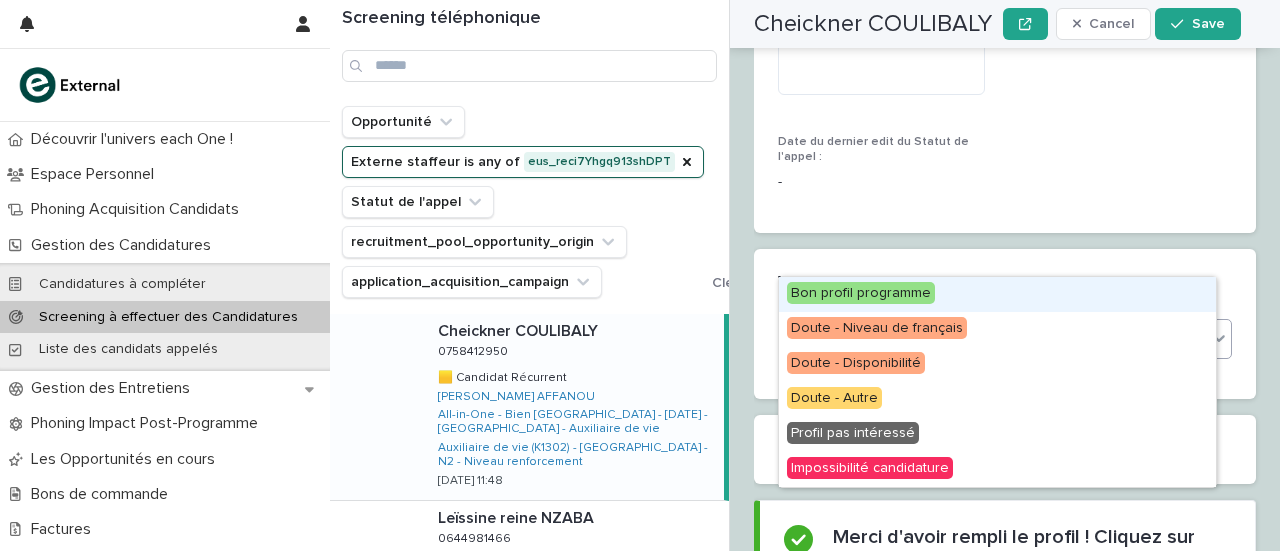 click on "Bon profil programme" at bounding box center [861, 293] 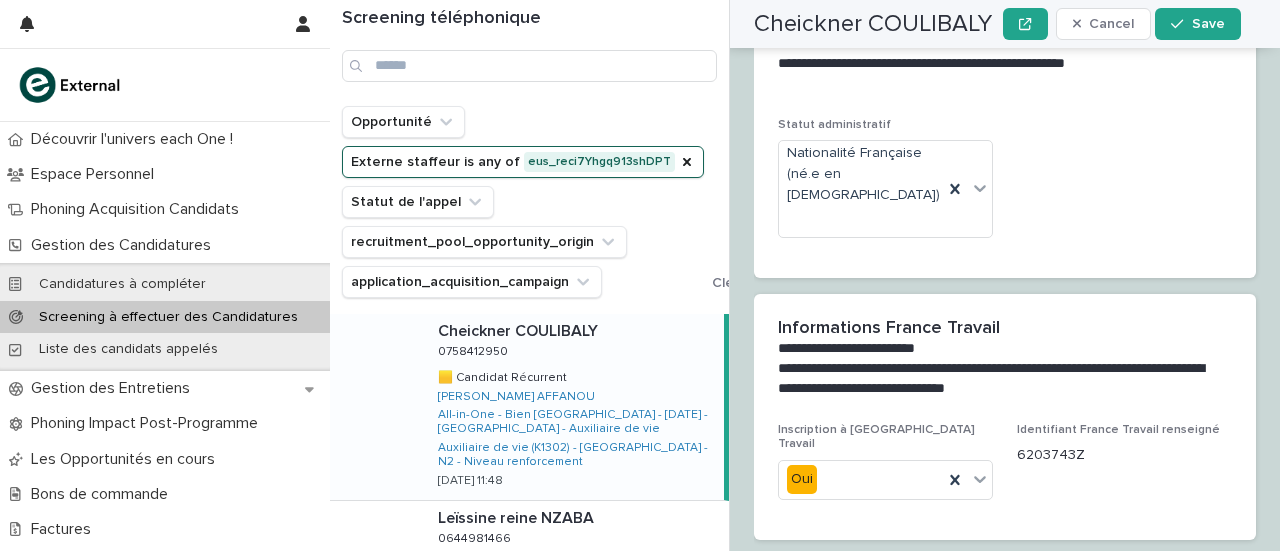 scroll, scrollTop: 2454, scrollLeft: 0, axis: vertical 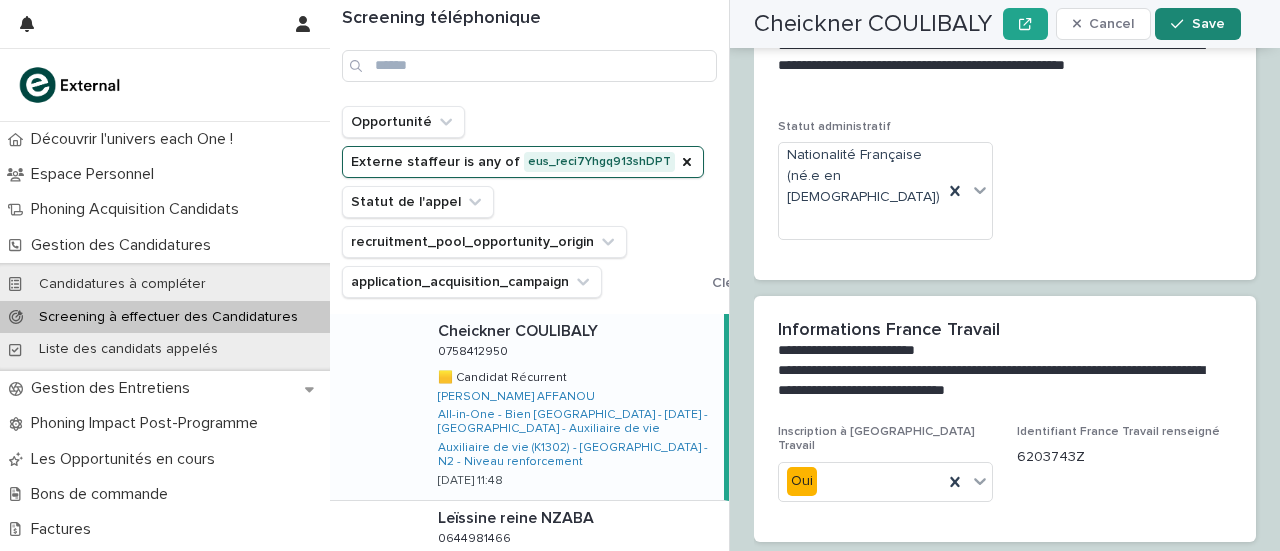 click at bounding box center [1181, 24] 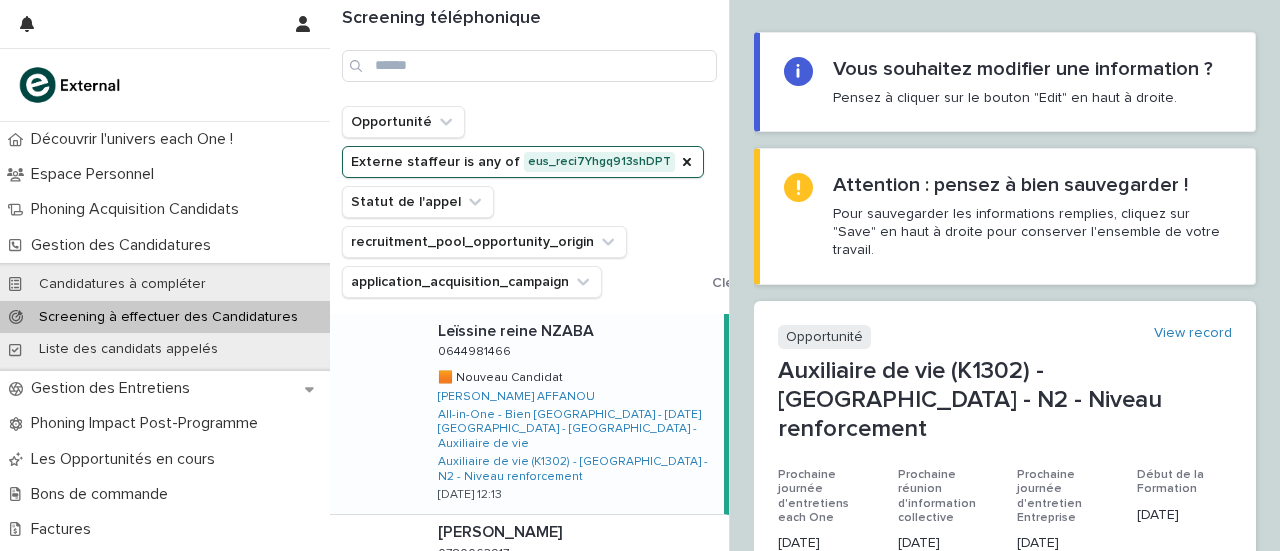 scroll, scrollTop: 193, scrollLeft: 0, axis: vertical 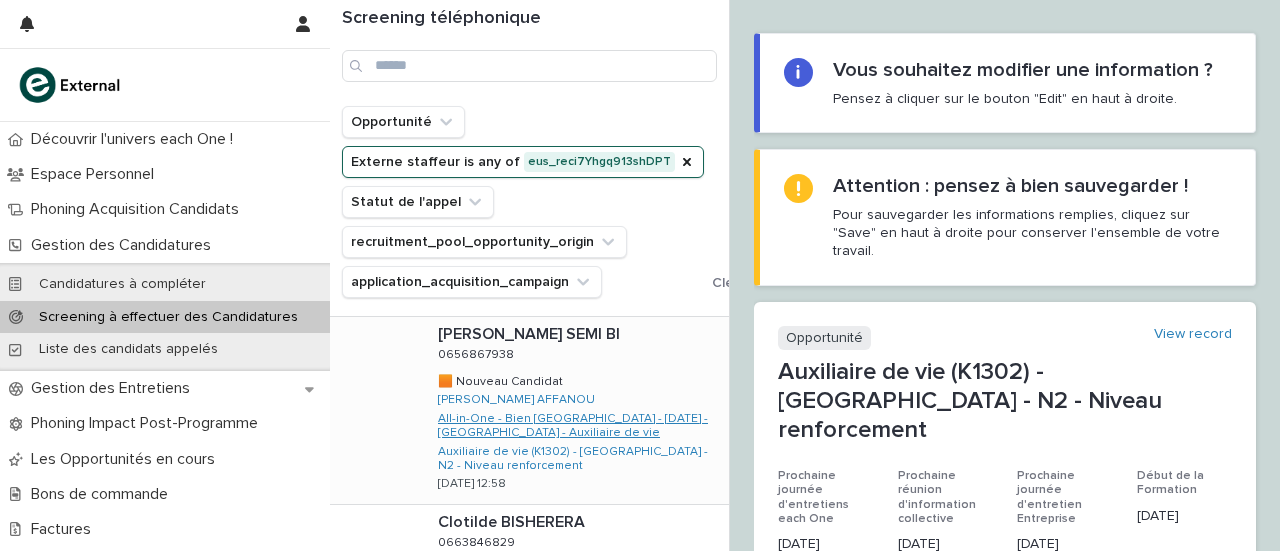 click on "All-in-One - Bien [GEOGRAPHIC_DATA] - [DATE] - [GEOGRAPHIC_DATA] - Auxiliaire de vie" at bounding box center (579, 426) 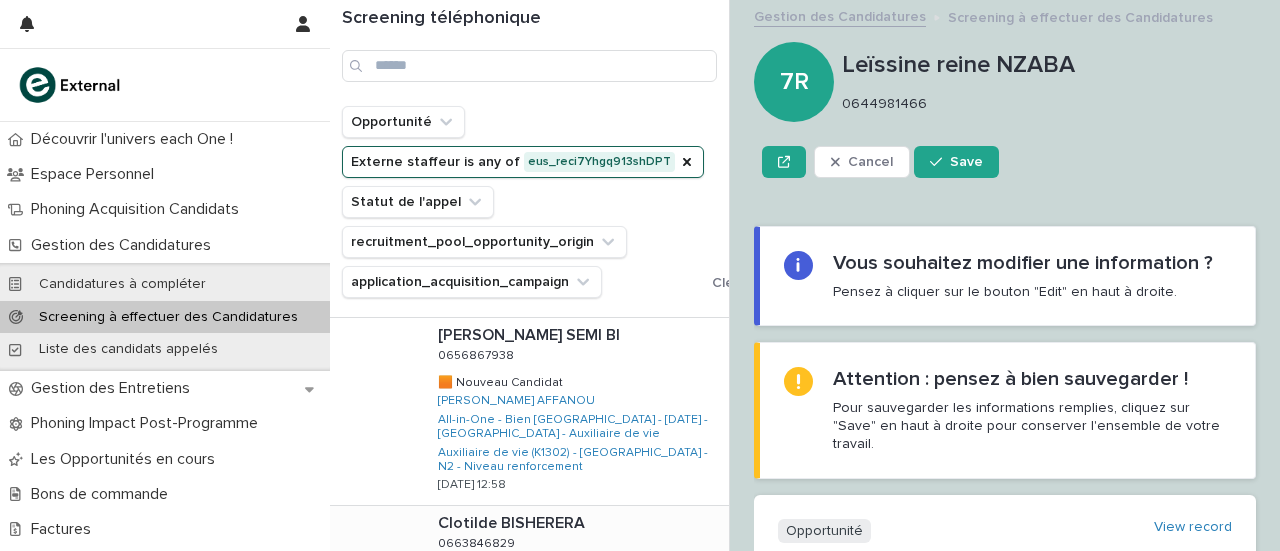 scroll, scrollTop: 398, scrollLeft: 0, axis: vertical 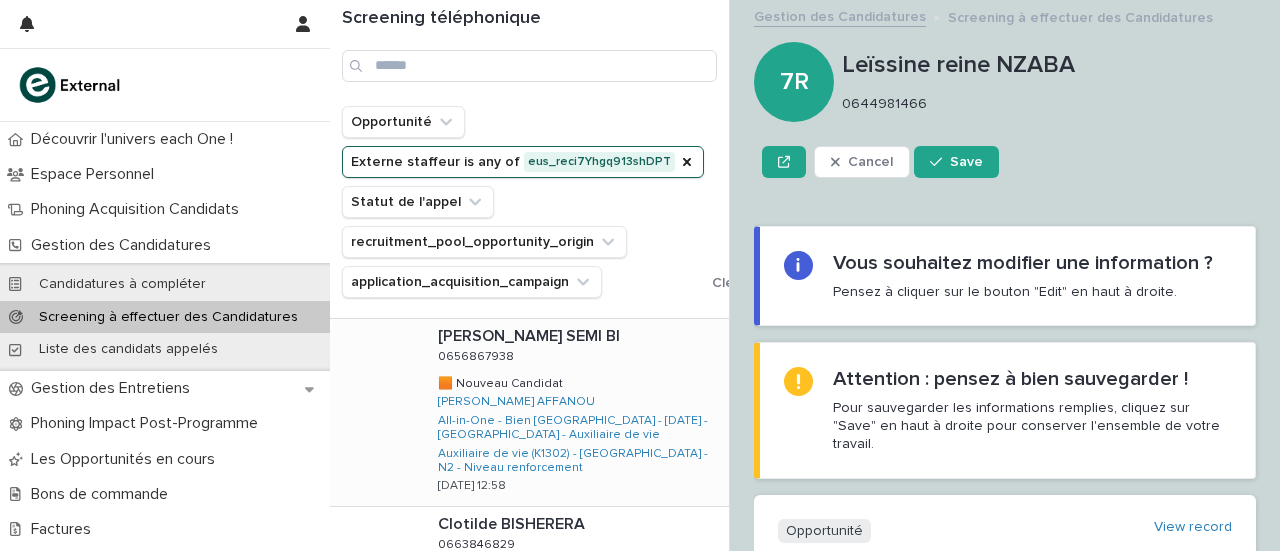 click on "🟧 Nouveau Candidat" at bounding box center [502, 382] 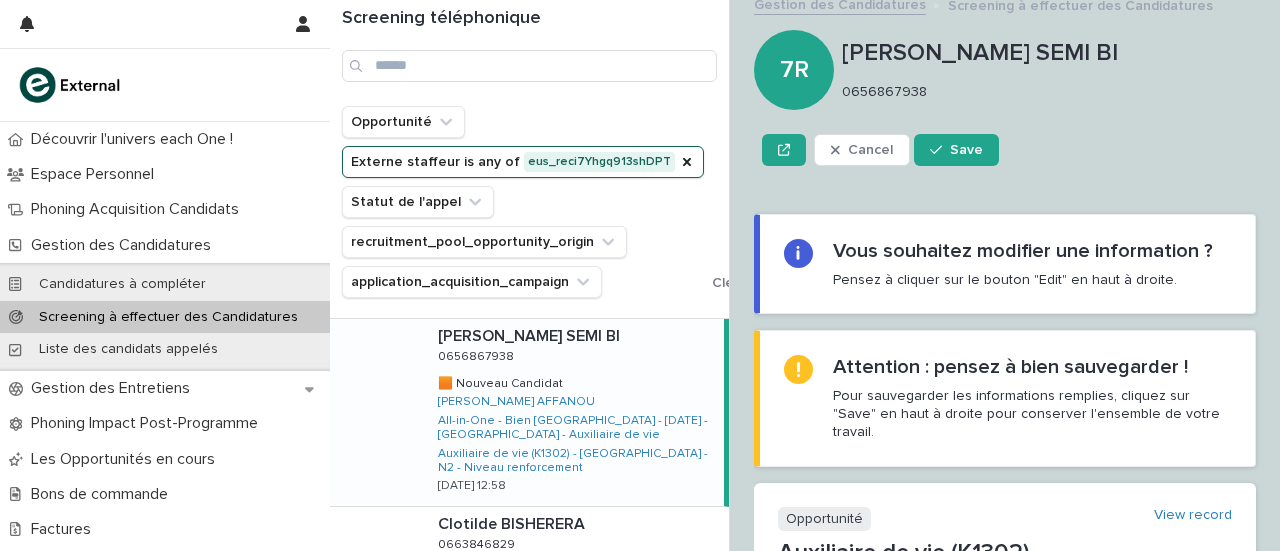 scroll, scrollTop: 0, scrollLeft: 0, axis: both 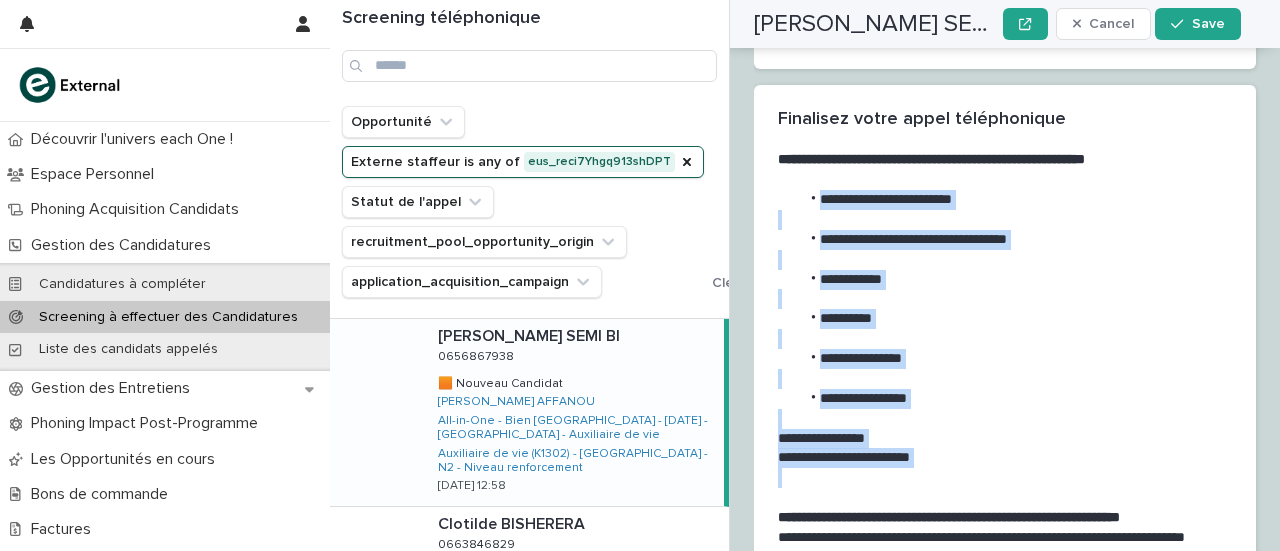 drag, startPoint x: 806, startPoint y: 224, endPoint x: 952, endPoint y: 391, distance: 221.822 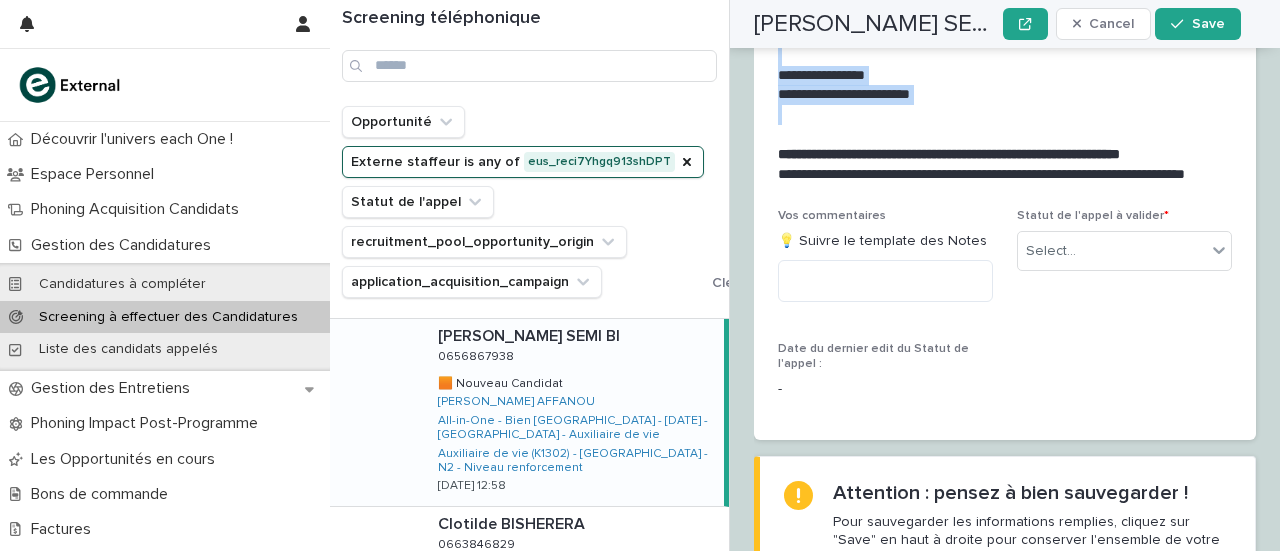scroll, scrollTop: 3394, scrollLeft: 0, axis: vertical 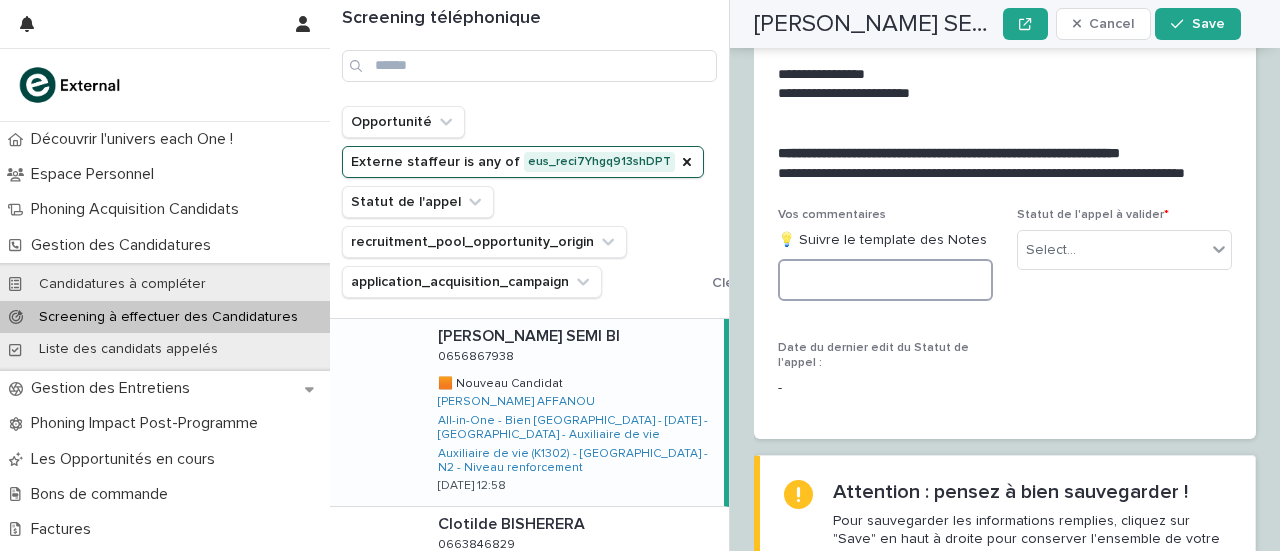 click at bounding box center [885, 280] 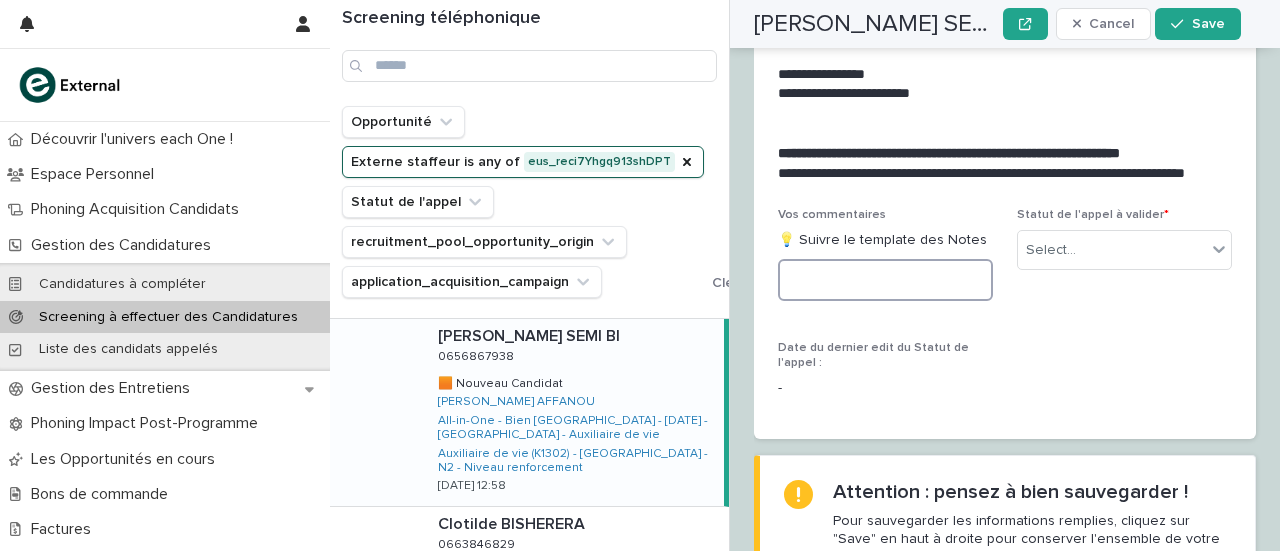 paste on "**********" 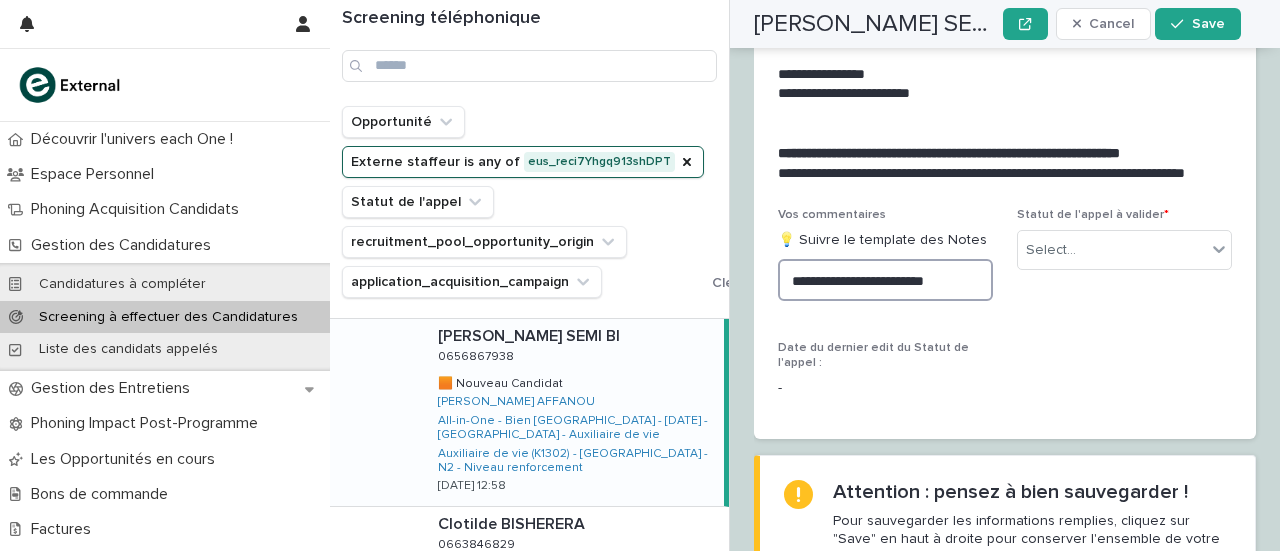 scroll, scrollTop: 3453, scrollLeft: 0, axis: vertical 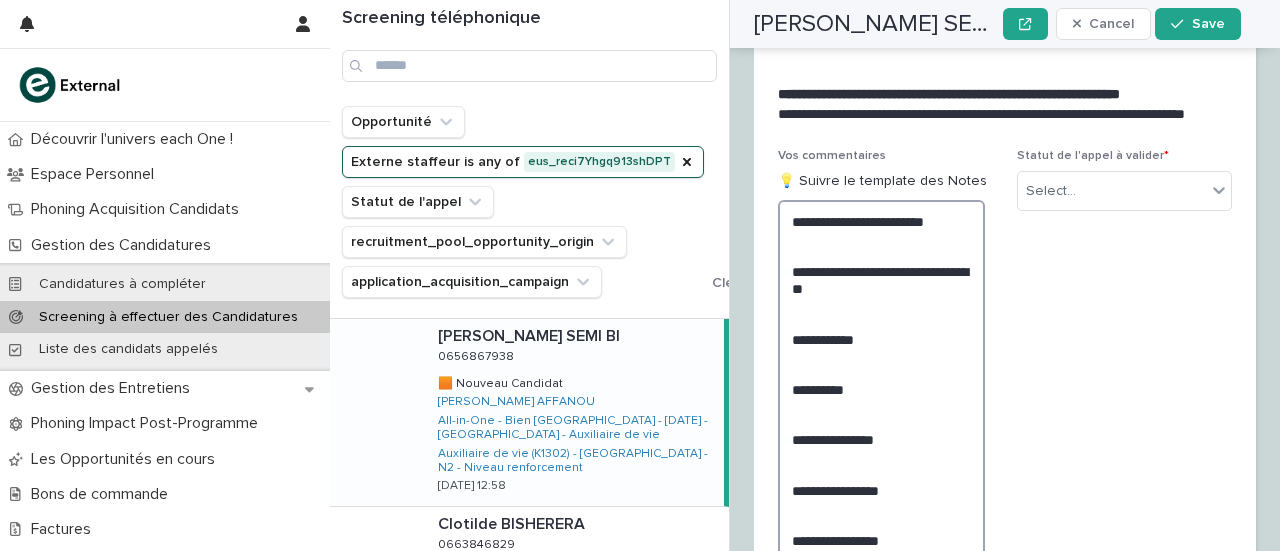 click on "**********" at bounding box center [881, 414] 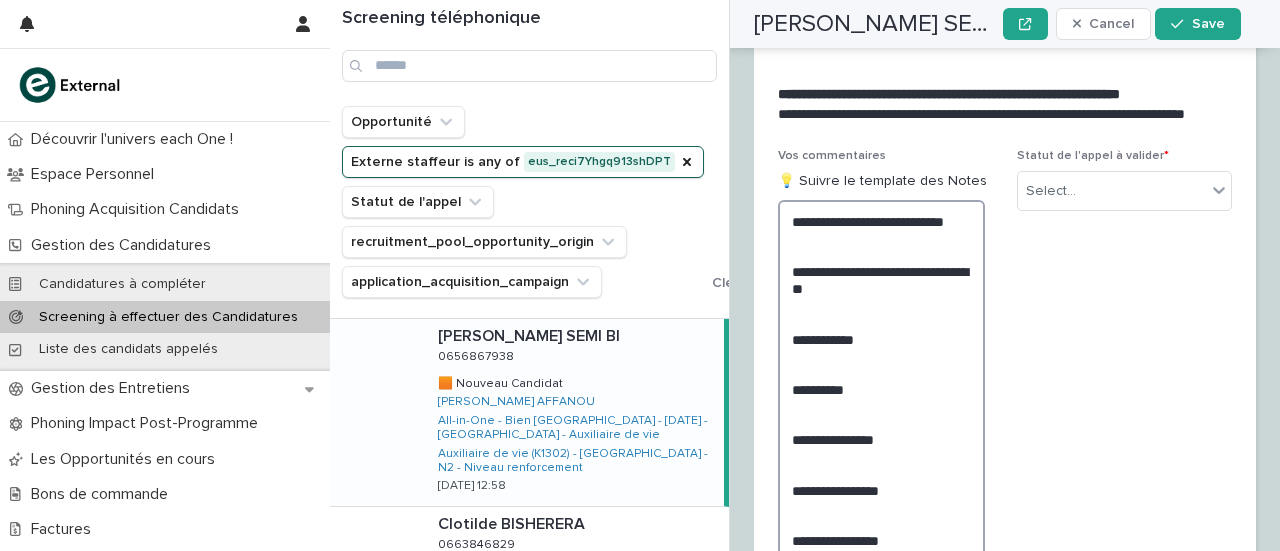 click on "**********" at bounding box center (881, 414) 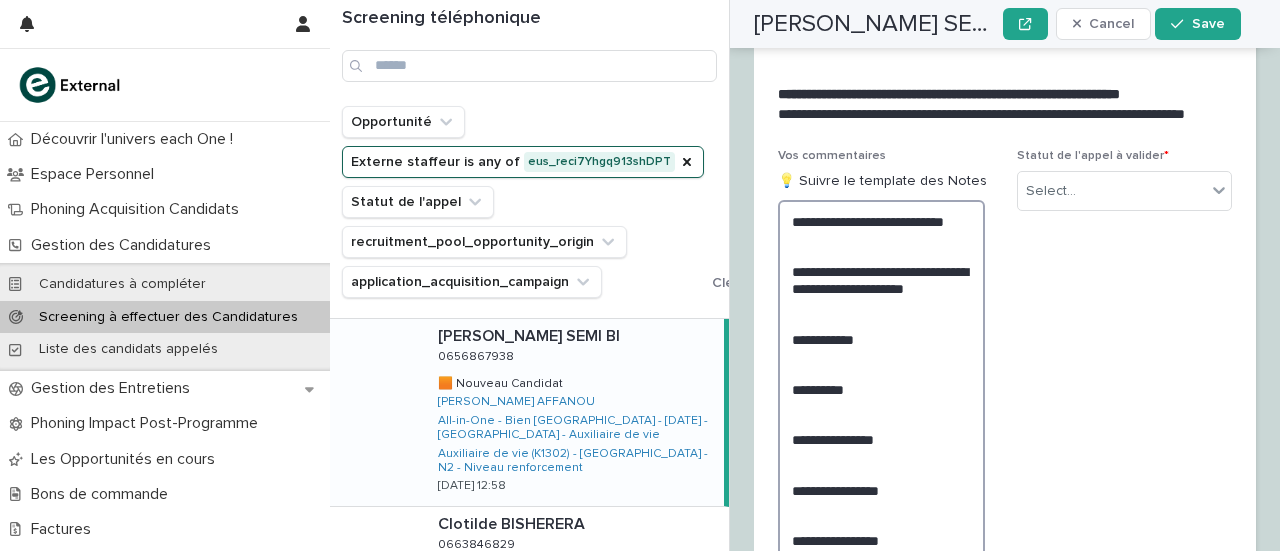 click on "**********" at bounding box center (881, 414) 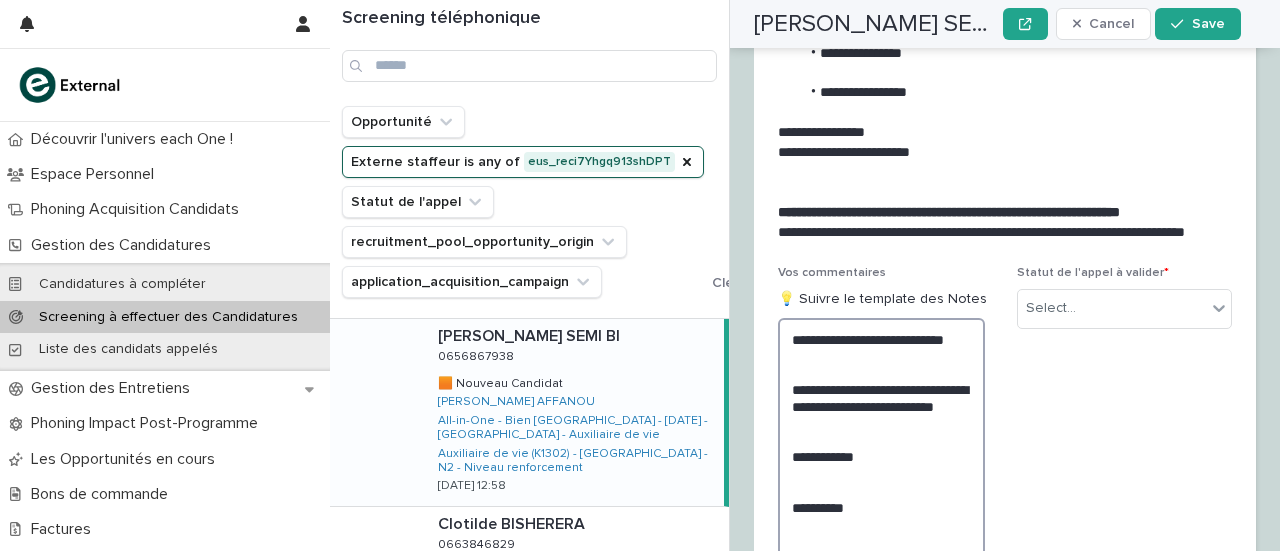 scroll, scrollTop: 3554, scrollLeft: 0, axis: vertical 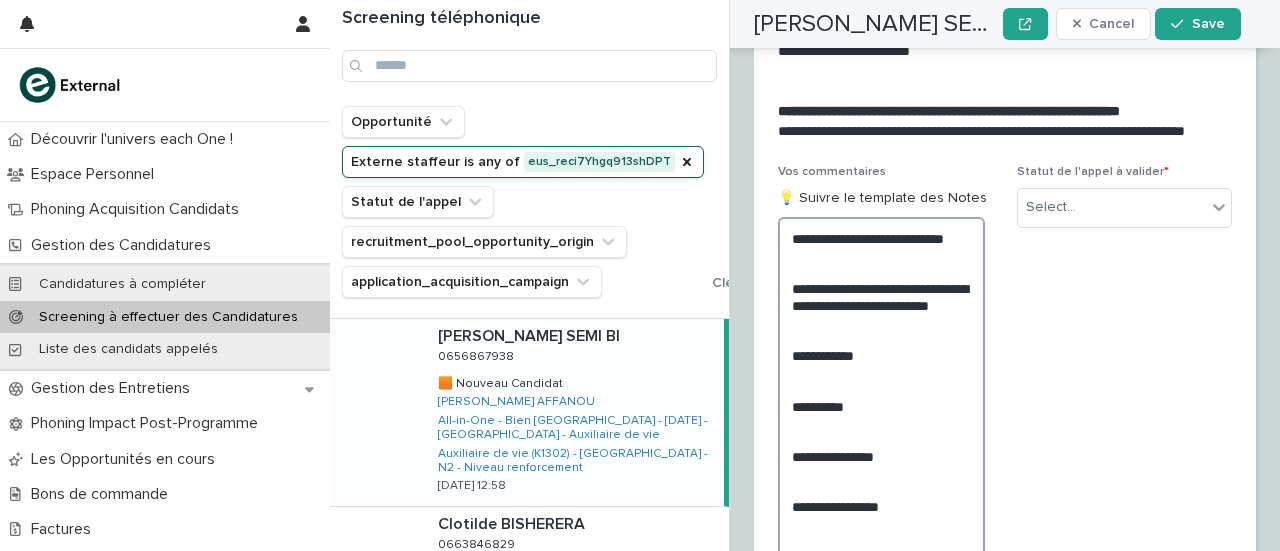 click on "**********" at bounding box center [881, 439] 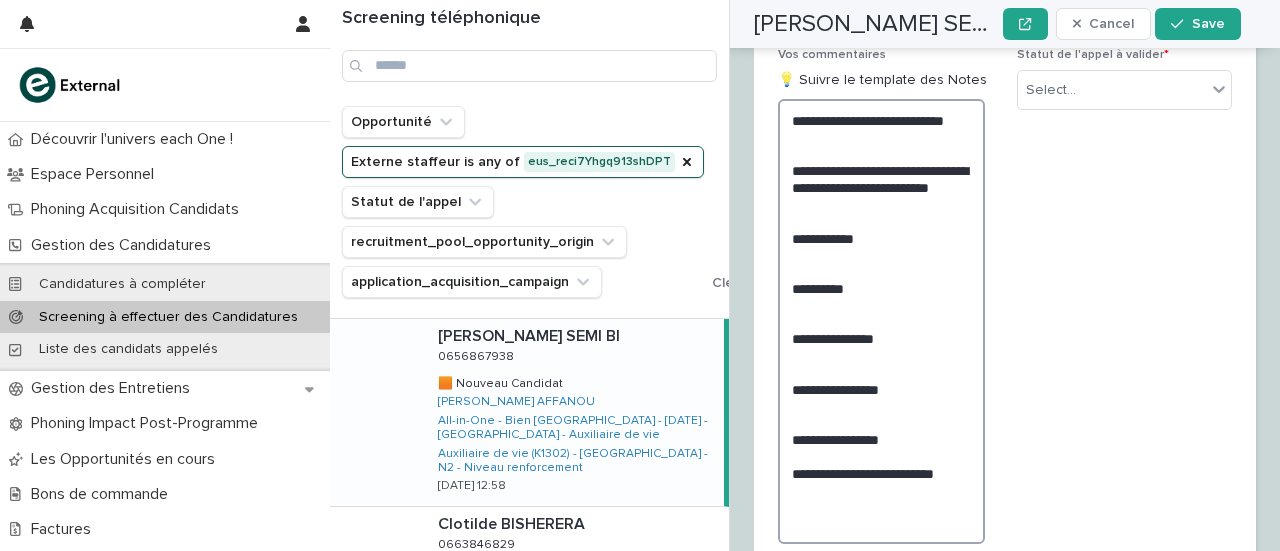 scroll, scrollTop: 3453, scrollLeft: 0, axis: vertical 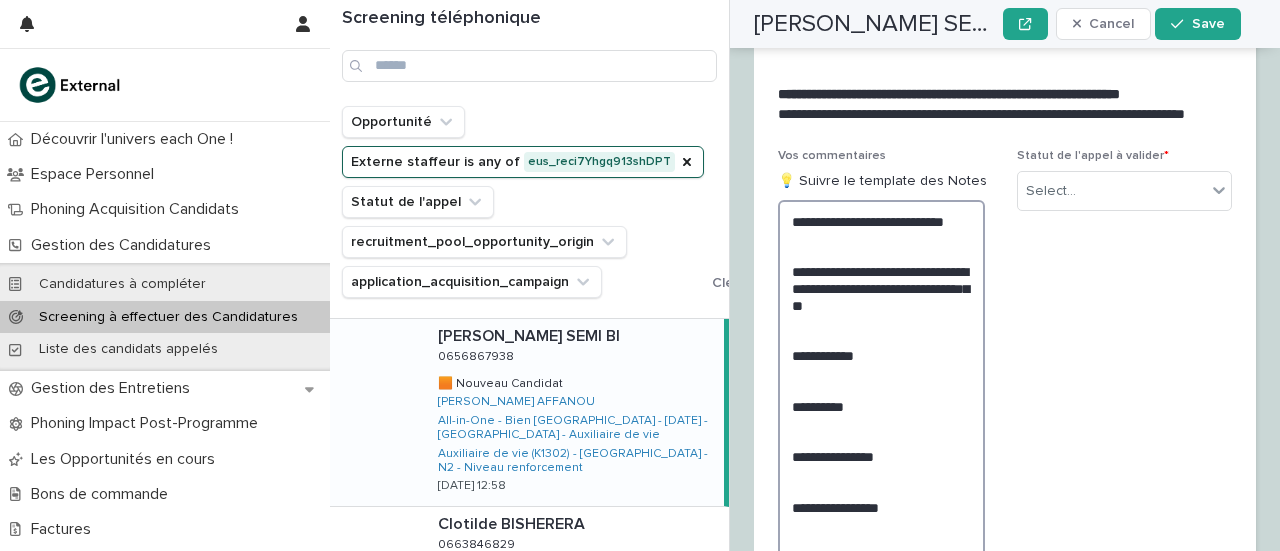 click on "**********" at bounding box center [881, 422] 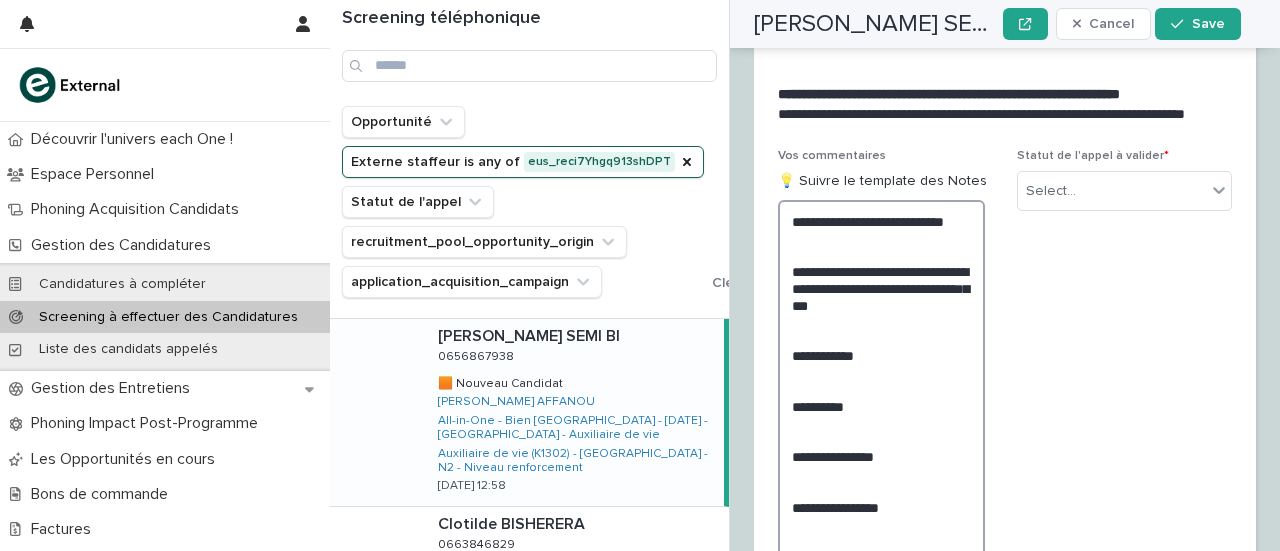 click on "**********" at bounding box center [881, 422] 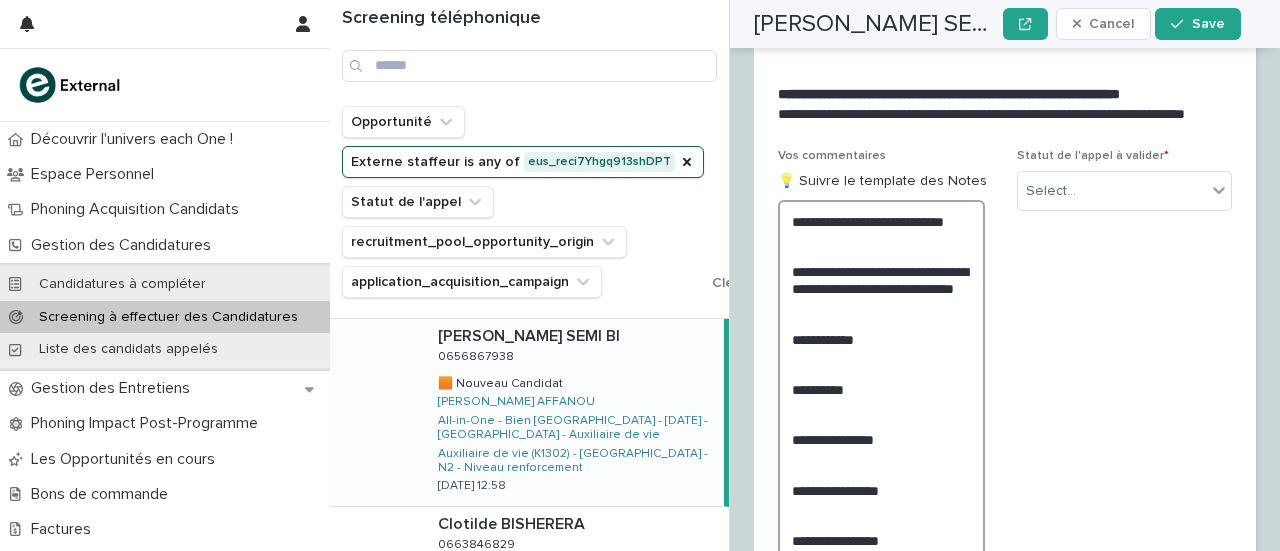 click on "**********" at bounding box center [881, 422] 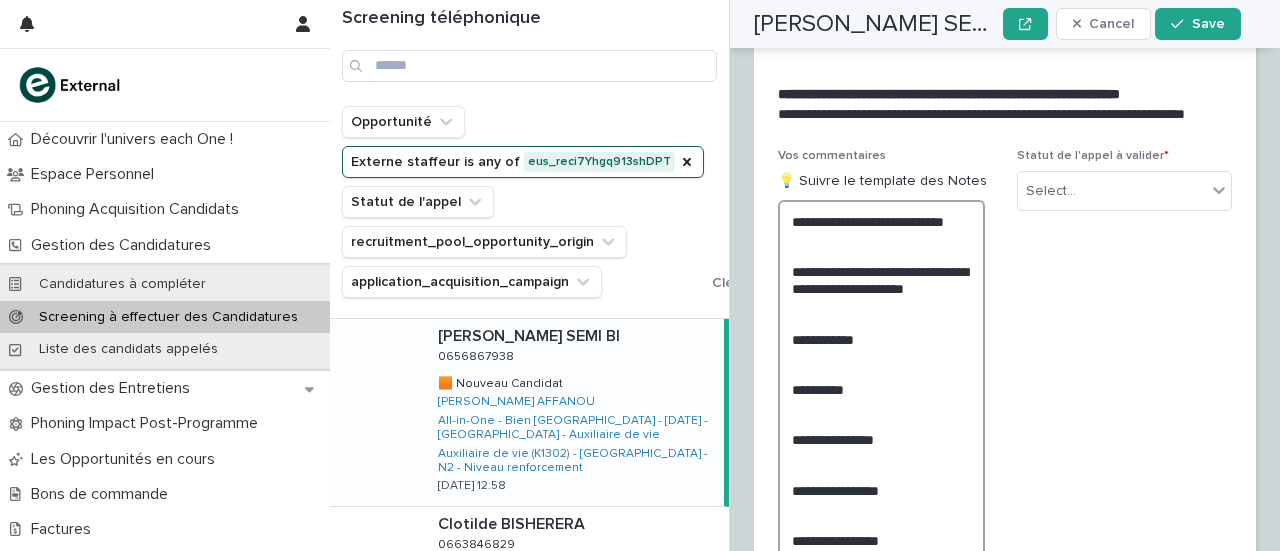 click on "**********" at bounding box center (881, 414) 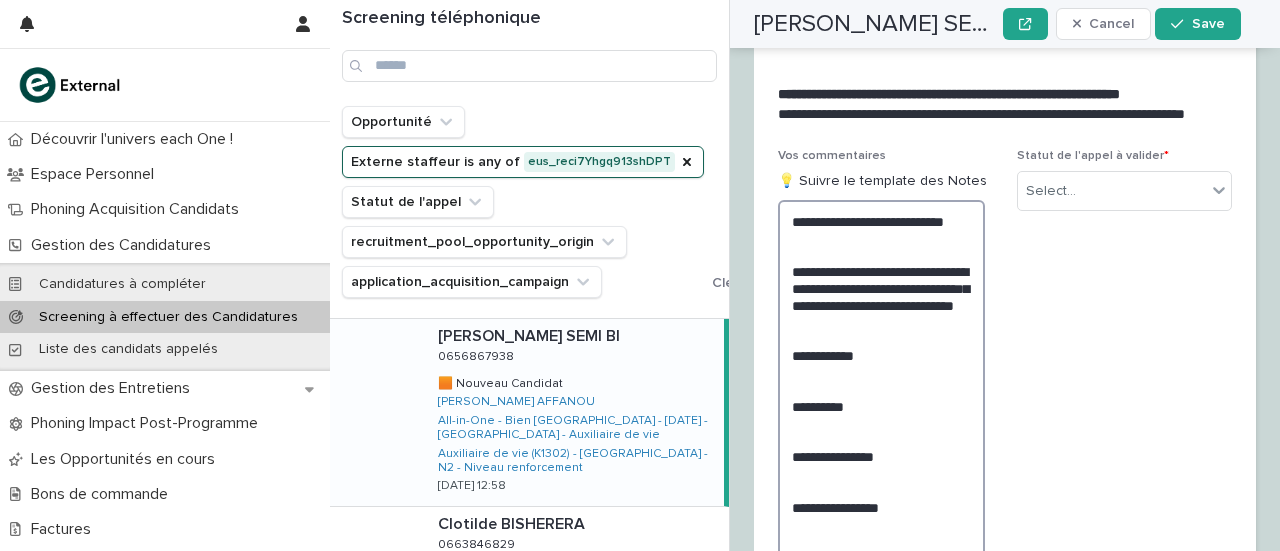click on "**********" at bounding box center (881, 431) 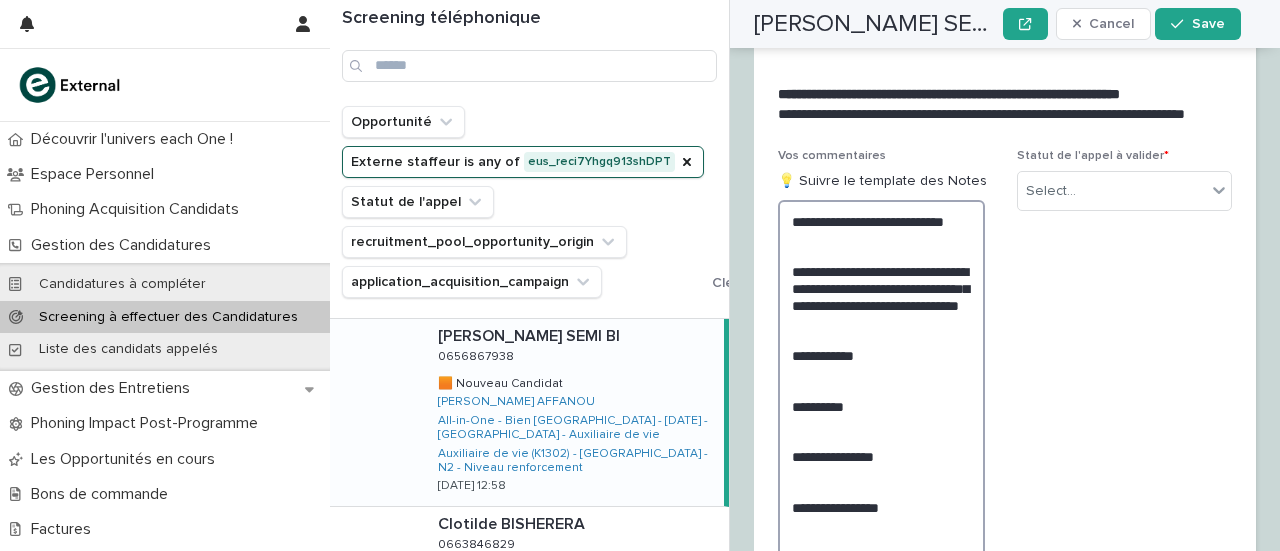 click on "**********" at bounding box center [881, 431] 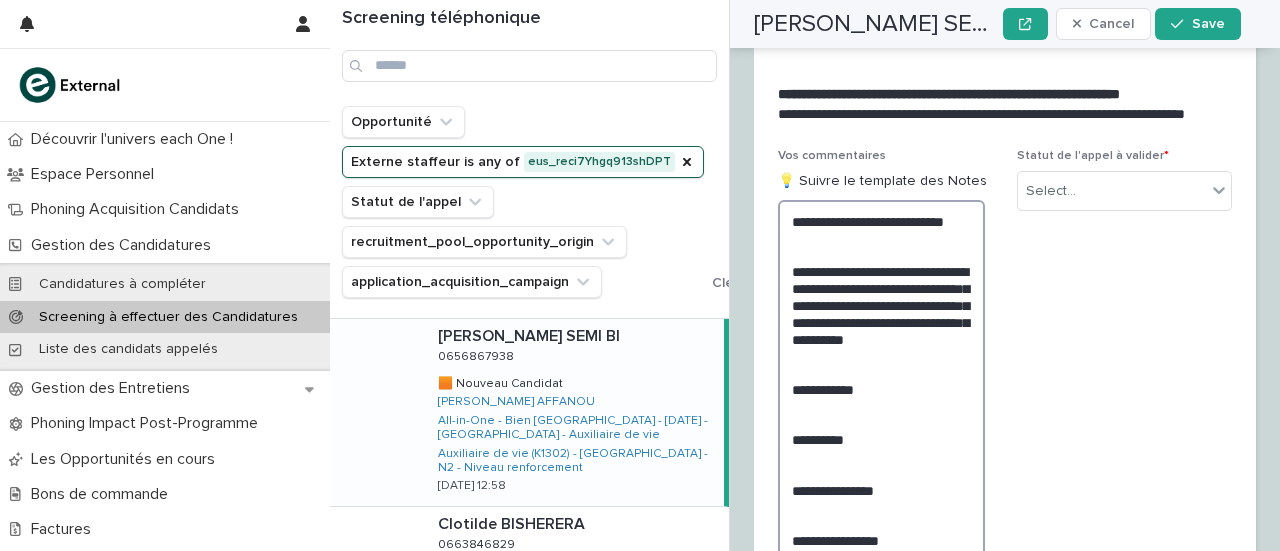 click on "**********" at bounding box center [881, 447] 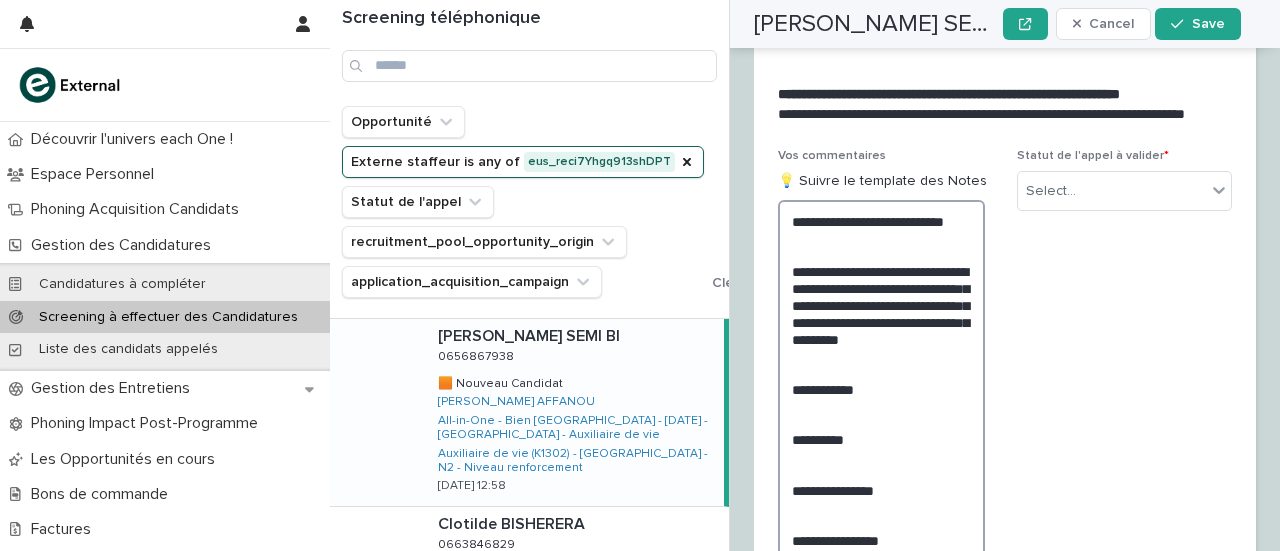 click on "**********" at bounding box center [881, 447] 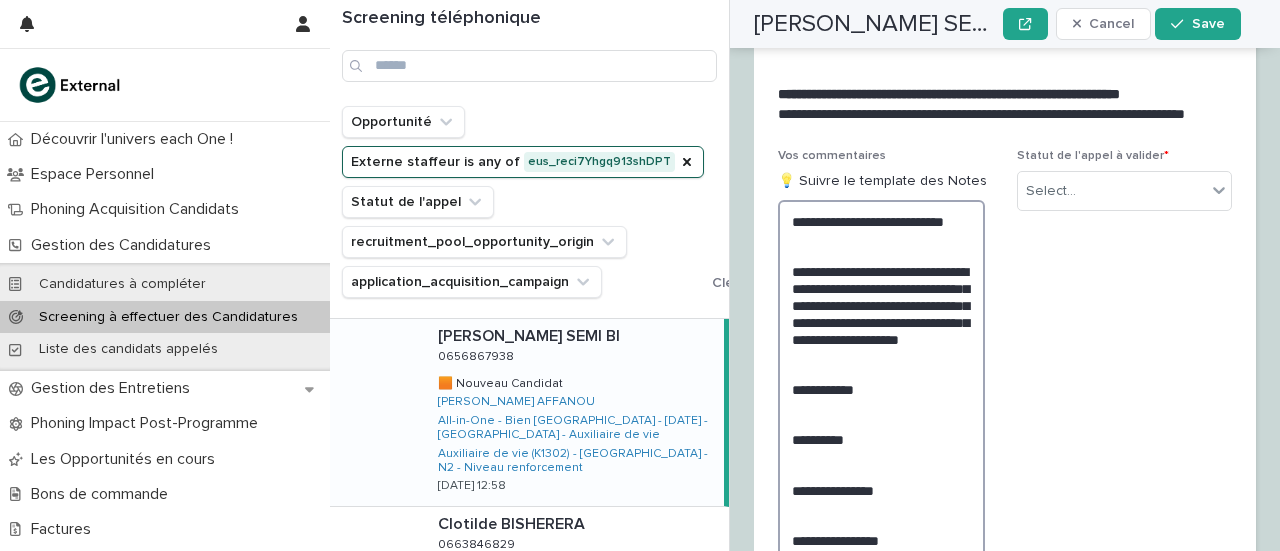 click on "**********" at bounding box center [881, 447] 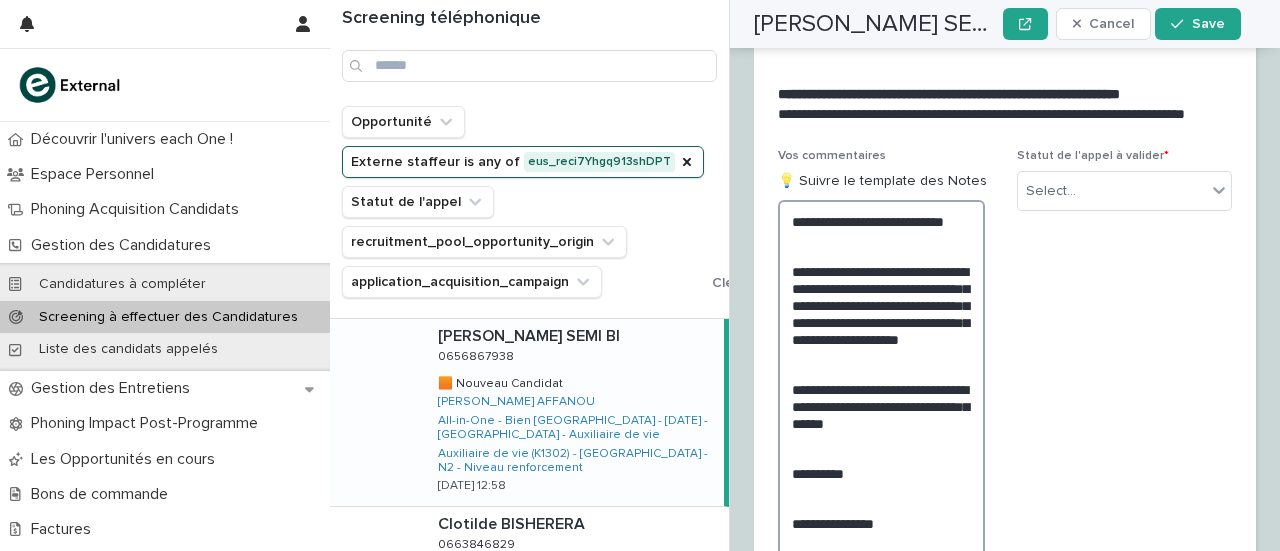 click on "**********" at bounding box center (881, 464) 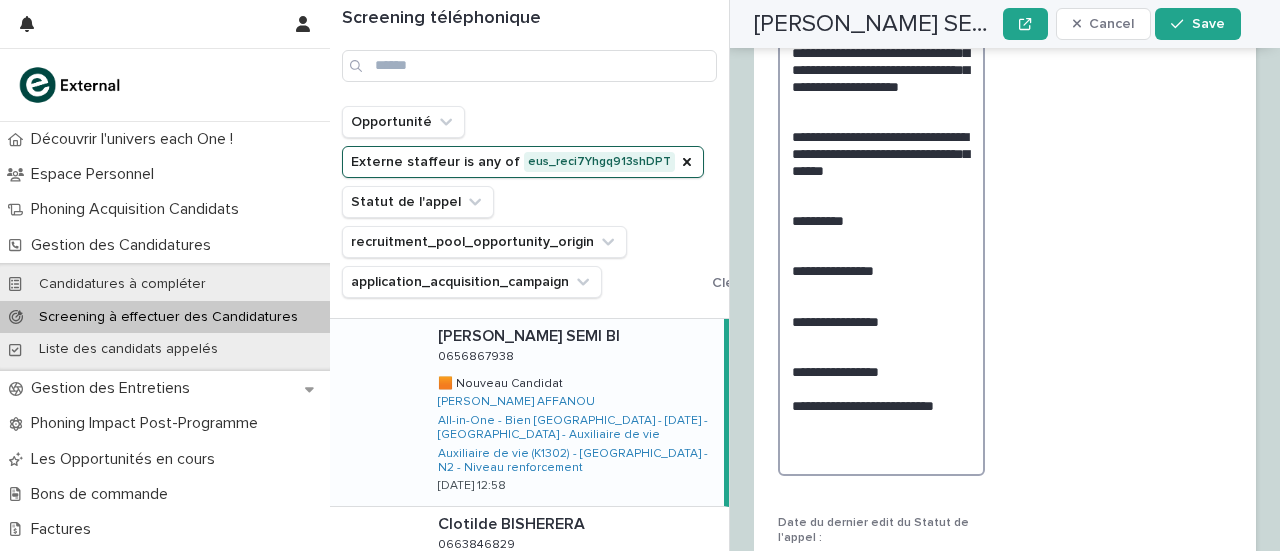 scroll, scrollTop: 3708, scrollLeft: 0, axis: vertical 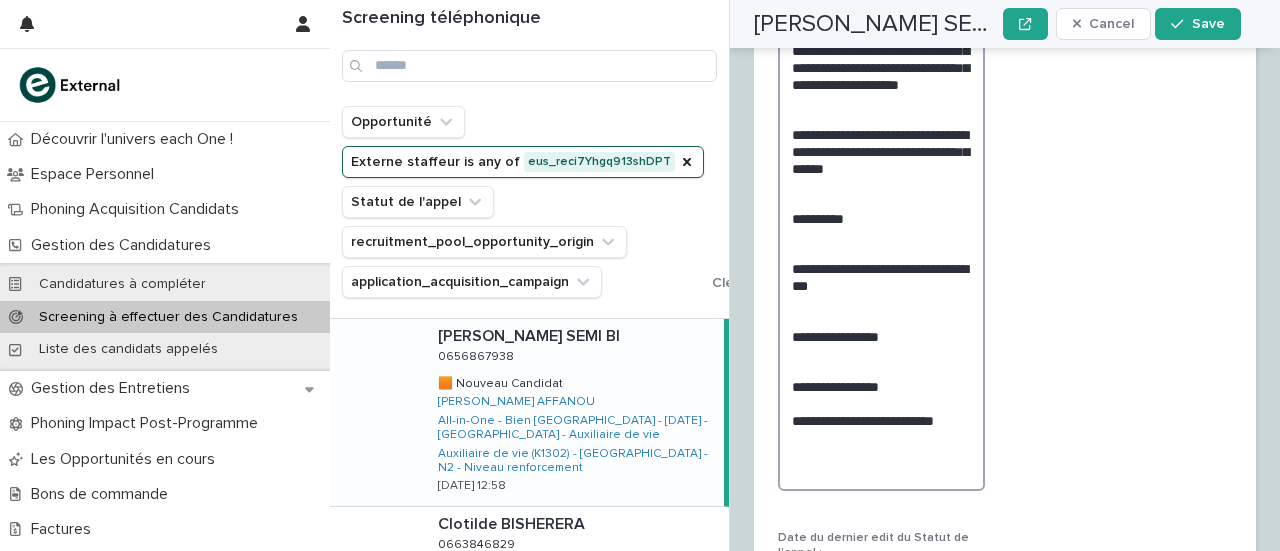 click on "**********" at bounding box center (881, 218) 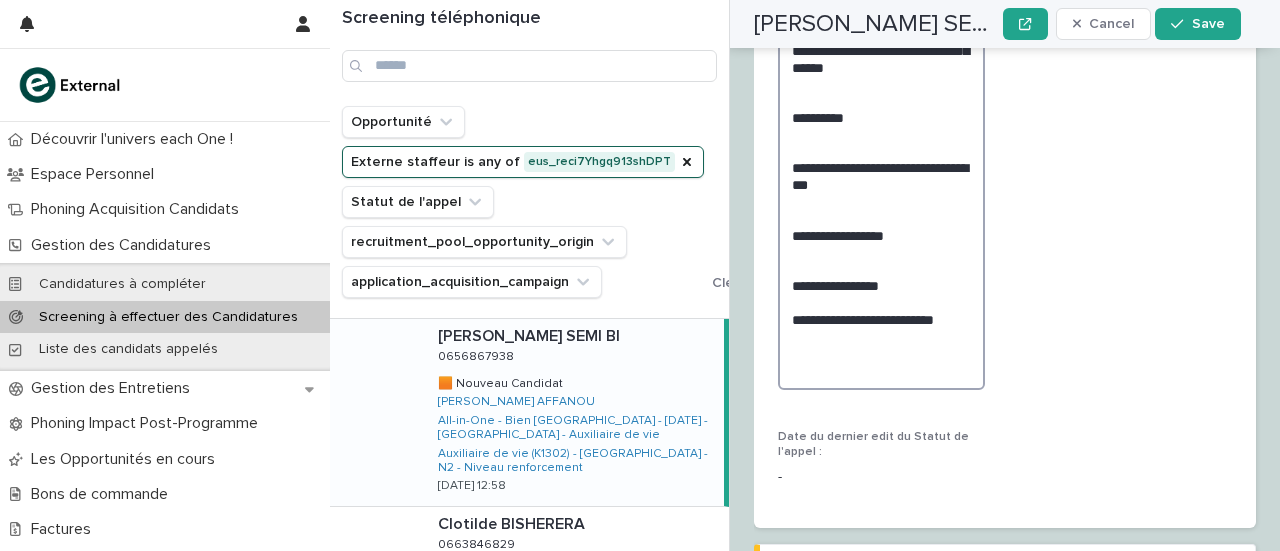 scroll, scrollTop: 3708, scrollLeft: 0, axis: vertical 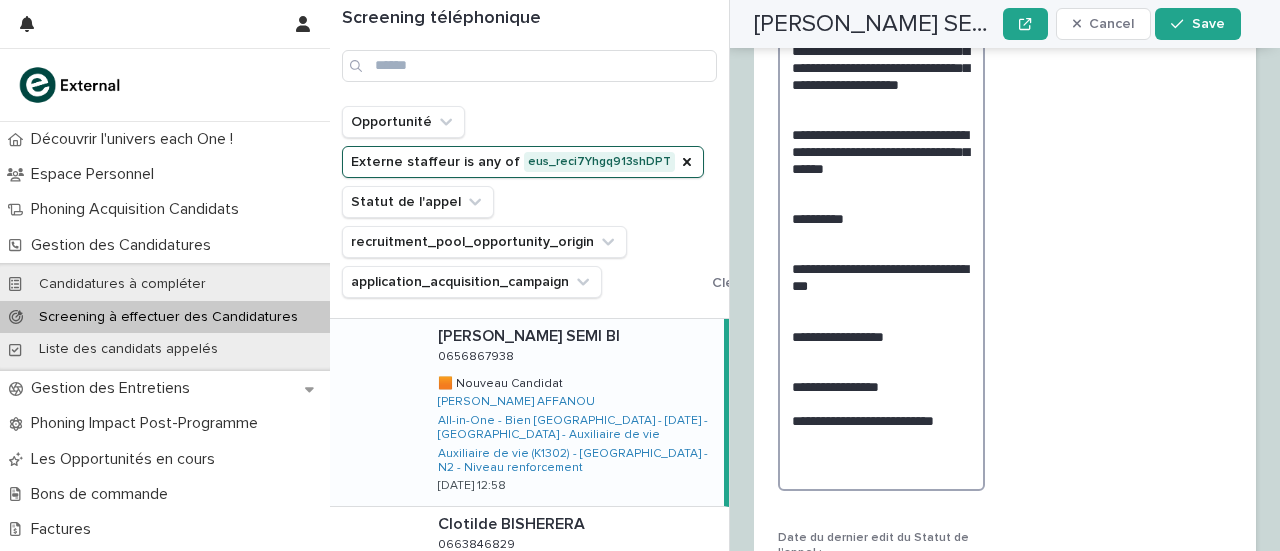 click on "**********" at bounding box center [881, 218] 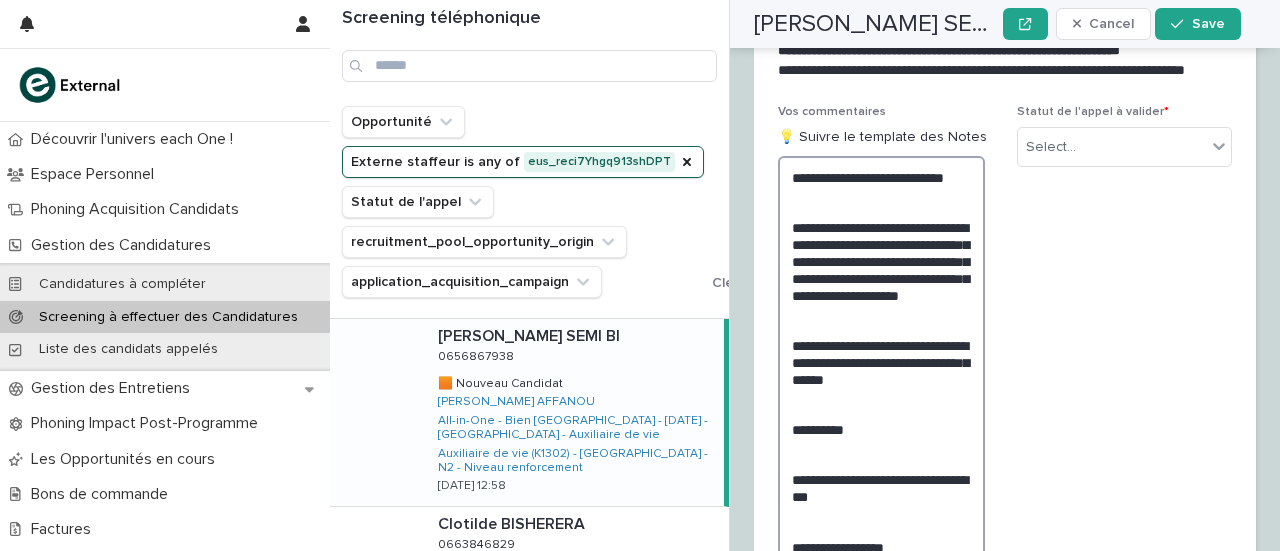 scroll, scrollTop: 3495, scrollLeft: 0, axis: vertical 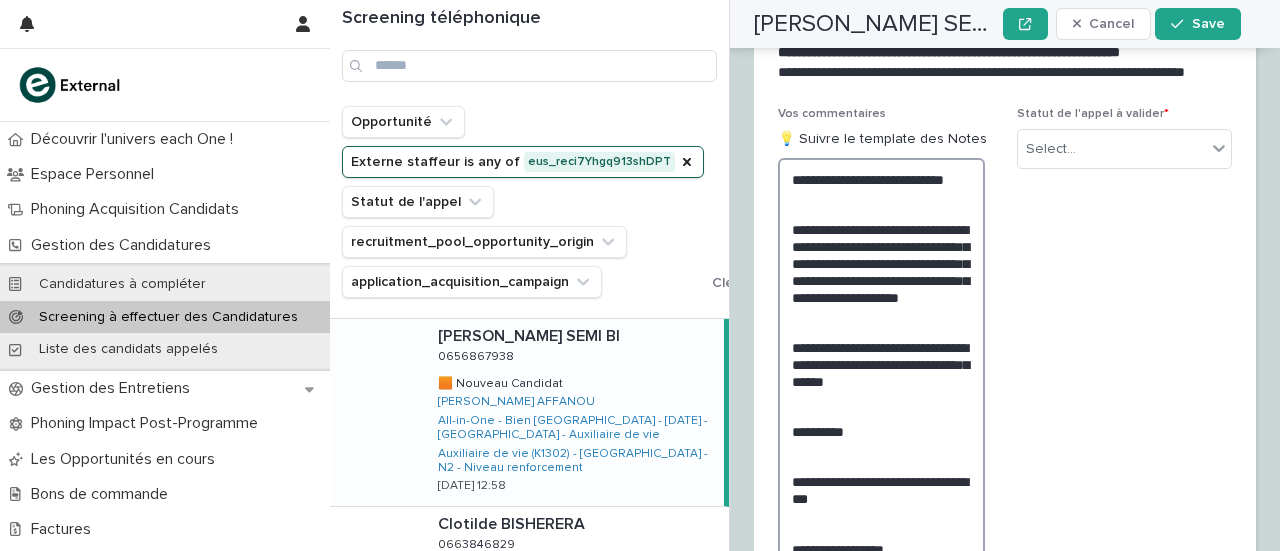 drag, startPoint x: 808, startPoint y: 102, endPoint x: 788, endPoint y: 109, distance: 21.189621 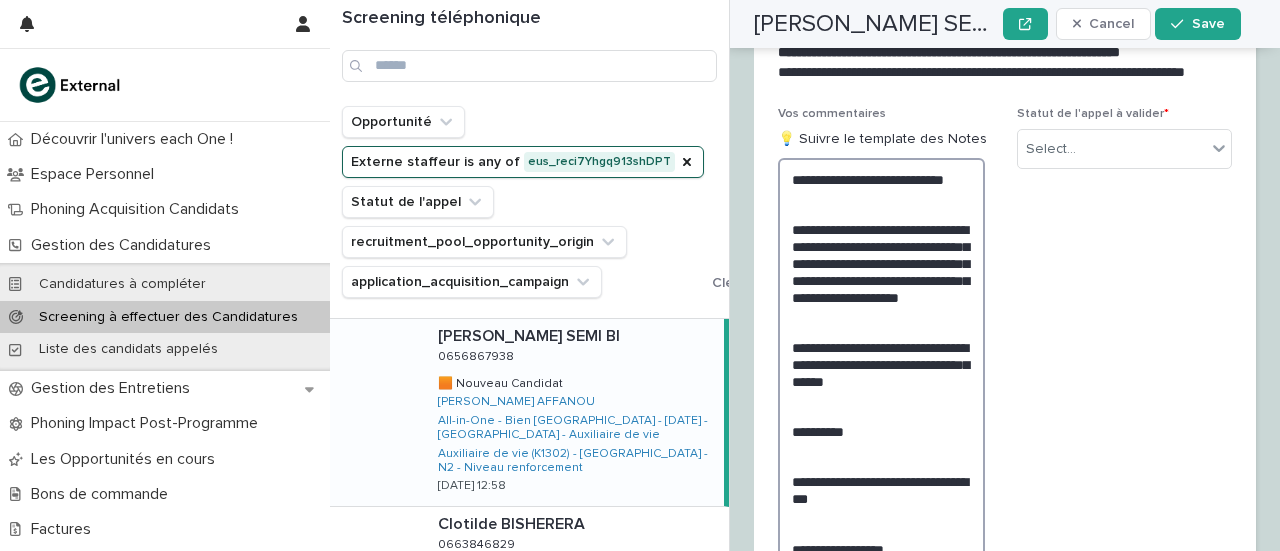 type on "**********" 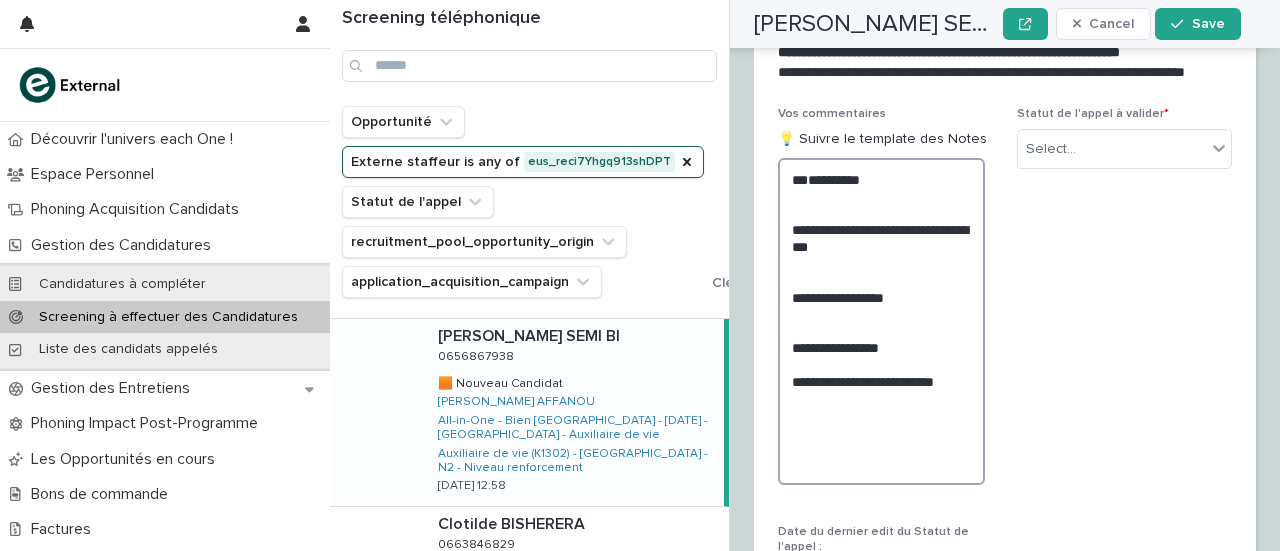 click on "**********" at bounding box center (881, 321) 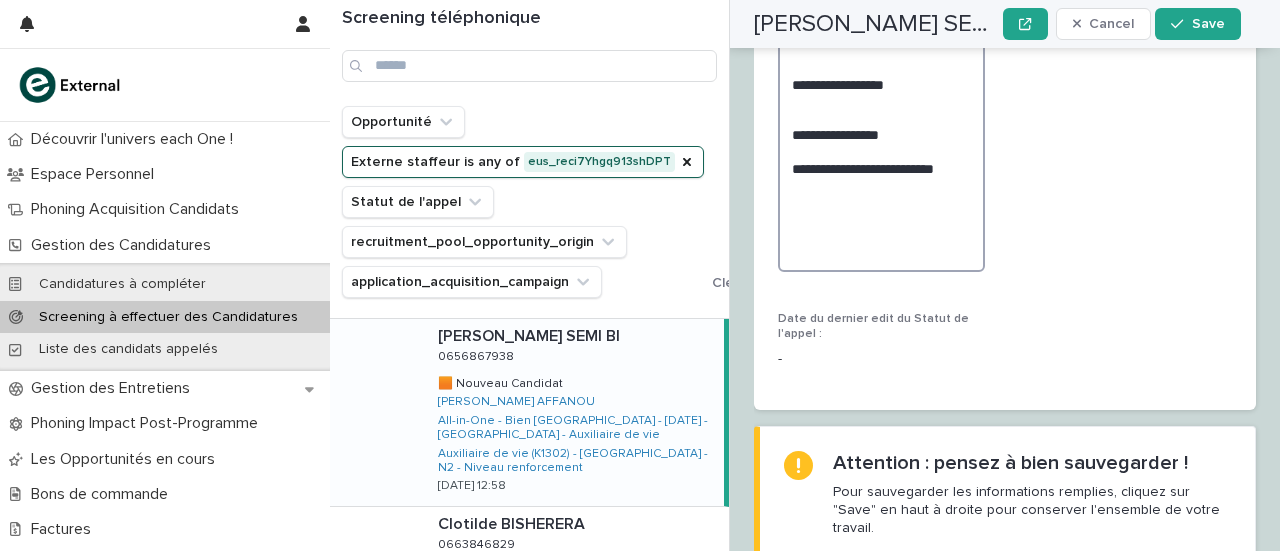 drag, startPoint x: 793, startPoint y: 163, endPoint x: 1052, endPoint y: 598, distance: 506.26672 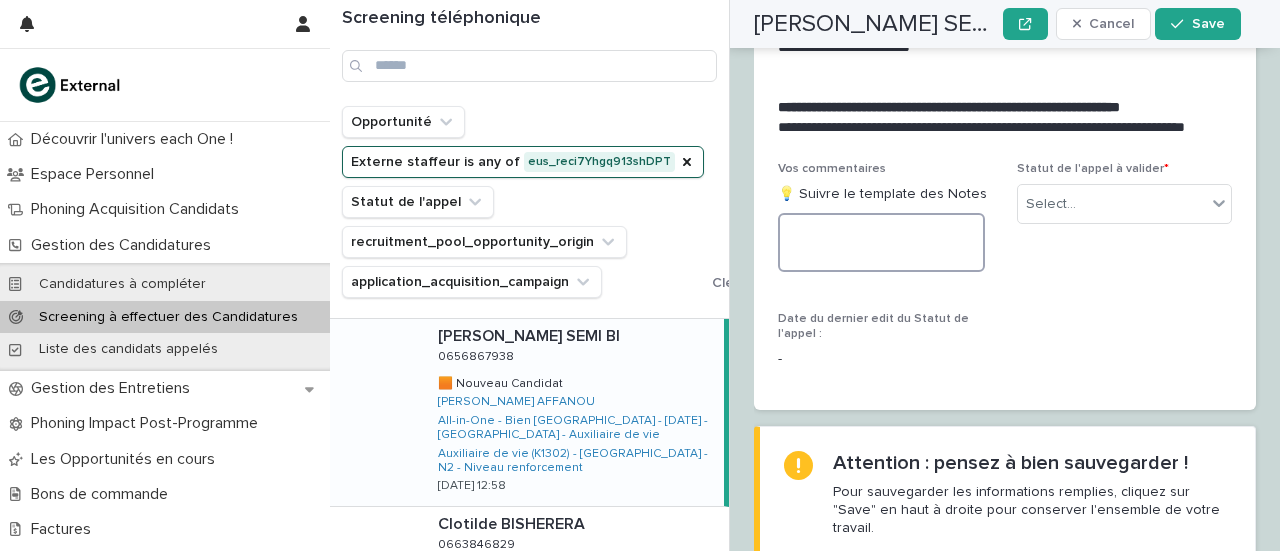 scroll, scrollTop: 3424, scrollLeft: 0, axis: vertical 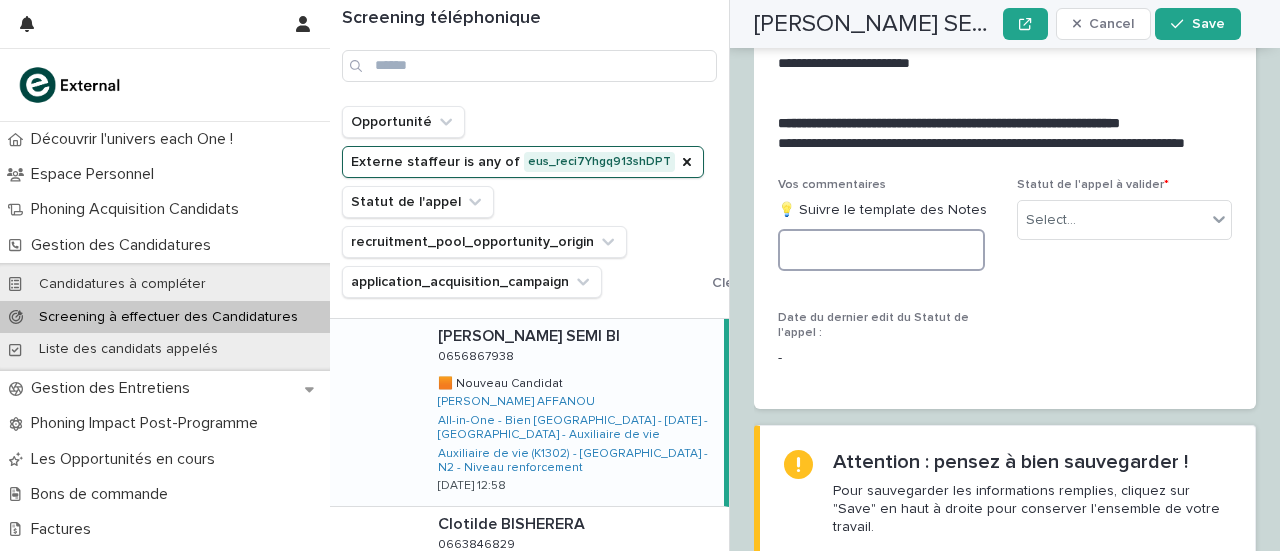 click at bounding box center [881, 250] 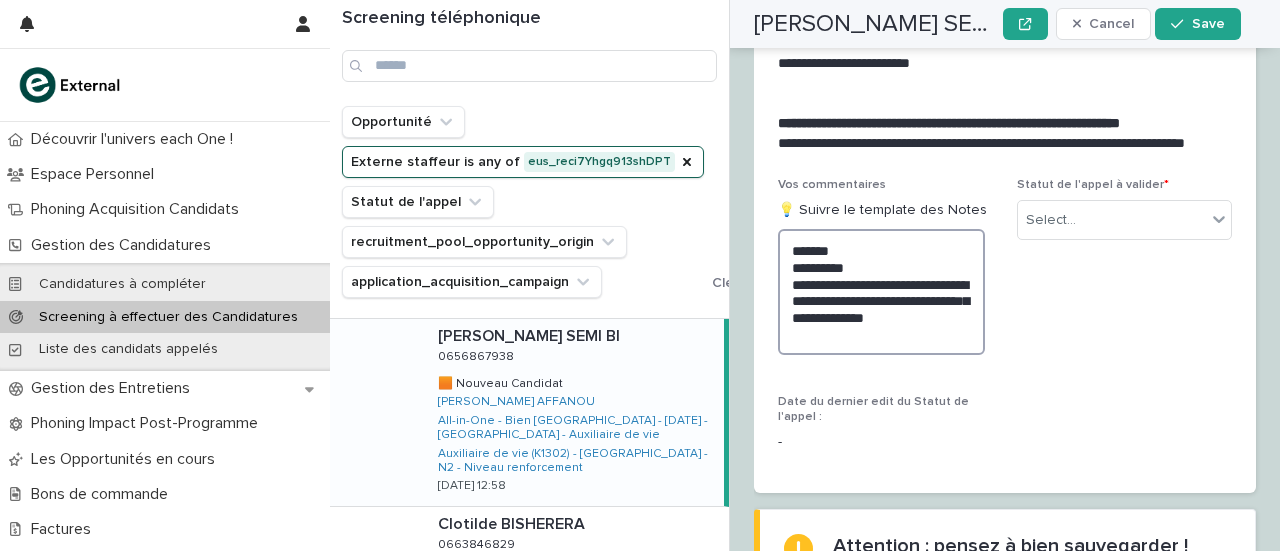 click on "**********" at bounding box center (881, 292) 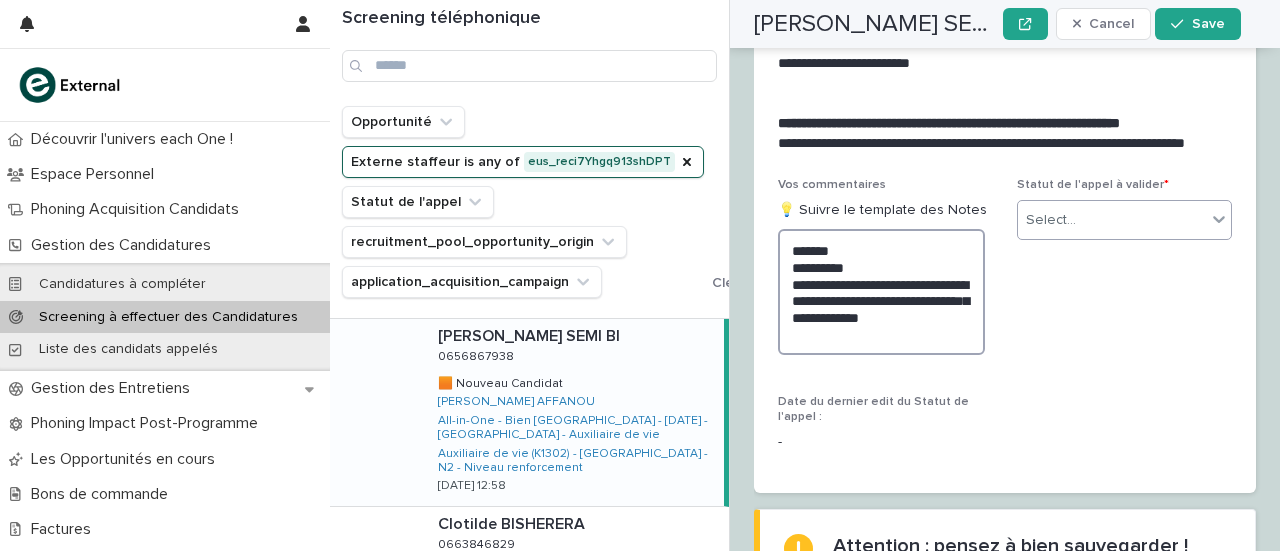 type on "**********" 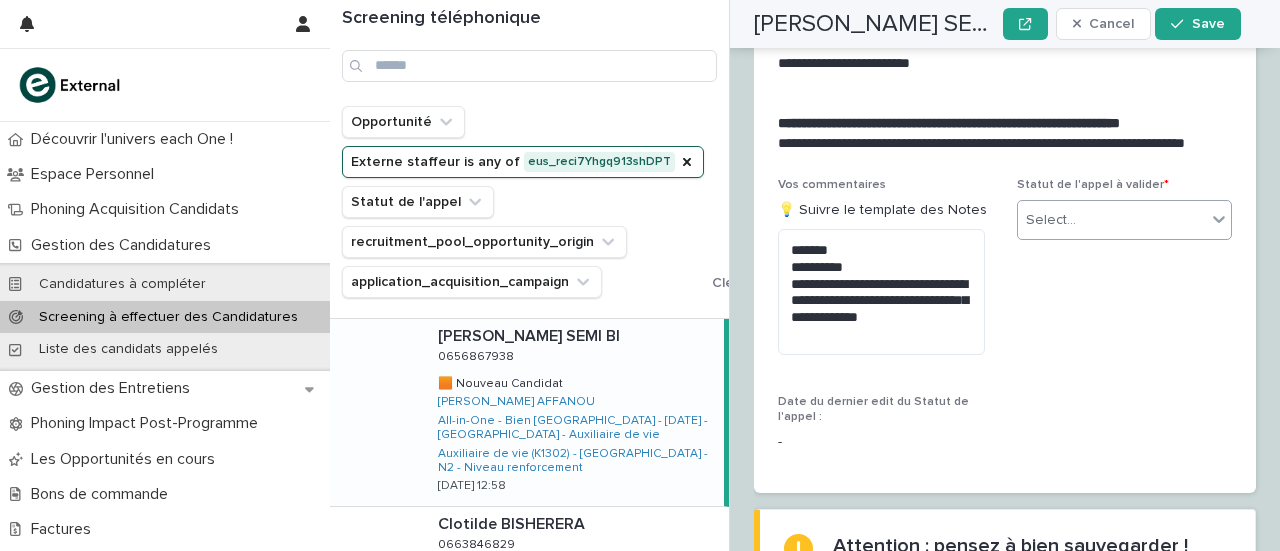 click on "Select..." at bounding box center (1051, 220) 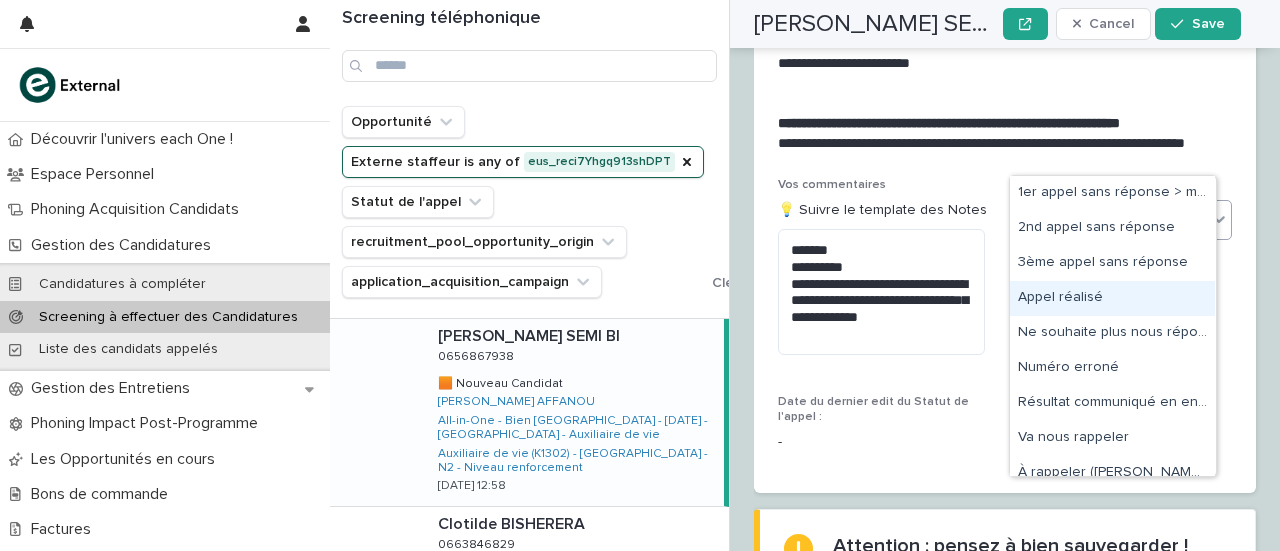click on "Appel réalisé" at bounding box center [1112, 298] 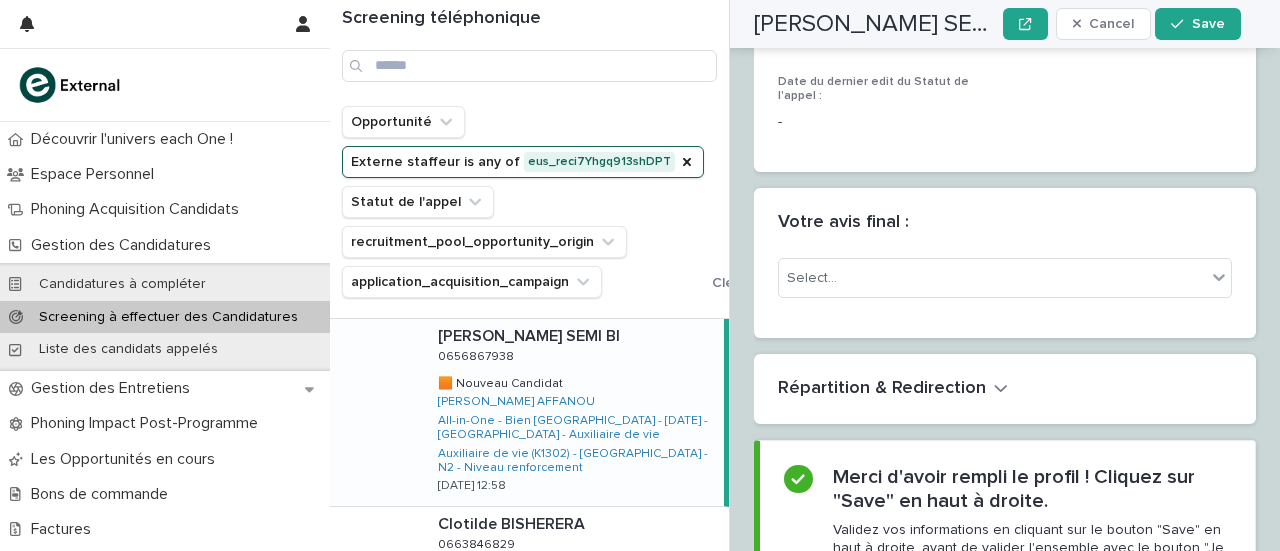 scroll, scrollTop: 3789, scrollLeft: 0, axis: vertical 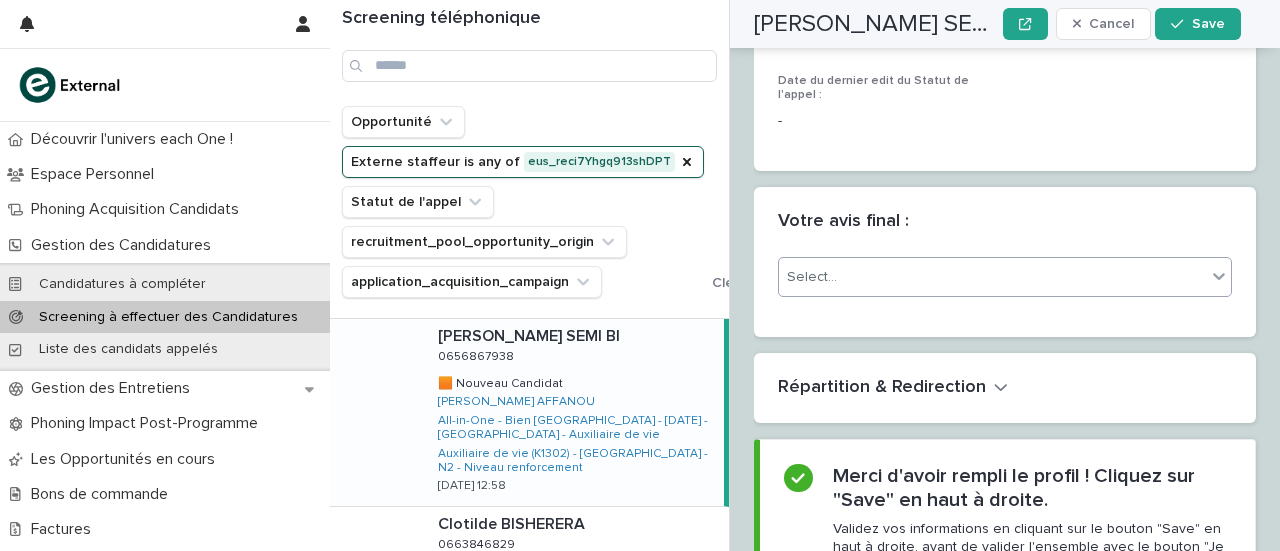 click on "Select..." at bounding box center [992, 277] 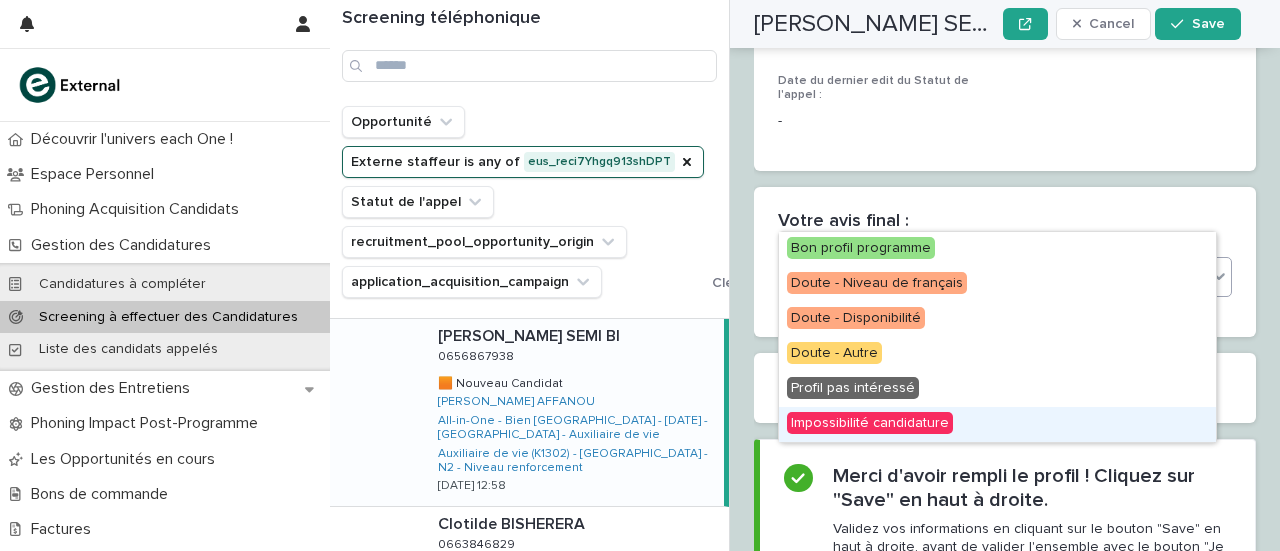 click on "Impossibilité candidature" at bounding box center (870, 423) 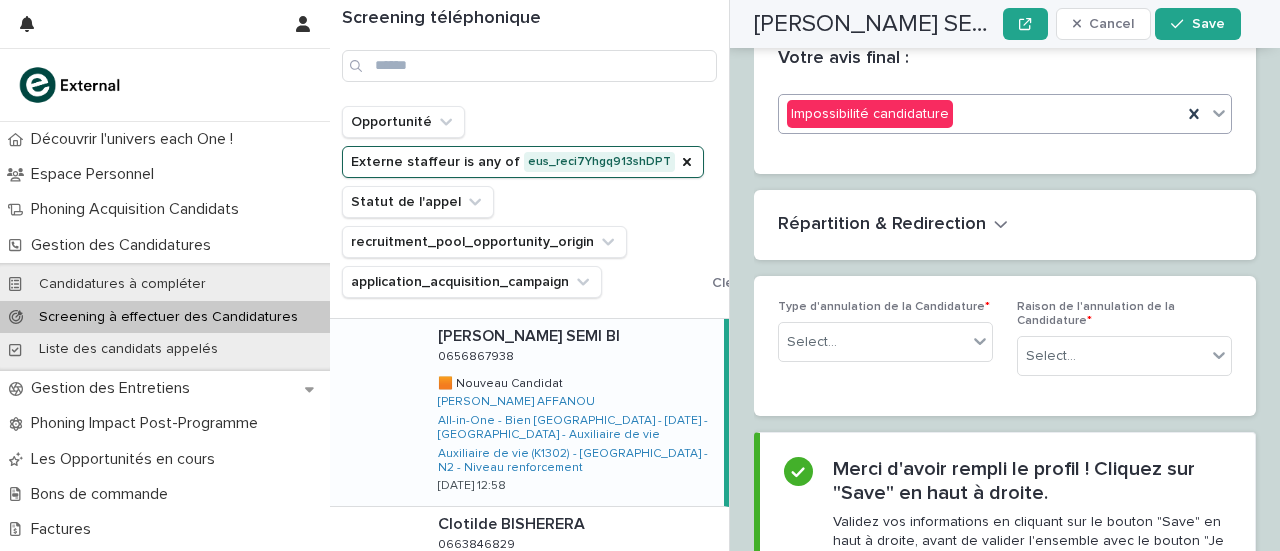 scroll, scrollTop: 3958, scrollLeft: 0, axis: vertical 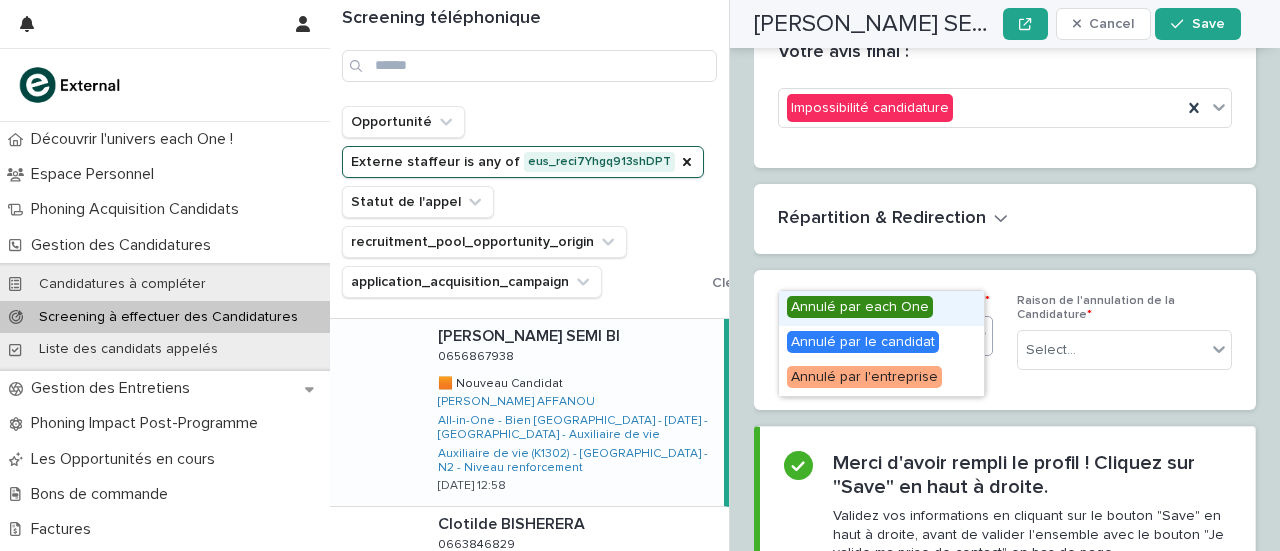 click on "Select..." at bounding box center [873, 336] 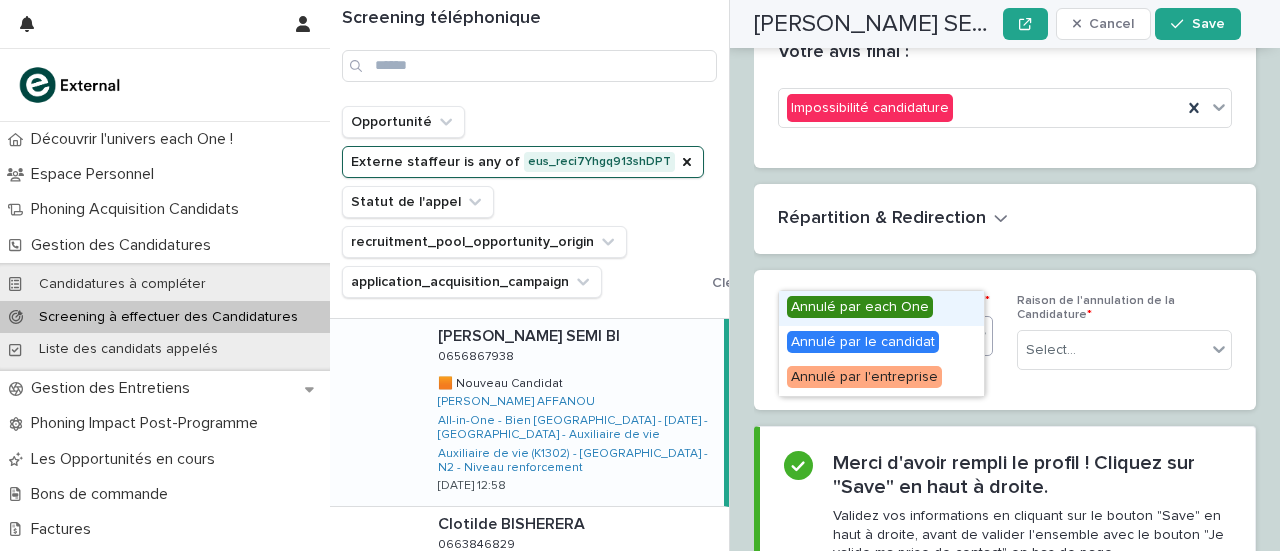 click on "Annulé par each One" at bounding box center (860, 307) 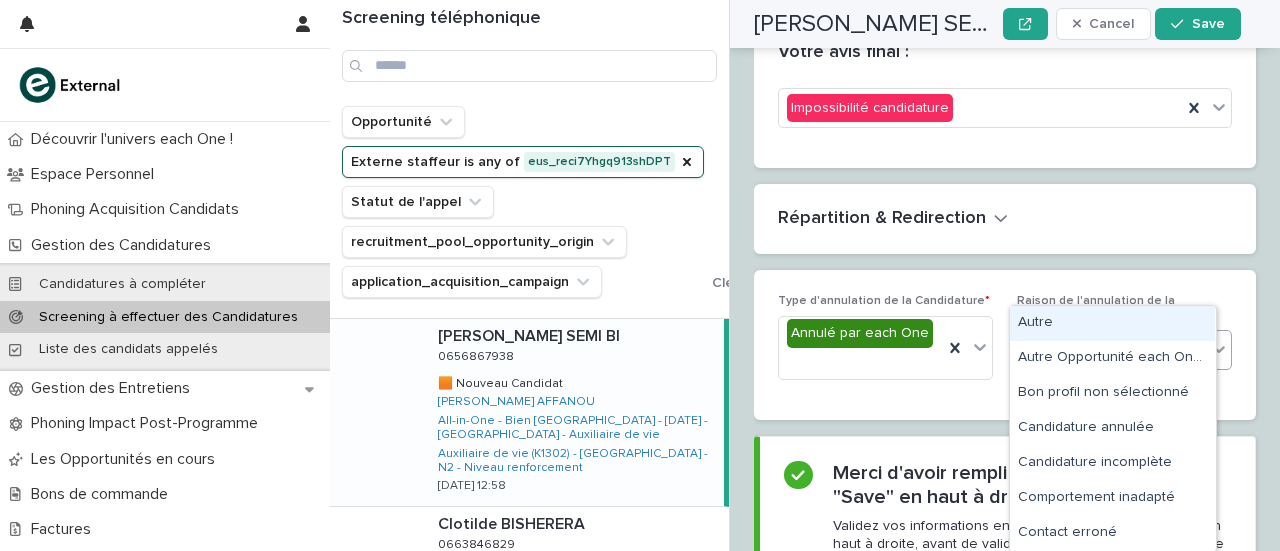 click on "Select..." at bounding box center (1112, 350) 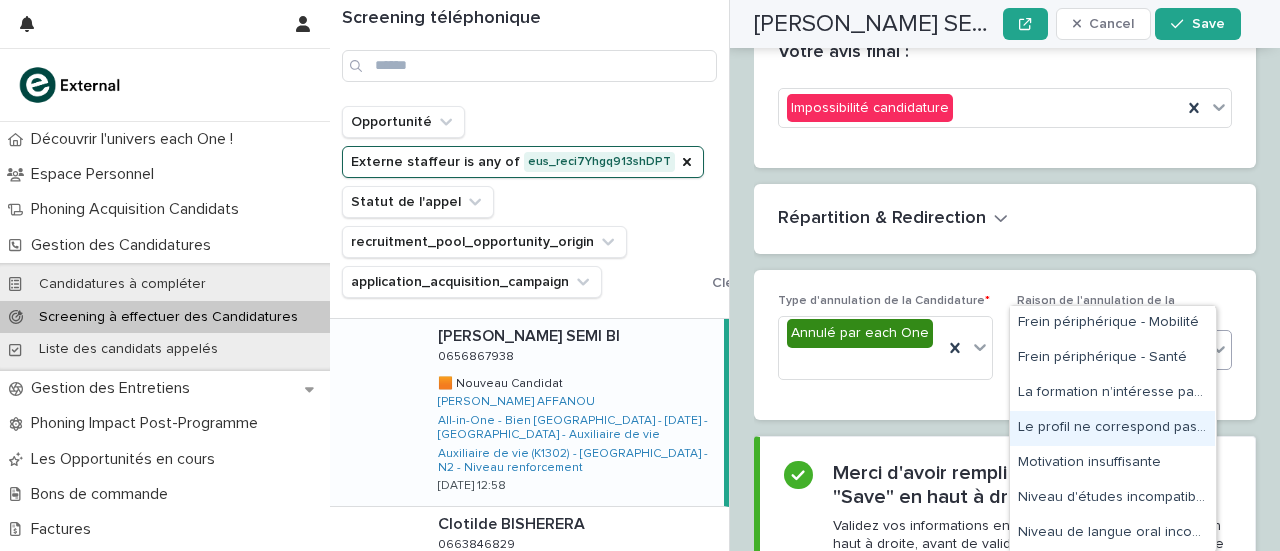 scroll, scrollTop: 446, scrollLeft: 0, axis: vertical 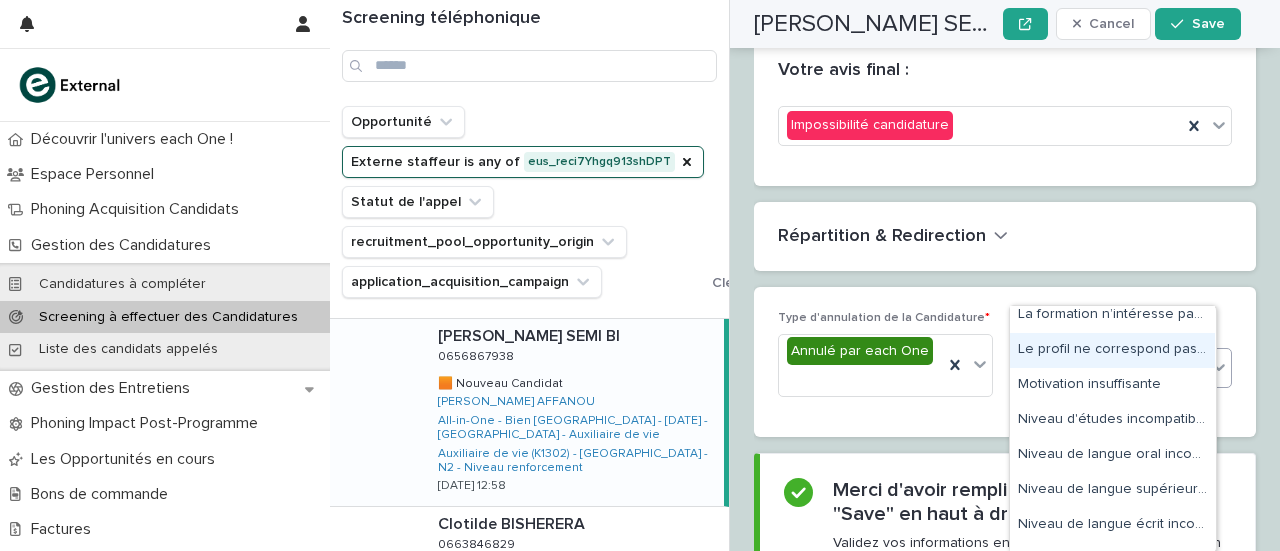 click on "Le profil ne correspond pas aux pré-requis/attentes" at bounding box center [1112, 350] 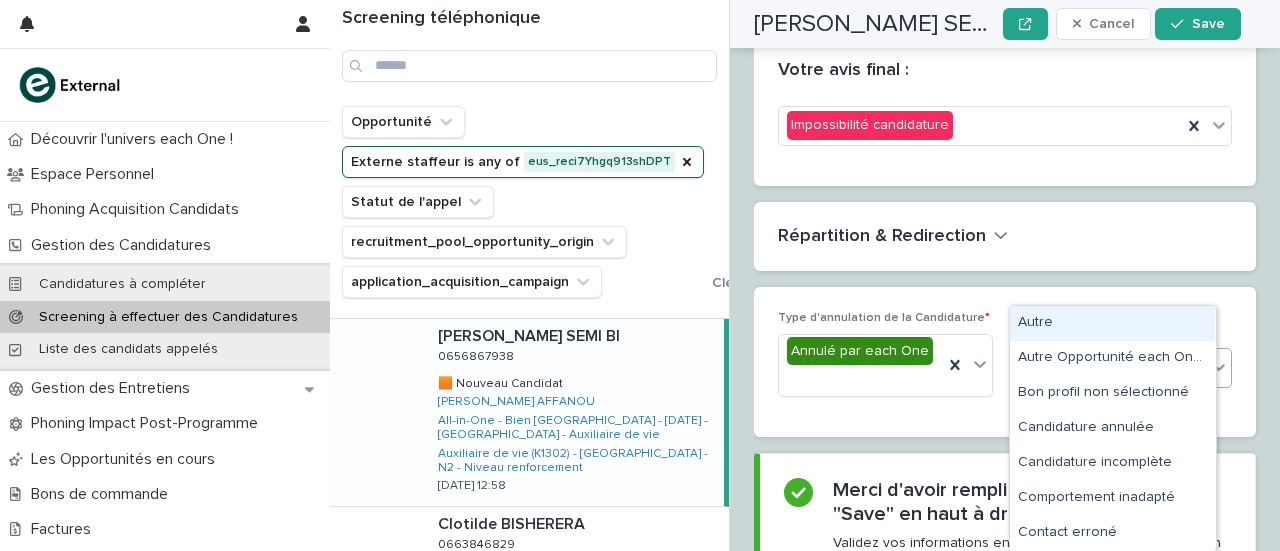 click on "Select..." at bounding box center [1112, 368] 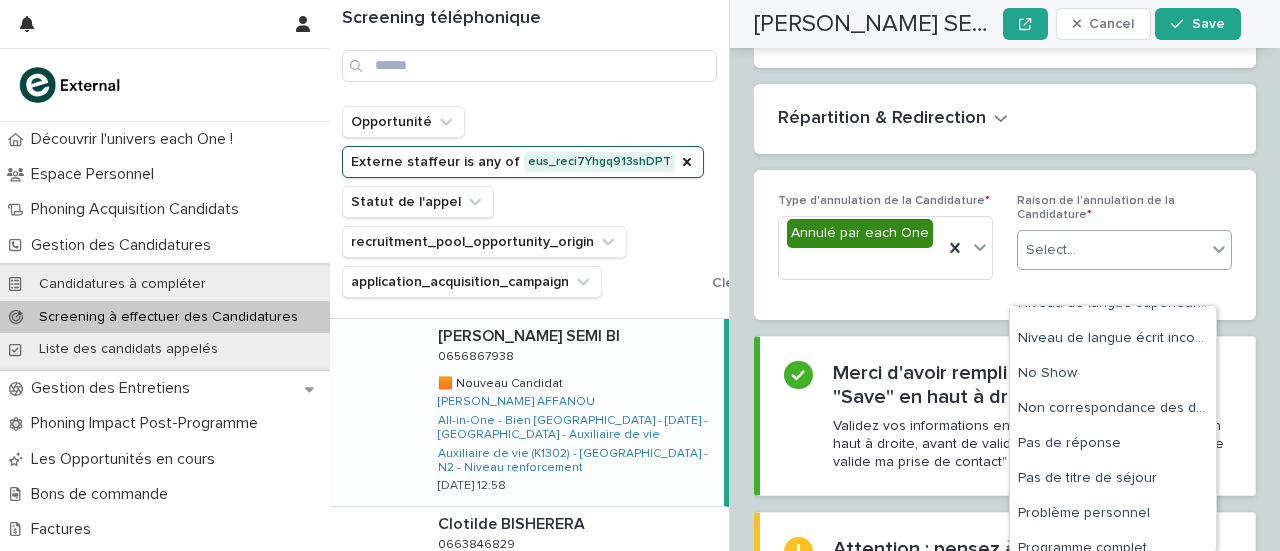 scroll, scrollTop: 642, scrollLeft: 0, axis: vertical 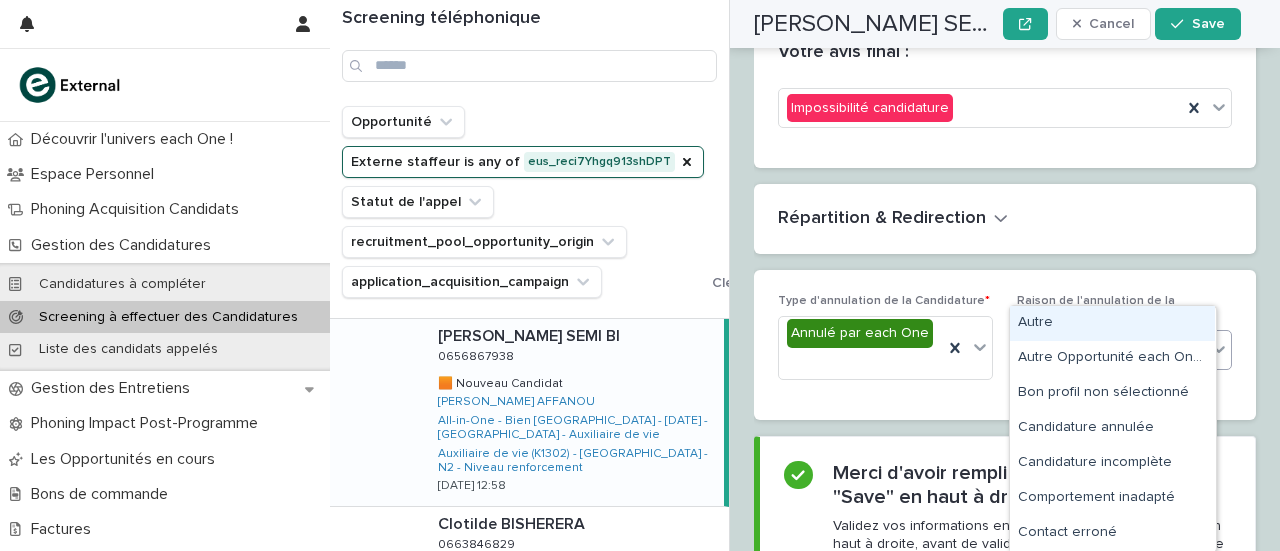 click on "Autre" at bounding box center [1112, 323] 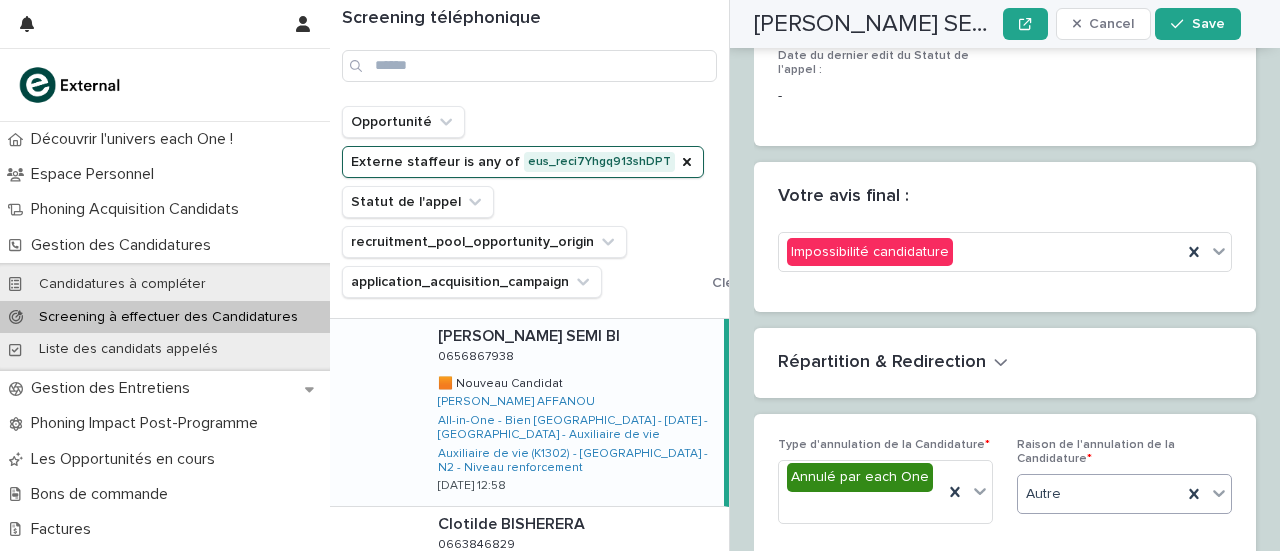 scroll, scrollTop: 3812, scrollLeft: 0, axis: vertical 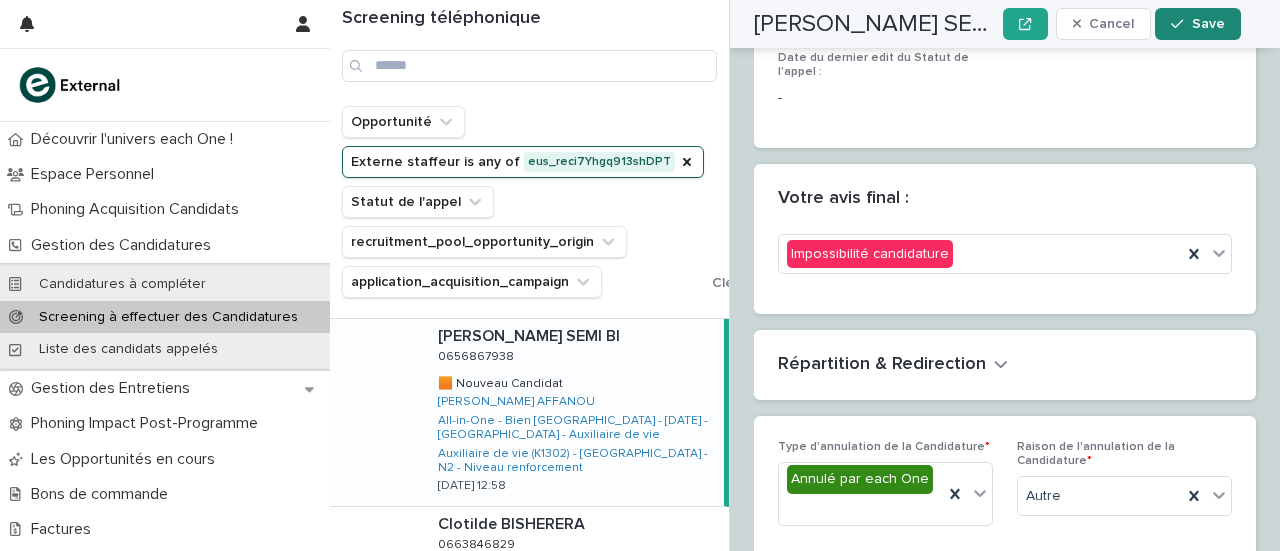 click on "Save" at bounding box center [1208, 24] 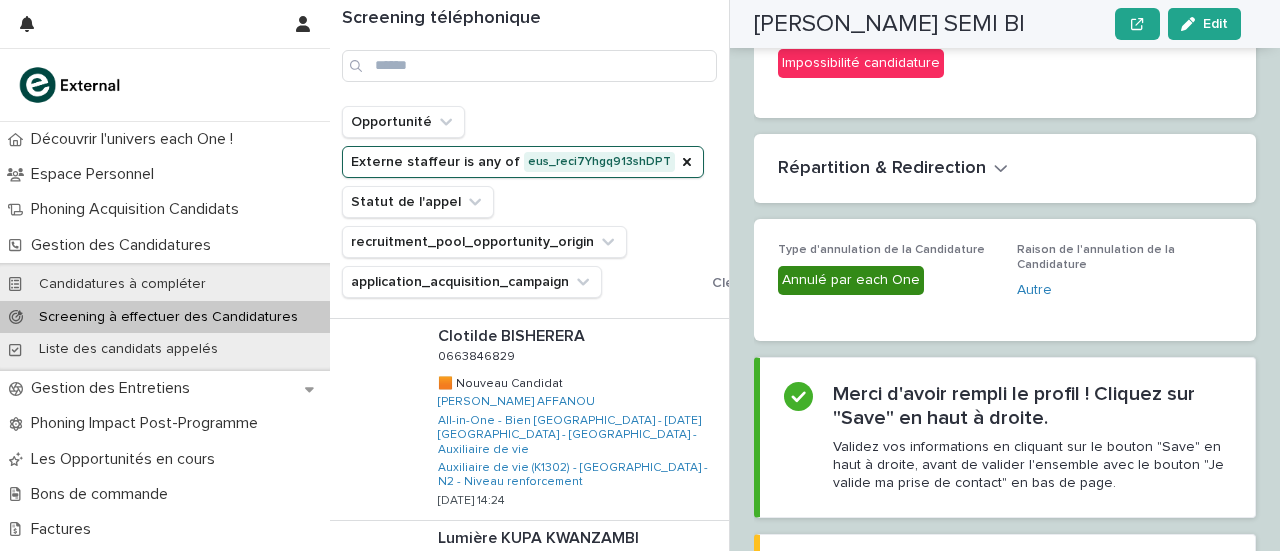 scroll, scrollTop: 211, scrollLeft: 0, axis: vertical 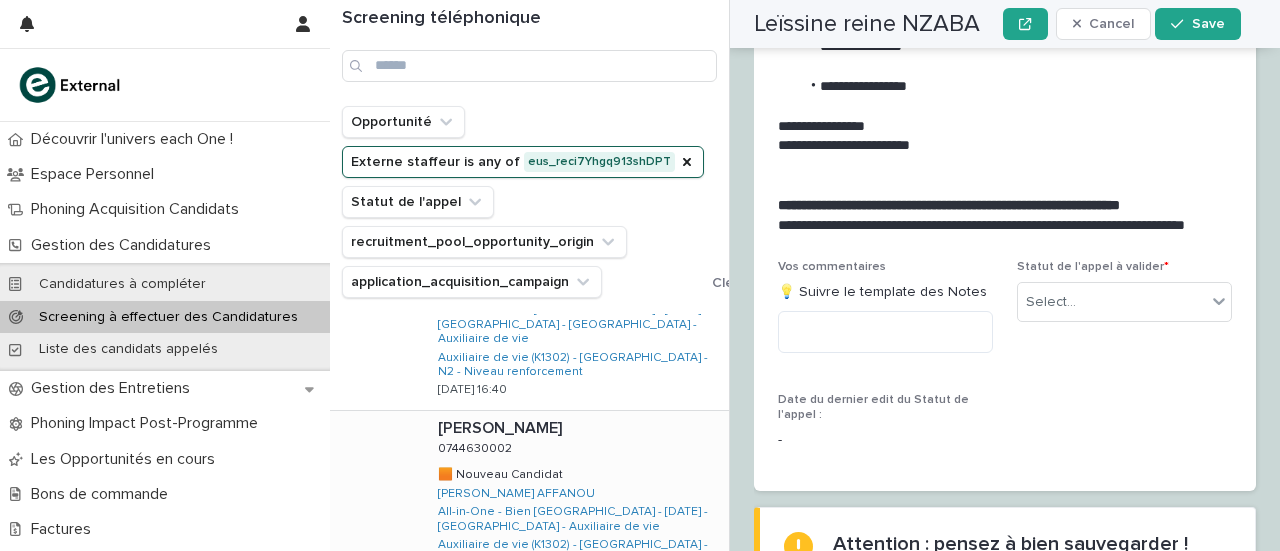 click on "Kettline FLEURAND Kettline FLEURAND   0744630002 0744630002   🟧 Nouveau Candidat 🟧 Nouveau Candidat   Donatie MOULOMBA AFFANOU   All-in-One - Bien Vieillir - 20 - Juillet 2025 - Île-de-France - Auxiliaire de vie   Auxiliaire de vie (K1302) - Île-de-France - N2 - Niveau renforcement   11/7/2025 17:30" at bounding box center (575, 504) 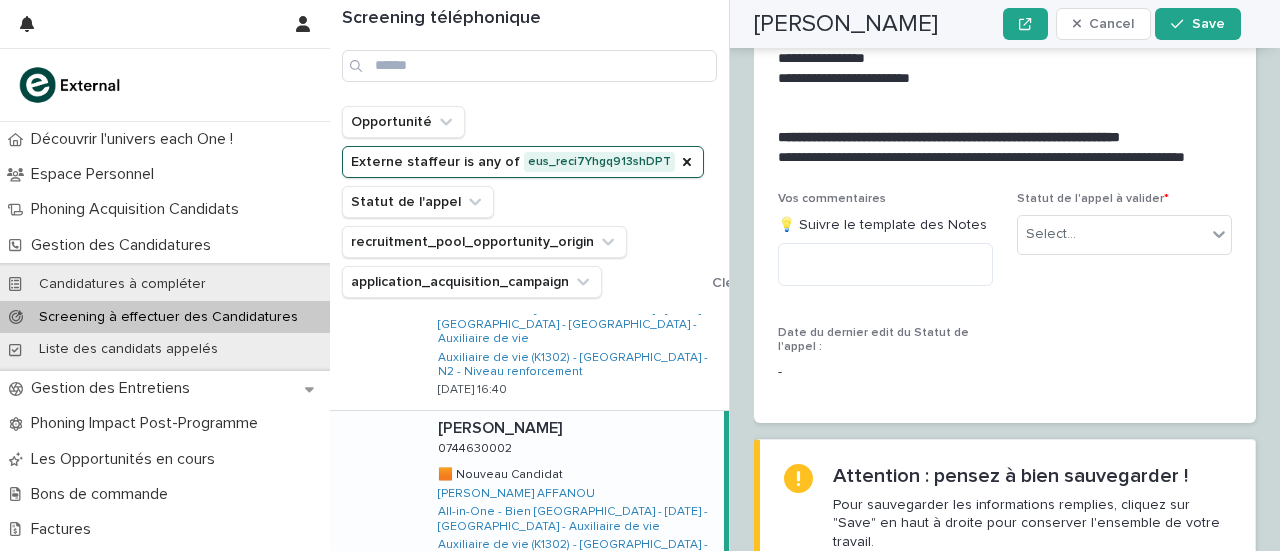 scroll, scrollTop: 2861, scrollLeft: 0, axis: vertical 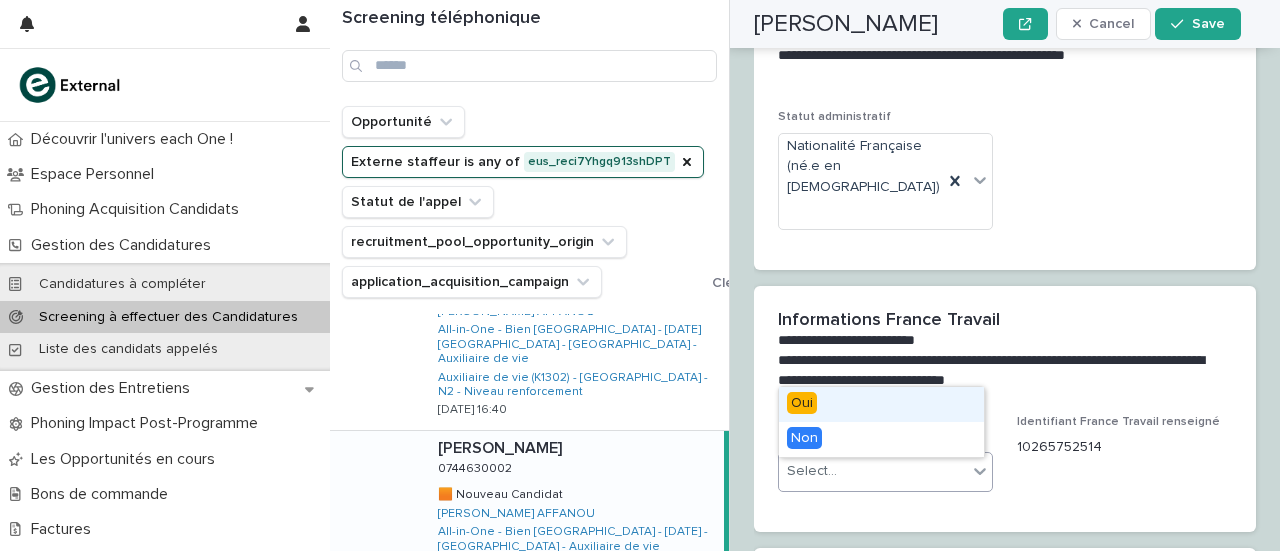 click 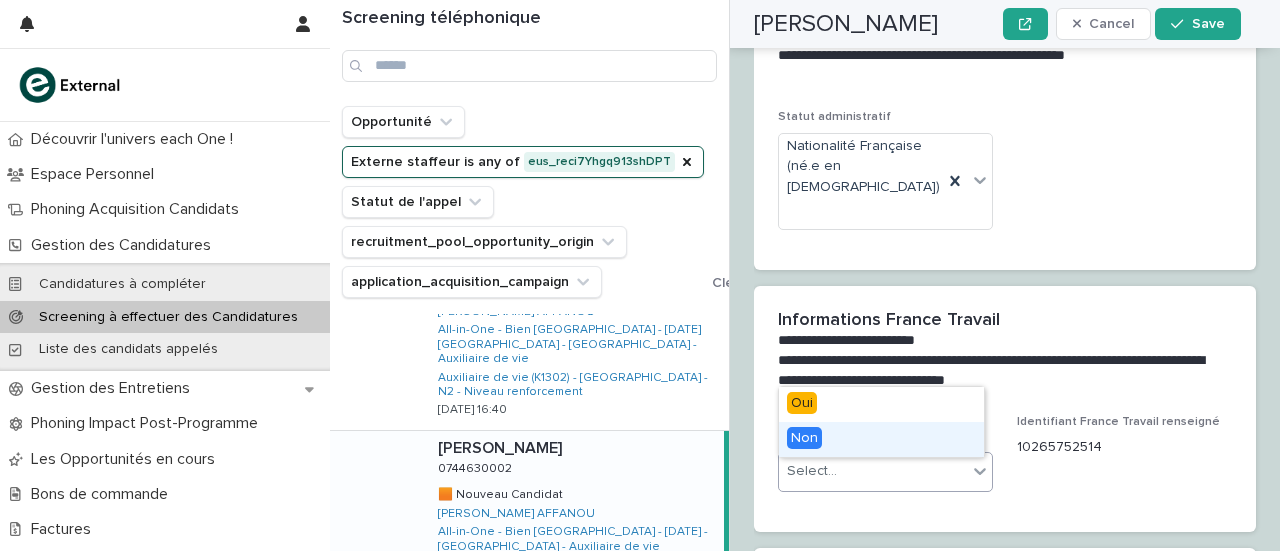 click on "Non" at bounding box center (881, 439) 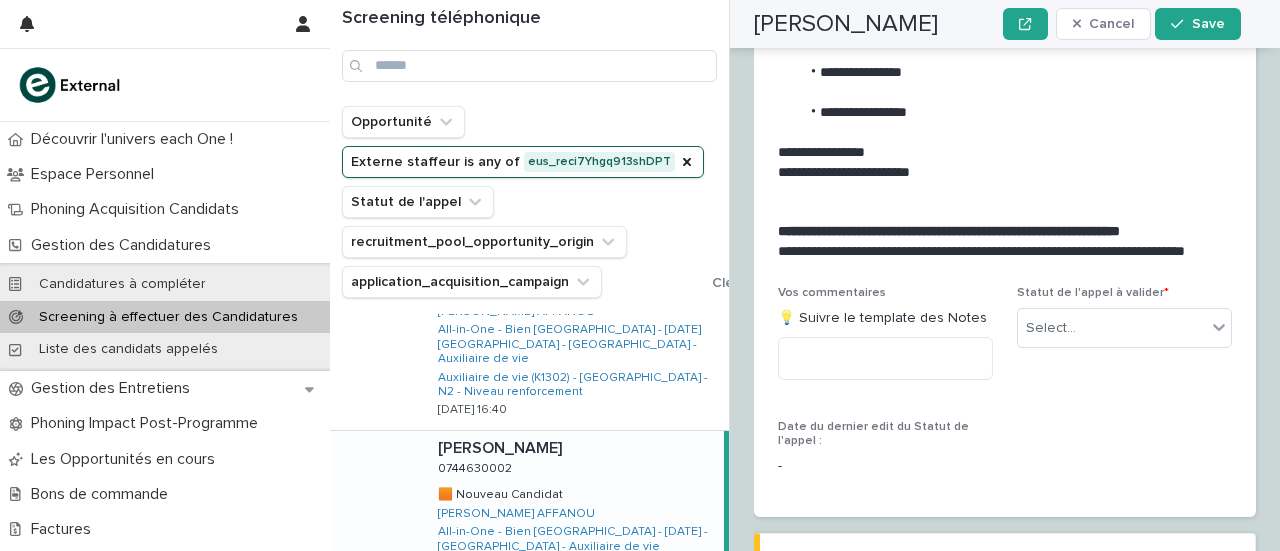 scroll, scrollTop: 3306, scrollLeft: 0, axis: vertical 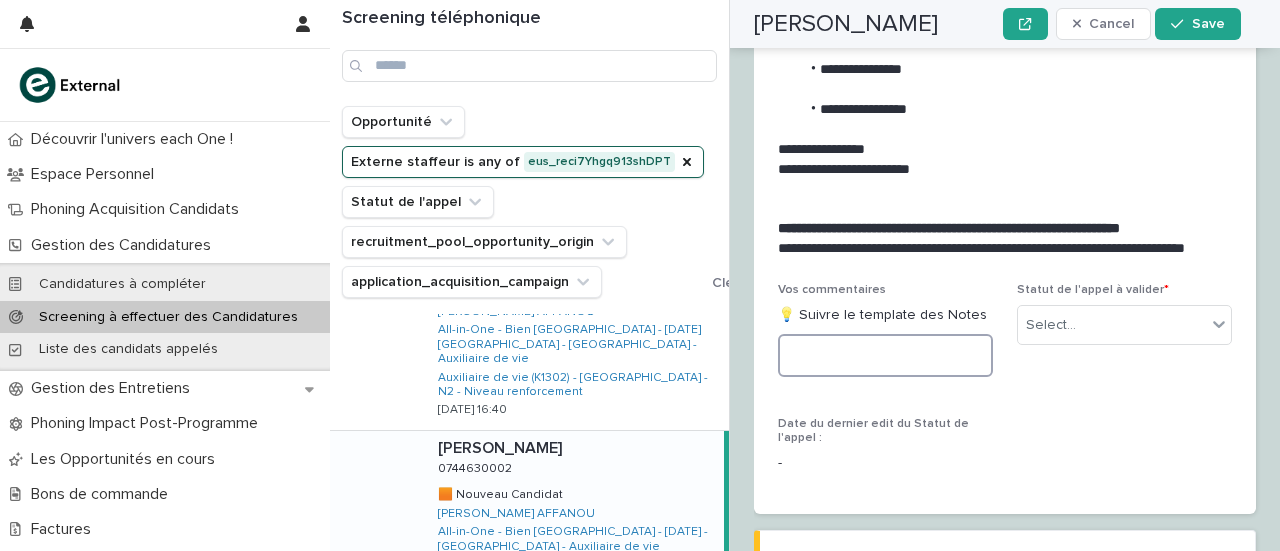 click at bounding box center (885, 355) 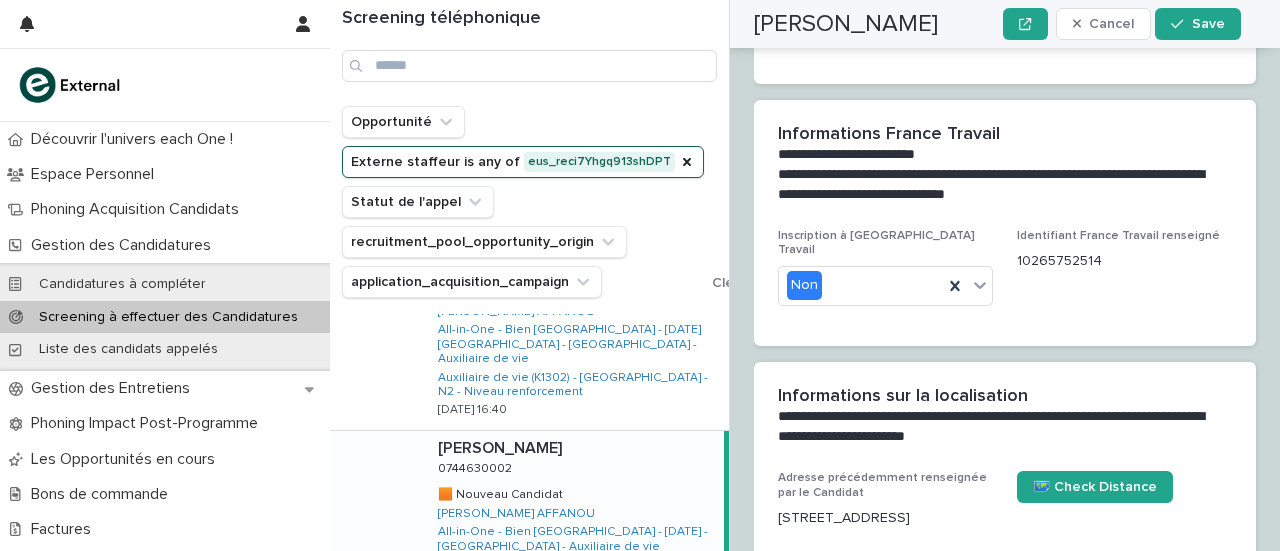 scroll, scrollTop: 2359, scrollLeft: 0, axis: vertical 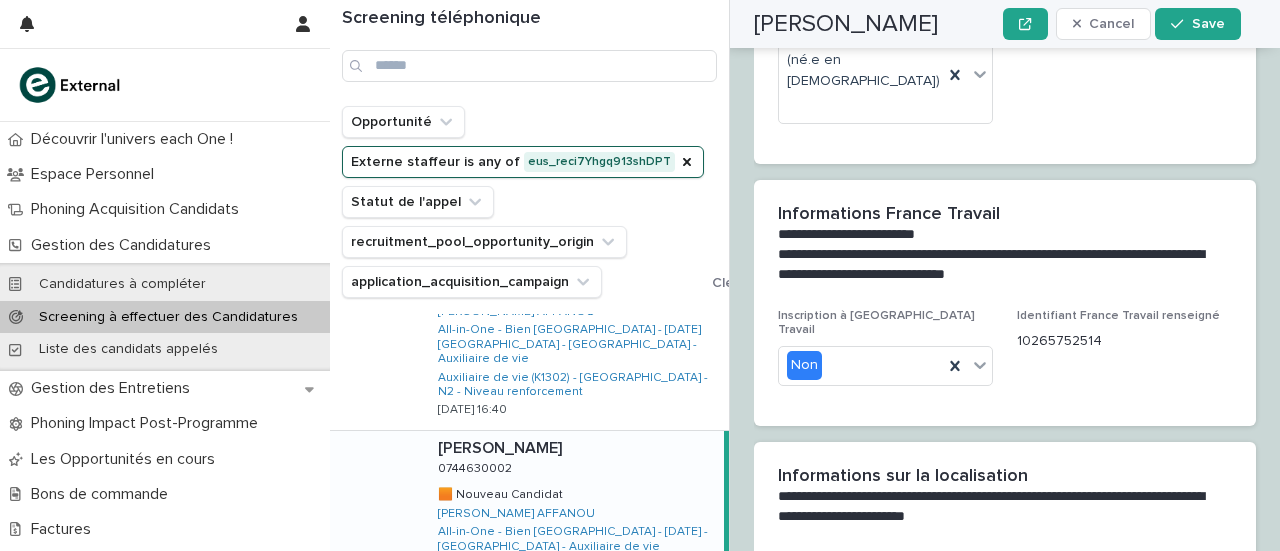 click on "10265752514" at bounding box center [1124, 341] 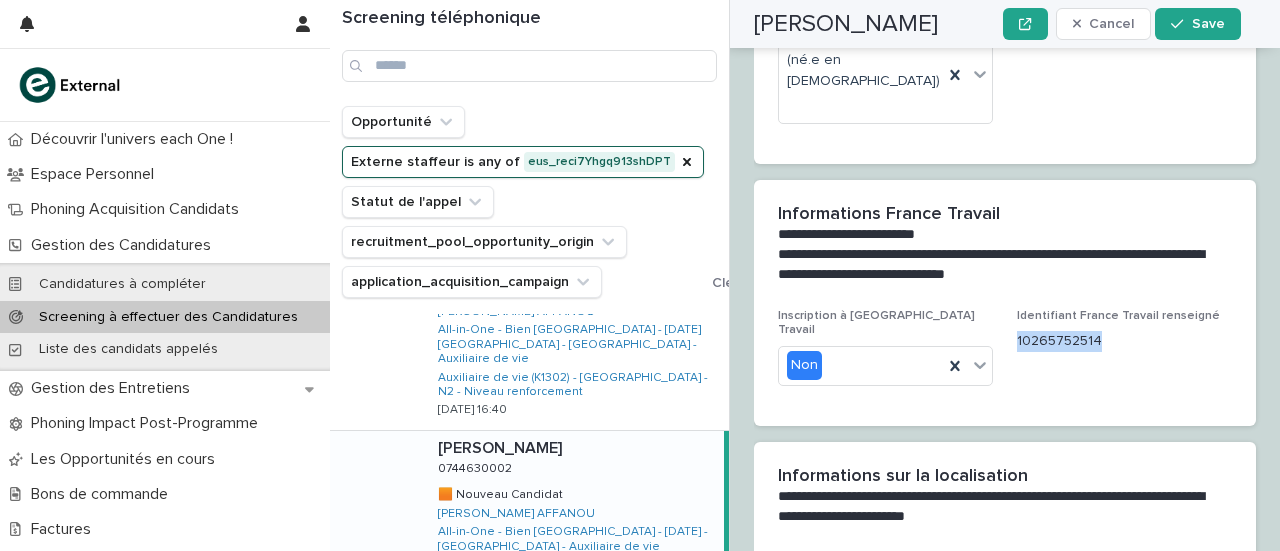 drag, startPoint x: 1009, startPoint y: 251, endPoint x: 1123, endPoint y: 246, distance: 114.1096 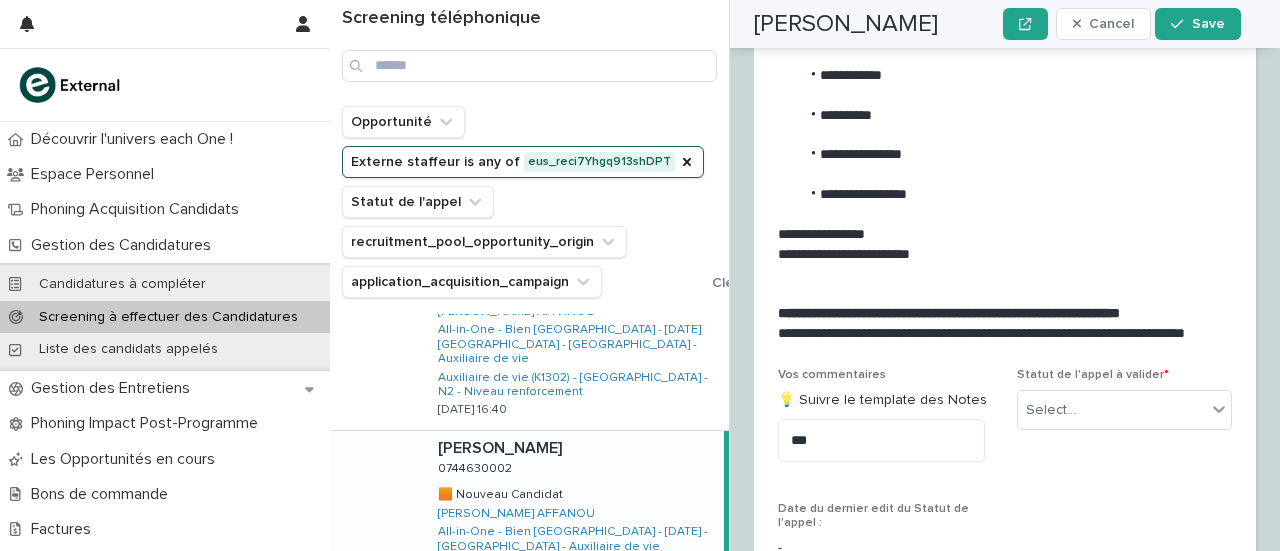 scroll, scrollTop: 3282, scrollLeft: 0, axis: vertical 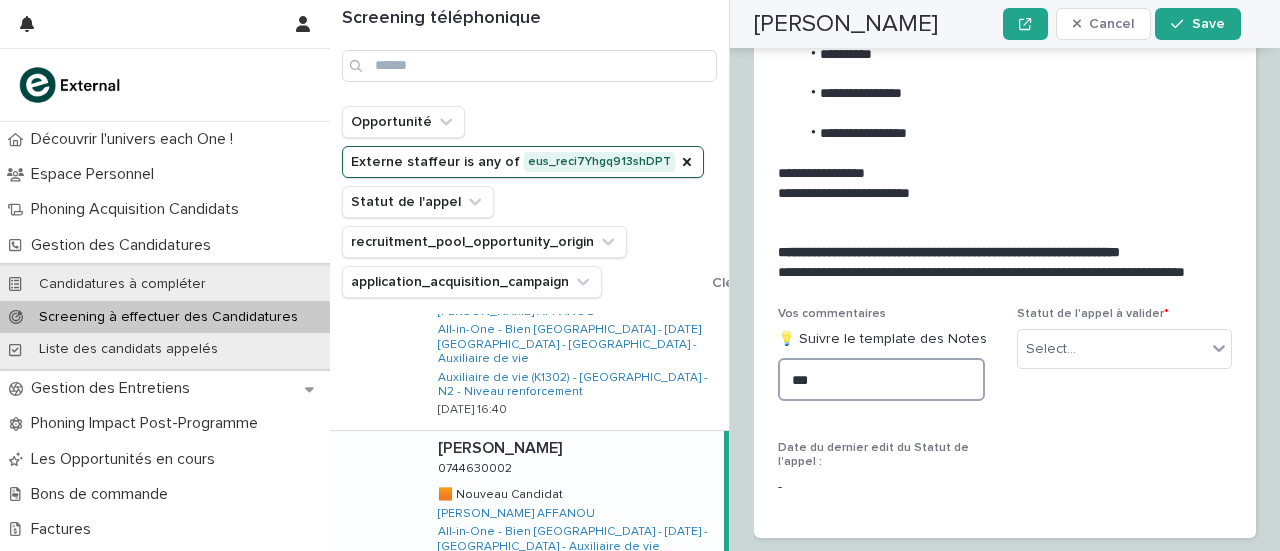 click on "**" at bounding box center [881, 379] 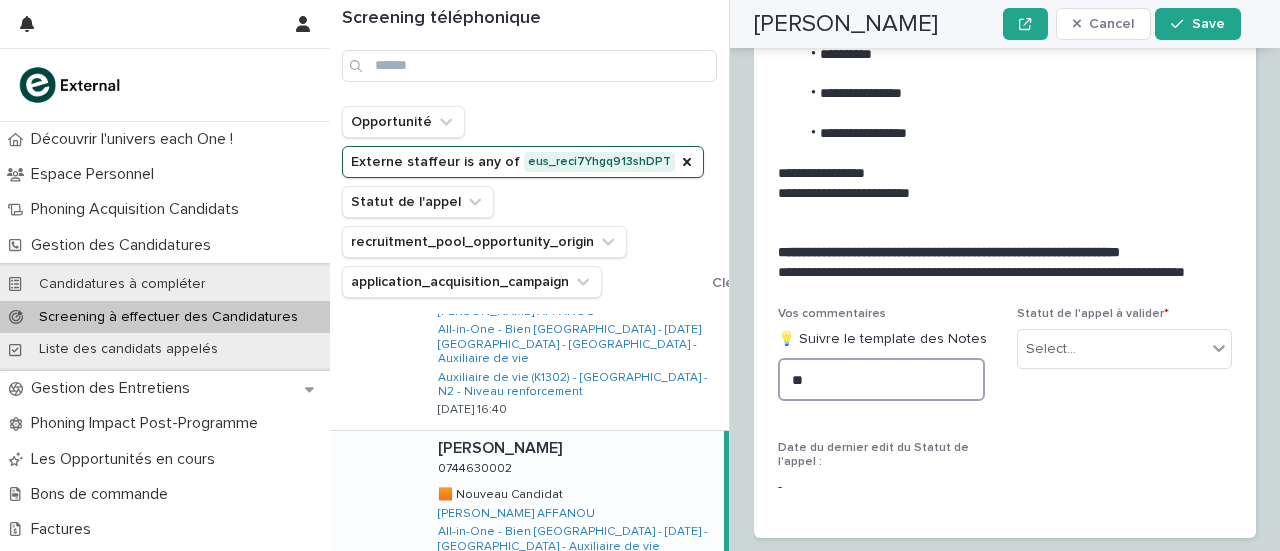 type on "*" 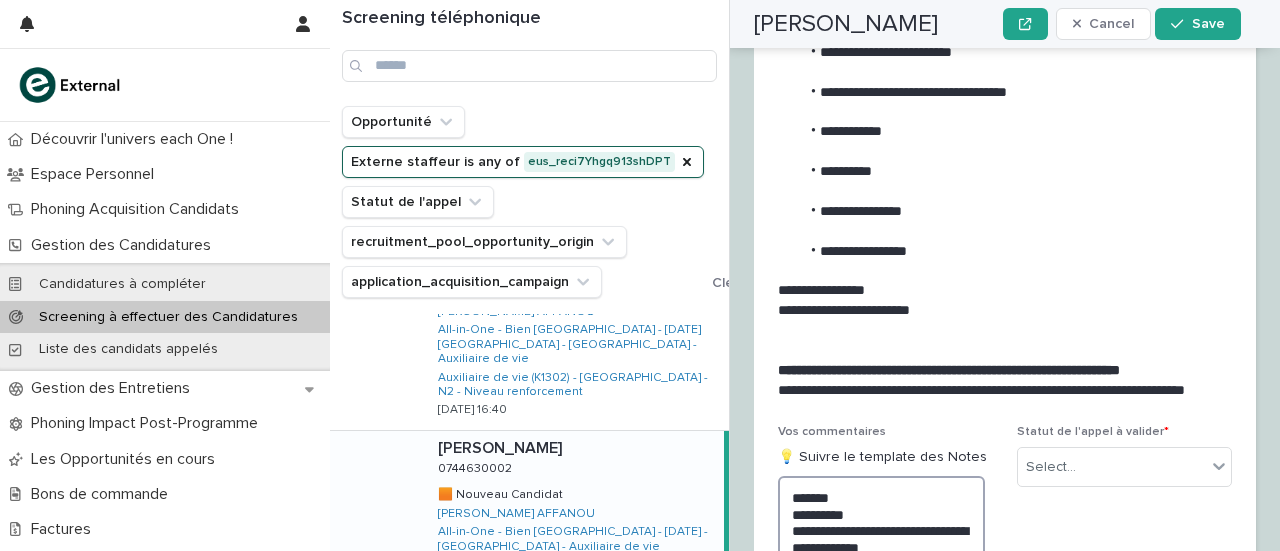 scroll, scrollTop: 3382, scrollLeft: 0, axis: vertical 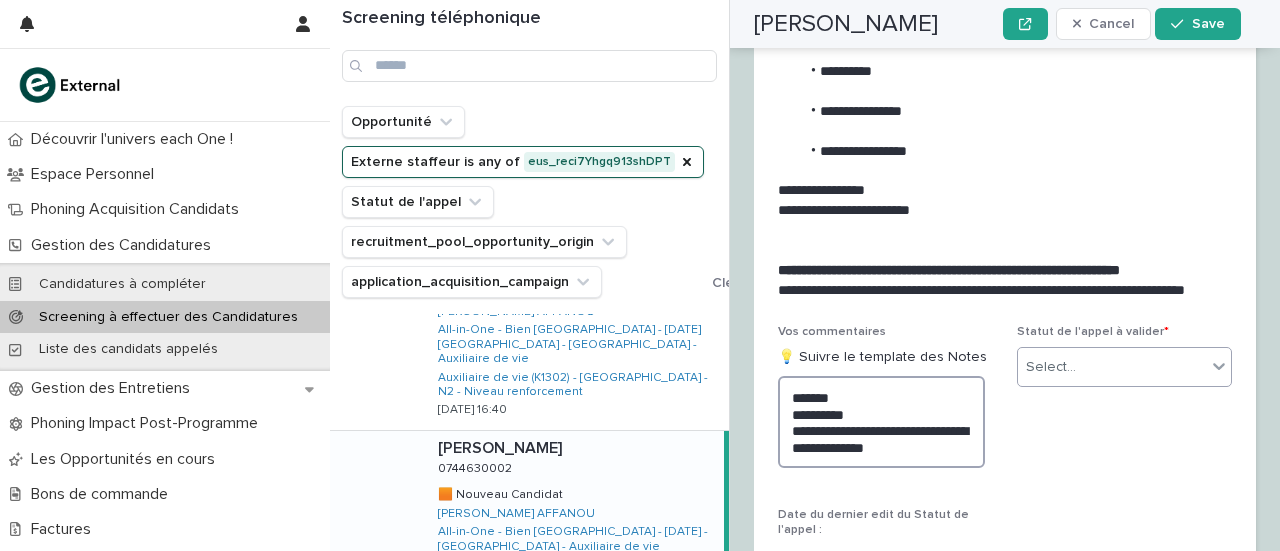 type on "**********" 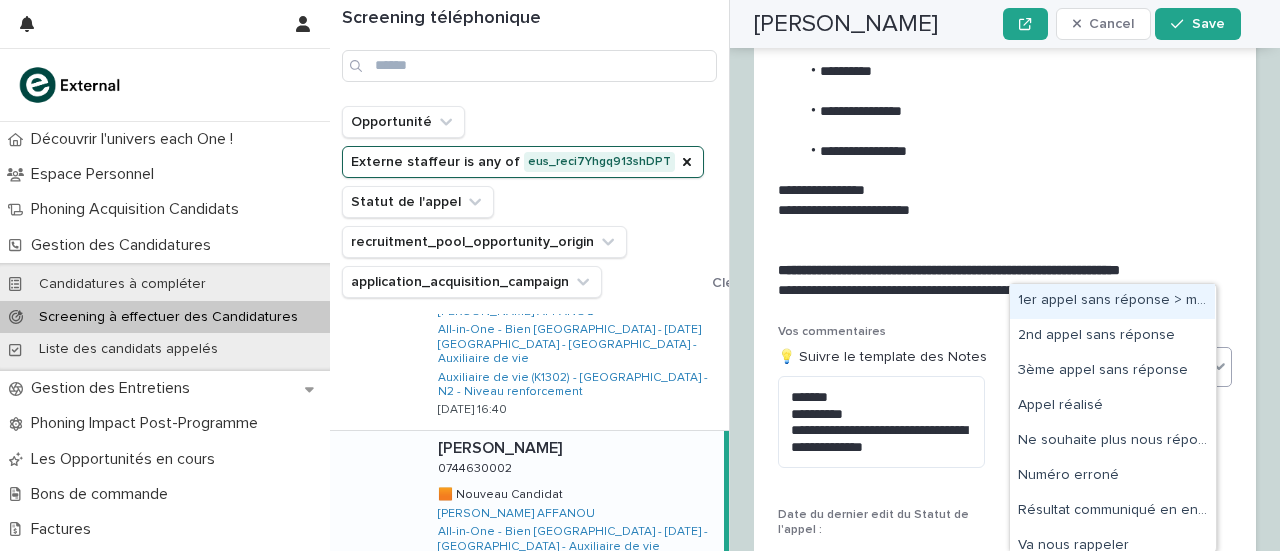 click on "Select..." at bounding box center [1124, 367] 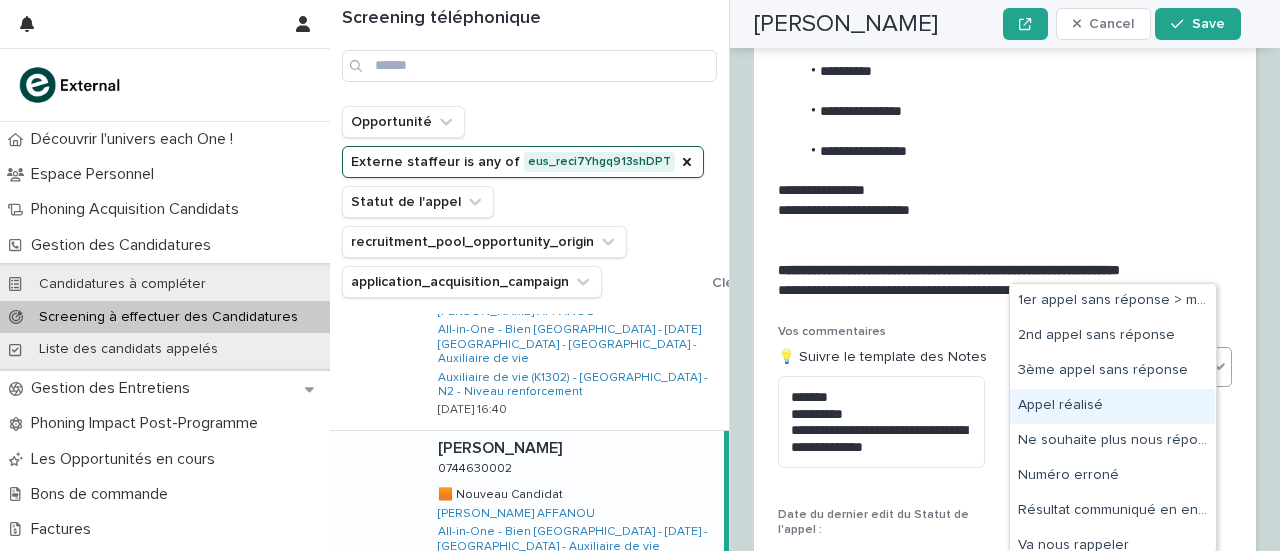 click on "Appel réalisé" at bounding box center (1112, 406) 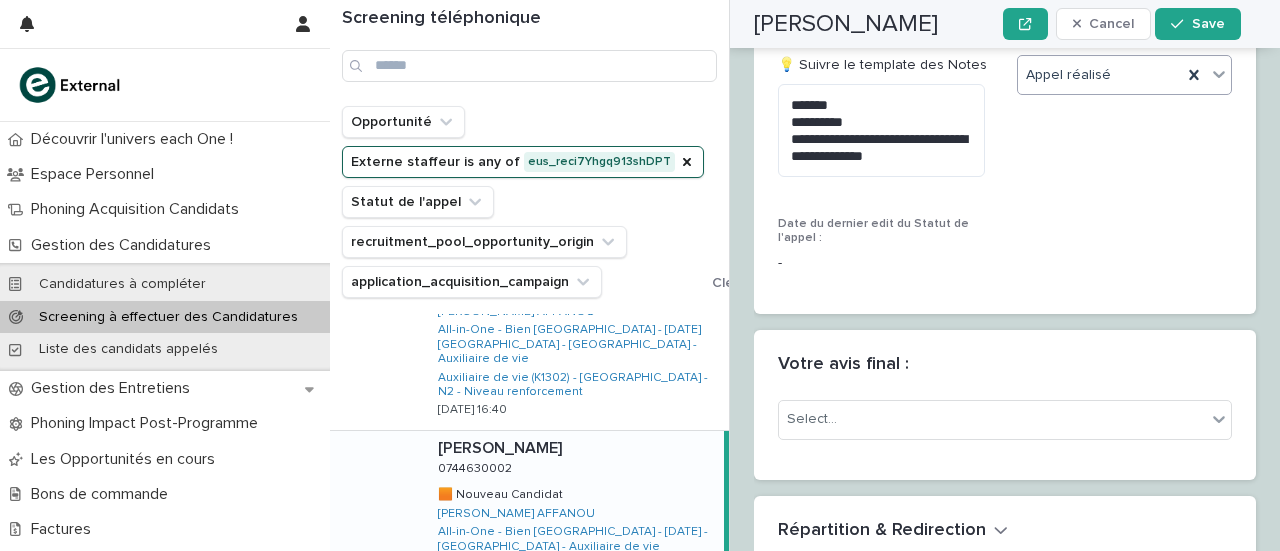 scroll, scrollTop: 3778, scrollLeft: 0, axis: vertical 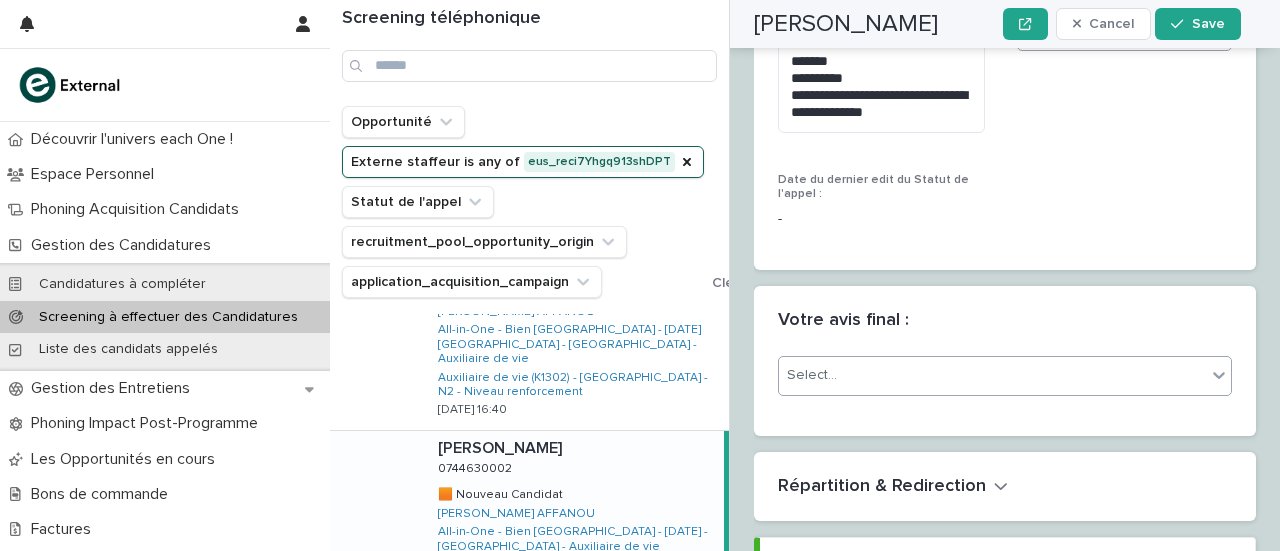 click on "Select..." at bounding box center (992, 375) 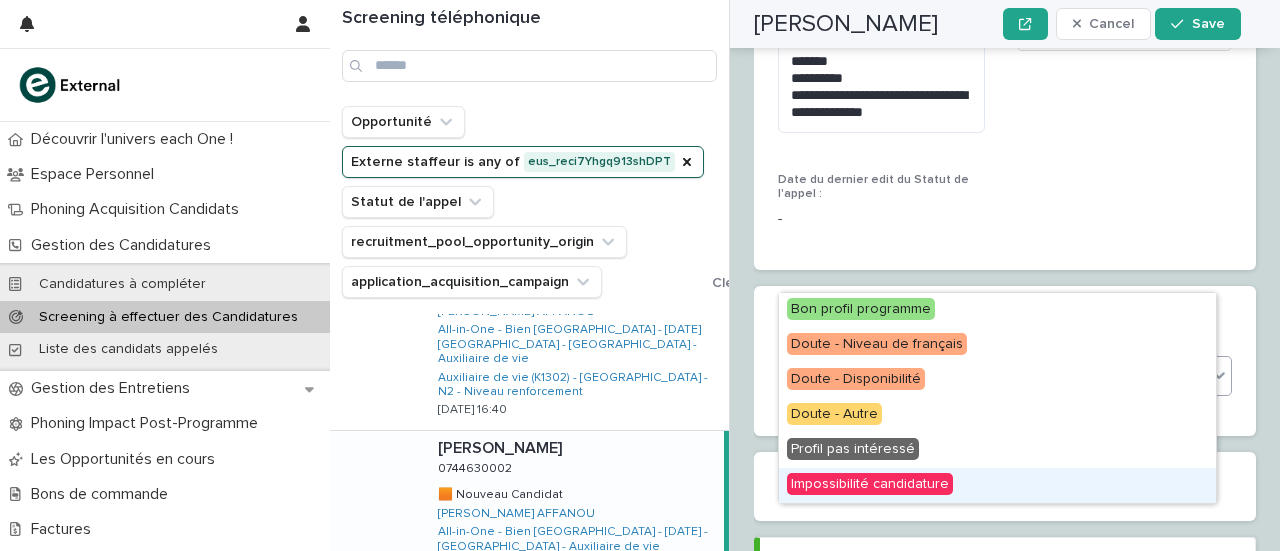 click on "Impossibilité candidature" at bounding box center (870, 484) 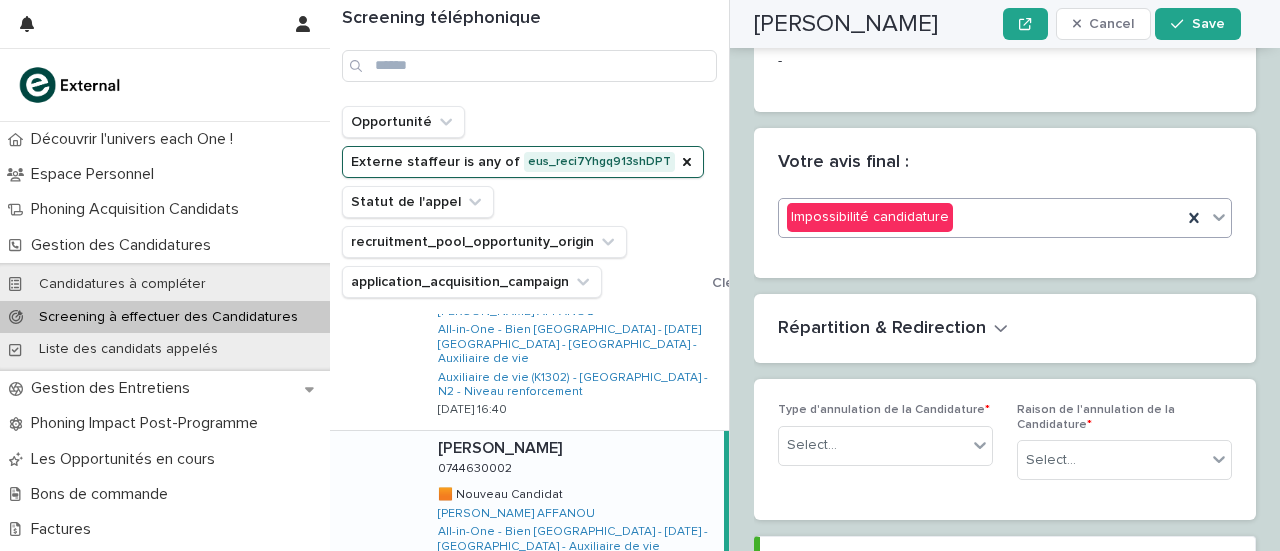 scroll, scrollTop: 3938, scrollLeft: 0, axis: vertical 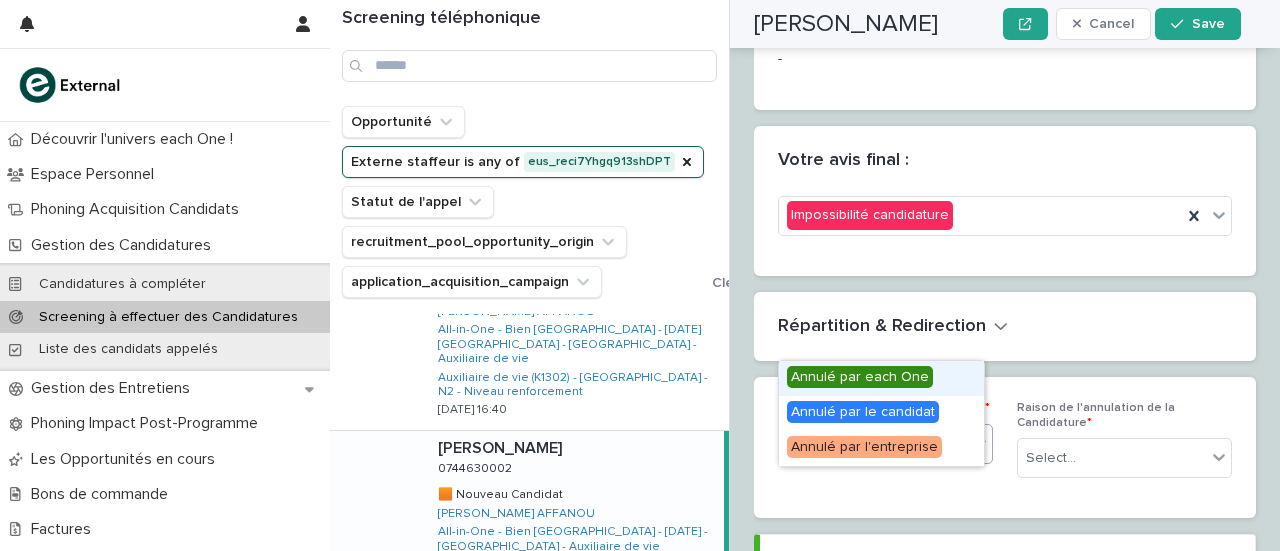 click on "Select..." at bounding box center [873, 443] 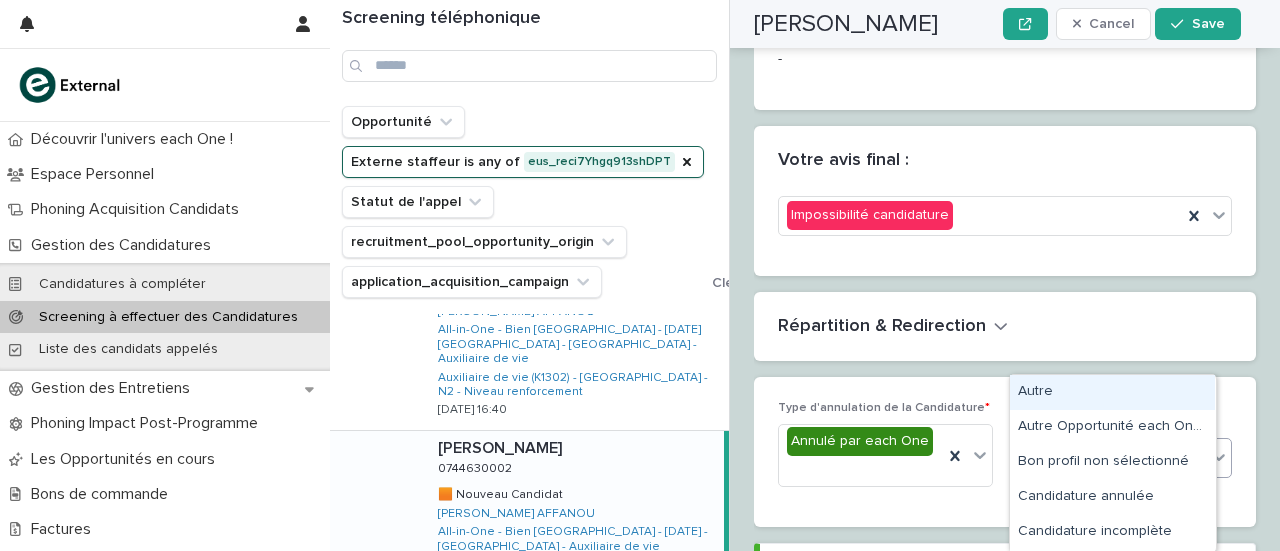 click on "Select..." at bounding box center (1051, 458) 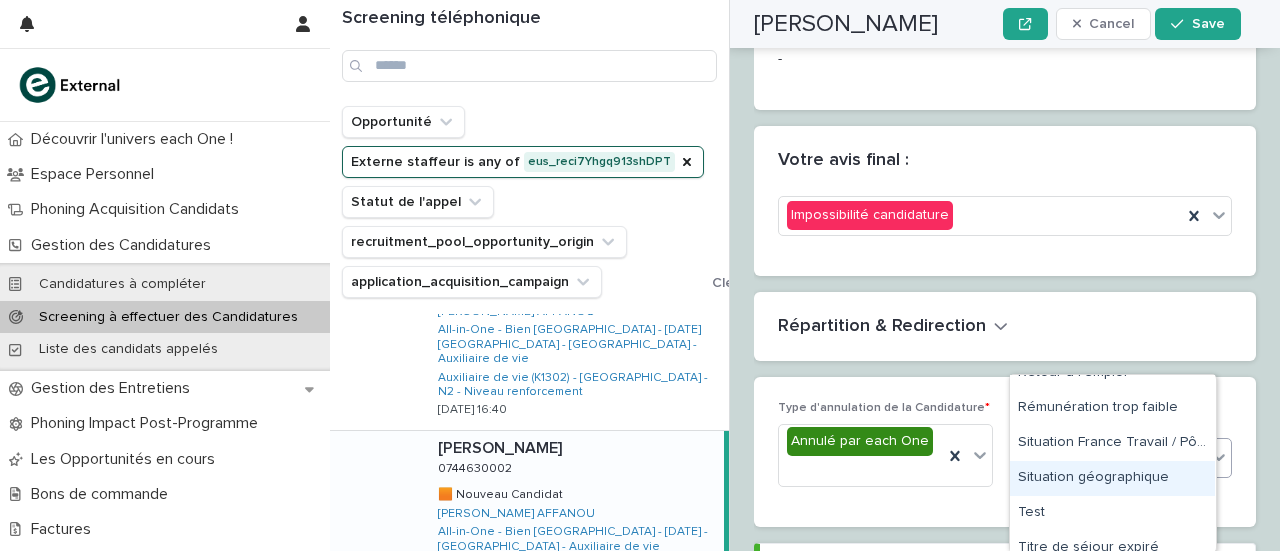 scroll, scrollTop: 1137, scrollLeft: 0, axis: vertical 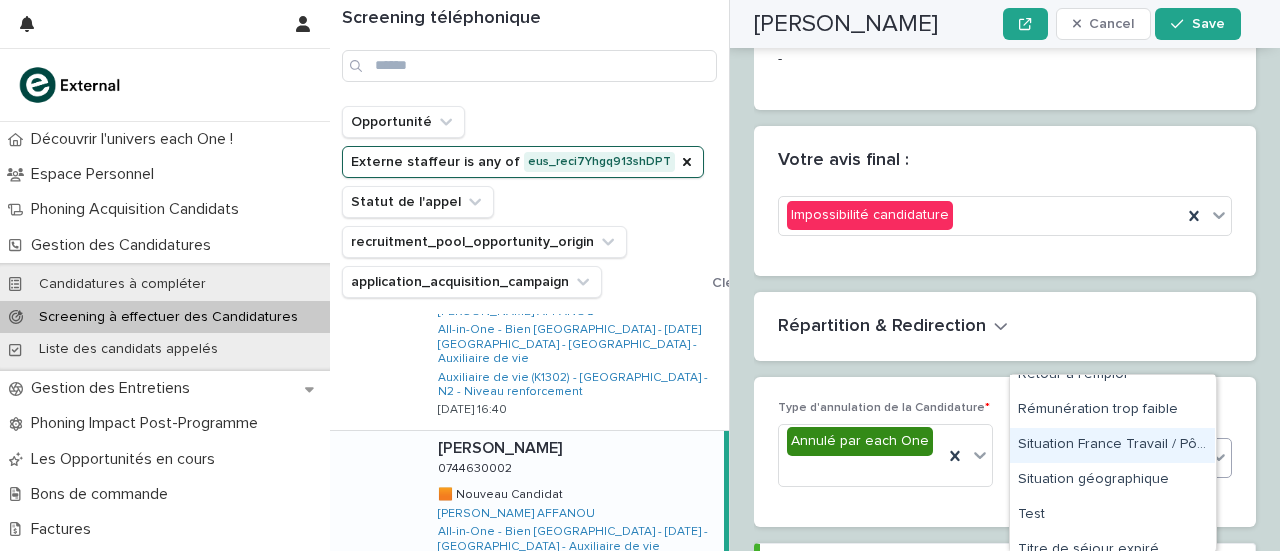 click on "Situation France Travail / Pôle Emploi non conforme" at bounding box center (1112, 445) 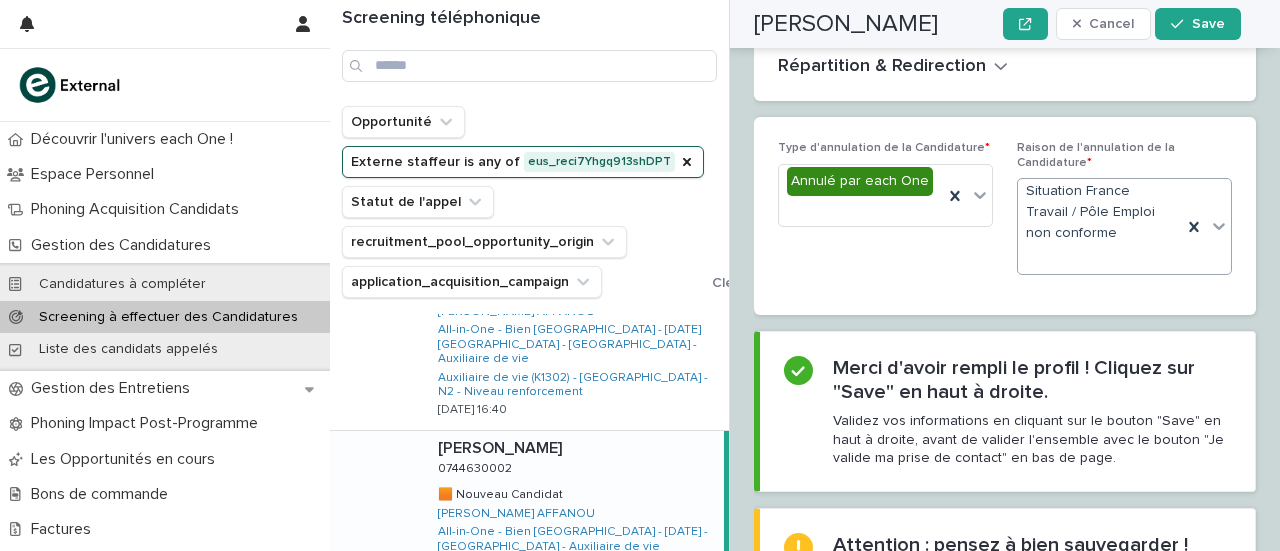 scroll, scrollTop: 4240, scrollLeft: 0, axis: vertical 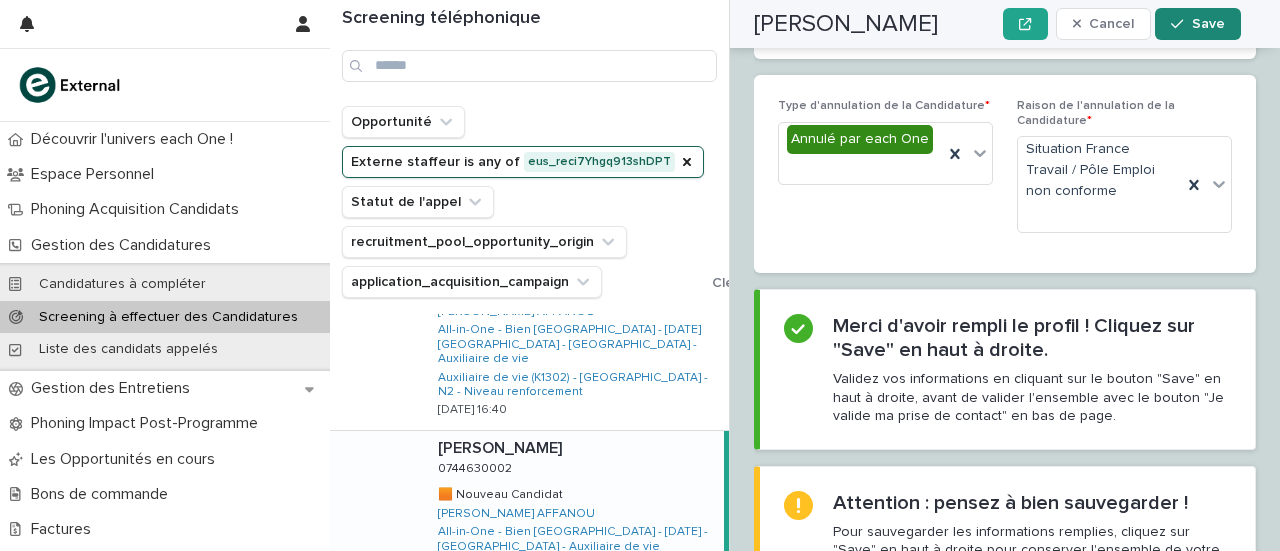 click on "Save" at bounding box center (1197, 24) 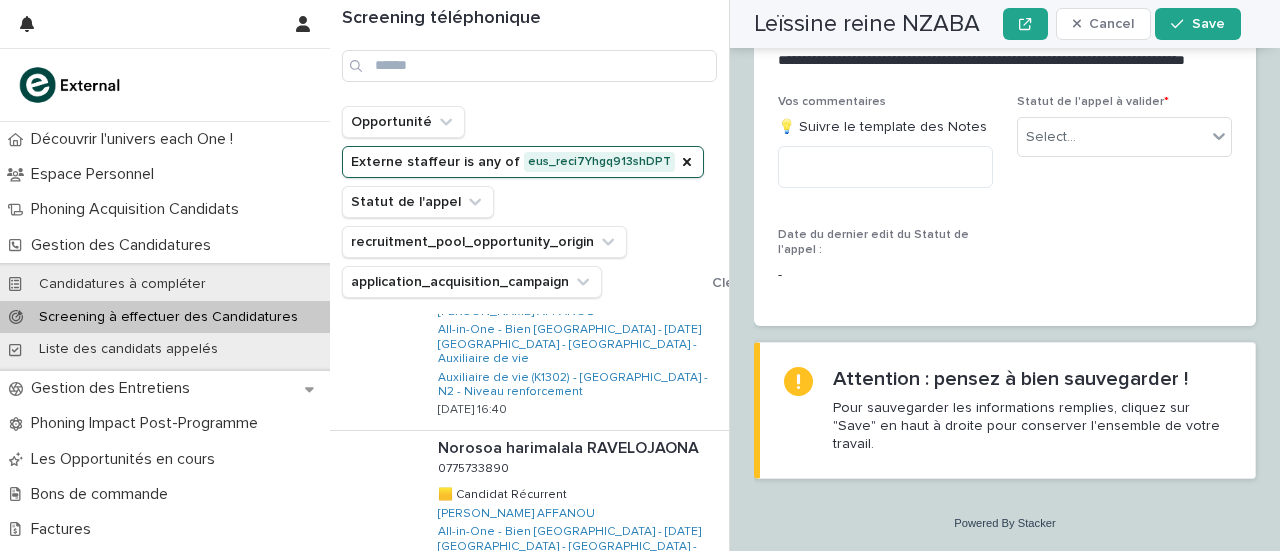 scroll, scrollTop: 3424, scrollLeft: 0, axis: vertical 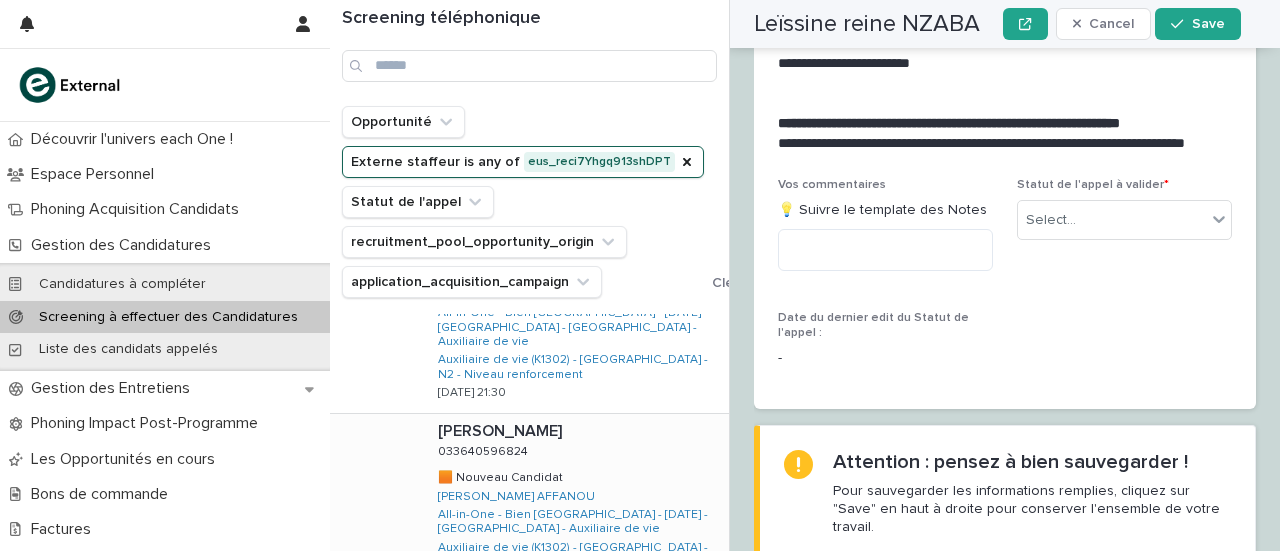 click on "Aya BAARAB Aya BAARAB   033640596824 033640596824   🟧 Nouveau Candidat 🟧 Nouveau Candidat   Donatie MOULOMBA AFFANOU   All-in-One - Bien Vieillir - 20 - Juillet 2025 - Île-de-France - Auxiliaire de vie   Auxiliaire de vie (K1302) - Île-de-France - N2 - Niveau renforcement   11/7/2025 21:45" at bounding box center (575, 507) 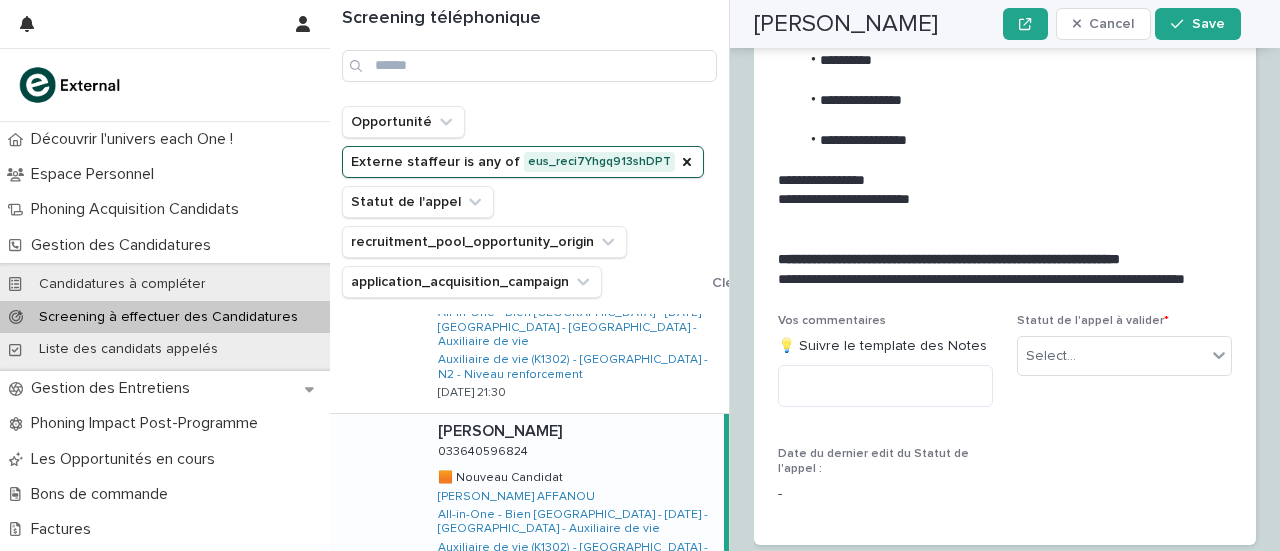 scroll, scrollTop: 3305, scrollLeft: 0, axis: vertical 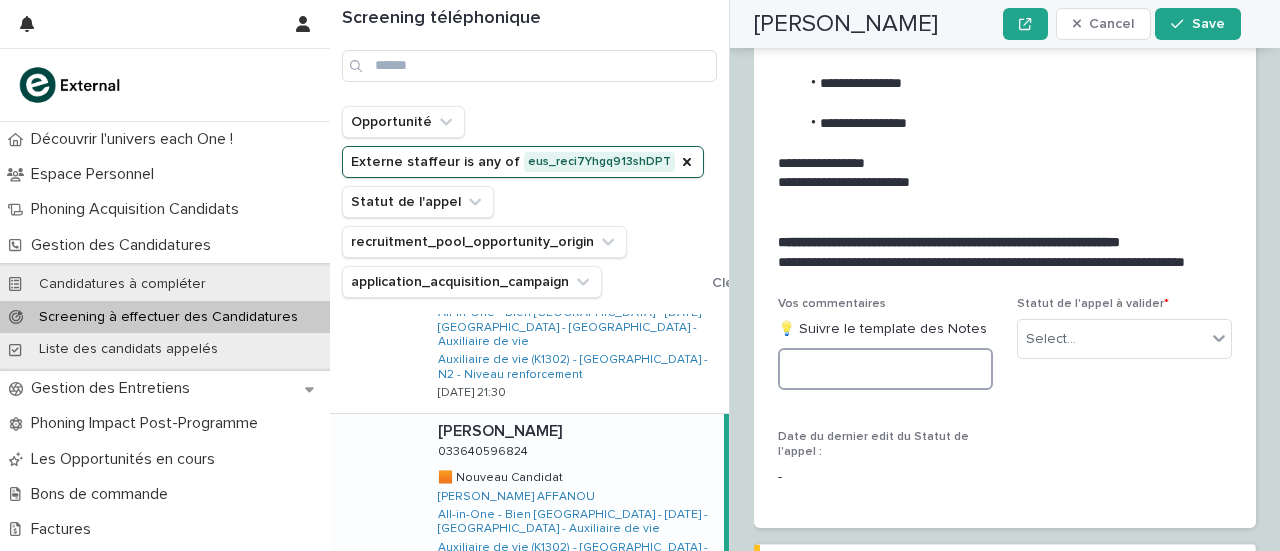 click at bounding box center (885, 369) 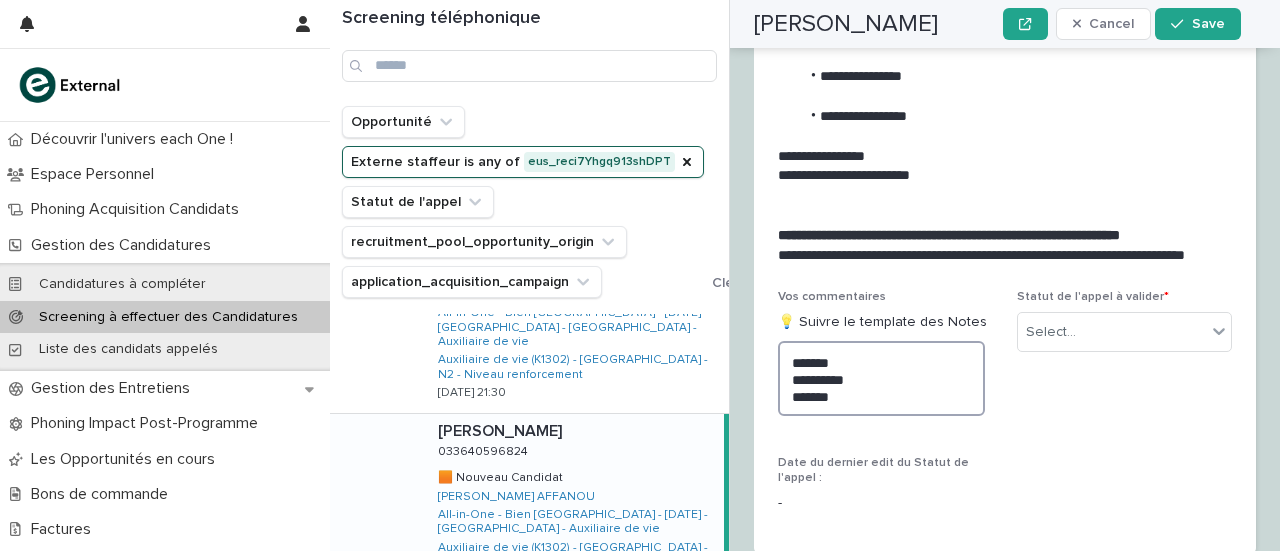 scroll, scrollTop: 3313, scrollLeft: 0, axis: vertical 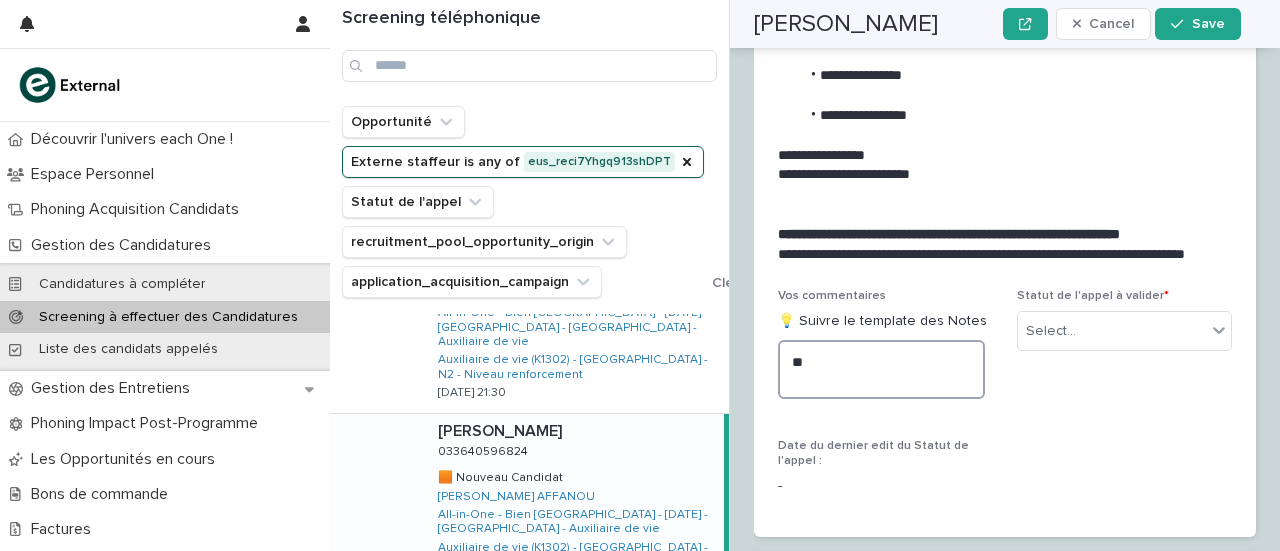 type on "*" 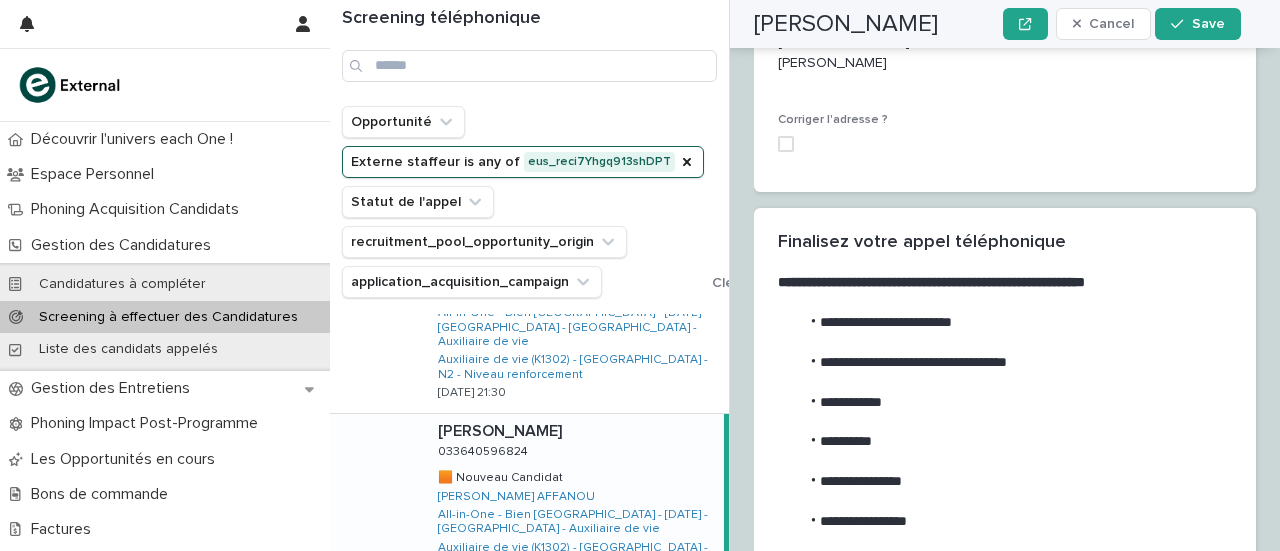 scroll, scrollTop: 2903, scrollLeft: 0, axis: vertical 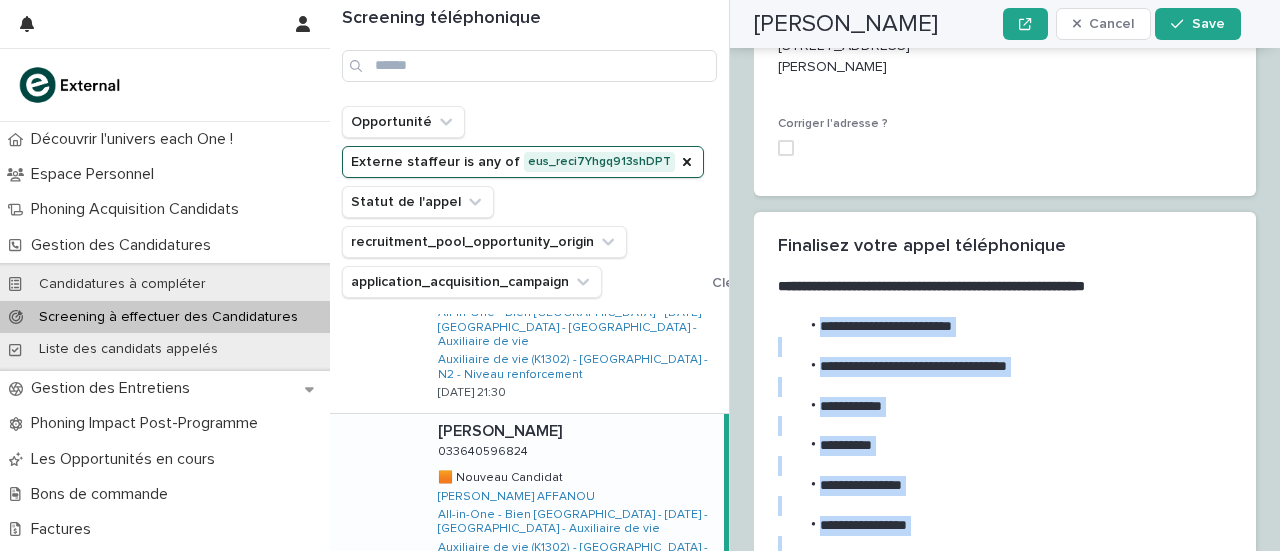 drag, startPoint x: 804, startPoint y: 139, endPoint x: 951, endPoint y: 398, distance: 297.80865 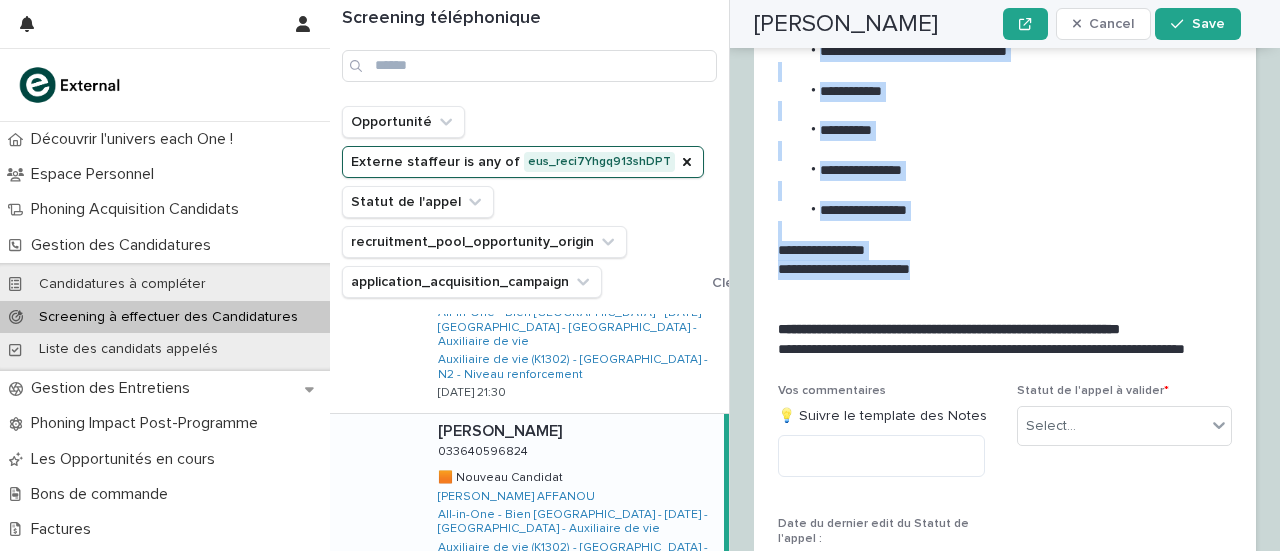 scroll, scrollTop: 3233, scrollLeft: 0, axis: vertical 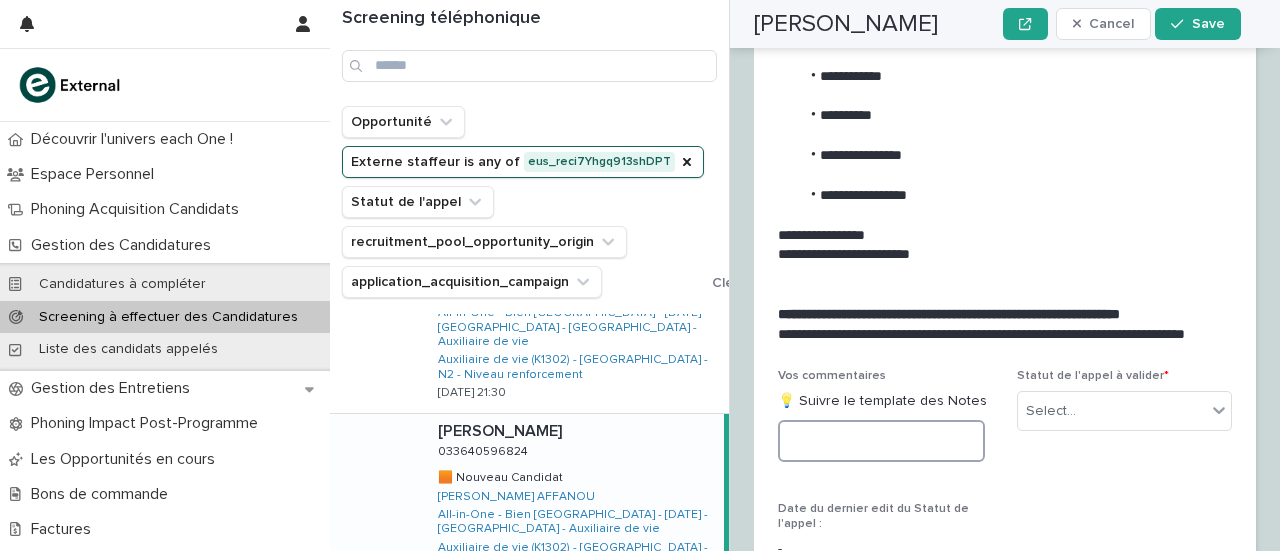 click at bounding box center (881, 441) 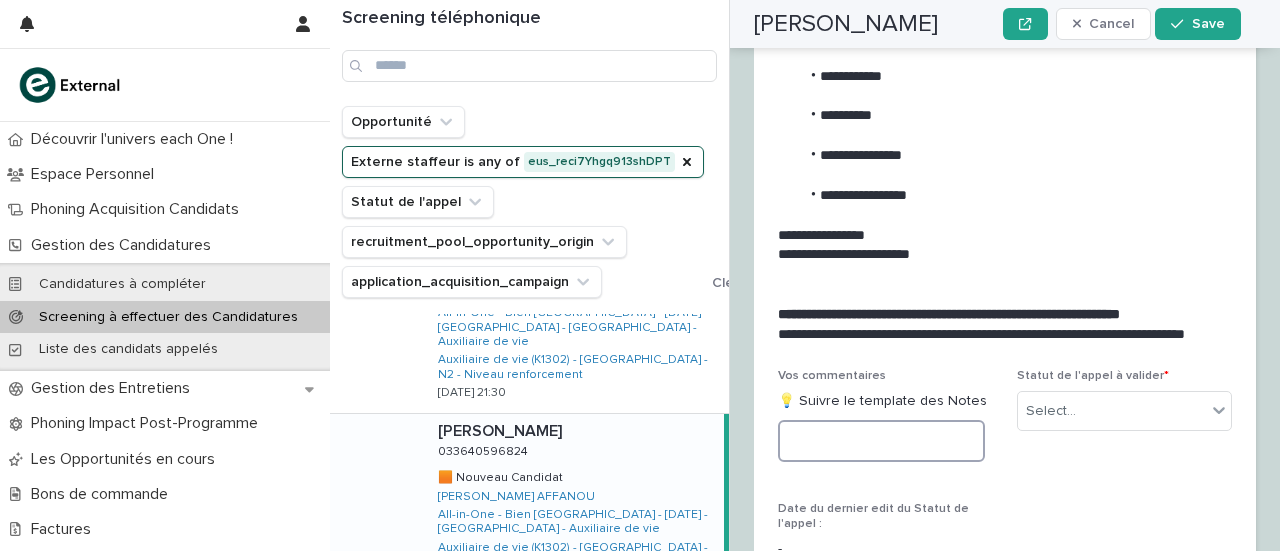 paste on "**********" 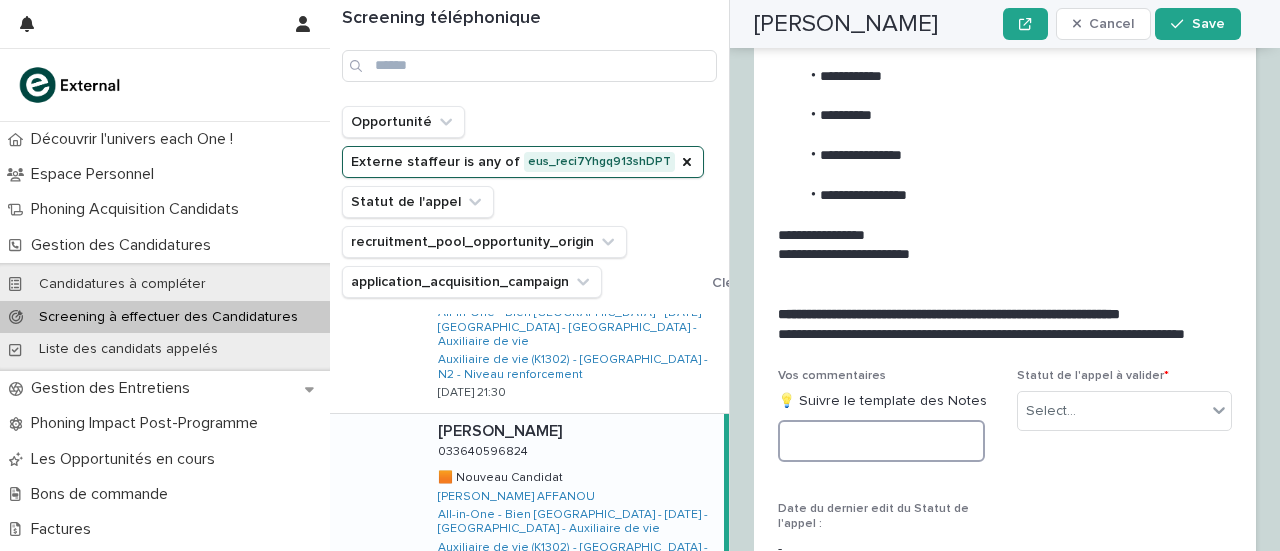 type on "**********" 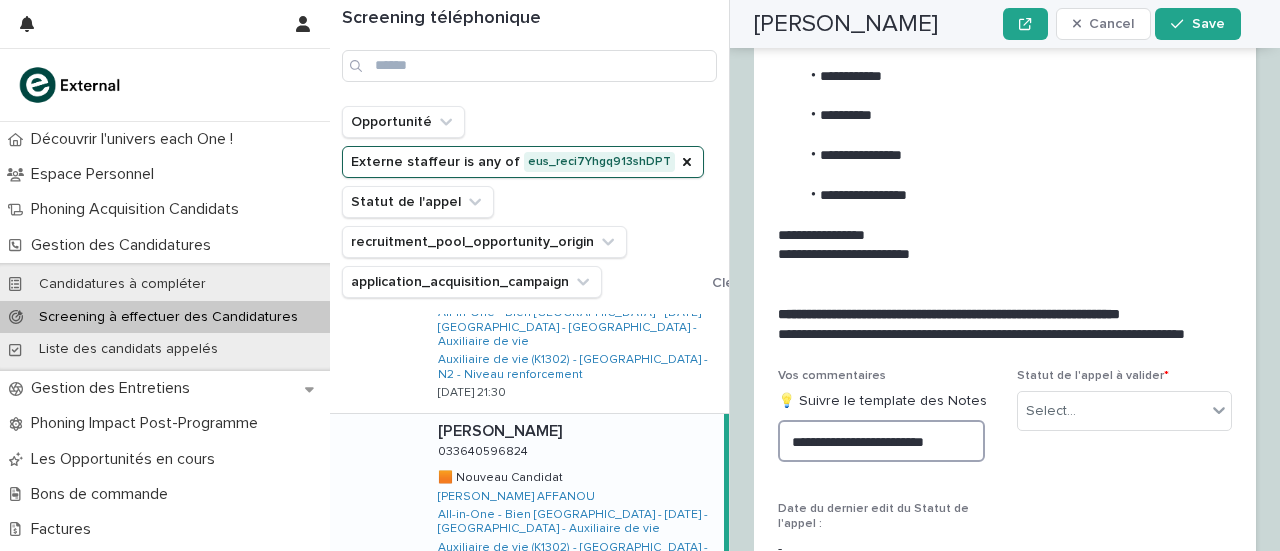 scroll, scrollTop: 3318, scrollLeft: 0, axis: vertical 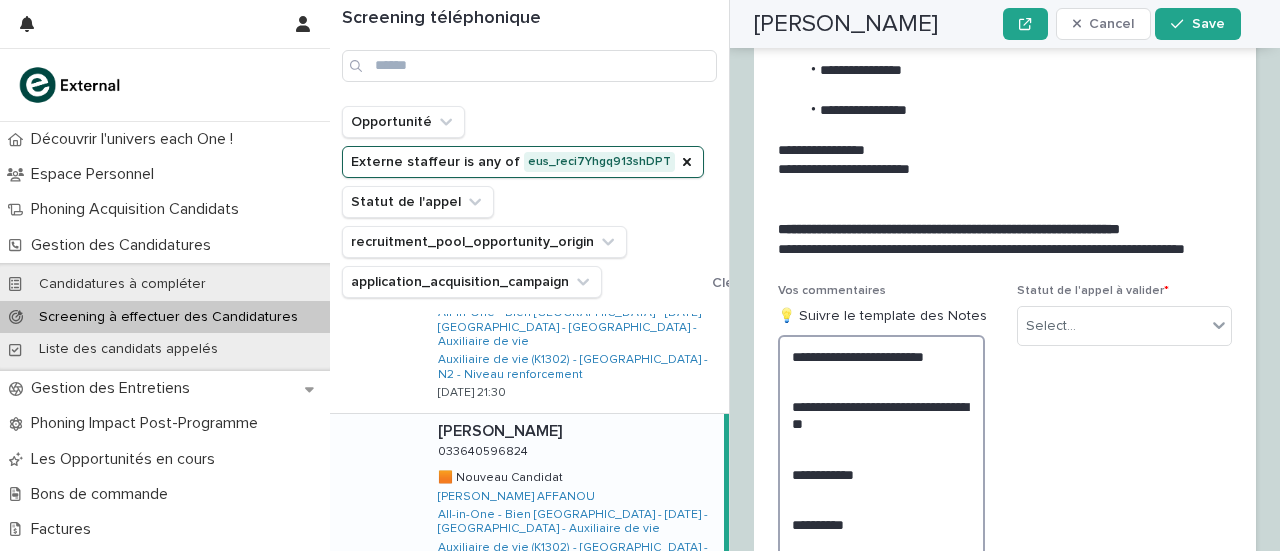 click on "**********" at bounding box center (881, 532) 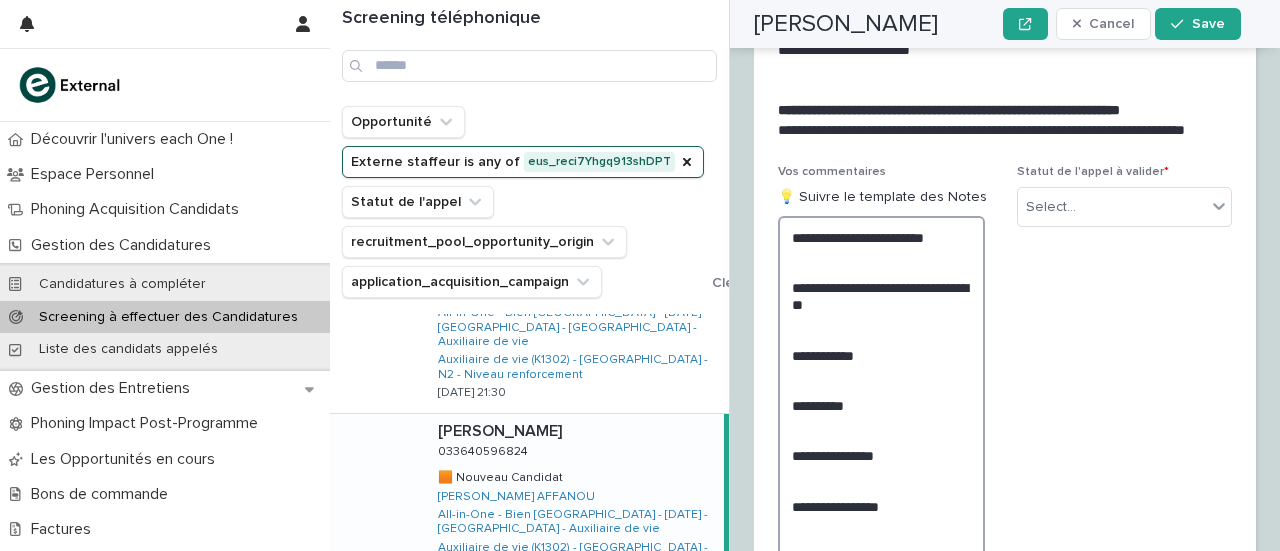 scroll, scrollTop: 3674, scrollLeft: 0, axis: vertical 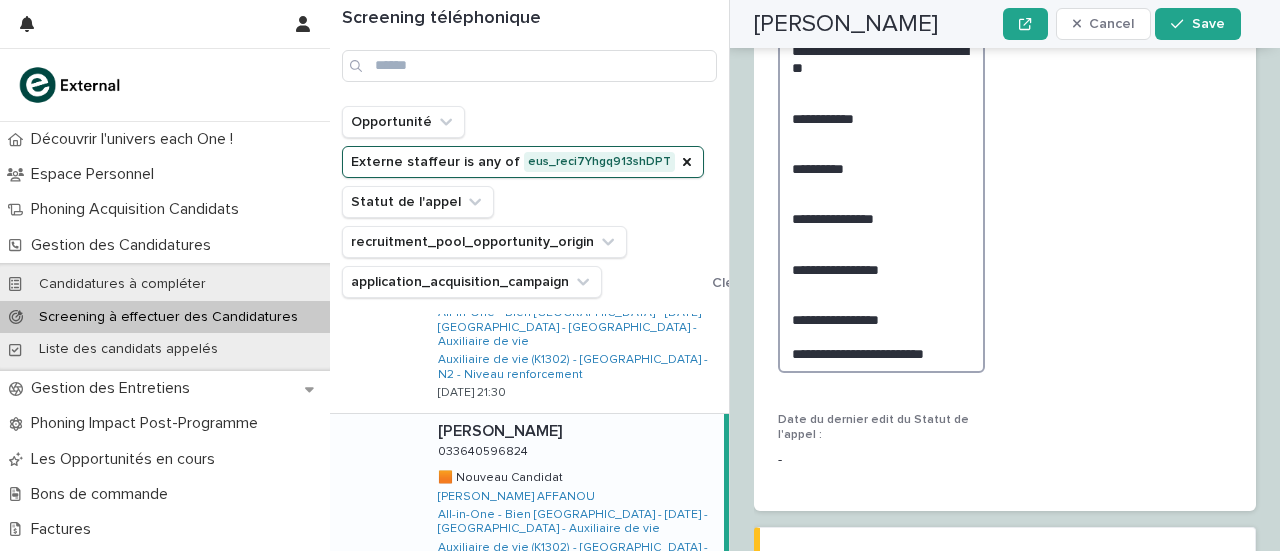 drag, startPoint x: 788, startPoint y: 188, endPoint x: 1018, endPoint y: 397, distance: 310.77484 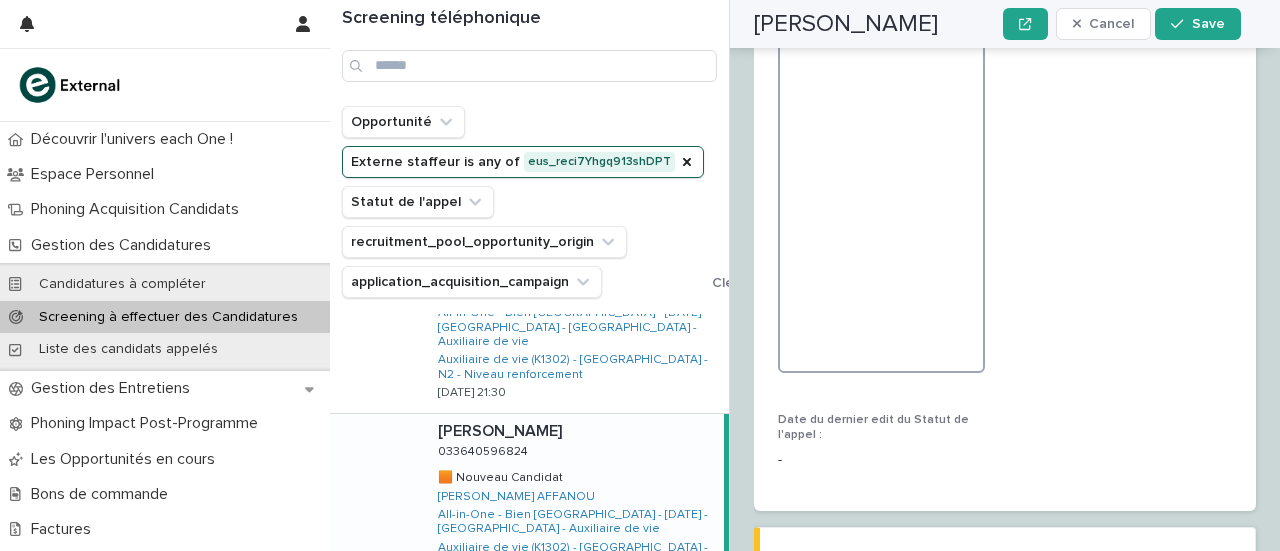 scroll, scrollTop: 3322, scrollLeft: 0, axis: vertical 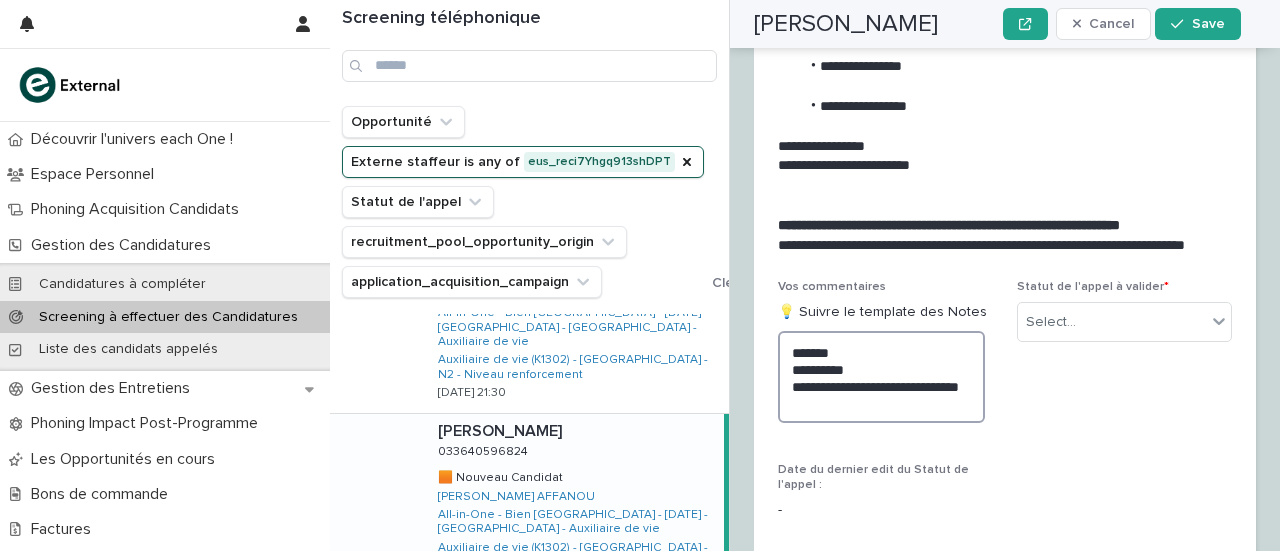 click on "**********" at bounding box center [881, 377] 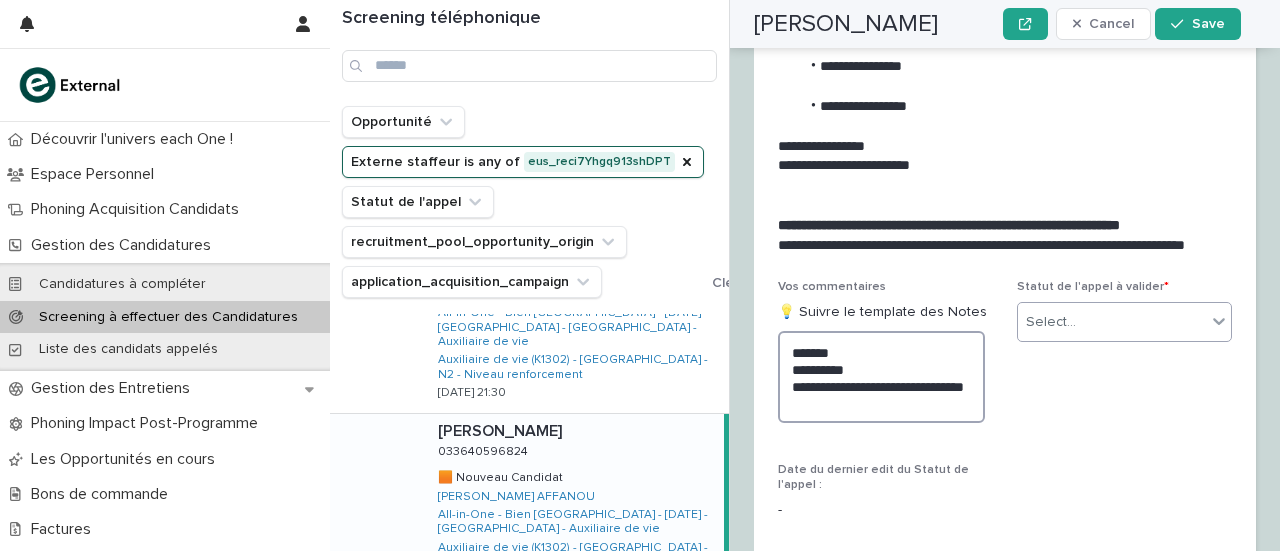 type on "**********" 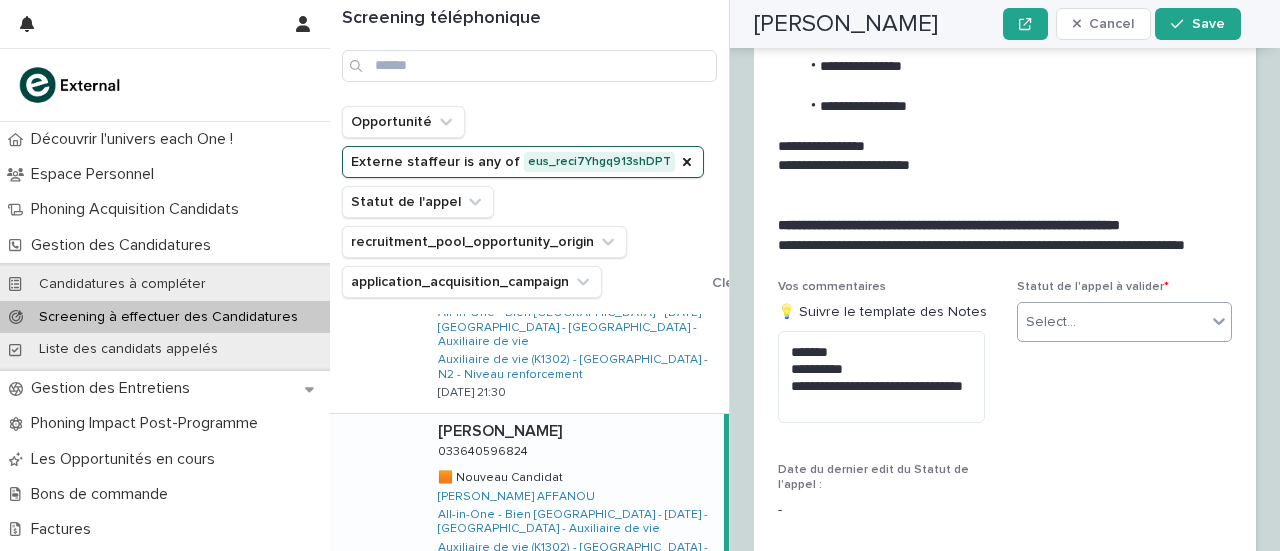 click at bounding box center [1079, 322] 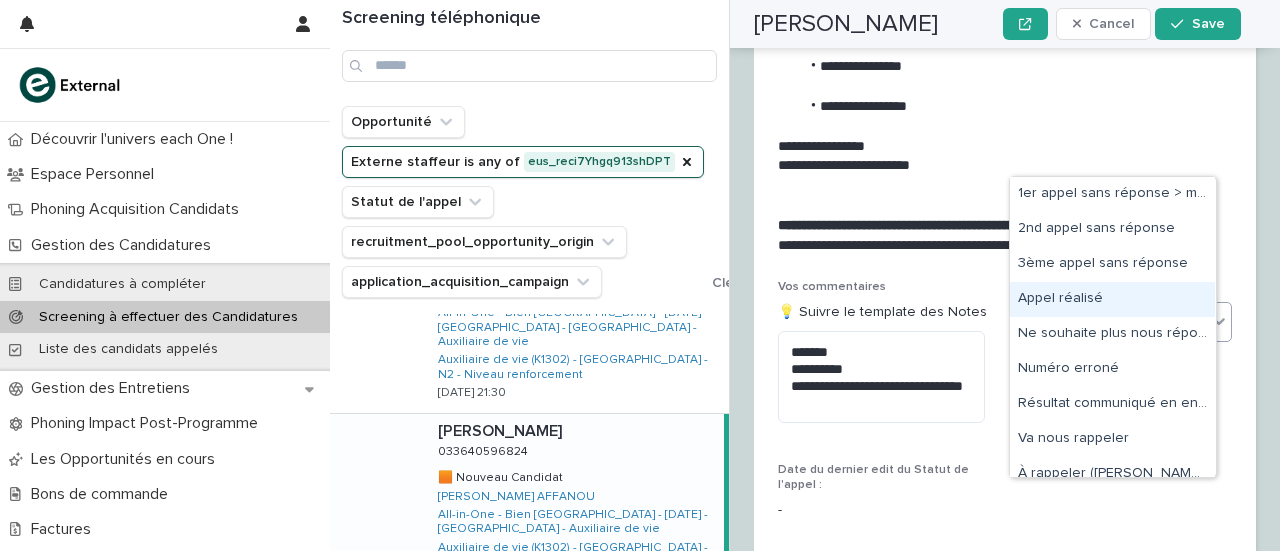 click on "Appel réalisé" at bounding box center [1112, 299] 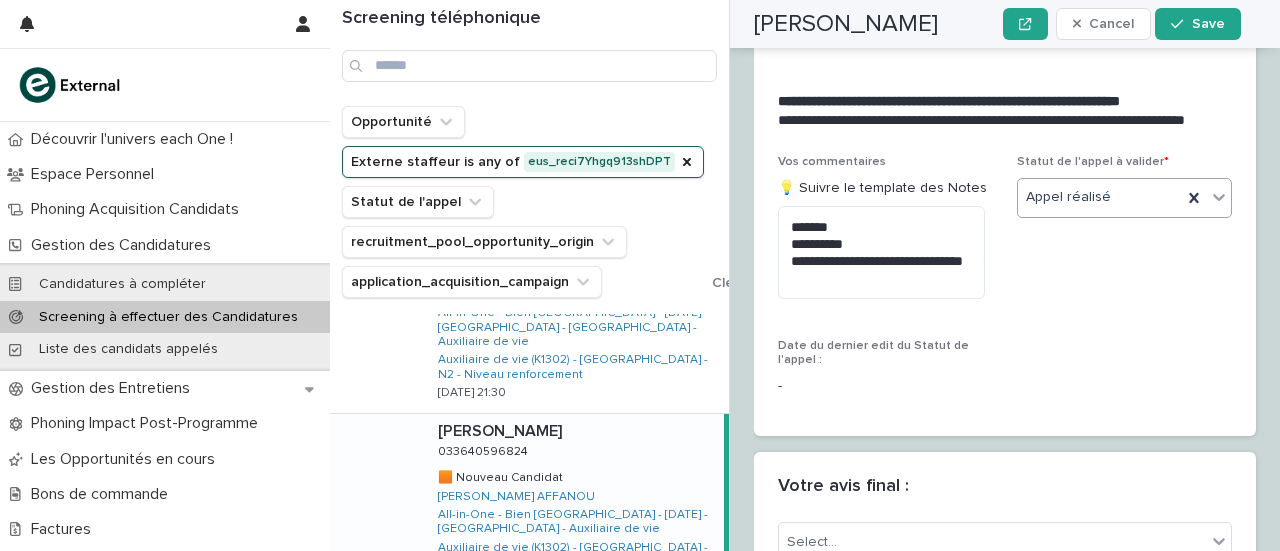 scroll, scrollTop: 3506, scrollLeft: 0, axis: vertical 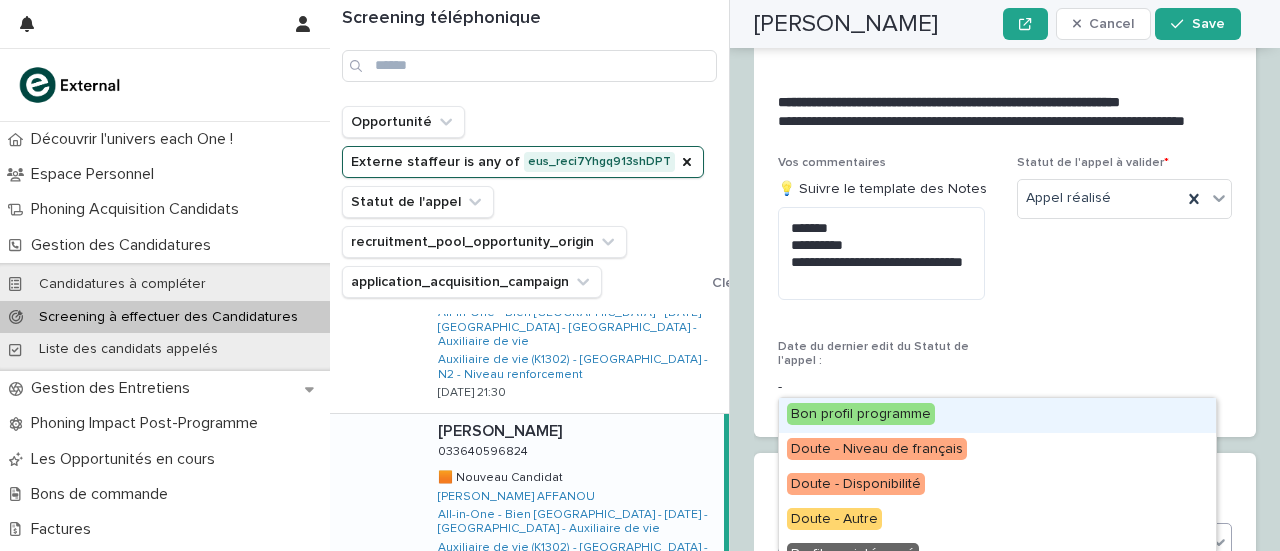 click on "Select..." at bounding box center [1005, 543] 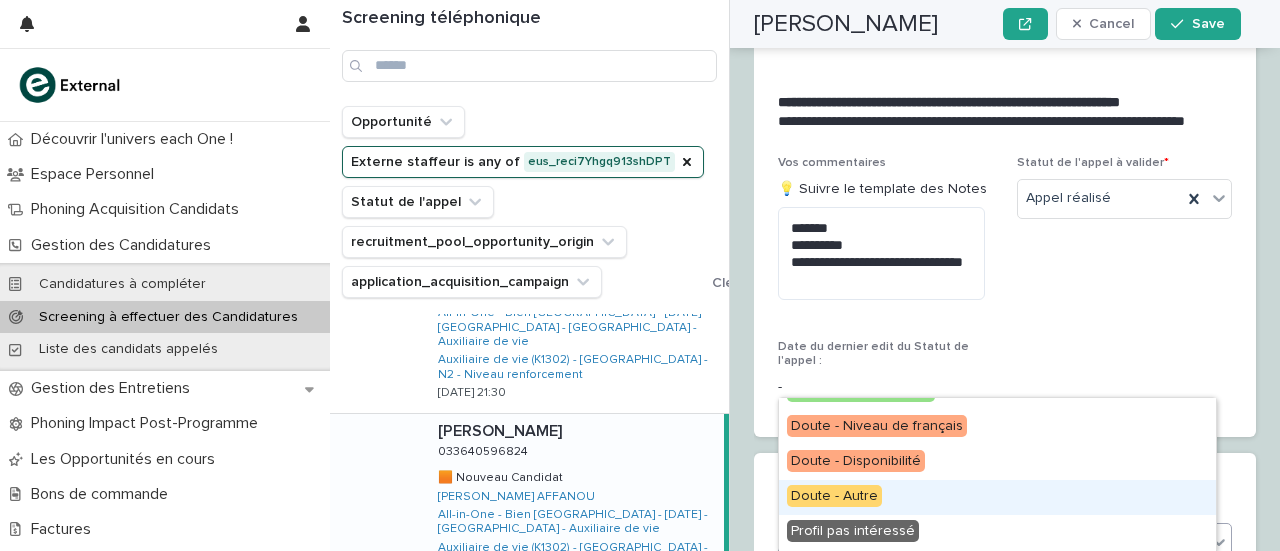 scroll, scrollTop: 24, scrollLeft: 0, axis: vertical 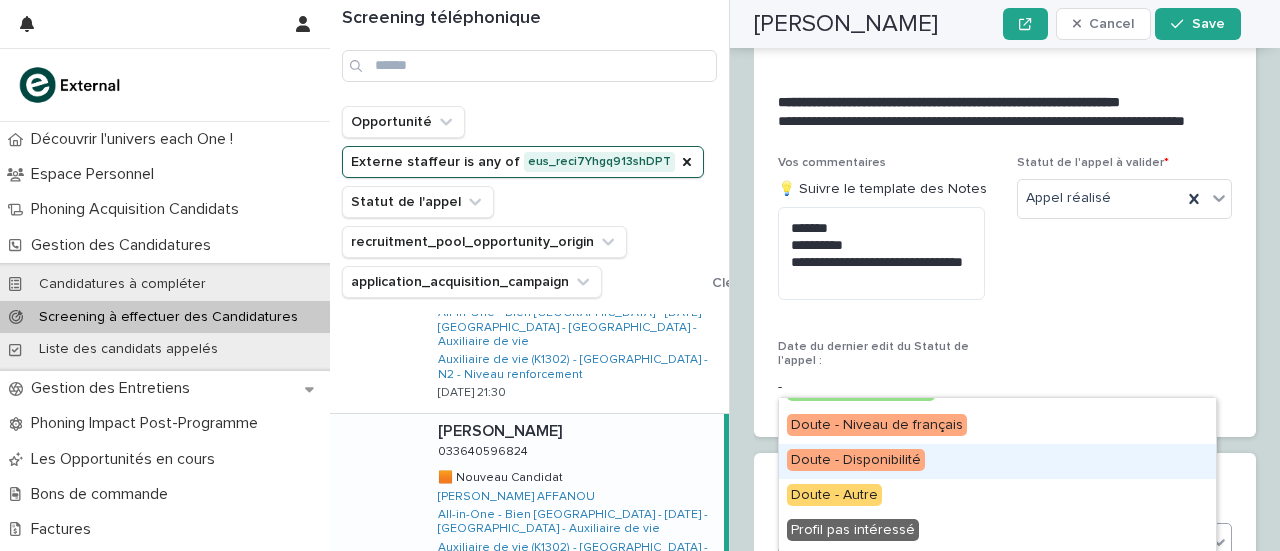 click on "Doute - Disponibilité" at bounding box center [856, 460] 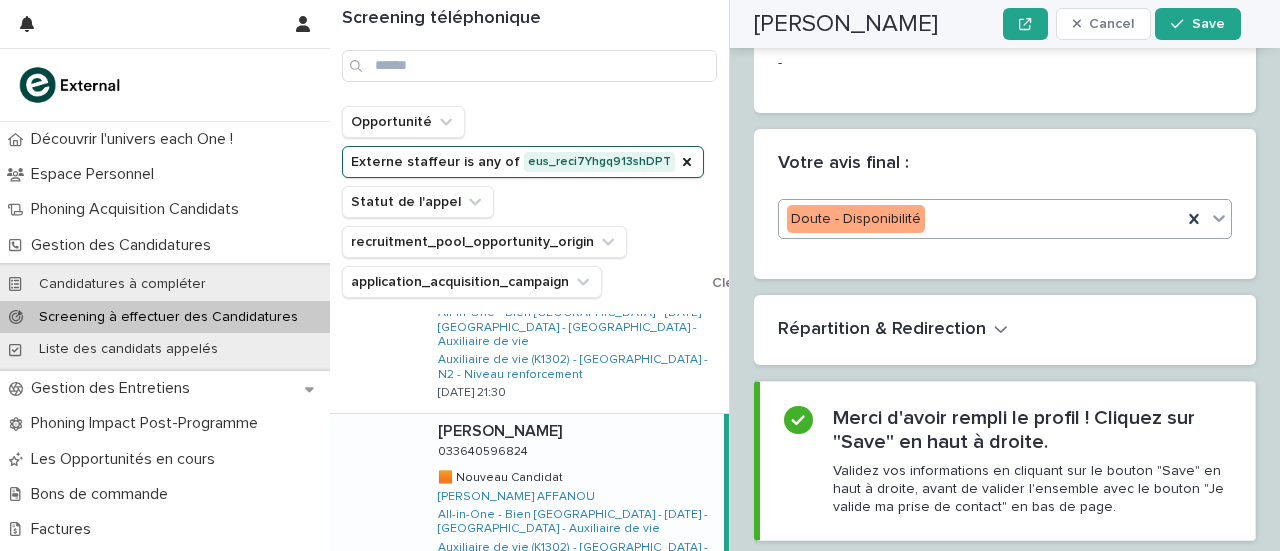 scroll, scrollTop: 3860, scrollLeft: 0, axis: vertical 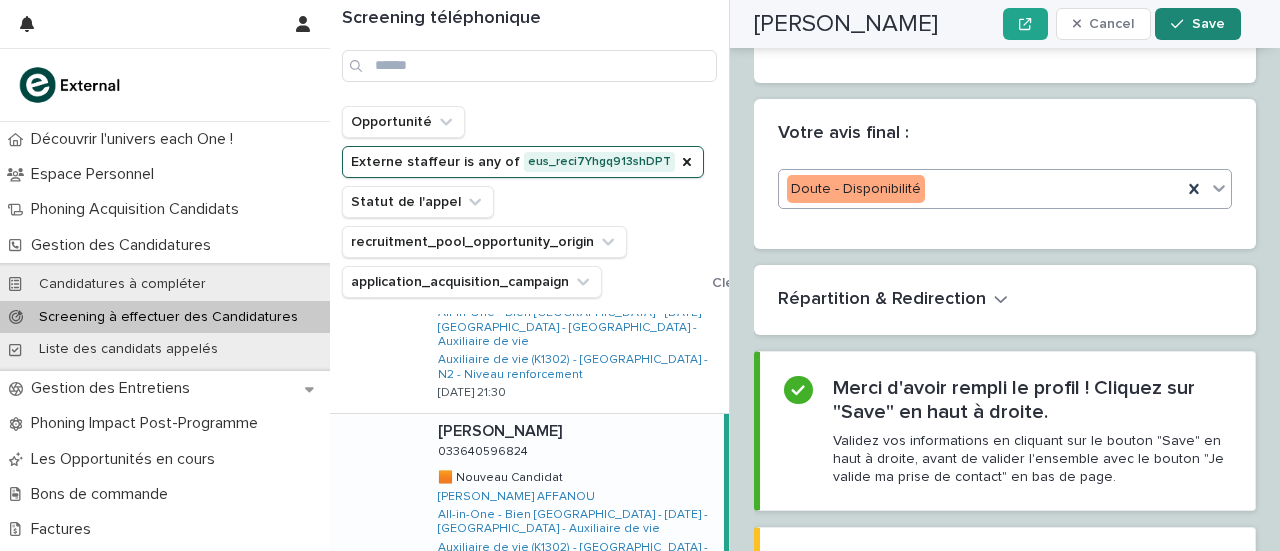 click 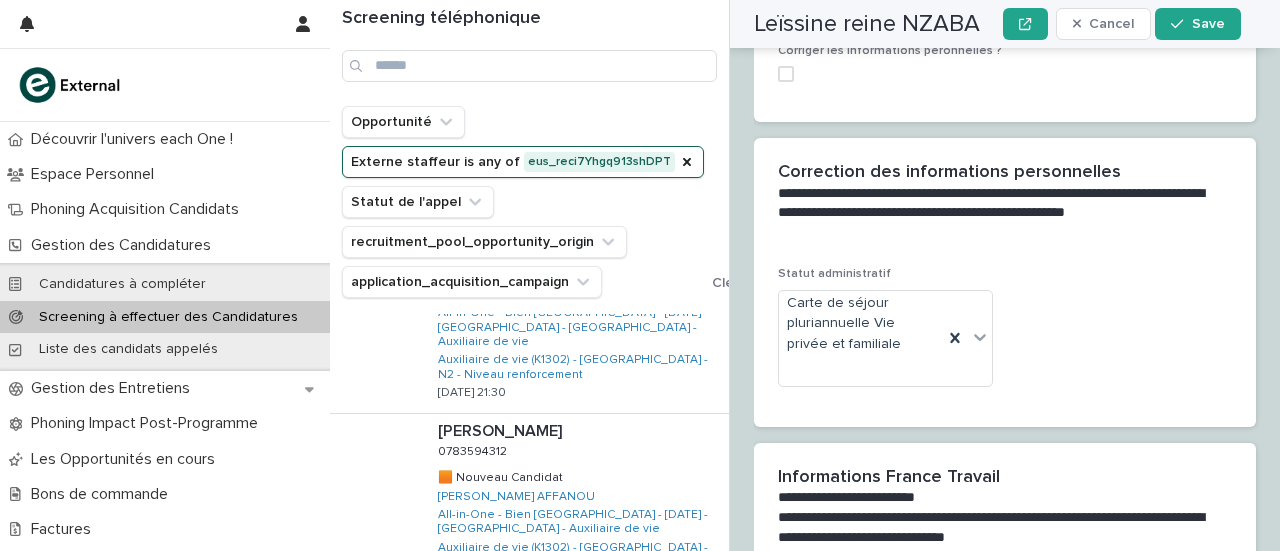 scroll, scrollTop: 2083, scrollLeft: 0, axis: vertical 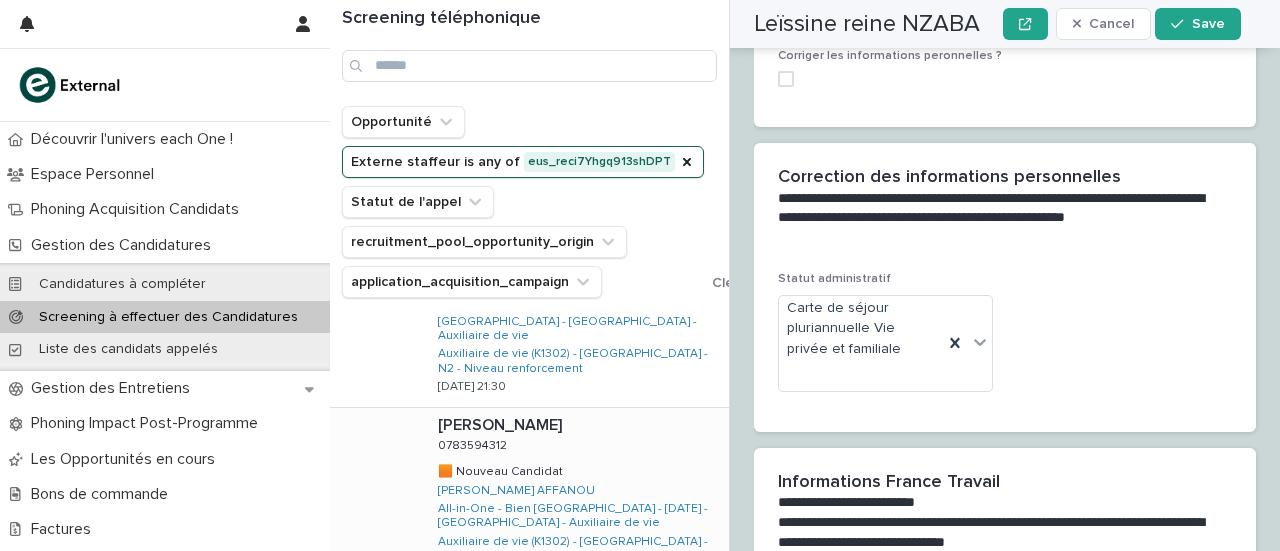 click on "Fazlur RAHMAN Fazlur RAHMAN   0783594312 0783594312   🟧 Nouveau Candidat 🟧 Nouveau Candidat   Donatie MOULOMBA AFFANOU   All-in-One - Bien Vieillir - 20 - Juillet 2025 - Île-de-France - Auxiliaire de vie   Auxiliaire de vie (K1302) - Île-de-France - N2 - Niveau renforcement   12/7/2025 00:25" at bounding box center (575, 501) 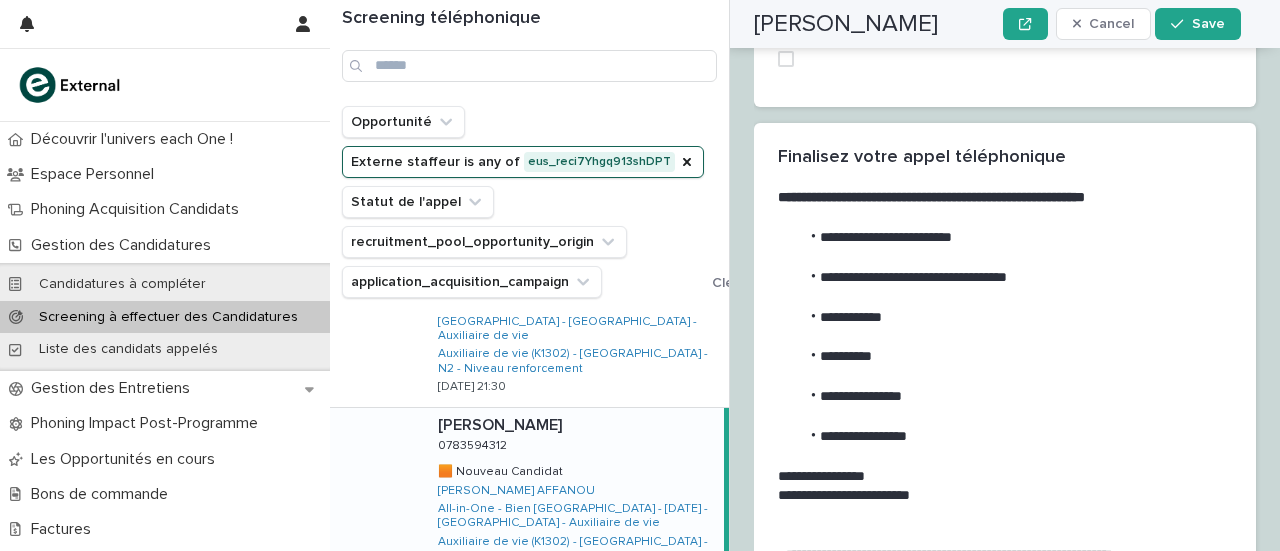 scroll, scrollTop: 2993, scrollLeft: 0, axis: vertical 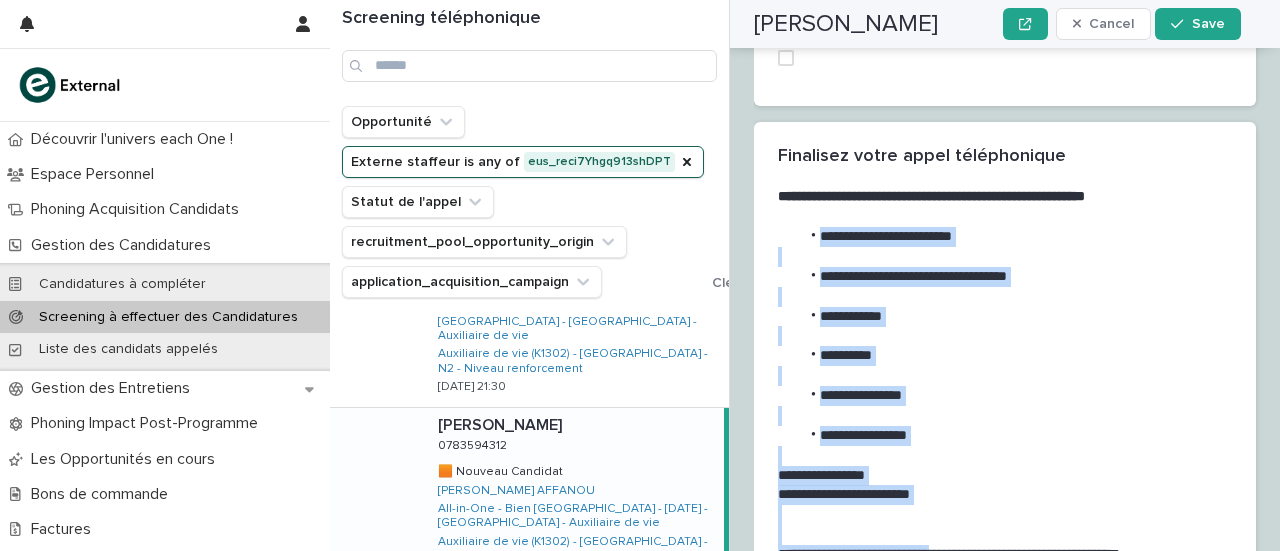 drag, startPoint x: 796, startPoint y: 172, endPoint x: 970, endPoint y: 501, distance: 372.1787 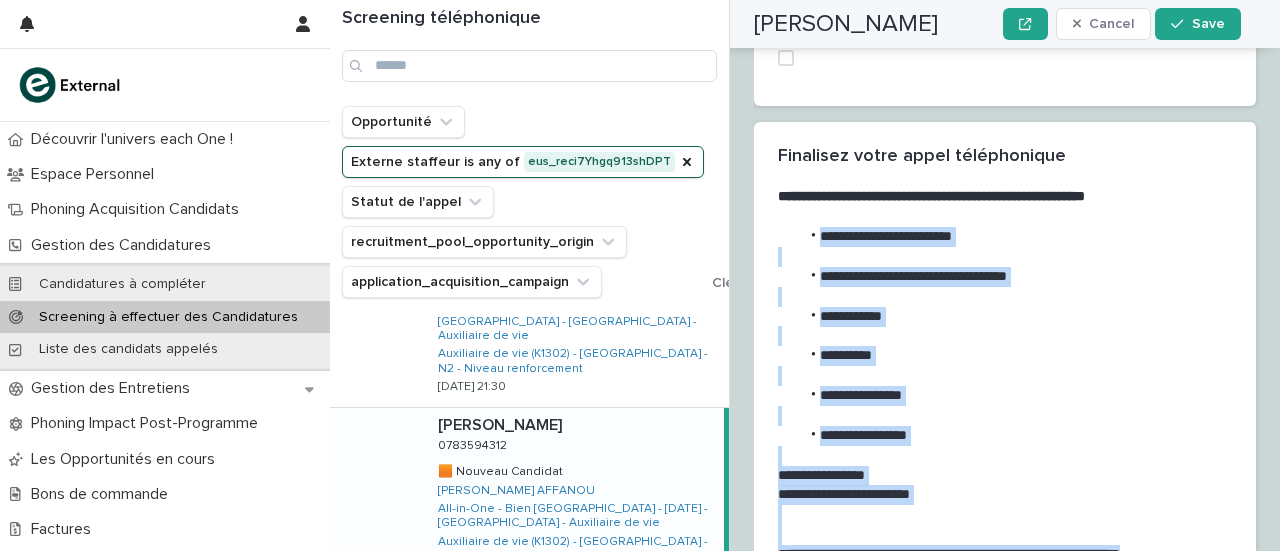 copy on "**********" 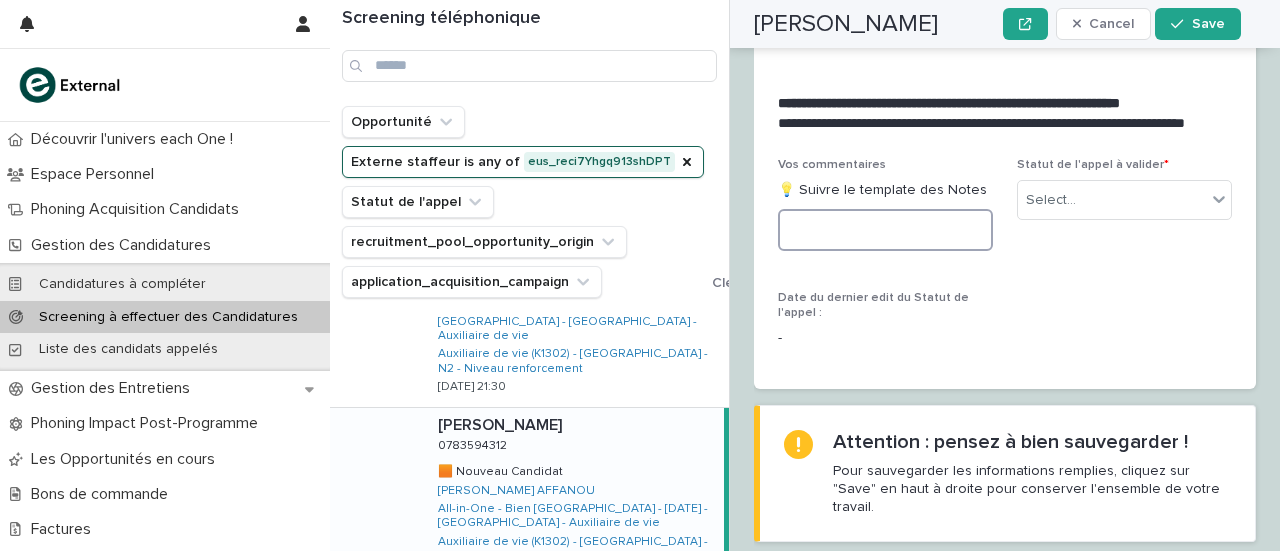 click at bounding box center (885, 230) 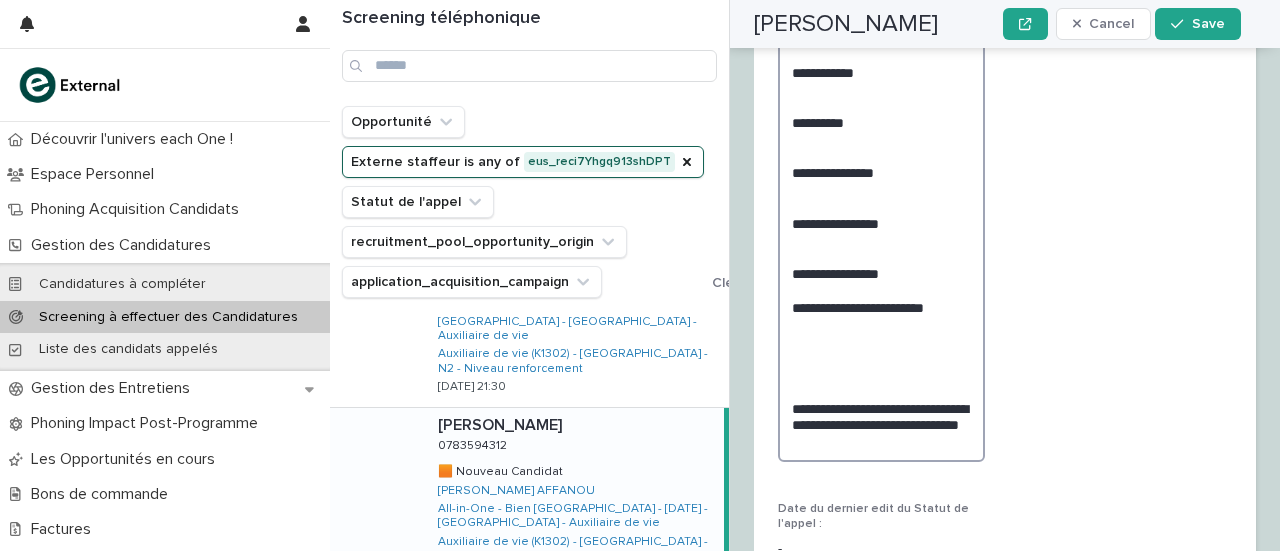 scroll, scrollTop: 3720, scrollLeft: 0, axis: vertical 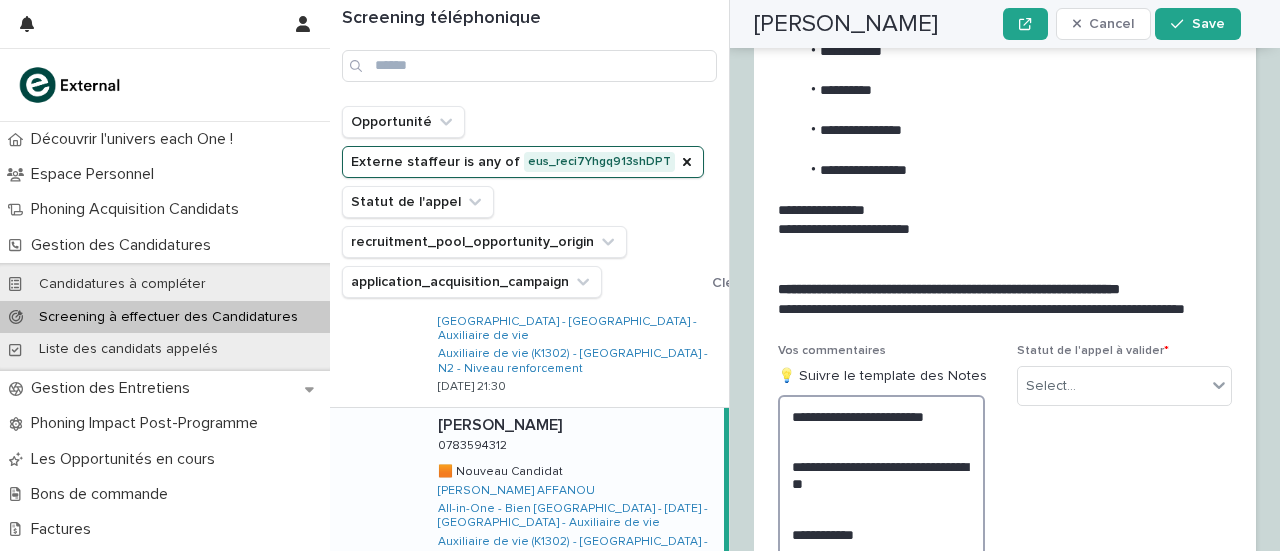 click on "**********" at bounding box center (881, 592) 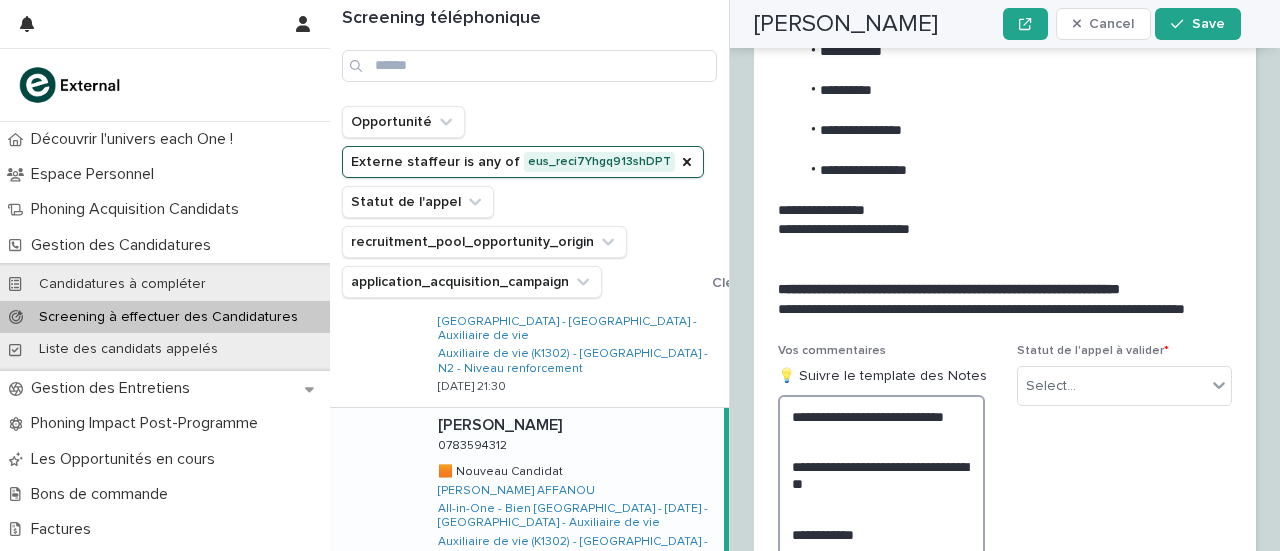 click on "**********" at bounding box center (881, 592) 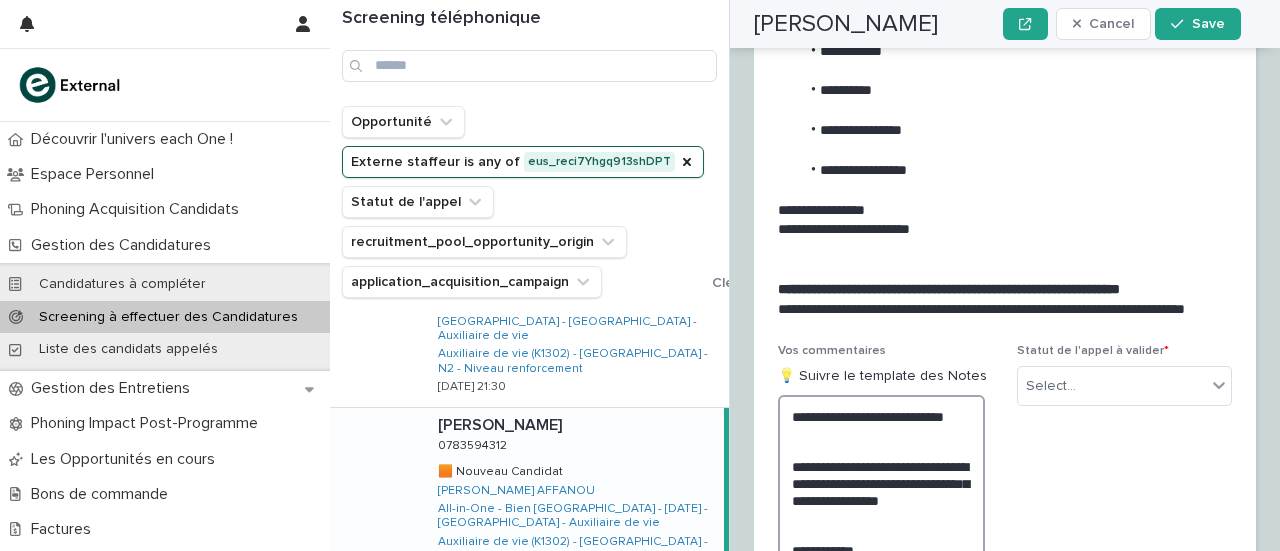 click on "**********" at bounding box center [881, 609] 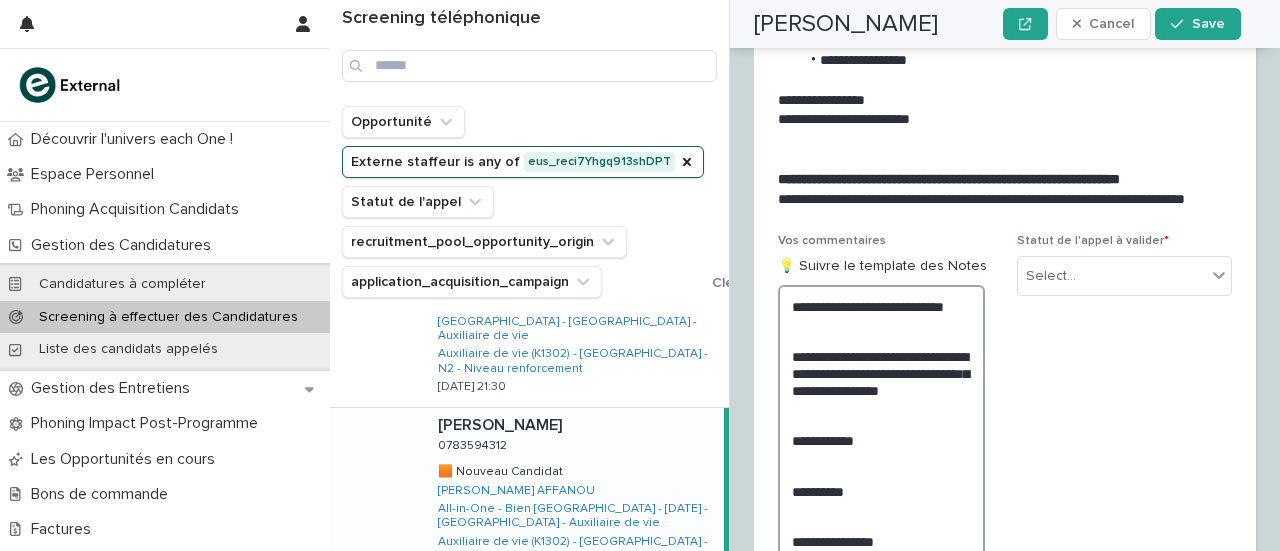 scroll, scrollTop: 3370, scrollLeft: 0, axis: vertical 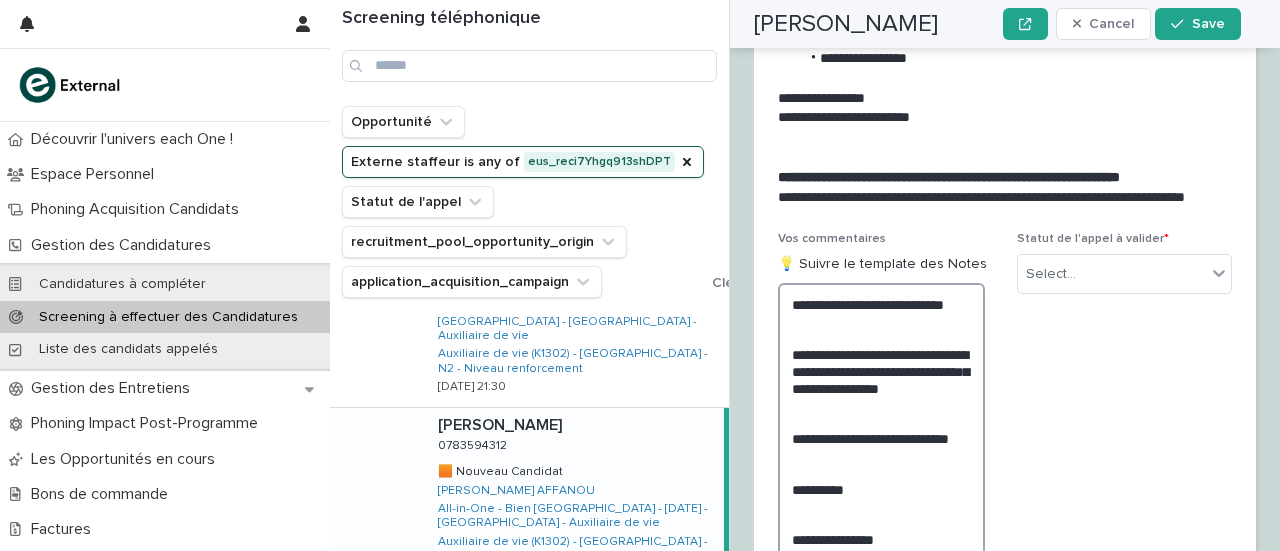 click on "**********" at bounding box center [881, 505] 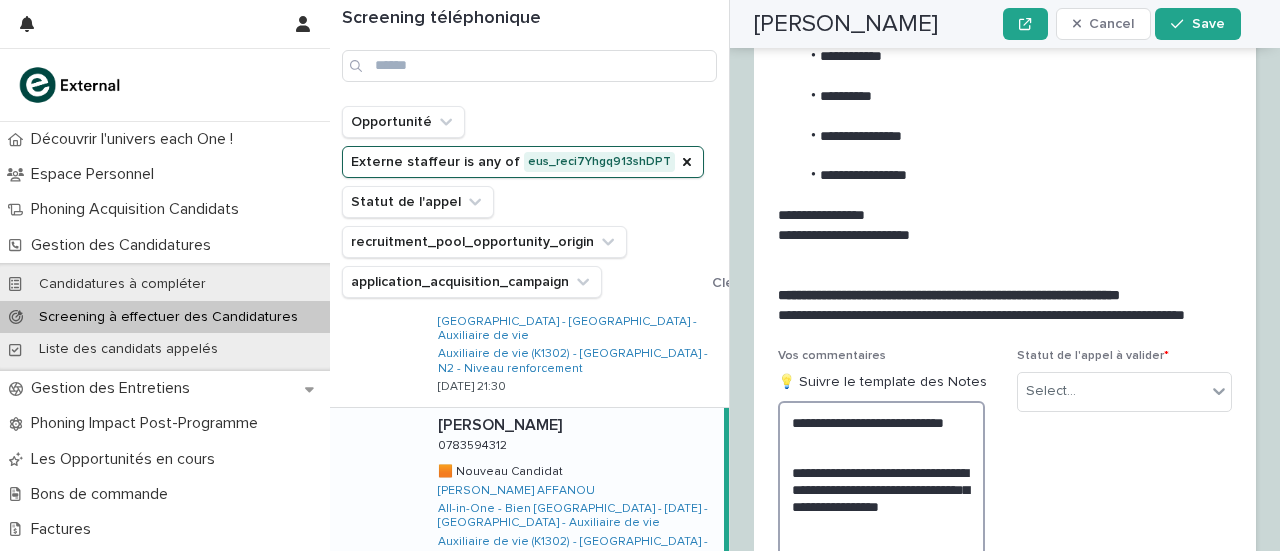 scroll, scrollTop: 3470, scrollLeft: 0, axis: vertical 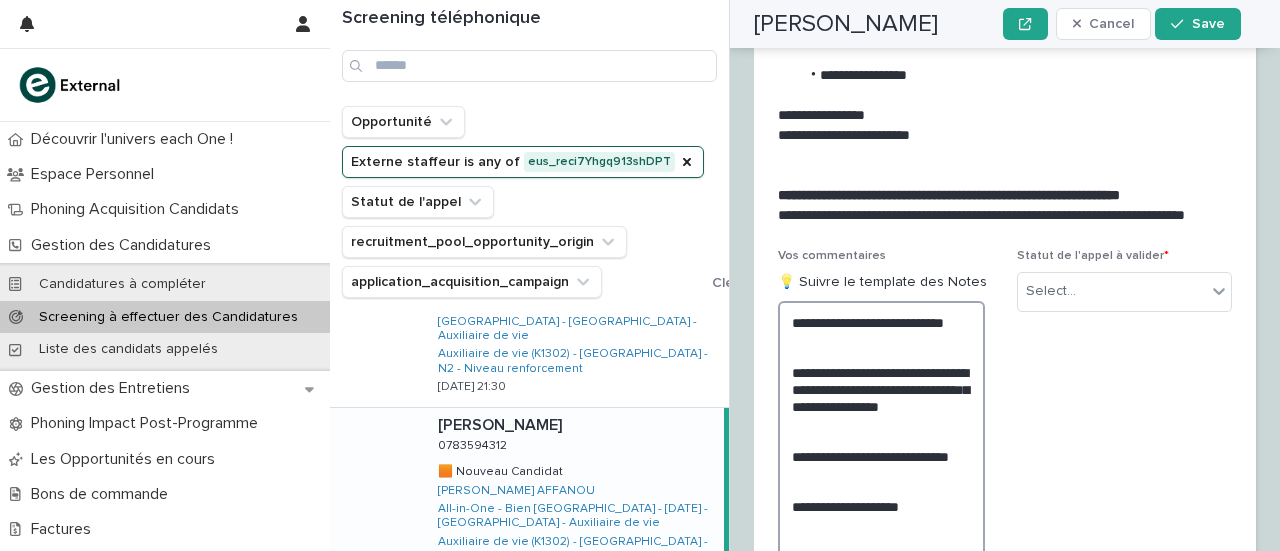 click on "**********" at bounding box center (881, 523) 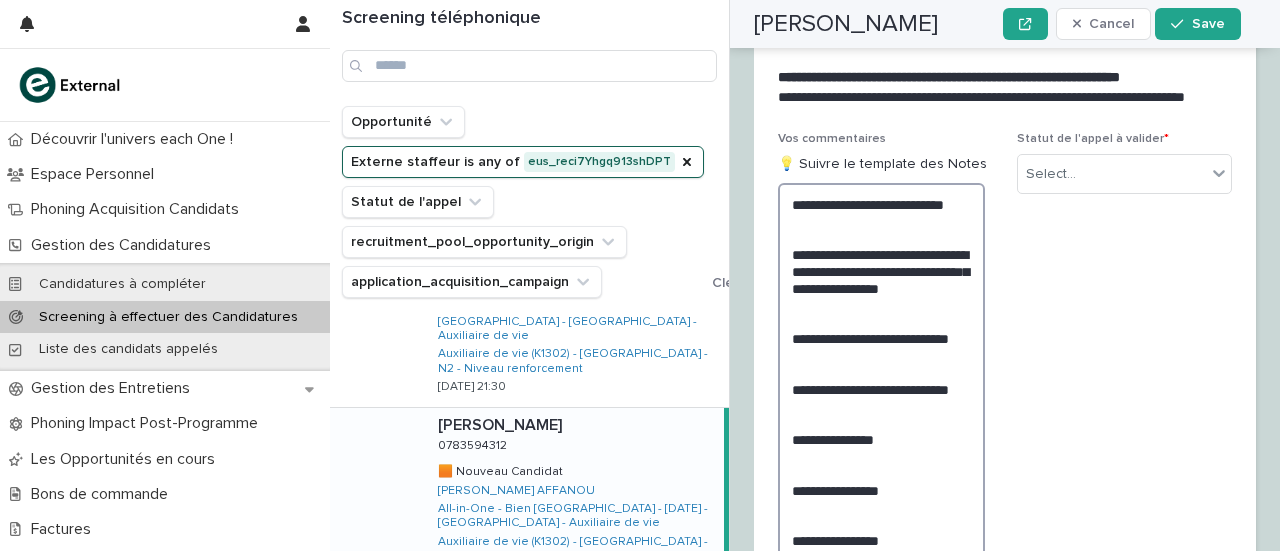 scroll, scrollTop: 3370, scrollLeft: 0, axis: vertical 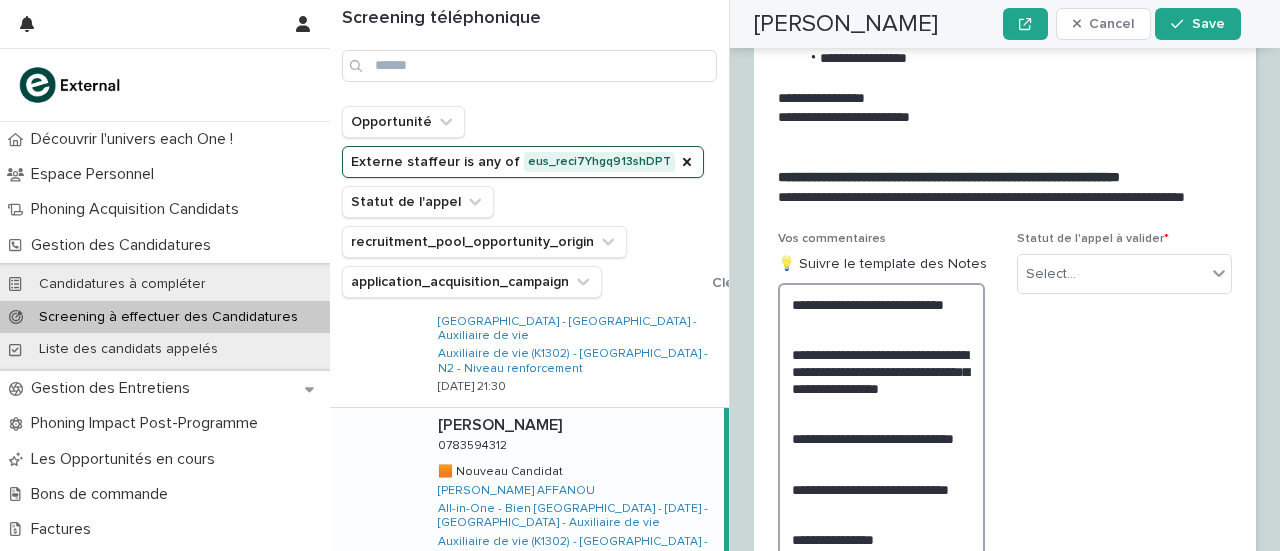 click on "**********" at bounding box center (881, 505) 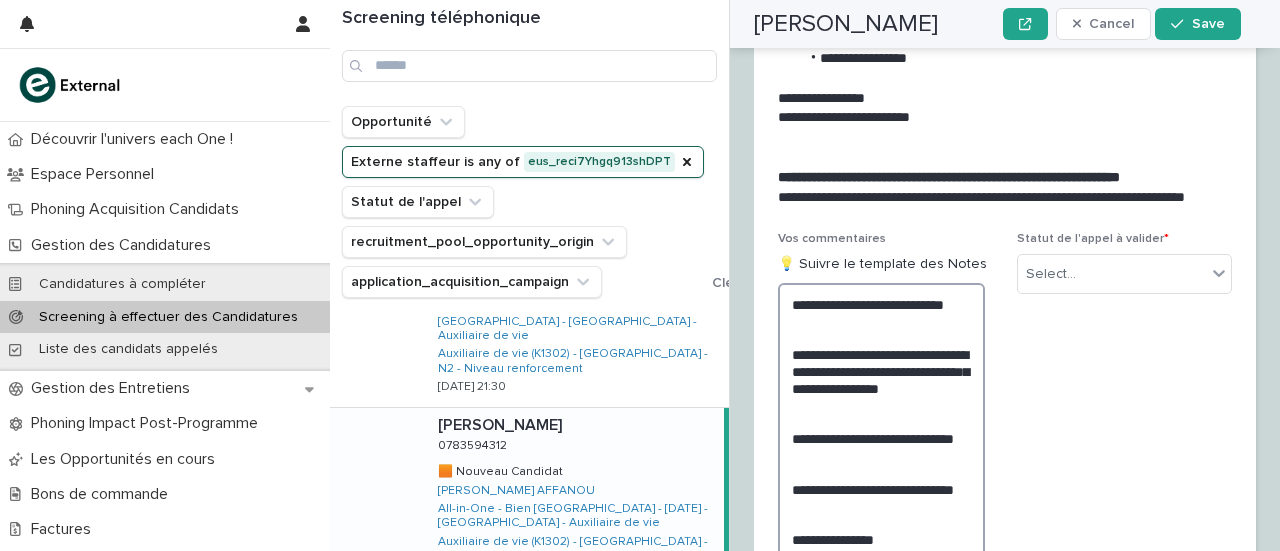 click on "**********" at bounding box center [881, 505] 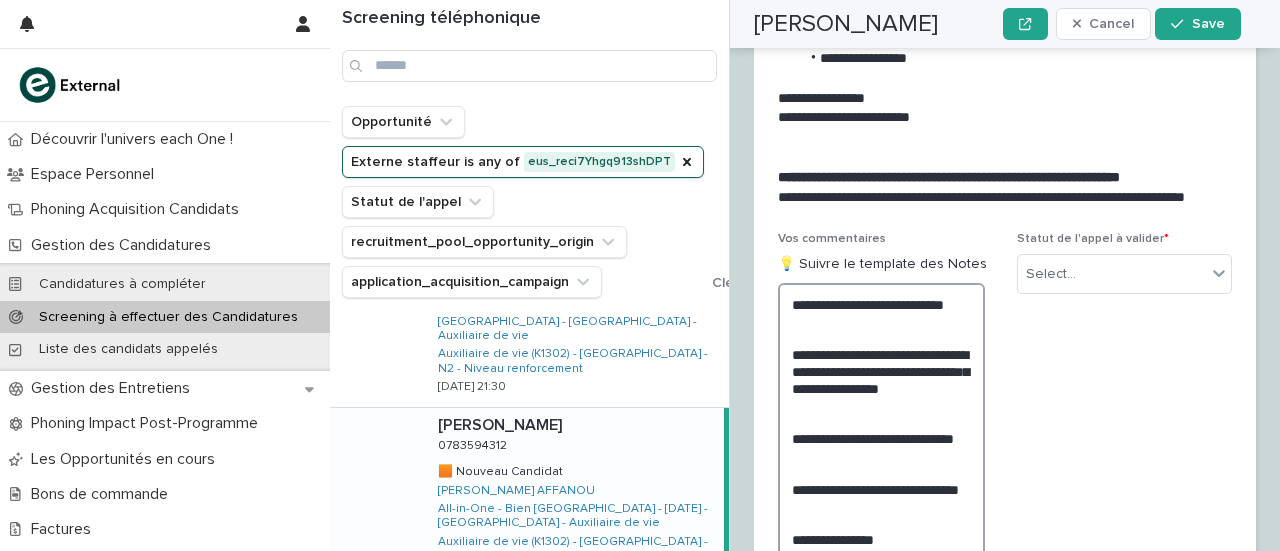 click on "**********" at bounding box center (881, 514) 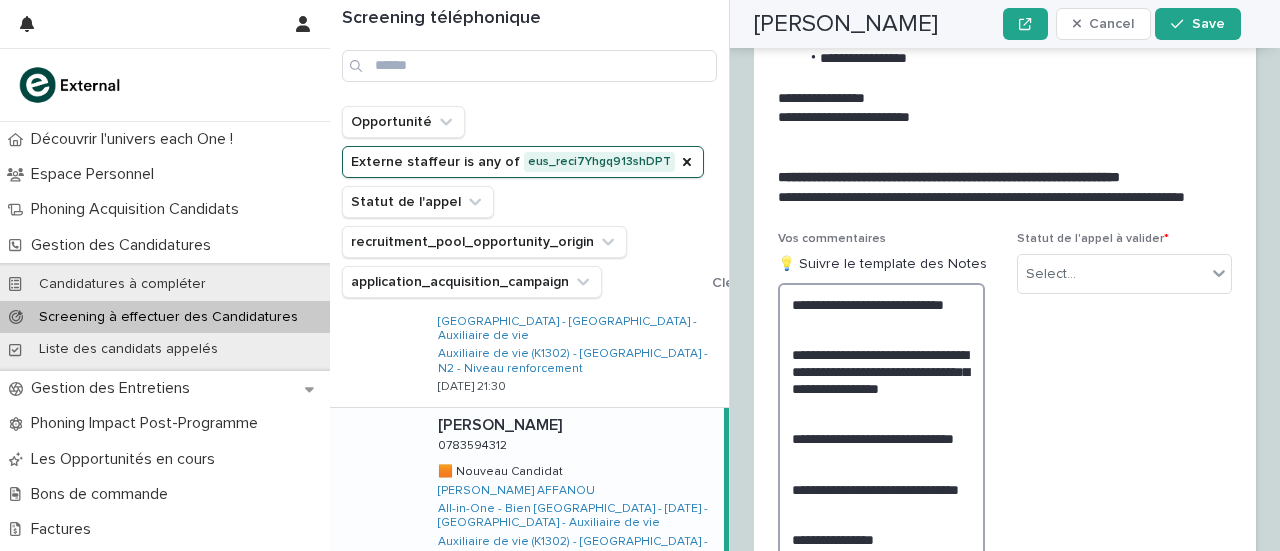drag, startPoint x: 925, startPoint y: 480, endPoint x: 951, endPoint y: 506, distance: 36.769554 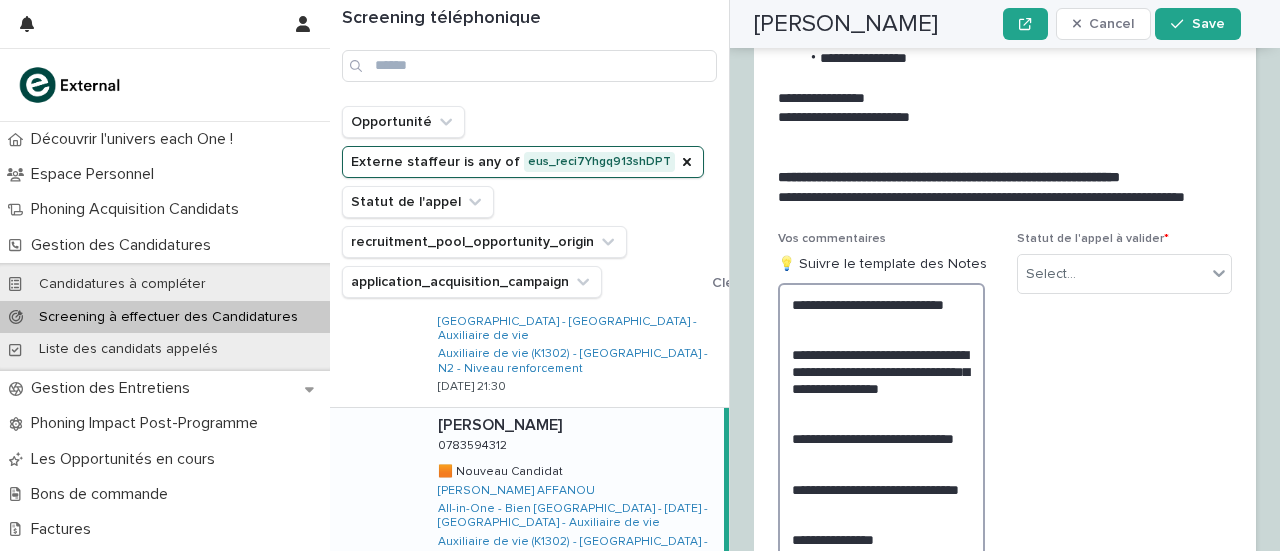 click on "**********" at bounding box center [881, 514] 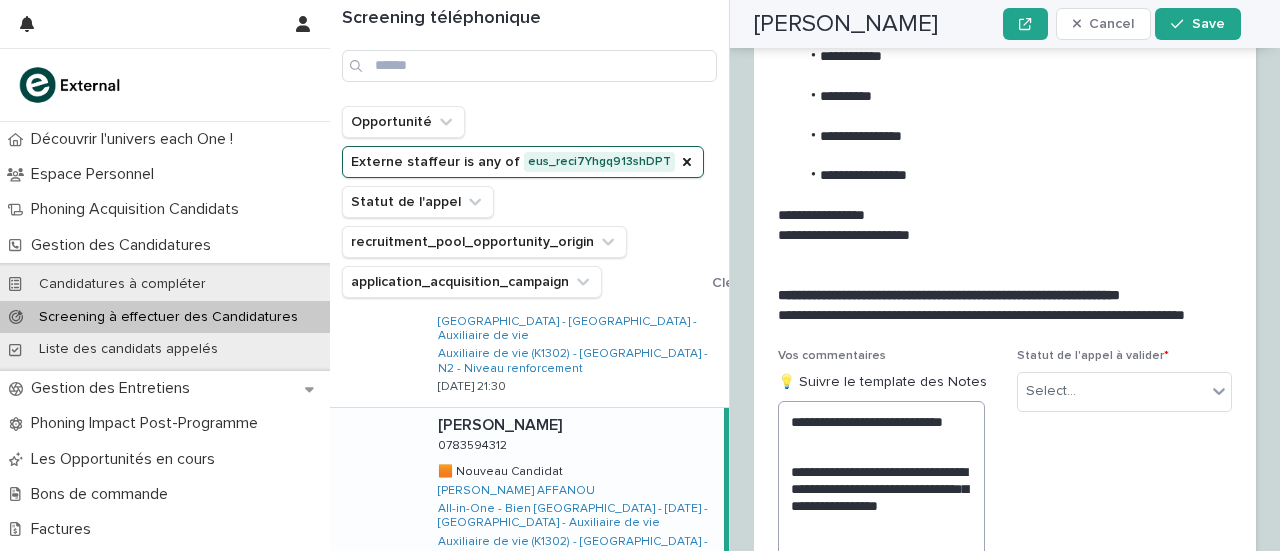 scroll, scrollTop: 3470, scrollLeft: 0, axis: vertical 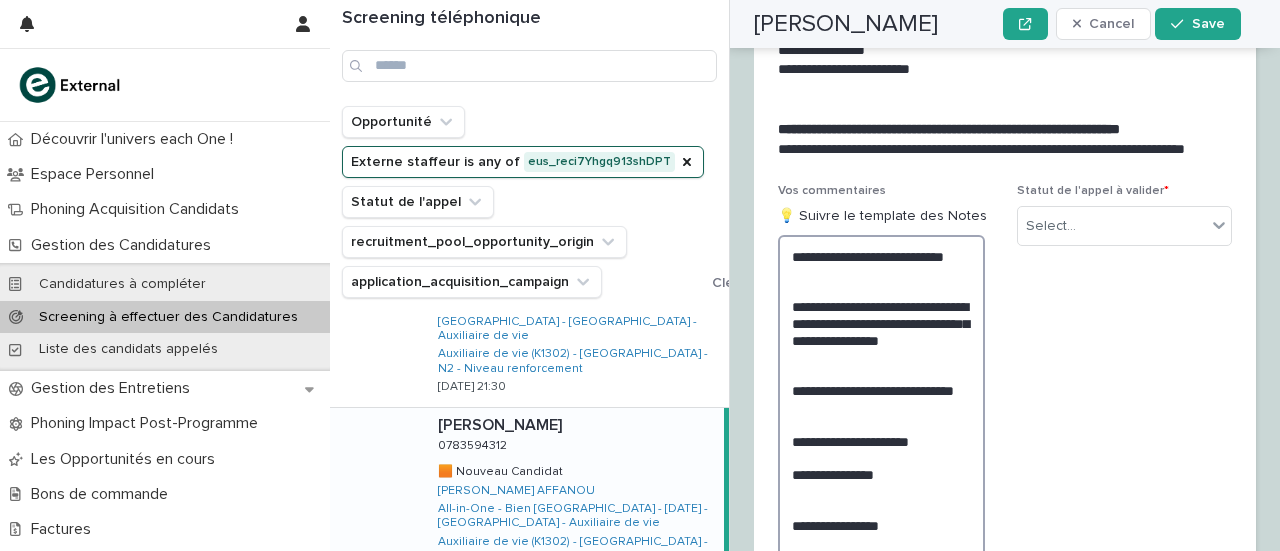 click on "**********" at bounding box center [881, 449] 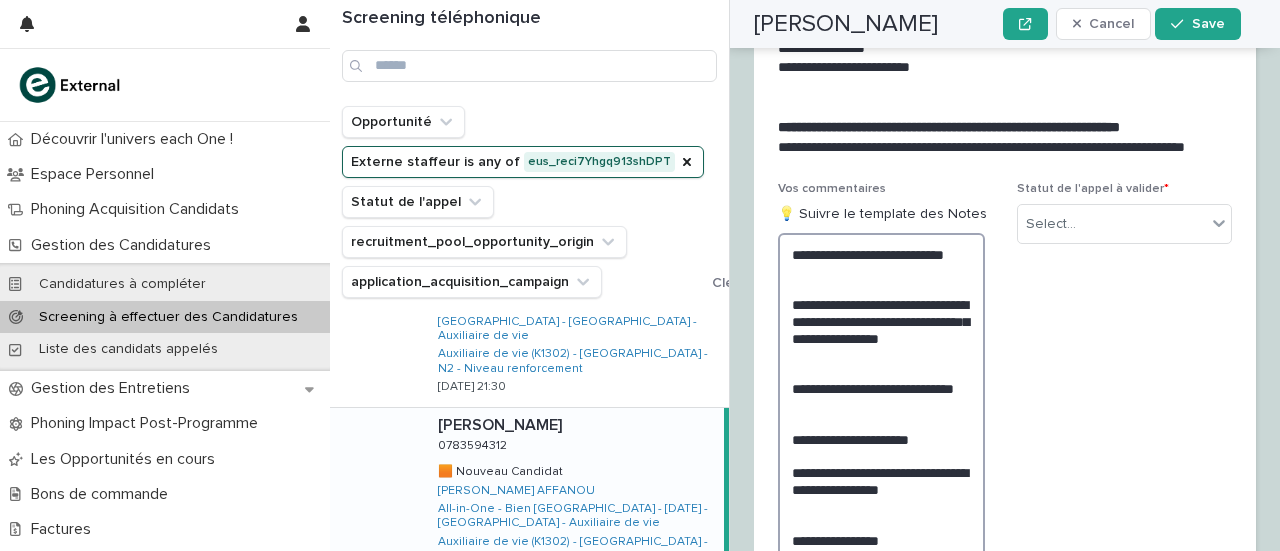 drag, startPoint x: 884, startPoint y: 465, endPoint x: 965, endPoint y: 472, distance: 81.3019 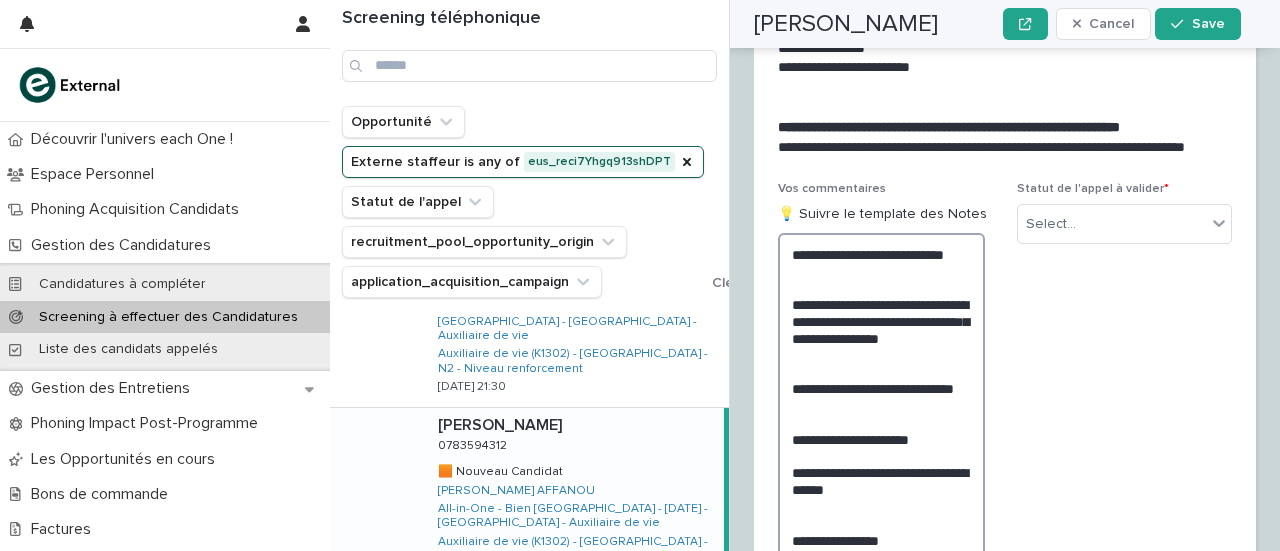 drag, startPoint x: 965, startPoint y: 472, endPoint x: 894, endPoint y: 459, distance: 72.18033 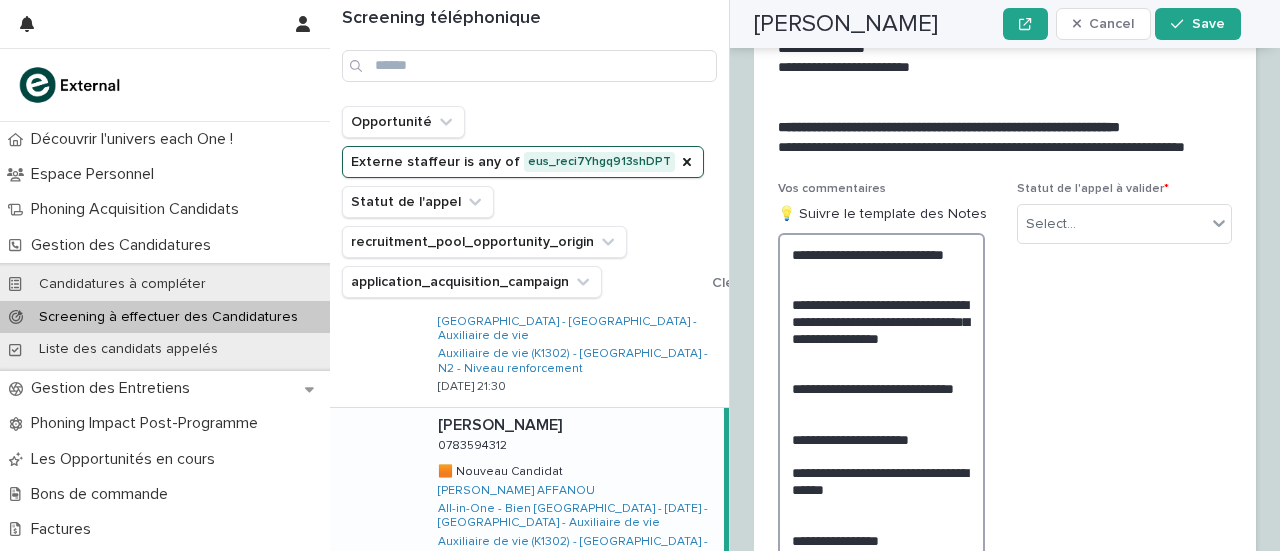 click on "**********" at bounding box center [881, 455] 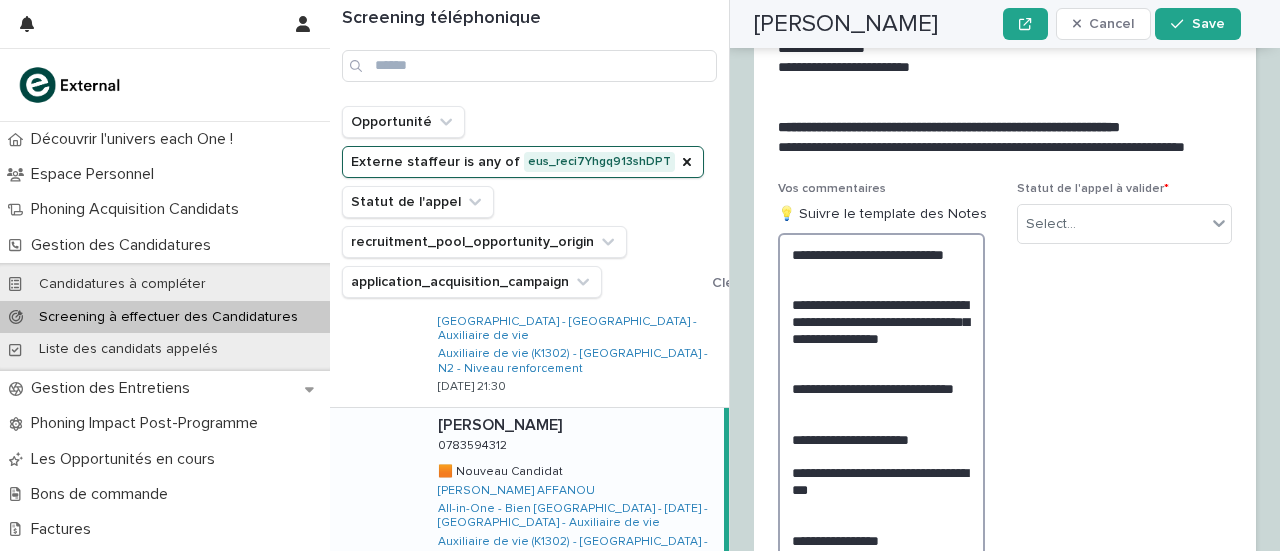 click on "**********" at bounding box center (881, 455) 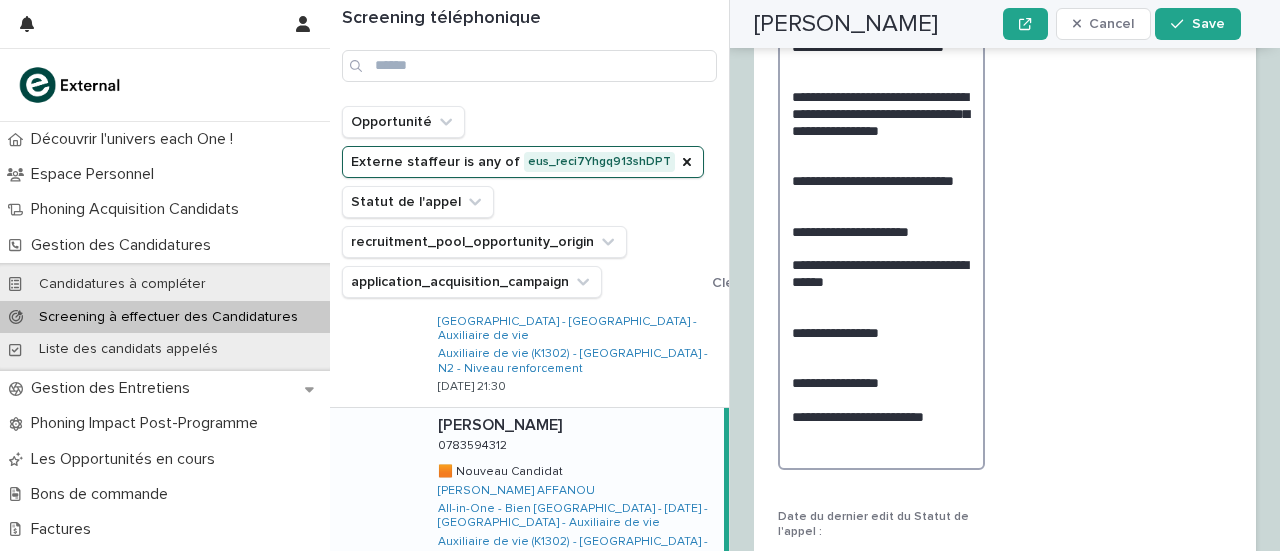 scroll, scrollTop: 3632, scrollLeft: 0, axis: vertical 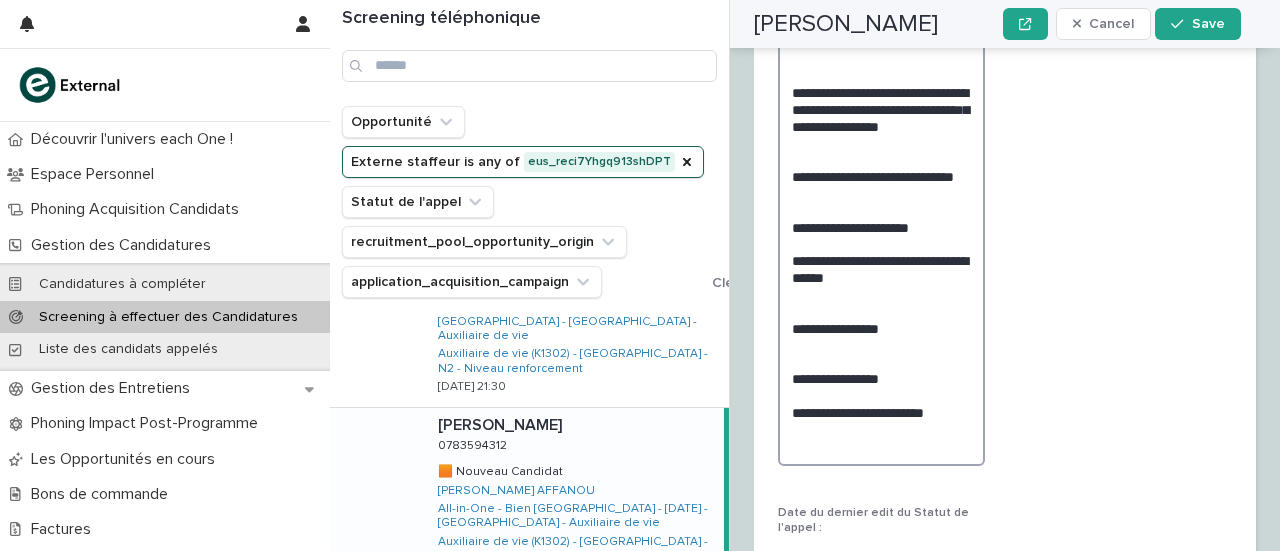 click on "**********" at bounding box center [881, 243] 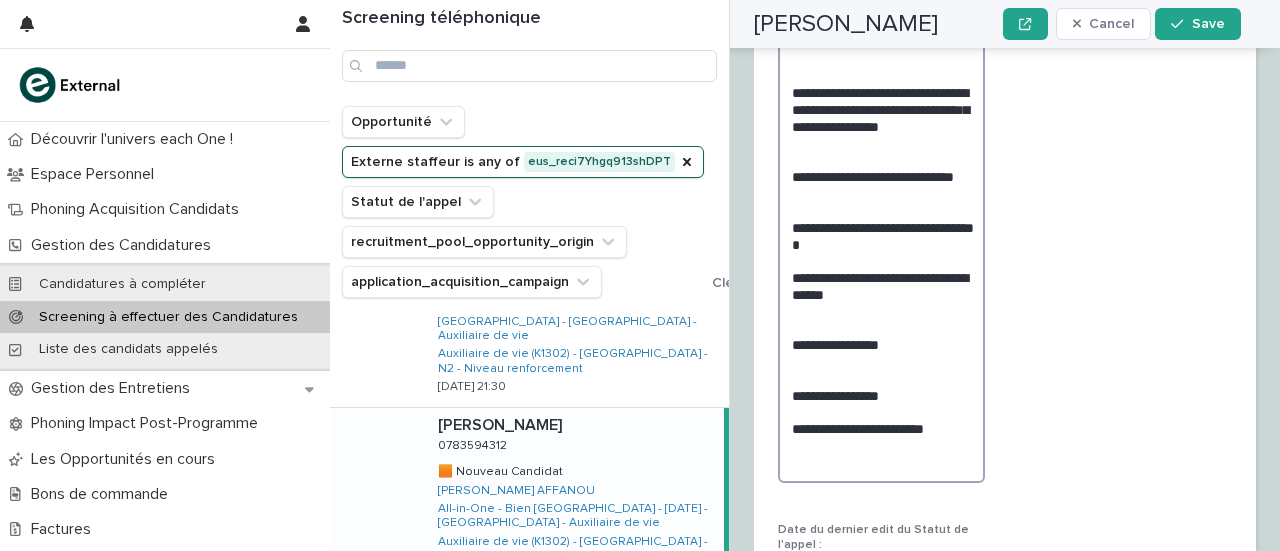 click on "**********" at bounding box center (881, 252) 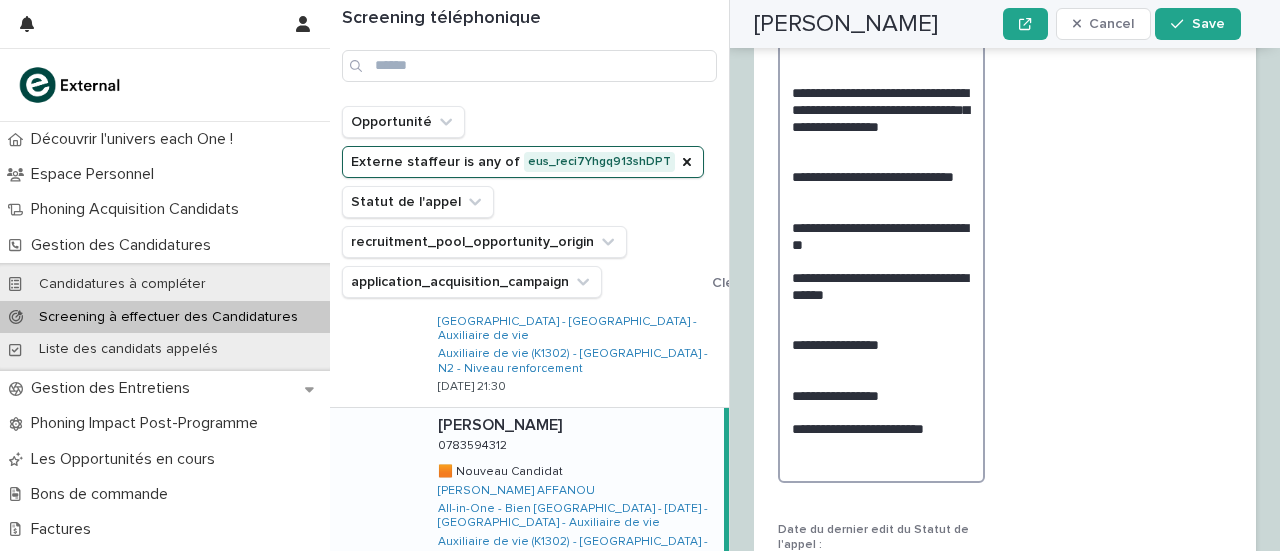 click on "**********" at bounding box center [881, 252] 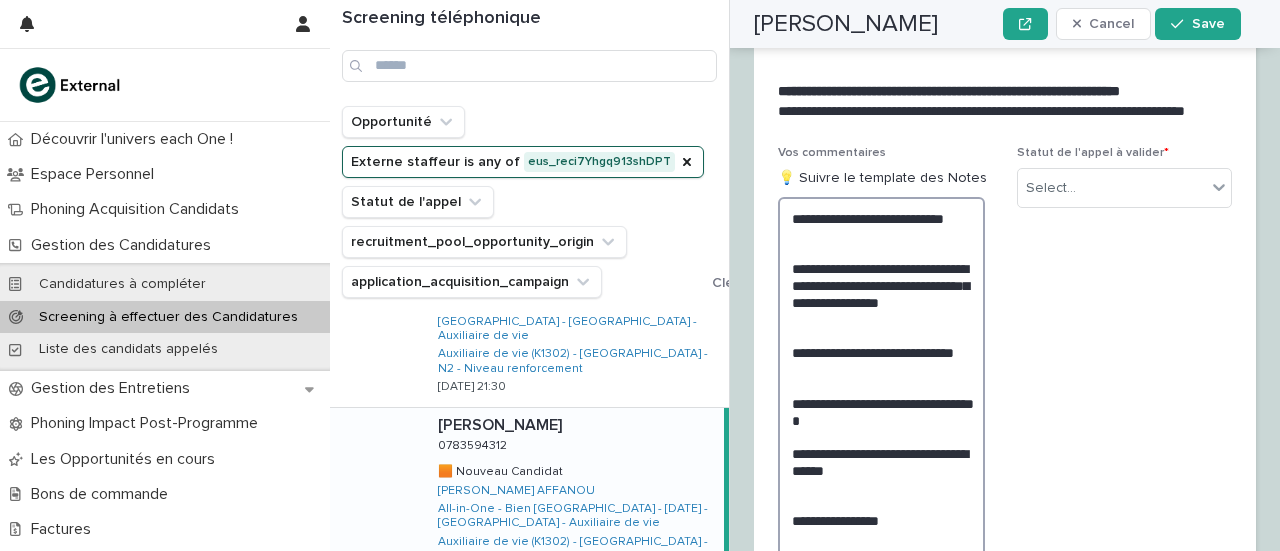 scroll, scrollTop: 3456, scrollLeft: 0, axis: vertical 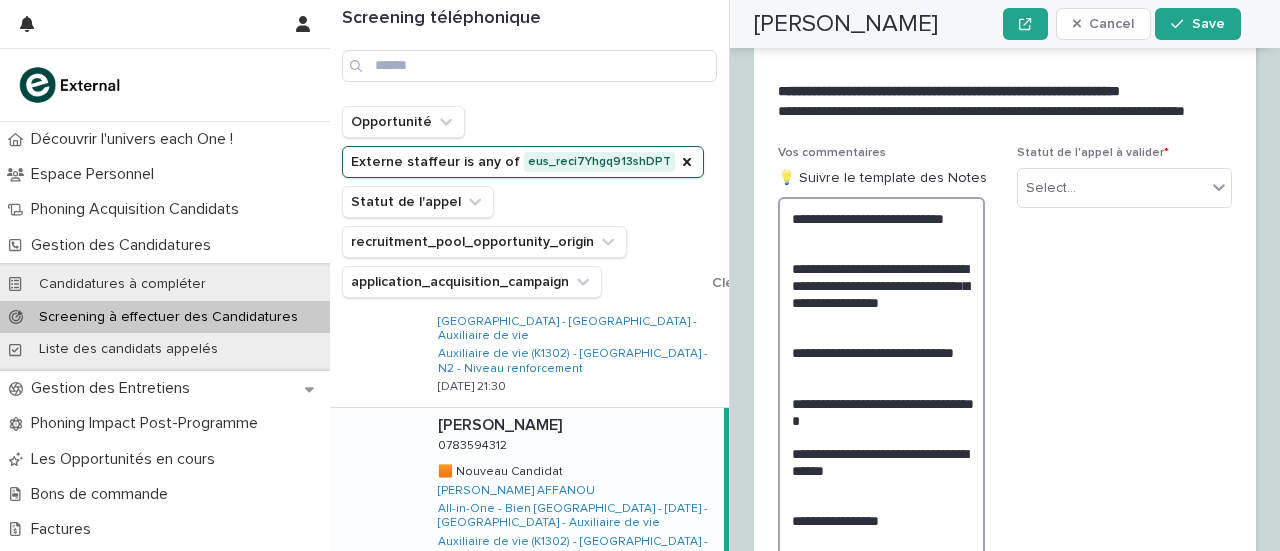 click on "**********" at bounding box center [881, 428] 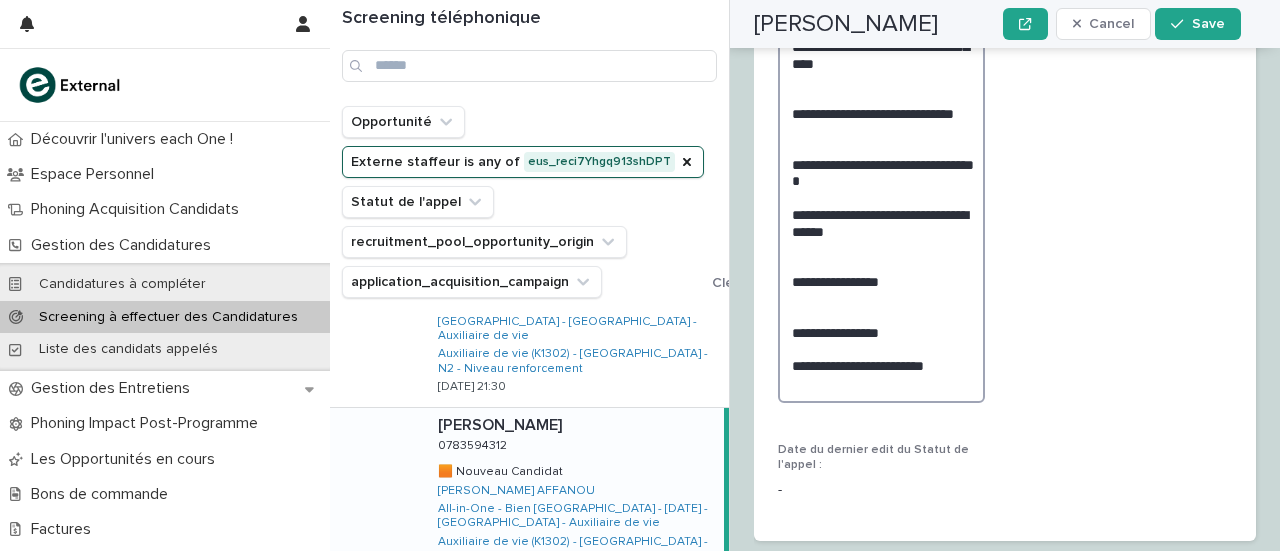 scroll, scrollTop: 3732, scrollLeft: 0, axis: vertical 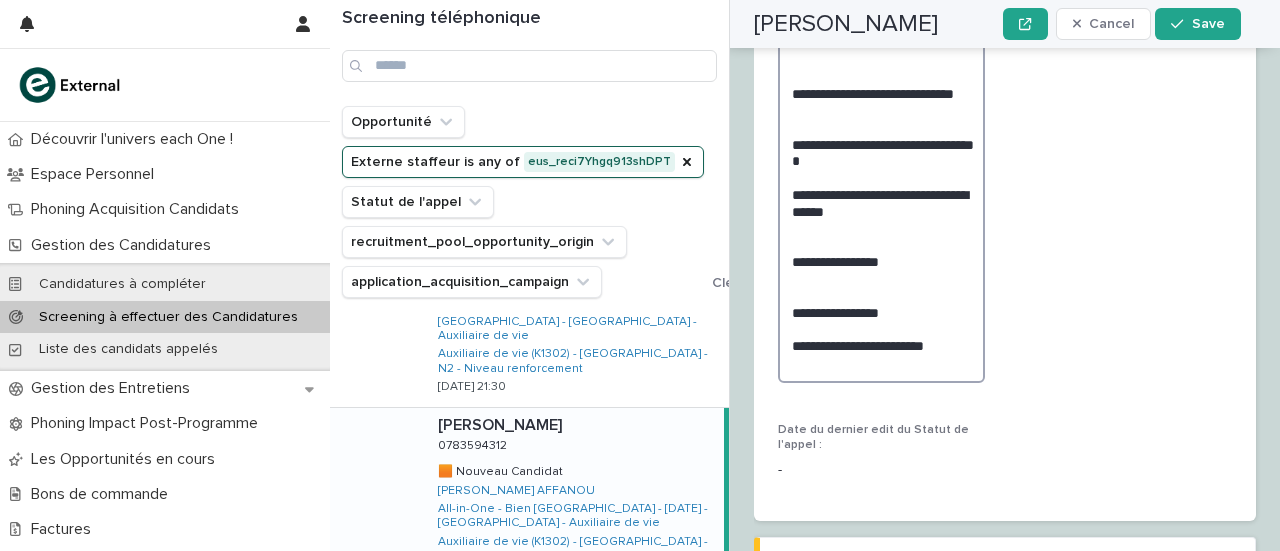 click on "**********" at bounding box center [881, 152] 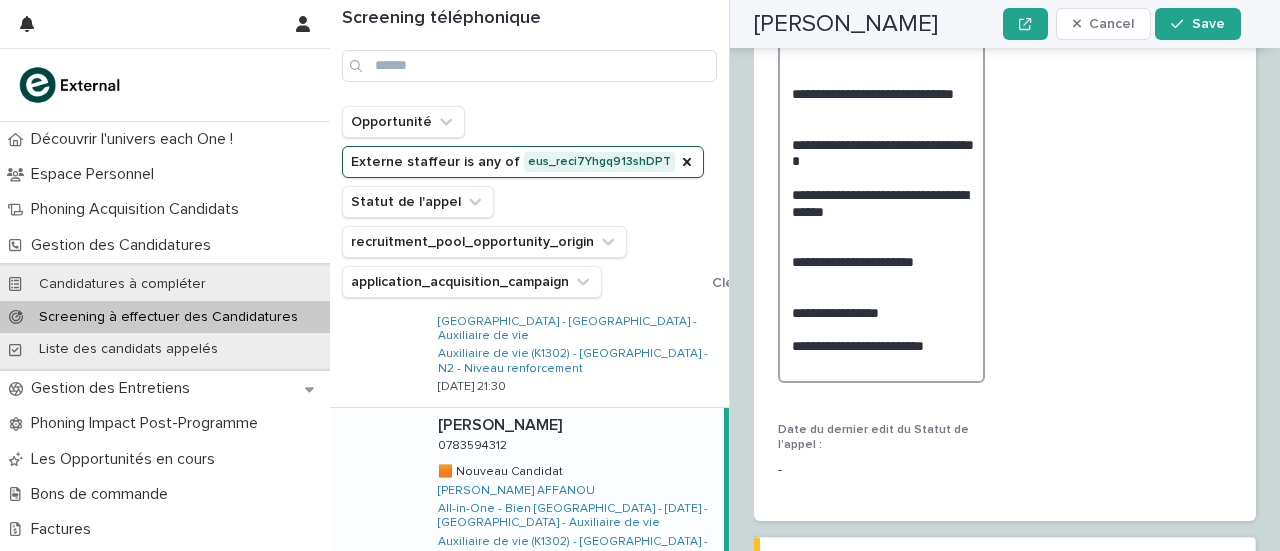 click on "**********" at bounding box center [881, 152] 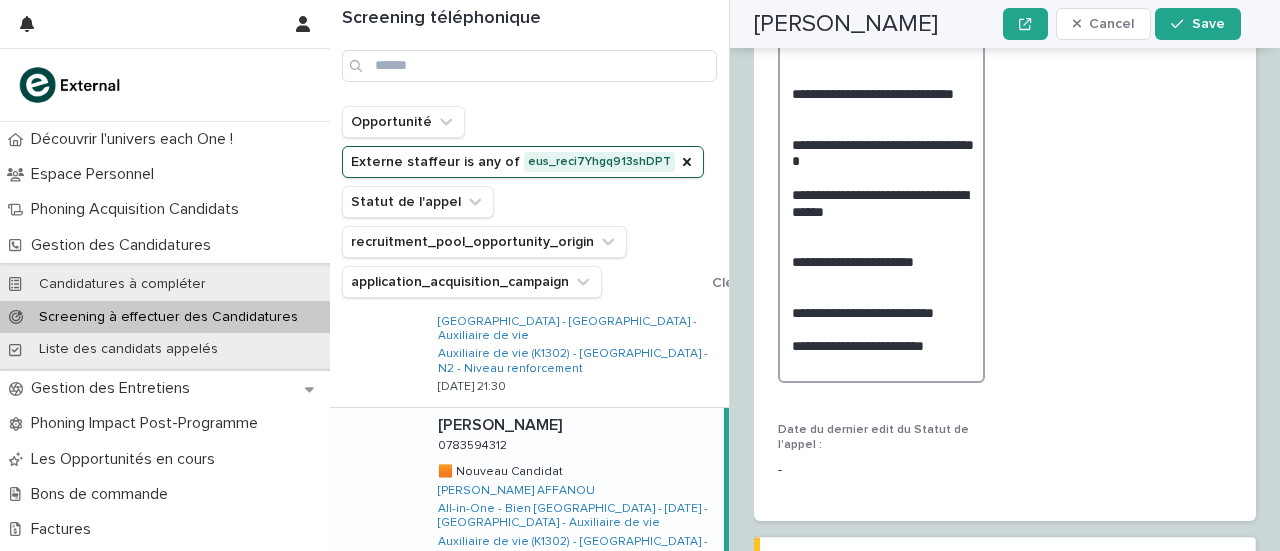 click on "**********" at bounding box center [881, 152] 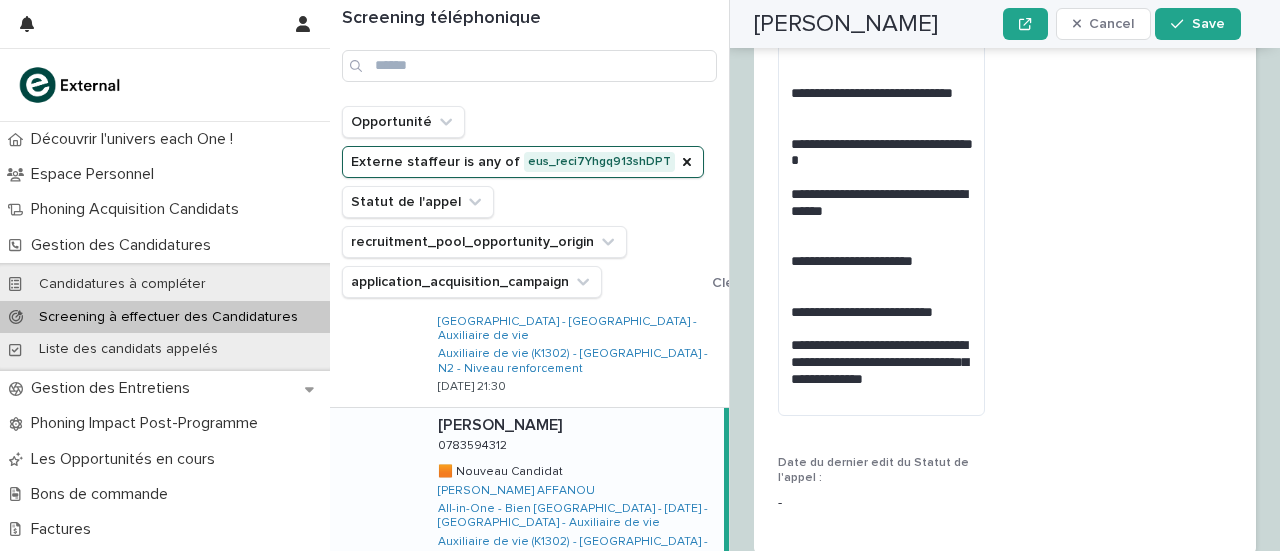drag, startPoint x: 897, startPoint y: 352, endPoint x: 864, endPoint y: 3, distance: 350.5567 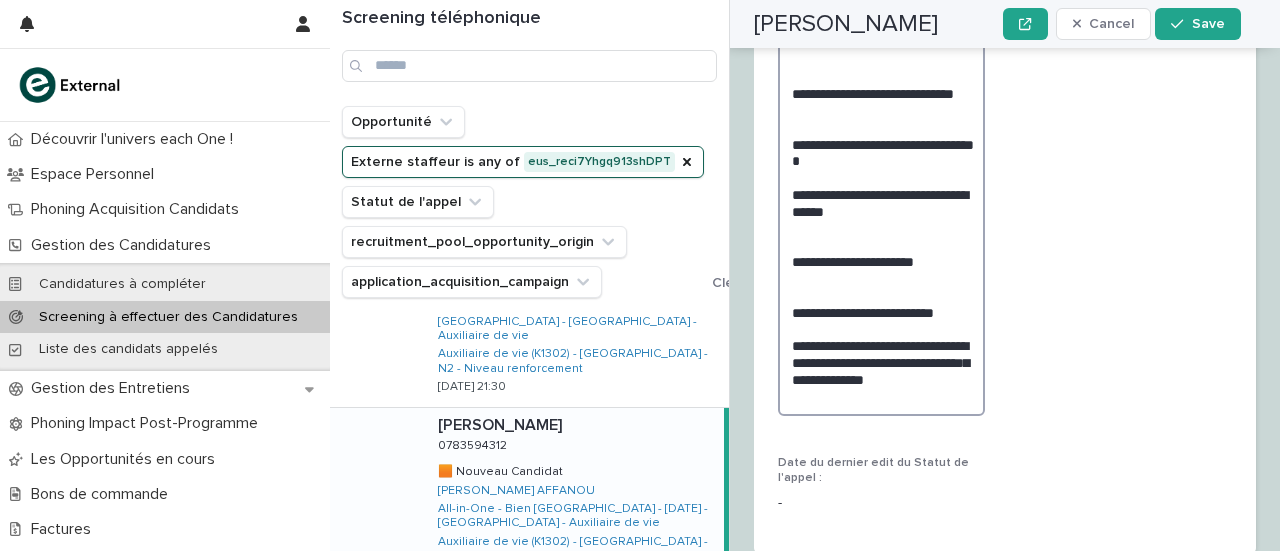 click on "**********" at bounding box center (881, 168) 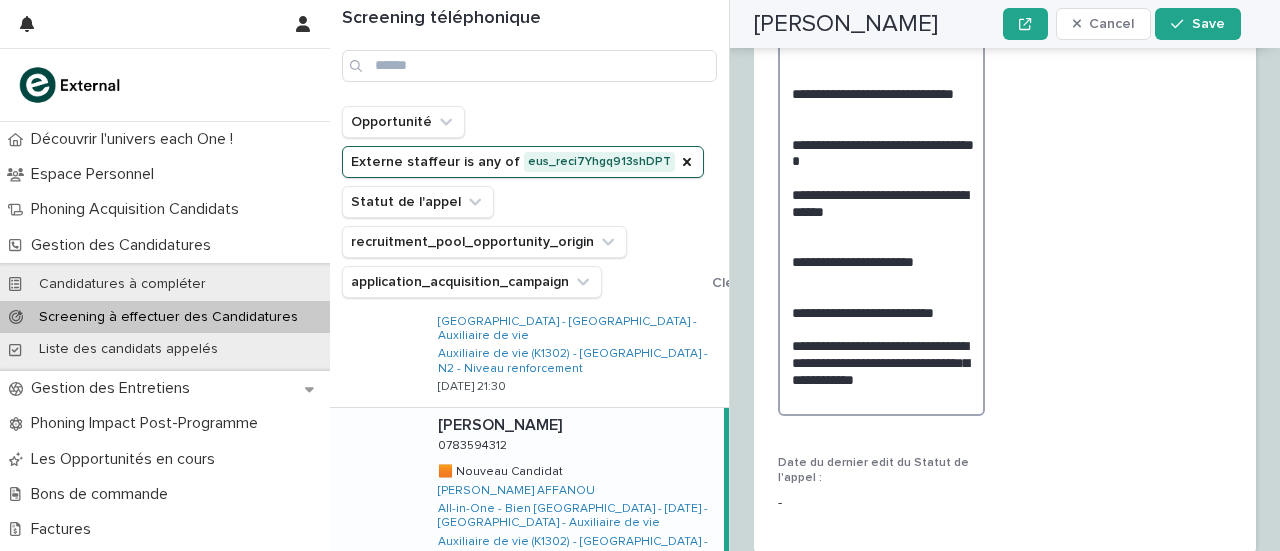 click on "**********" at bounding box center (881, 168) 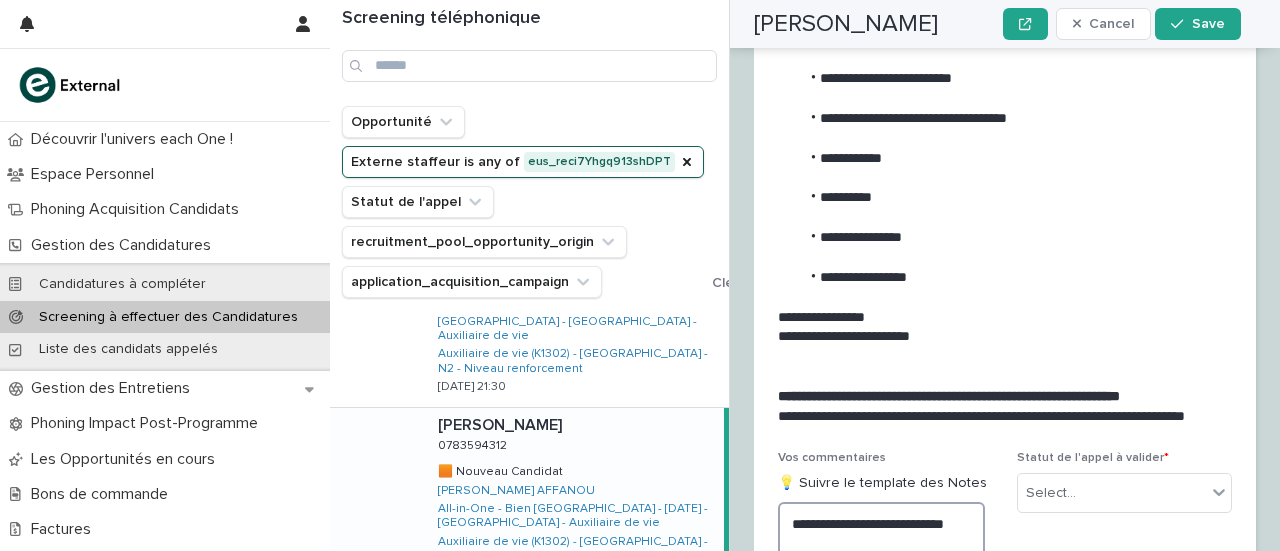 scroll, scrollTop: 3096, scrollLeft: 0, axis: vertical 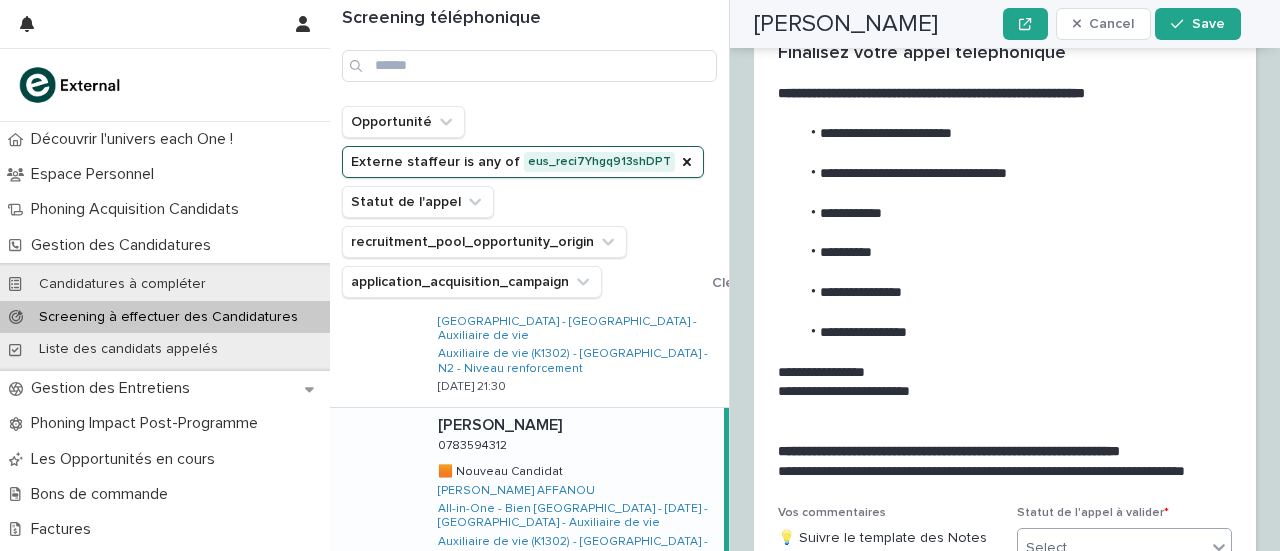 type on "**********" 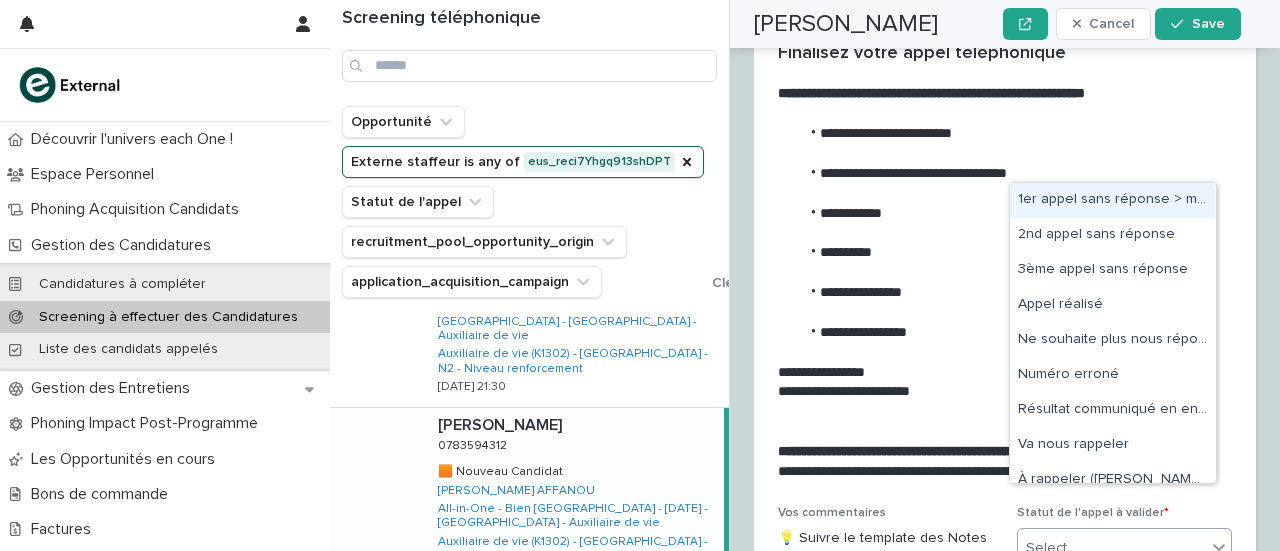 click on "Select..." at bounding box center [1112, 548] 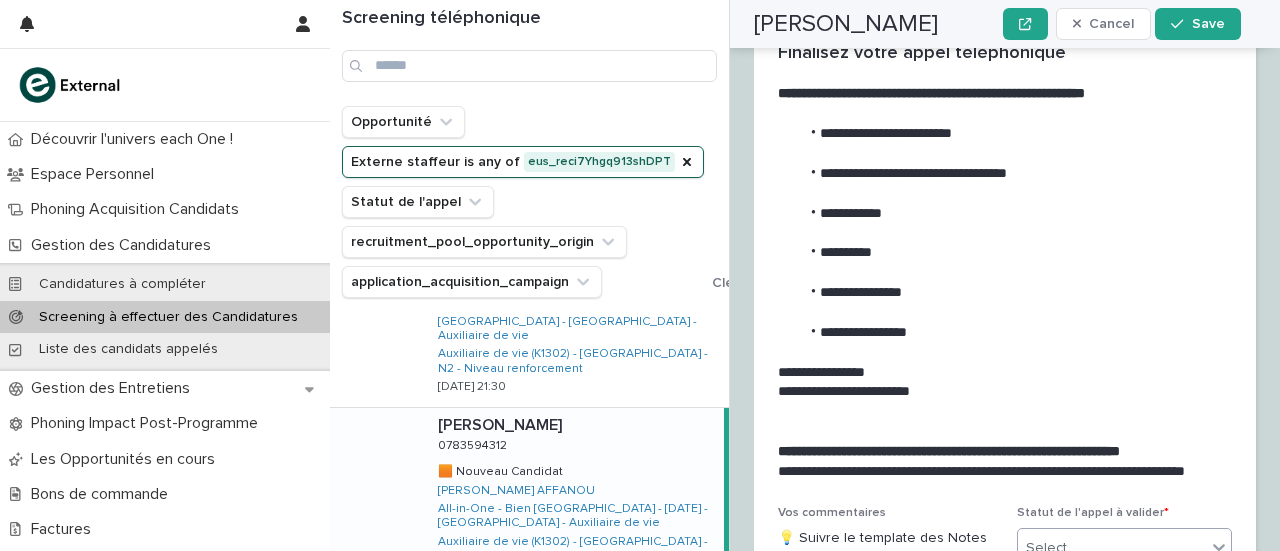 click on "Select..." at bounding box center (1112, 548) 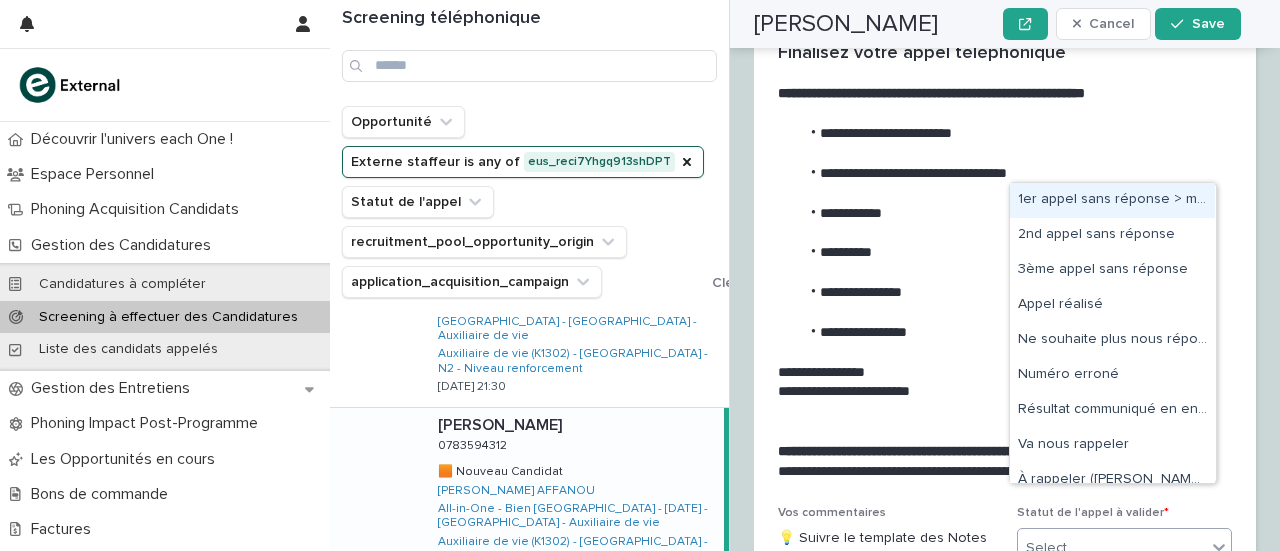 click on "Select..." at bounding box center [1112, 548] 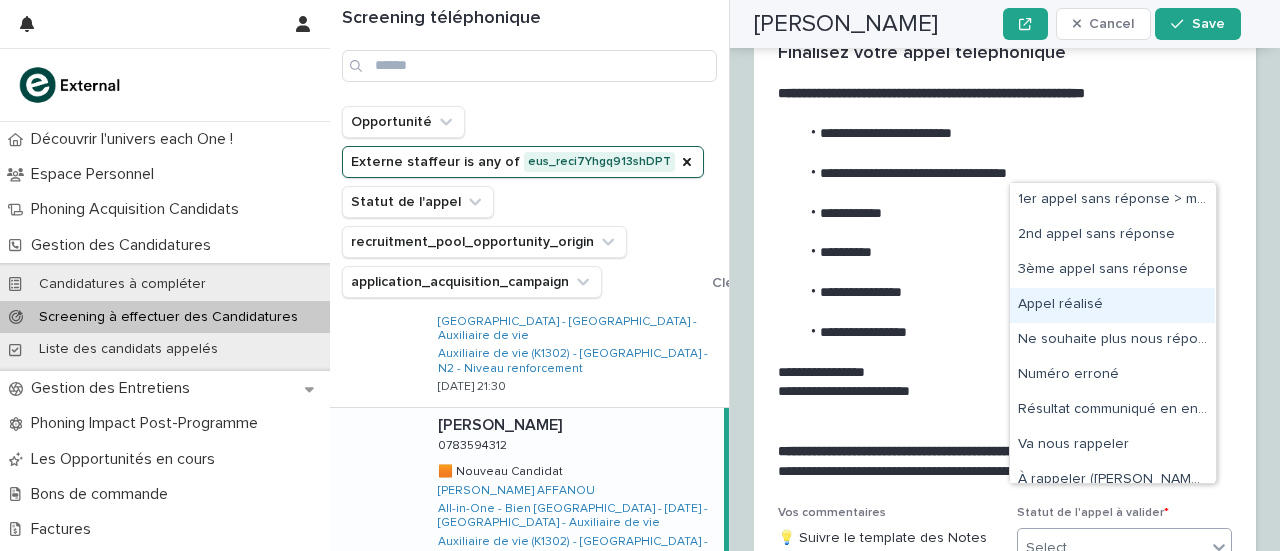 click on "Appel réalisé" at bounding box center [1112, 305] 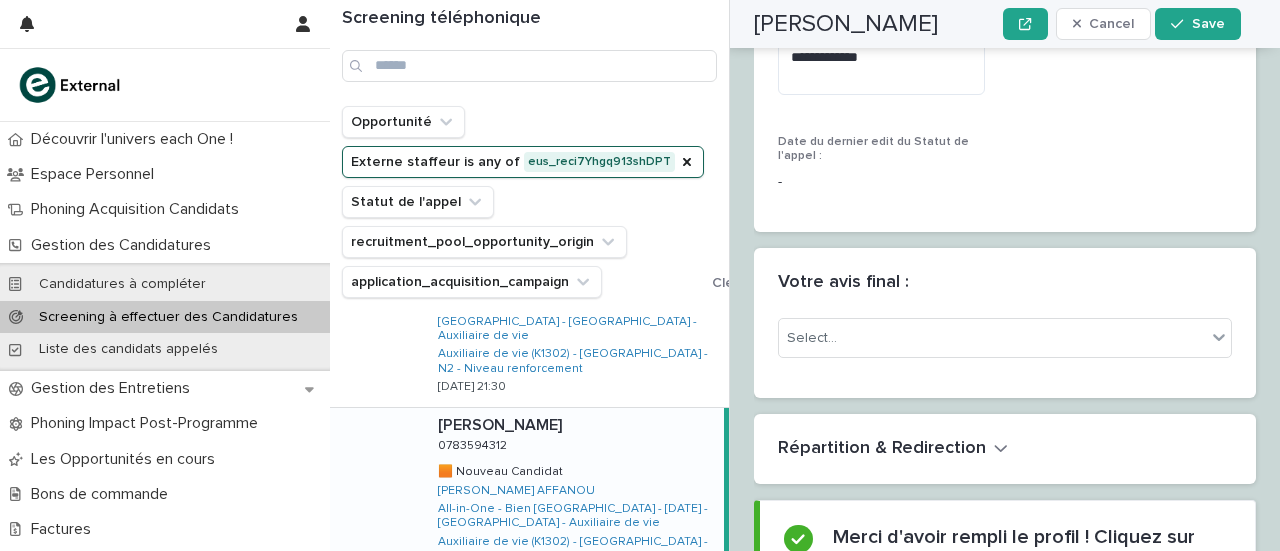 scroll, scrollTop: 4115, scrollLeft: 0, axis: vertical 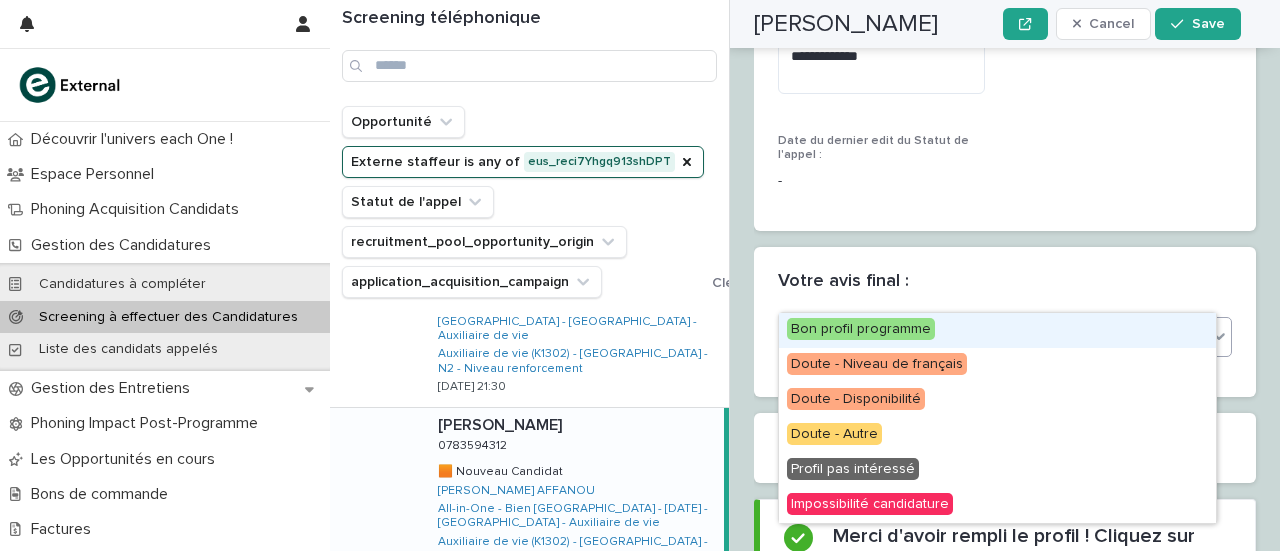click on "Select..." at bounding box center (992, 337) 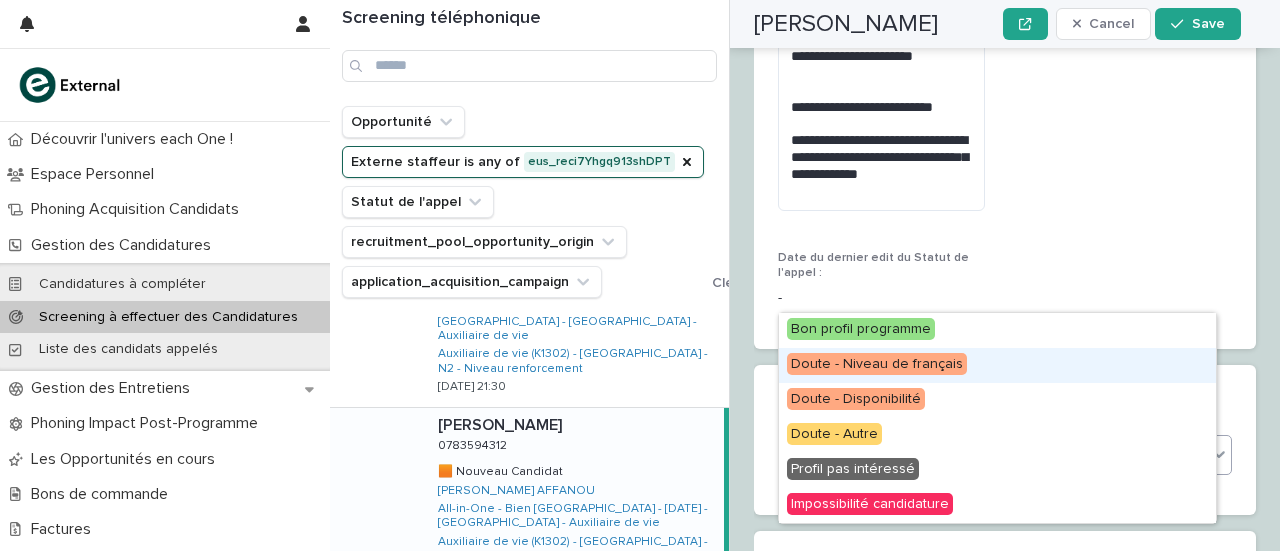 scroll, scrollTop: 4216, scrollLeft: 0, axis: vertical 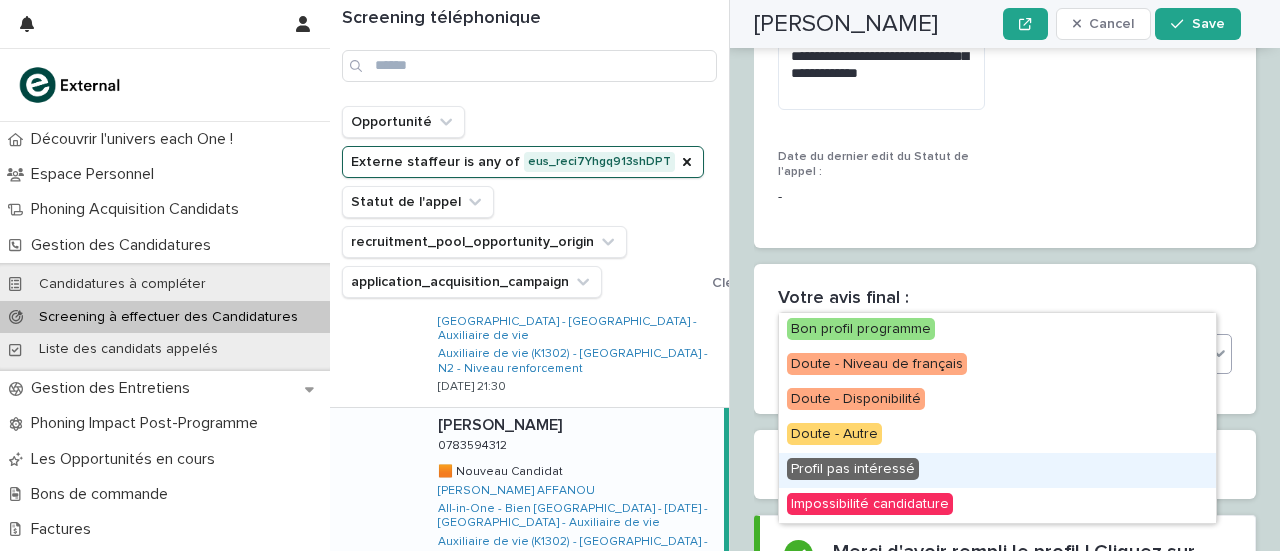 click on "Profil pas intéressé" at bounding box center (997, 470) 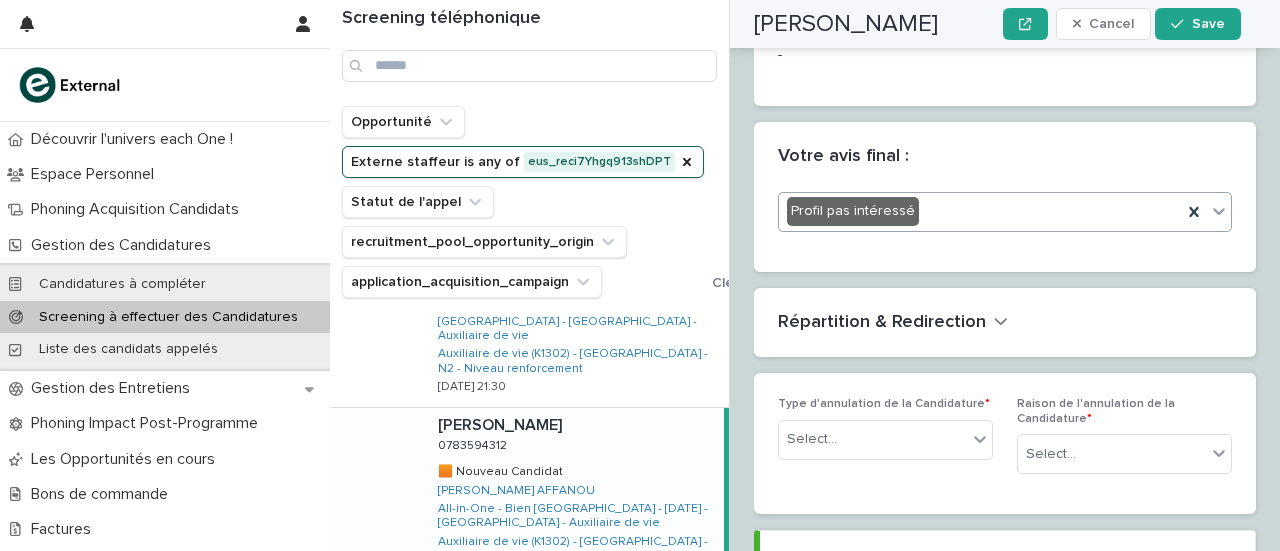 scroll, scrollTop: 4359, scrollLeft: 0, axis: vertical 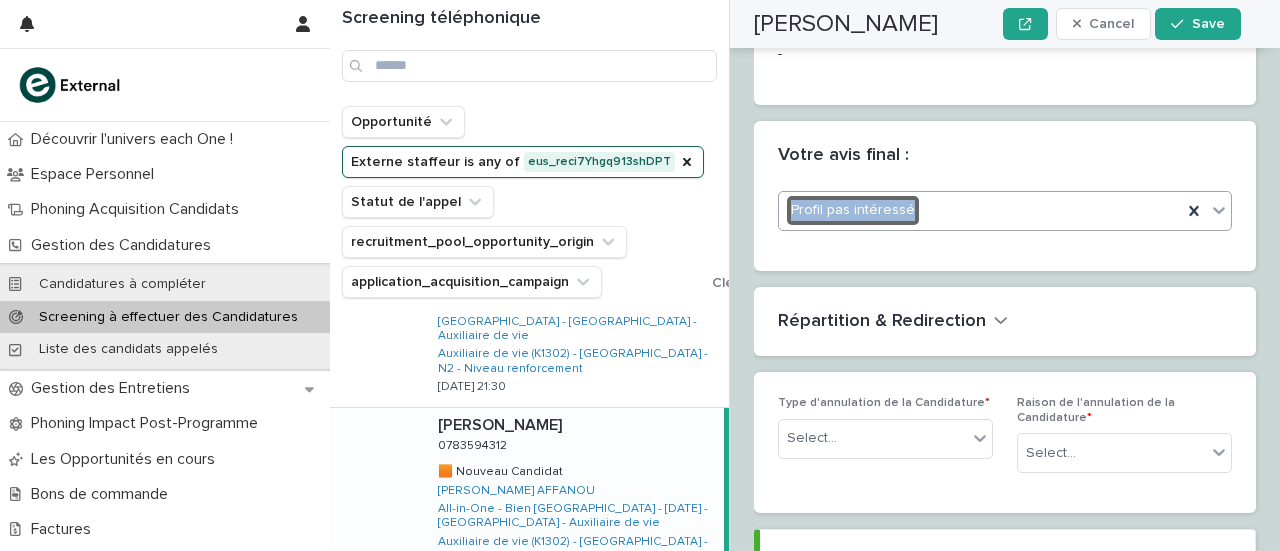 drag, startPoint x: 924, startPoint y: 123, endPoint x: 943, endPoint y: 168, distance: 48.8467 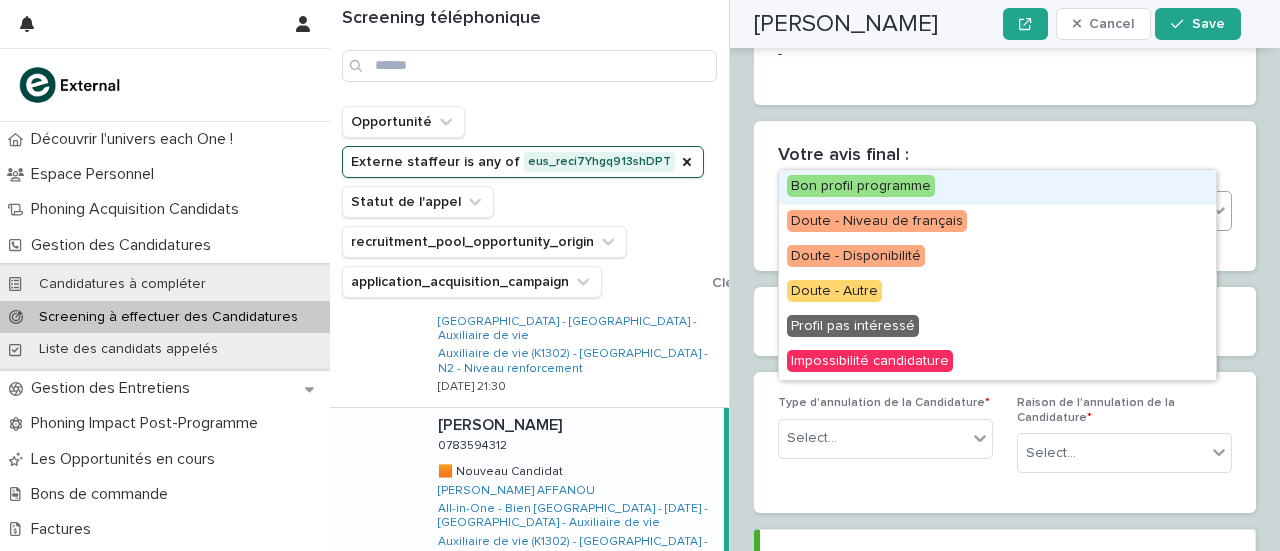 click on "Profil pas intéressé" at bounding box center [1005, 211] 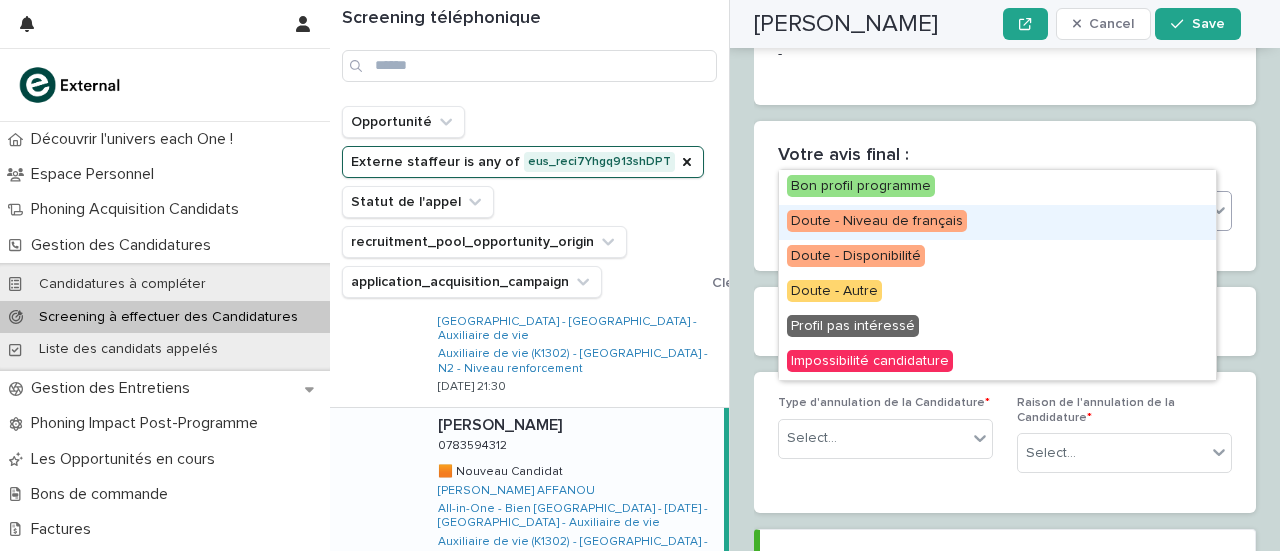 click on "Doute - Niveau de français" at bounding box center (877, 221) 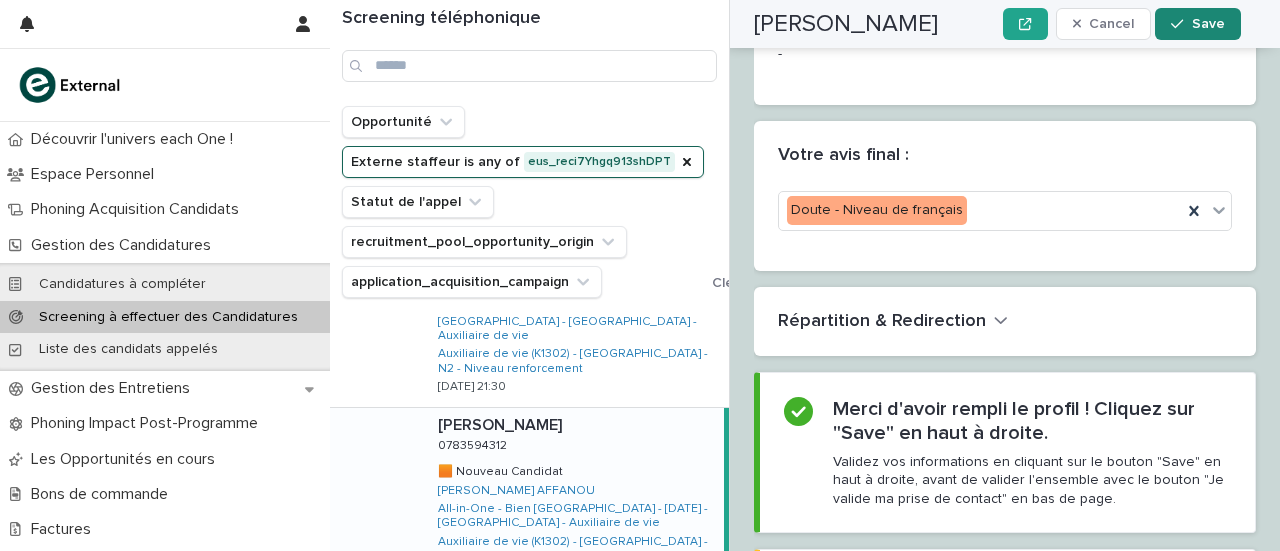 click on "Save" at bounding box center [1208, 24] 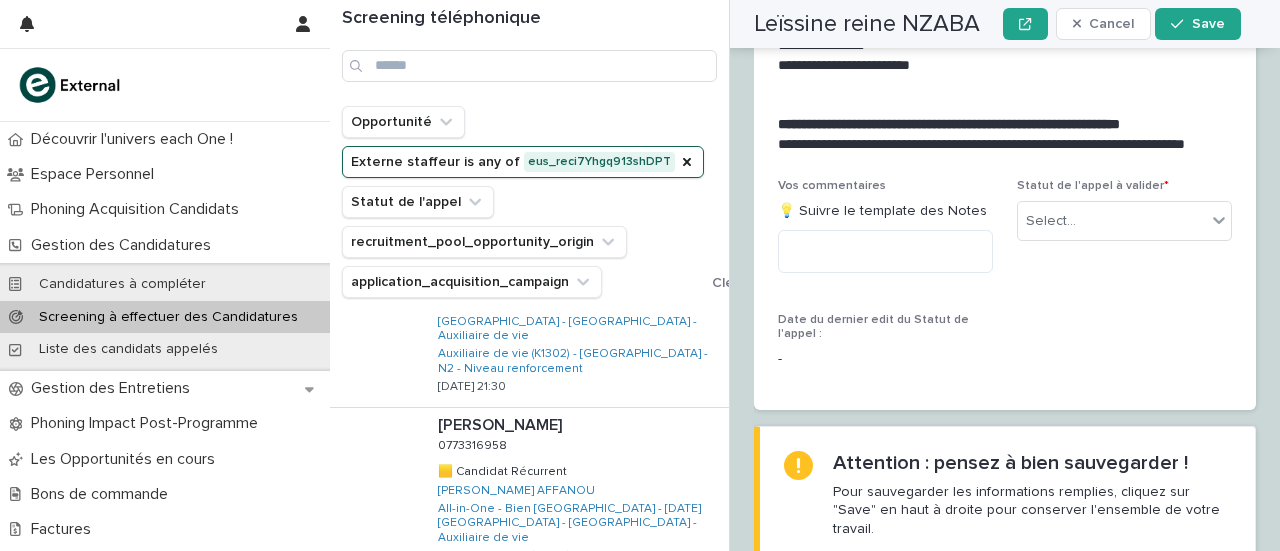 scroll, scrollTop: 3424, scrollLeft: 0, axis: vertical 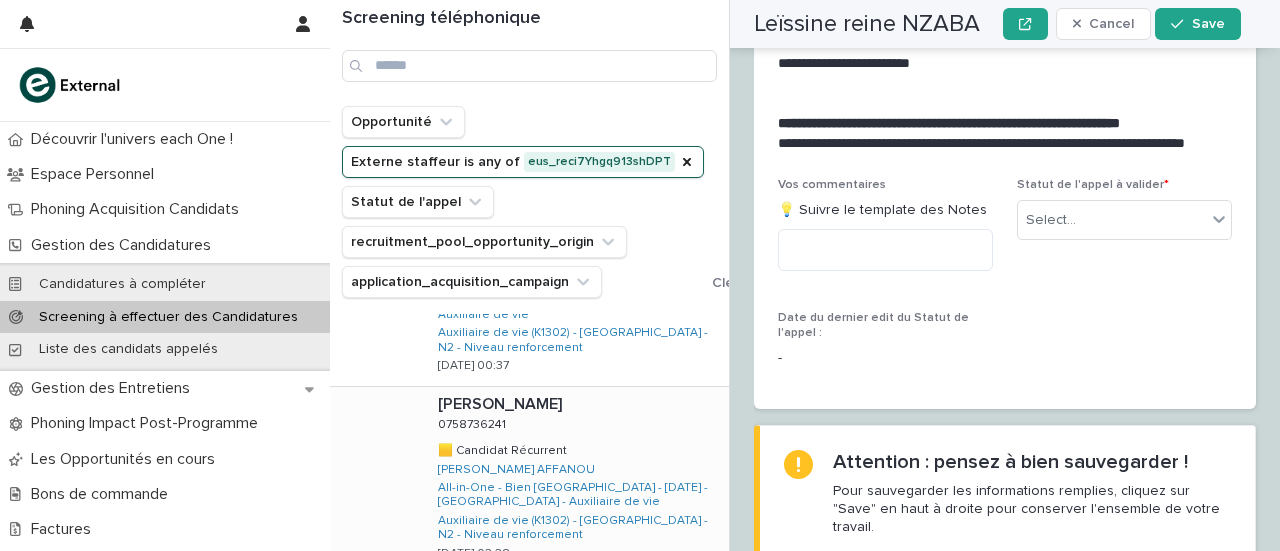 click on "Malika GOMBRA Malika GOMBRA   0758736241 0758736241   🟨 Candidat Récurrent 🟨 Candidat Récurrent   Donatie MOULOMBA AFFANOU   All-in-One - Bien Vieillir - 20 - Juillet 2025 - Île-de-France - Auxiliaire de vie   Auxiliaire de vie (K1302) - Île-de-France - N2 - Niveau renforcement   12/7/2025 02:28" at bounding box center (575, 480) 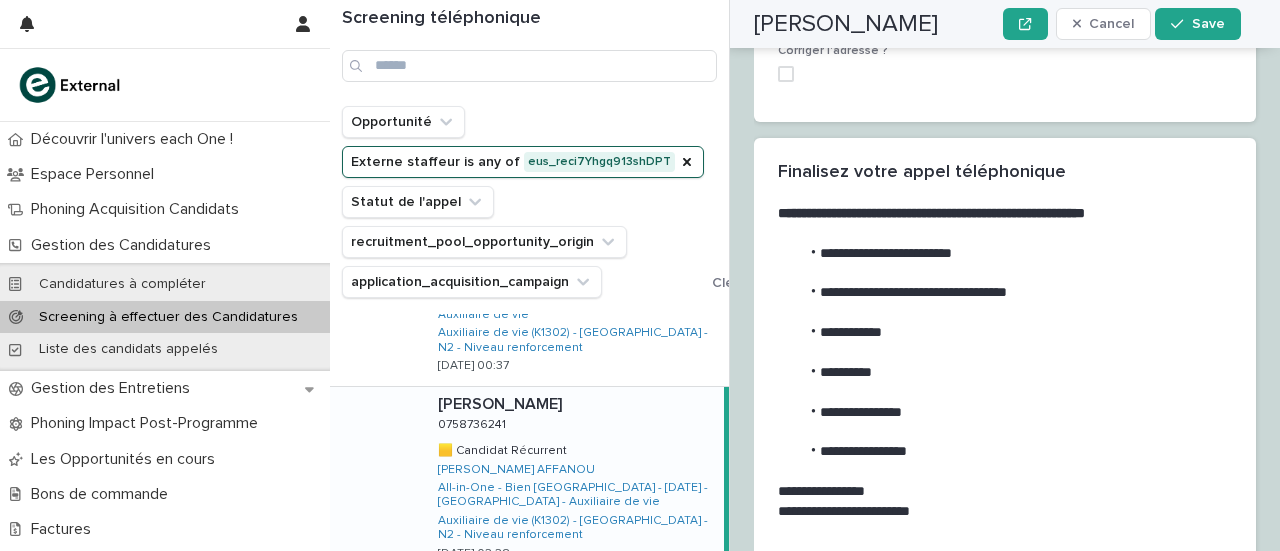 scroll, scrollTop: 3017, scrollLeft: 0, axis: vertical 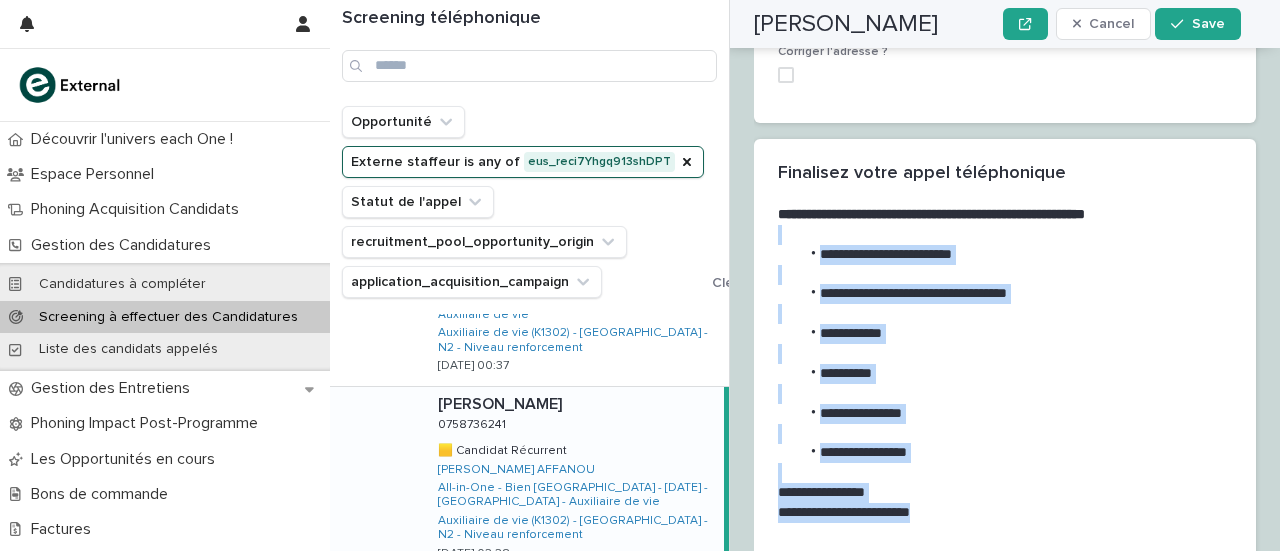 drag, startPoint x: 803, startPoint y: 155, endPoint x: 944, endPoint y: 420, distance: 300.1766 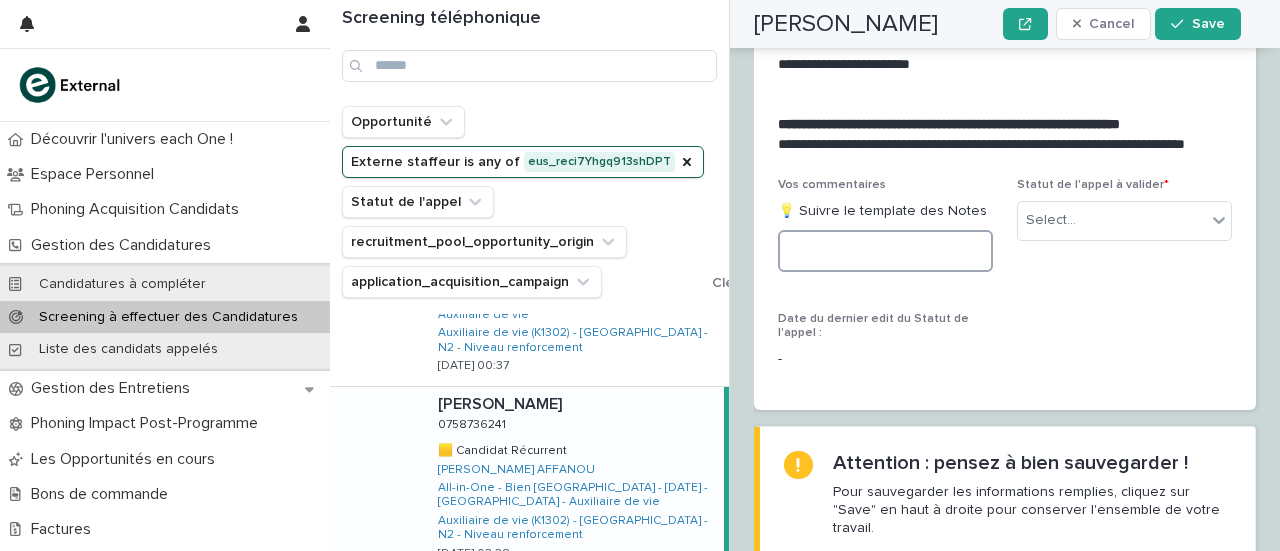 click at bounding box center [885, 251] 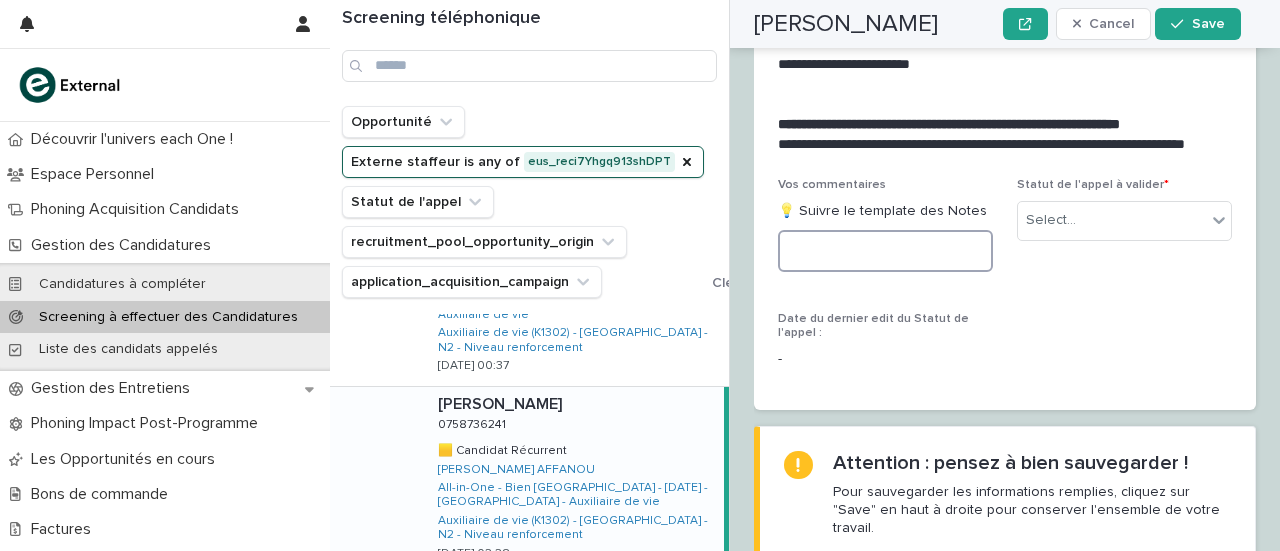 paste on "**********" 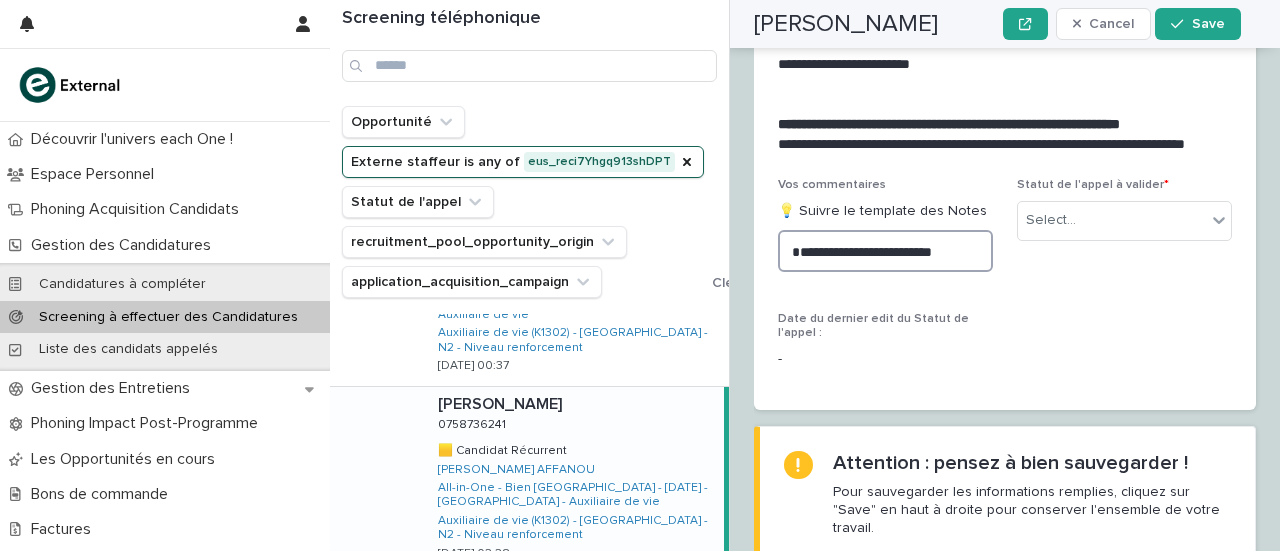 scroll, scrollTop: 3478, scrollLeft: 0, axis: vertical 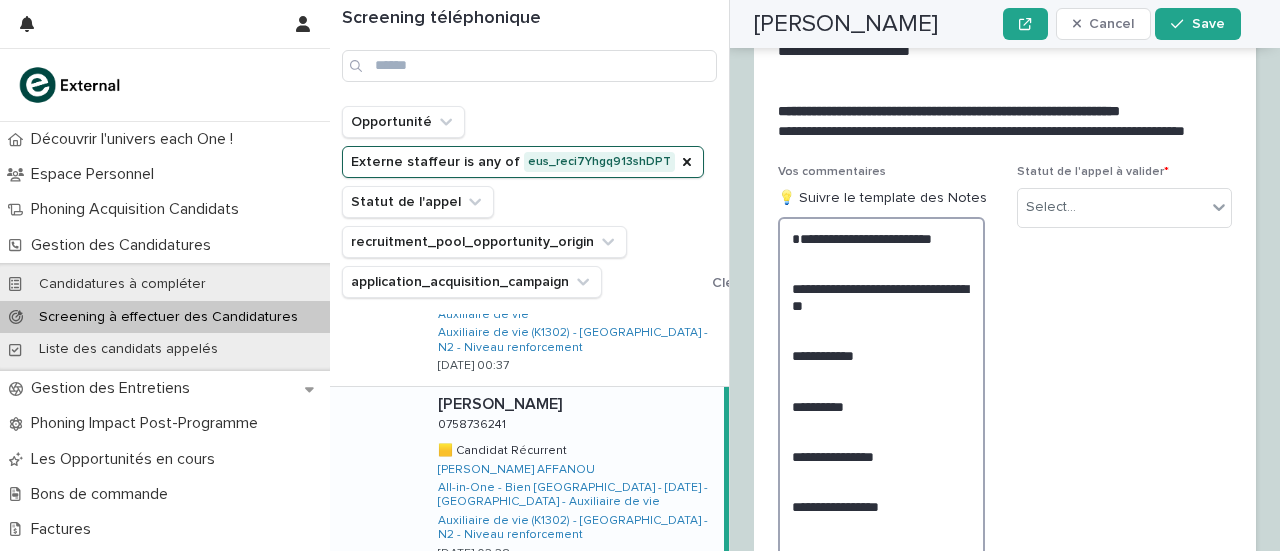 click on "**********" at bounding box center (881, 422) 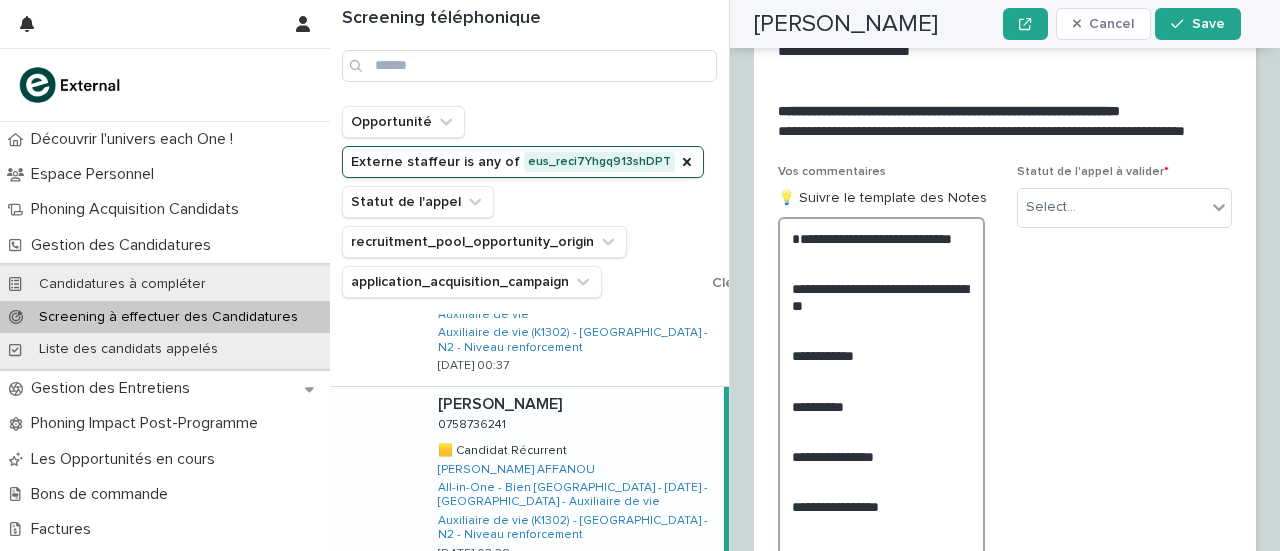 click on "**********" at bounding box center [881, 422] 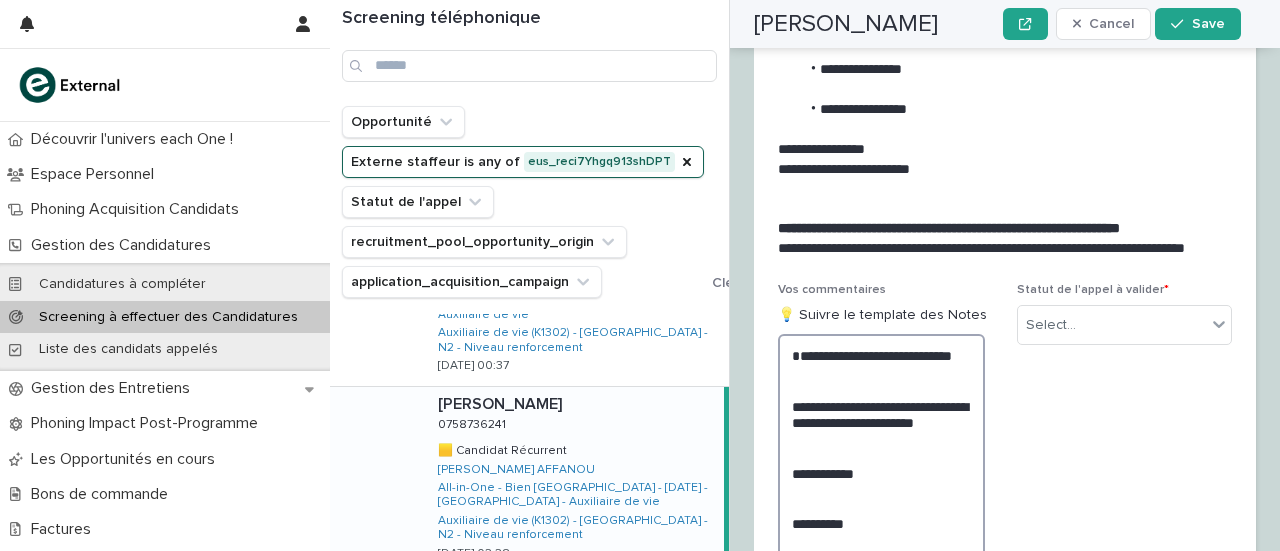 scroll, scrollTop: 3578, scrollLeft: 0, axis: vertical 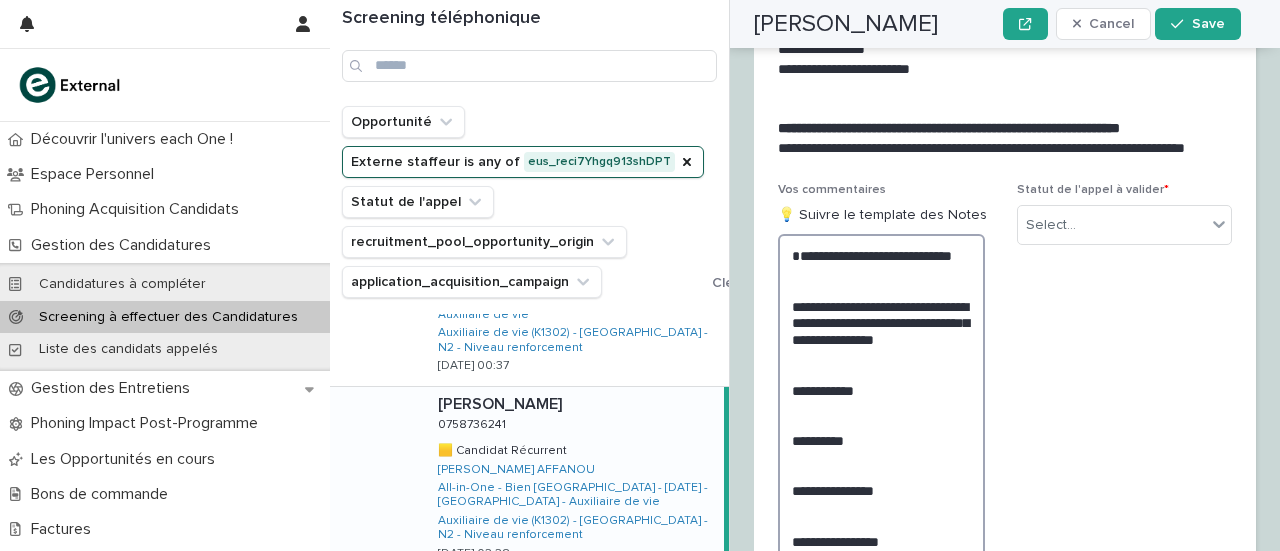 click on "**********" at bounding box center (881, 456) 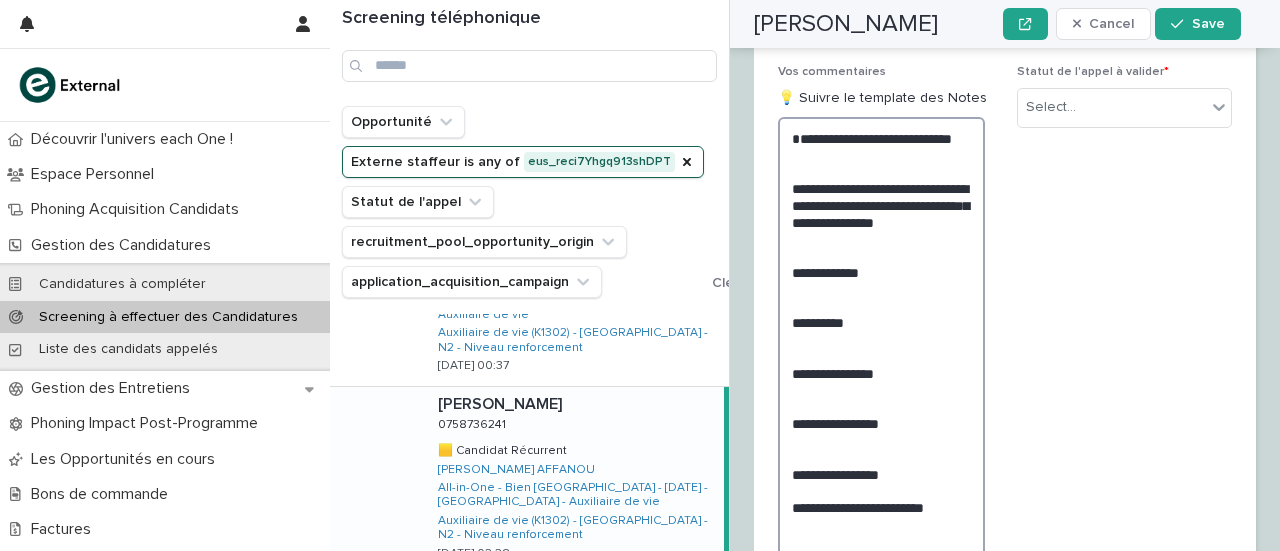 scroll, scrollTop: 3478, scrollLeft: 0, axis: vertical 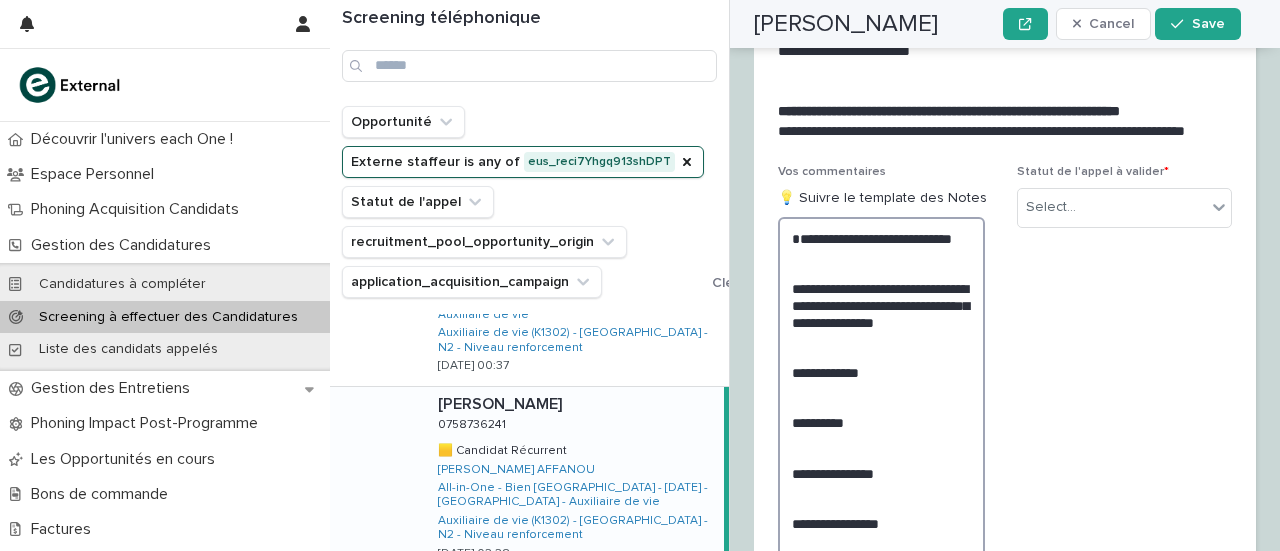 click on "**********" at bounding box center (881, 439) 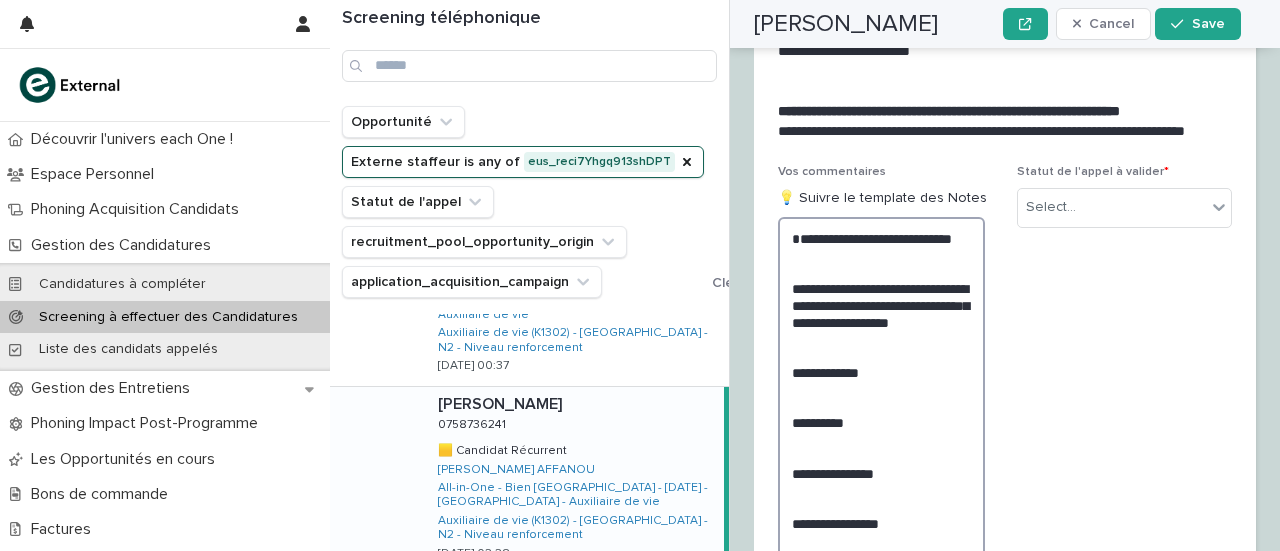 click on "**********" at bounding box center [881, 439] 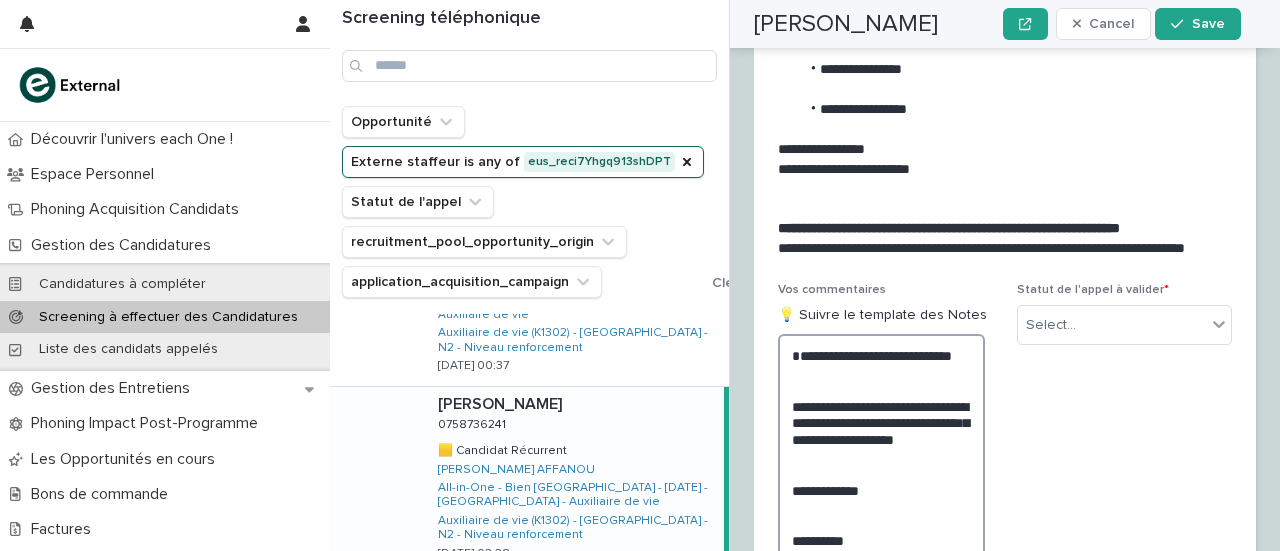 scroll, scrollTop: 3578, scrollLeft: 0, axis: vertical 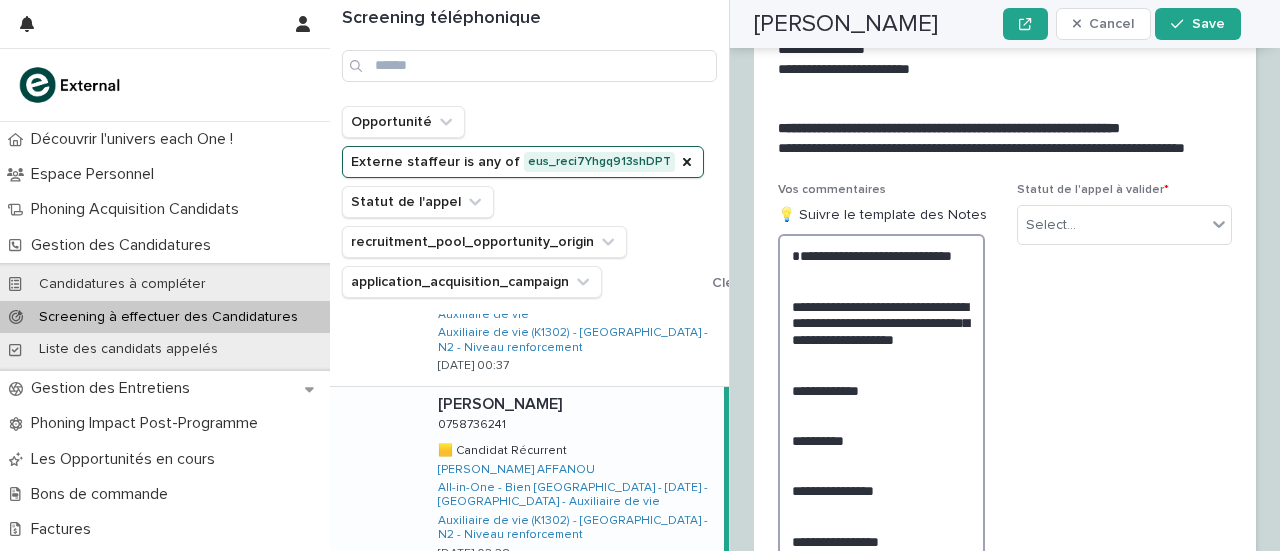 click on "**********" at bounding box center (881, 456) 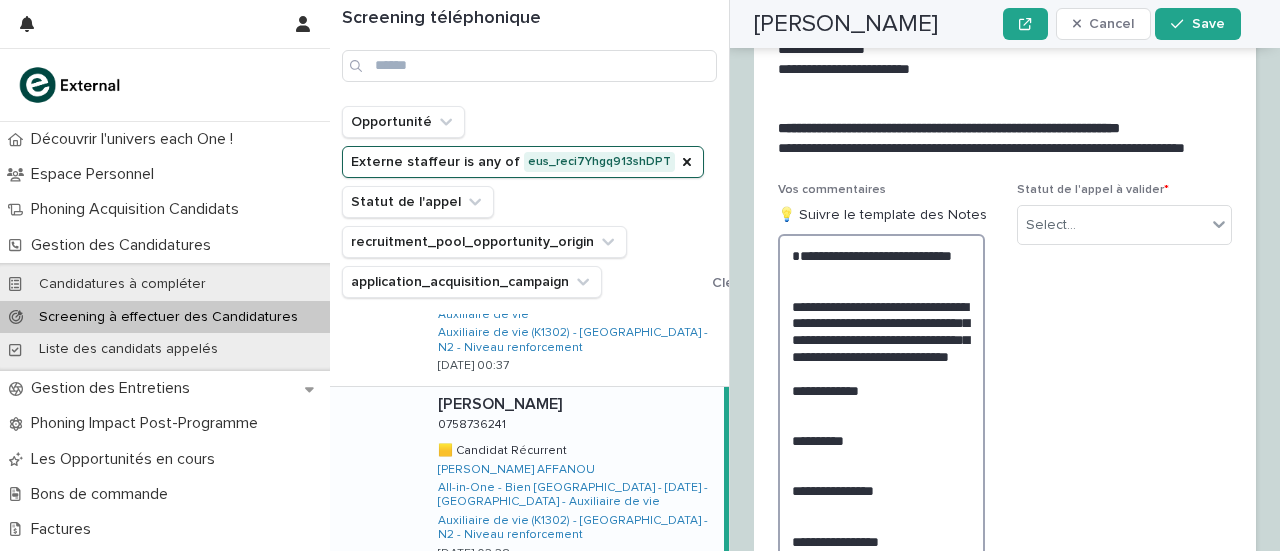 click on "**********" at bounding box center (881, 456) 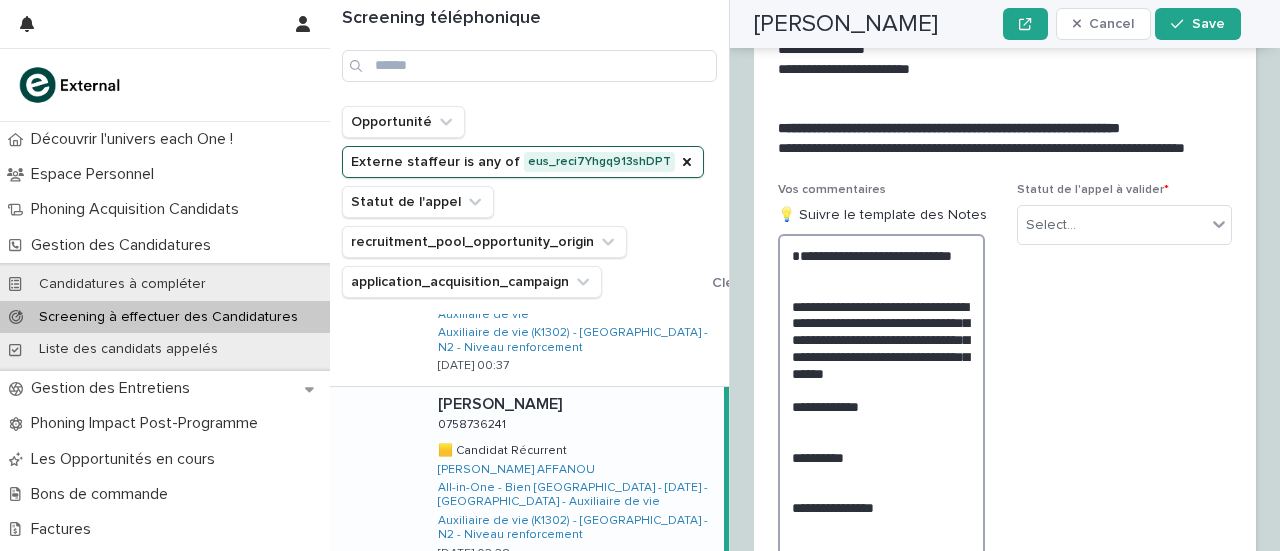 click on "**********" at bounding box center [881, 465] 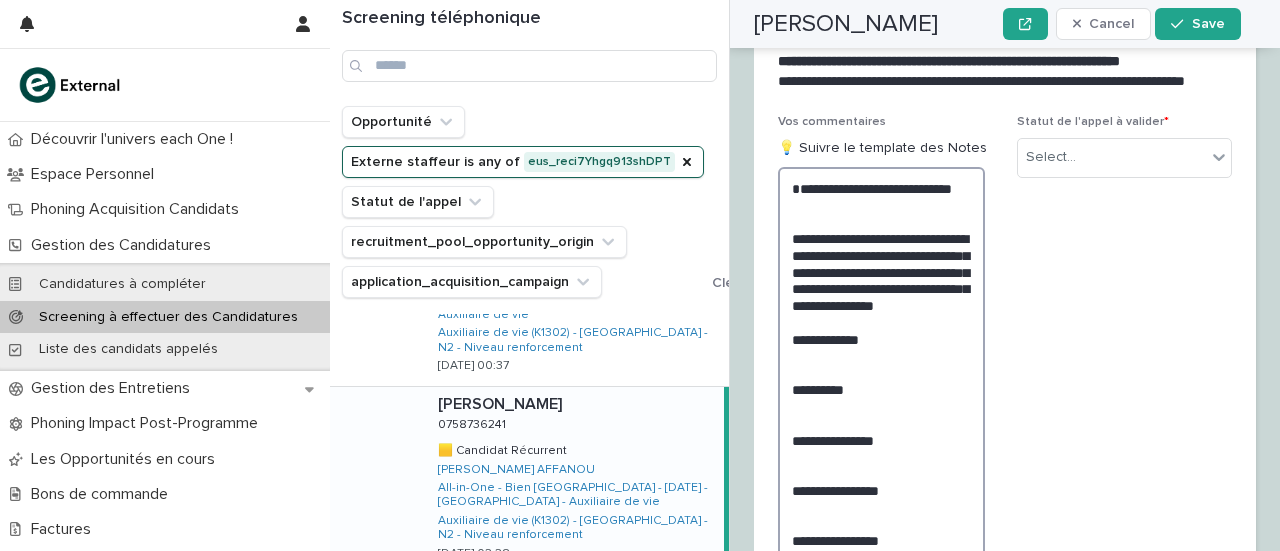 scroll, scrollTop: 3545, scrollLeft: 0, axis: vertical 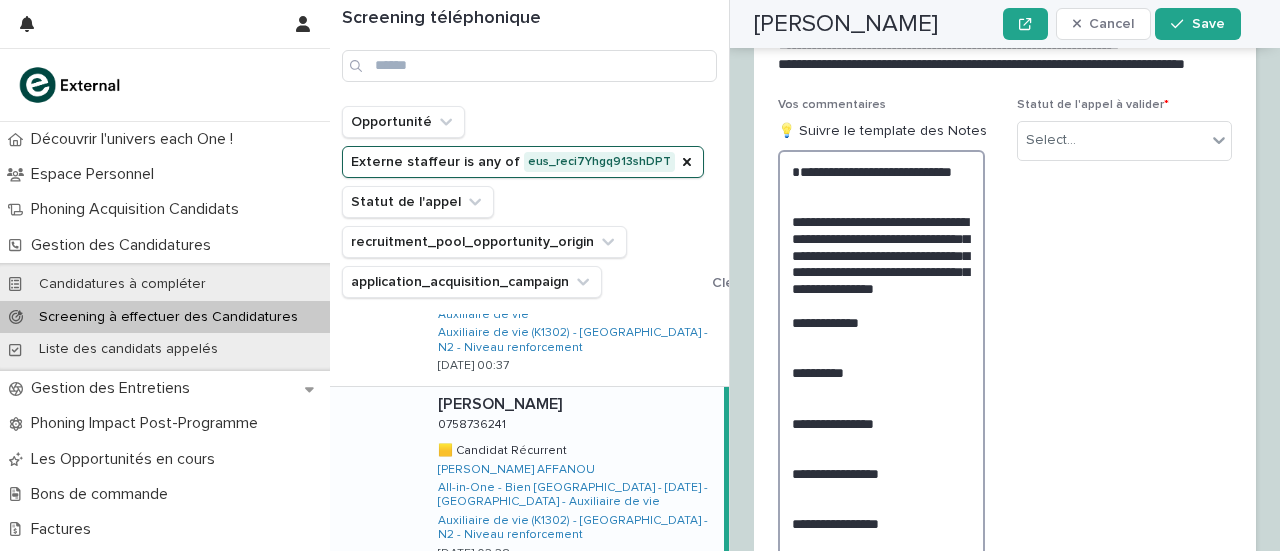 click on "**********" at bounding box center (881, 389) 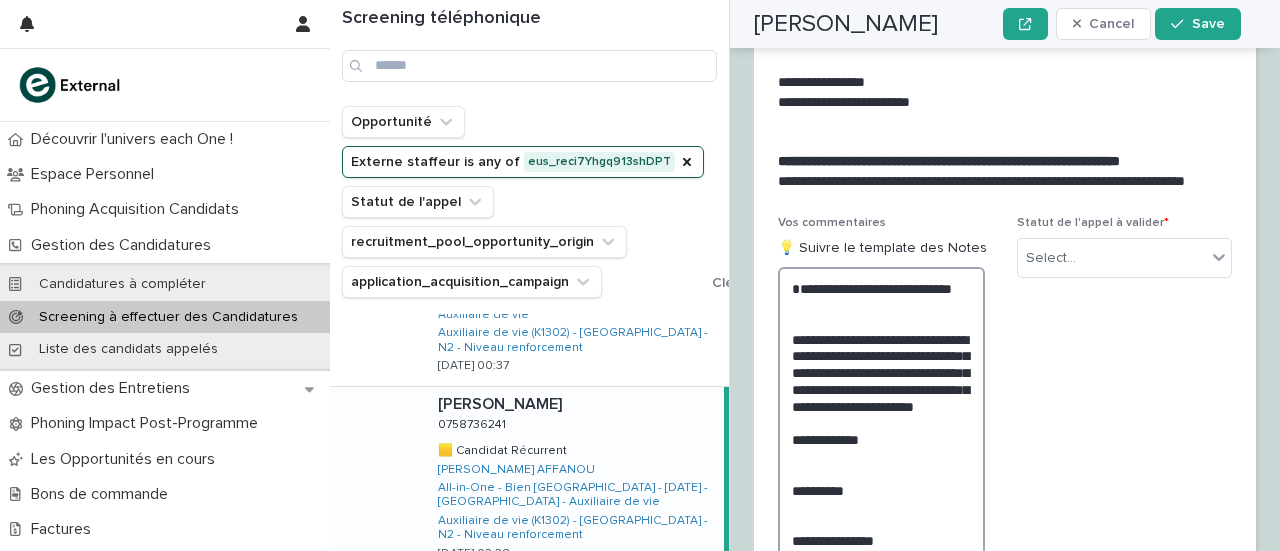 scroll, scrollTop: 3646, scrollLeft: 0, axis: vertical 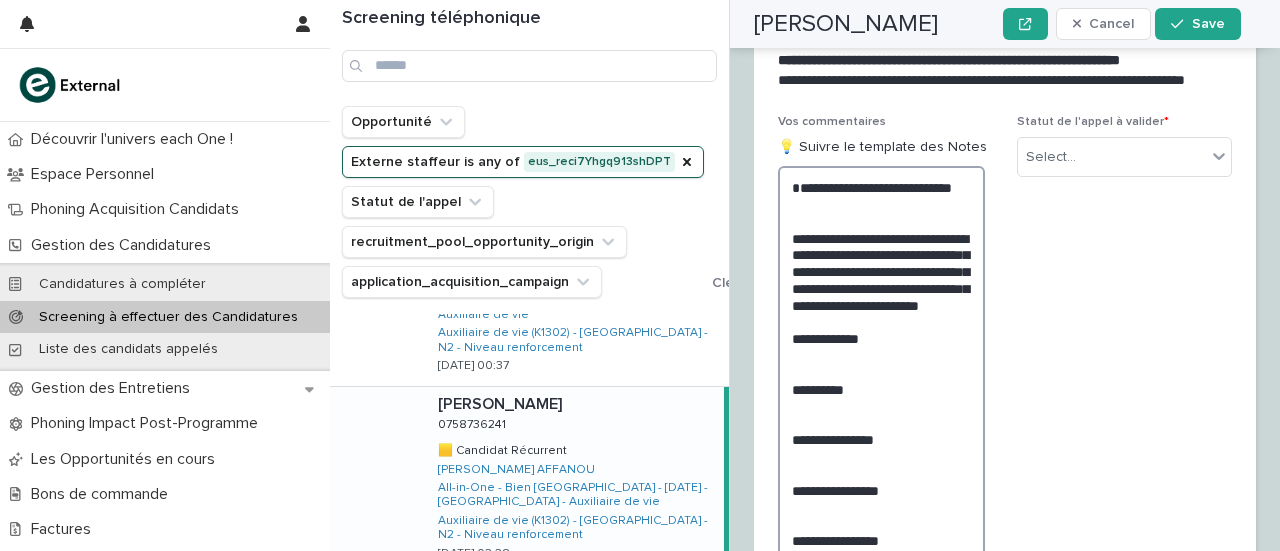 drag, startPoint x: 963, startPoint y: 269, endPoint x: 938, endPoint y: 260, distance: 26.57066 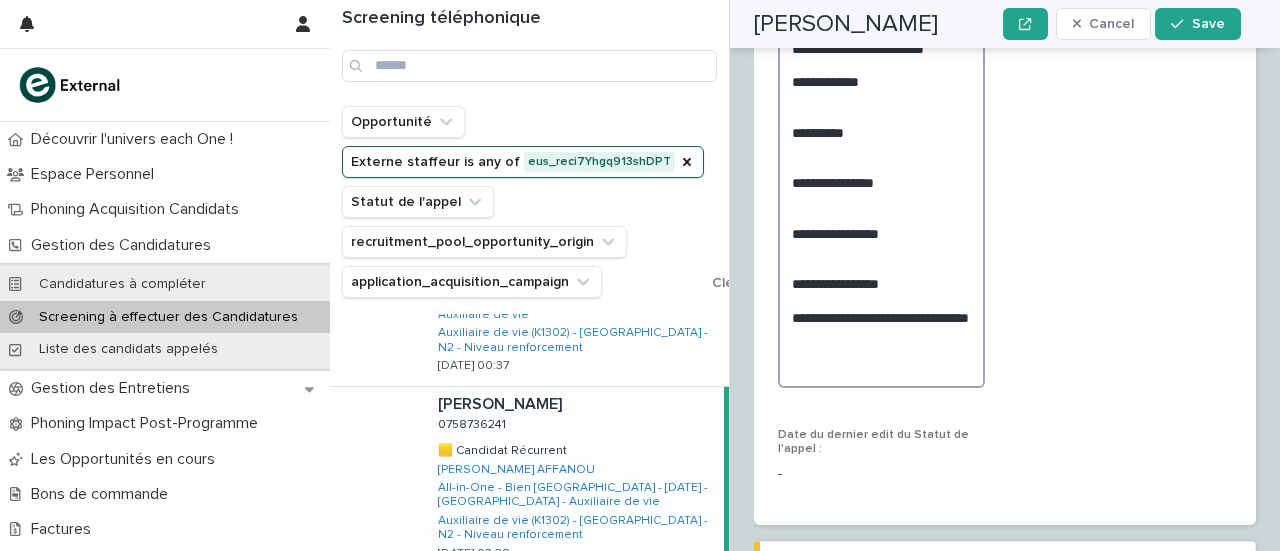 scroll, scrollTop: 3904, scrollLeft: 0, axis: vertical 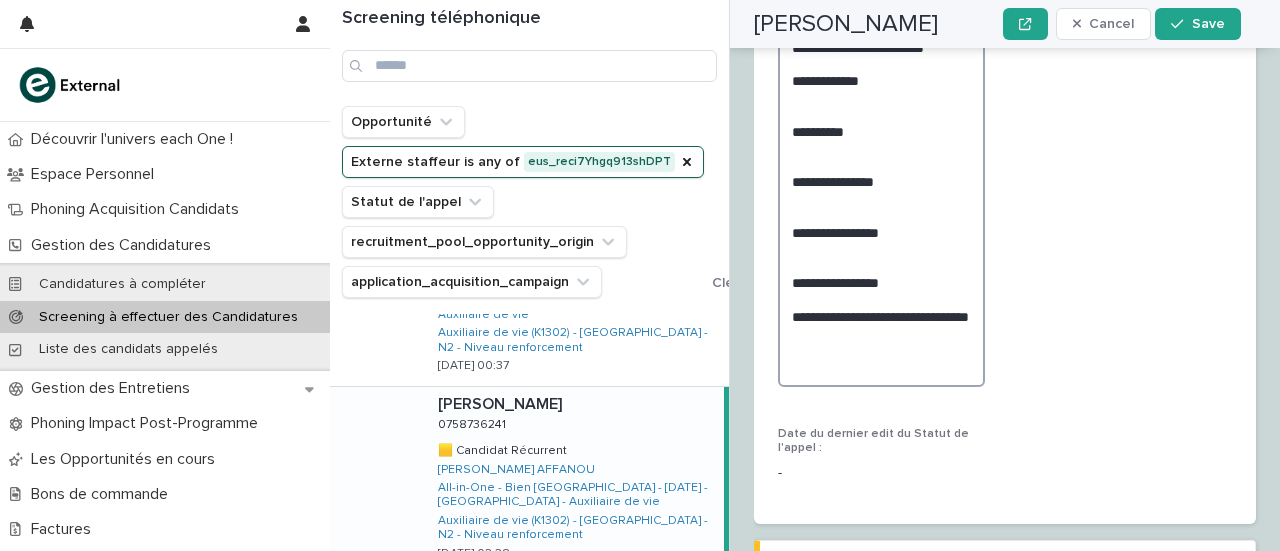 drag, startPoint x: 844, startPoint y: 277, endPoint x: 738, endPoint y: 275, distance: 106.01887 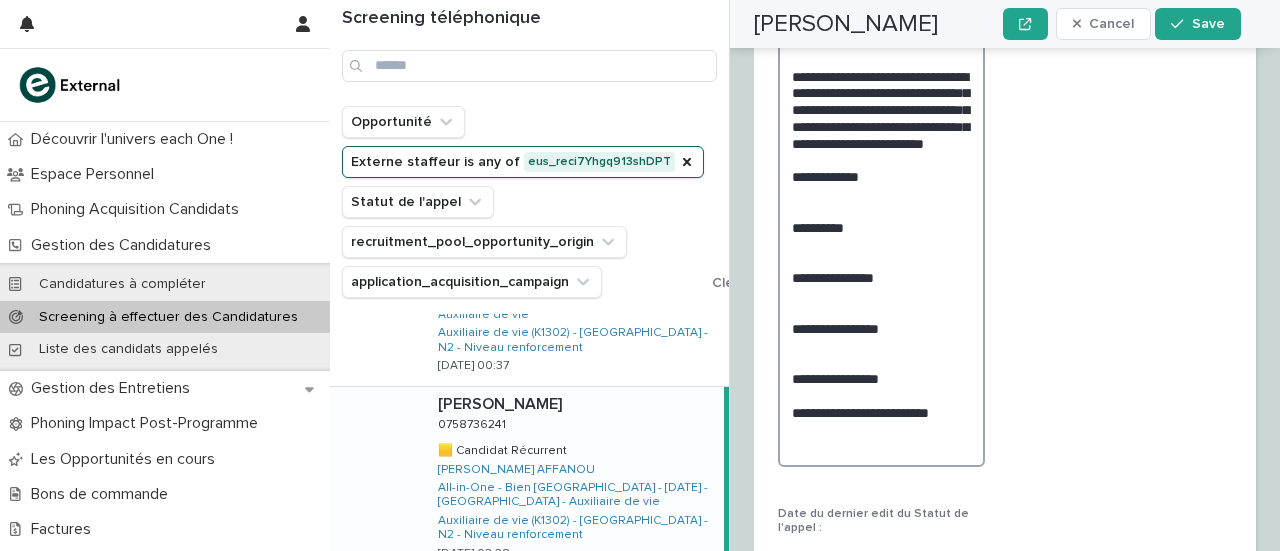 scroll, scrollTop: 3809, scrollLeft: 0, axis: vertical 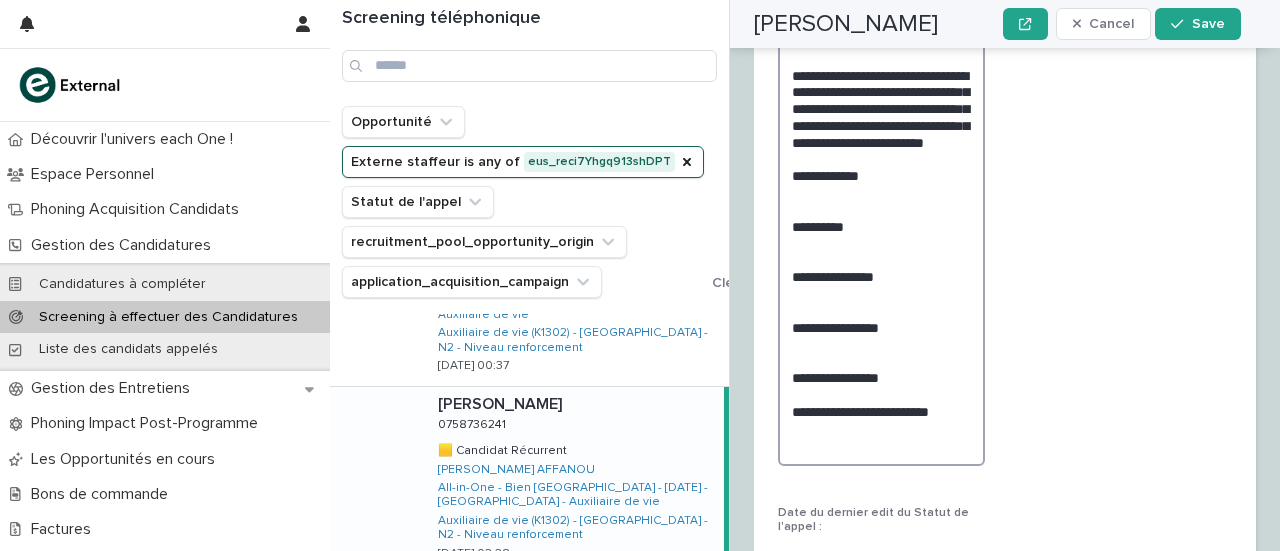 click on "**********" at bounding box center (881, 234) 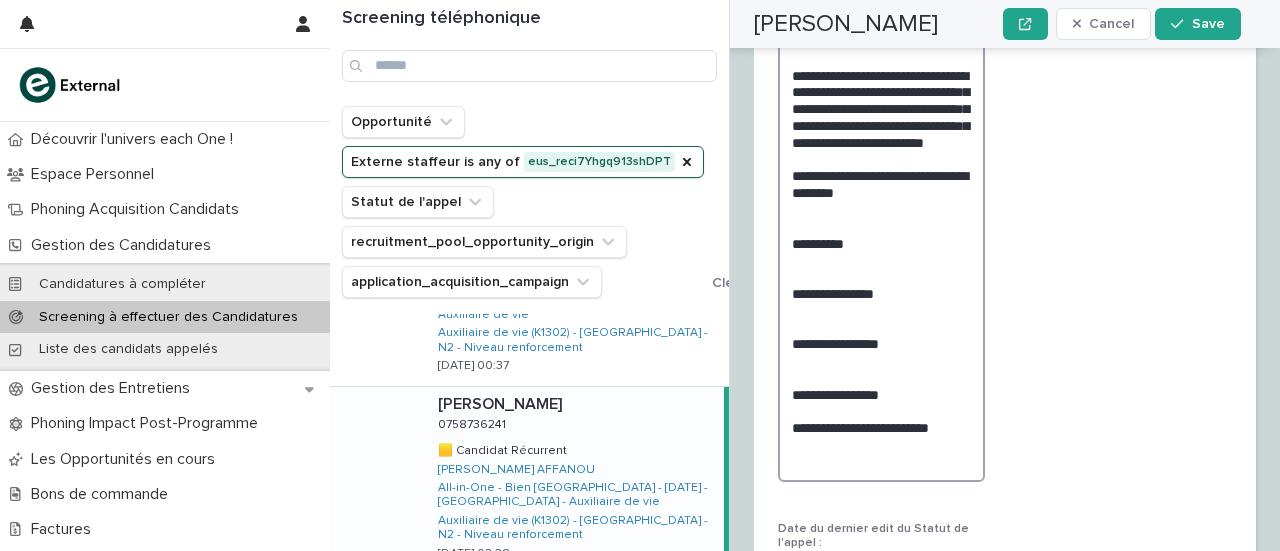 click on "**********" at bounding box center (881, 242) 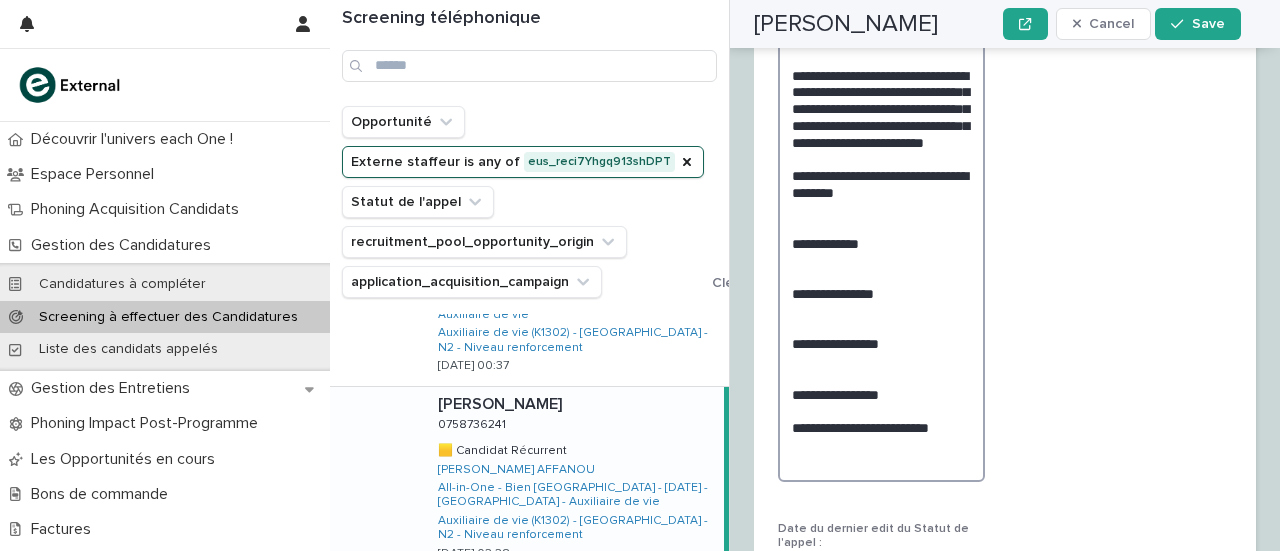 click on "**********" at bounding box center (881, 242) 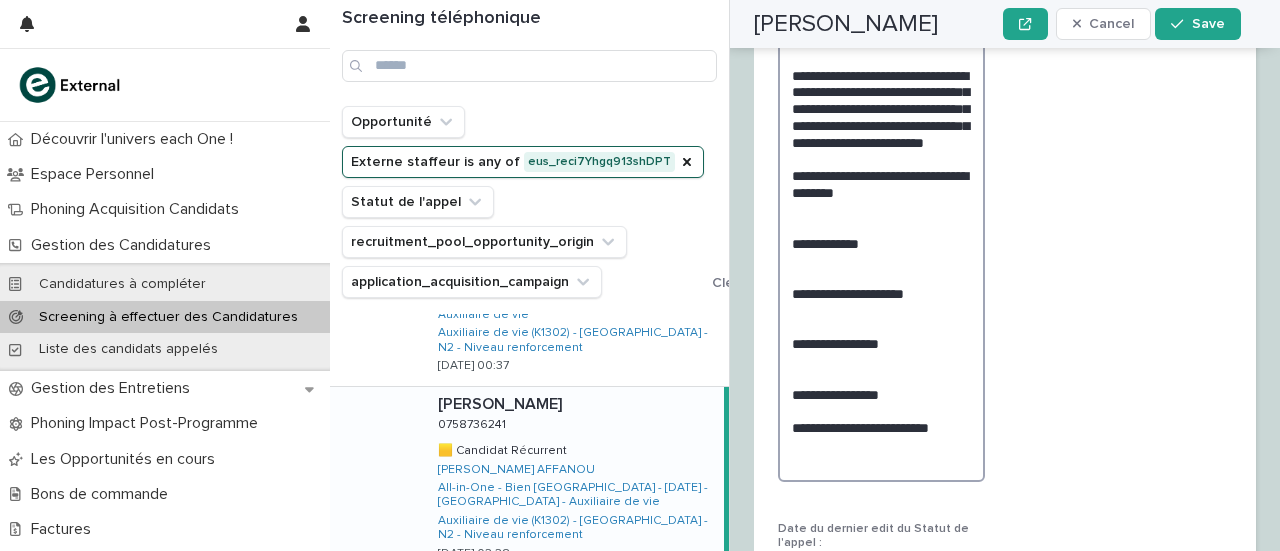 click on "**********" at bounding box center [881, 242] 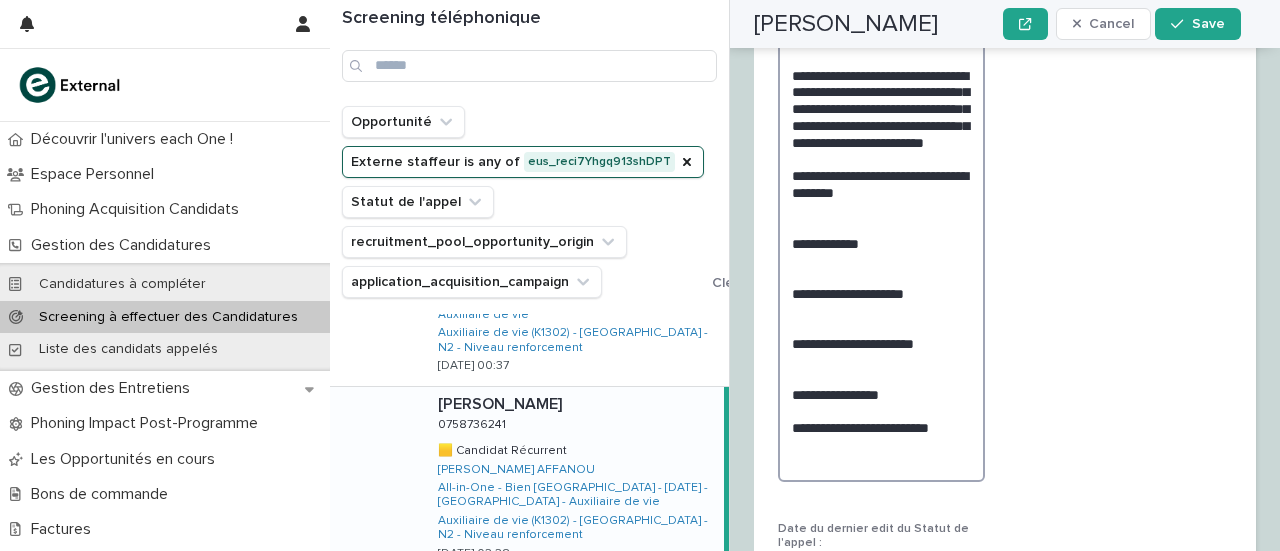 click on "**********" at bounding box center [881, 242] 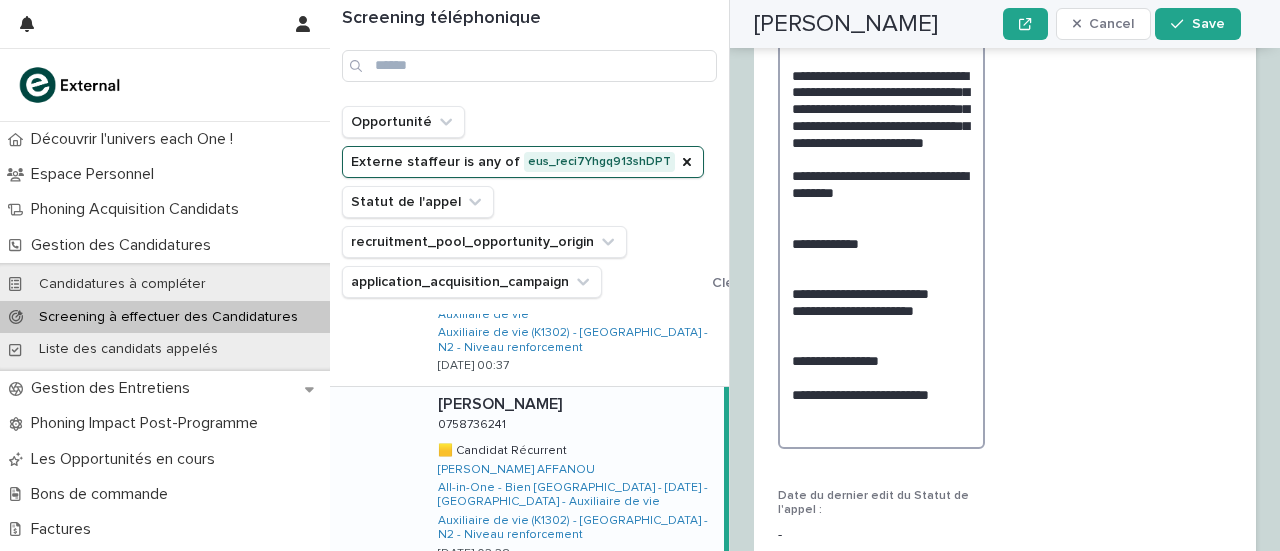 click on "**********" at bounding box center (881, 225) 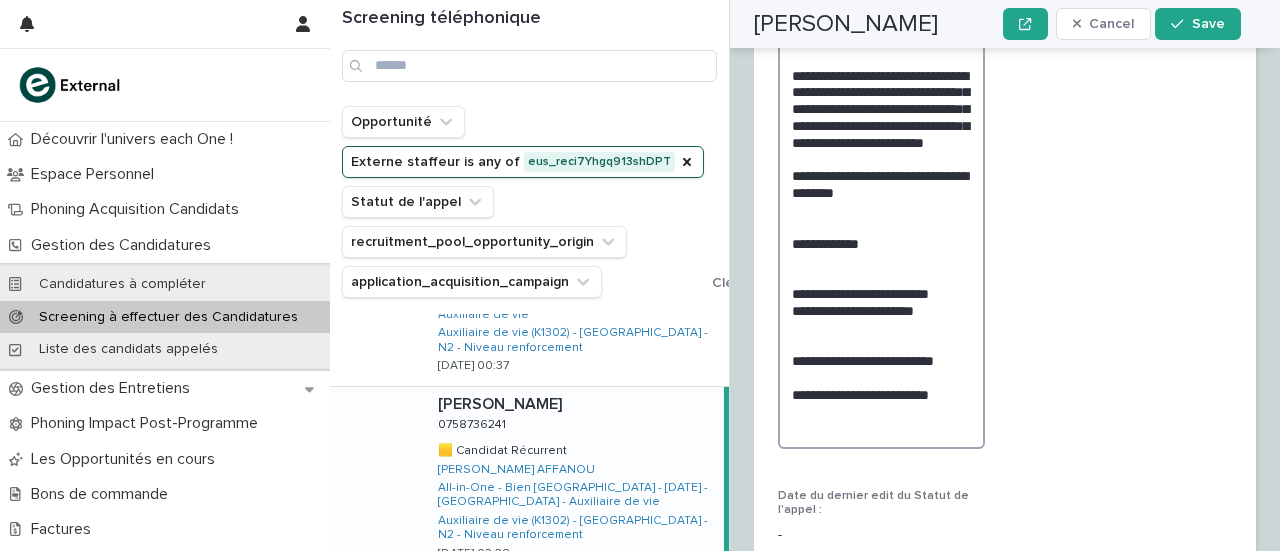 click on "**********" at bounding box center (881, 225) 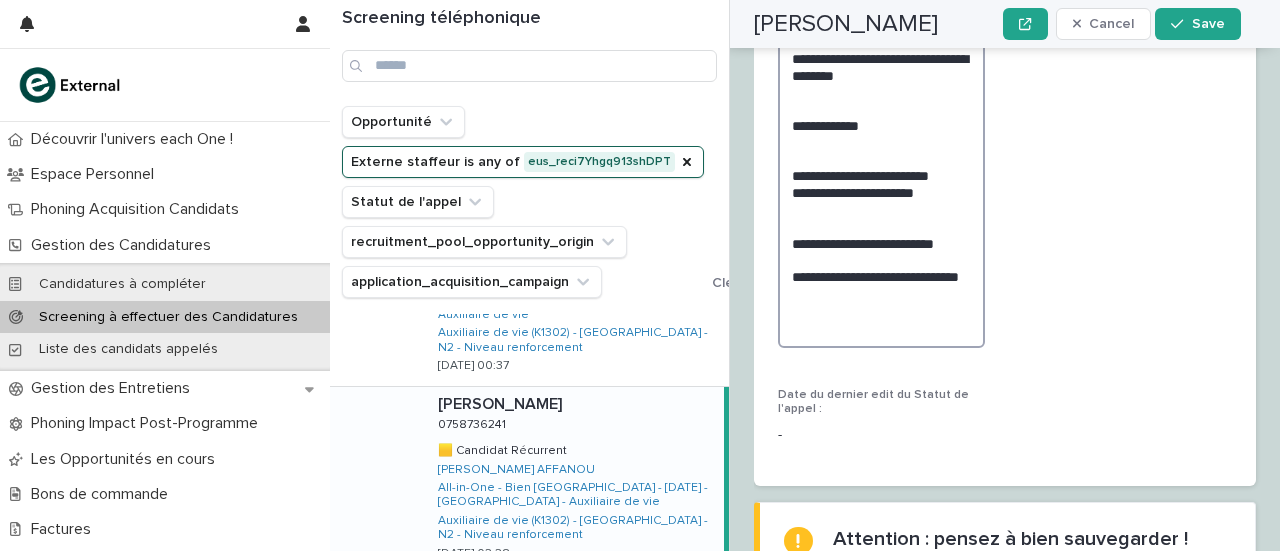 scroll, scrollTop: 3708, scrollLeft: 0, axis: vertical 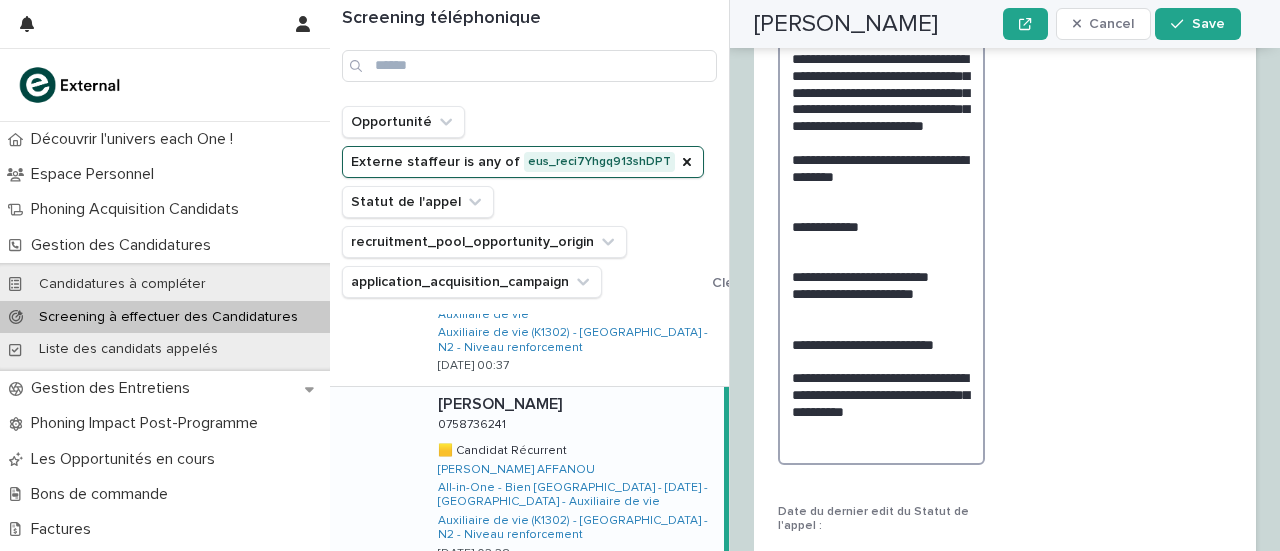 click on "**********" at bounding box center (881, 226) 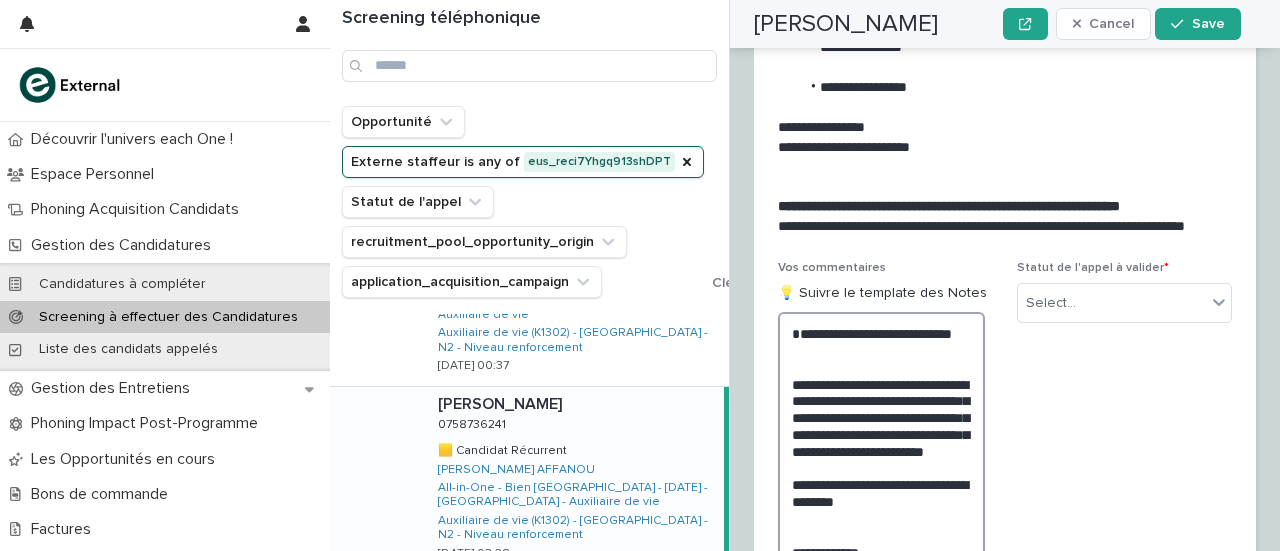 scroll, scrollTop: 3499, scrollLeft: 0, axis: vertical 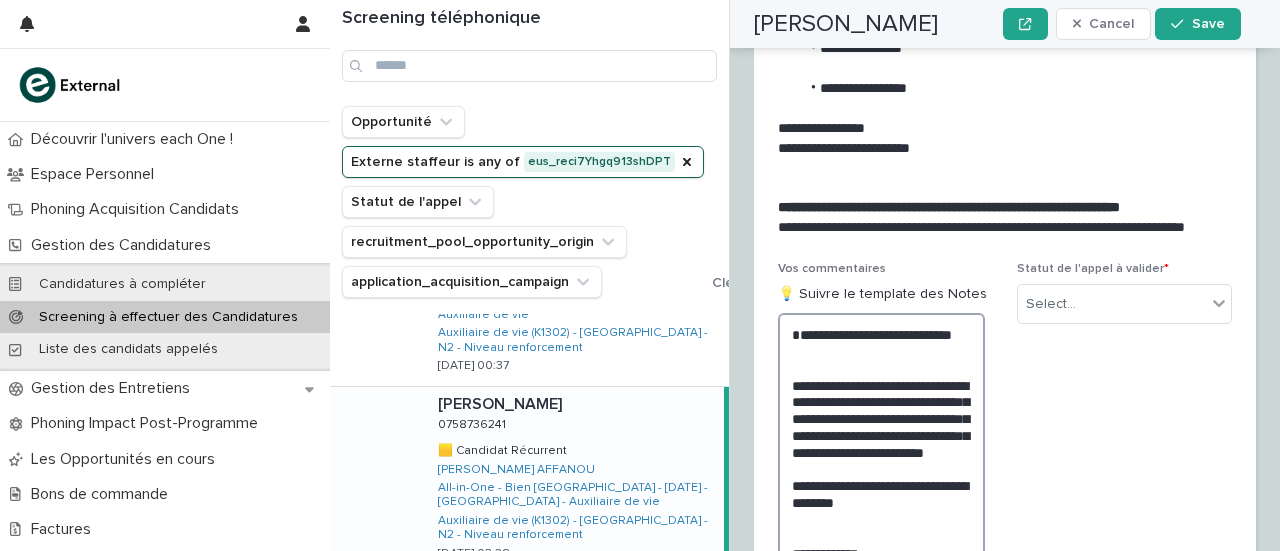type on "**********" 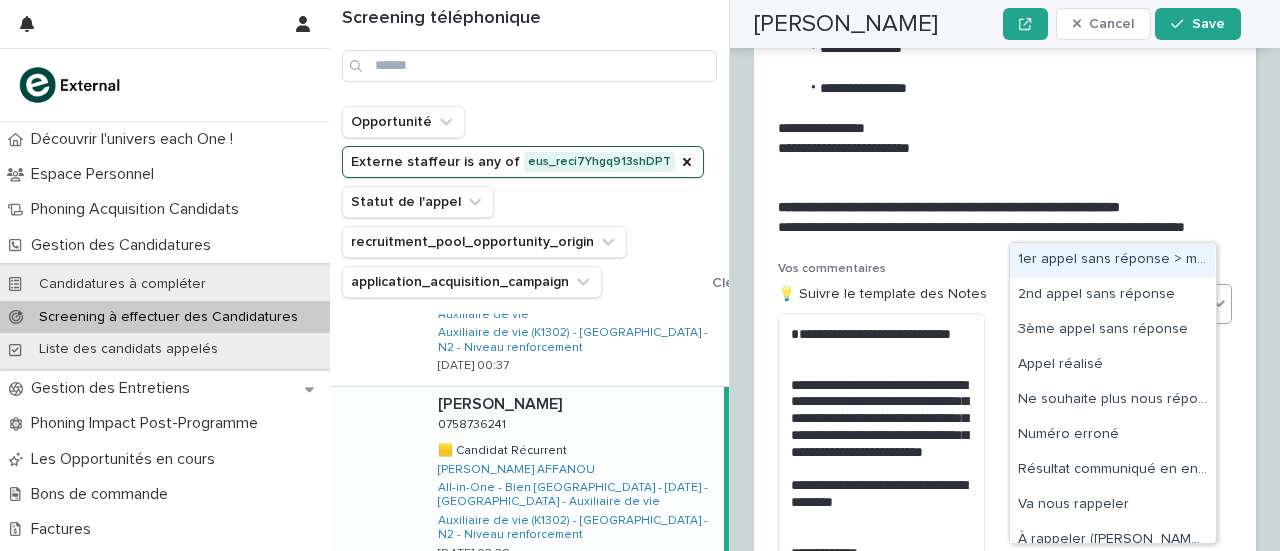 click on "Select..." at bounding box center [1051, 304] 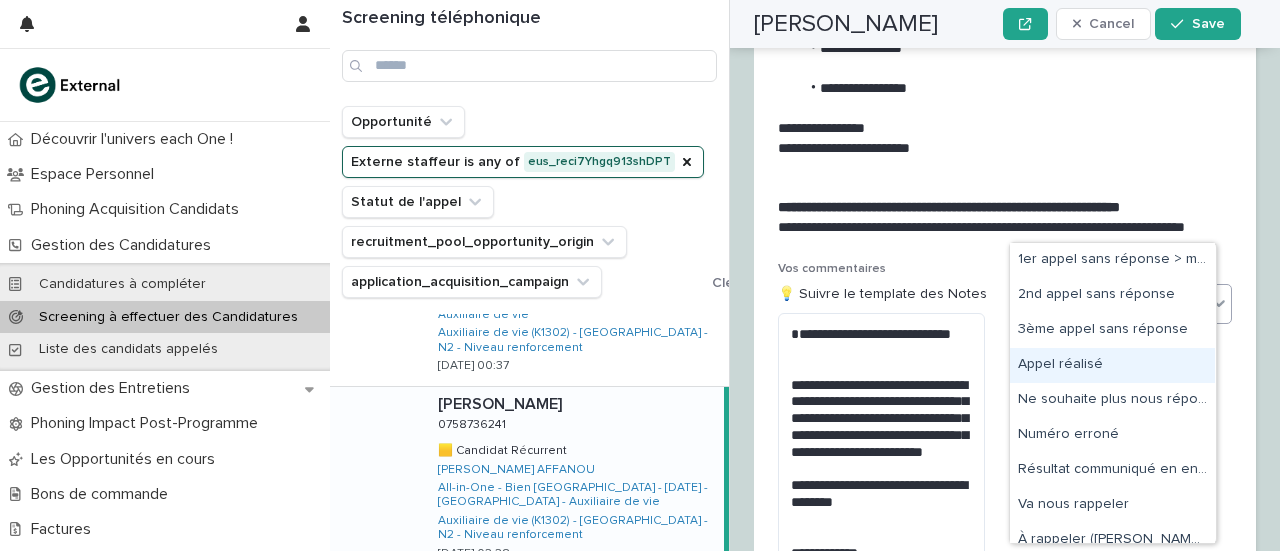 click on "Appel réalisé" at bounding box center (1112, 365) 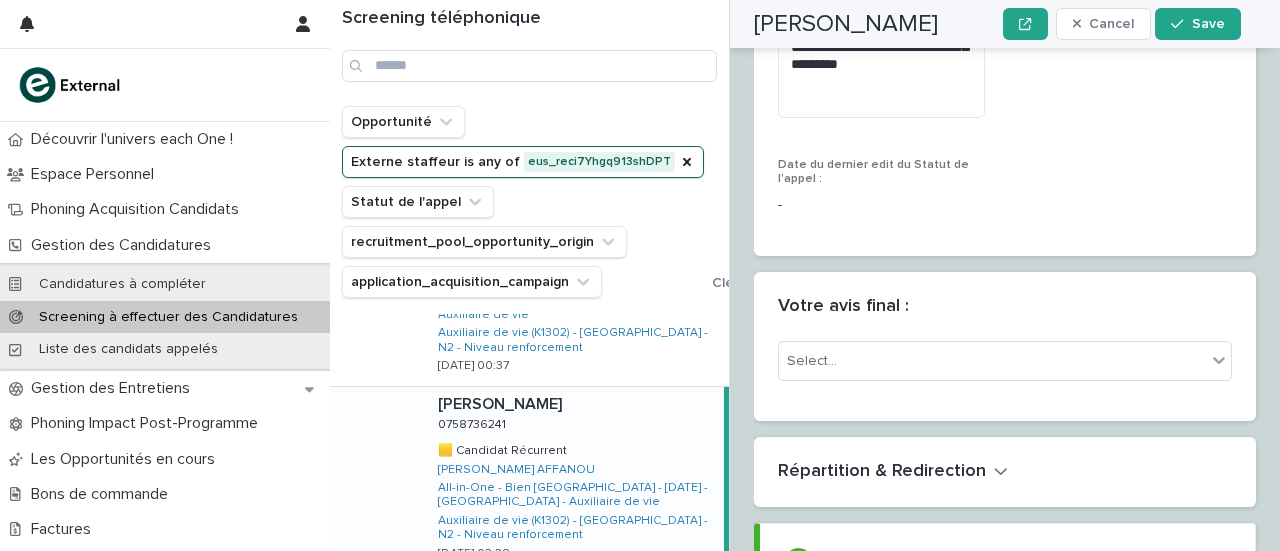 scroll, scrollTop: 4234, scrollLeft: 0, axis: vertical 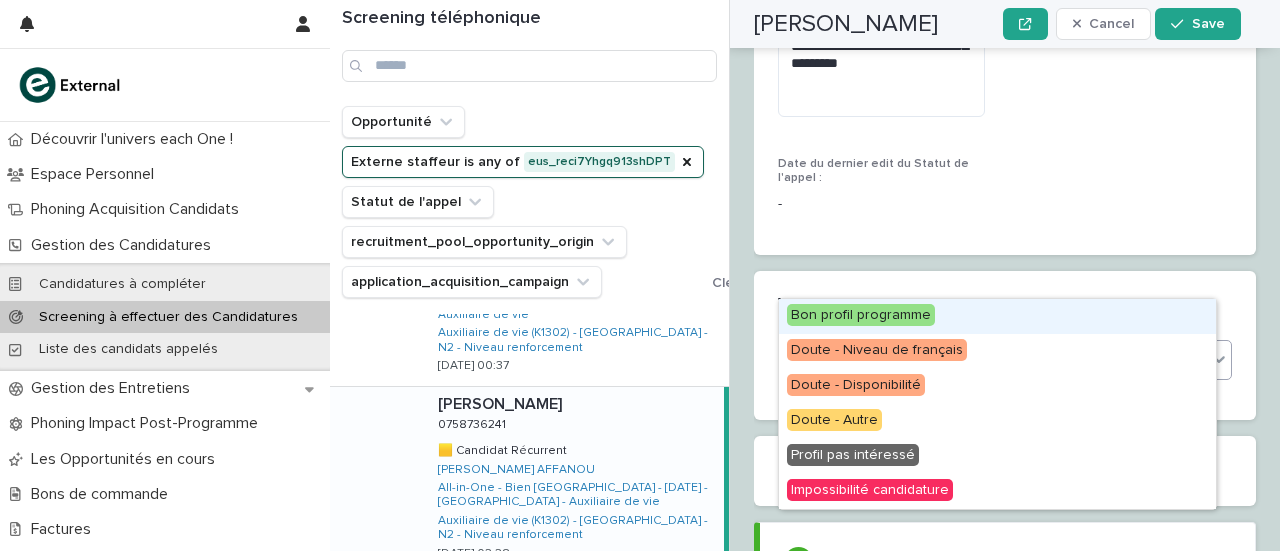 click on "Select..." at bounding box center [992, 360] 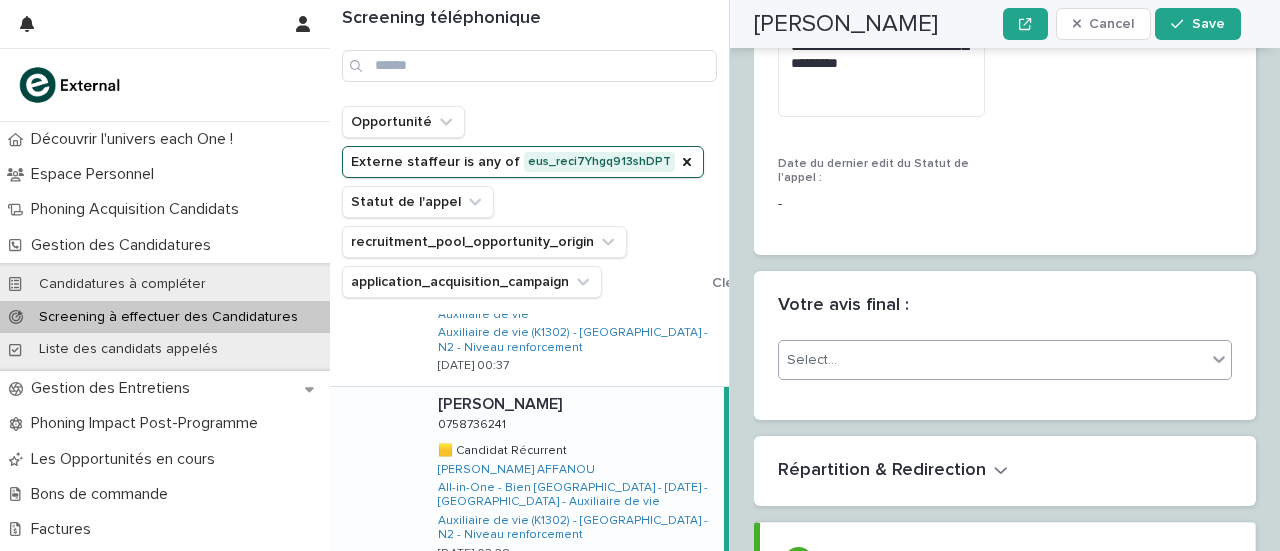 drag, startPoint x: 908, startPoint y: 333, endPoint x: 895, endPoint y: 287, distance: 47.801674 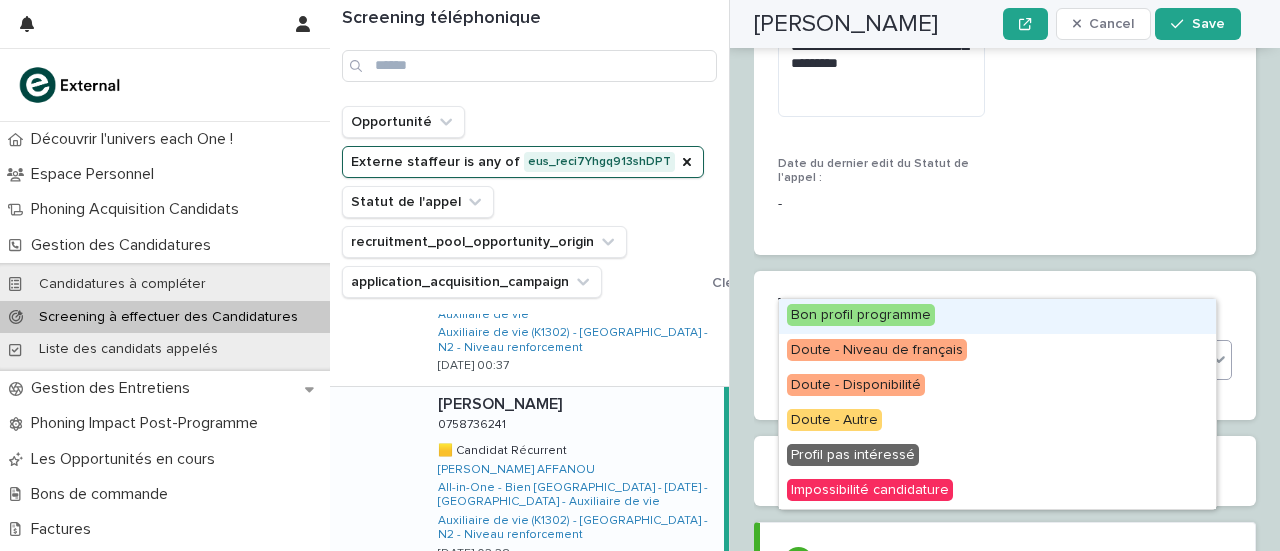 click on "Select..." at bounding box center [992, 360] 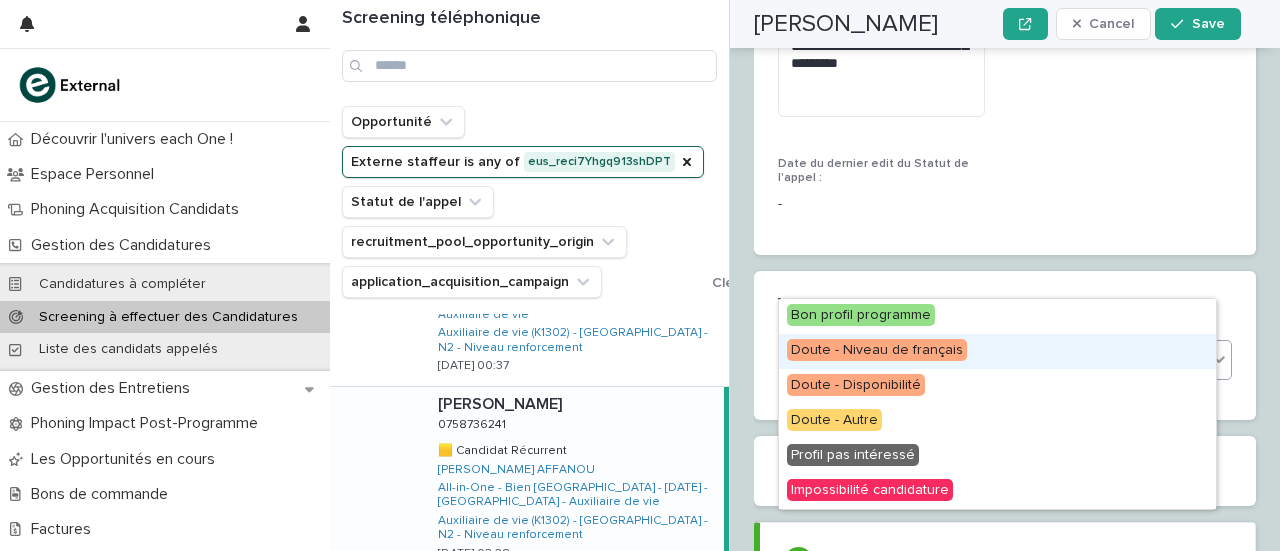 click on "Doute - Niveau de français" at bounding box center (877, 350) 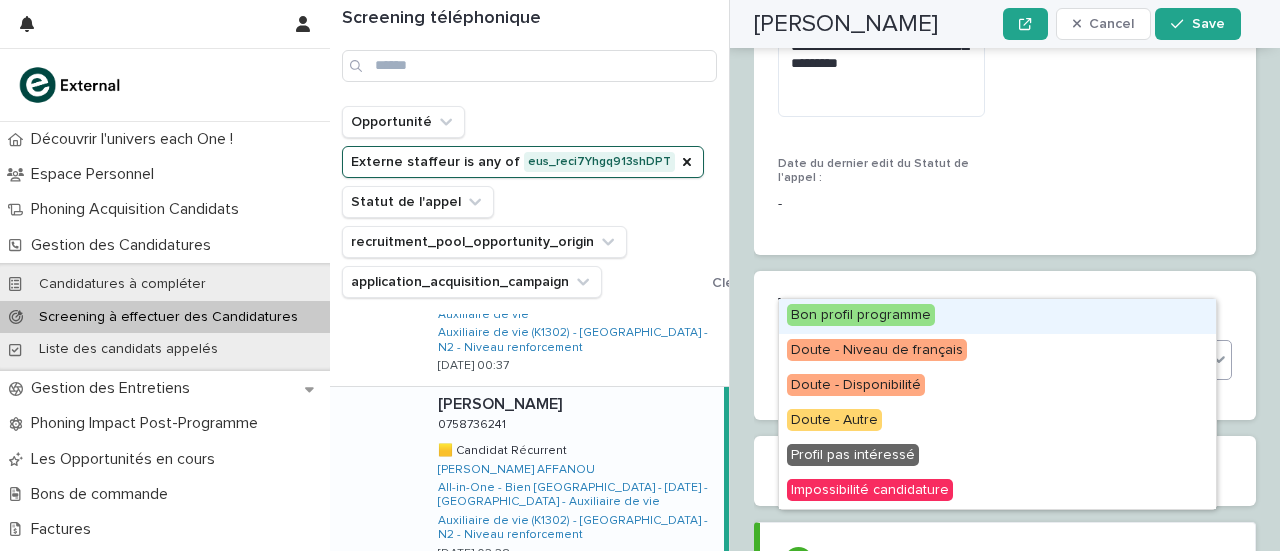click 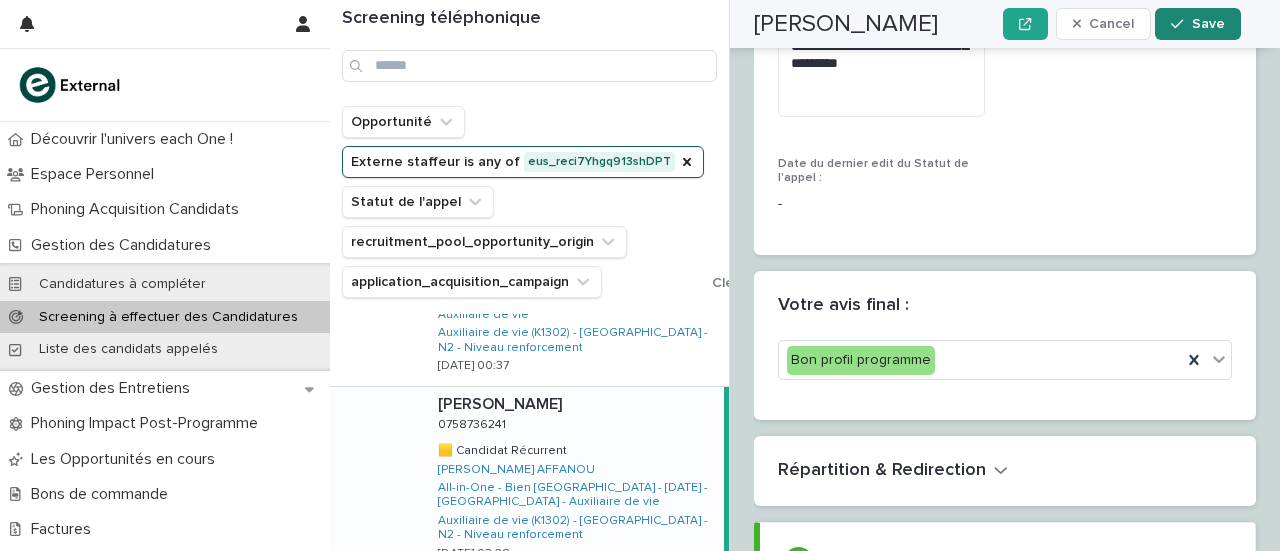 click on "Save" at bounding box center (1208, 24) 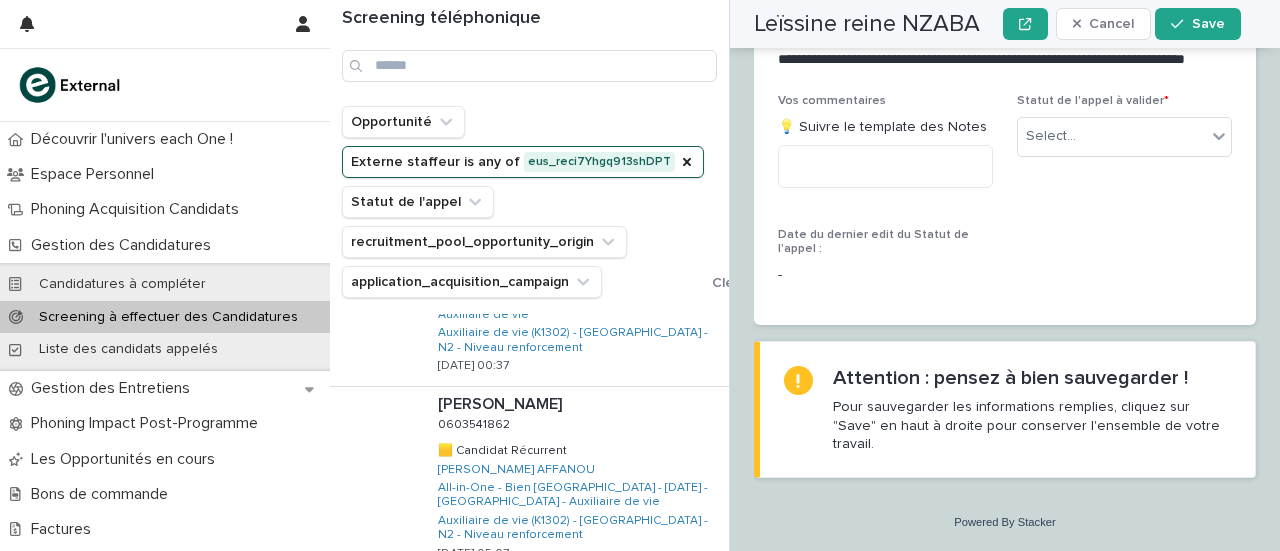 scroll, scrollTop: 1153, scrollLeft: 0, axis: vertical 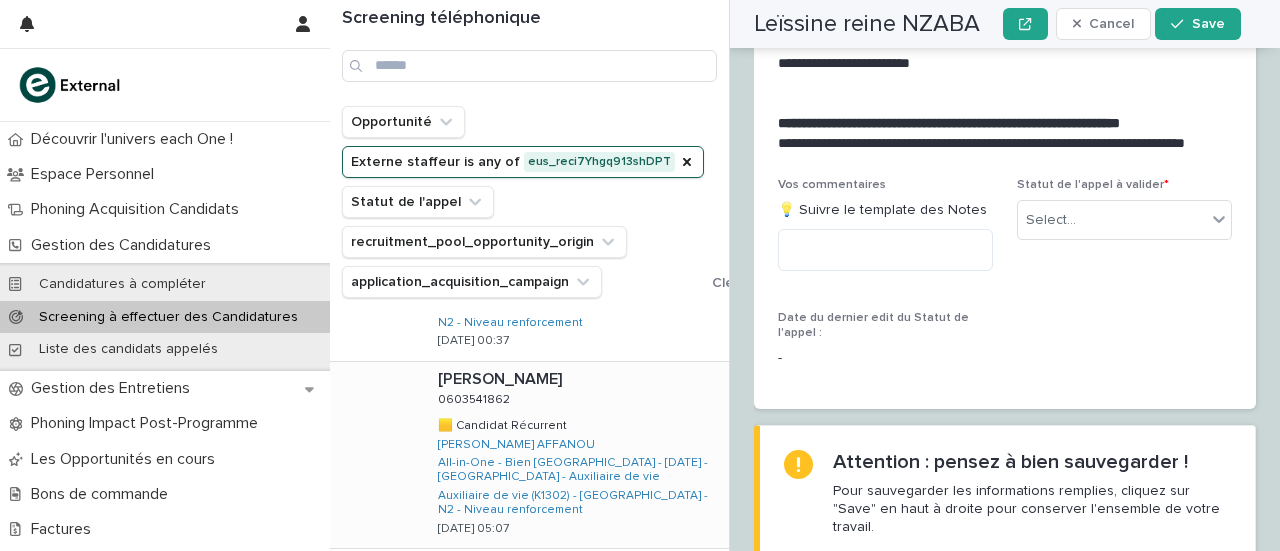 click on "Aliou FOFANA Aliou FOFANA   0603541862 0603541862   🟨 Candidat Récurrent 🟨 Candidat Récurrent   Donatie MOULOMBA AFFANOU   All-in-One - Bien Vieillir - 20 - Juillet 2025 - Île-de-France - Auxiliaire de vie   Auxiliaire de vie (K1302) - Île-de-France - N2 - Niveau renforcement   12/7/2025 05:07" at bounding box center (575, 455) 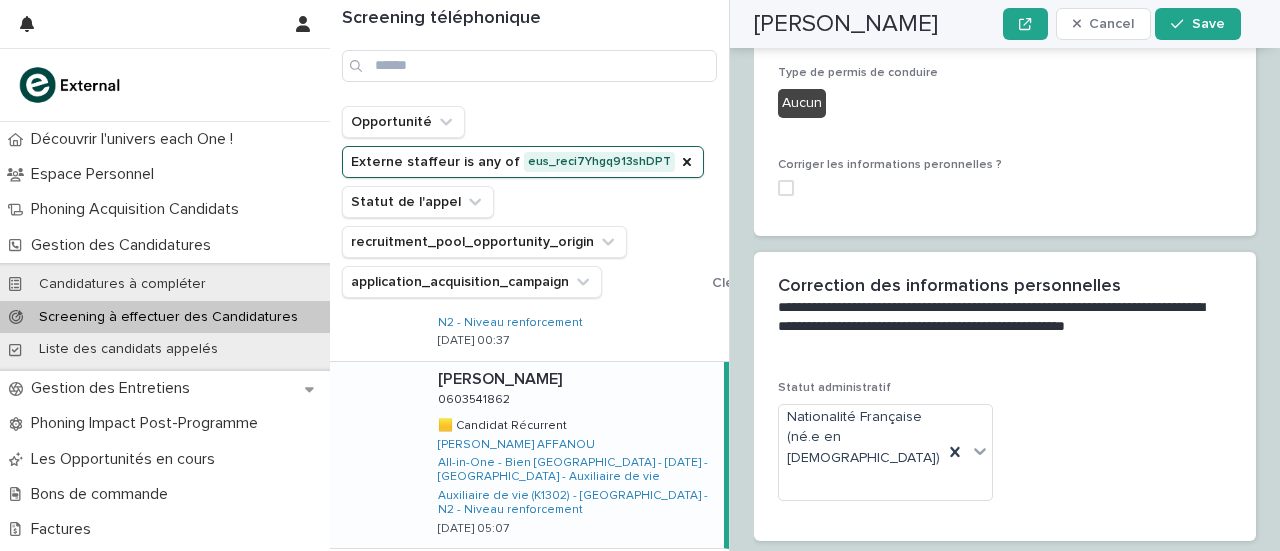 scroll, scrollTop: 1983, scrollLeft: 0, axis: vertical 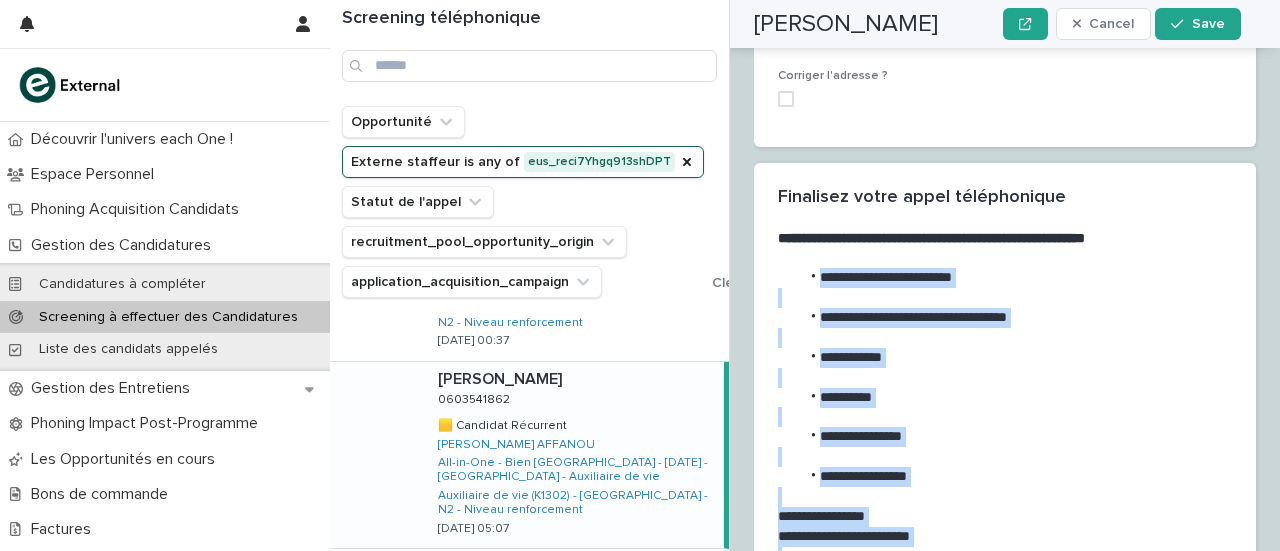 drag, startPoint x: 798, startPoint y: 107, endPoint x: 960, endPoint y: 382, distance: 319.16922 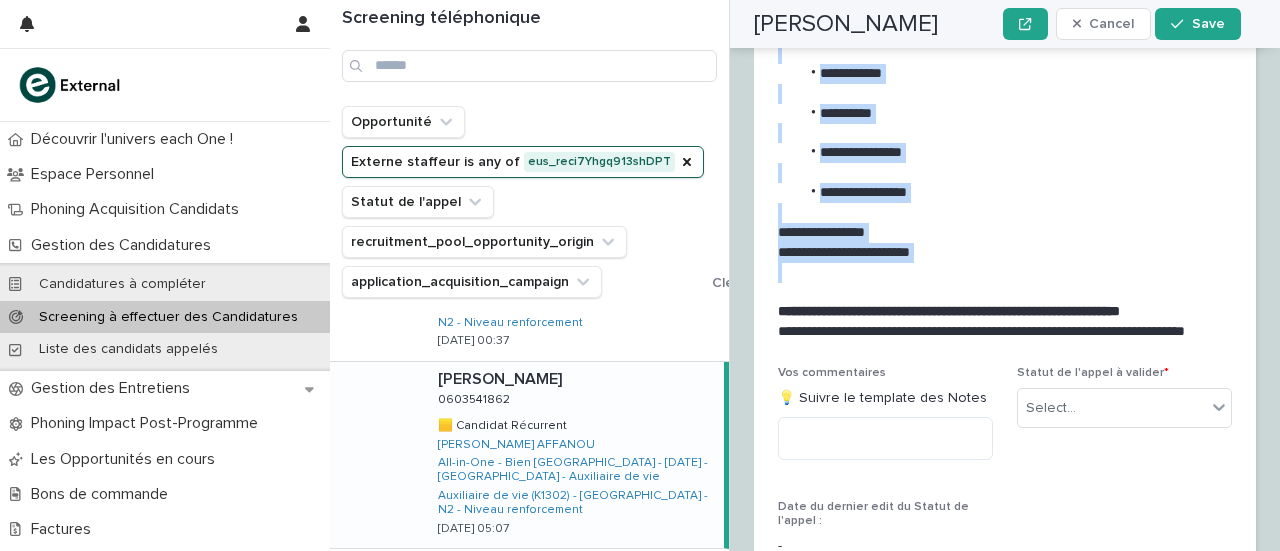 scroll, scrollTop: 3330, scrollLeft: 0, axis: vertical 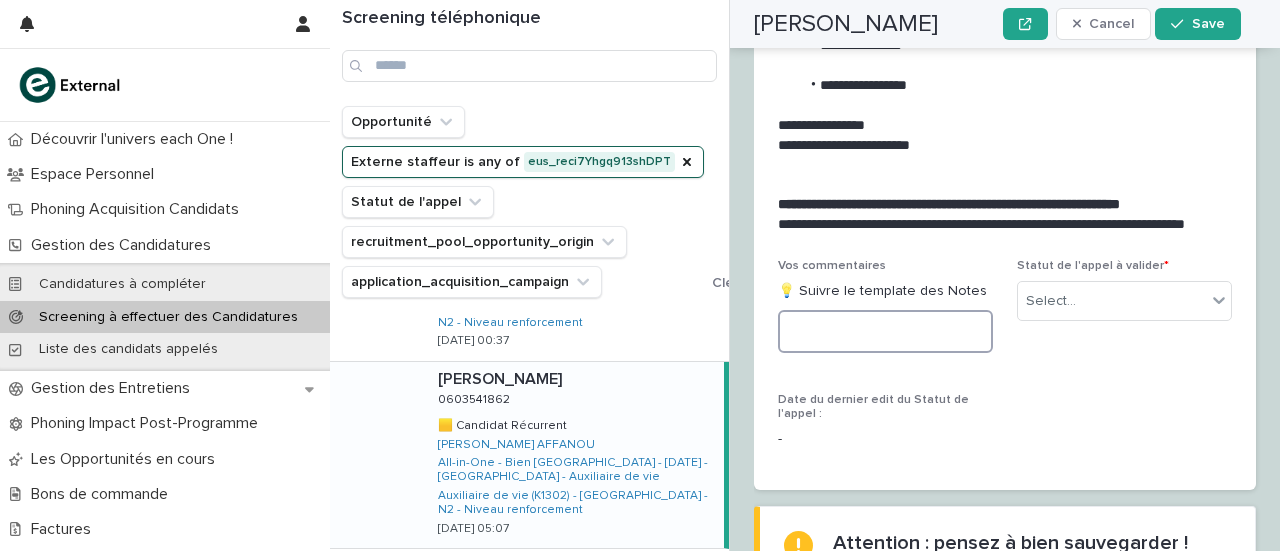click at bounding box center [885, 331] 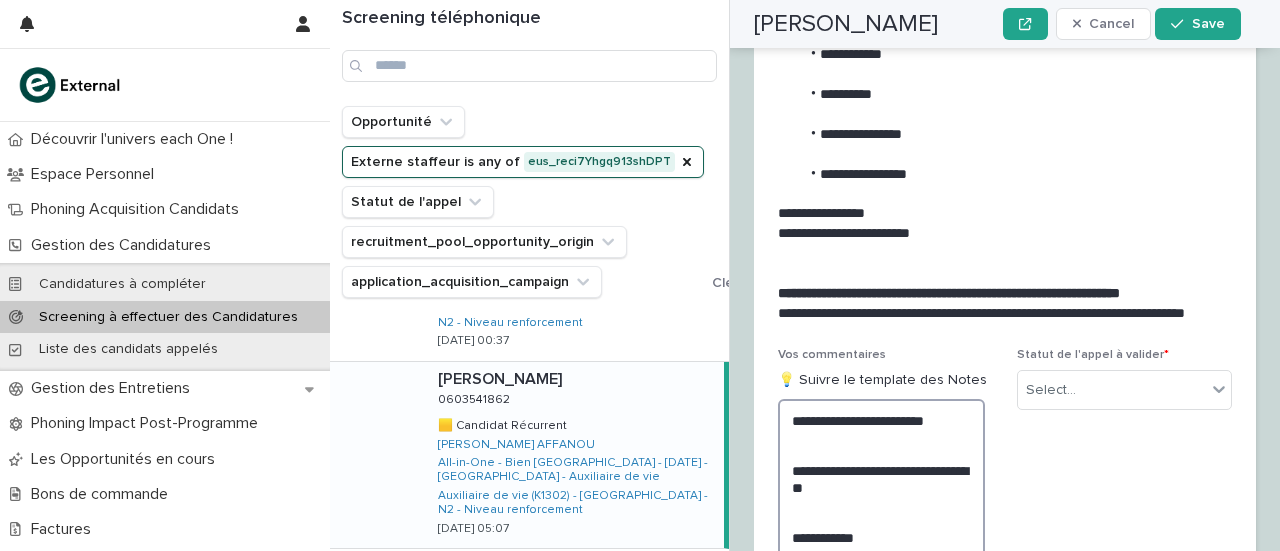 scroll, scrollTop: 3460, scrollLeft: 0, axis: vertical 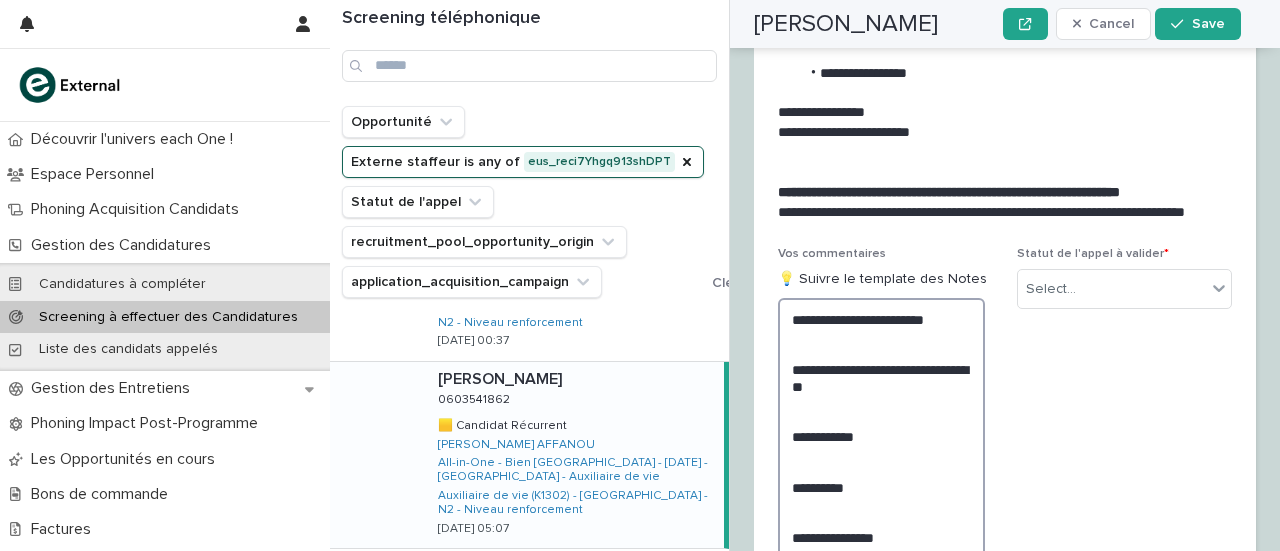 click on "**********" at bounding box center [881, 512] 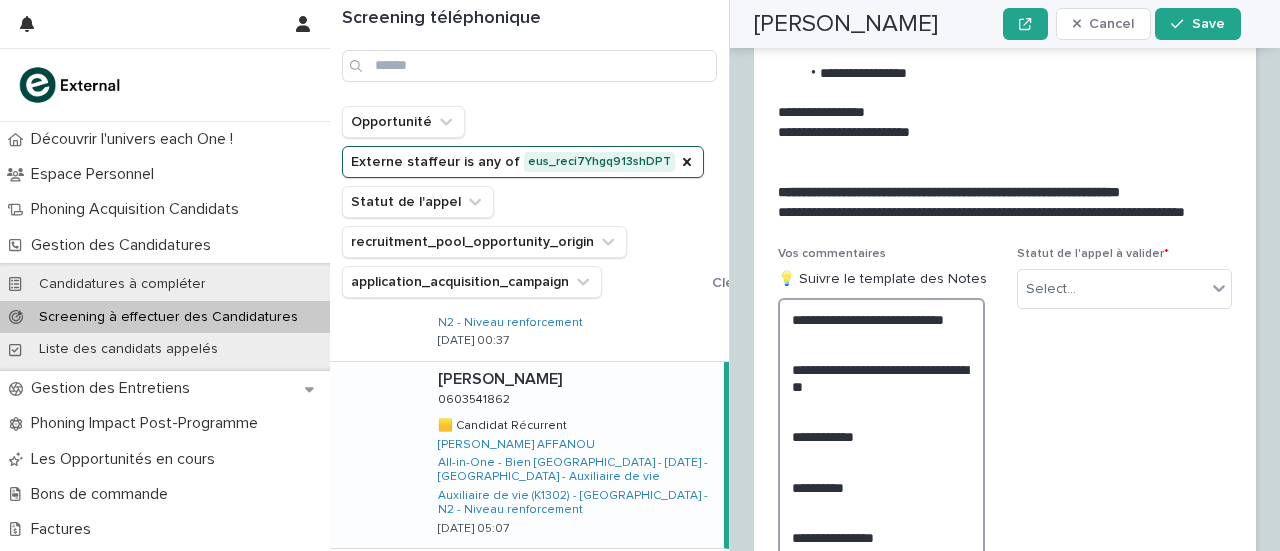 click on "**********" at bounding box center (881, 512) 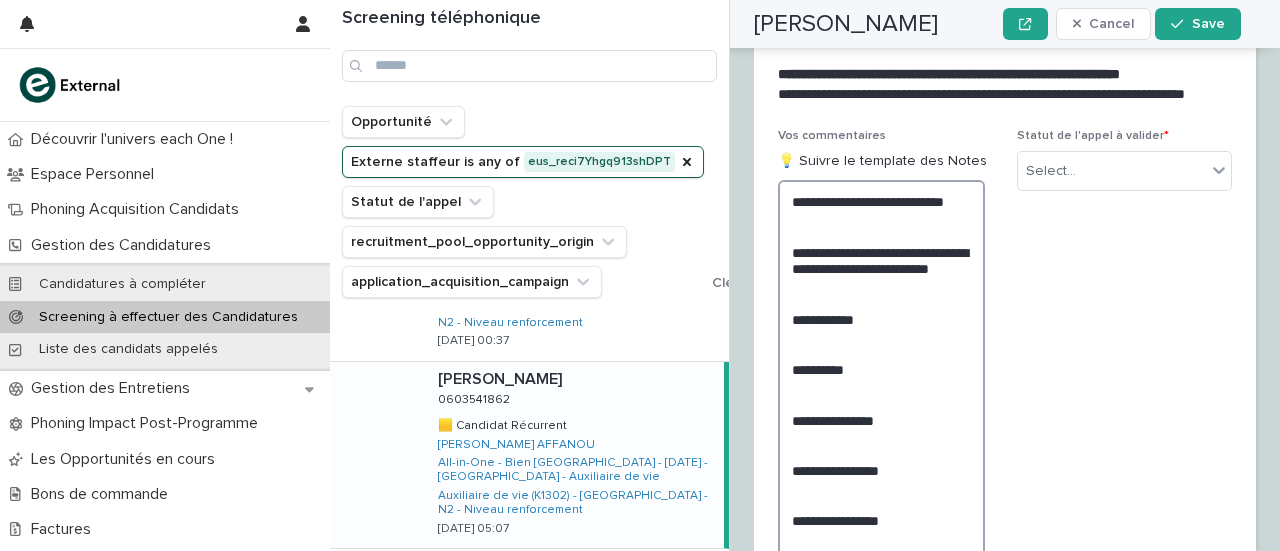 click on "**********" at bounding box center [881, 402] 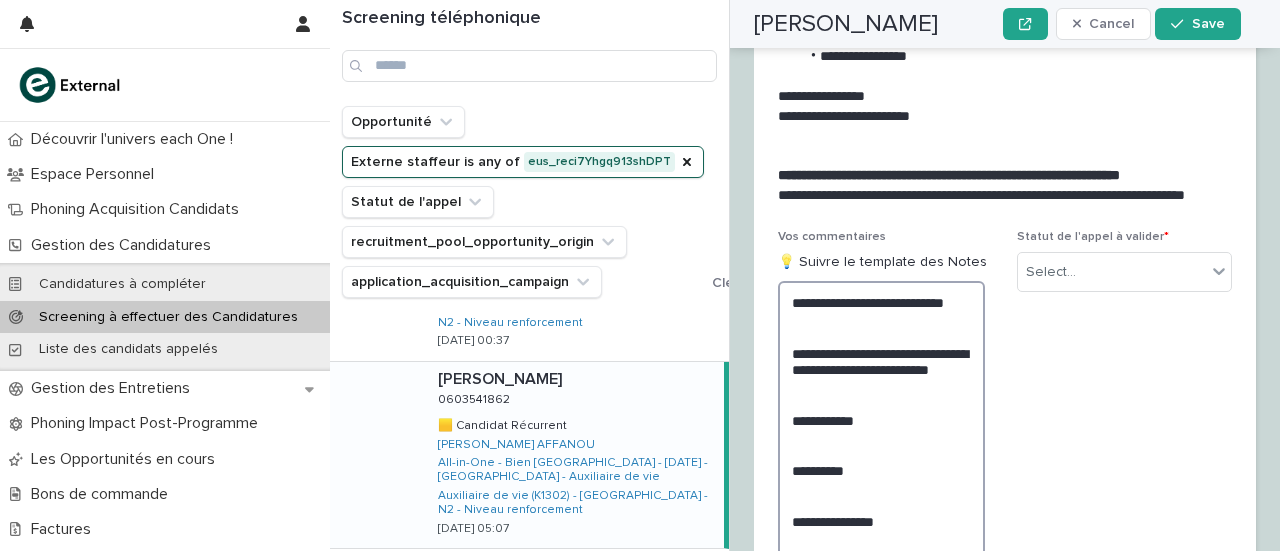 click on "**********" at bounding box center (881, 503) 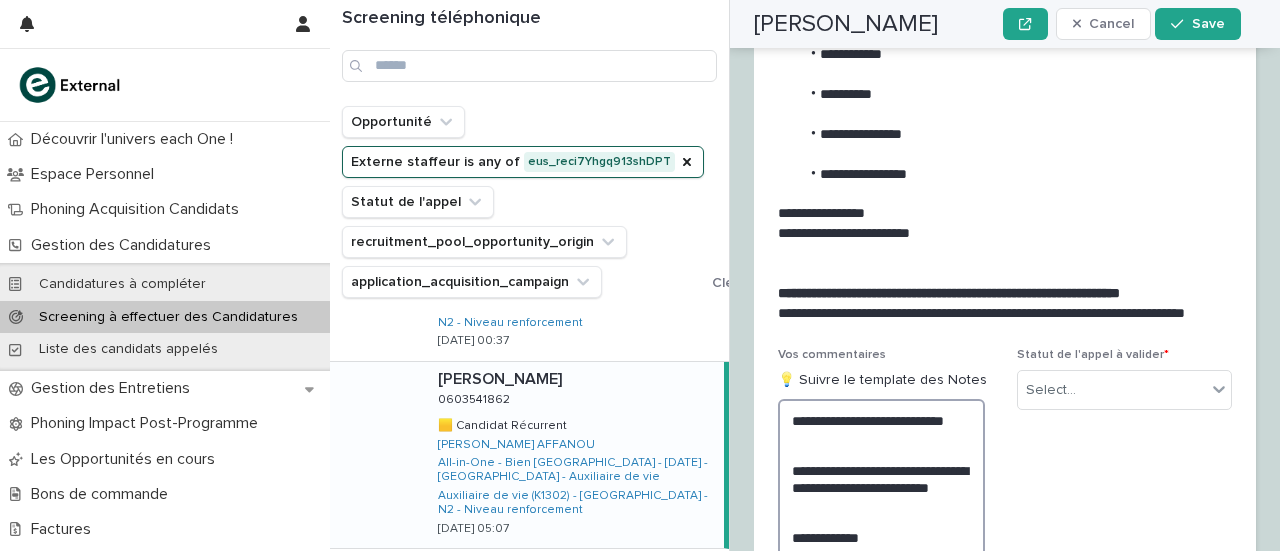 scroll, scrollTop: 3460, scrollLeft: 0, axis: vertical 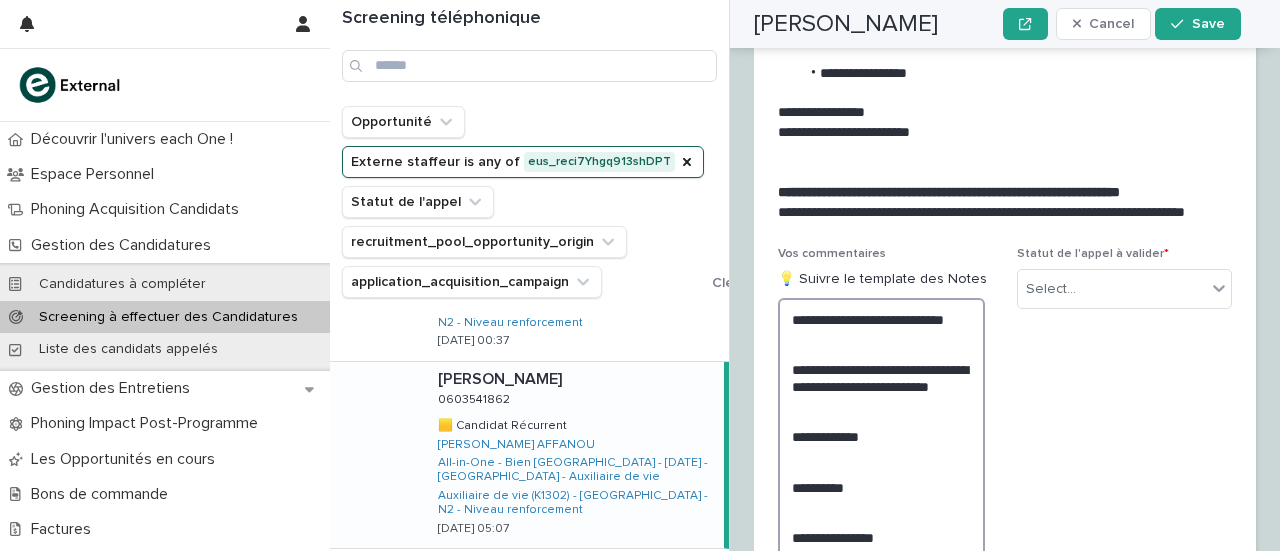 click on "**********" at bounding box center (881, 520) 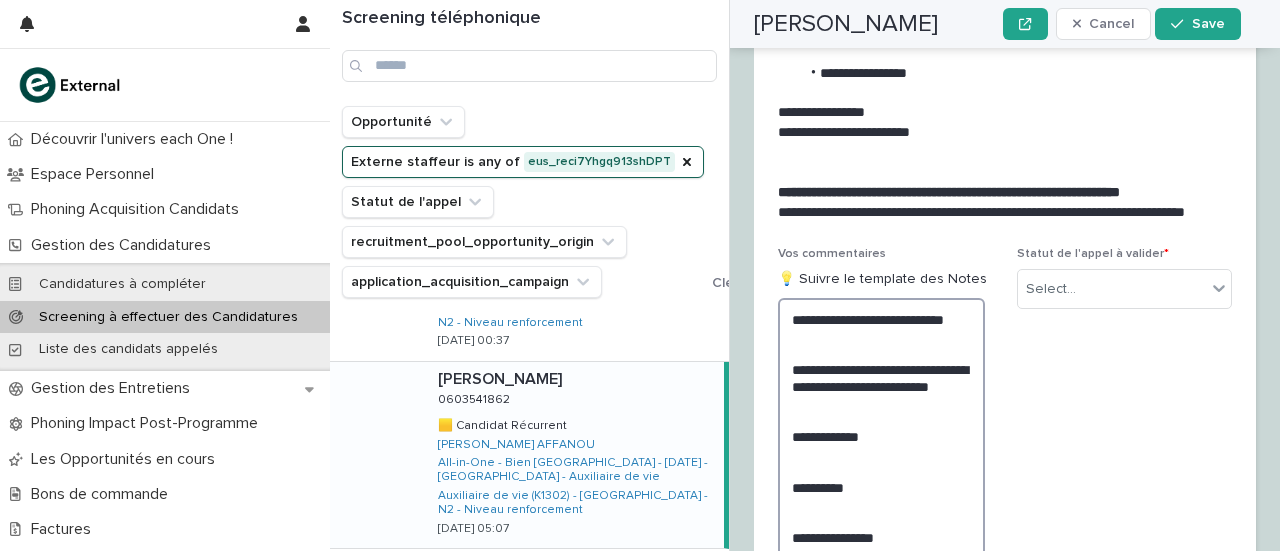 click on "**********" at bounding box center [881, 520] 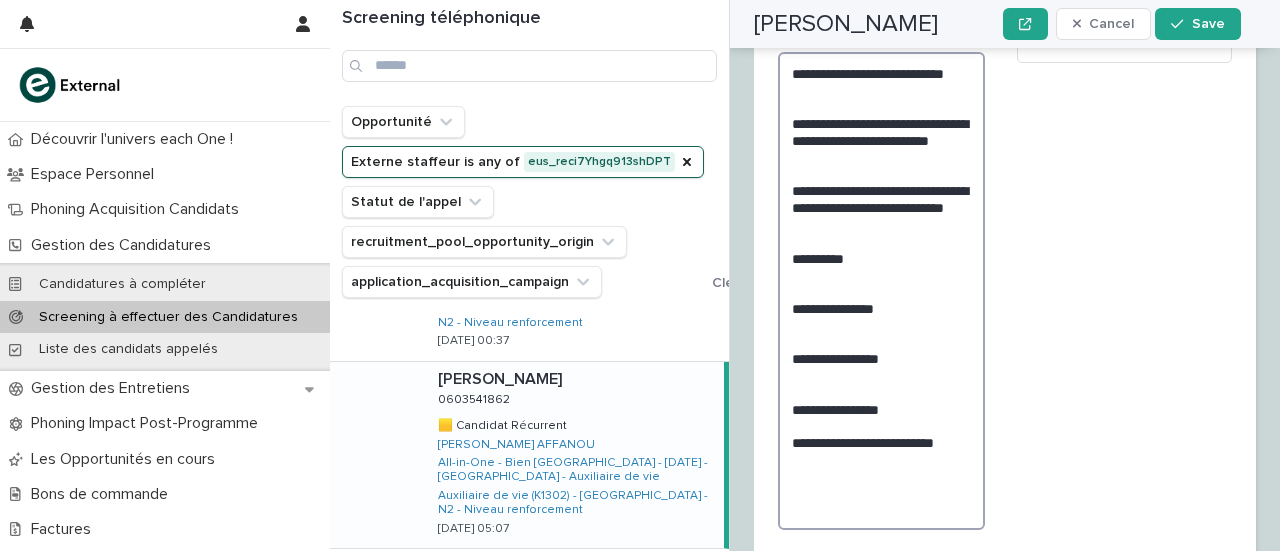 scroll, scrollTop: 3706, scrollLeft: 0, axis: vertical 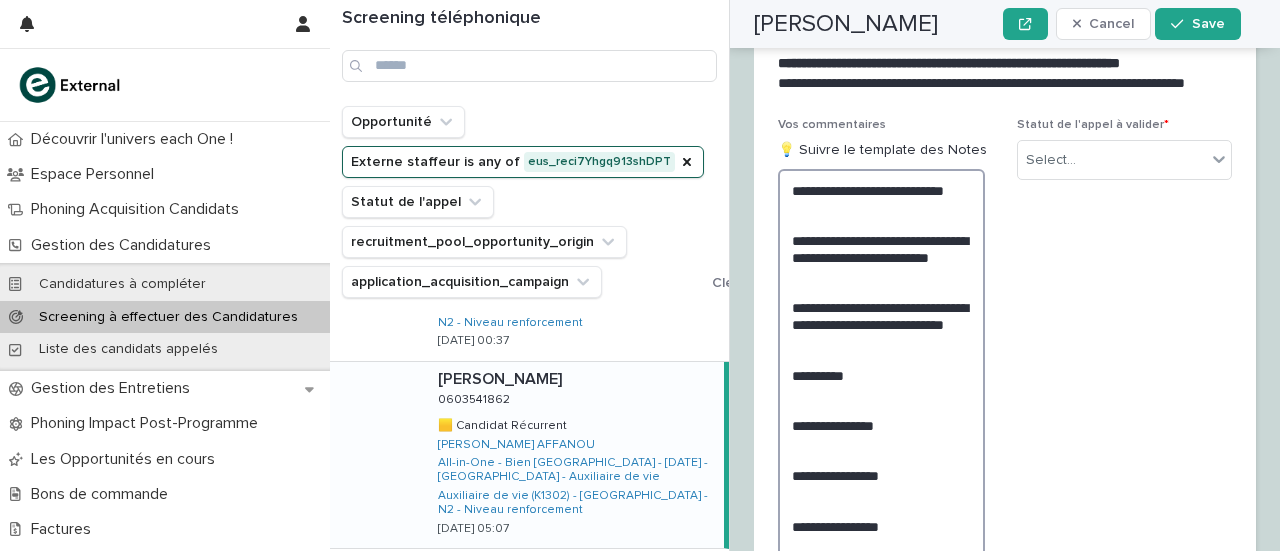 click on "**********" at bounding box center [881, 408] 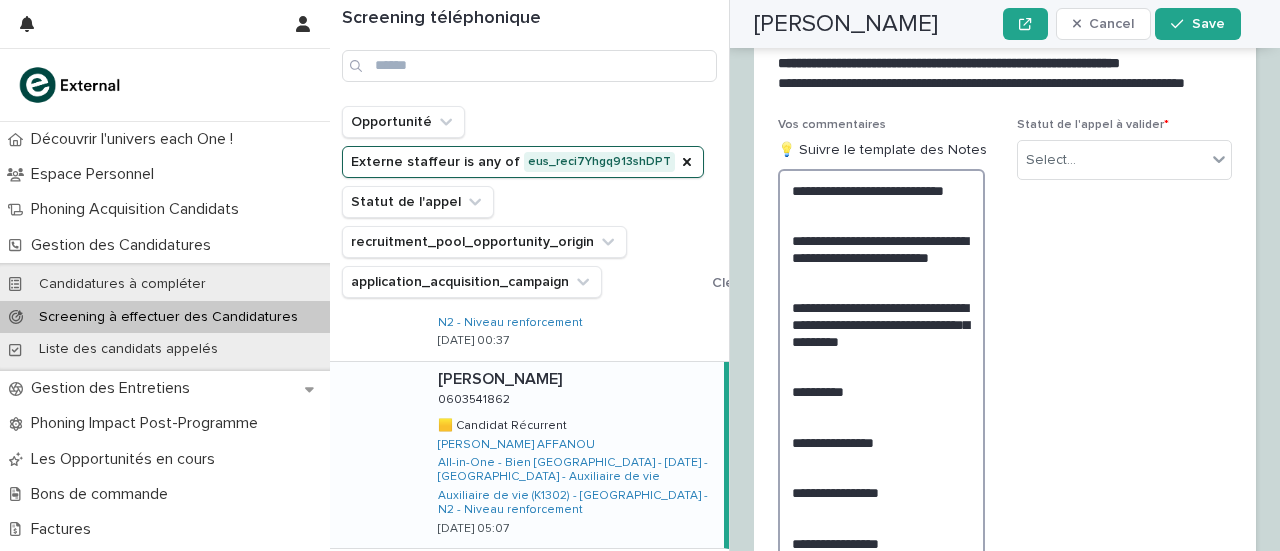 click on "**********" at bounding box center (881, 416) 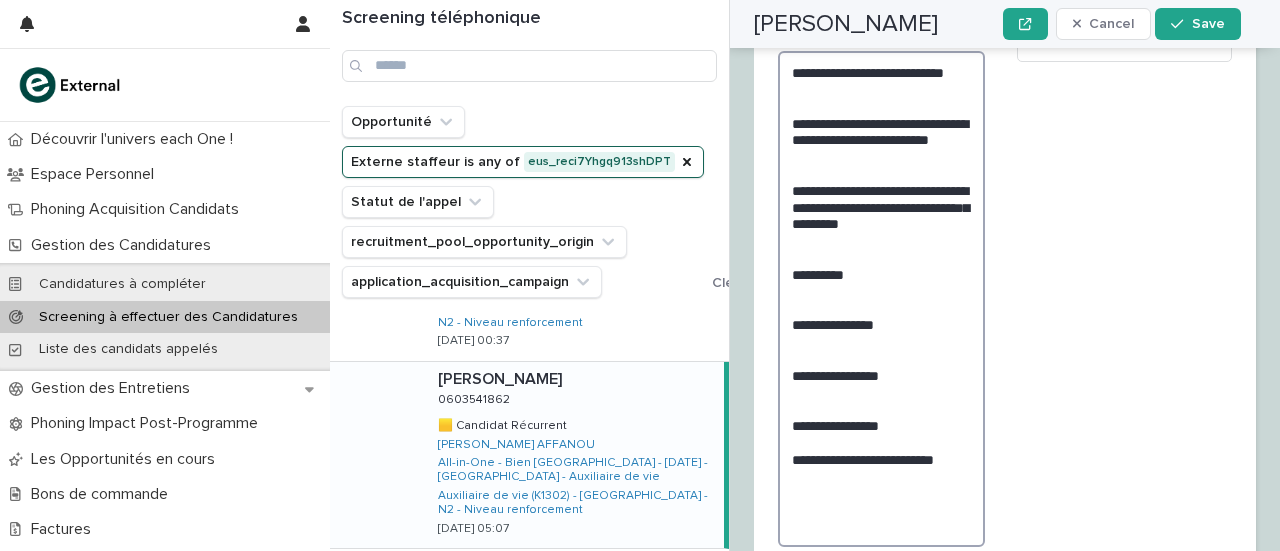 scroll, scrollTop: 3488, scrollLeft: 0, axis: vertical 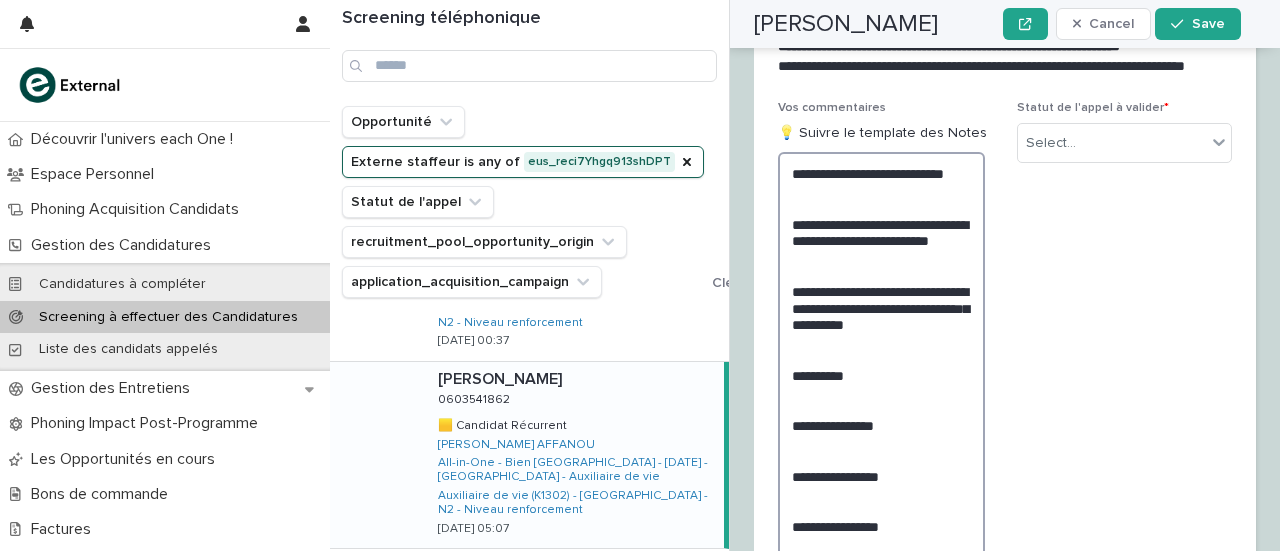 click on "**********" at bounding box center [881, 399] 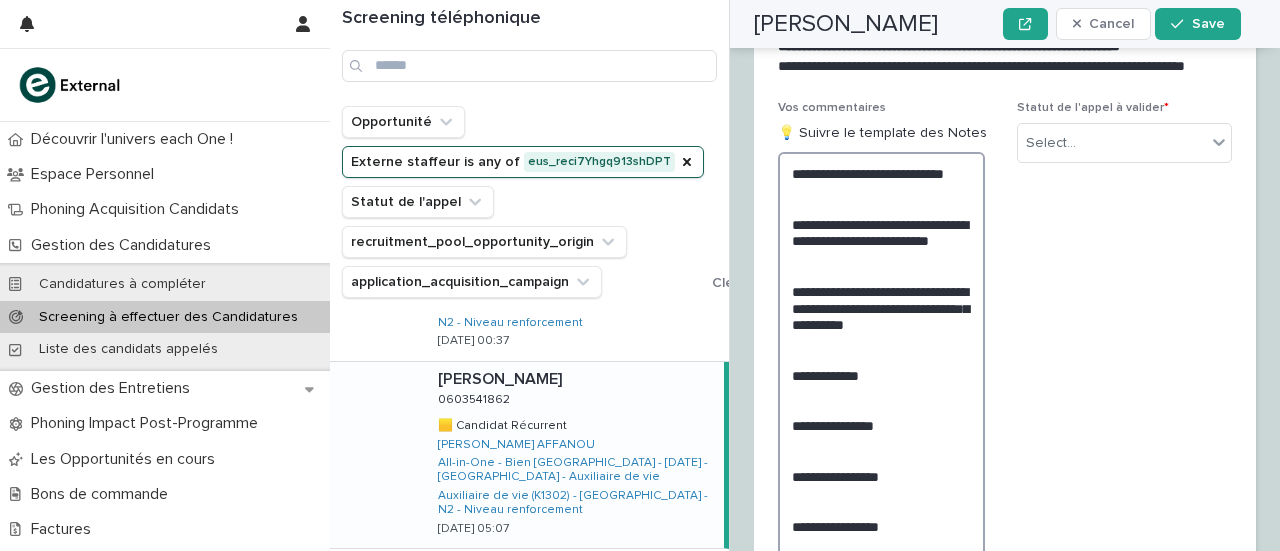 click on "**********" at bounding box center (881, 399) 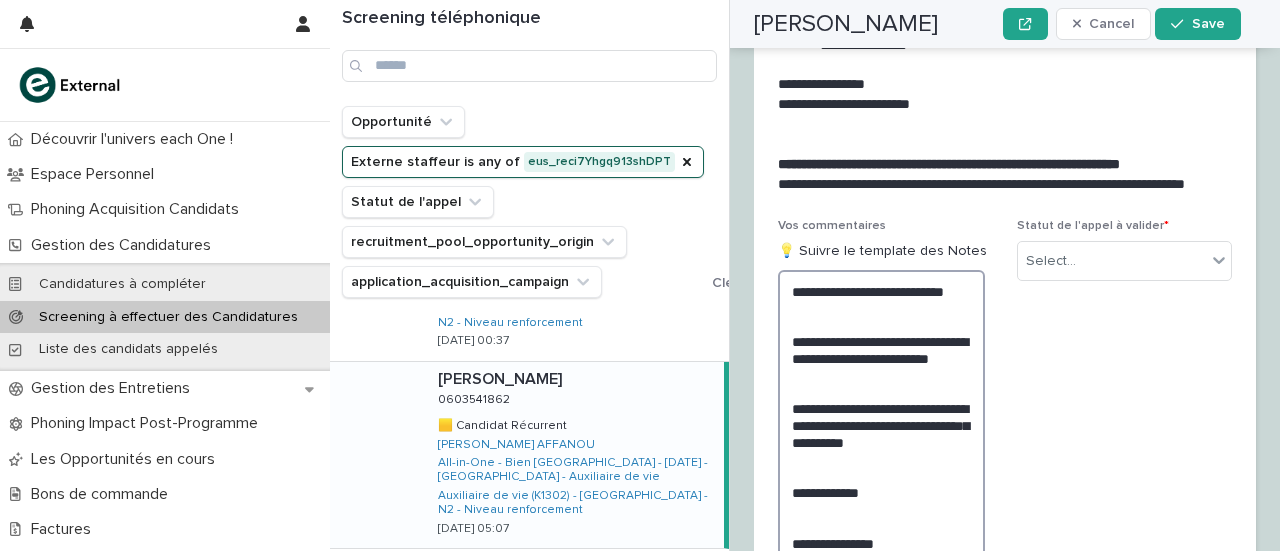 scroll, scrollTop: 3589, scrollLeft: 0, axis: vertical 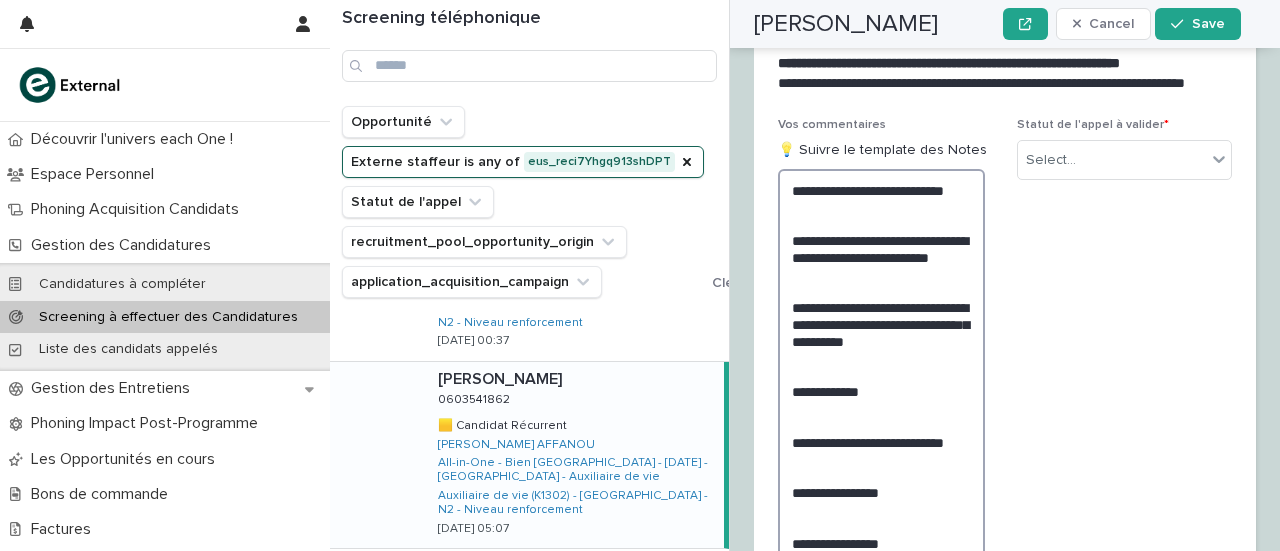 click on "**********" at bounding box center [881, 425] 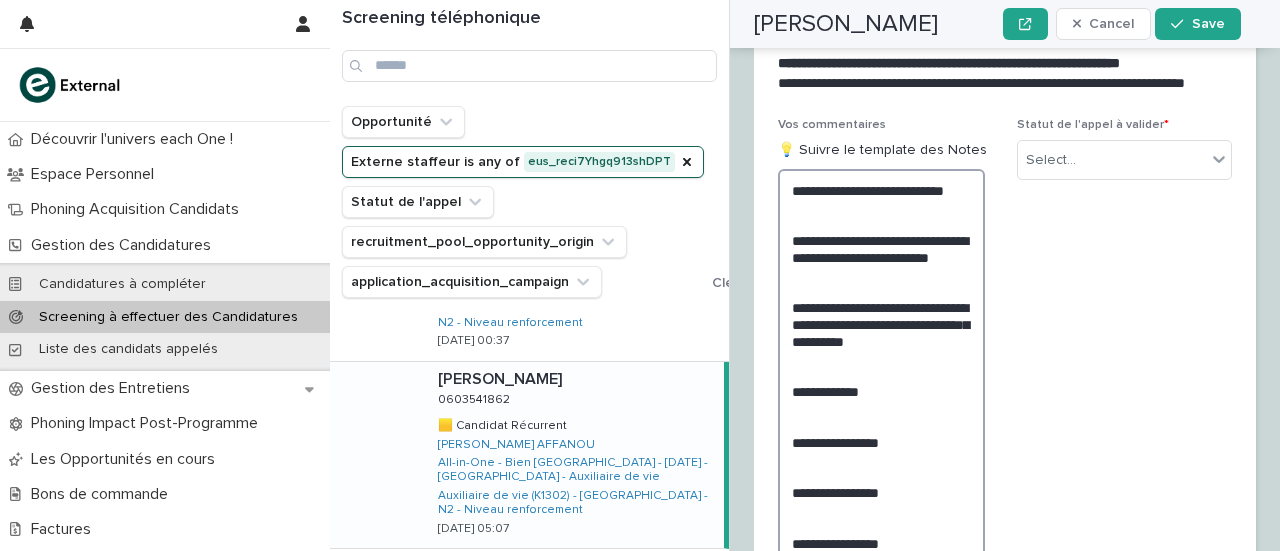 click on "**********" at bounding box center (881, 416) 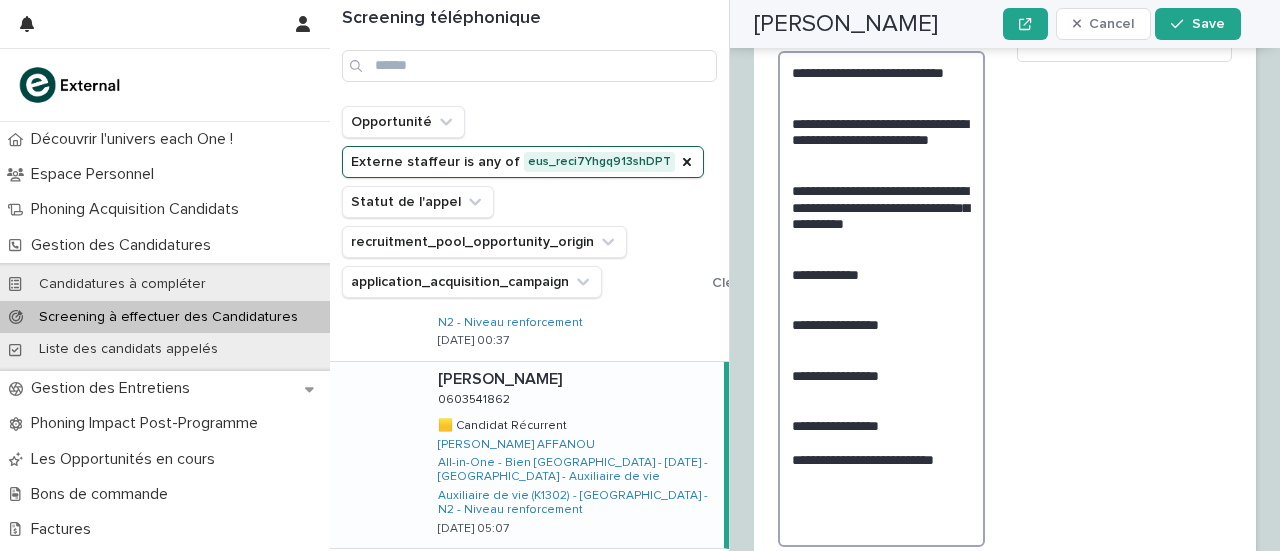 scroll, scrollTop: 3488, scrollLeft: 0, axis: vertical 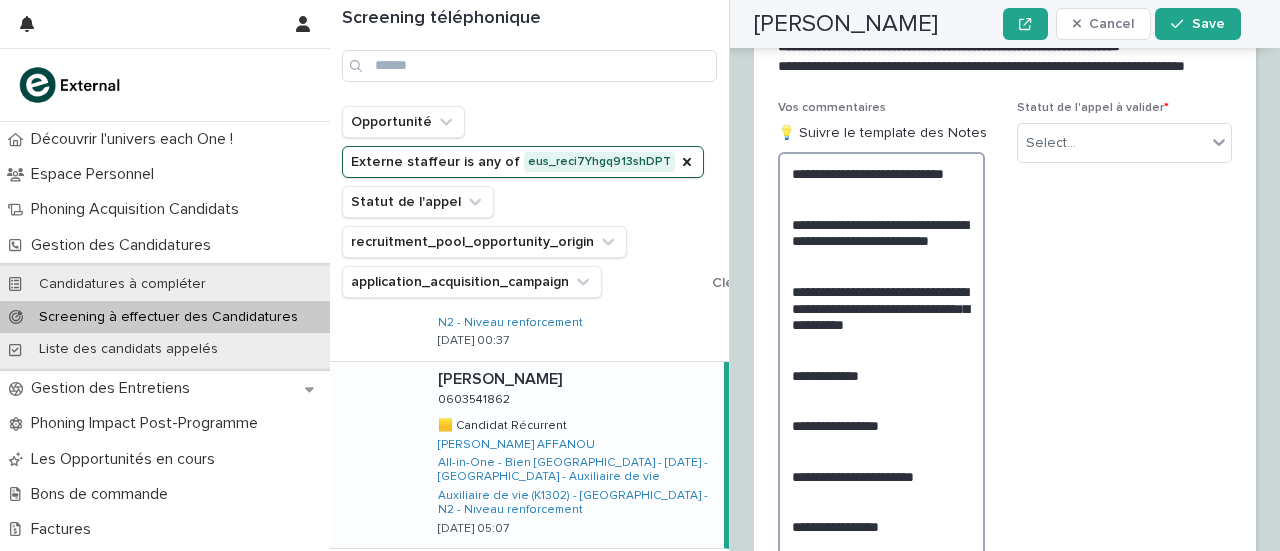 click on "**********" at bounding box center [881, 399] 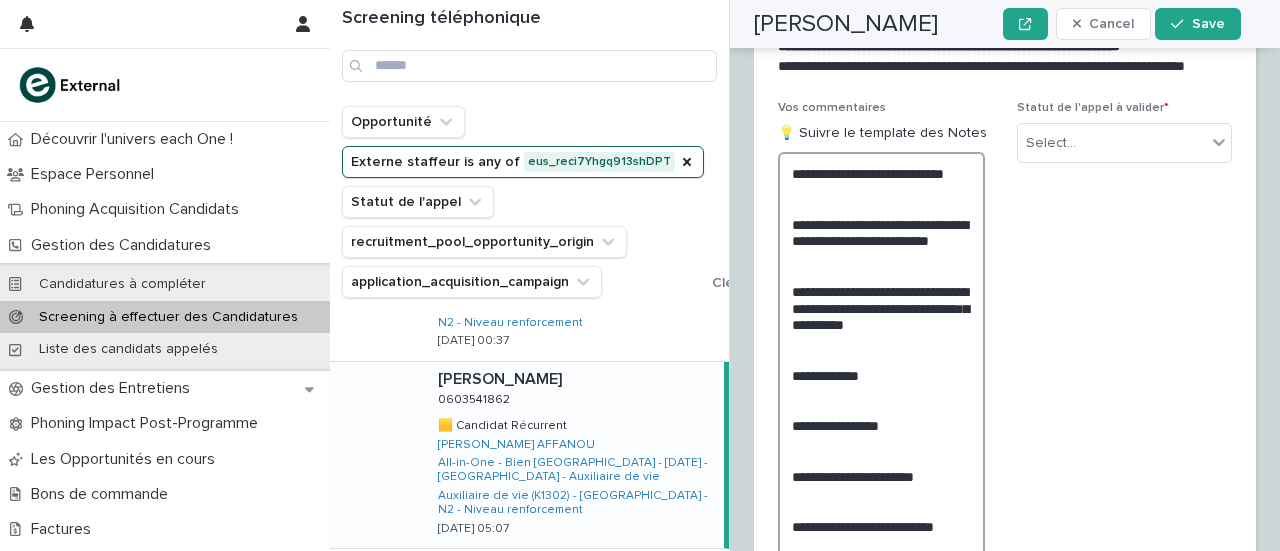 click on "**********" at bounding box center [881, 399] 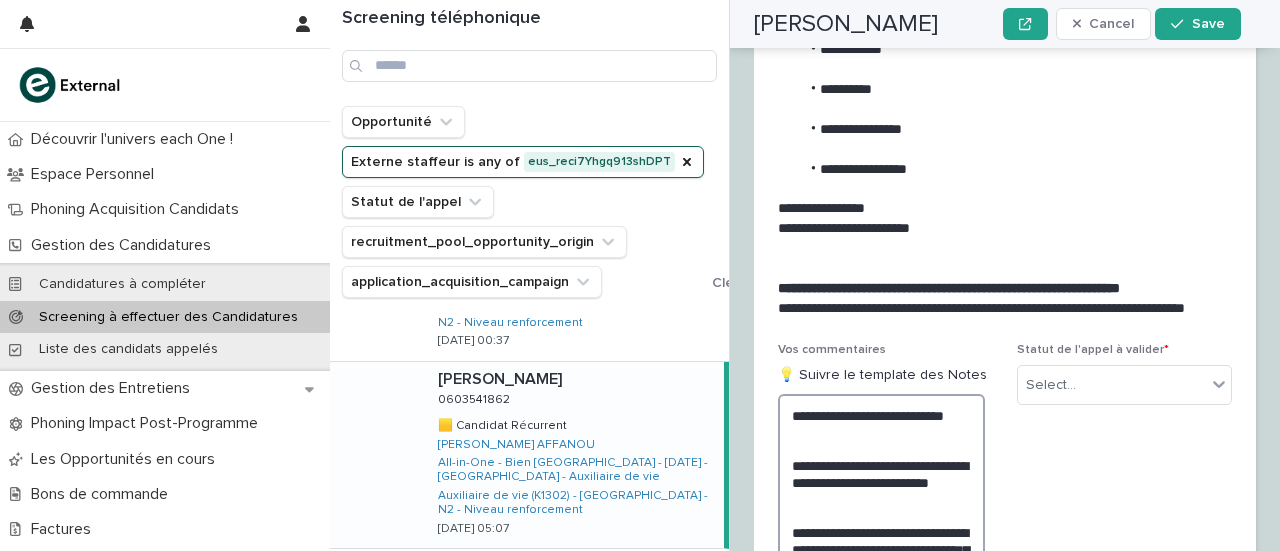 scroll, scrollTop: 3465, scrollLeft: 0, axis: vertical 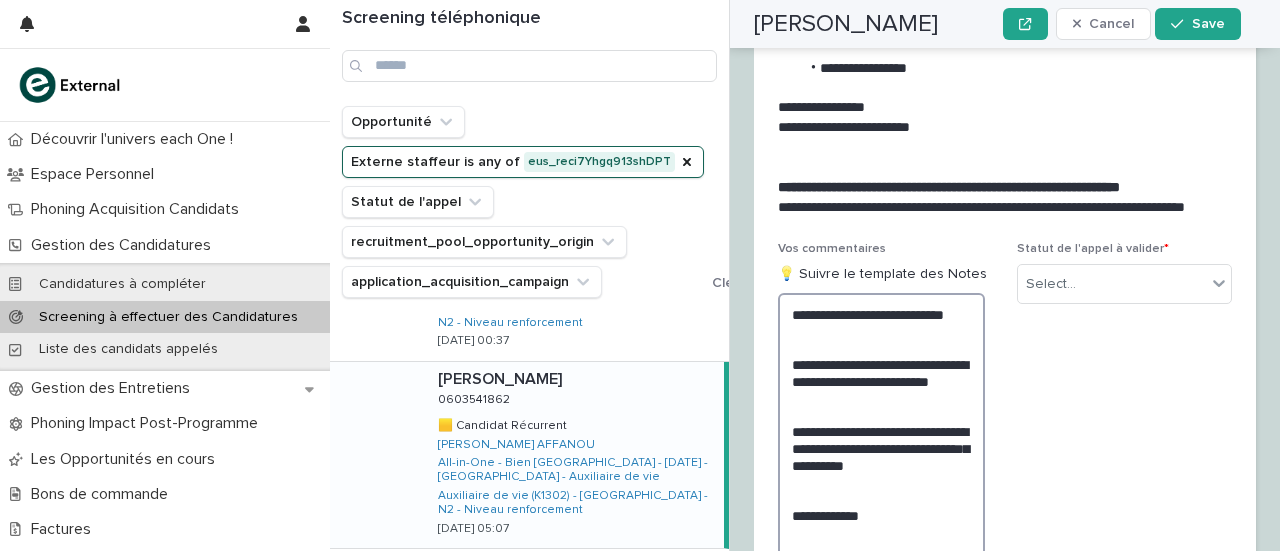 click on "**********" at bounding box center (881, 566) 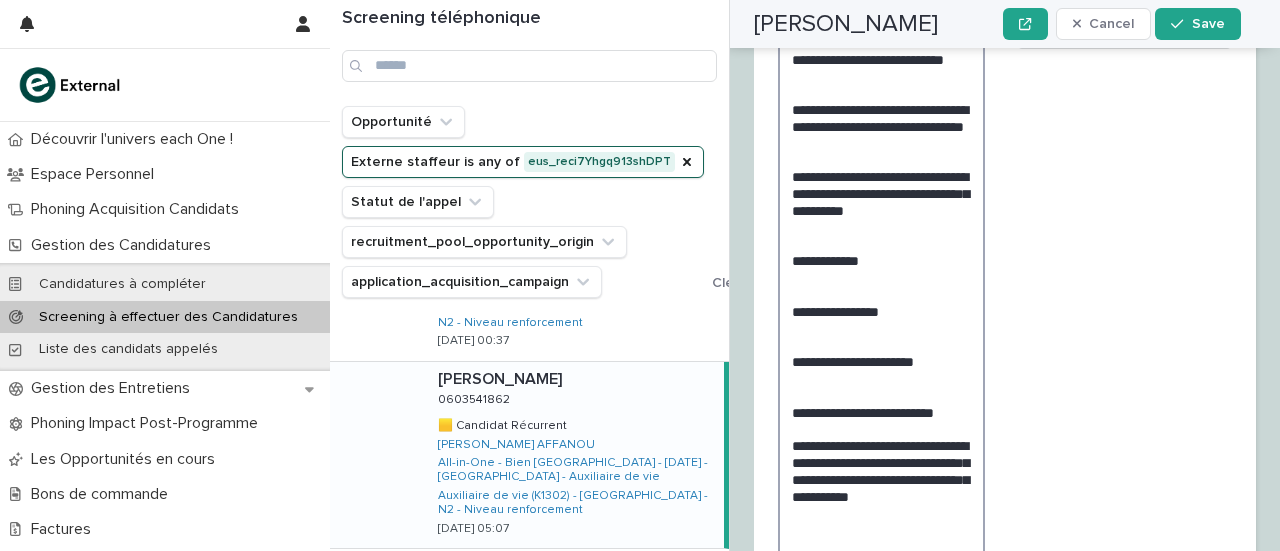 scroll, scrollTop: 3724, scrollLeft: 0, axis: vertical 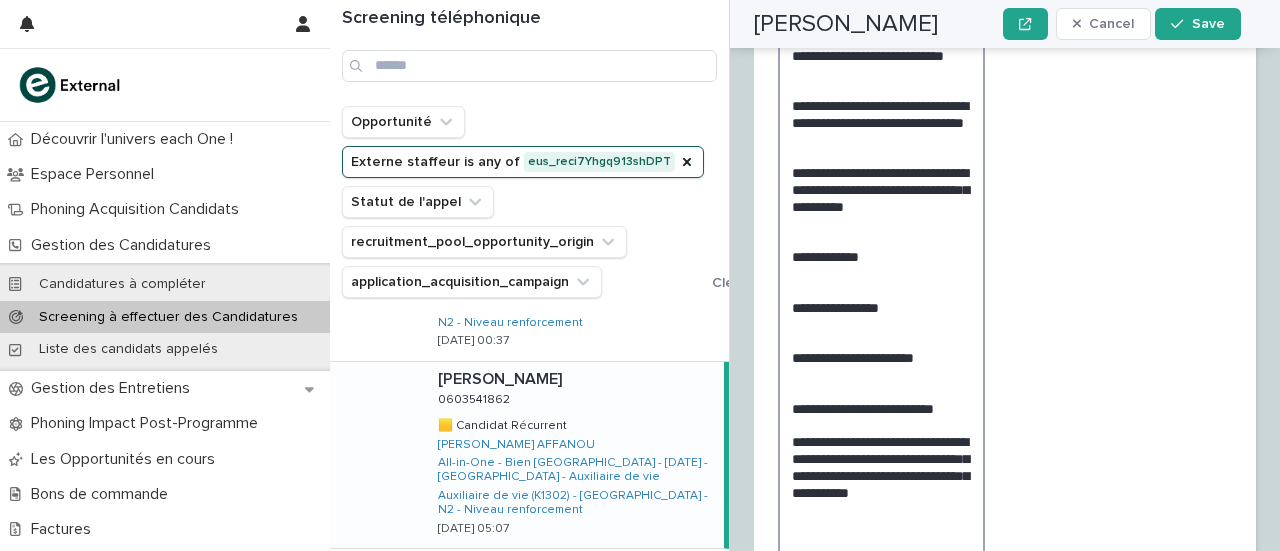 click on "**********" at bounding box center (881, 307) 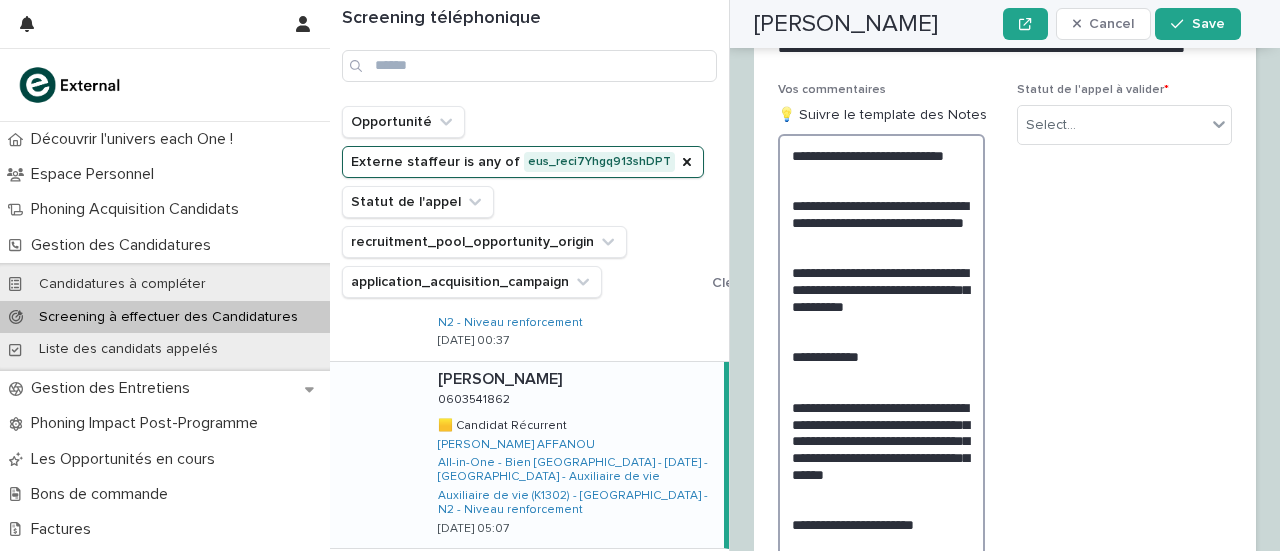 scroll, scrollTop: 3724, scrollLeft: 0, axis: vertical 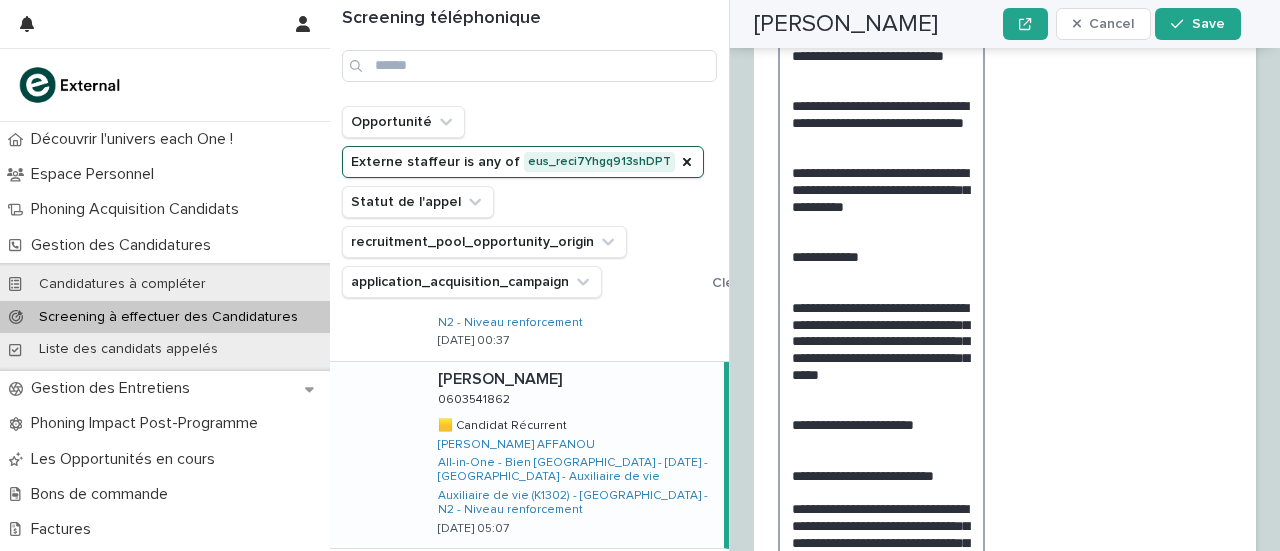 click on "**********" at bounding box center [881, 340] 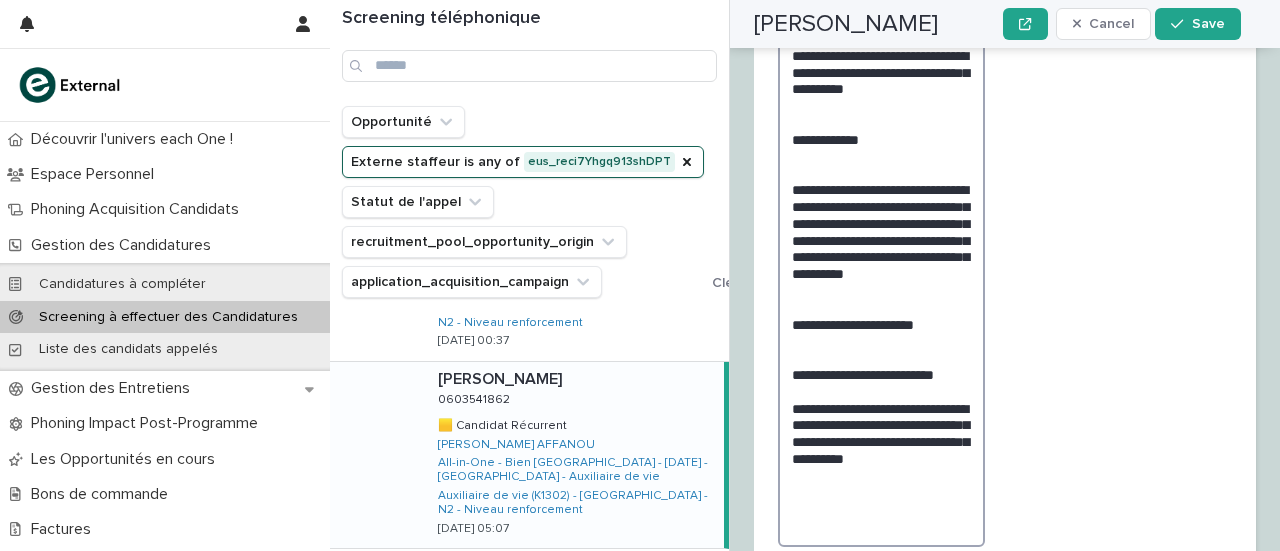 scroll, scrollTop: 3624, scrollLeft: 0, axis: vertical 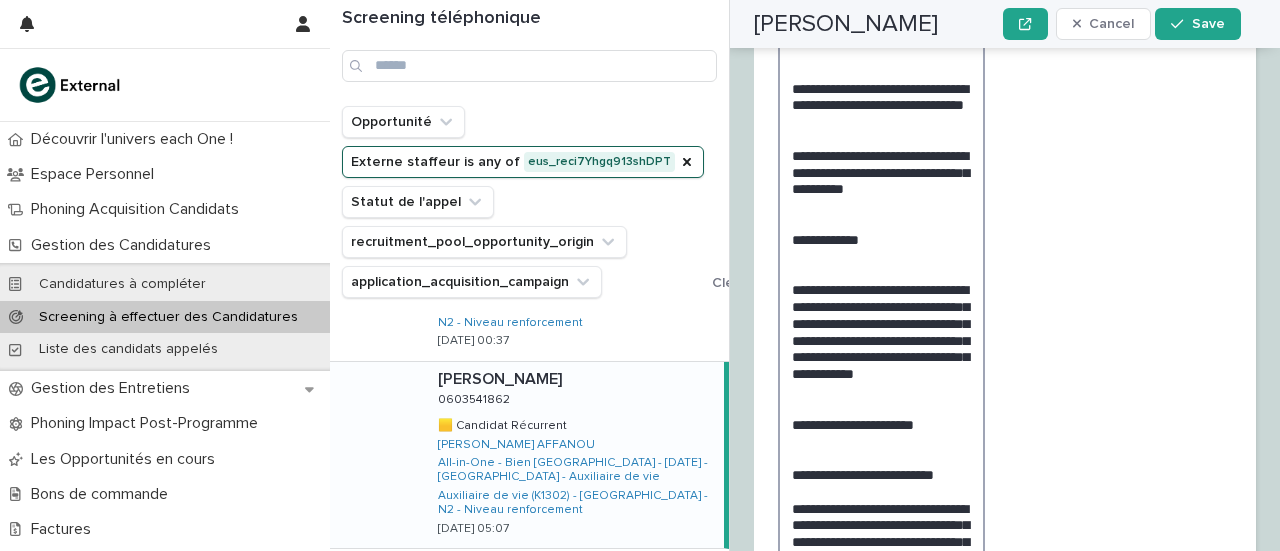 drag, startPoint x: 964, startPoint y: 297, endPoint x: 893, endPoint y: 273, distance: 74.94665 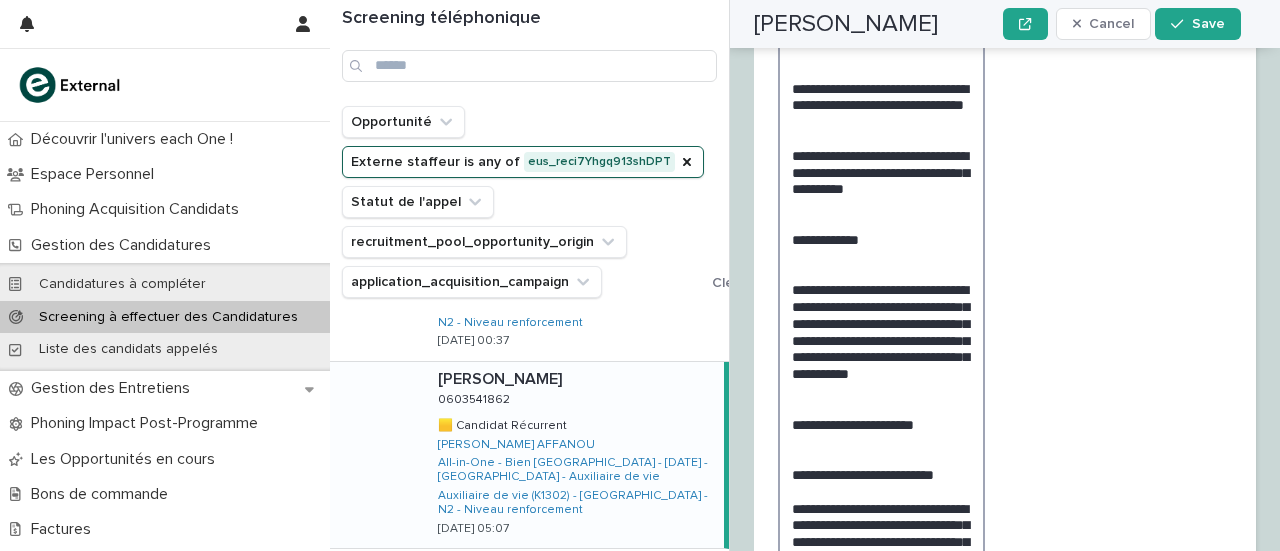 drag, startPoint x: 912, startPoint y: 237, endPoint x: 898, endPoint y: 182, distance: 56.753853 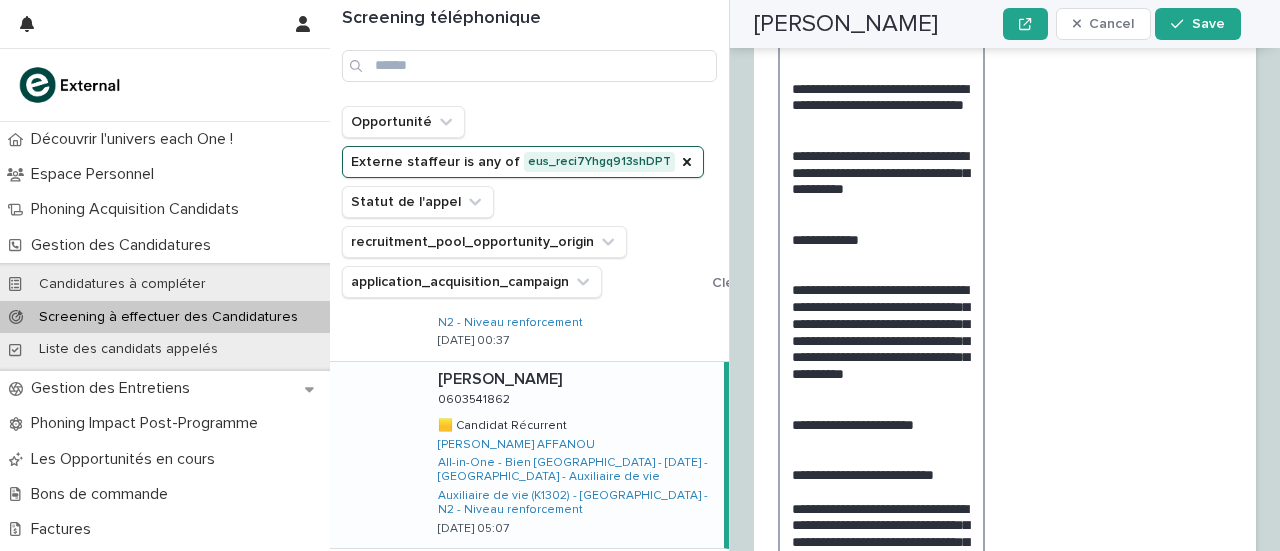 click on "**********" at bounding box center (881, 331) 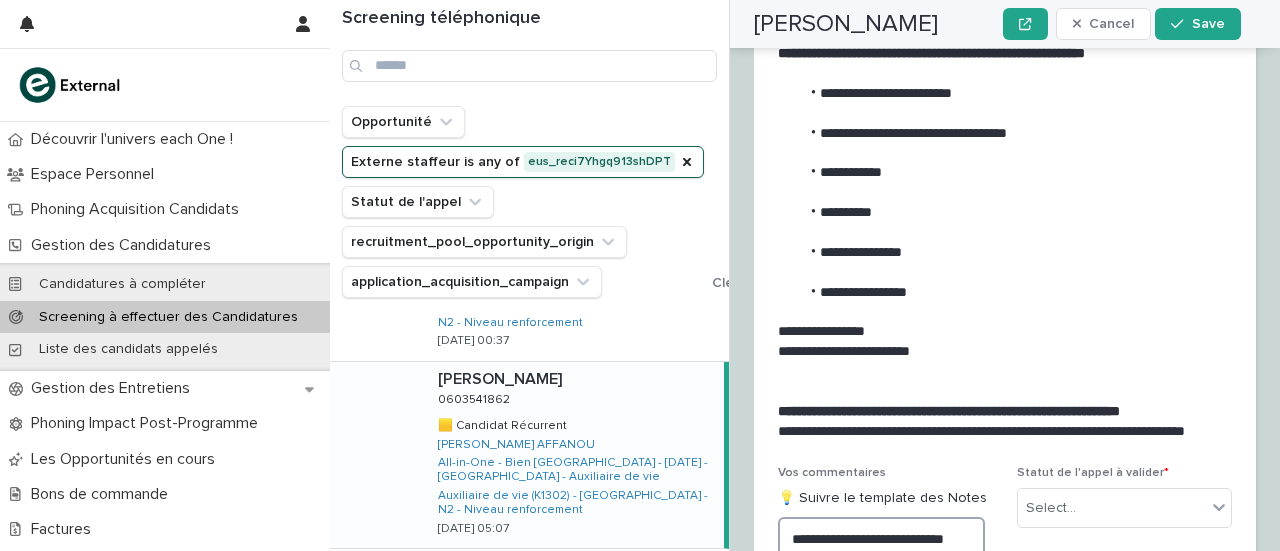 scroll, scrollTop: 3206, scrollLeft: 0, axis: vertical 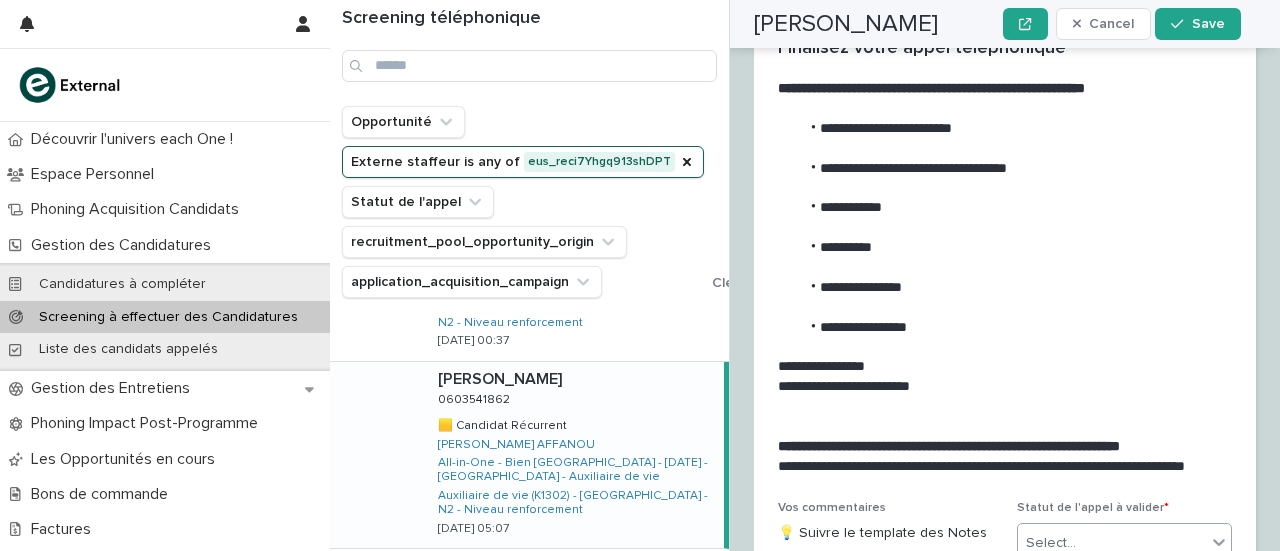 type on "**********" 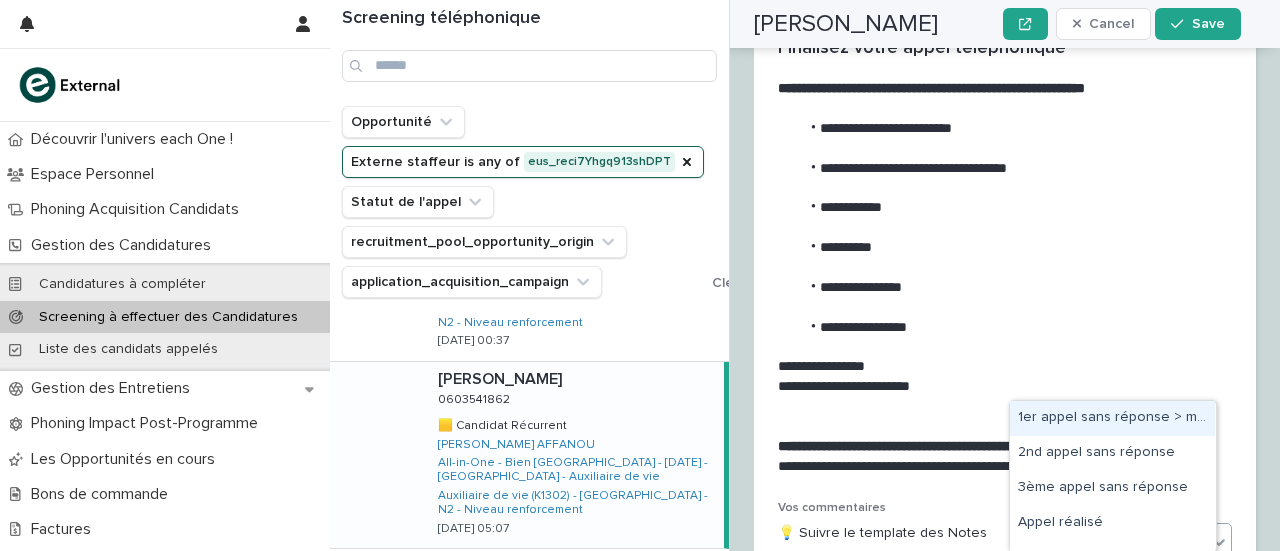 click on "Select..." at bounding box center (1112, 543) 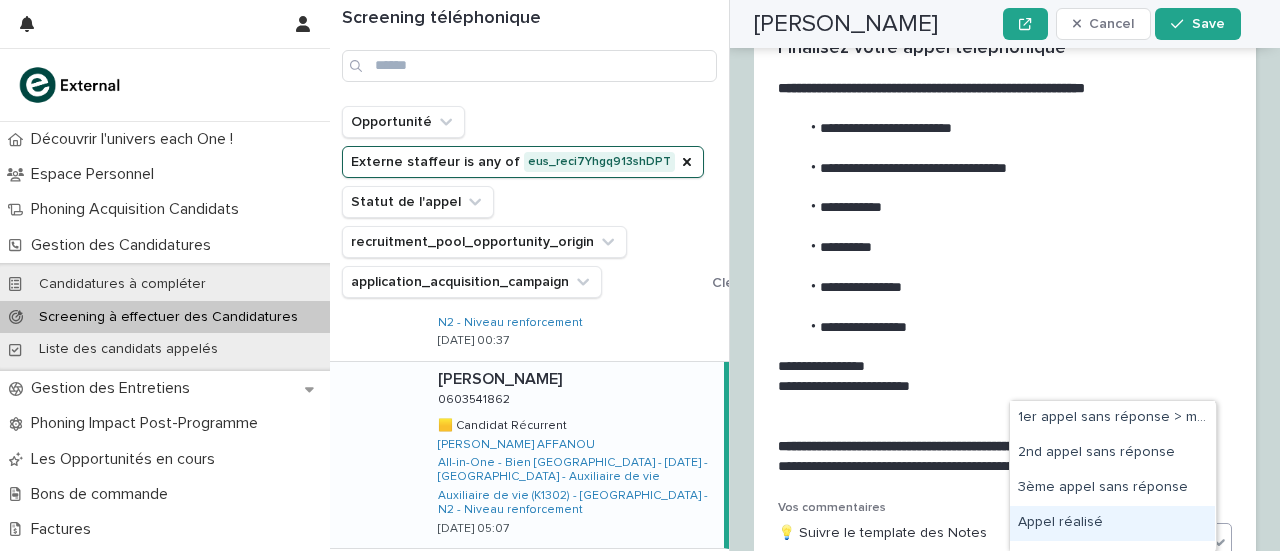 click on "Appel réalisé" at bounding box center (1112, 523) 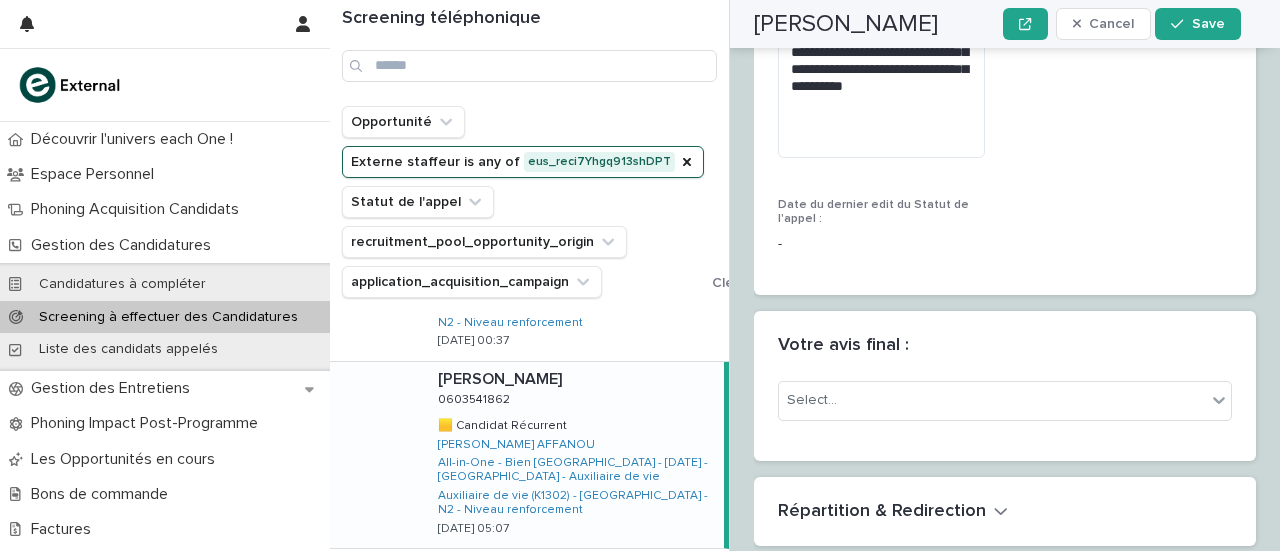 scroll, scrollTop: 4278, scrollLeft: 0, axis: vertical 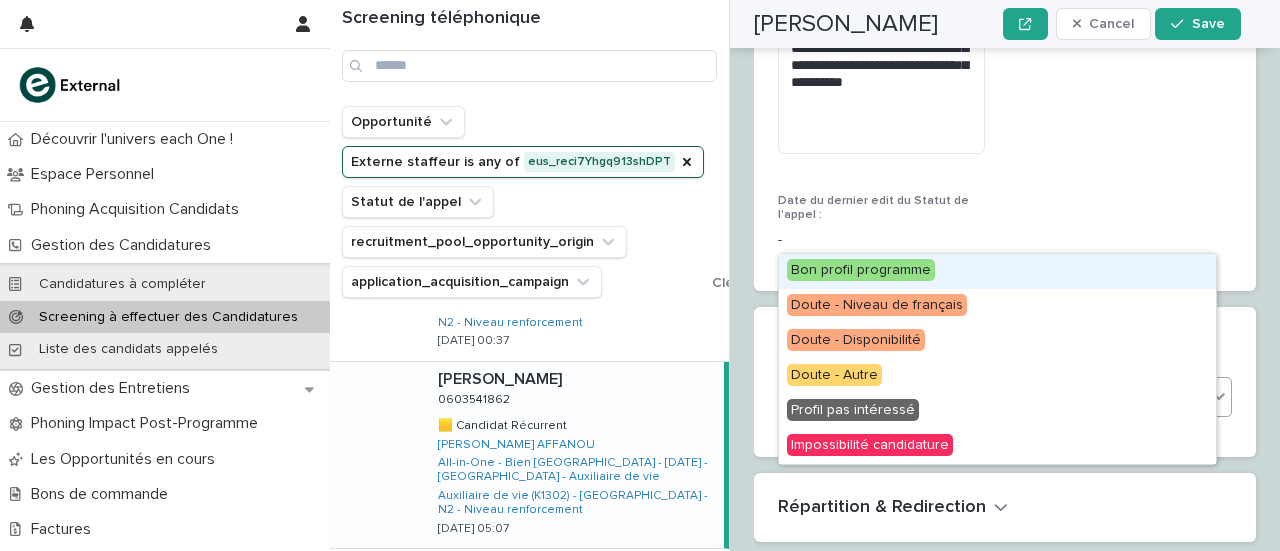 click on "Select..." at bounding box center (1005, 397) 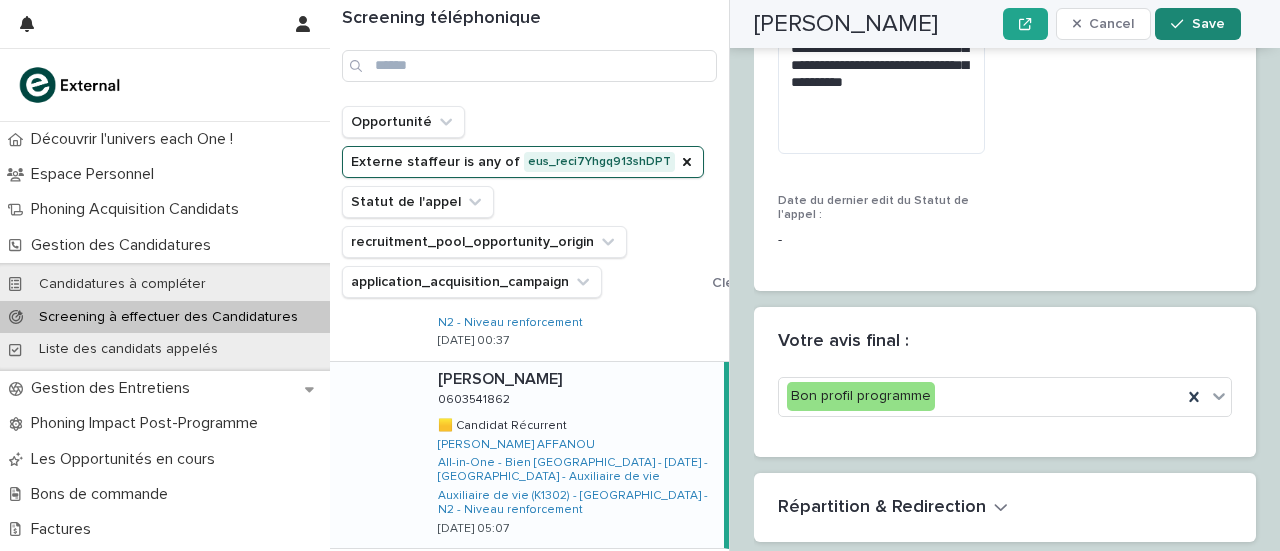 click 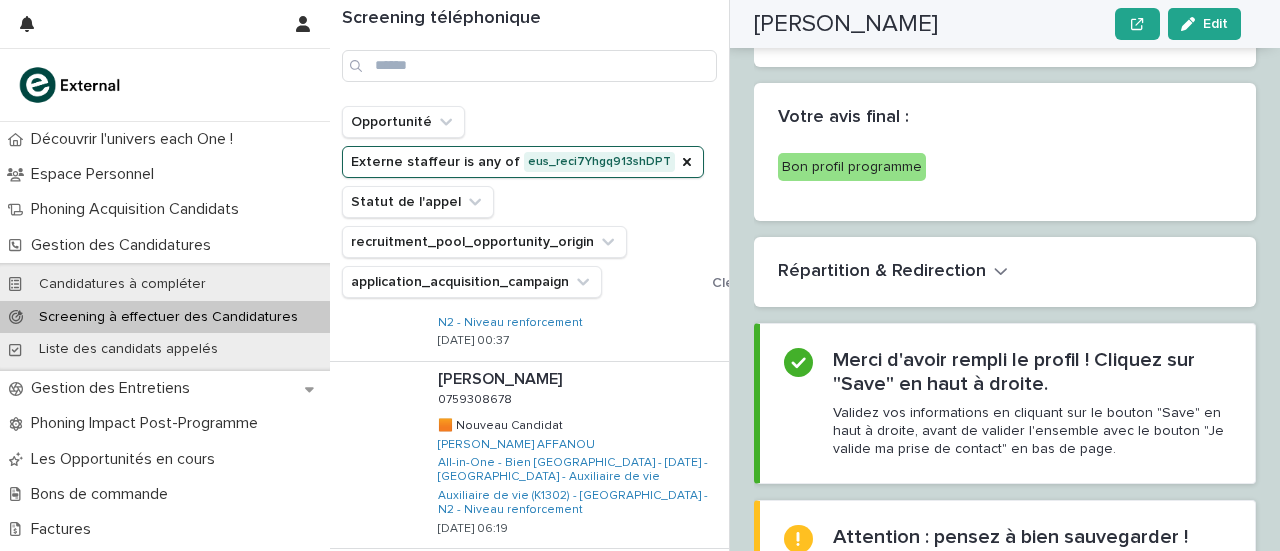 scroll, scrollTop: 1178, scrollLeft: 0, axis: vertical 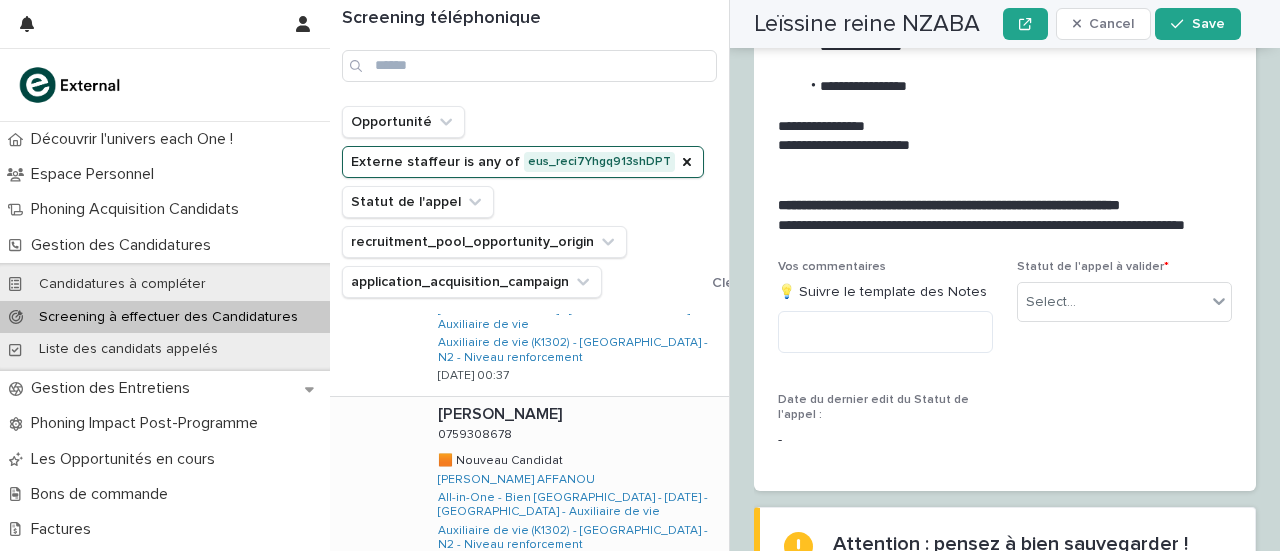 click on "Samba DIAWARA Samba DIAWARA   0759308678 0759308678   🟧 Nouveau Candidat 🟧 Nouveau Candidat   Donatie MOULOMBA AFFANOU   All-in-One - Bien Vieillir - 20 - Juillet 2025 - Île-de-France - Auxiliaire de vie   Auxiliaire de vie (K1302) - Île-de-France - N2 - Niveau renforcement   12/7/2025 06:19" at bounding box center [575, 490] 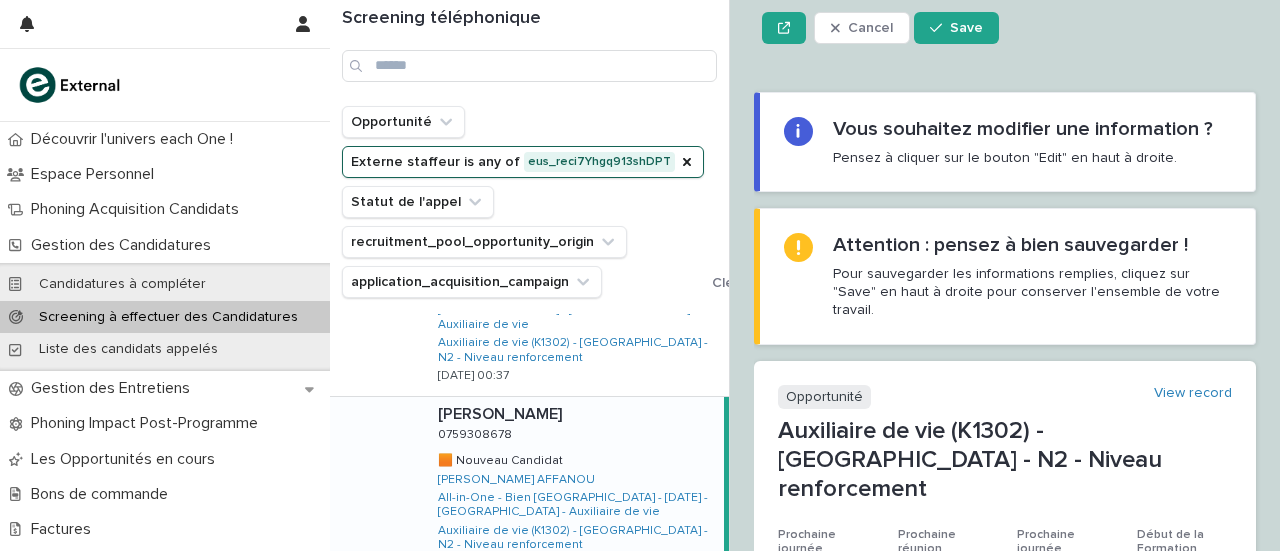 scroll, scrollTop: 0, scrollLeft: 0, axis: both 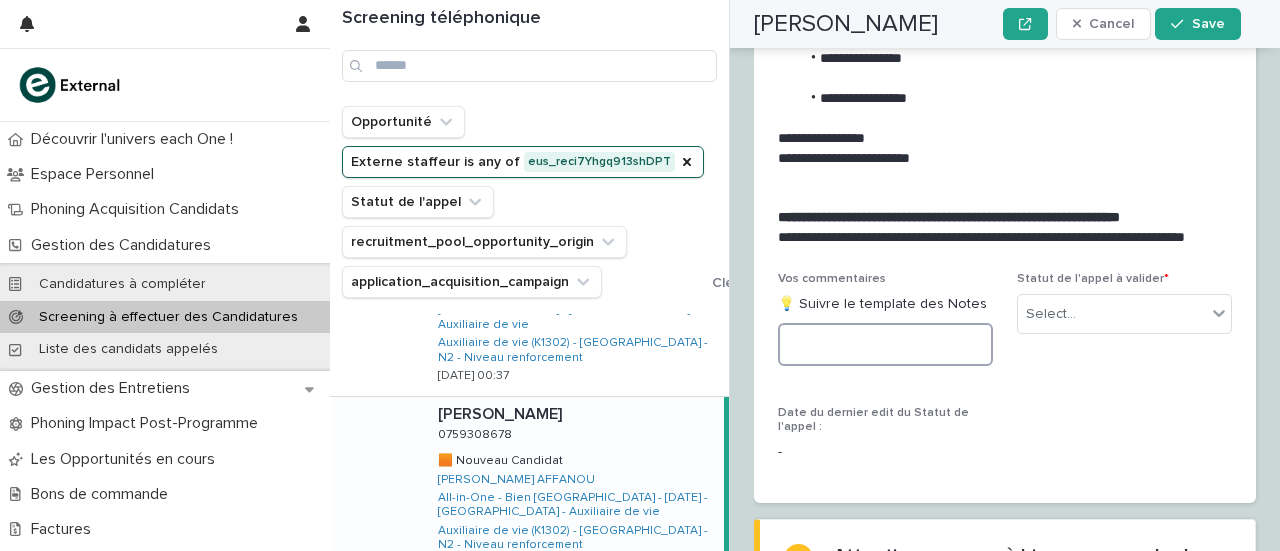 click at bounding box center (885, 344) 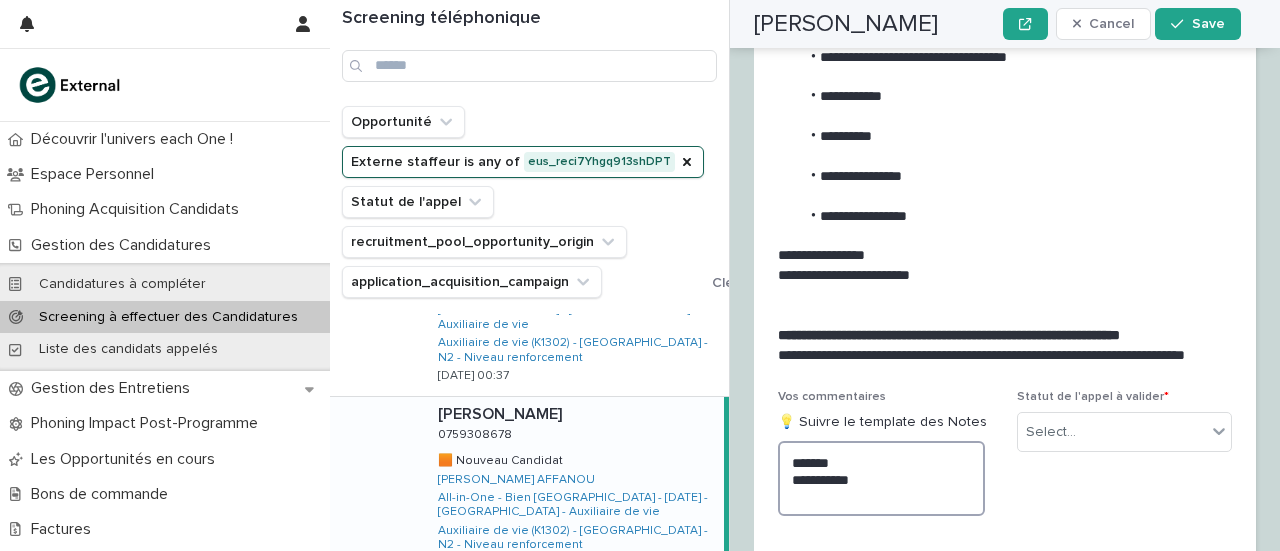 scroll, scrollTop: 3418, scrollLeft: 0, axis: vertical 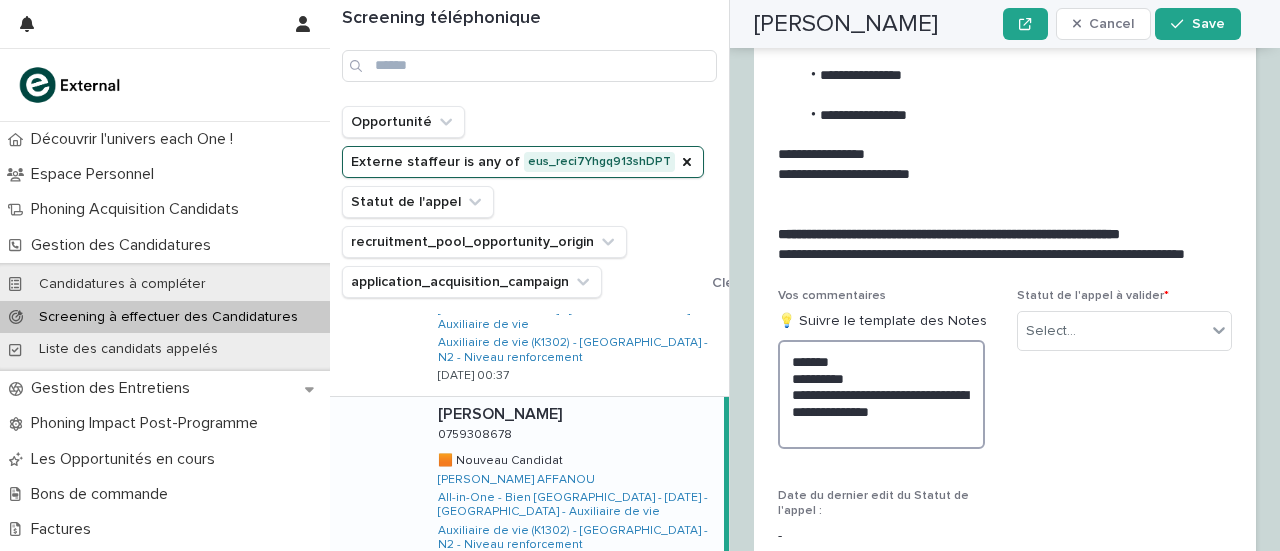 drag, startPoint x: 795, startPoint y: 329, endPoint x: 861, endPoint y: 333, distance: 66.1211 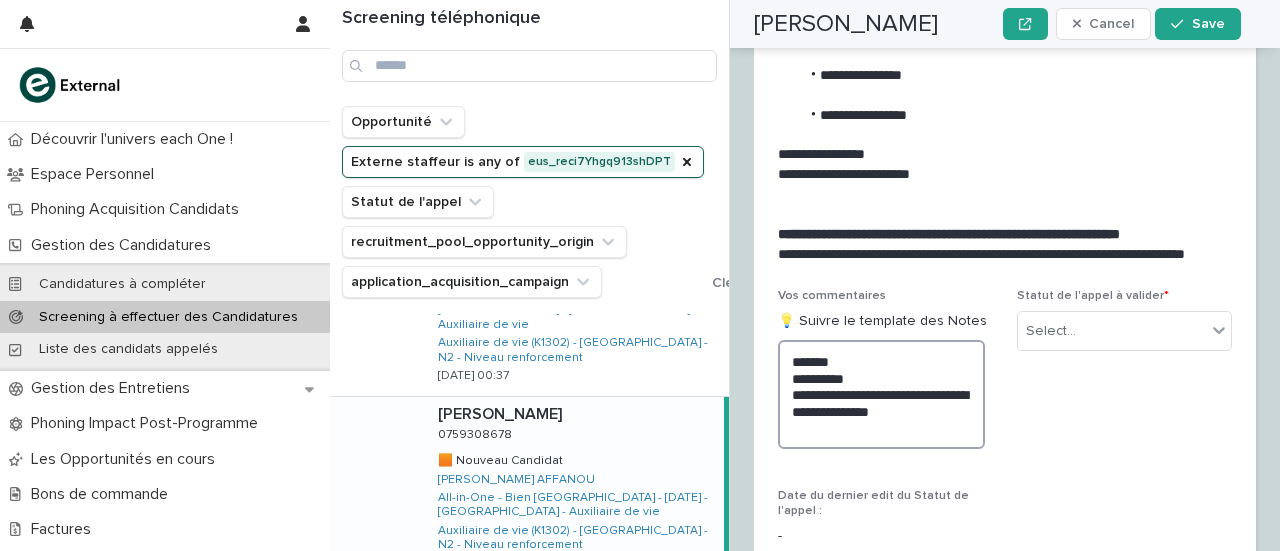click on "**********" at bounding box center (881, 394) 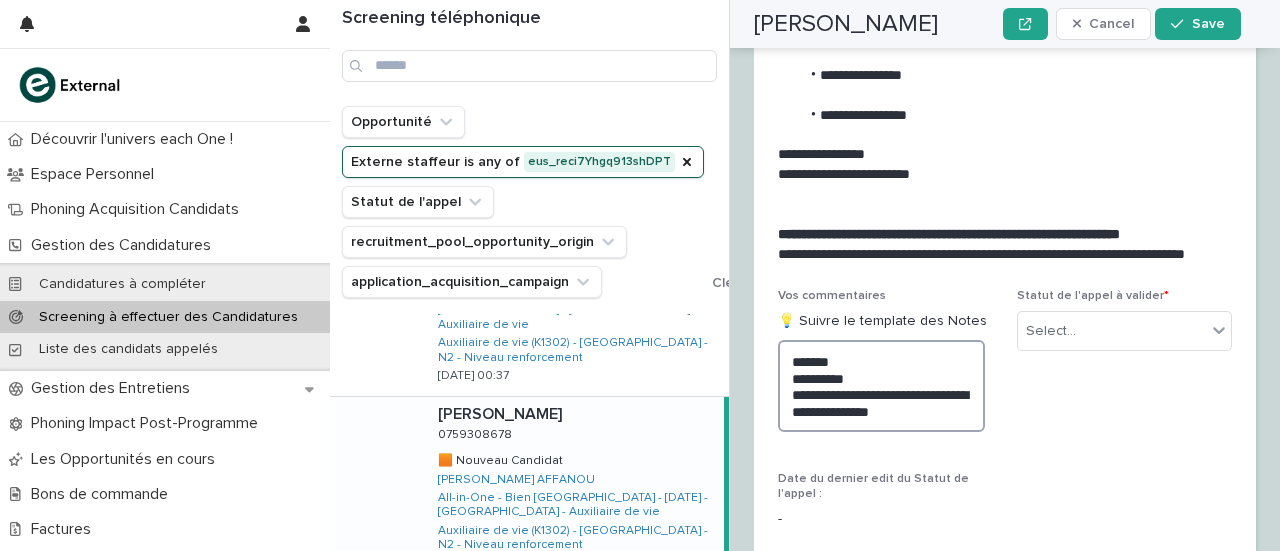 click on "**********" at bounding box center [881, 386] 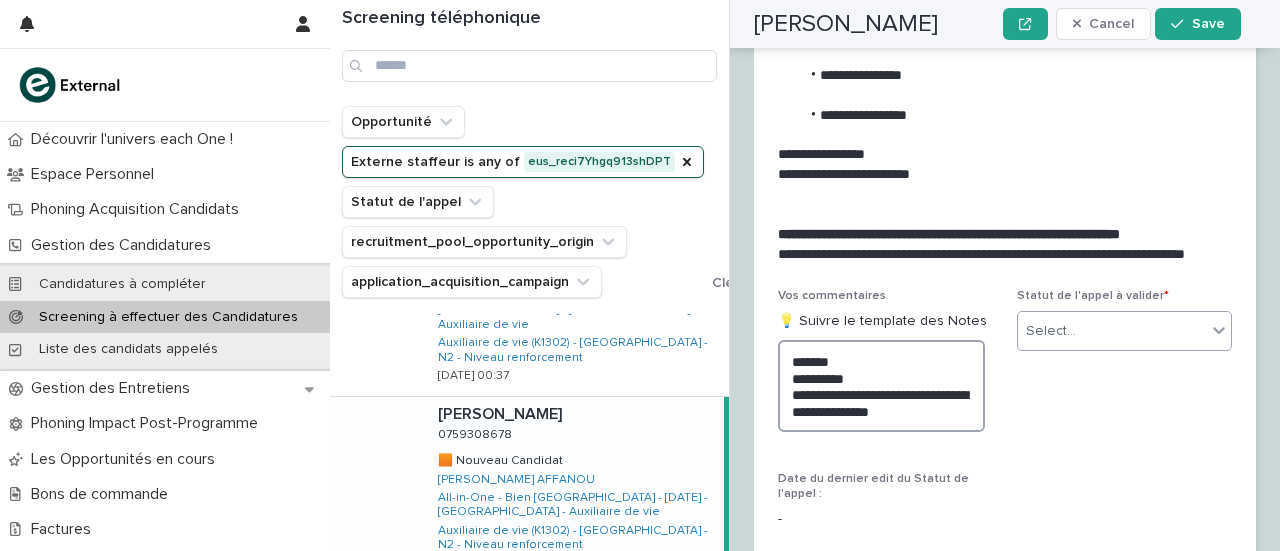 type on "**********" 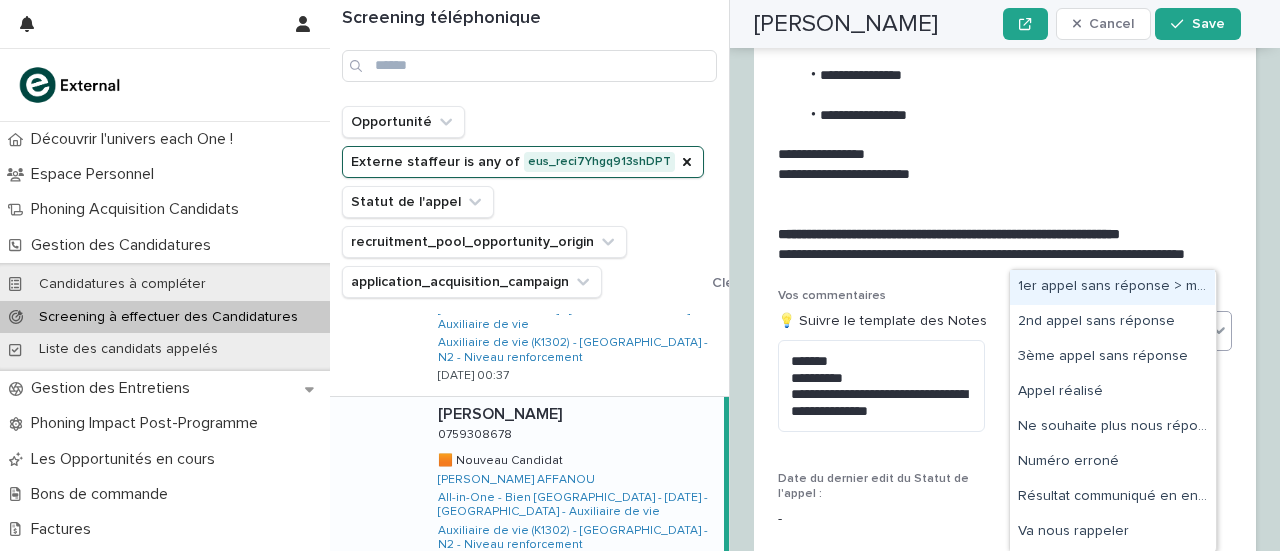 click on "Select..." at bounding box center [1112, 331] 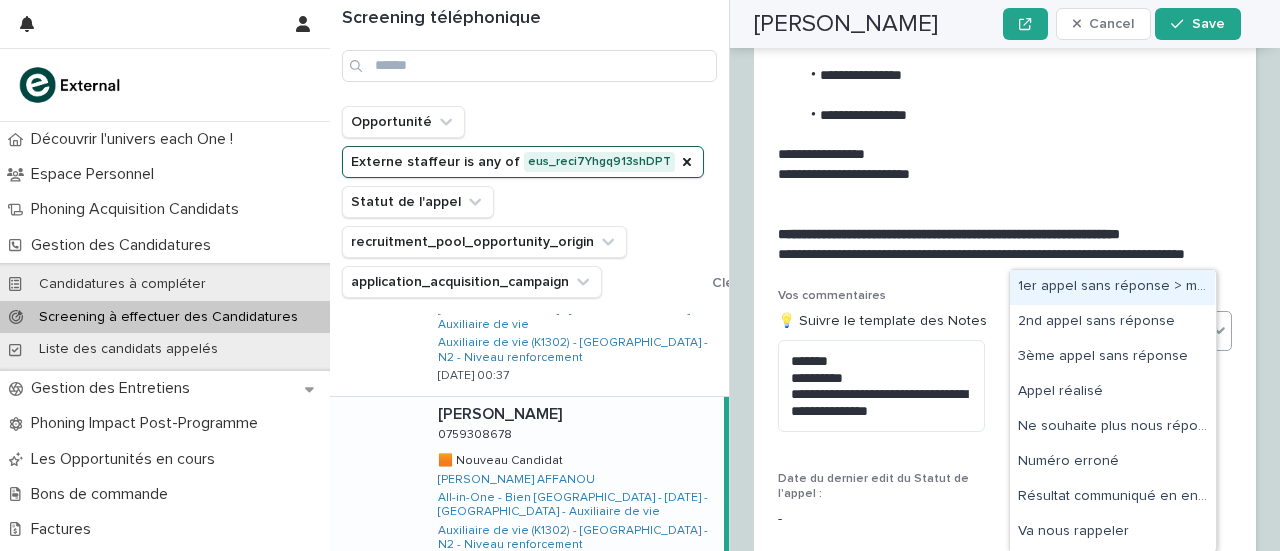 click on "1er appel sans réponse > message laissé" at bounding box center (1112, 287) 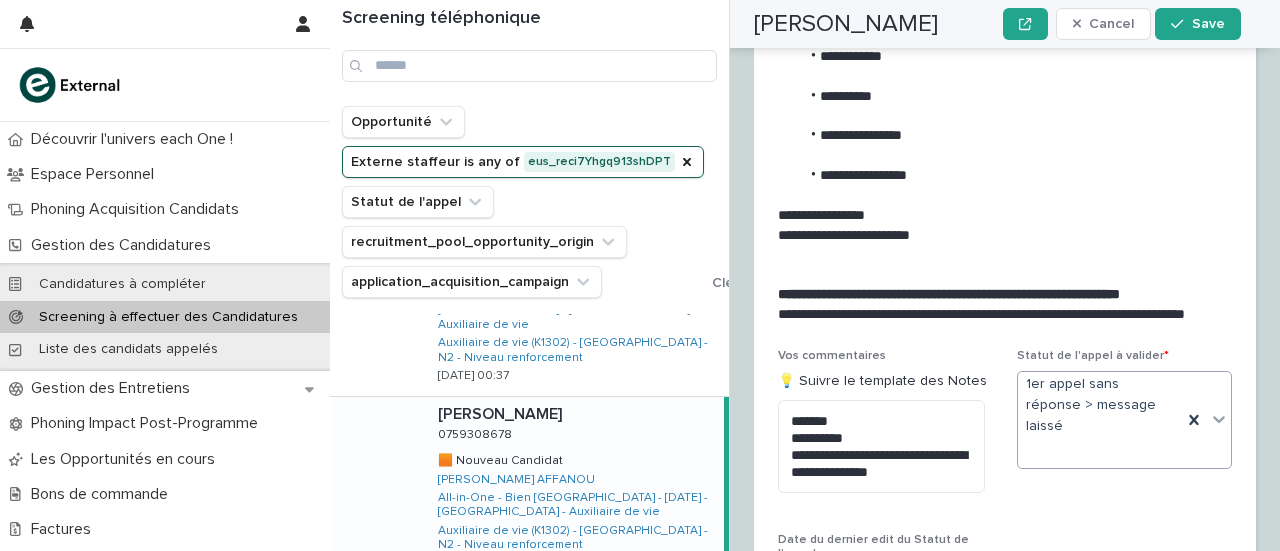 scroll, scrollTop: 3798, scrollLeft: 0, axis: vertical 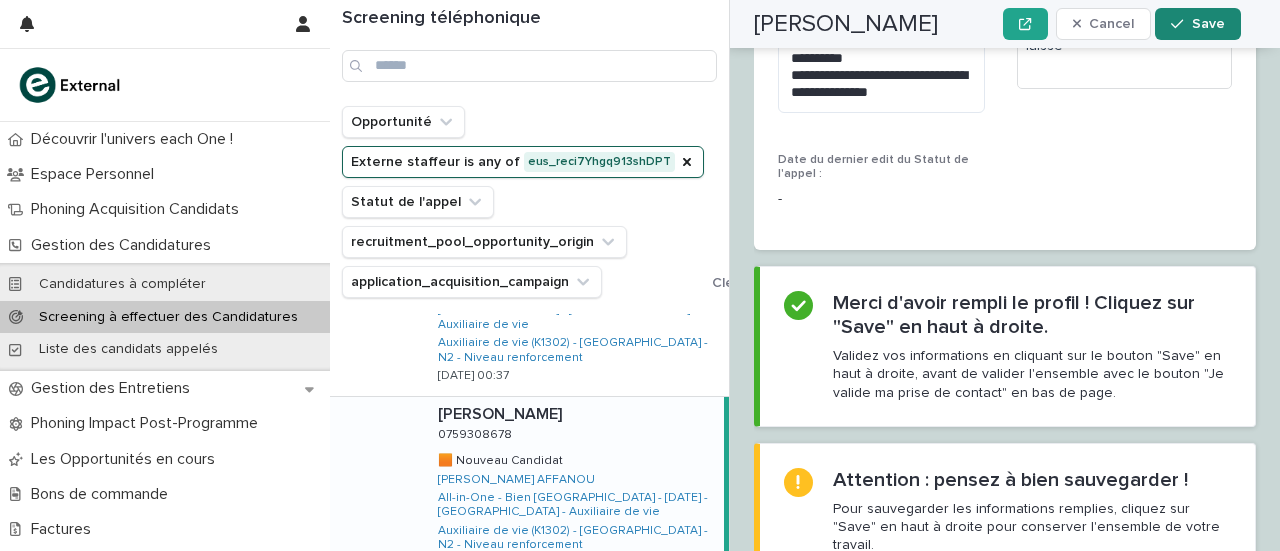 click on "Save" at bounding box center (1197, 24) 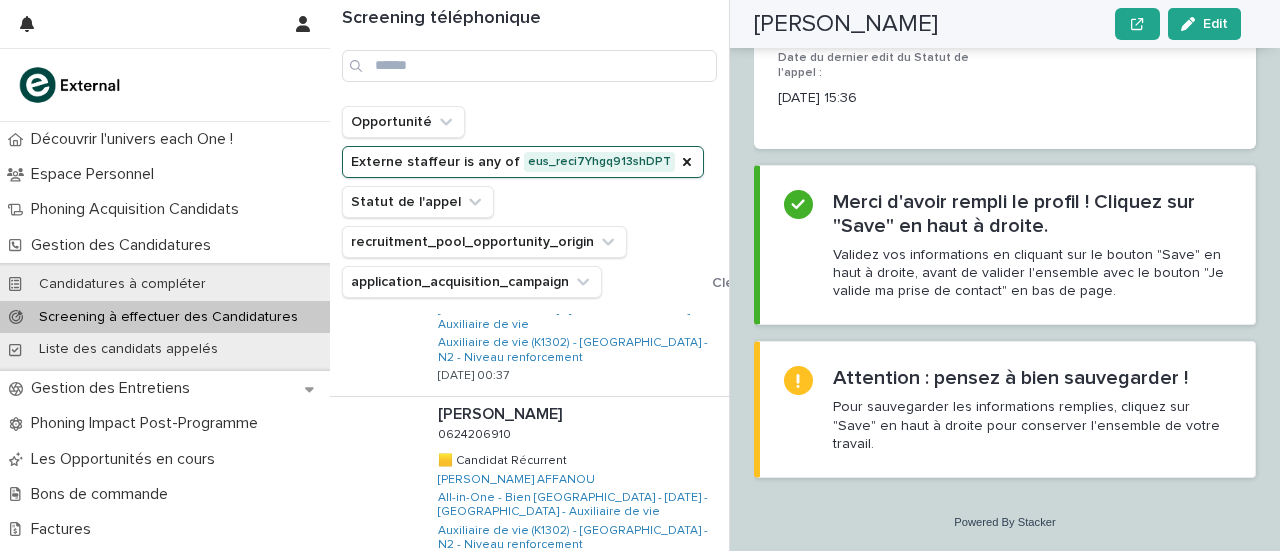 scroll, scrollTop: 1144, scrollLeft: 0, axis: vertical 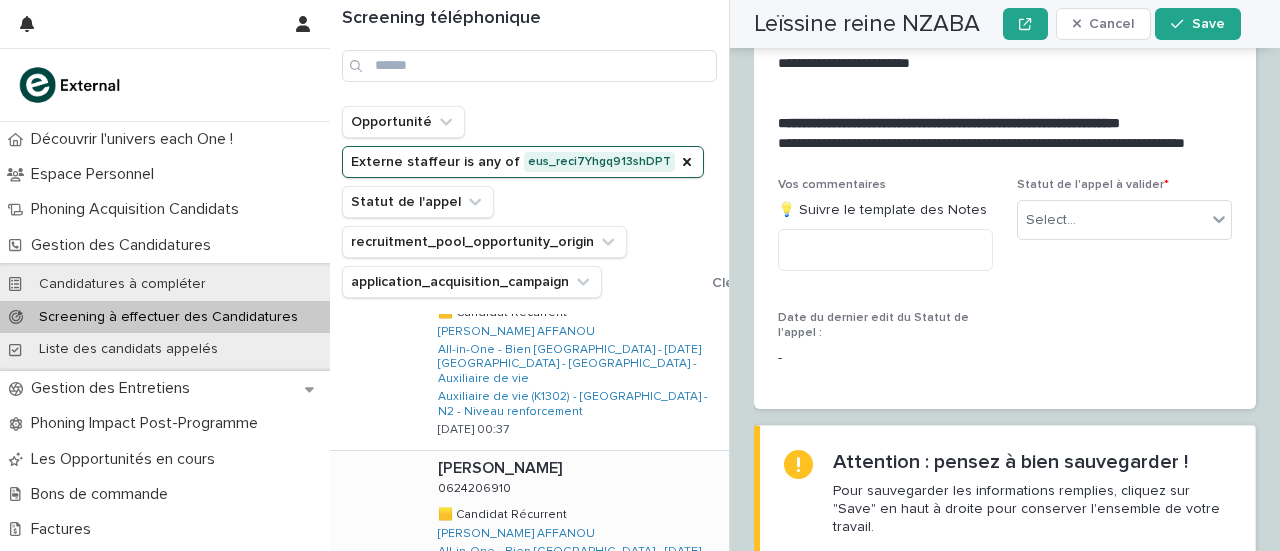 click on "Samiran CHAKMA Samiran CHAKMA   0624206910 0624206910   🟨 Candidat Récurrent 🟨 Candidat Récurrent   Donatie MOULOMBA AFFANOU   All-in-One - Bien Vieillir - 20 - Juillet 2025 - Île-de-France - Auxiliaire de vie   Auxiliaire de vie (K1302) - Île-de-France - N2 - Niveau renforcement   12/7/2025 12:57" at bounding box center [575, 544] 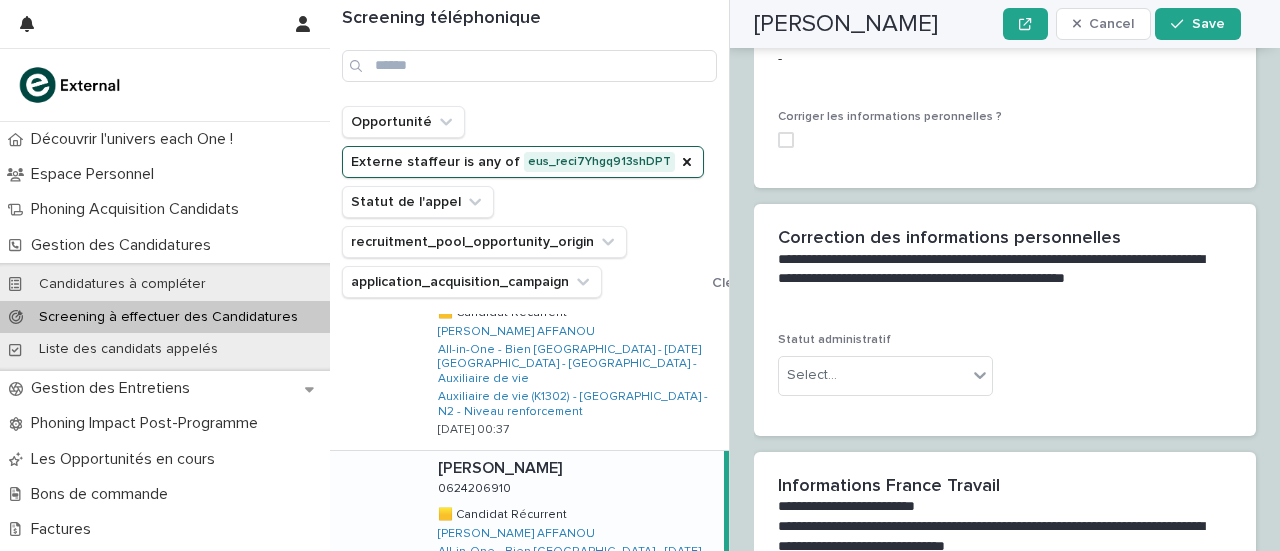 scroll, scrollTop: 2039, scrollLeft: 0, axis: vertical 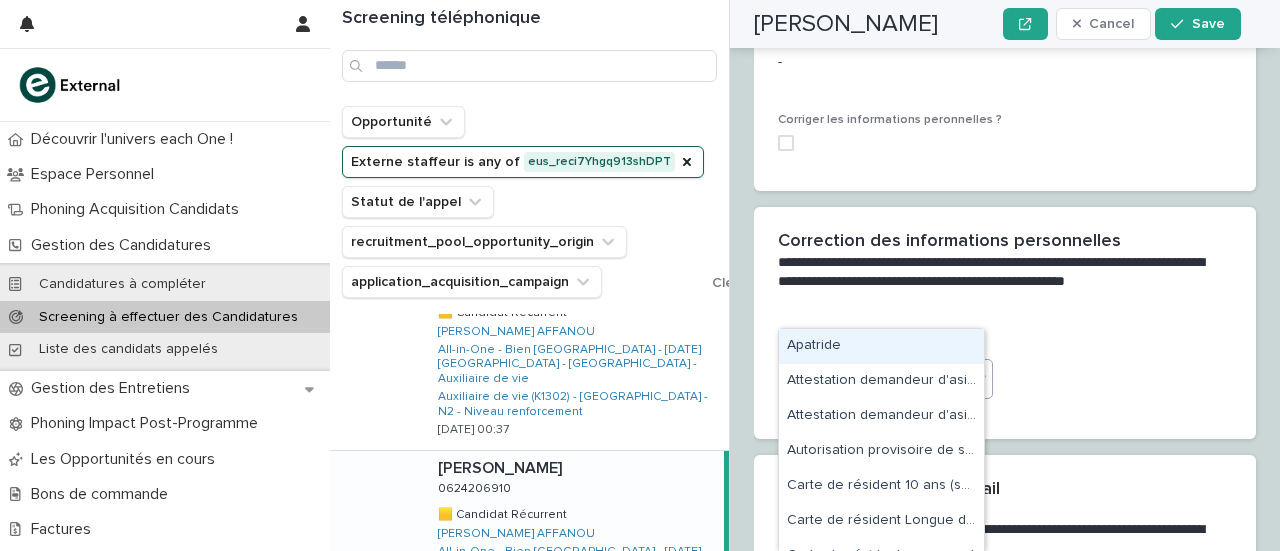click on "Select..." at bounding box center [873, 378] 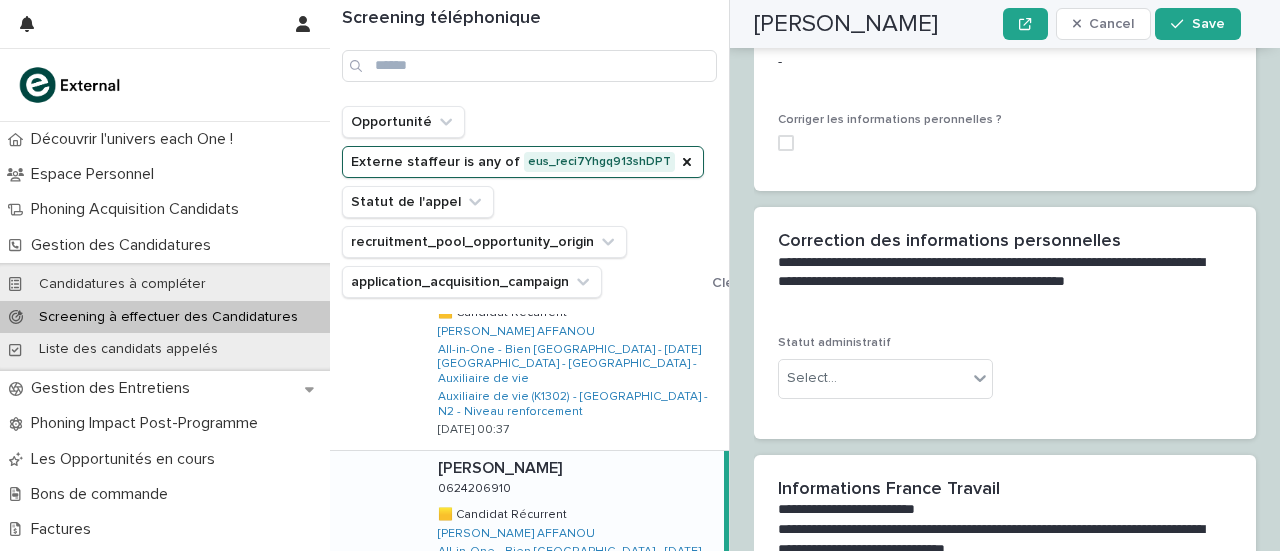 click on "Statut administratif Select..." at bounding box center [1005, 375] 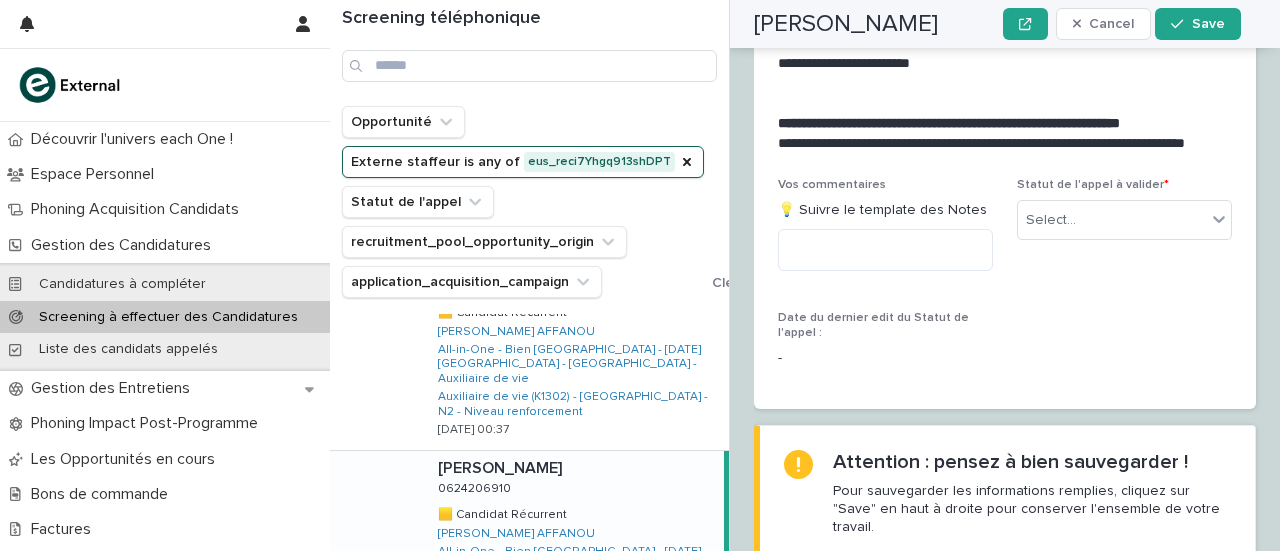 scroll, scrollTop: 3361, scrollLeft: 0, axis: vertical 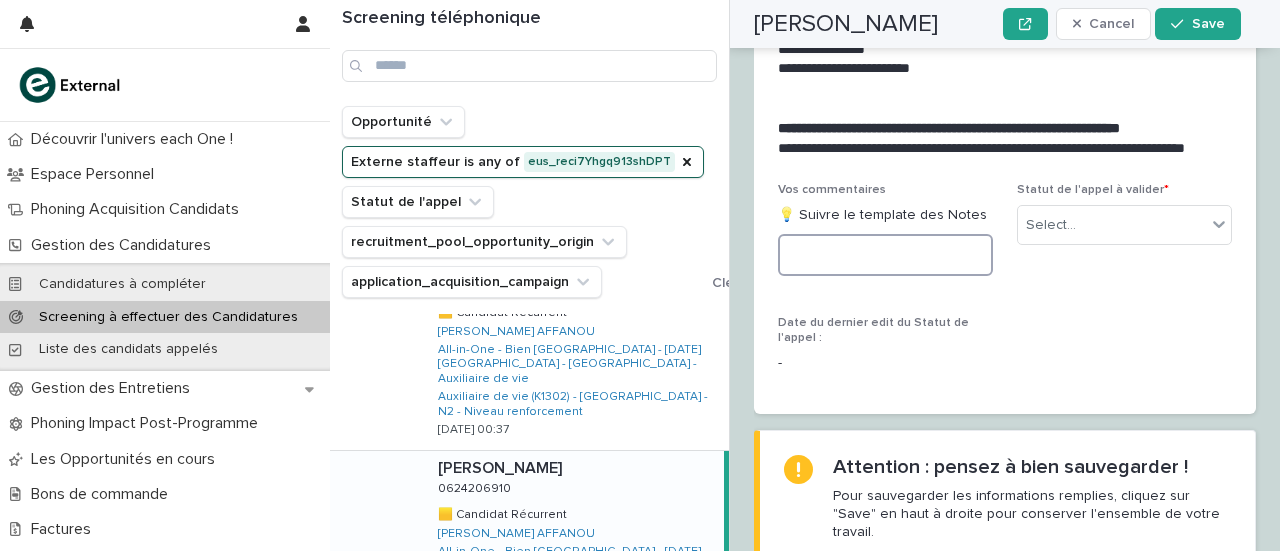click at bounding box center [885, 255] 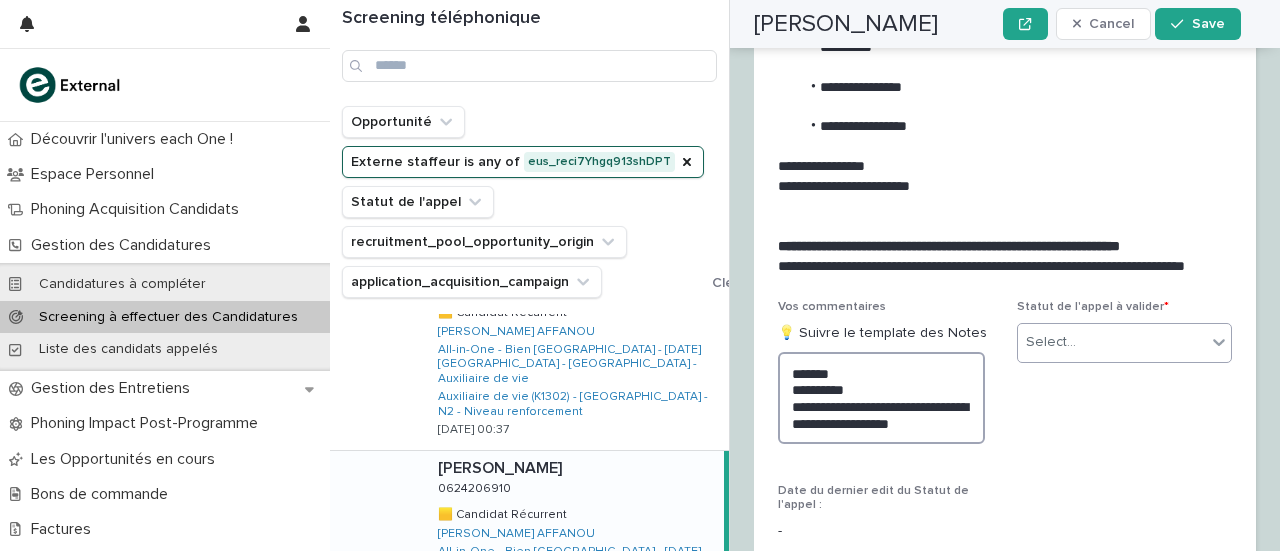 scroll, scrollTop: 3462, scrollLeft: 0, axis: vertical 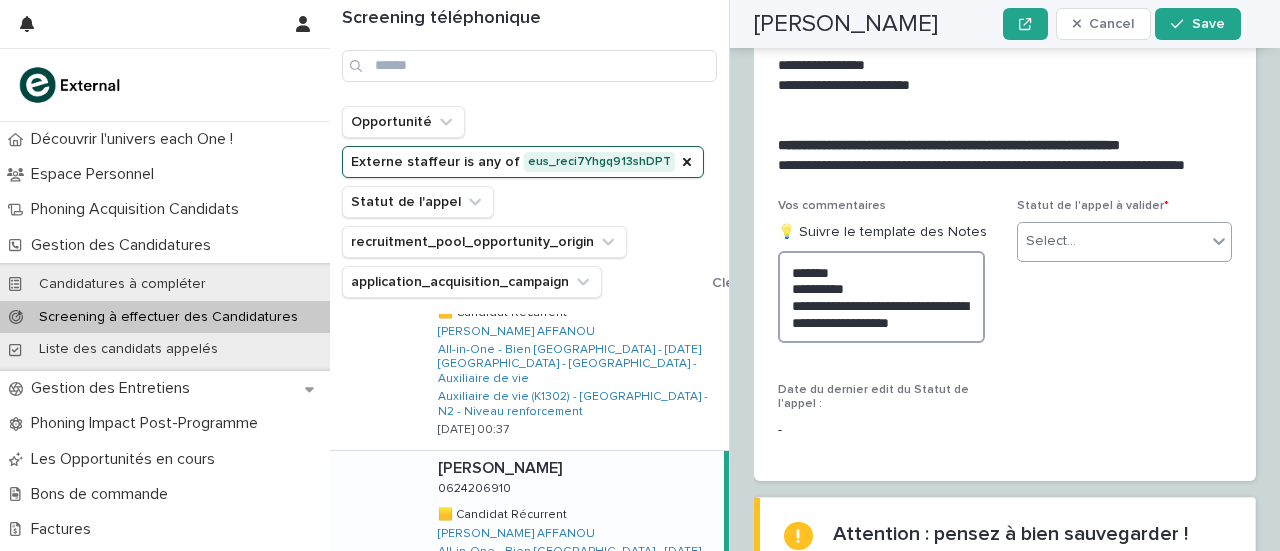 type on "**********" 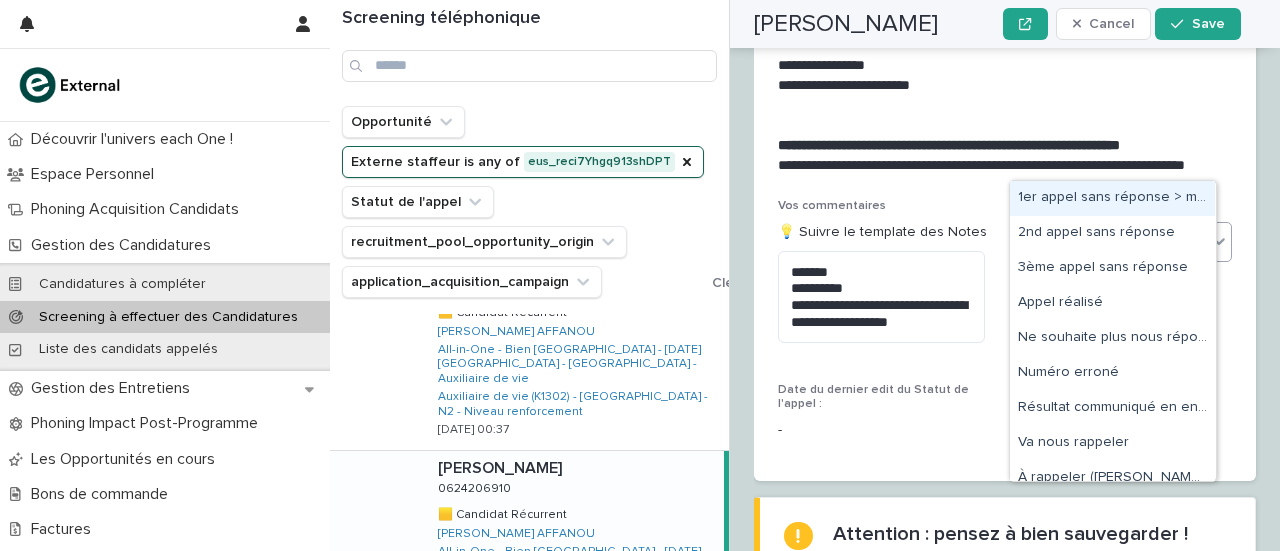 click on "Select..." at bounding box center [1051, 241] 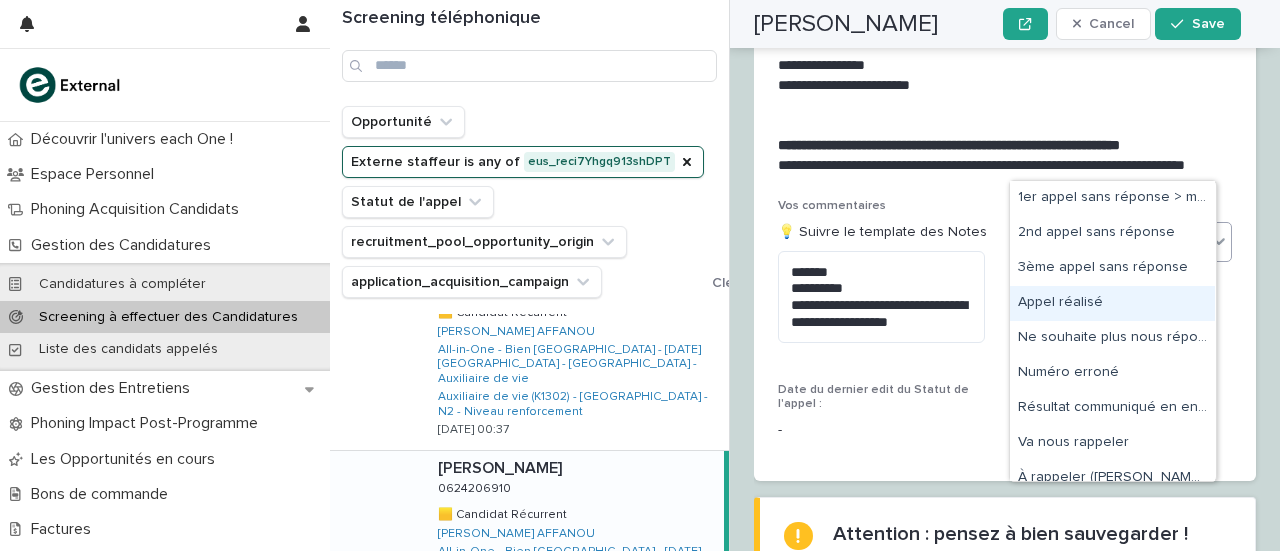 click on "Appel réalisé" at bounding box center (1112, 303) 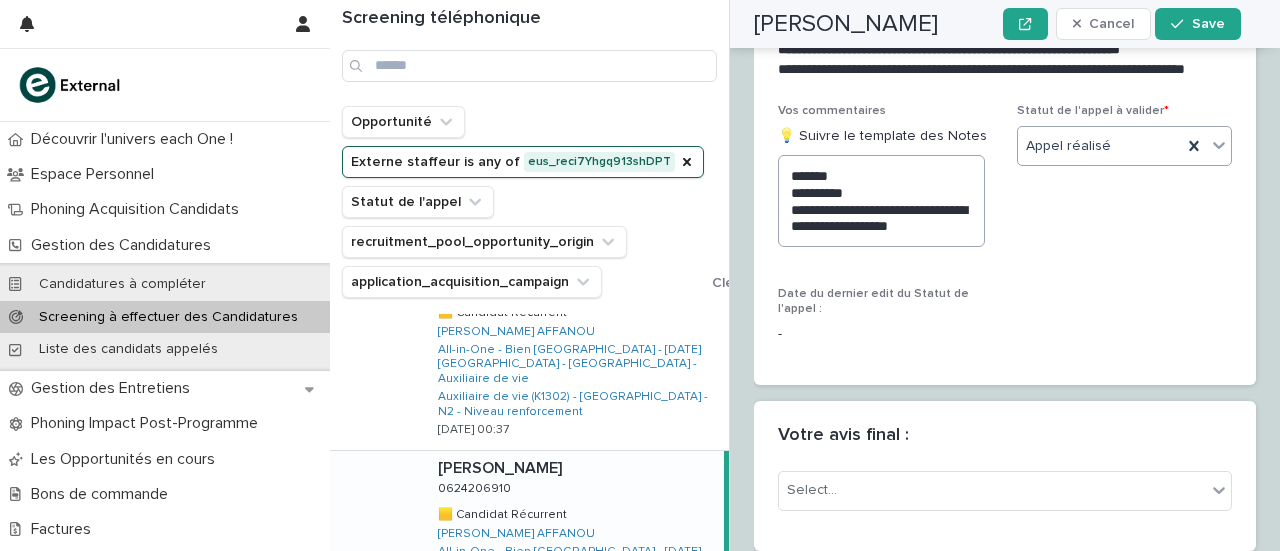 scroll, scrollTop: 3682, scrollLeft: 0, axis: vertical 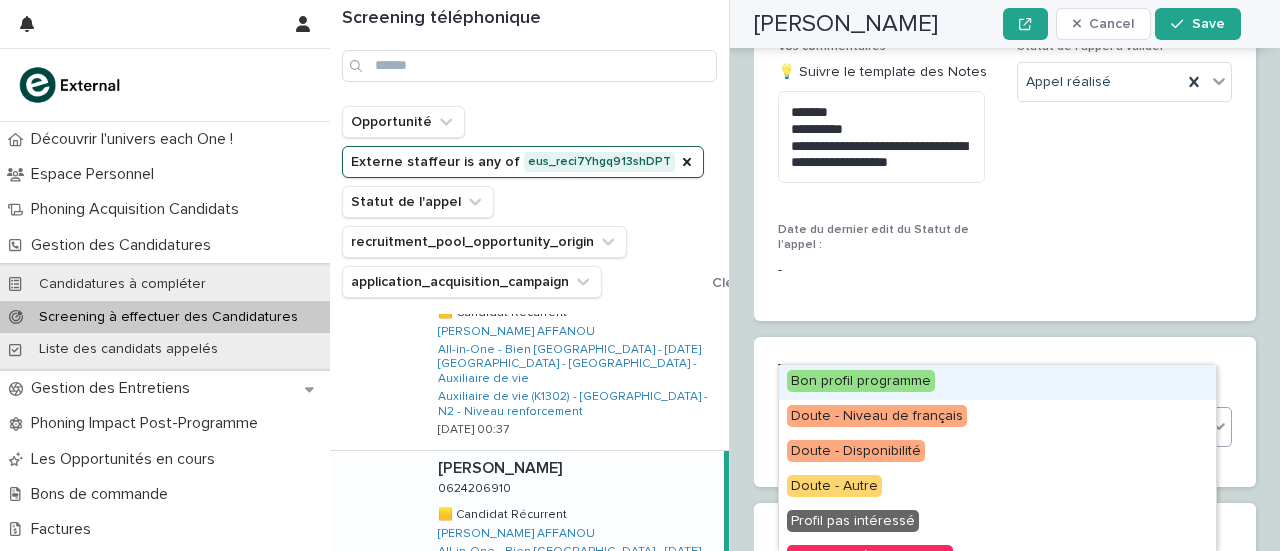 click on "Select..." at bounding box center (992, 426) 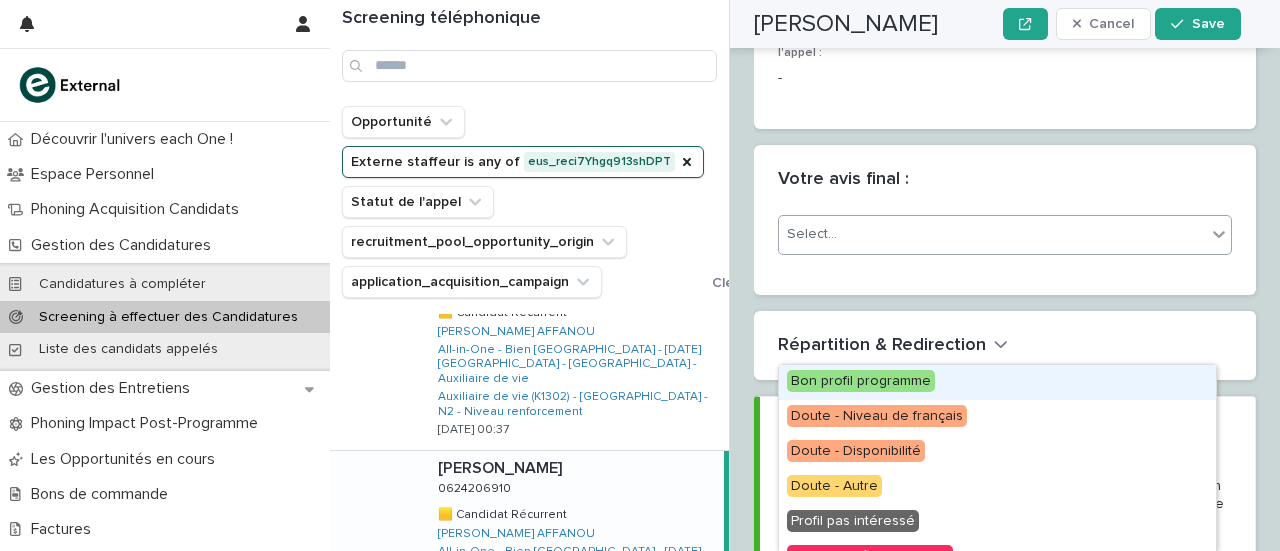 scroll, scrollTop: 3876, scrollLeft: 0, axis: vertical 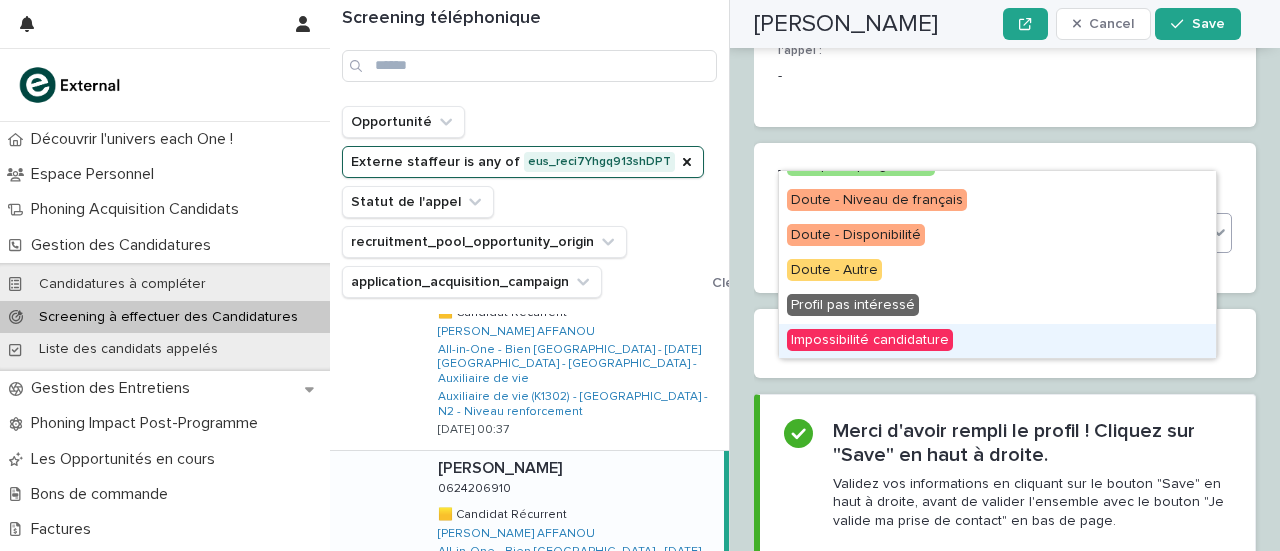 click on "Impossibilité candidature" at bounding box center [870, 340] 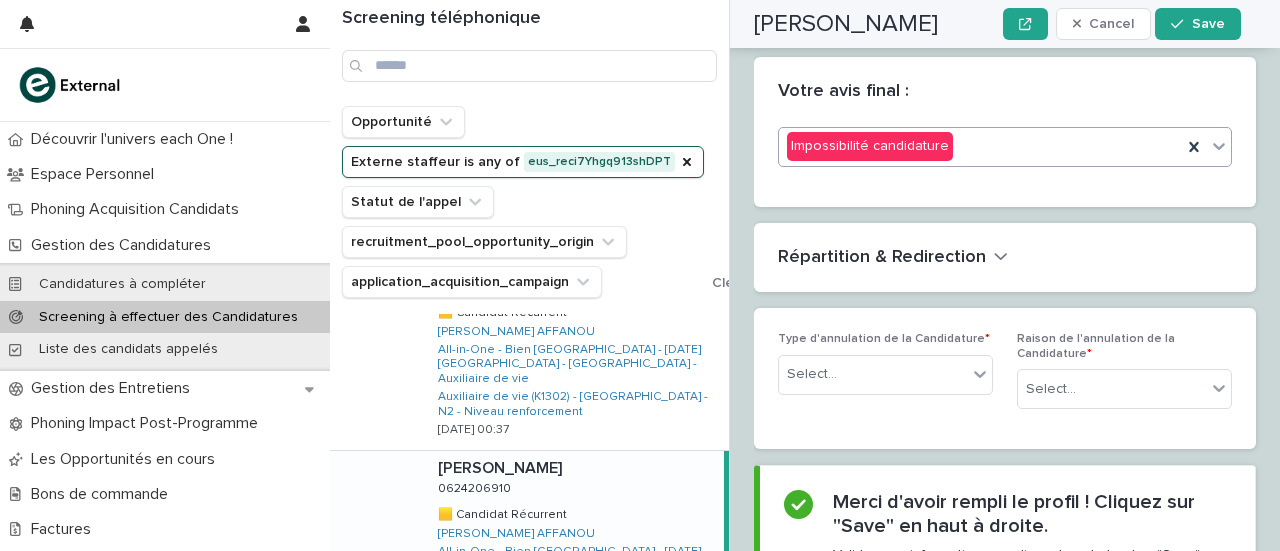 scroll, scrollTop: 3962, scrollLeft: 0, axis: vertical 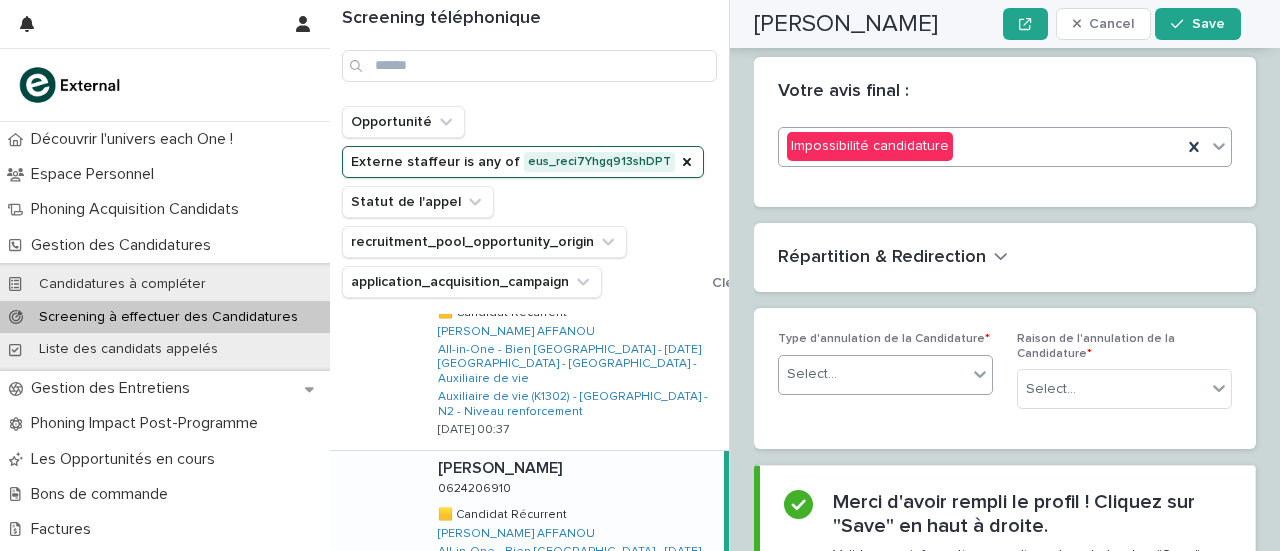 click 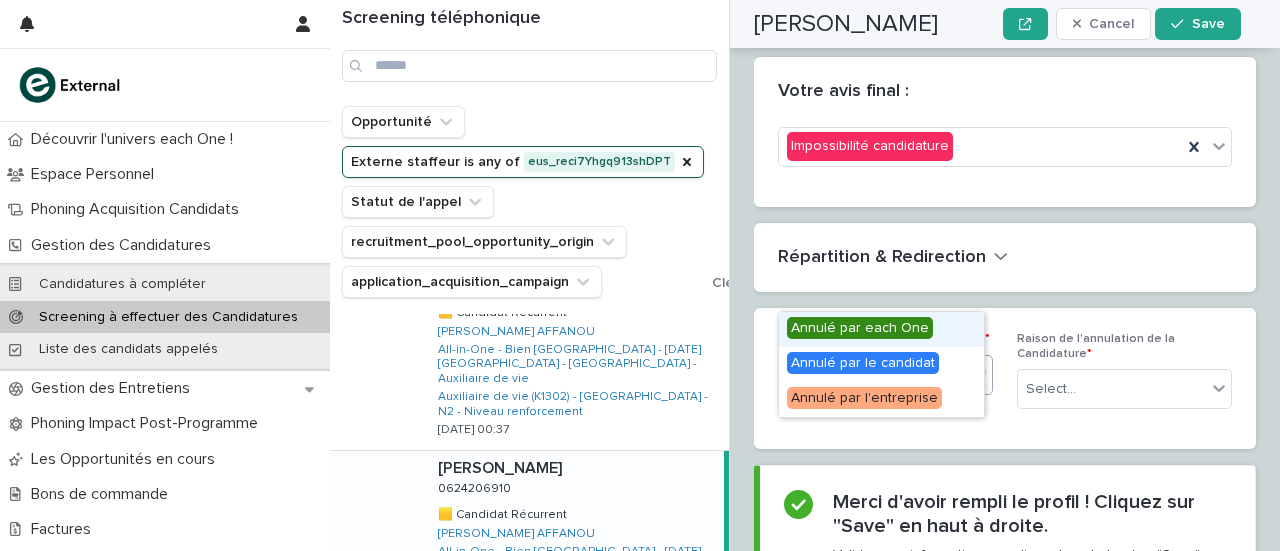 click on "Annulé par each One" at bounding box center [860, 328] 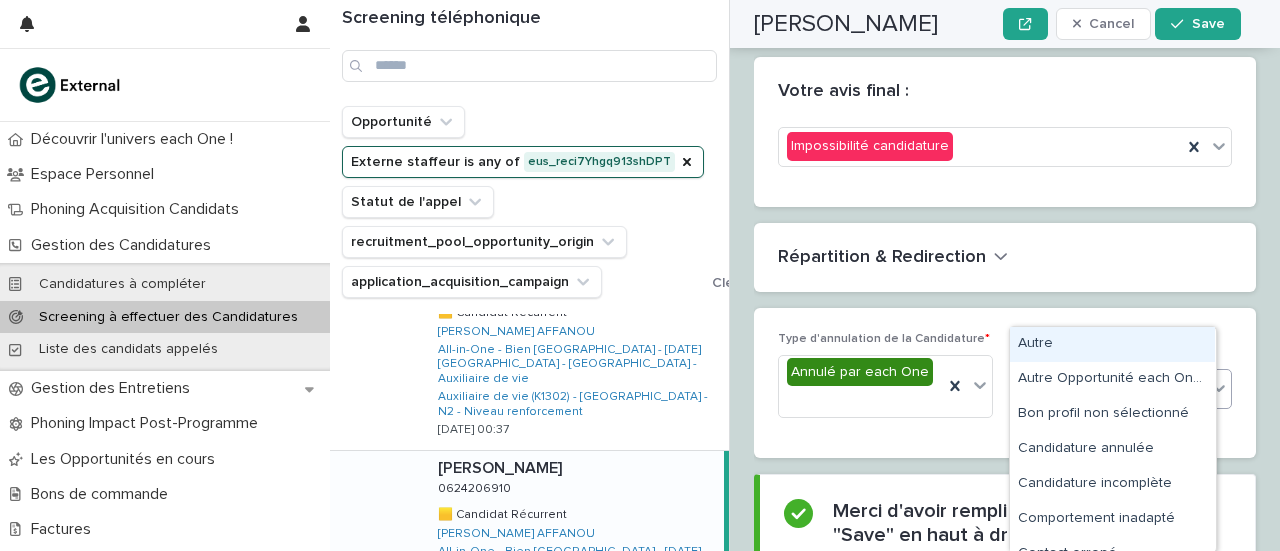 click on "Select..." at bounding box center [1112, 389] 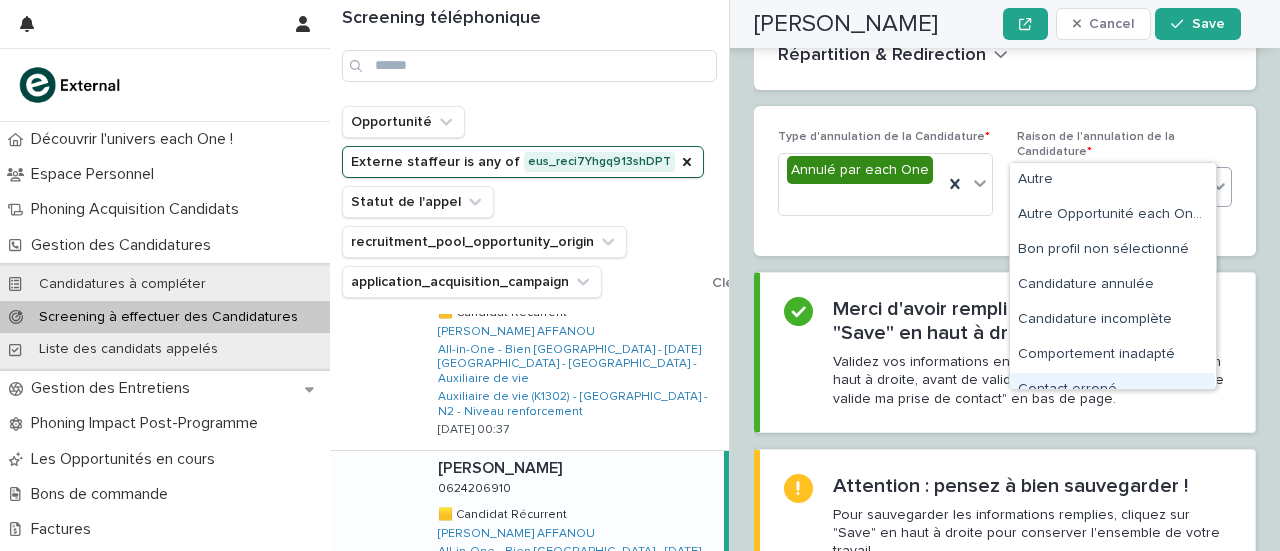 scroll, scrollTop: 4166, scrollLeft: 0, axis: vertical 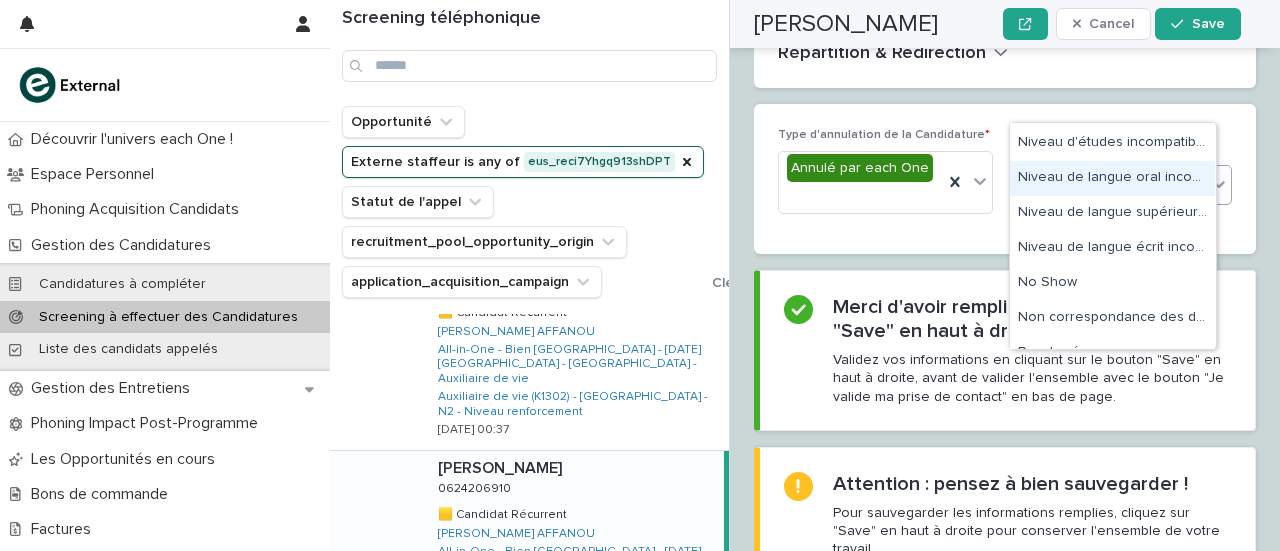 click on "Niveau de langue oral incompatible avec la formation" at bounding box center [1112, 178] 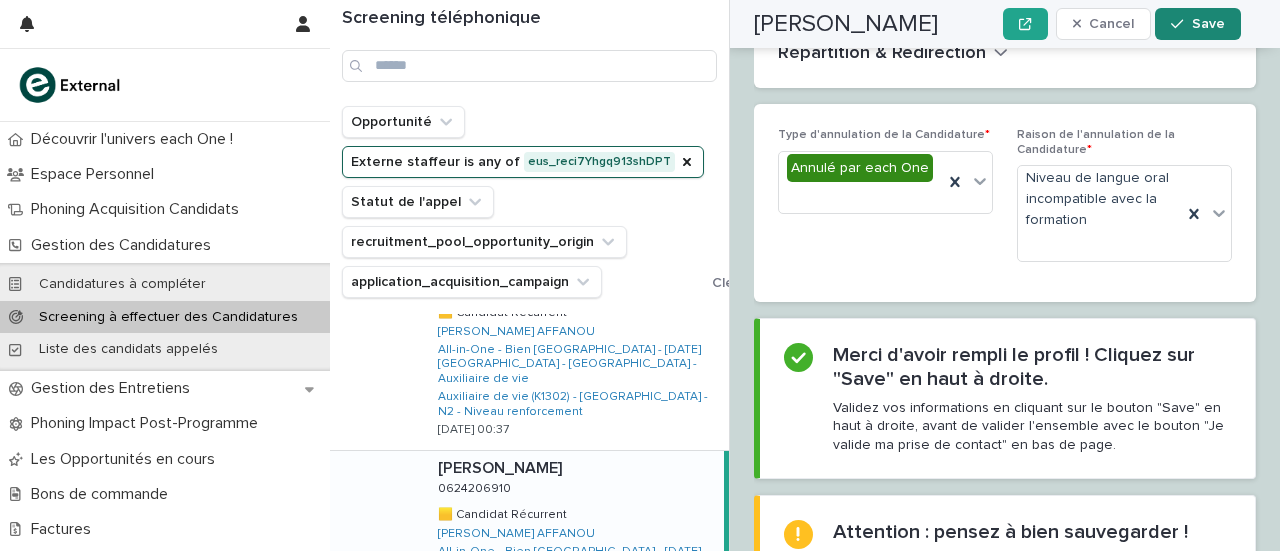 click on "Save" at bounding box center (1208, 24) 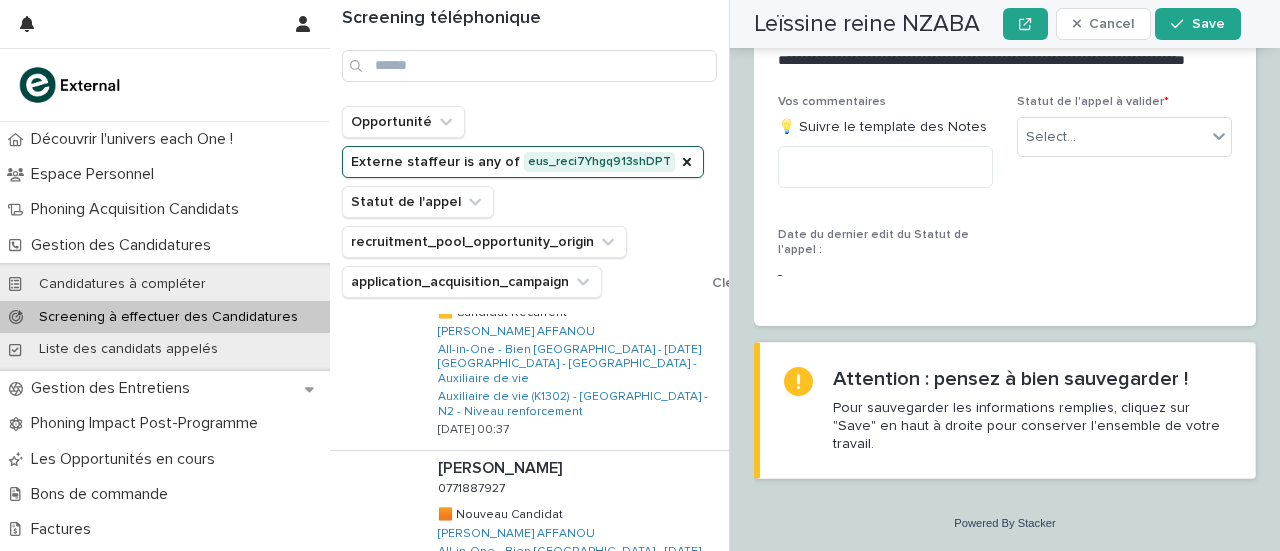 scroll, scrollTop: 3424, scrollLeft: 0, axis: vertical 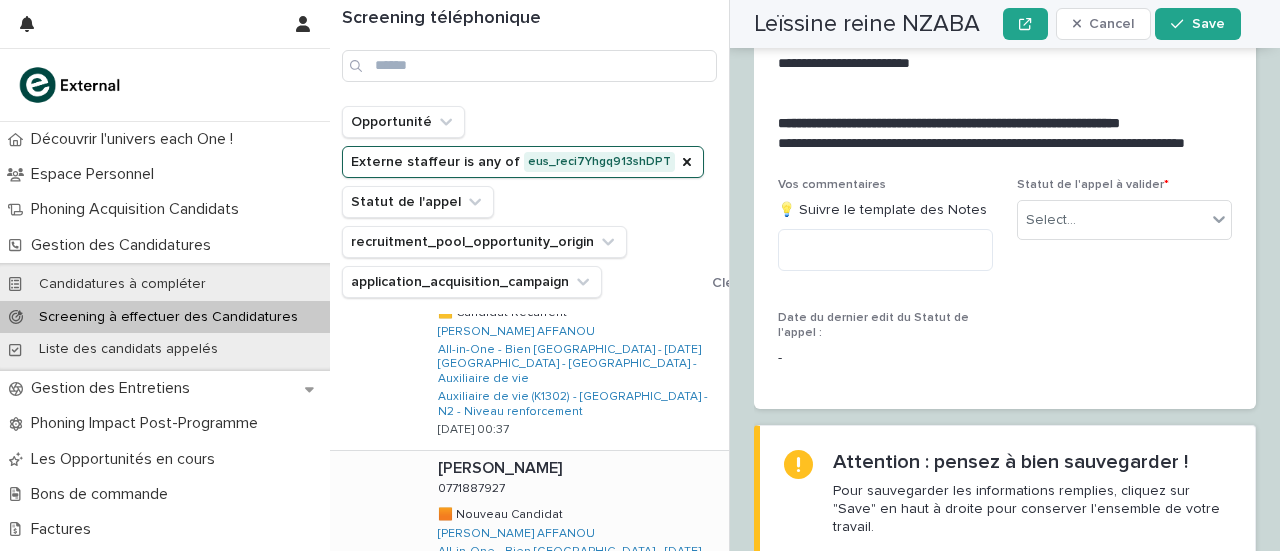 click on "Maguette DIONE SAM Maguette DIONE SAM   0771887927 0771887927   🟧 Nouveau Candidat 🟧 Nouveau Candidat   Donatie MOULOMBA AFFANOU   All-in-One - Bien Vieillir - 20 - Juillet 2025 - Île-de-France - Auxiliaire de vie   Auxiliaire de vie (K1302) - Île-de-France - N2 - Niveau renforcement   12/7/2025 13:35" at bounding box center (575, 544) 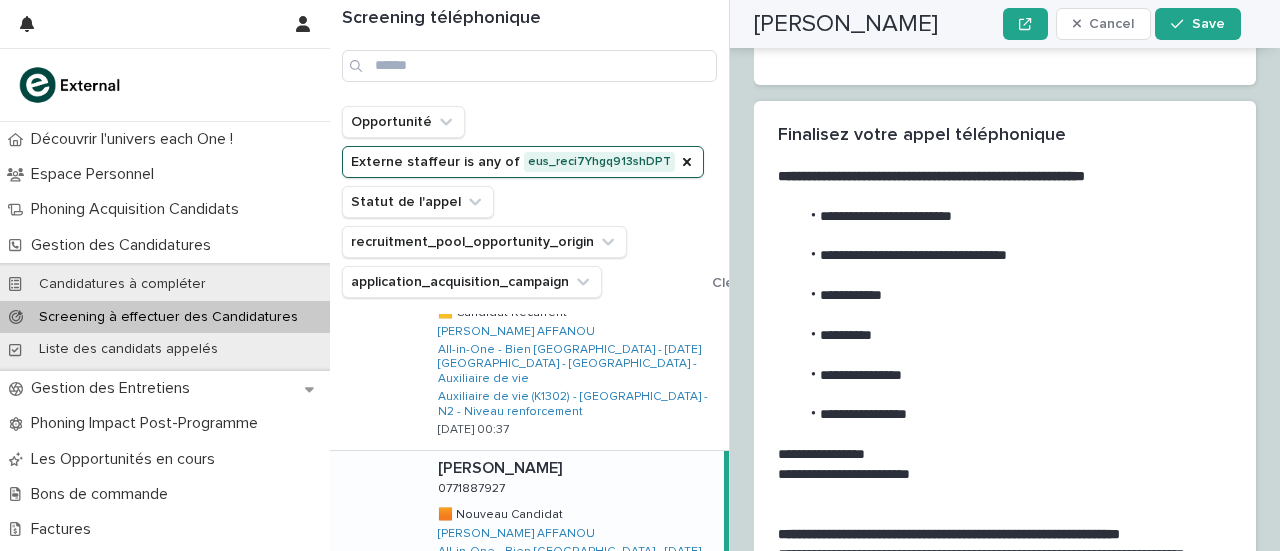 scroll, scrollTop: 3161, scrollLeft: 0, axis: vertical 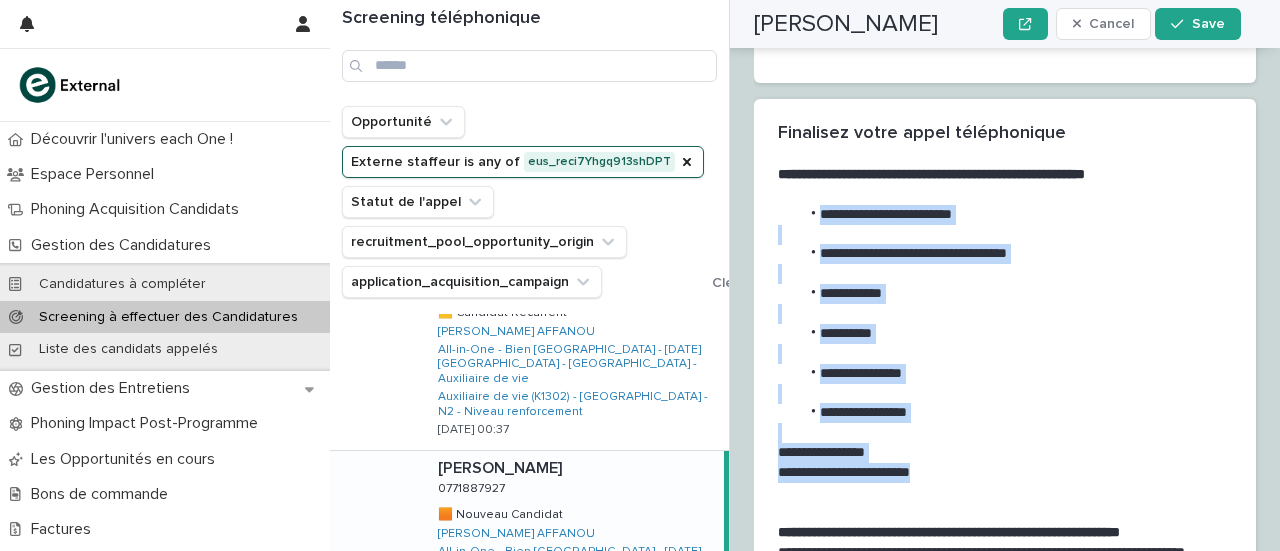 drag, startPoint x: 797, startPoint y: 128, endPoint x: 939, endPoint y: 383, distance: 291.87155 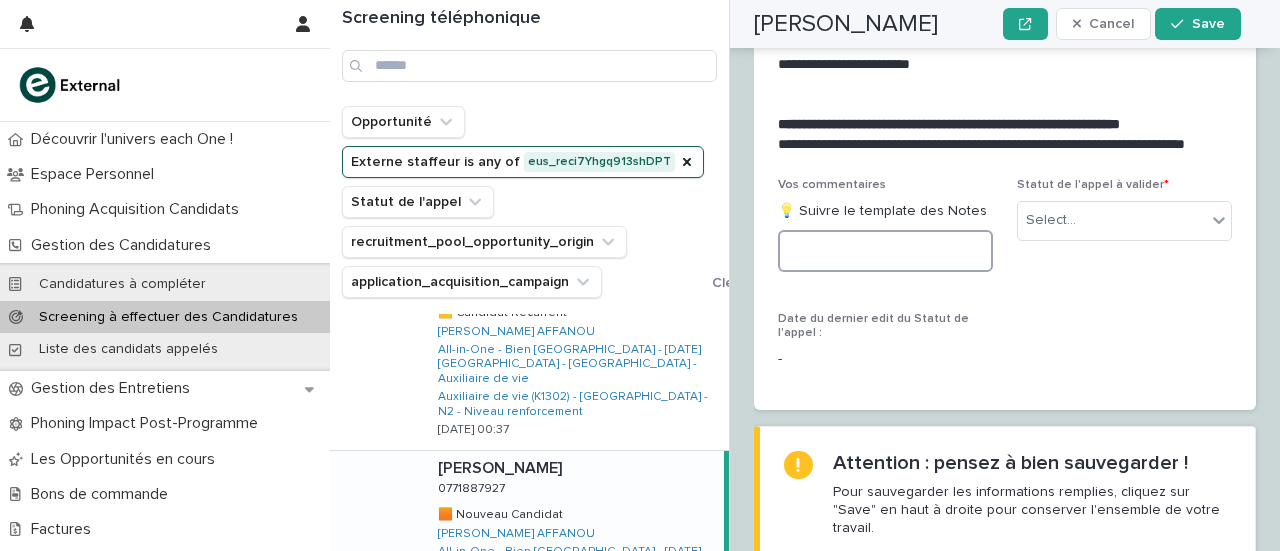 click at bounding box center [885, 251] 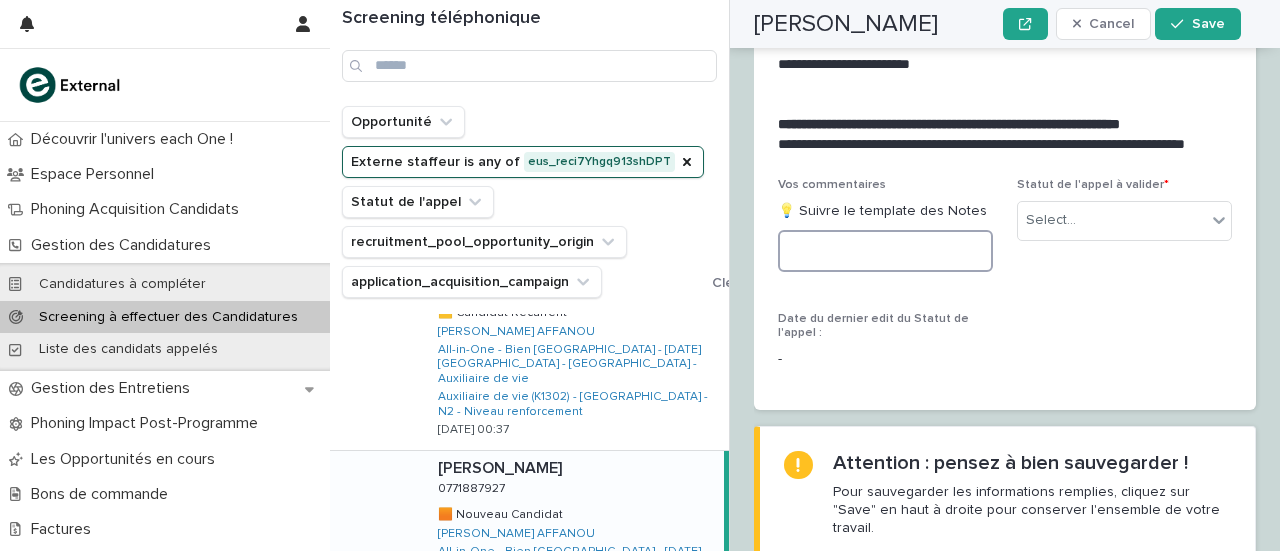 paste on "**********" 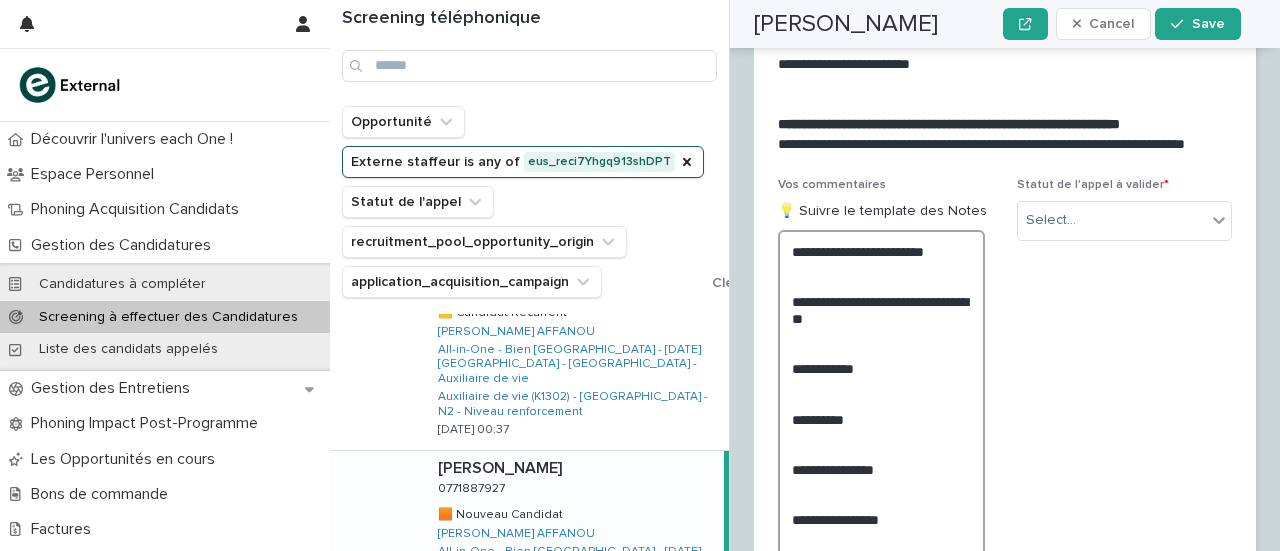 click on "**********" at bounding box center (881, 427) 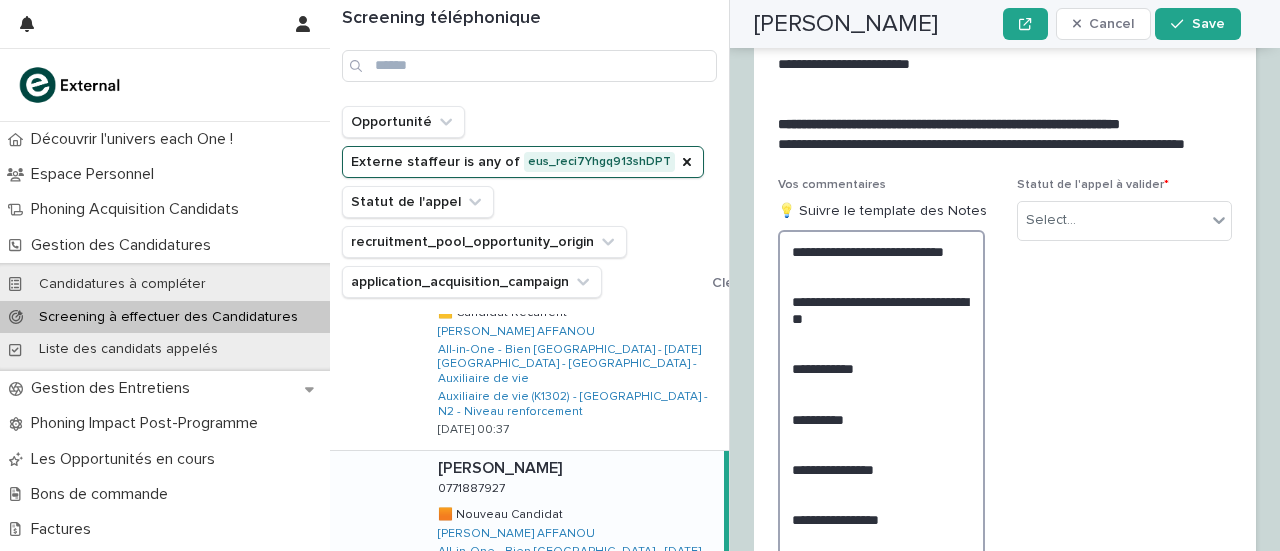 click on "**********" at bounding box center (881, 427) 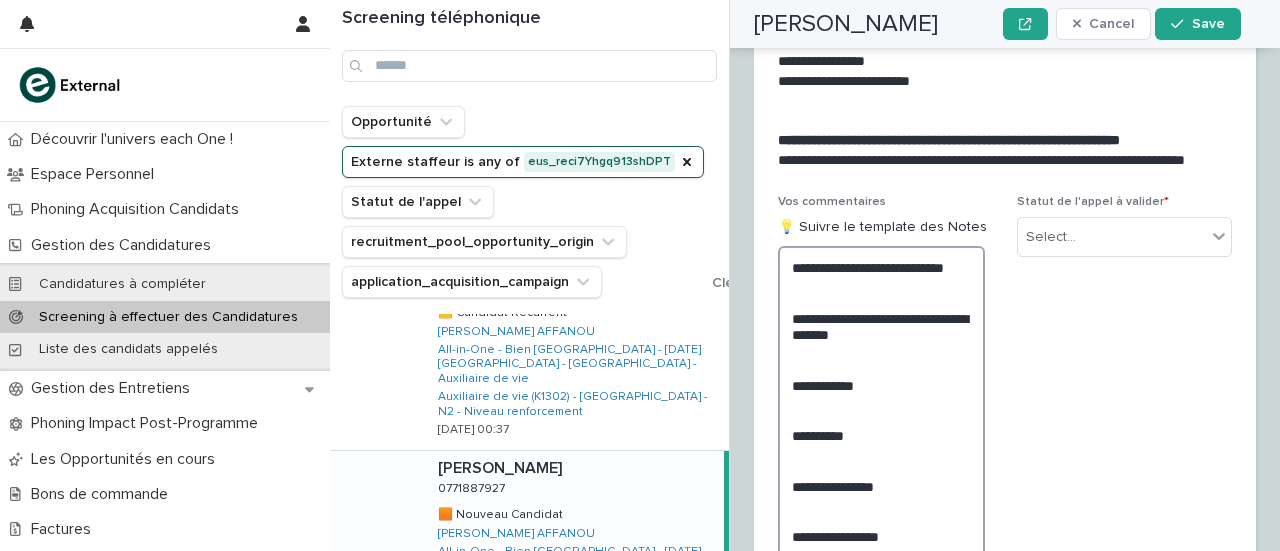 scroll, scrollTop: 3682, scrollLeft: 0, axis: vertical 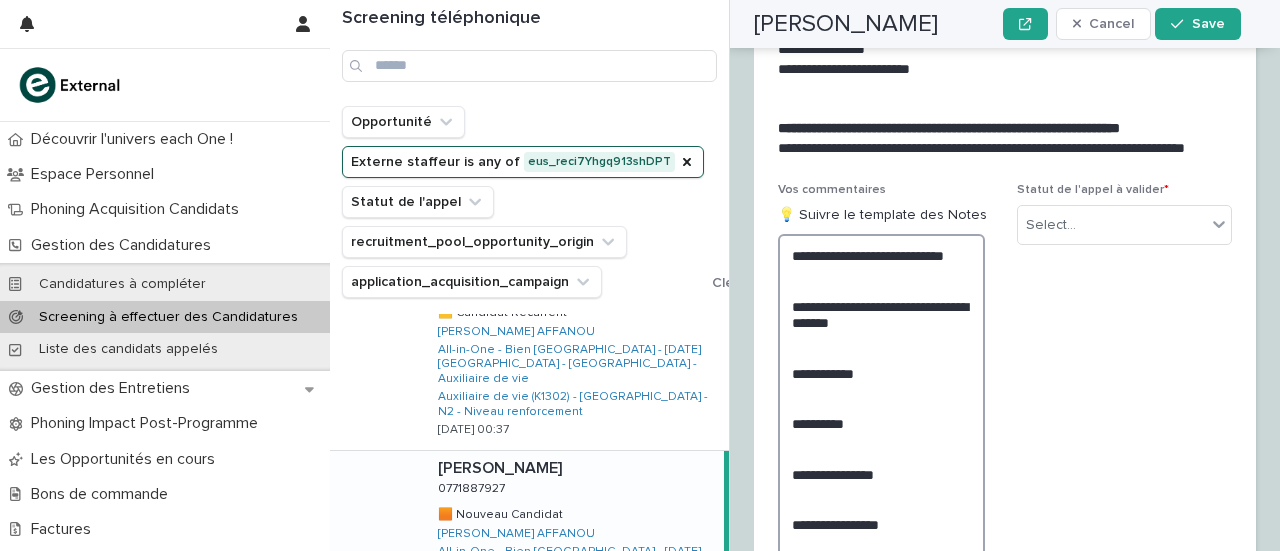 click on "**********" at bounding box center [881, 439] 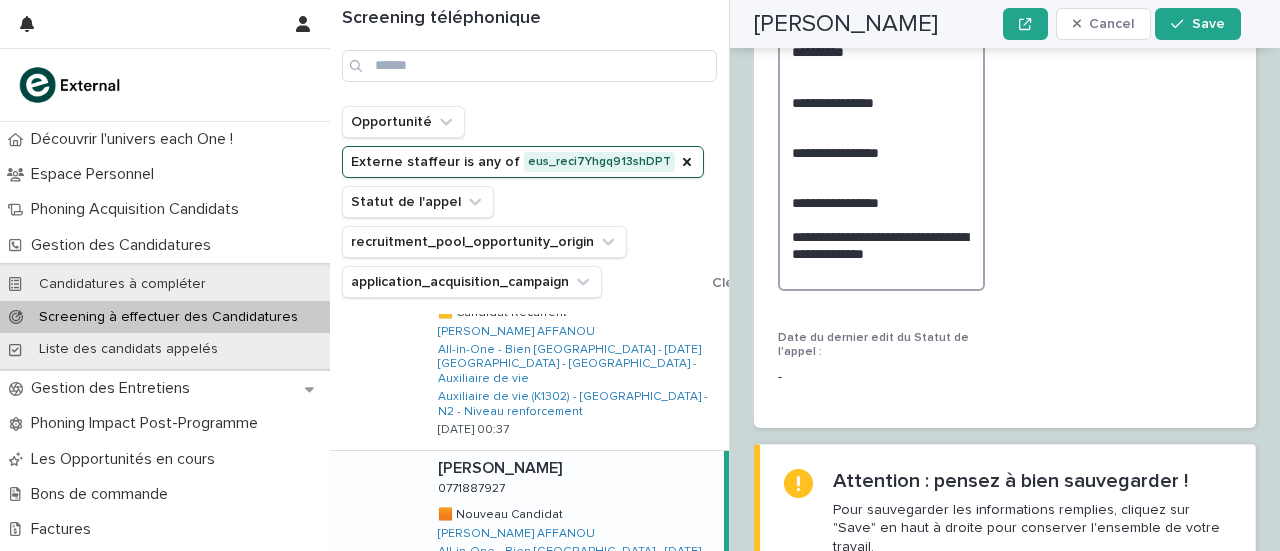 scroll, scrollTop: 4056, scrollLeft: 0, axis: vertical 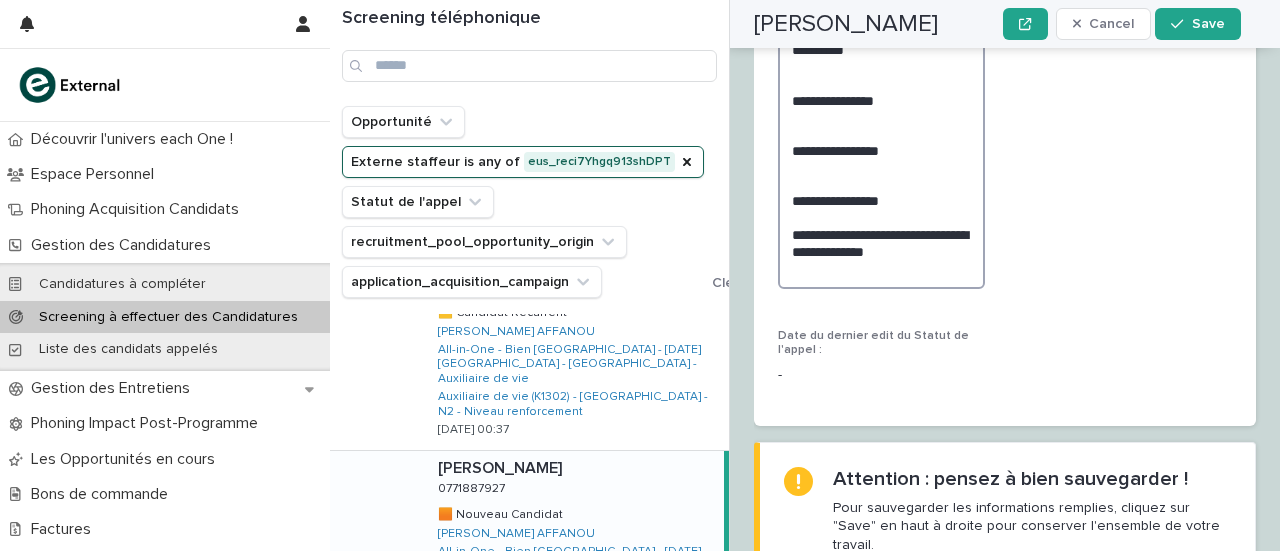 drag, startPoint x: 944, startPoint y: 171, endPoint x: 981, endPoint y: 256, distance: 92.70383 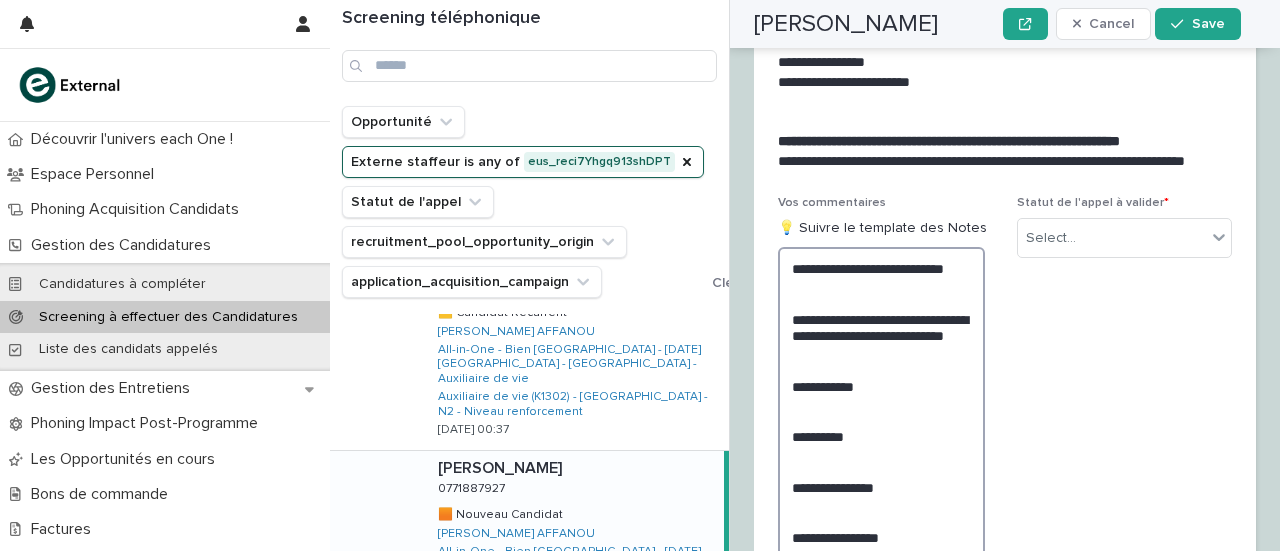 scroll, scrollTop: 3682, scrollLeft: 0, axis: vertical 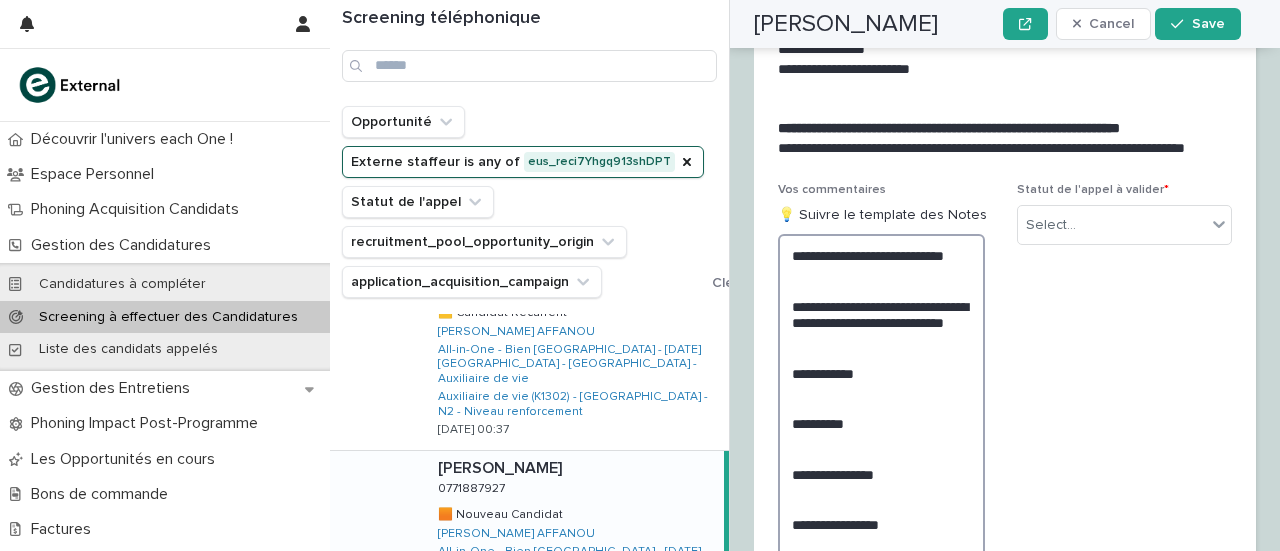 click on "**********" at bounding box center (881, 439) 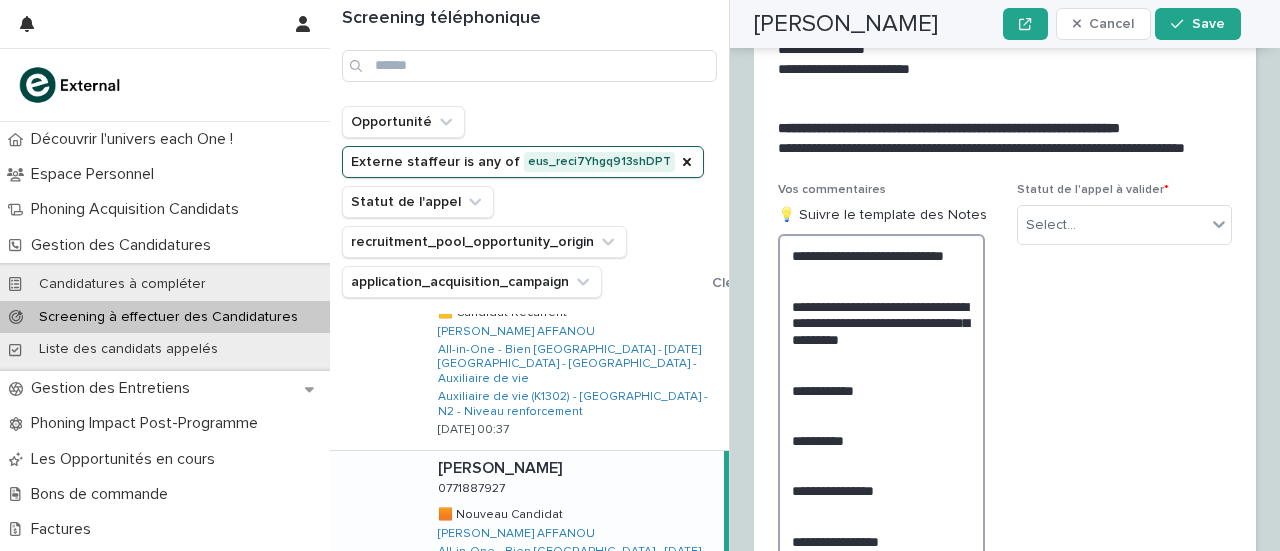 click on "**********" at bounding box center [881, 439] 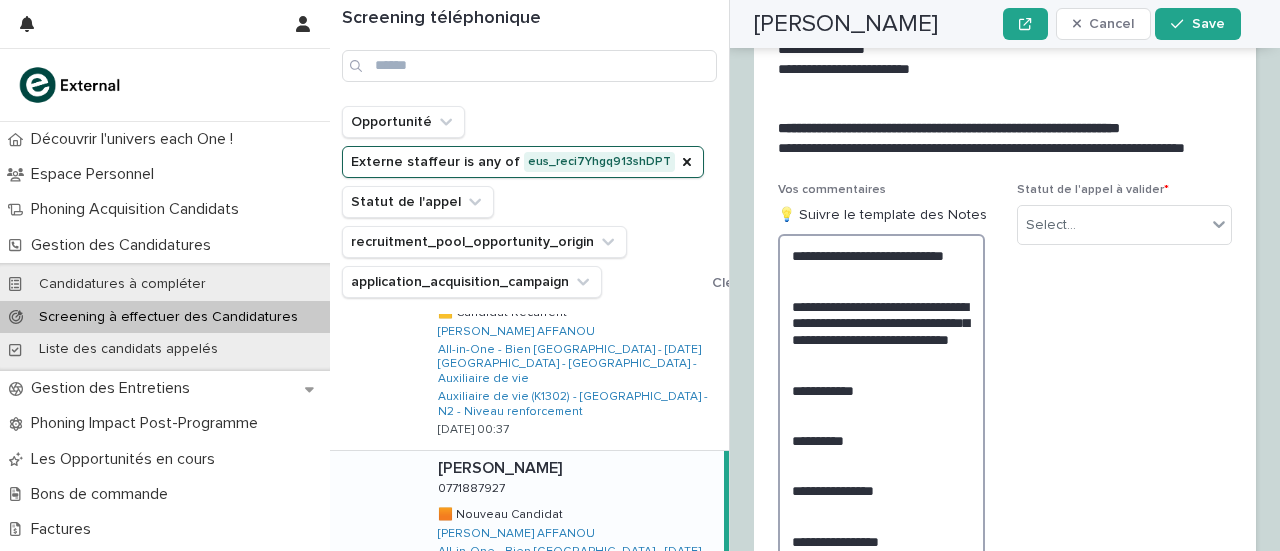click on "**********" at bounding box center [881, 448] 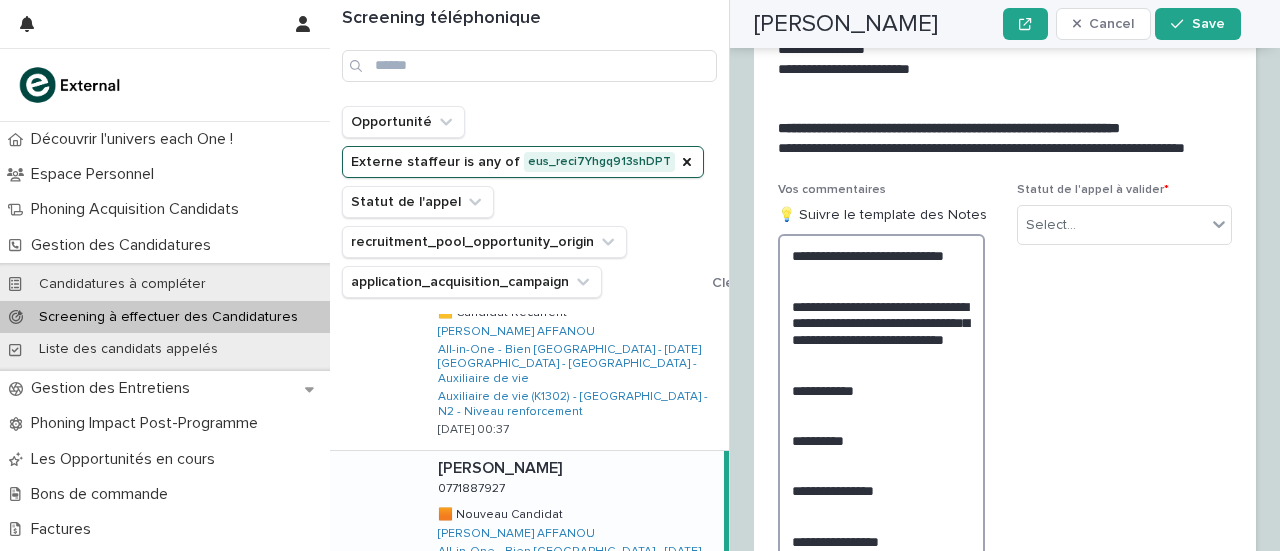 click on "**********" at bounding box center (881, 448) 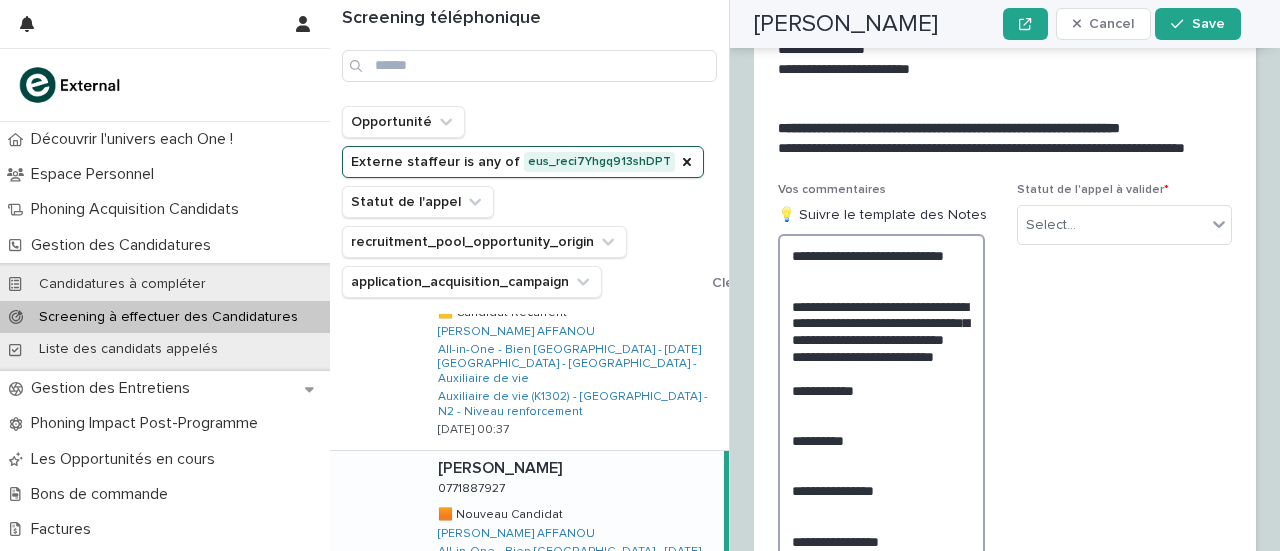 click on "**********" at bounding box center (881, 456) 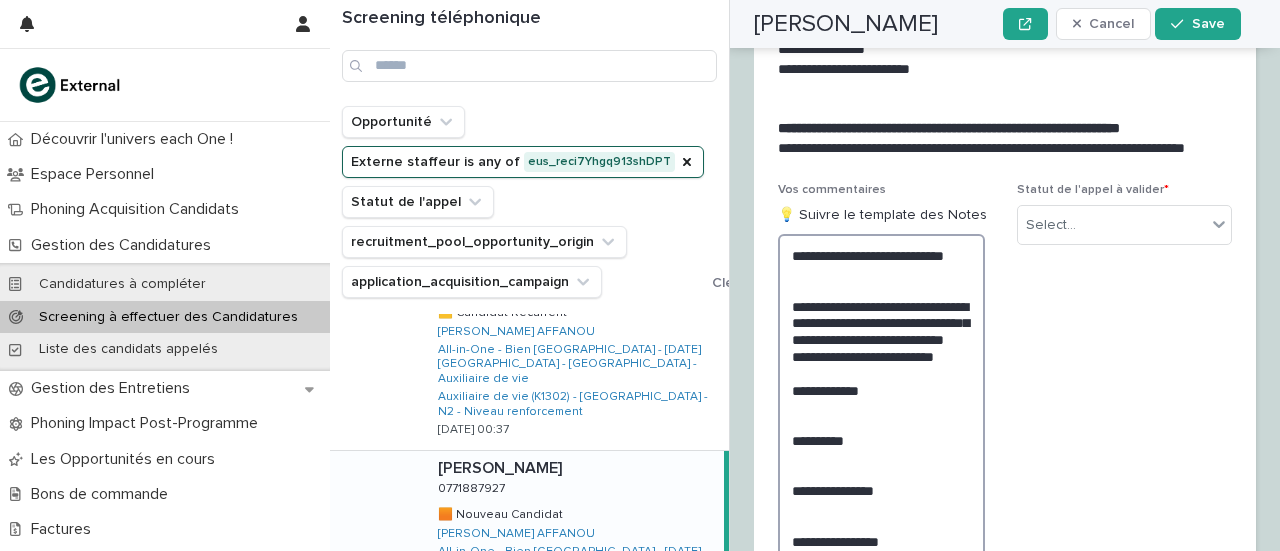 click on "**********" at bounding box center (881, 456) 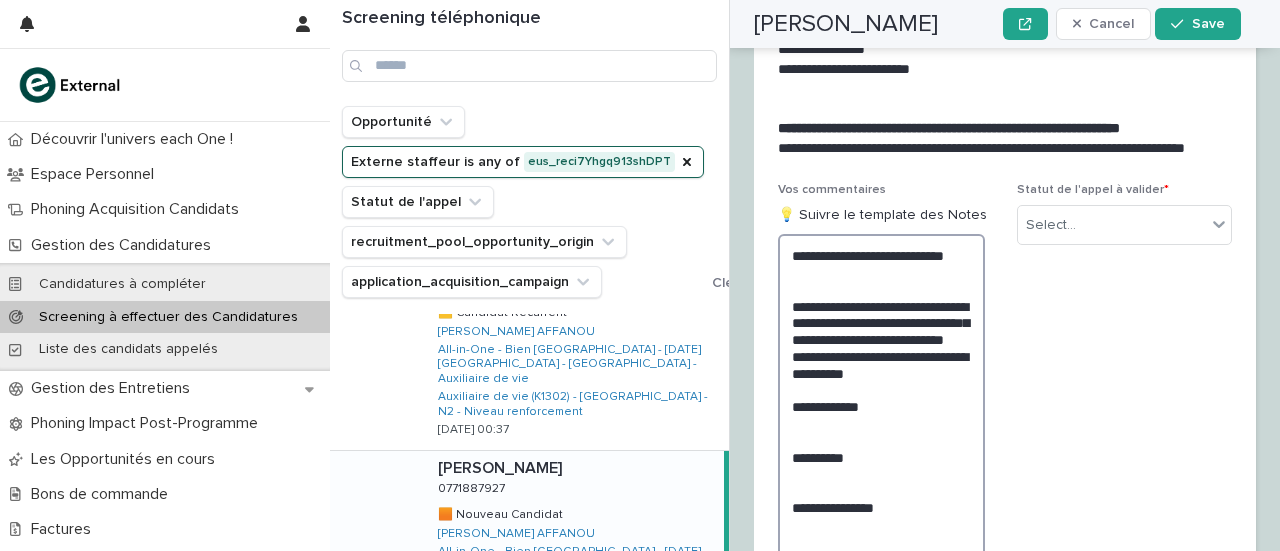 click on "**********" at bounding box center [881, 456] 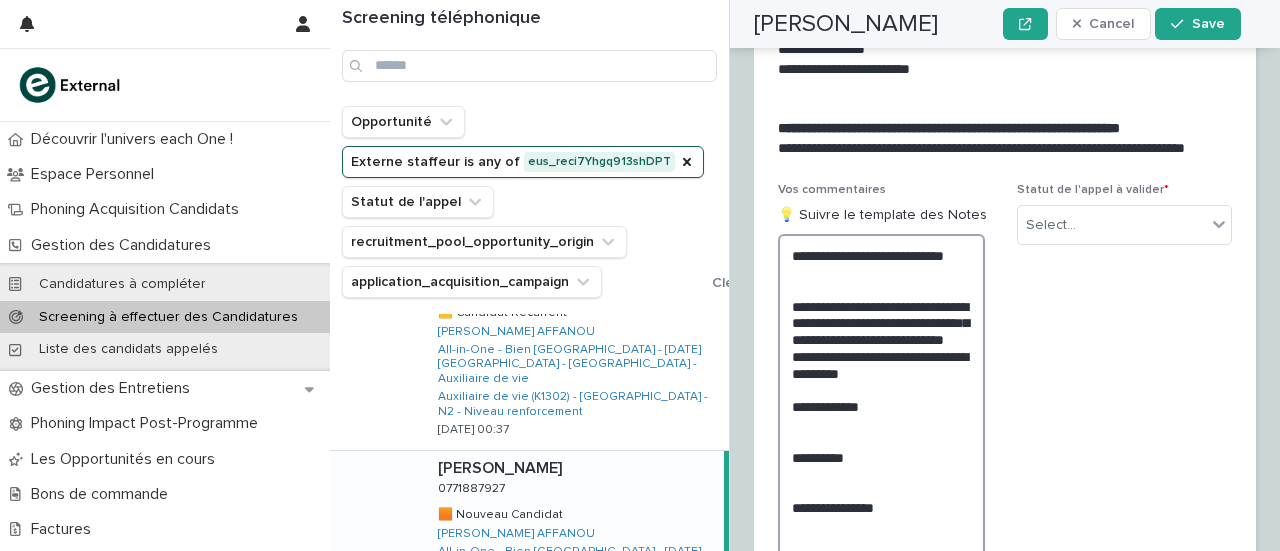 click on "**********" at bounding box center [881, 456] 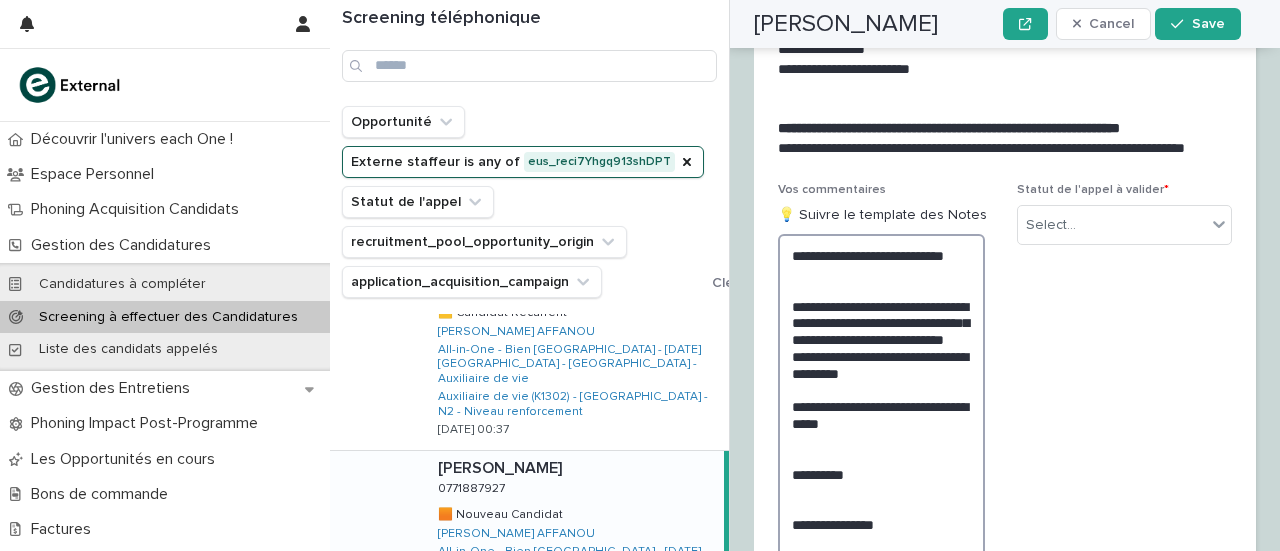 click on "**********" at bounding box center [881, 465] 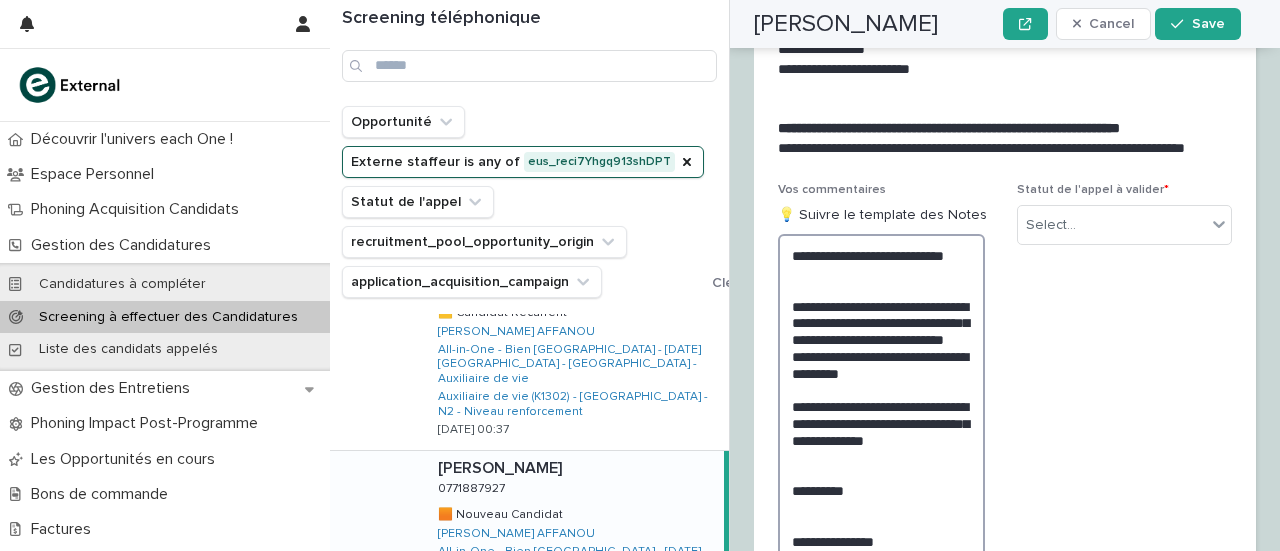click on "**********" at bounding box center [881, 481] 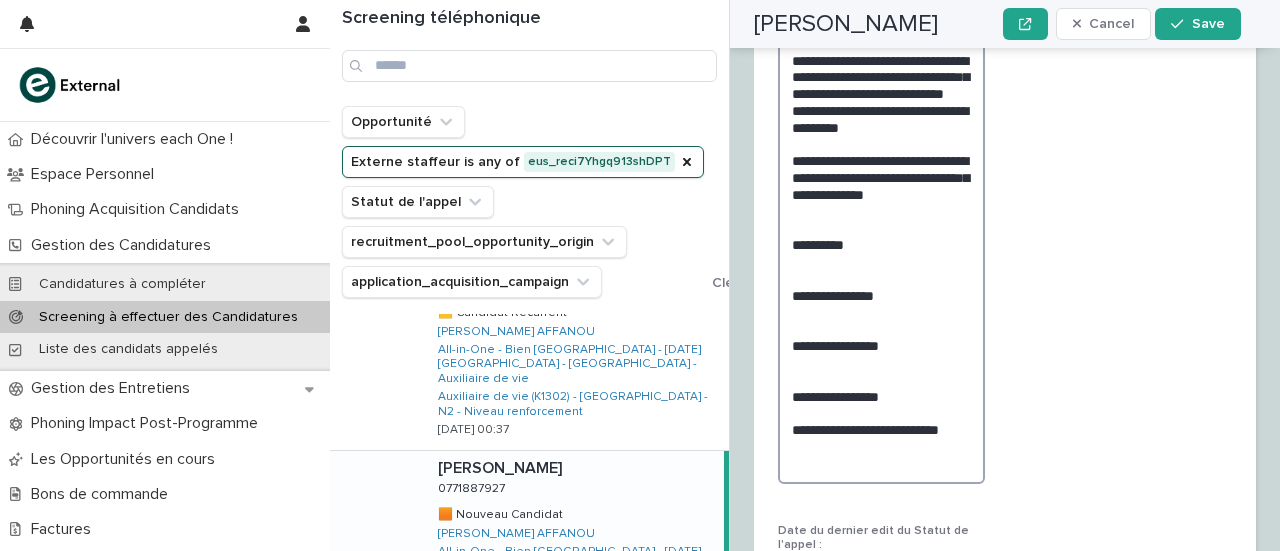 scroll, scrollTop: 3930, scrollLeft: 0, axis: vertical 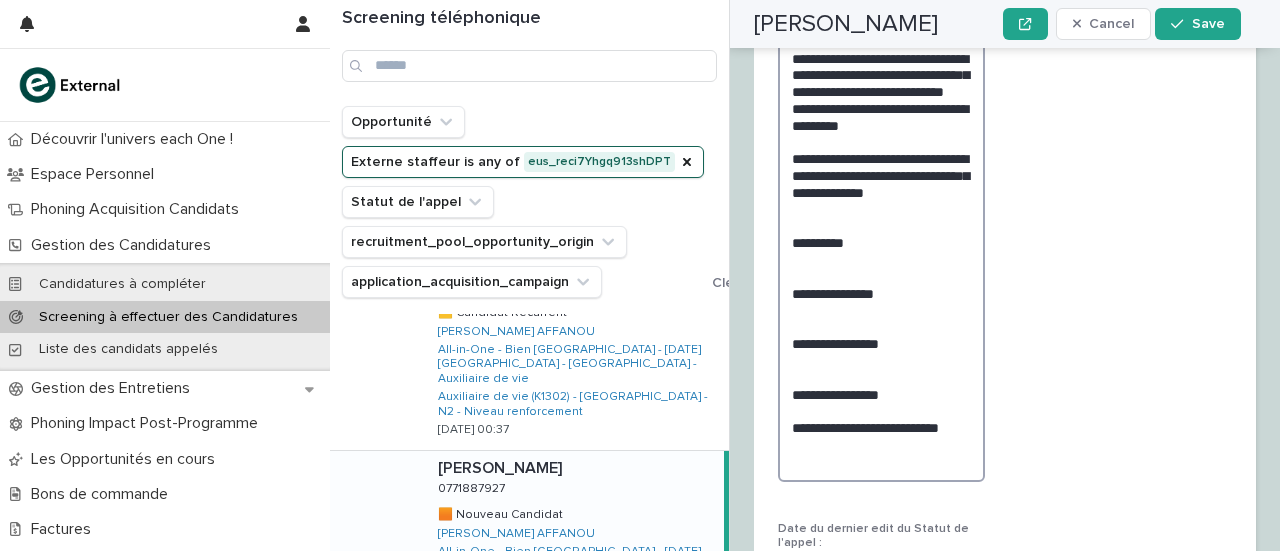 click on "**********" at bounding box center (881, 233) 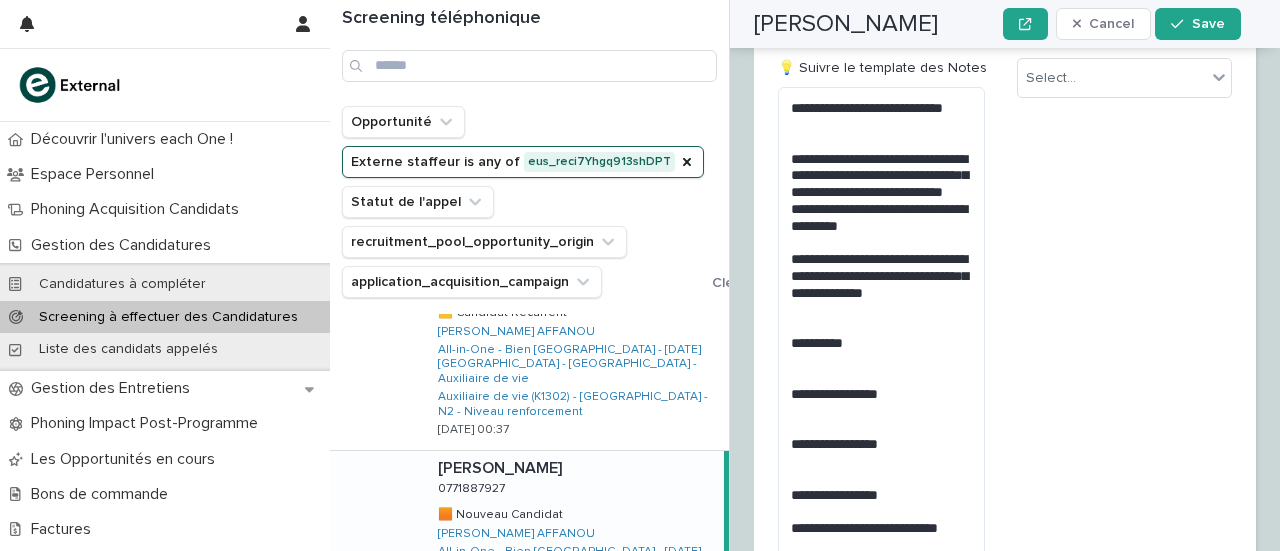 scroll, scrollTop: 3930, scrollLeft: 0, axis: vertical 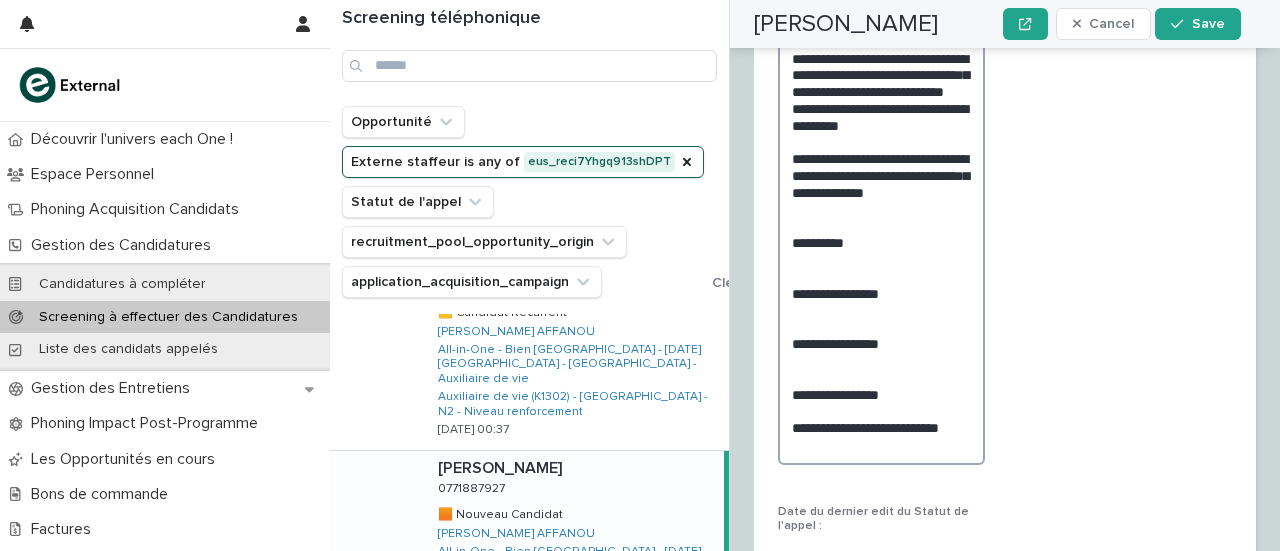 click on "**********" at bounding box center (881, 225) 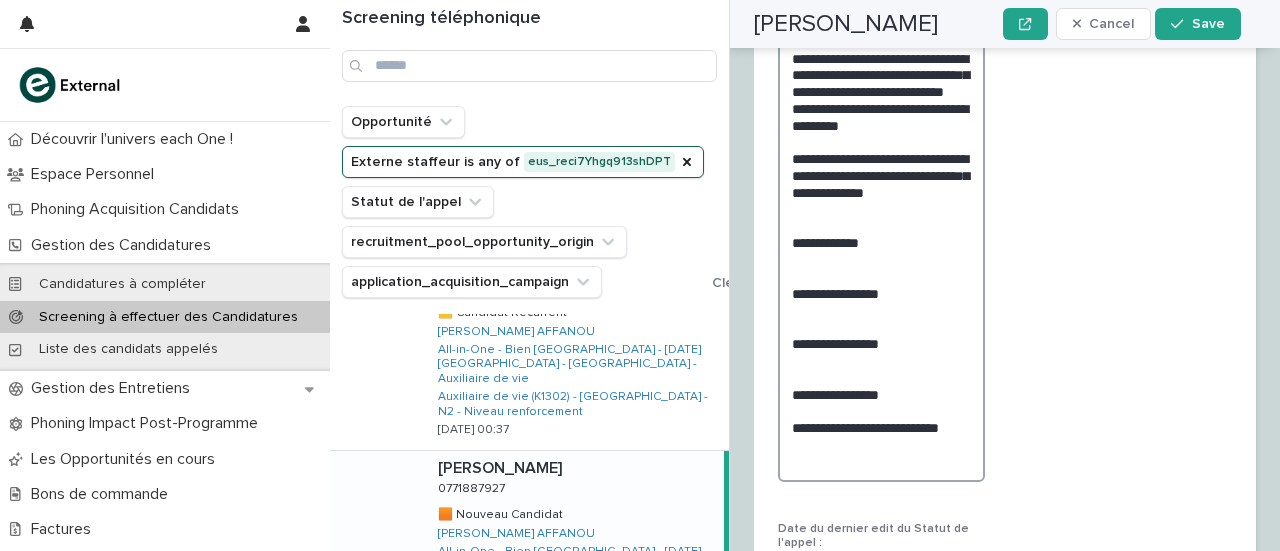 click on "**********" at bounding box center (881, 233) 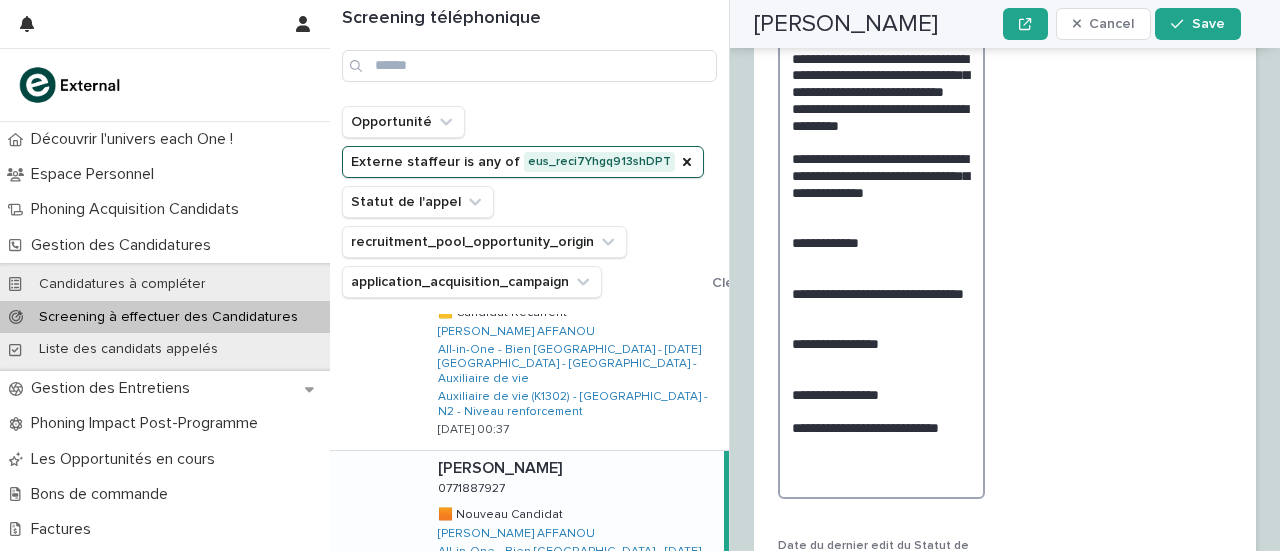 type on "**********" 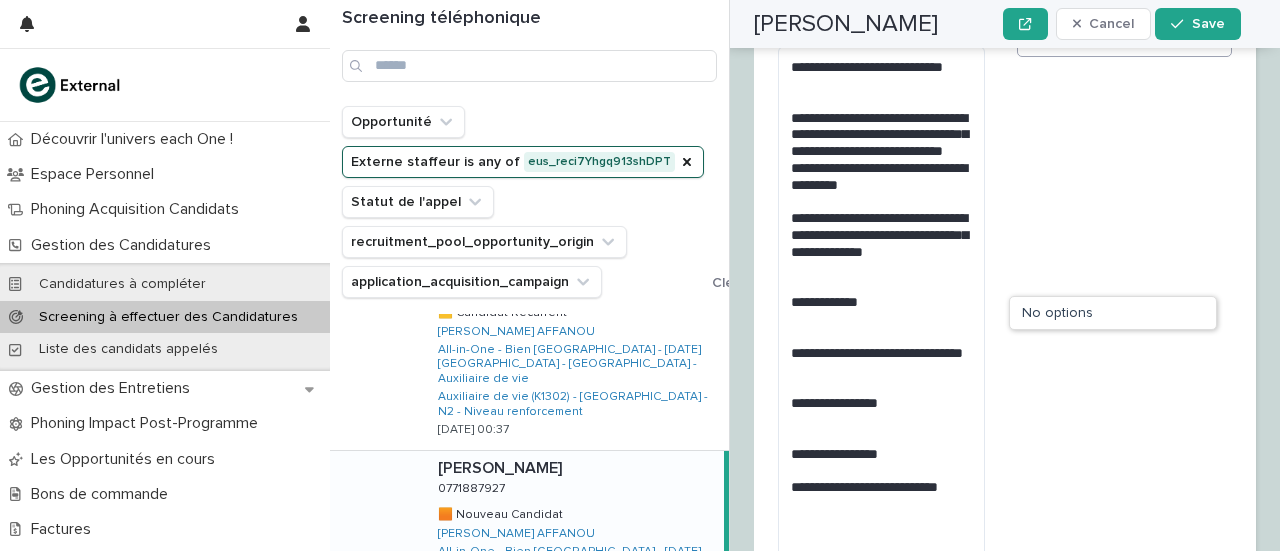 scroll, scrollTop: 3874, scrollLeft: 0, axis: vertical 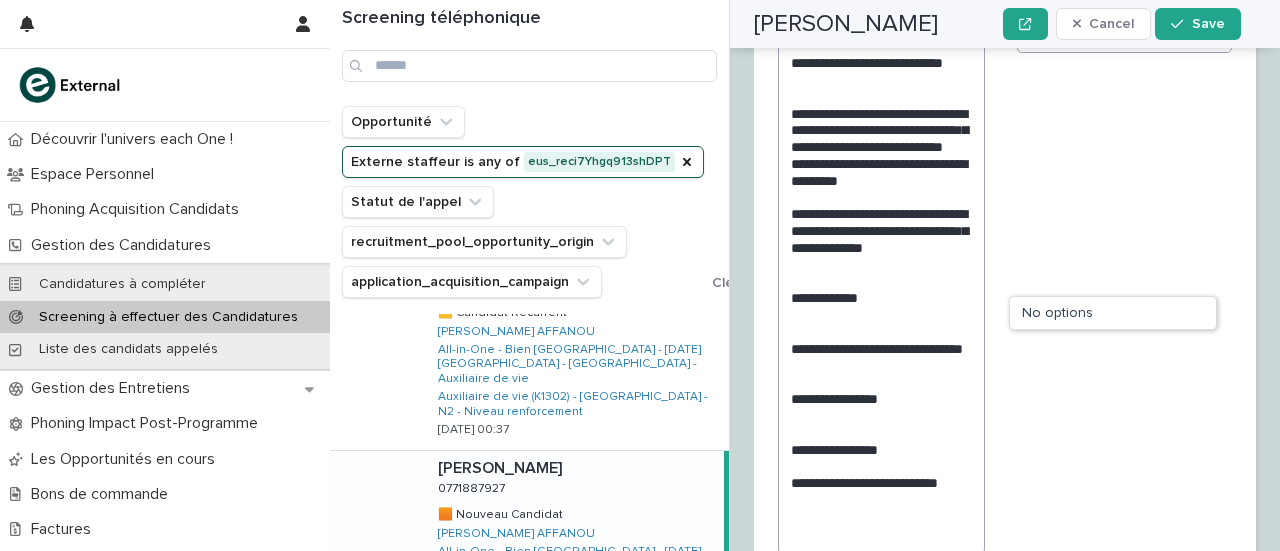type on "****" 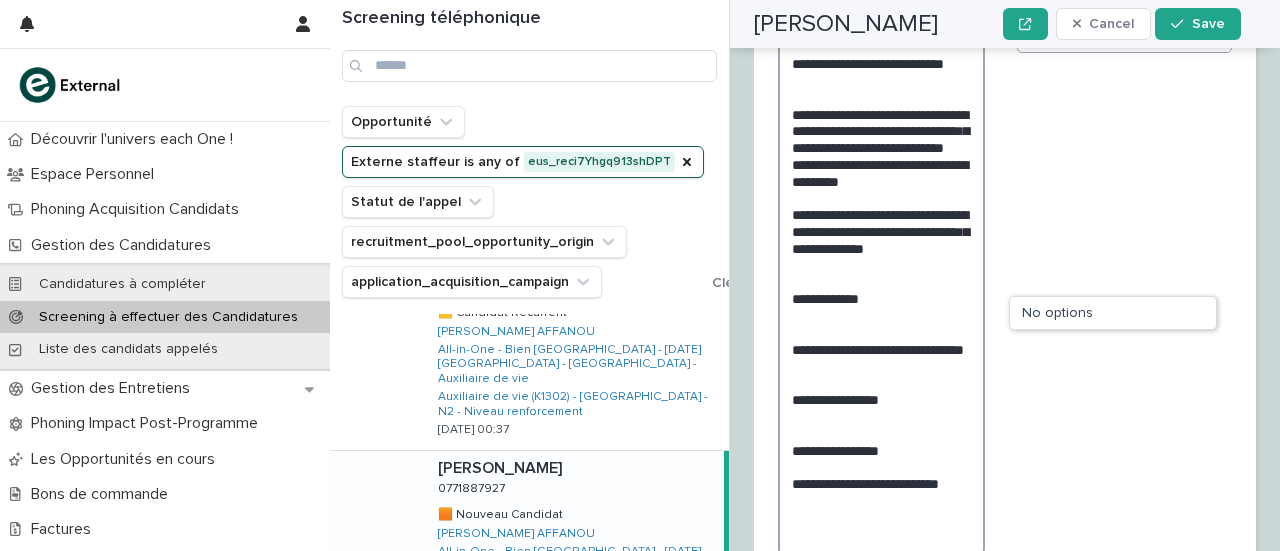 type 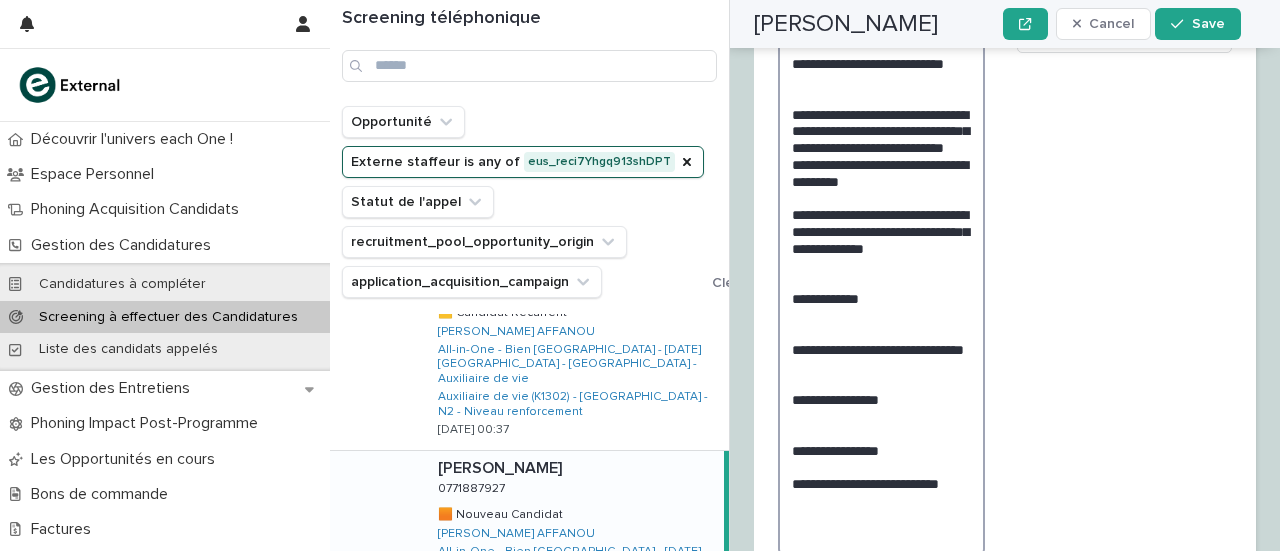 click on "**********" at bounding box center [881, 298] 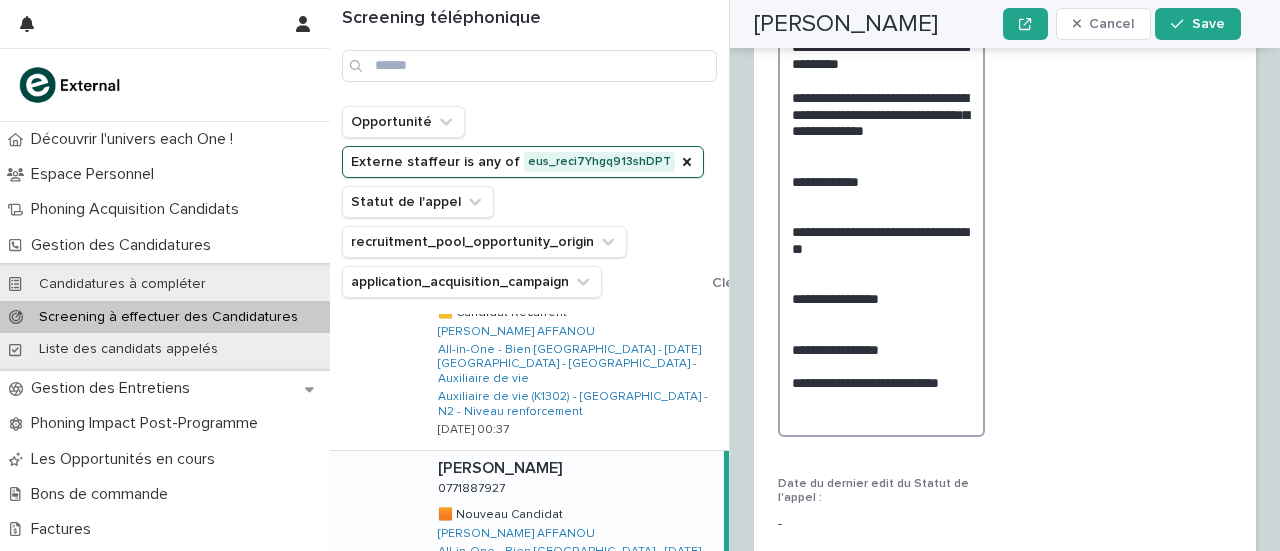 scroll, scrollTop: 3773, scrollLeft: 0, axis: vertical 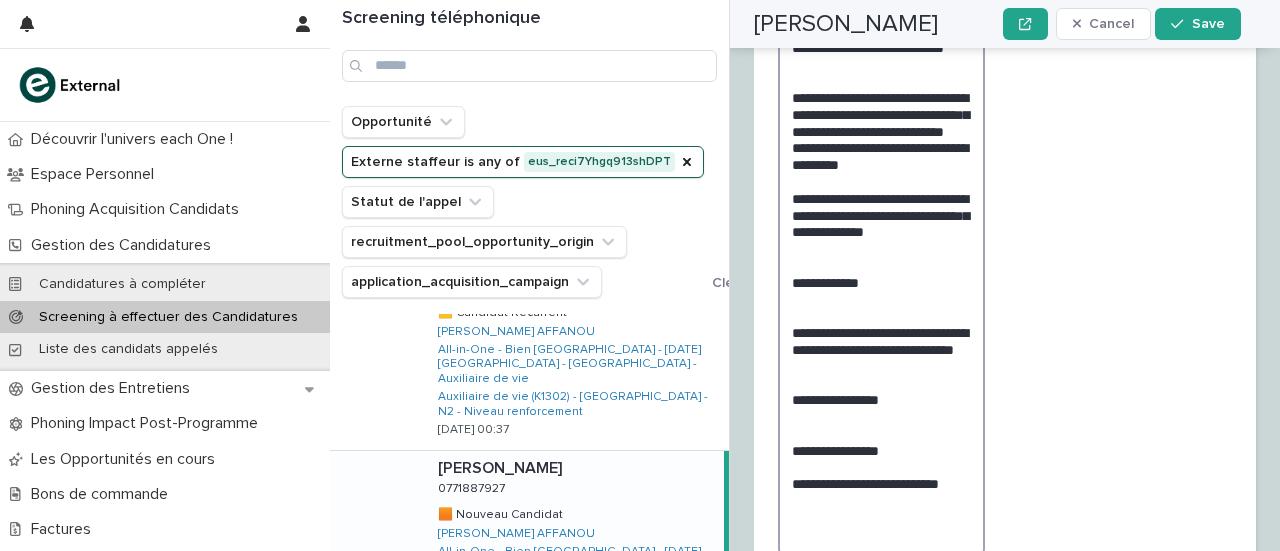 drag, startPoint x: 812, startPoint y: 324, endPoint x: 802, endPoint y: 175, distance: 149.33519 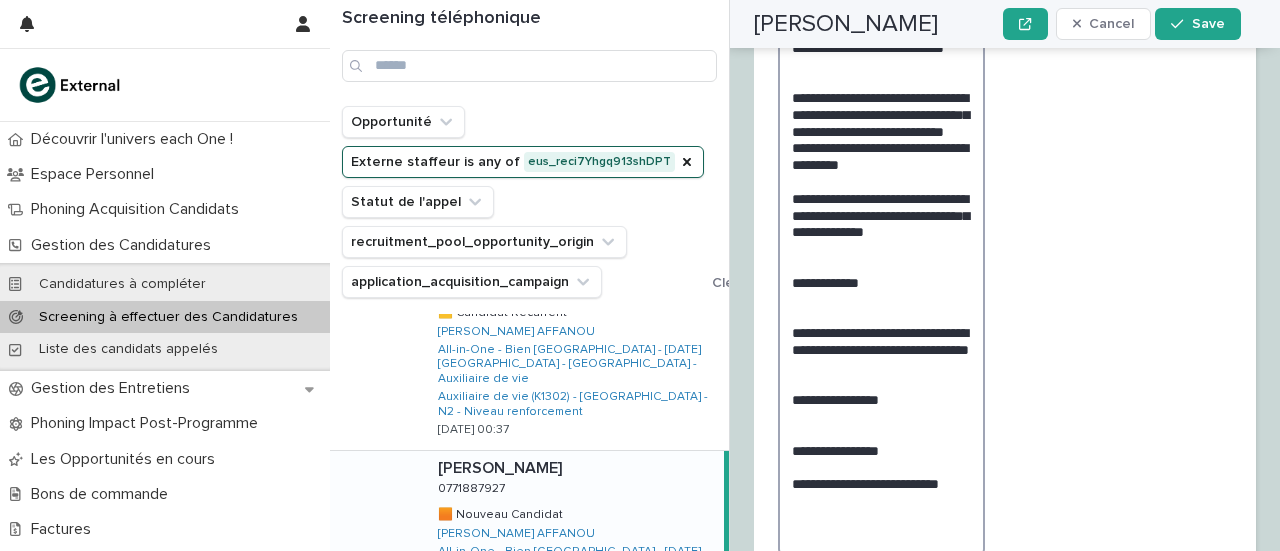 click on "**********" at bounding box center (881, 290) 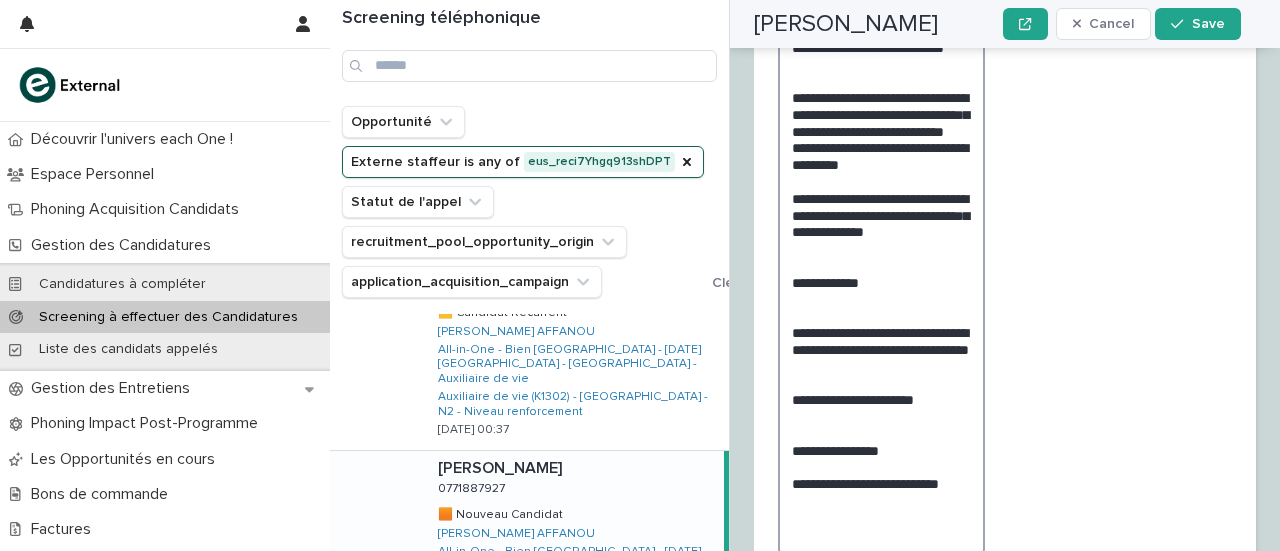 click on "**********" at bounding box center (881, 290) 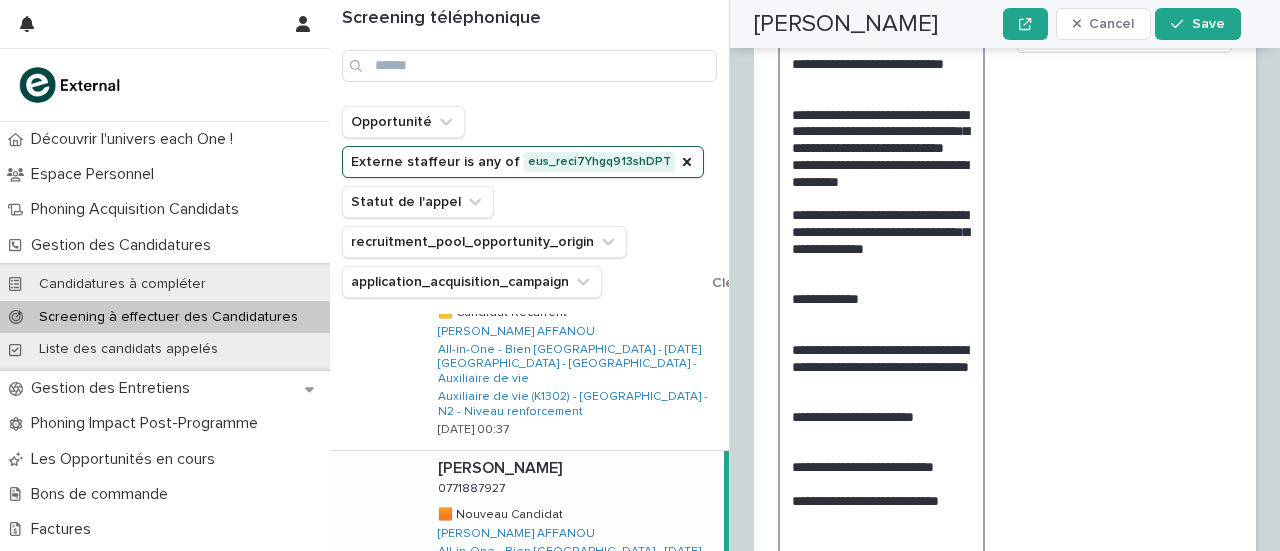 scroll, scrollTop: 3986, scrollLeft: 0, axis: vertical 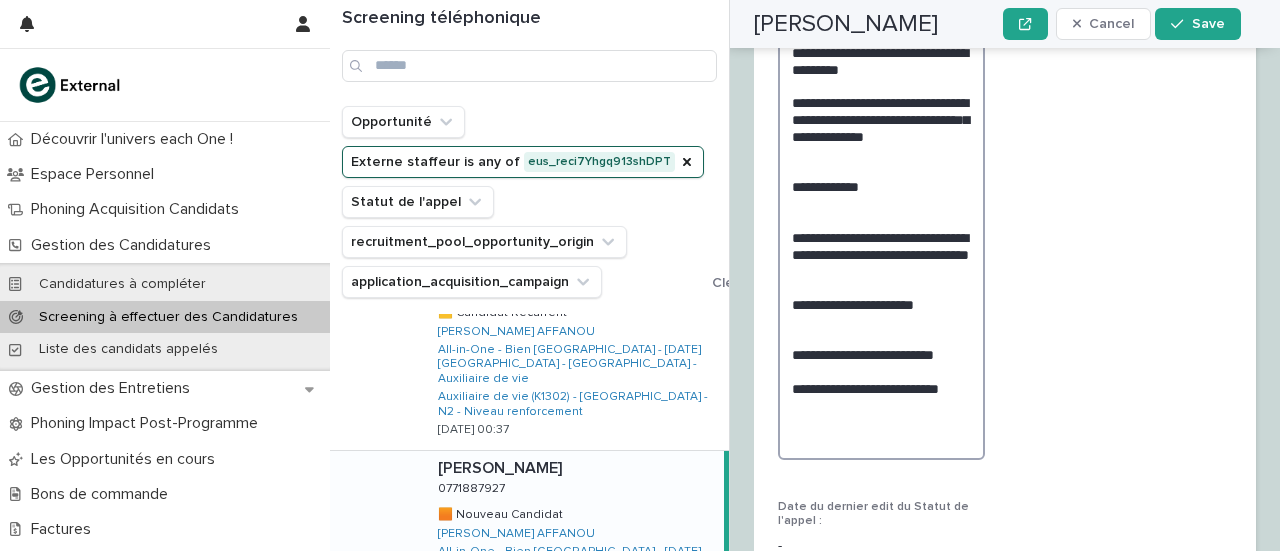 click on "**********" at bounding box center (881, 194) 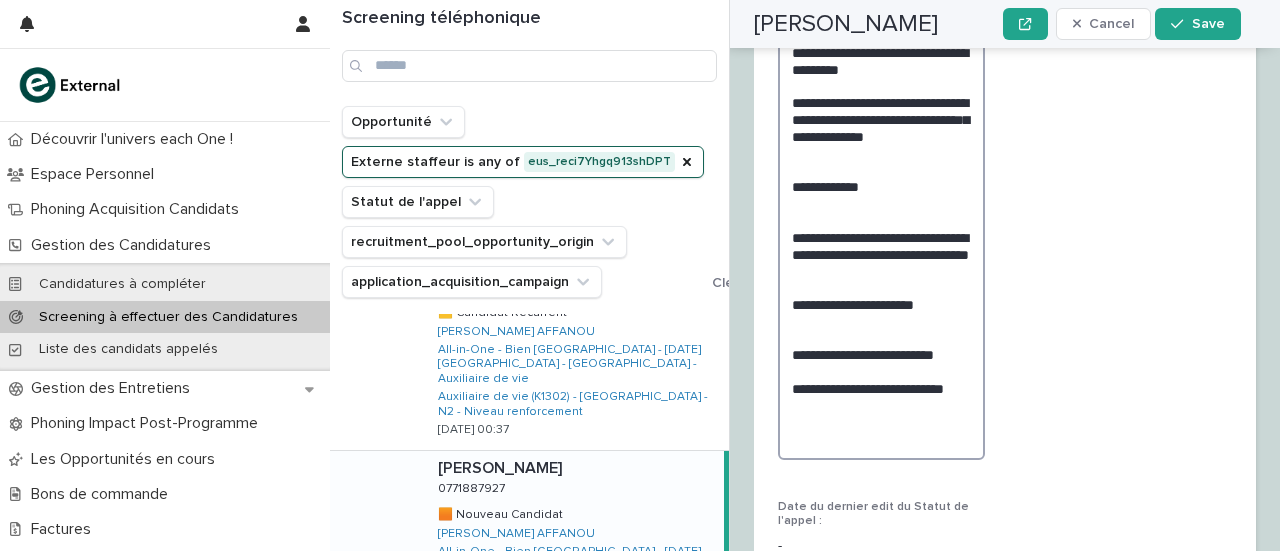 click on "**********" at bounding box center [881, 194] 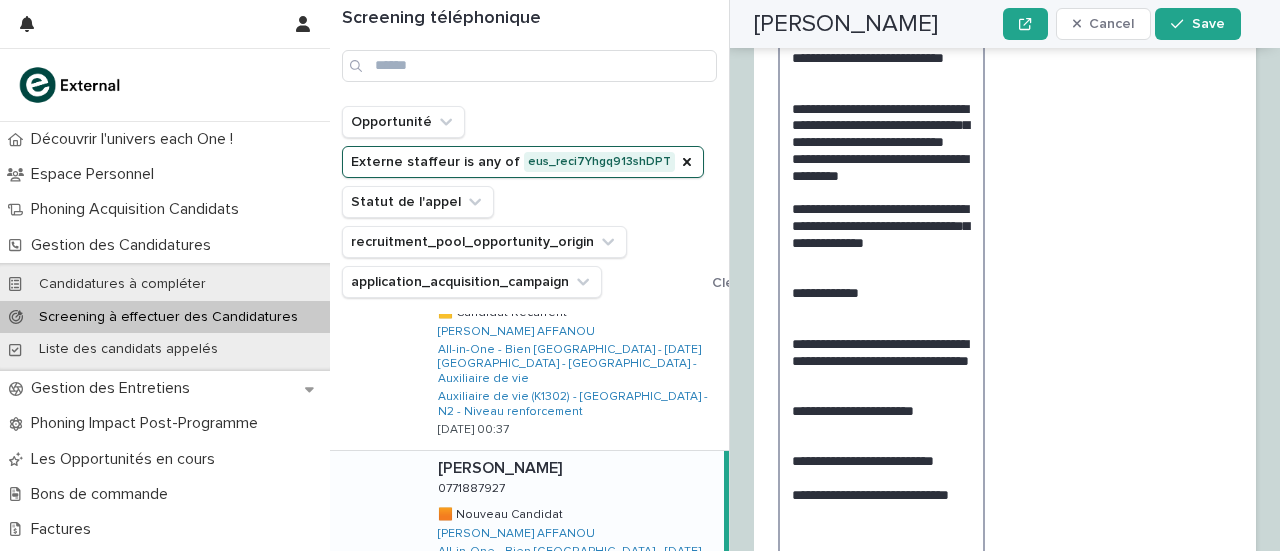 scroll, scrollTop: 3680, scrollLeft: 0, axis: vertical 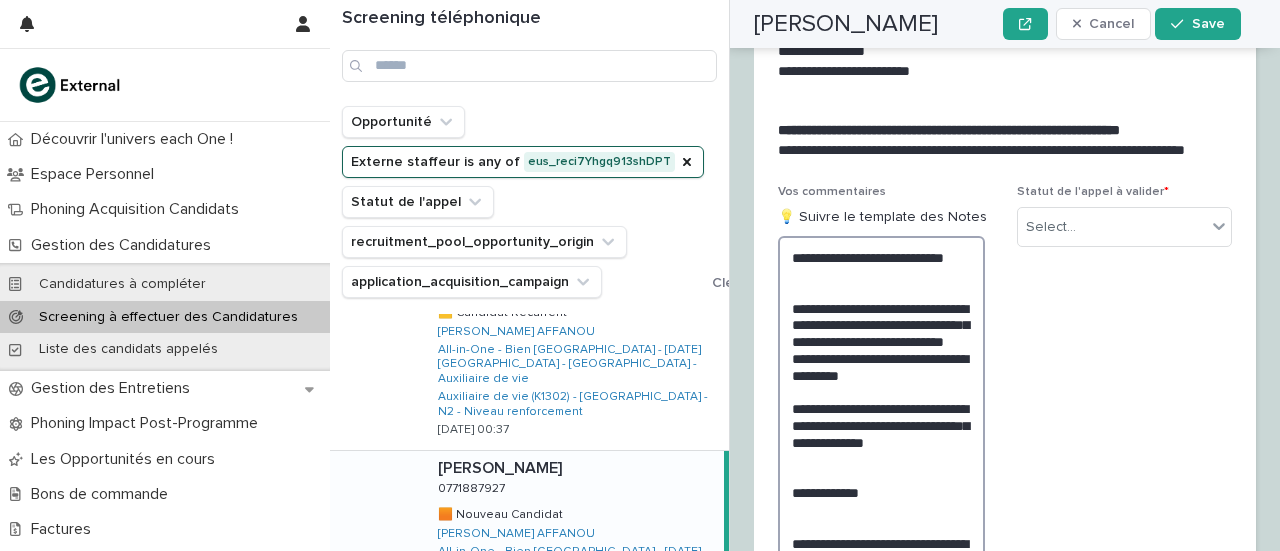 click on "**********" at bounding box center (881, 509) 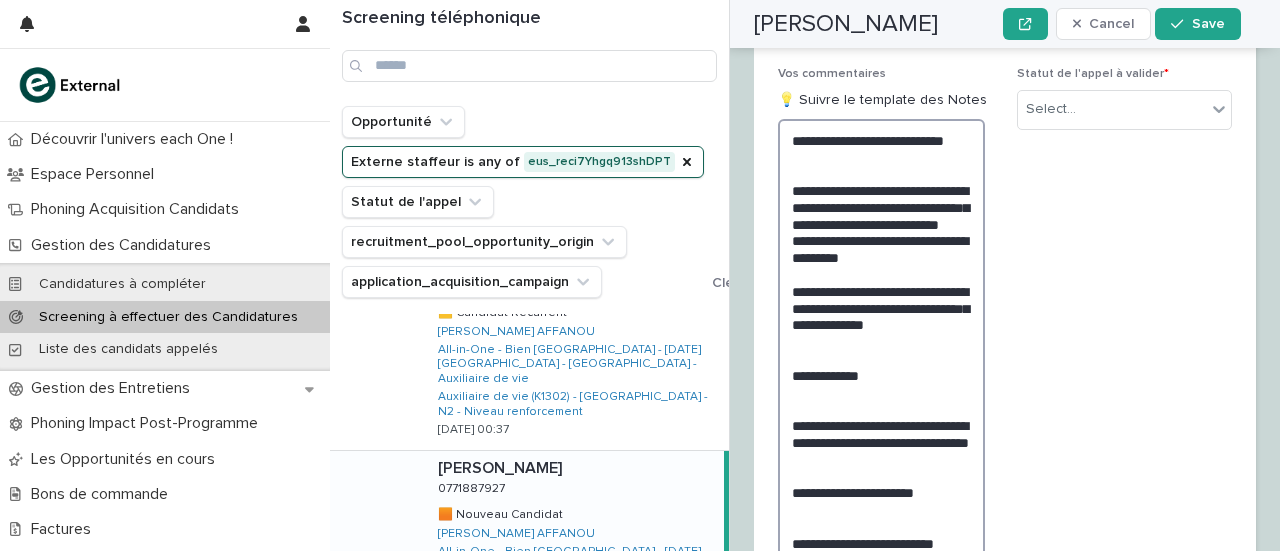 scroll, scrollTop: 3579, scrollLeft: 0, axis: vertical 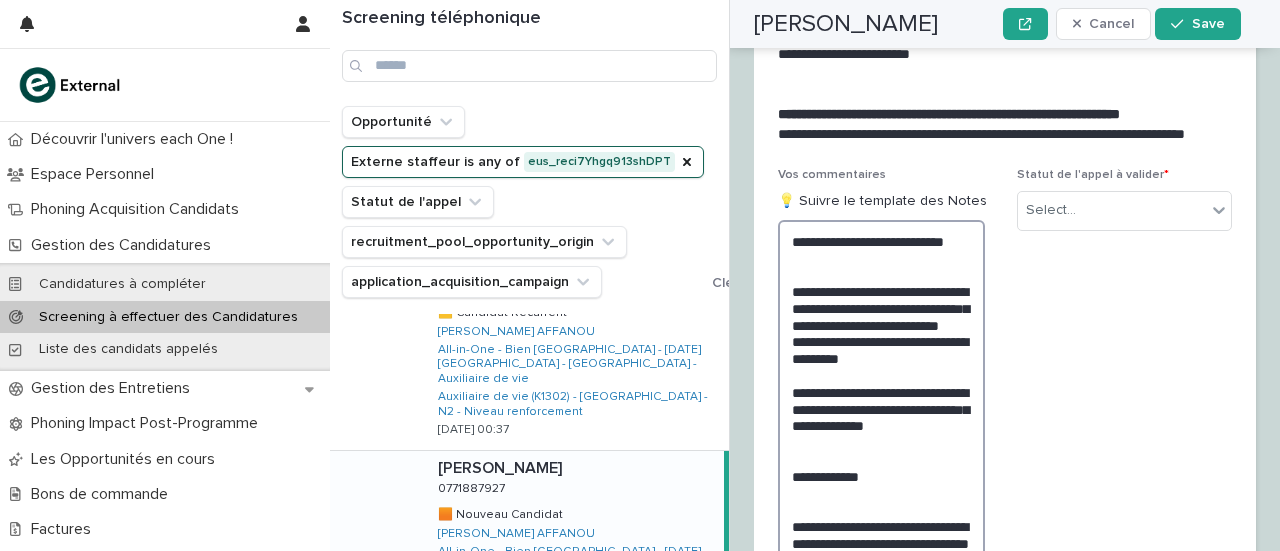 click on "**********" at bounding box center (881, 493) 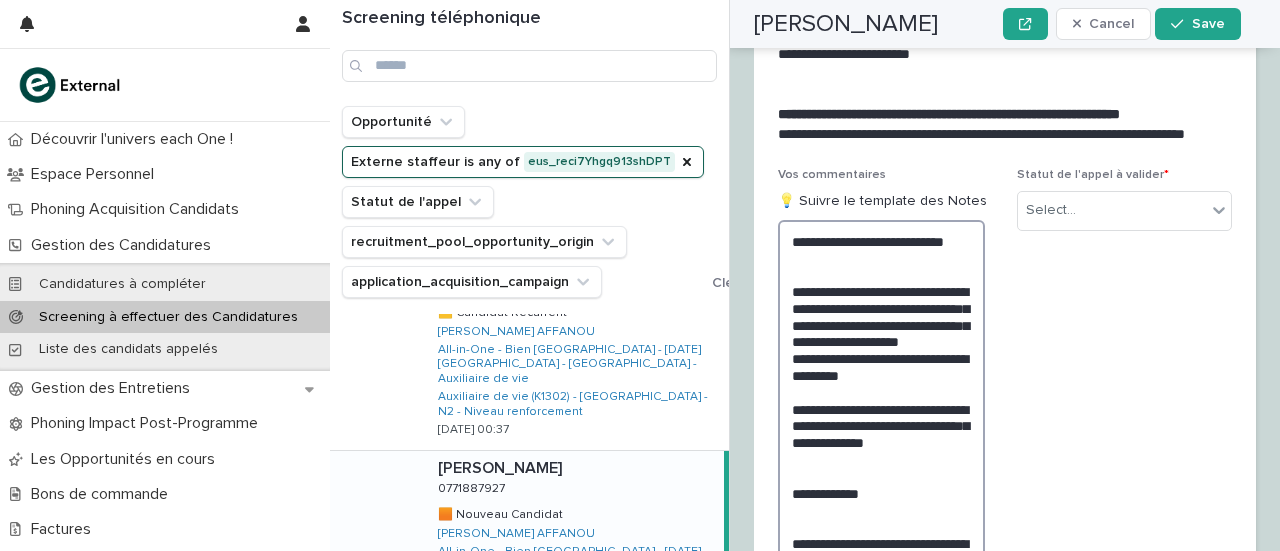 drag, startPoint x: 832, startPoint y: 295, endPoint x: 813, endPoint y: 217, distance: 80.280754 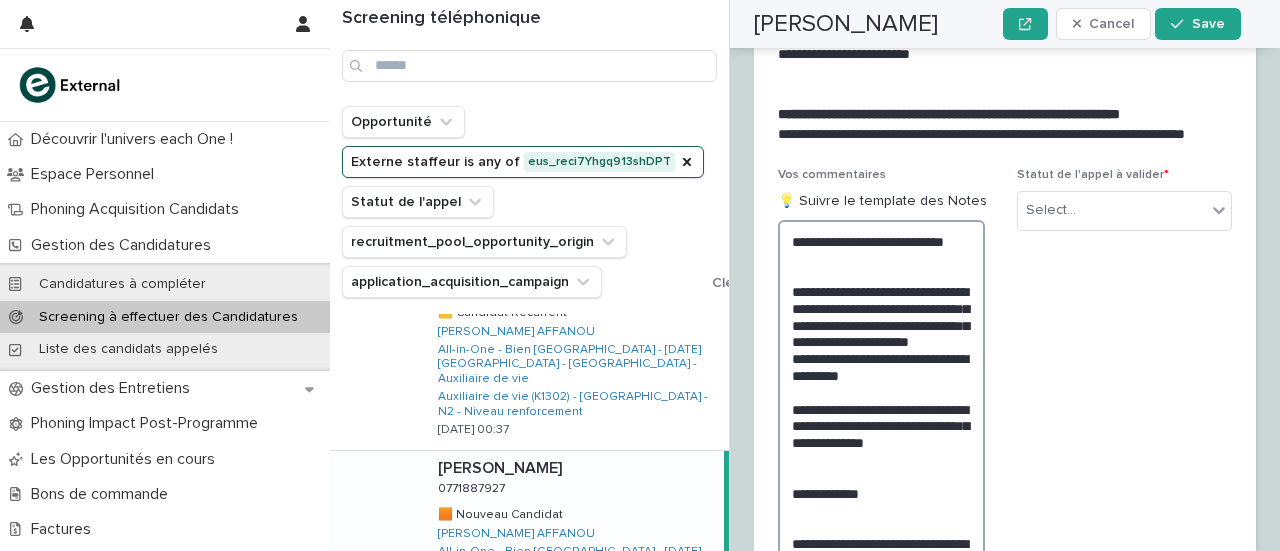 click on "**********" at bounding box center (881, 501) 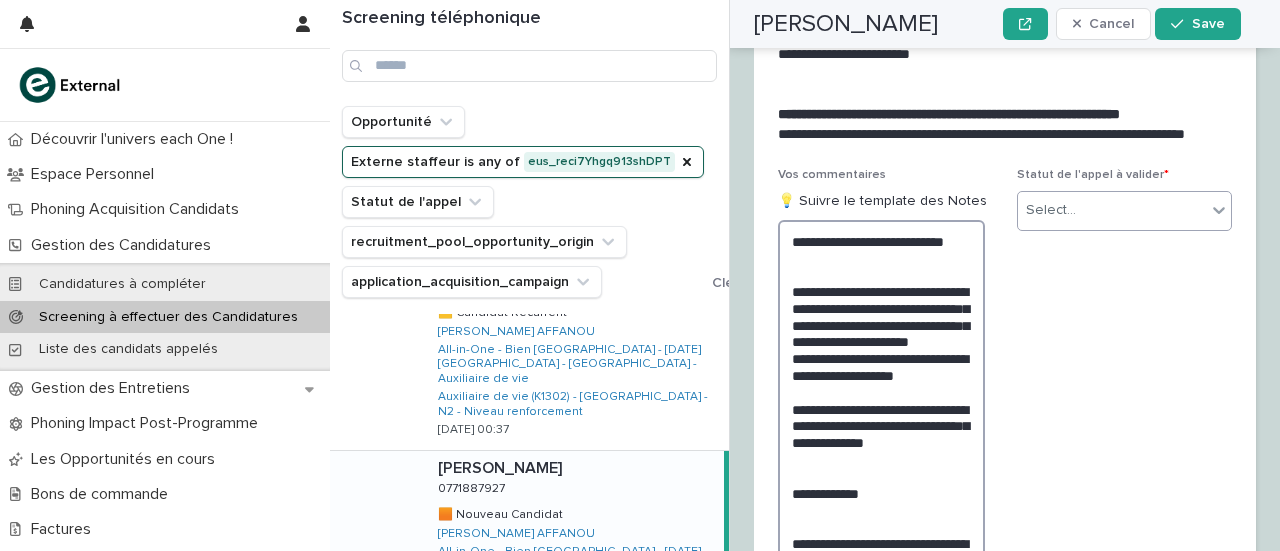 type on "**********" 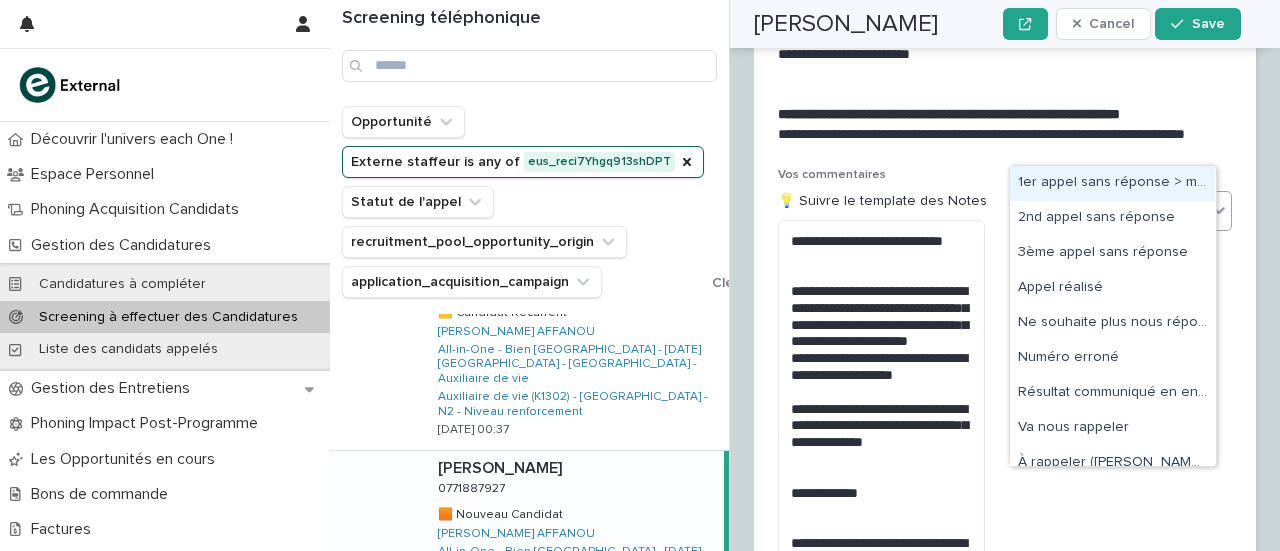 click on "Select..." at bounding box center (1051, 210) 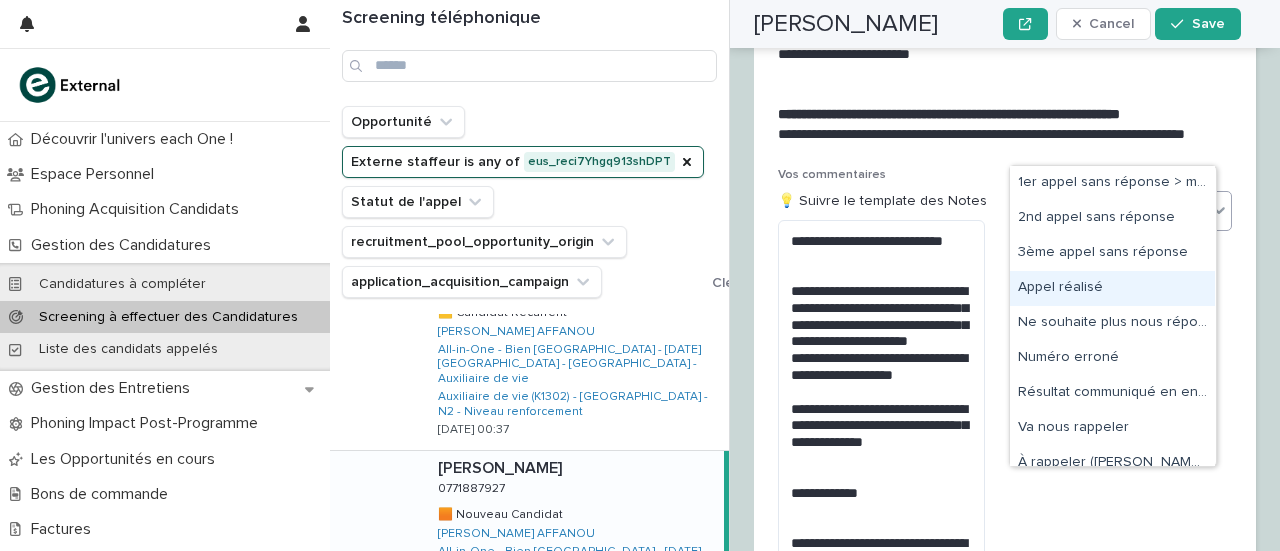 click on "Appel réalisé" at bounding box center [1112, 288] 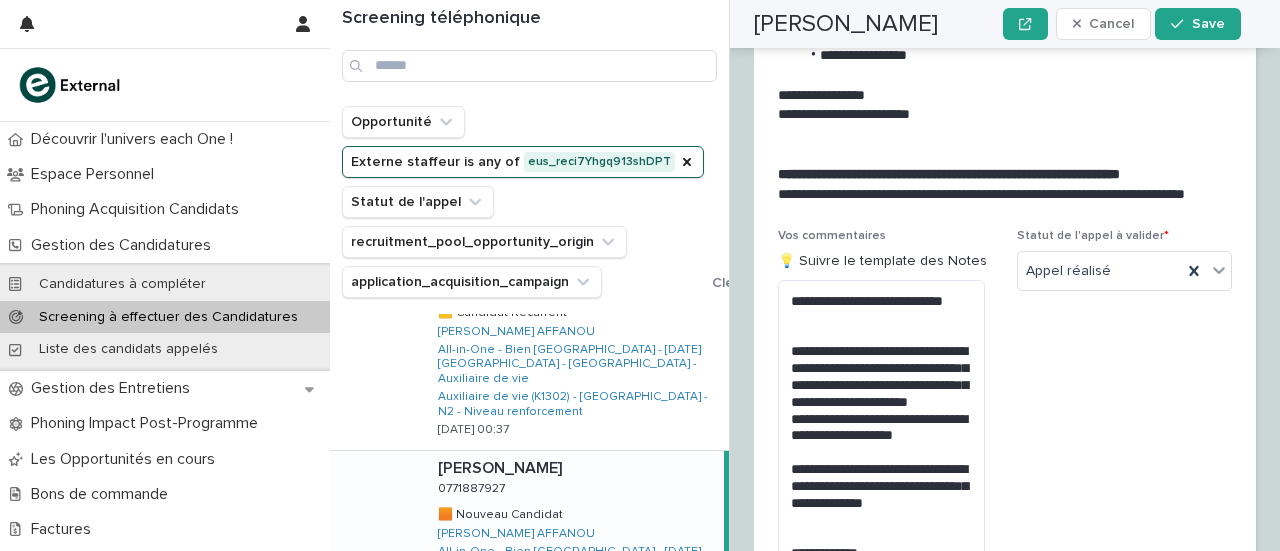click on "Statut de l'appel à valider * Appel réalisé" at bounding box center (1124, 527) 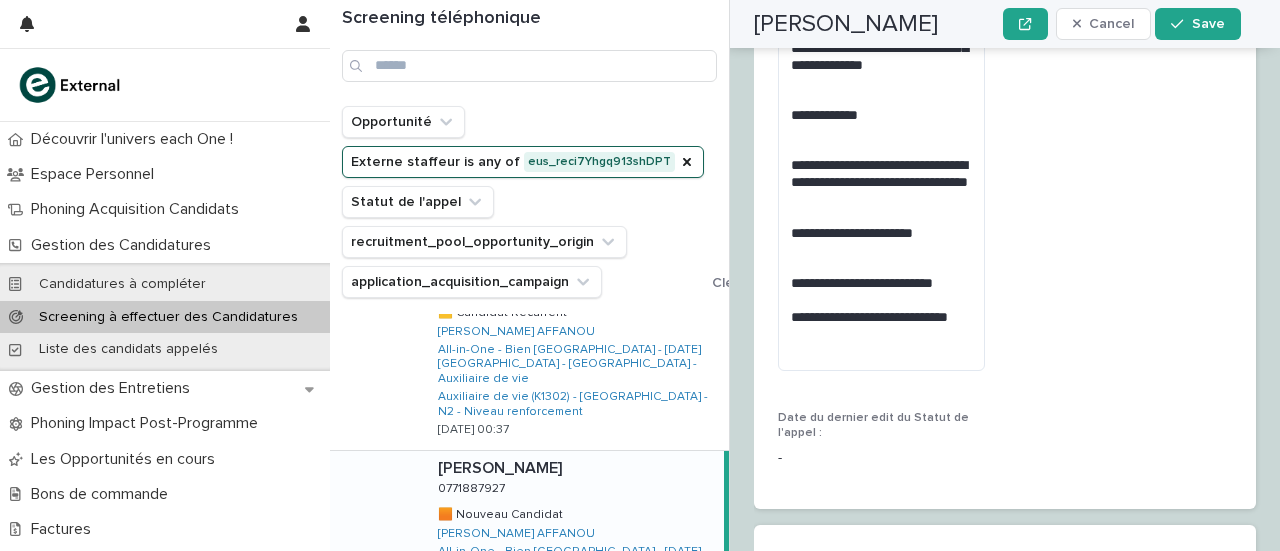 scroll, scrollTop: 4018, scrollLeft: 0, axis: vertical 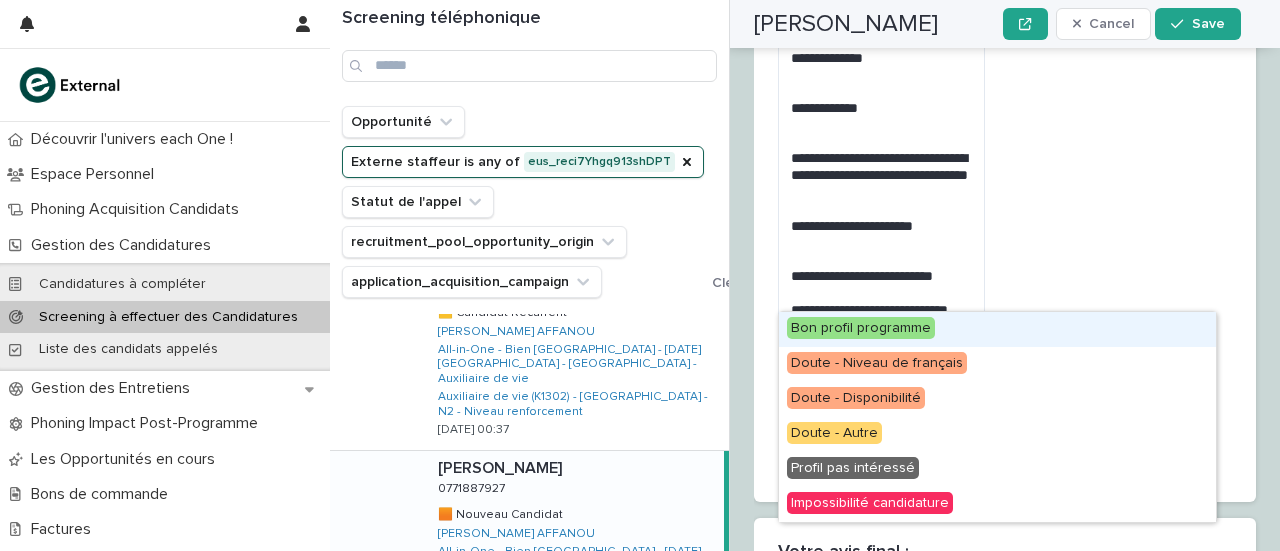 click on "Select..." at bounding box center (1005, 608) 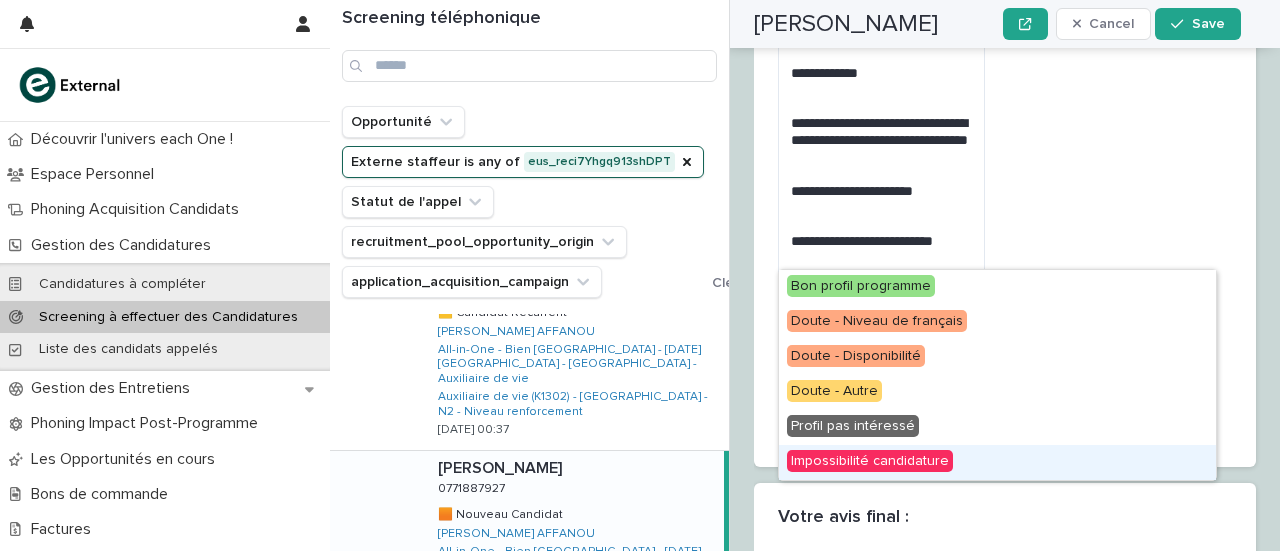 scroll, scrollTop: 4066, scrollLeft: 0, axis: vertical 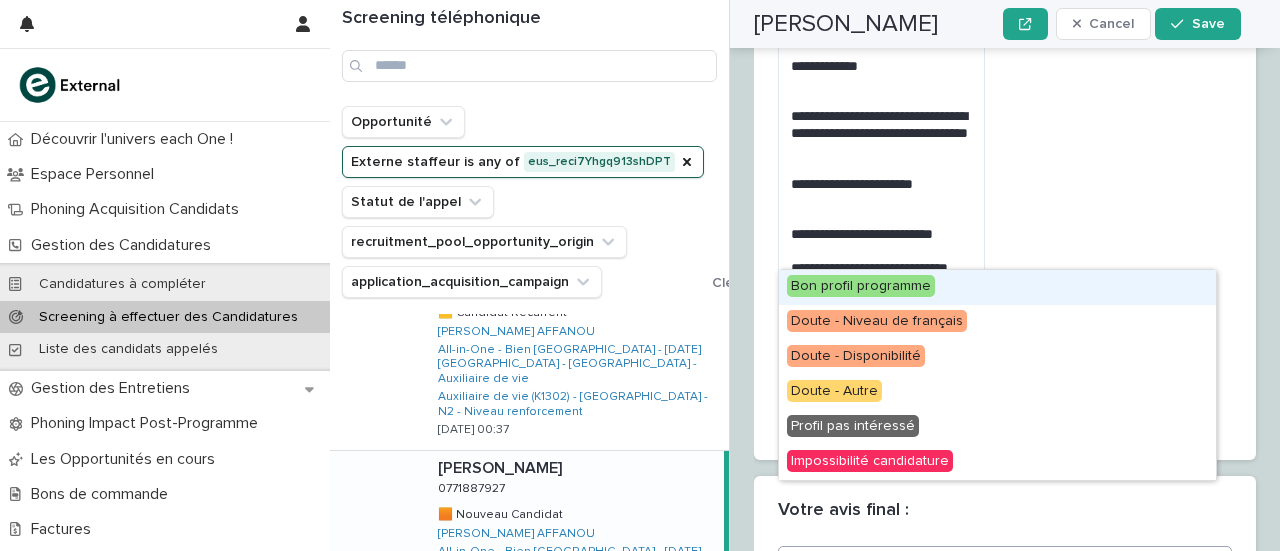 click on "Bon profil programme" at bounding box center [861, 286] 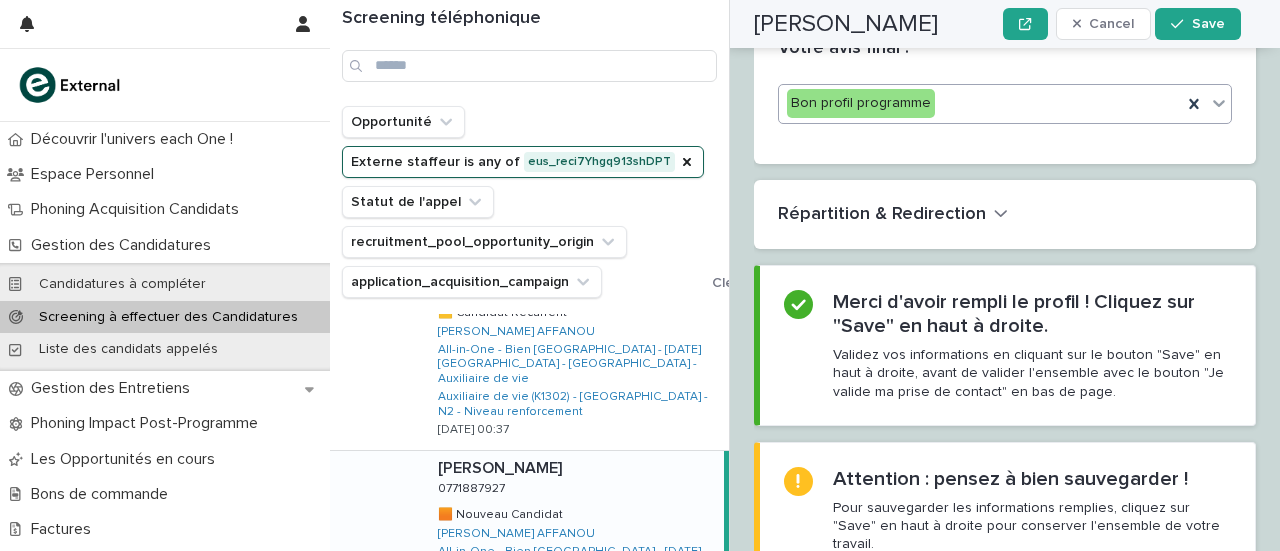 scroll, scrollTop: 4543, scrollLeft: 0, axis: vertical 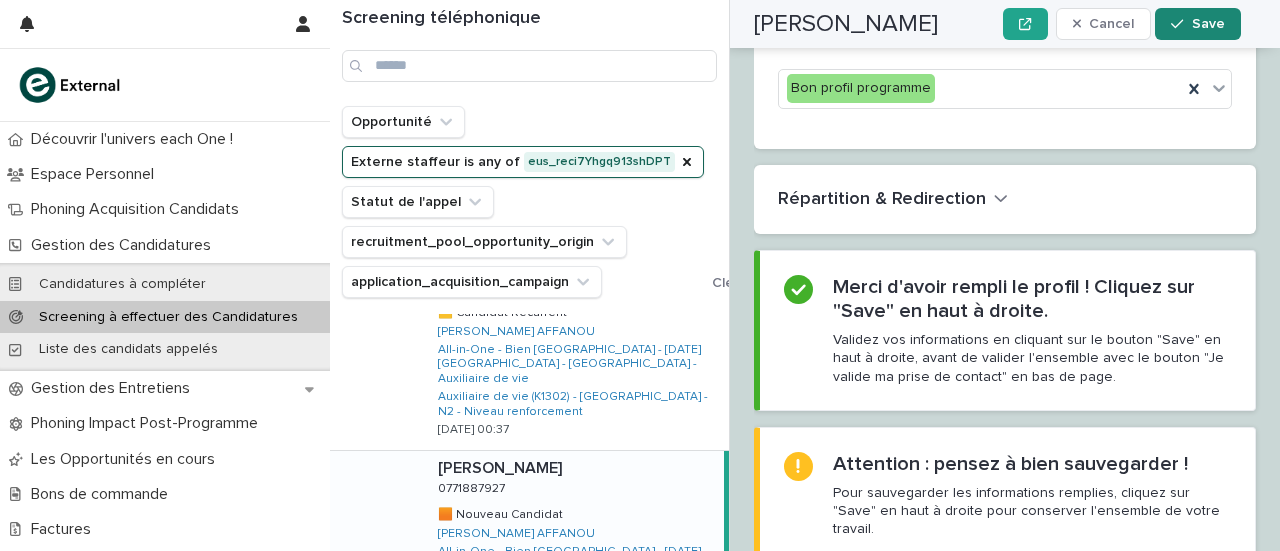 click on "Save" at bounding box center (1208, 24) 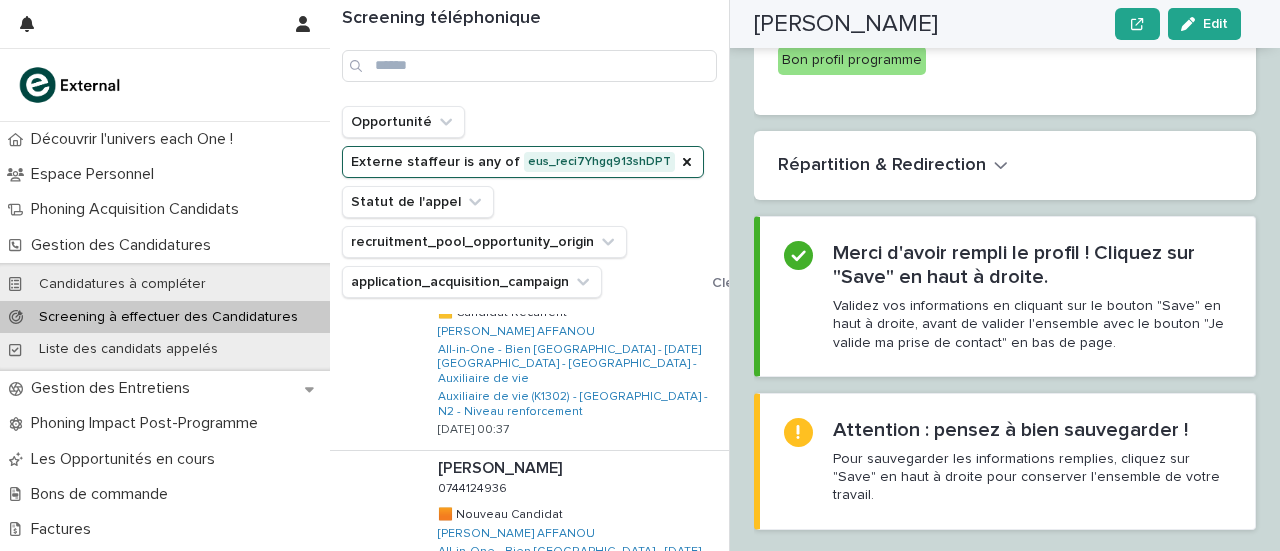 scroll, scrollTop: 4362, scrollLeft: 0, axis: vertical 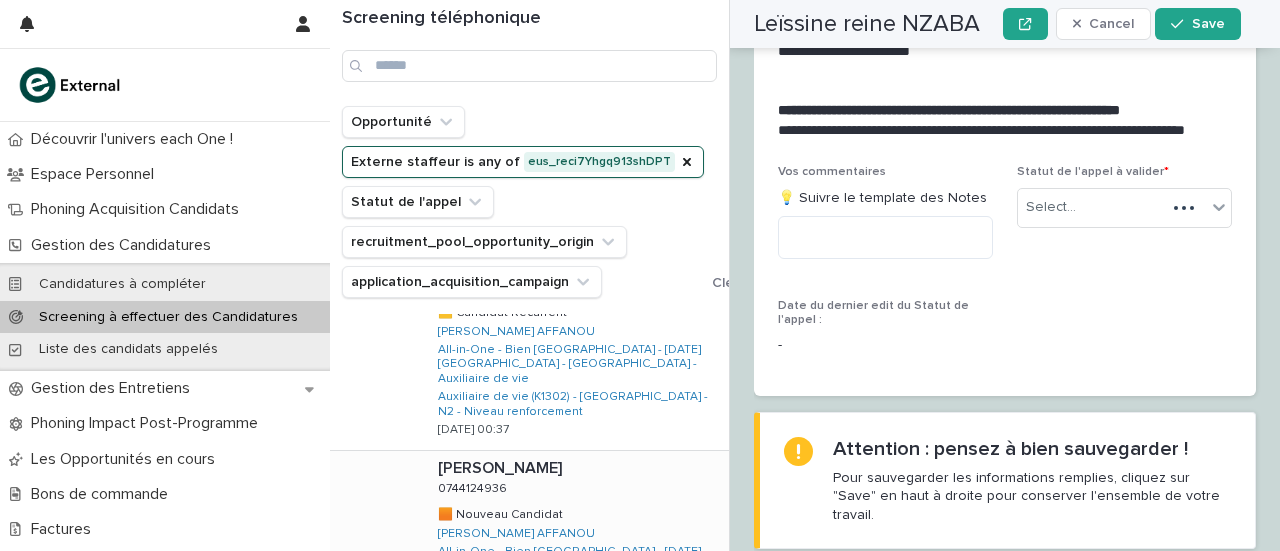 click on "Aziza RASA Aziza RASA   0744124936 0744124936   🟧 Nouveau Candidat 🟧 Nouveau Candidat   Donatie MOULOMBA AFFANOU   All-in-One - Bien Vieillir - 20 - Juillet 2025 - Île-de-France - Auxiliaire de vie   Auxiliaire de vie (K1302) - Île-de-France - N2 - Niveau renforcement   12/7/2025 18:39" at bounding box center (575, 544) 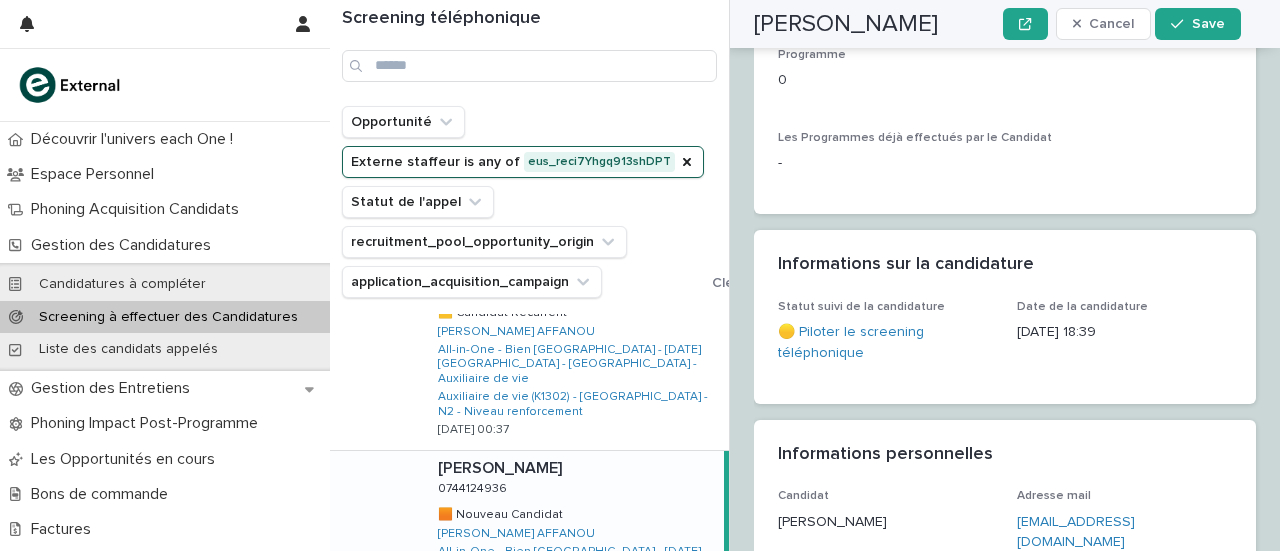 scroll, scrollTop: 1282, scrollLeft: 0, axis: vertical 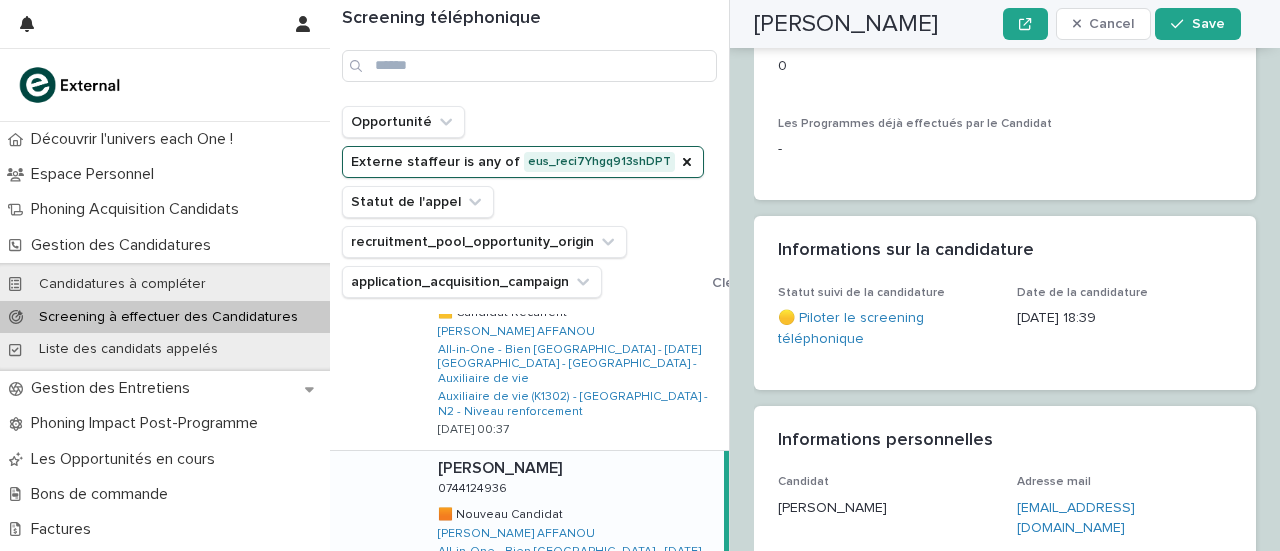 drag, startPoint x: 1025, startPoint y: 367, endPoint x: 1168, endPoint y: 261, distance: 178.0028 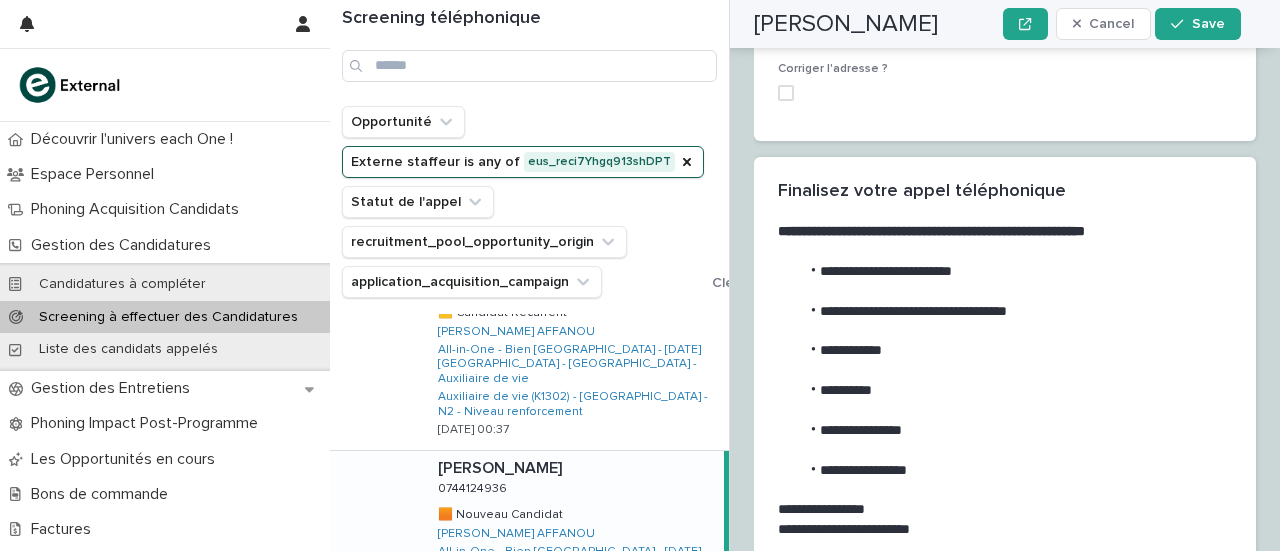 scroll, scrollTop: 3393, scrollLeft: 0, axis: vertical 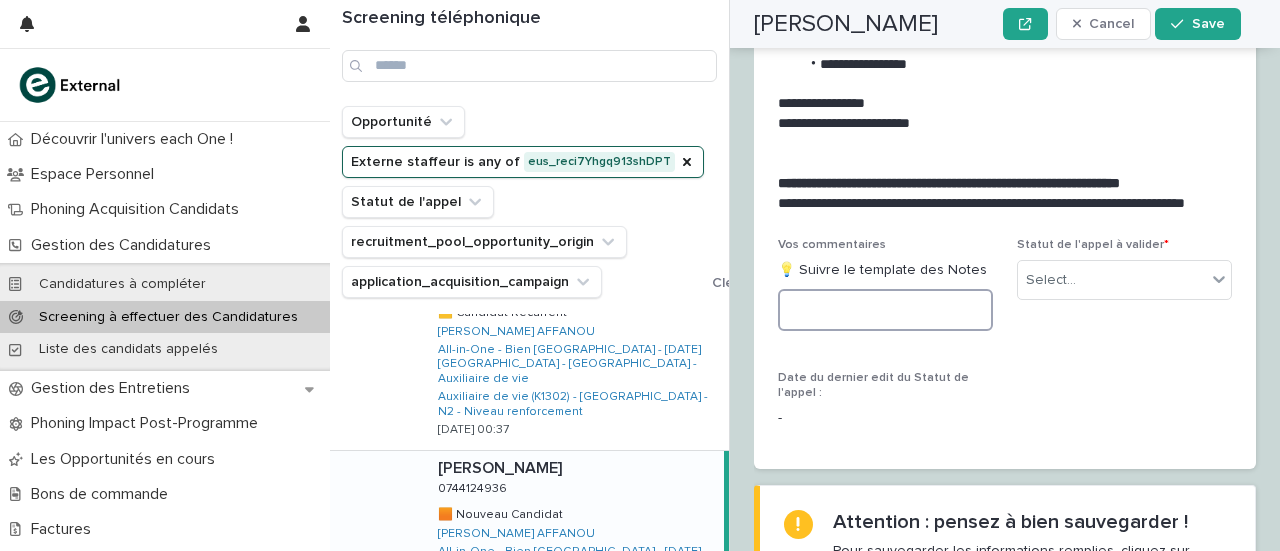 click at bounding box center (885, 310) 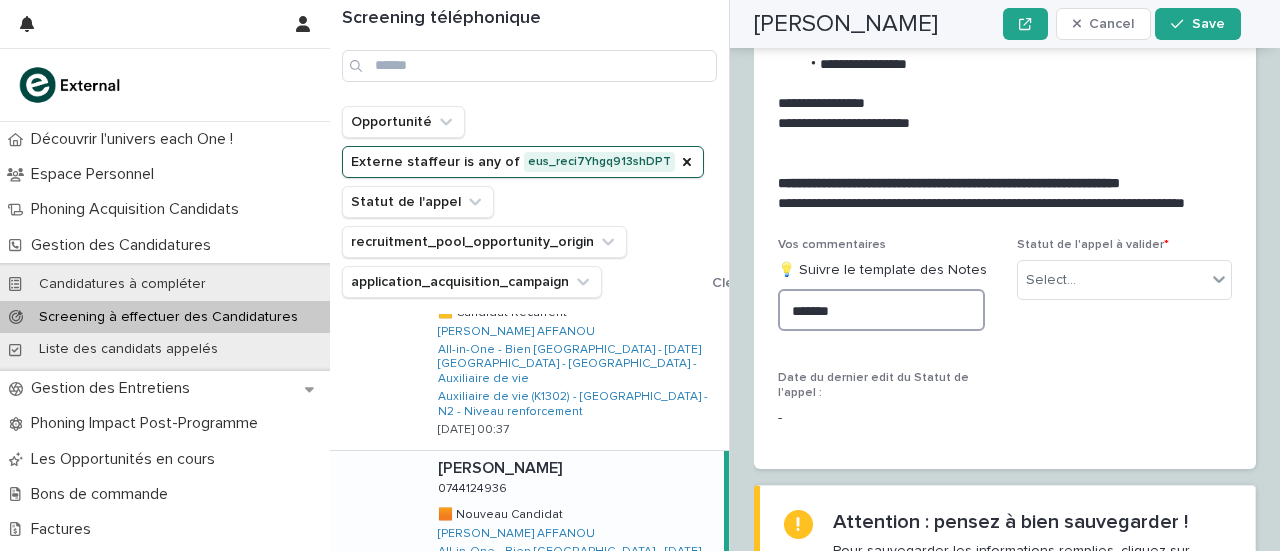 click on "*******" at bounding box center [881, 310] 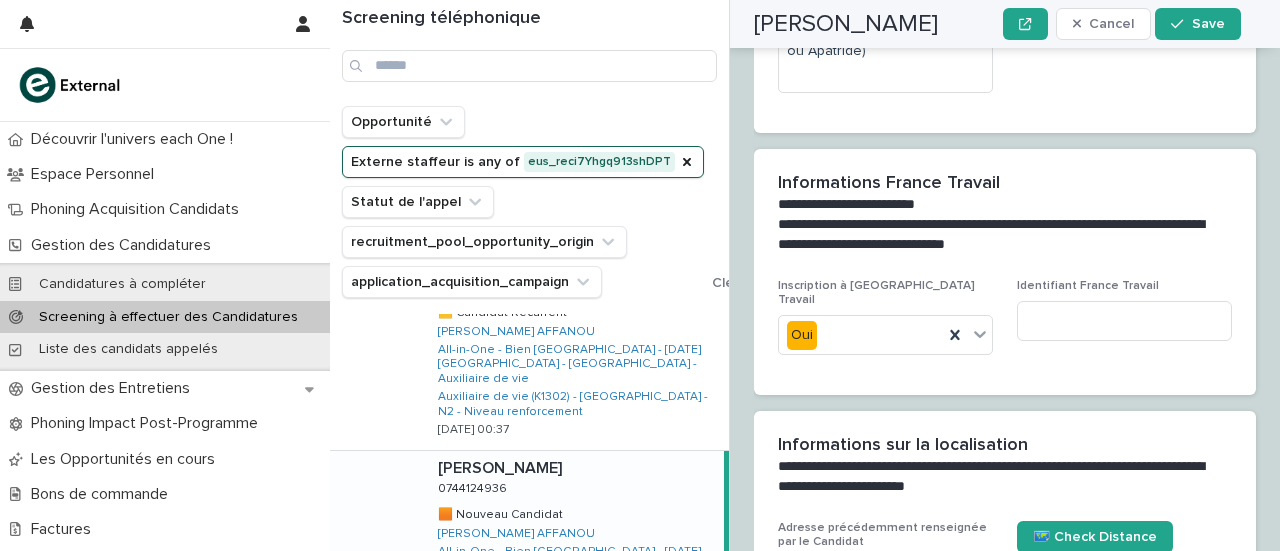 scroll, scrollTop: 2426, scrollLeft: 0, axis: vertical 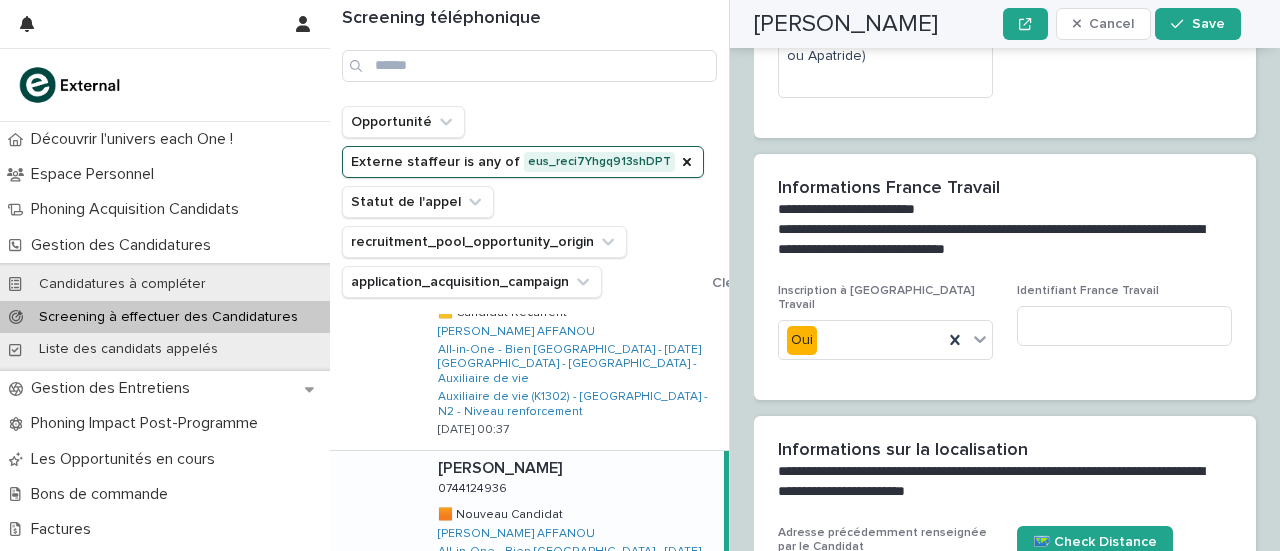 type on "**********" 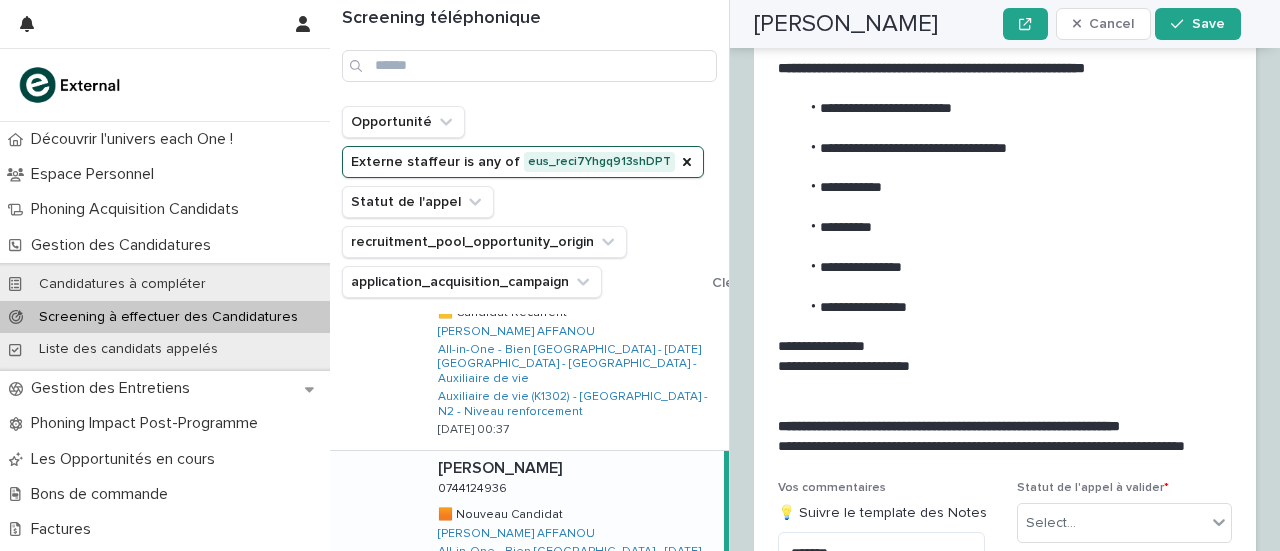 scroll, scrollTop: 3410, scrollLeft: 0, axis: vertical 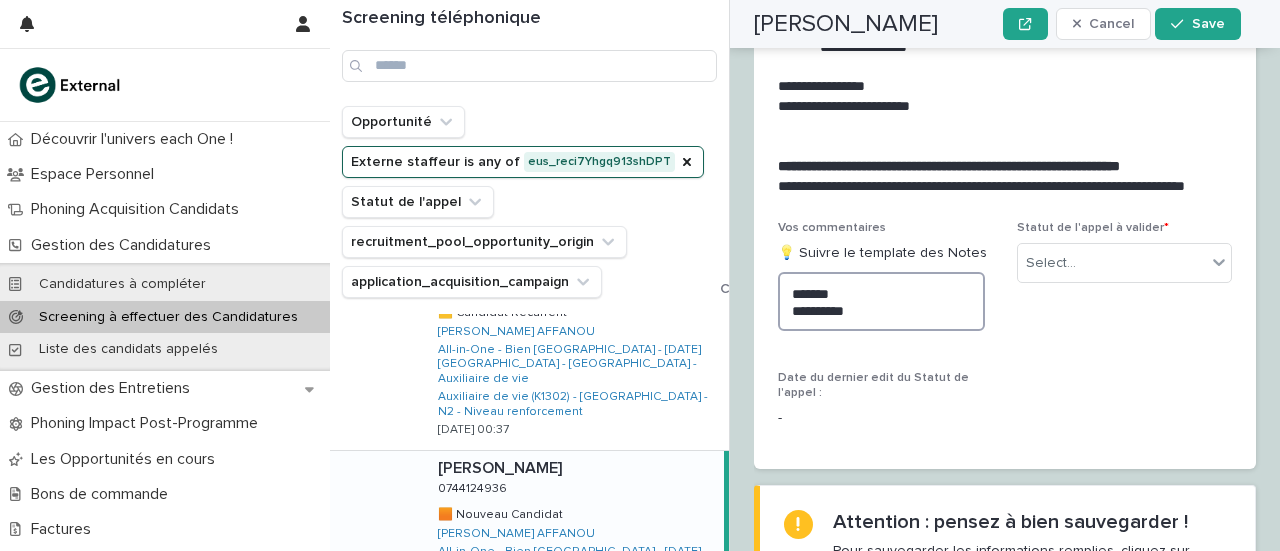 click on "**********" at bounding box center (881, 301) 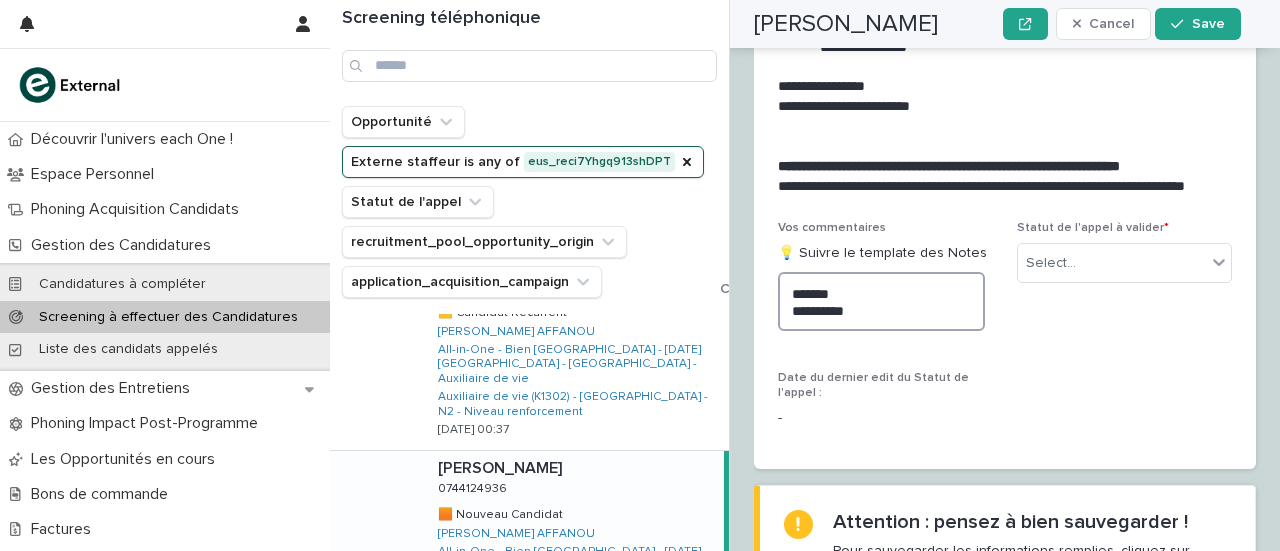 click on "**********" at bounding box center (881, 301) 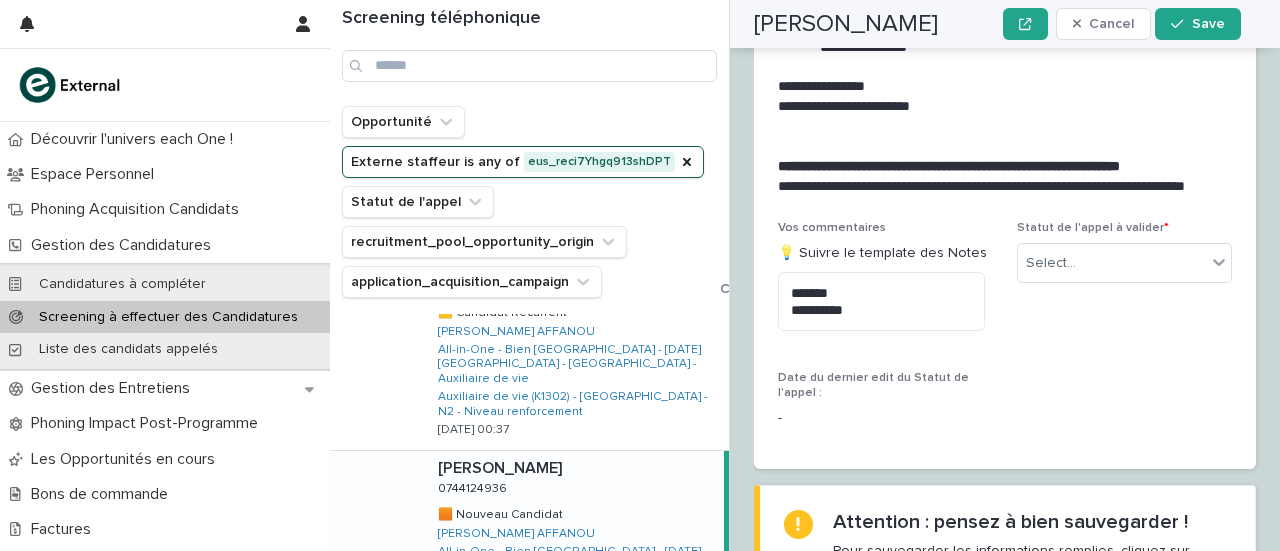 drag, startPoint x: 866, startPoint y: 180, endPoint x: 824, endPoint y: 220, distance: 58 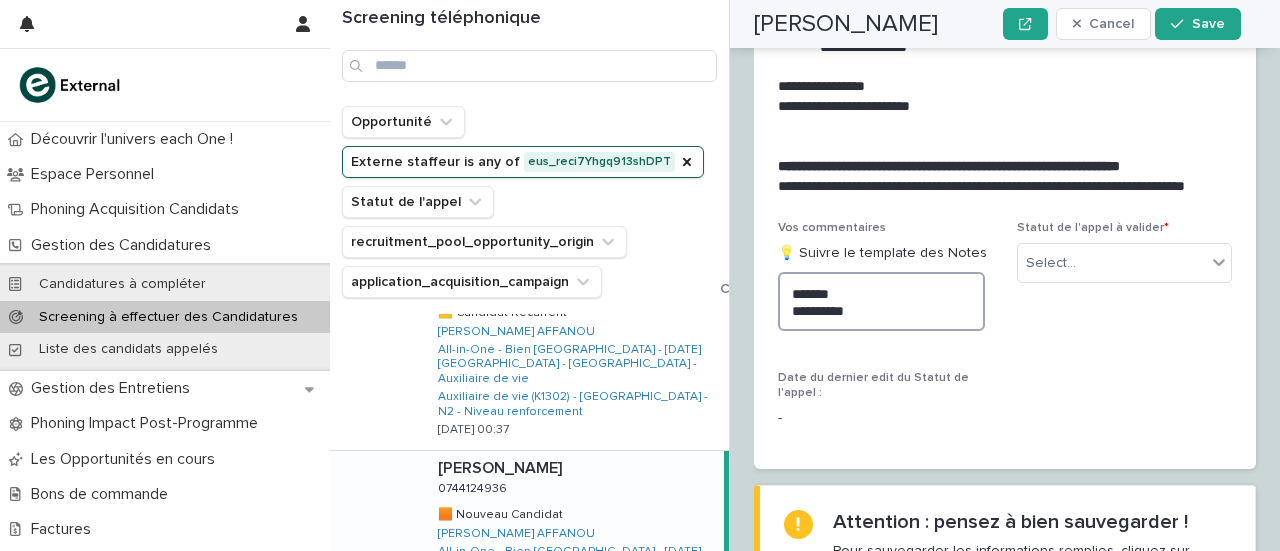 click on "**********" at bounding box center (881, 301) 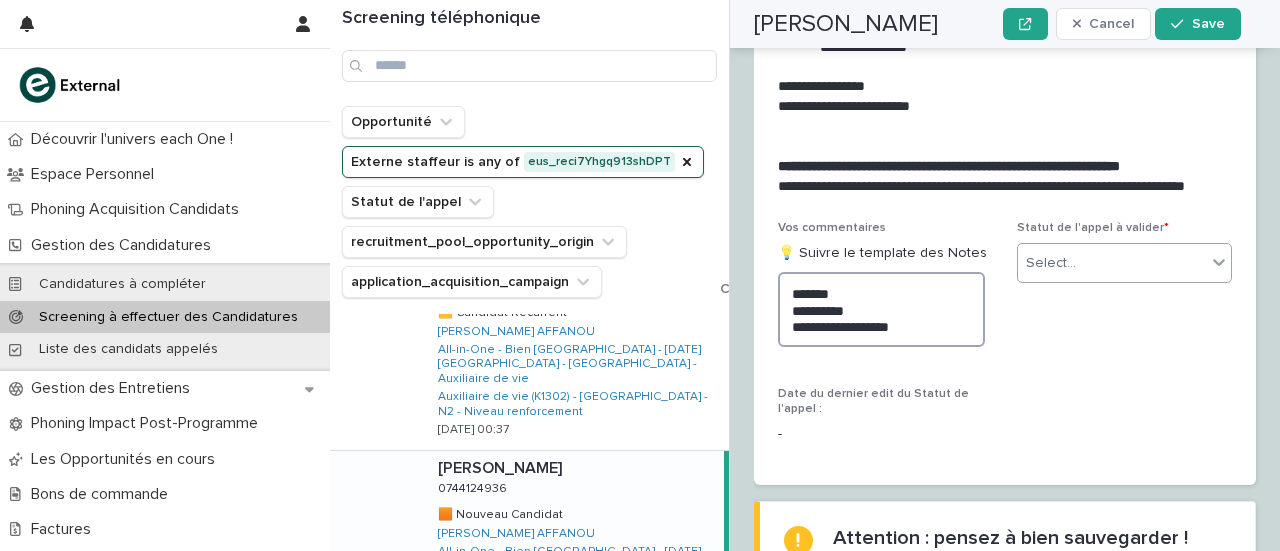 type on "**********" 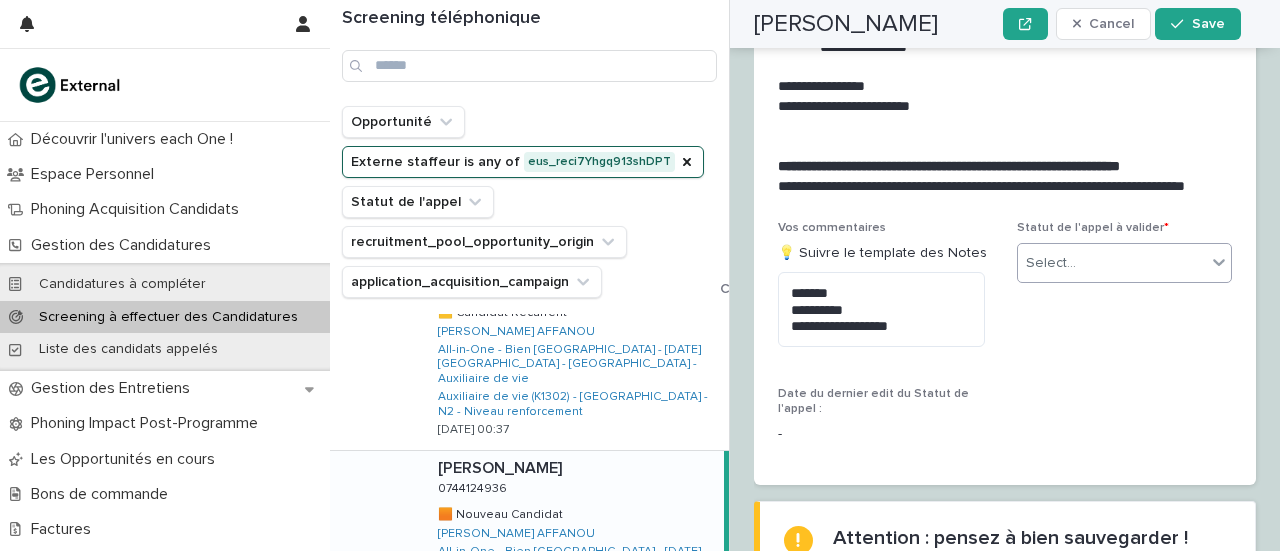 click on "Select..." at bounding box center [1112, 263] 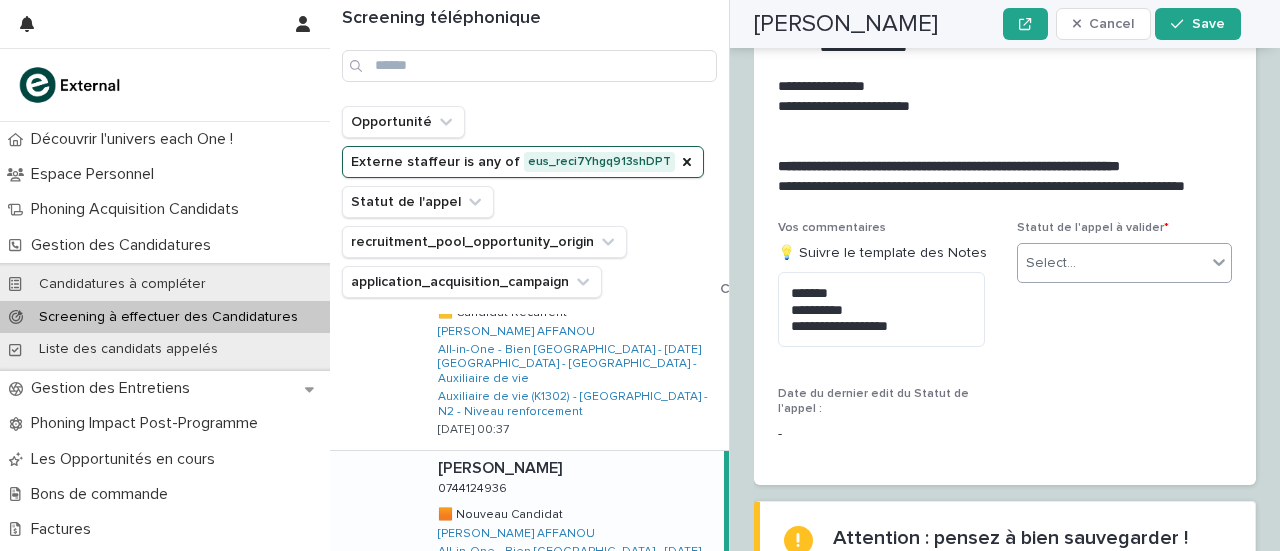 click on "Select..." at bounding box center [1112, 263] 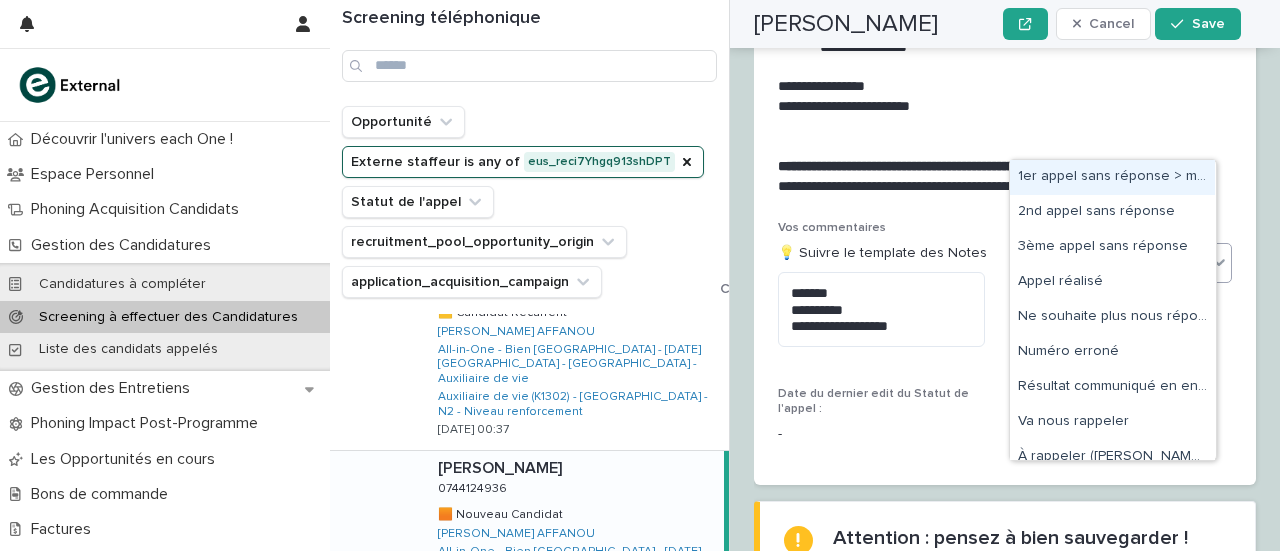 click on "1er appel sans réponse > message laissé" at bounding box center (1112, 177) 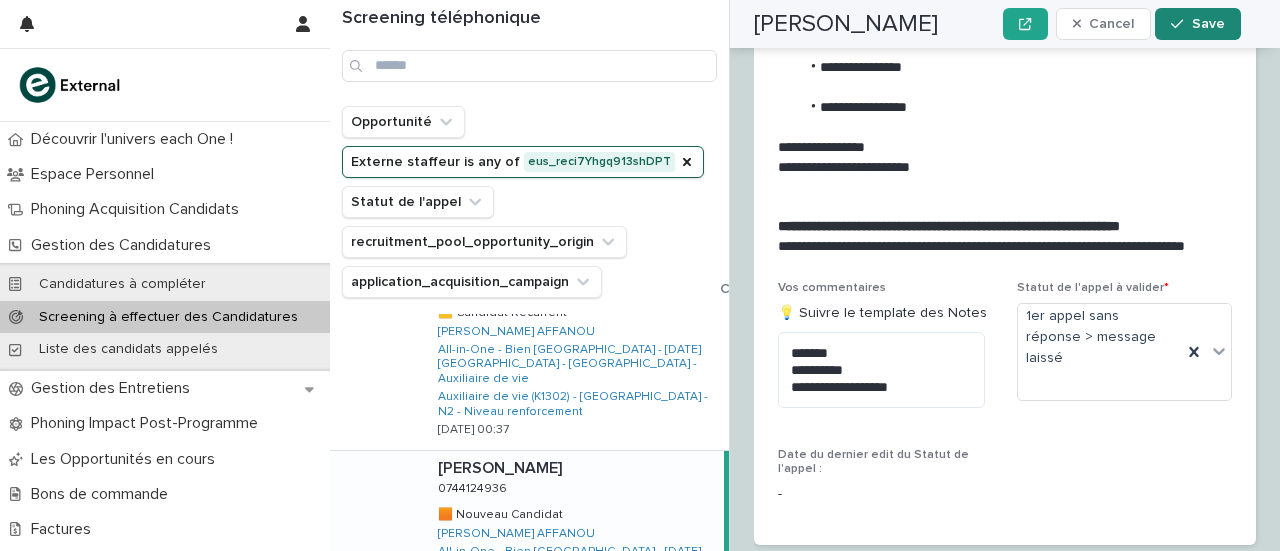 click on "Save" at bounding box center [1208, 24] 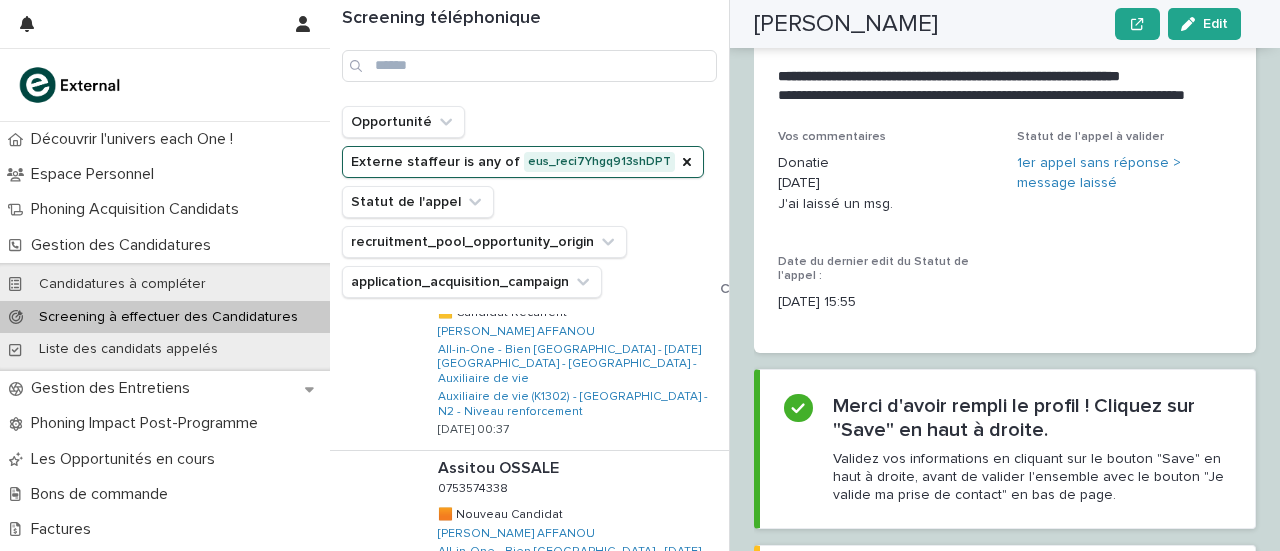 scroll, scrollTop: 3309, scrollLeft: 0, axis: vertical 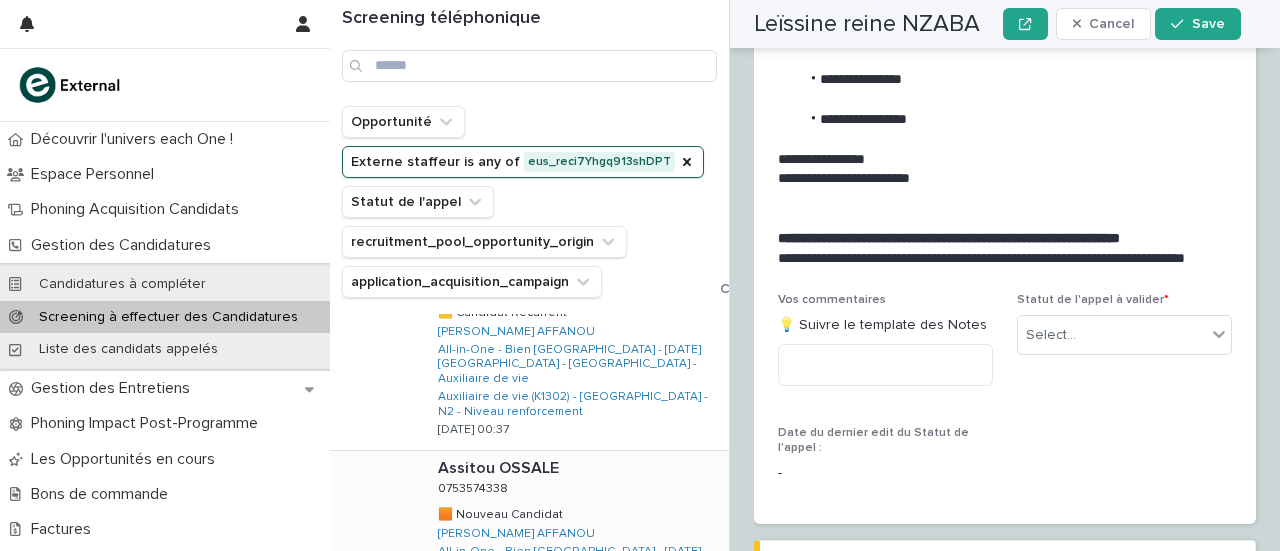 click on "Assitou OSSALE Assitou OSSALE   0753574338 0753574338   🟧 Nouveau Candidat 🟧 Nouveau Candidat   [PERSON_NAME] AFFANOU   All-in-One - Bien [GEOGRAPHIC_DATA] - [DATE] - [GEOGRAPHIC_DATA] - Auxiliaire de vie   Auxiliaire de vie (K1302) - [GEOGRAPHIC_DATA] - N2 - Niveau renforcement   [DATE] 00:29" at bounding box center [575, 544] 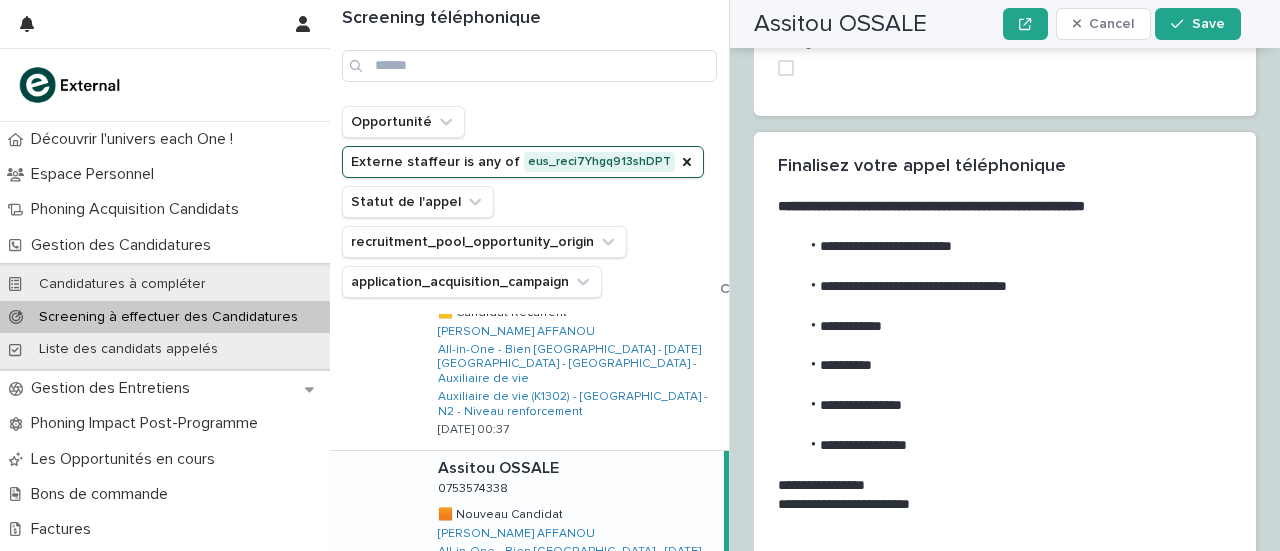 scroll, scrollTop: 2985, scrollLeft: 0, axis: vertical 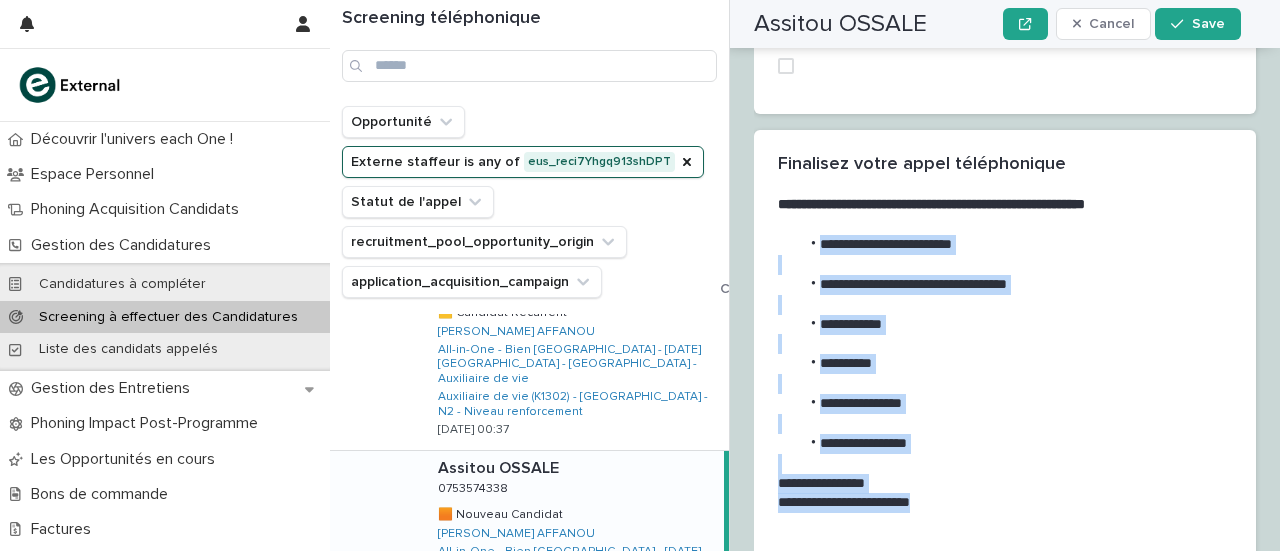 drag, startPoint x: 794, startPoint y: 151, endPoint x: 954, endPoint y: 409, distance: 303.58524 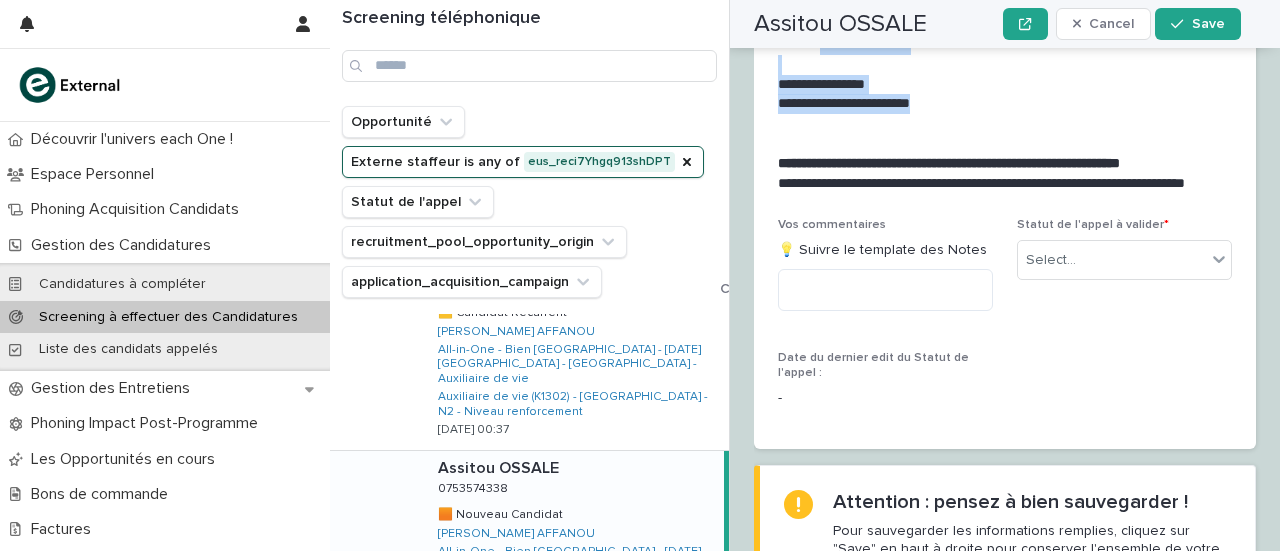 scroll, scrollTop: 3387, scrollLeft: 0, axis: vertical 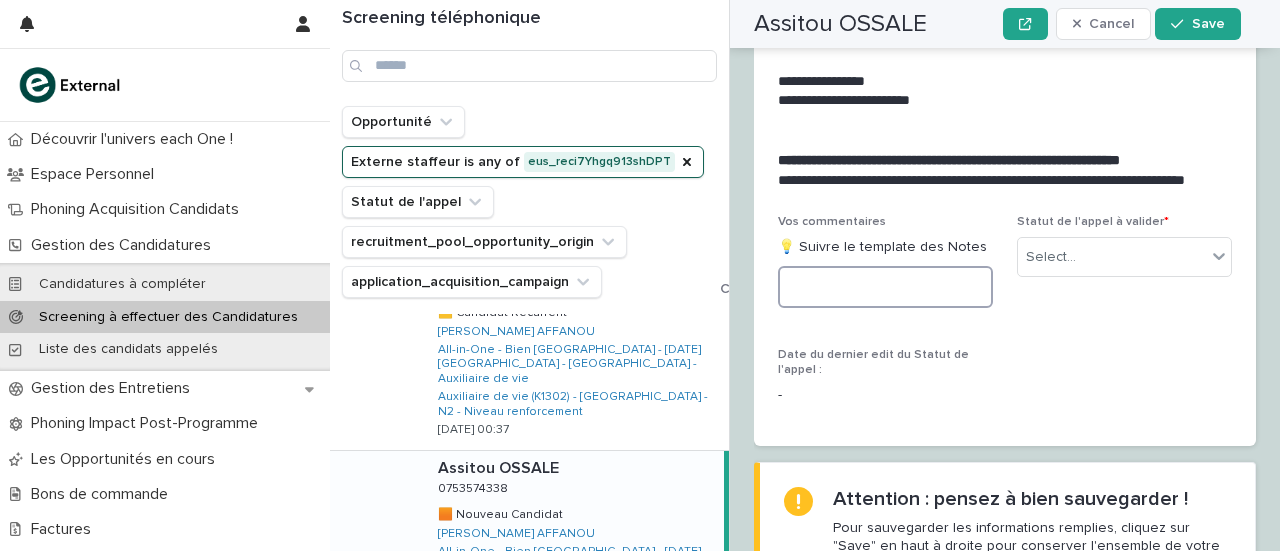 click at bounding box center [885, 287] 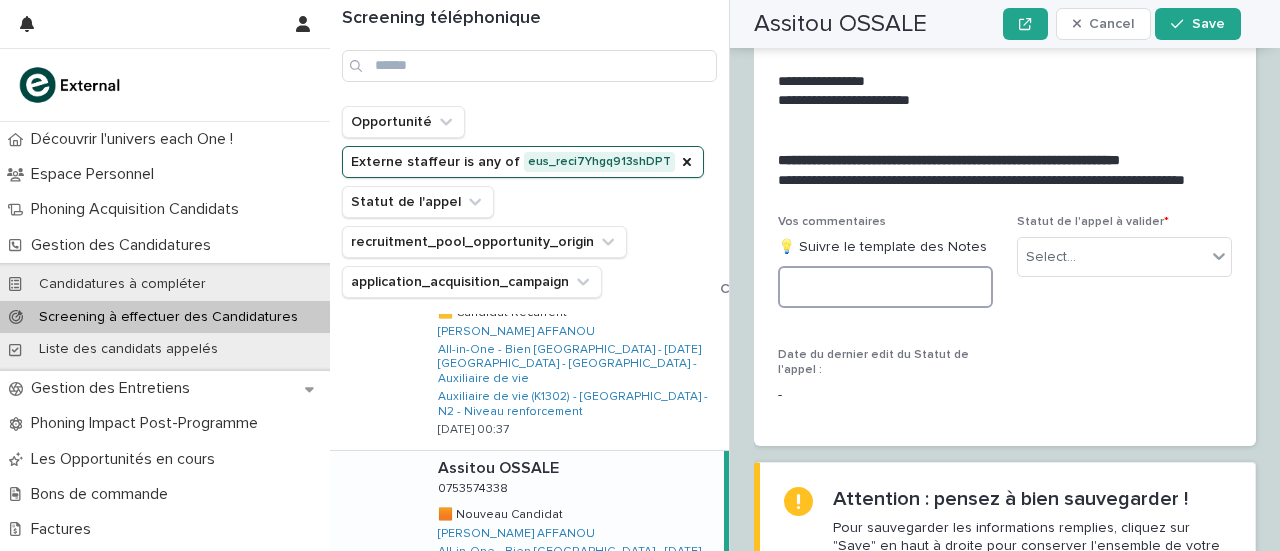 paste on "**********" 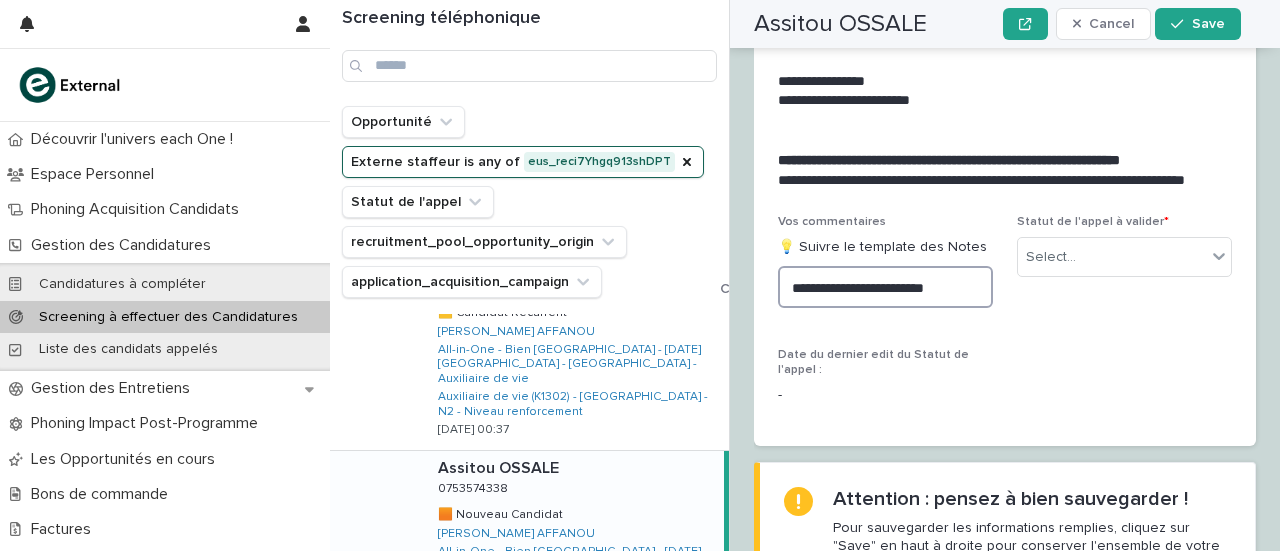 scroll, scrollTop: 3419, scrollLeft: 0, axis: vertical 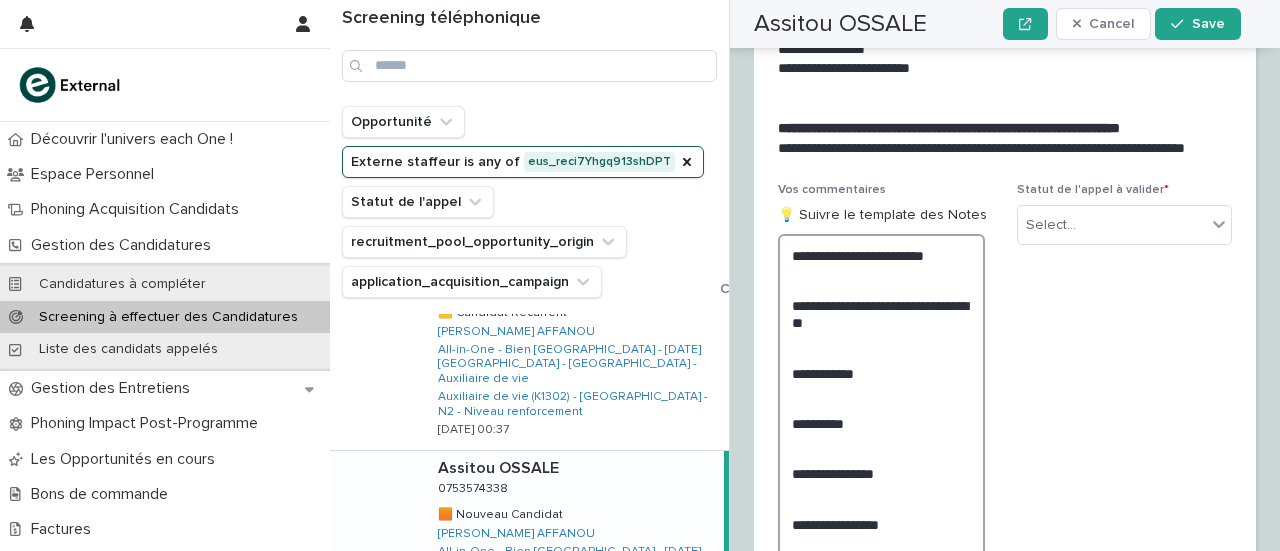 click on "**********" at bounding box center [881, 431] 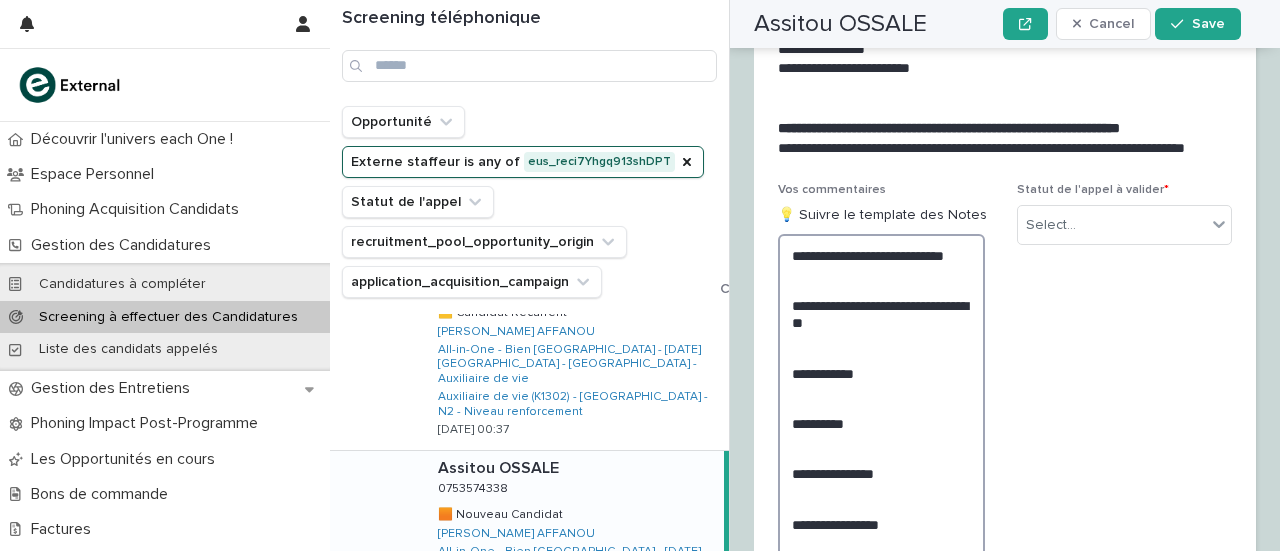 click on "**********" at bounding box center (881, 431) 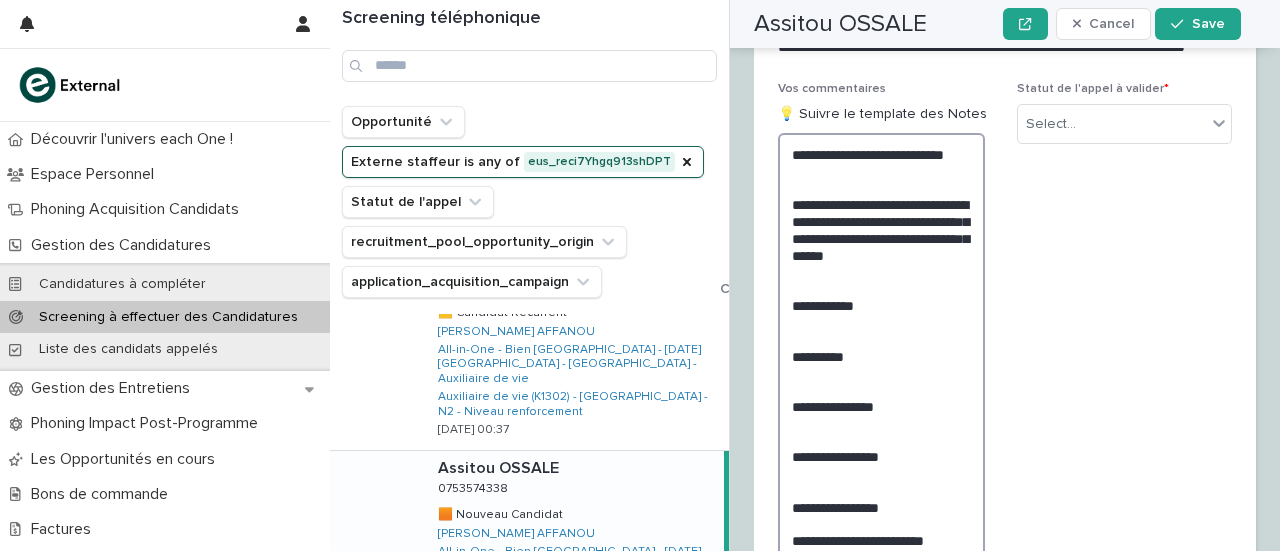 scroll, scrollTop: 3453, scrollLeft: 0, axis: vertical 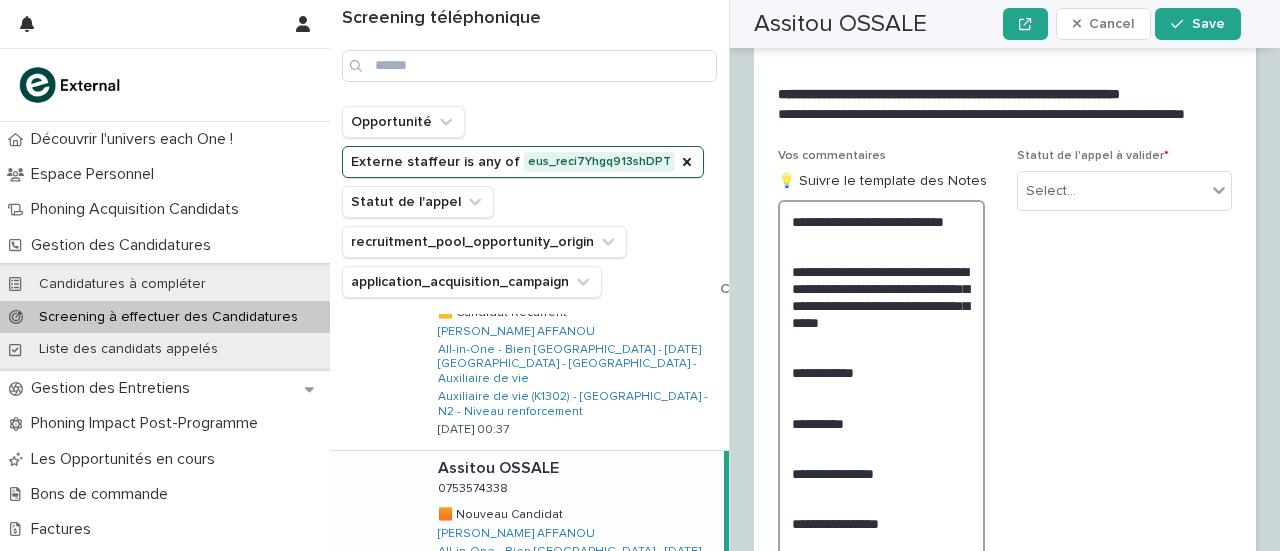 click on "**********" at bounding box center (881, 414) 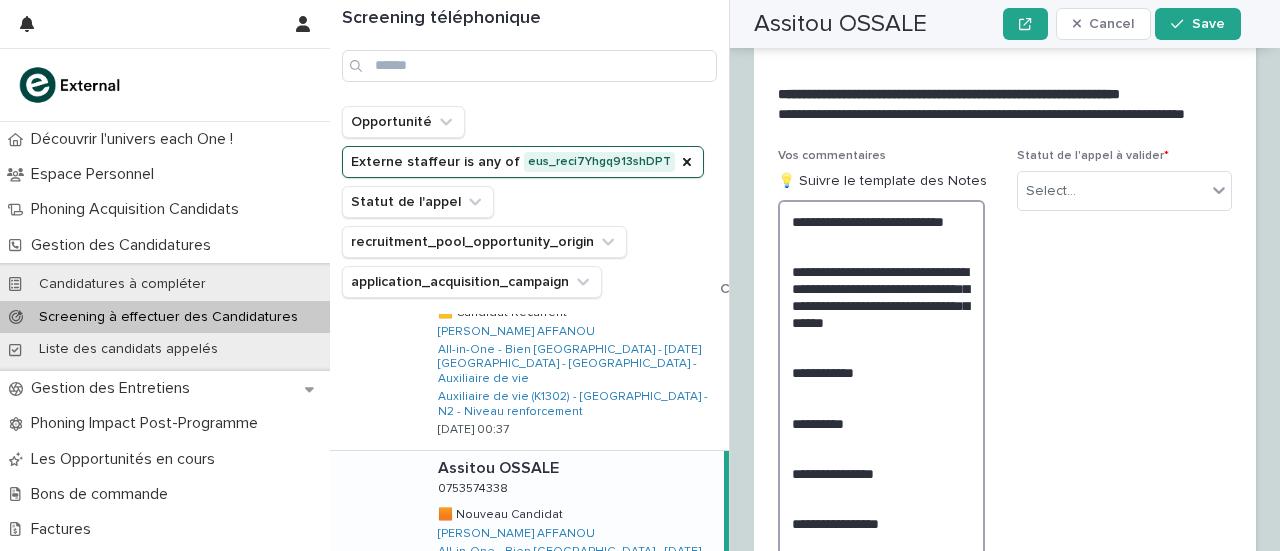 click on "**********" at bounding box center (881, 414) 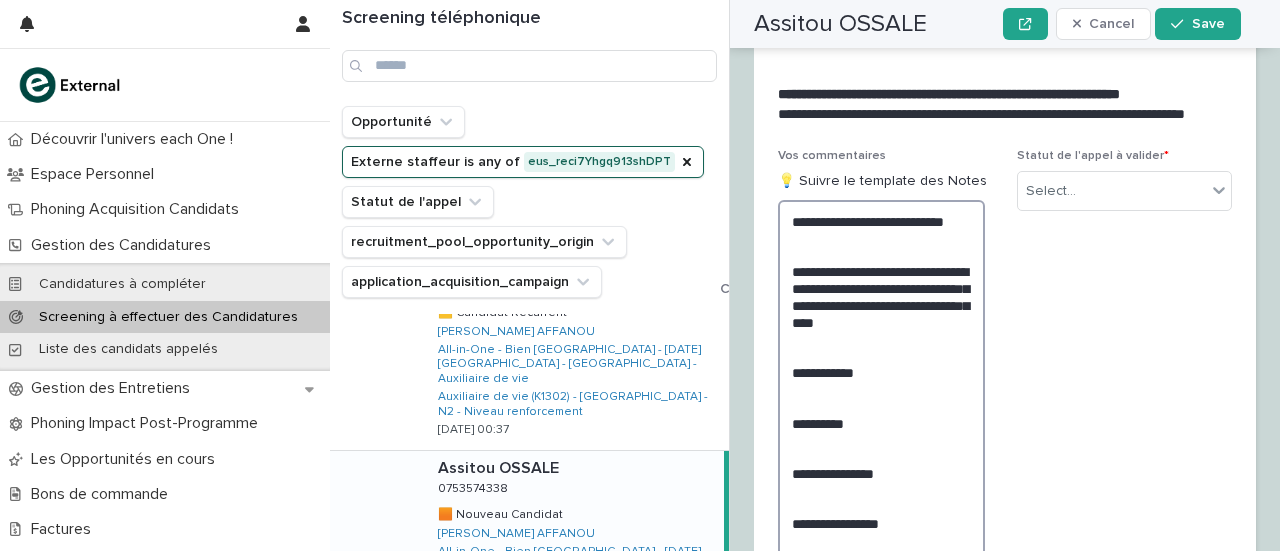 click on "**********" at bounding box center [881, 414] 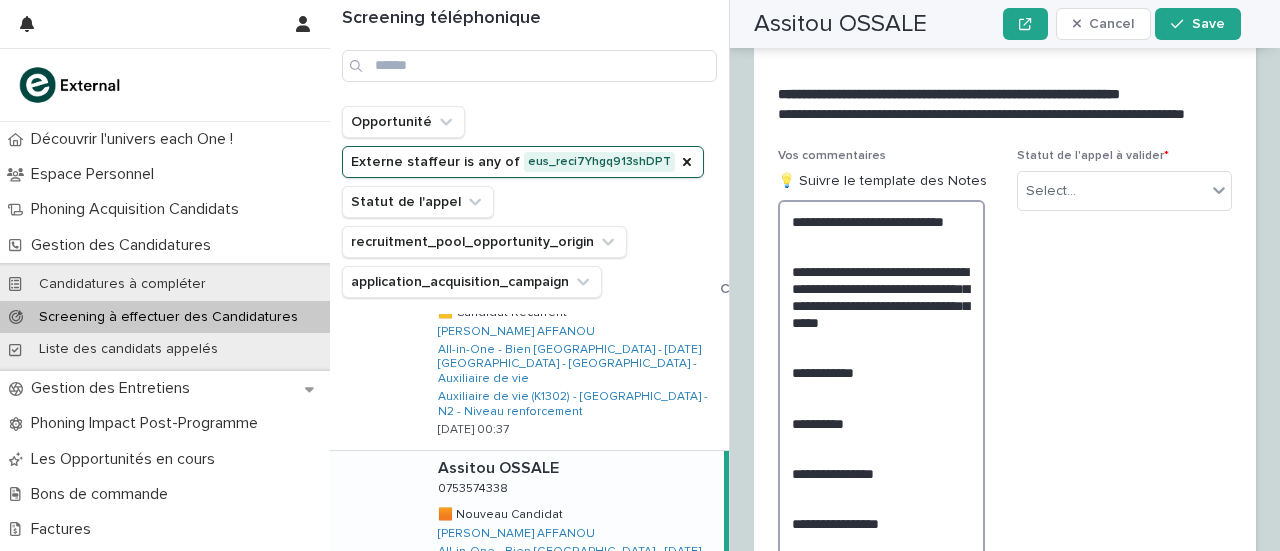 click on "**********" at bounding box center [881, 414] 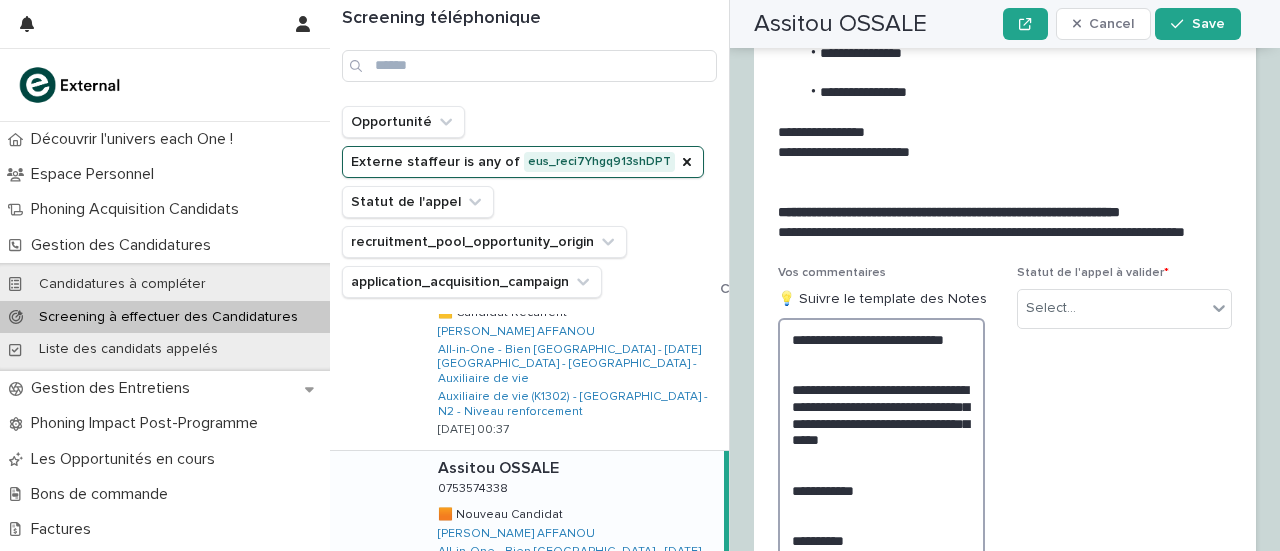 scroll, scrollTop: 3554, scrollLeft: 0, axis: vertical 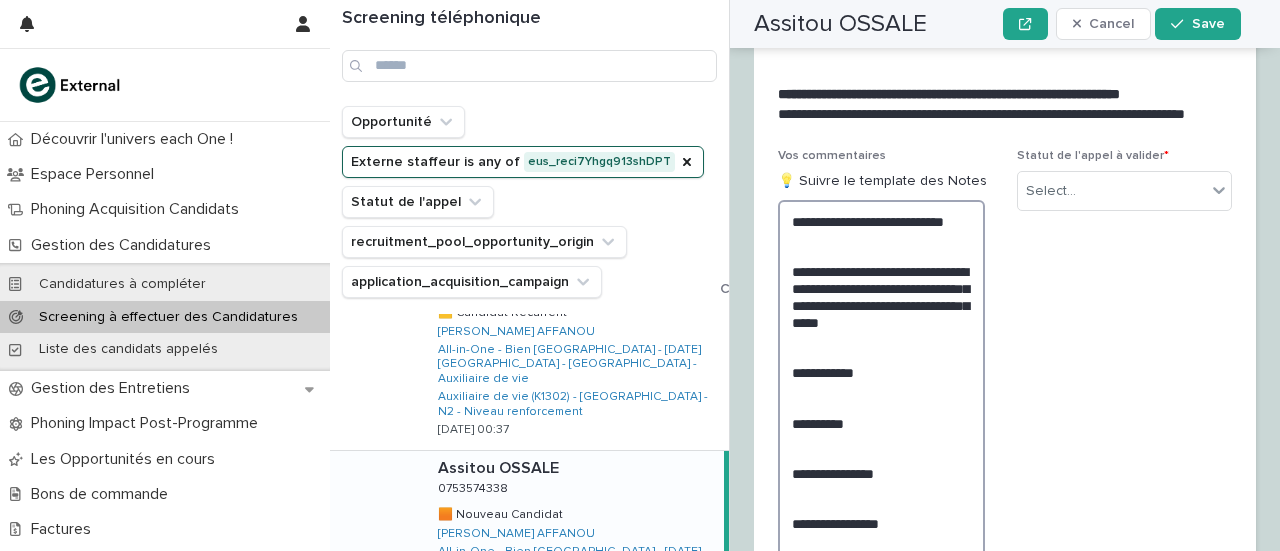 click on "**********" at bounding box center (881, 414) 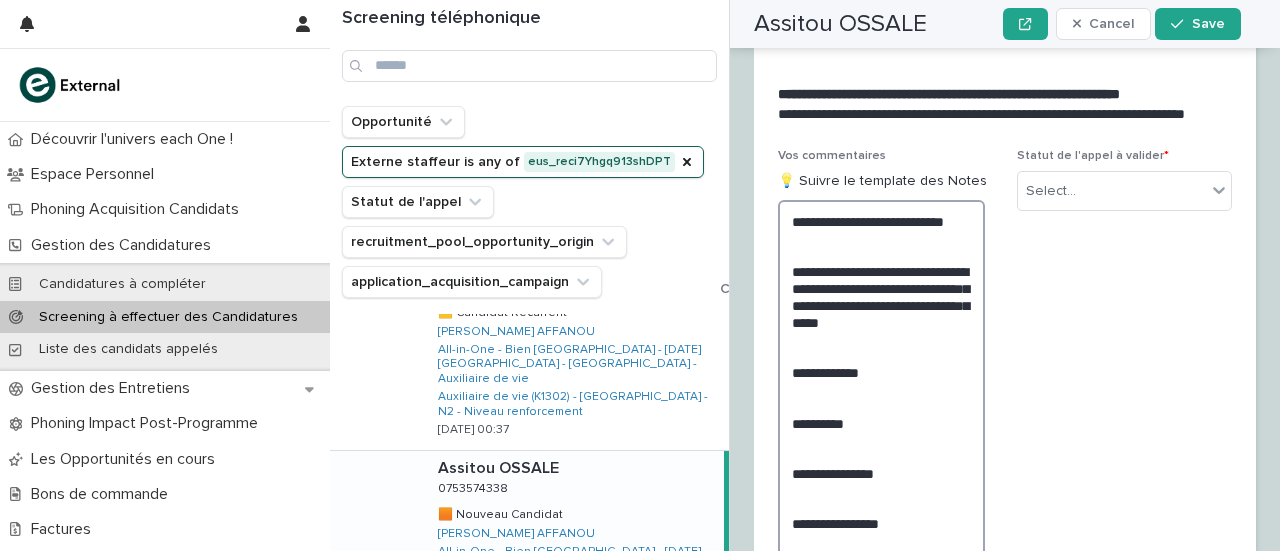 click on "**********" at bounding box center (881, 414) 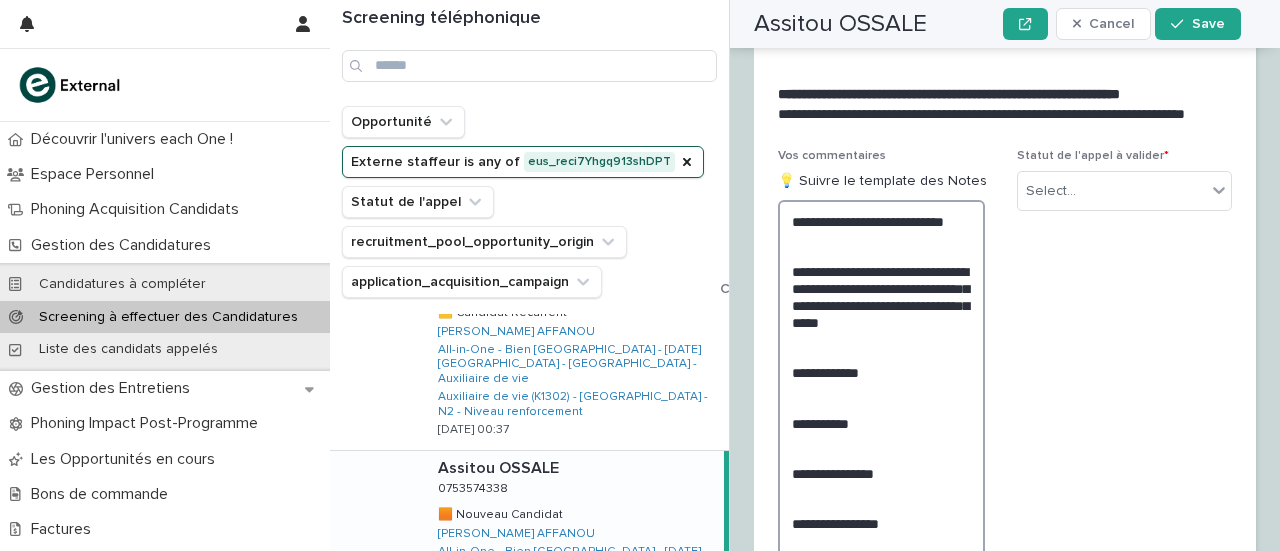 click on "**********" at bounding box center (881, 414) 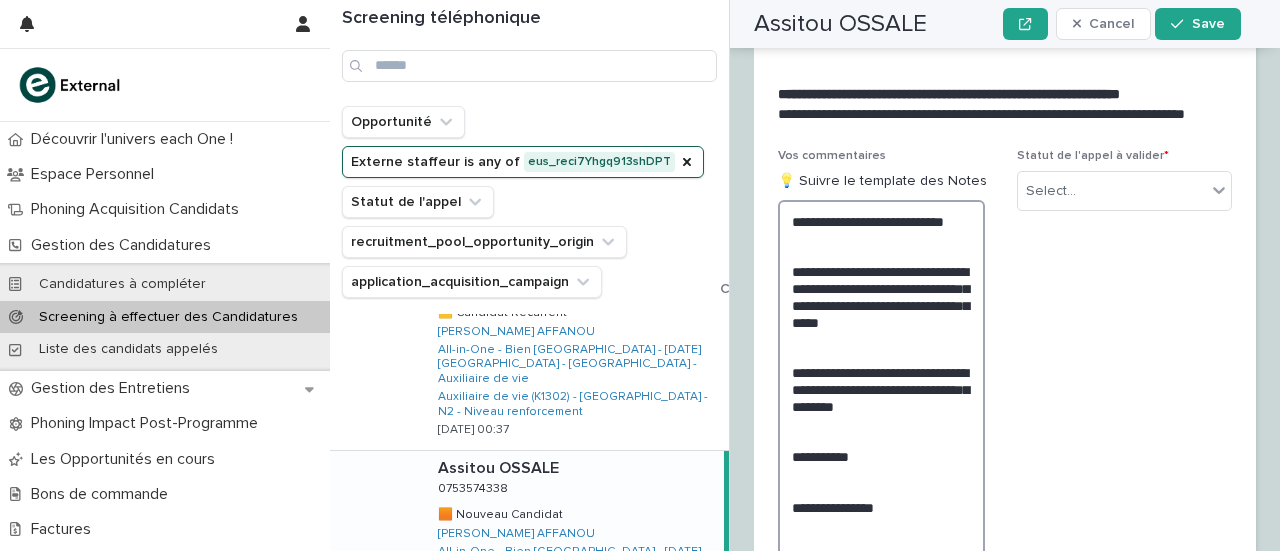 click on "**********" at bounding box center (881, 431) 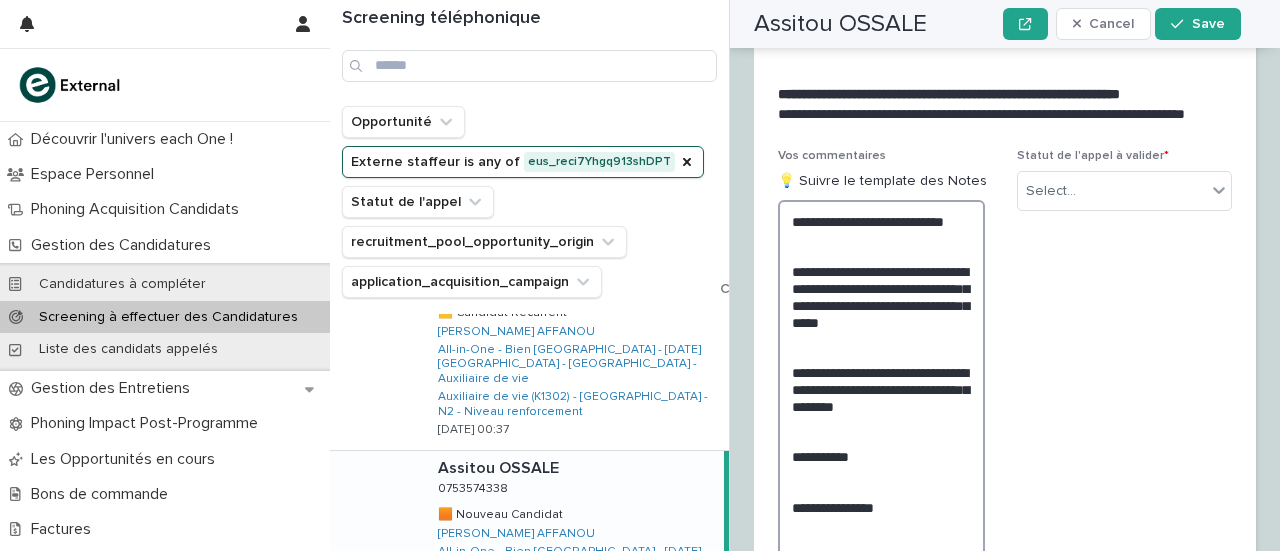 scroll, scrollTop: 3574, scrollLeft: 0, axis: vertical 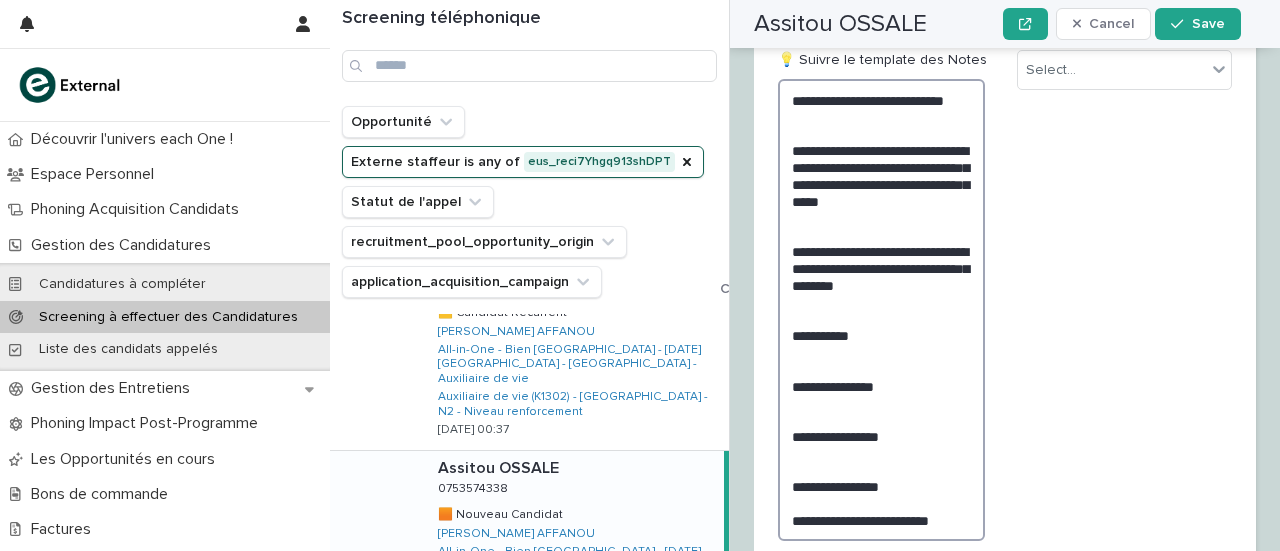 click on "**********" at bounding box center [881, 310] 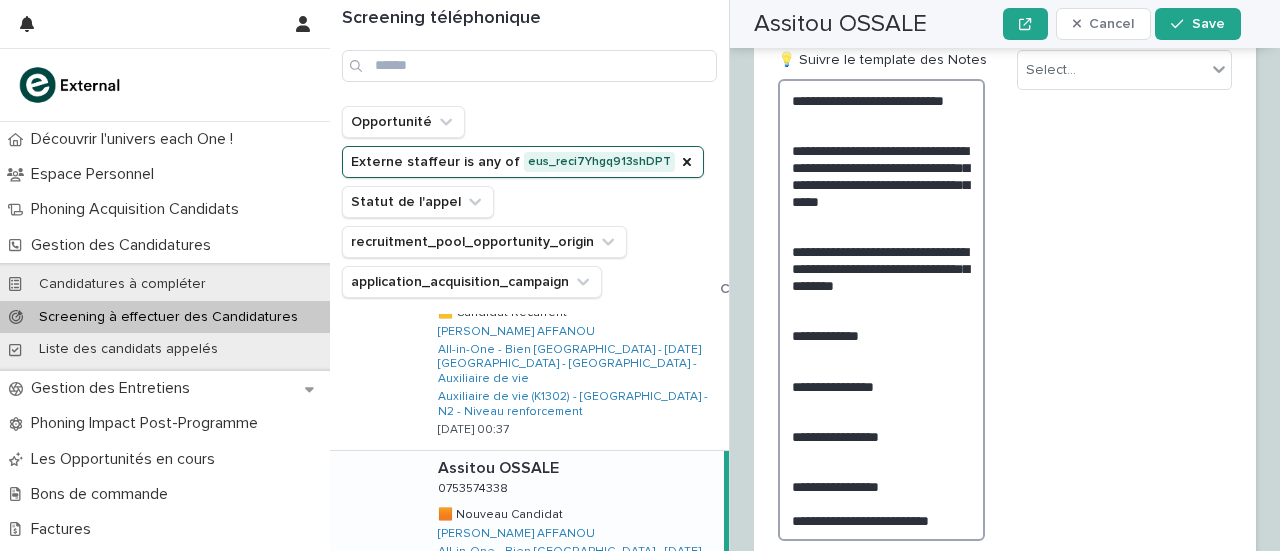 click on "**********" at bounding box center [881, 310] 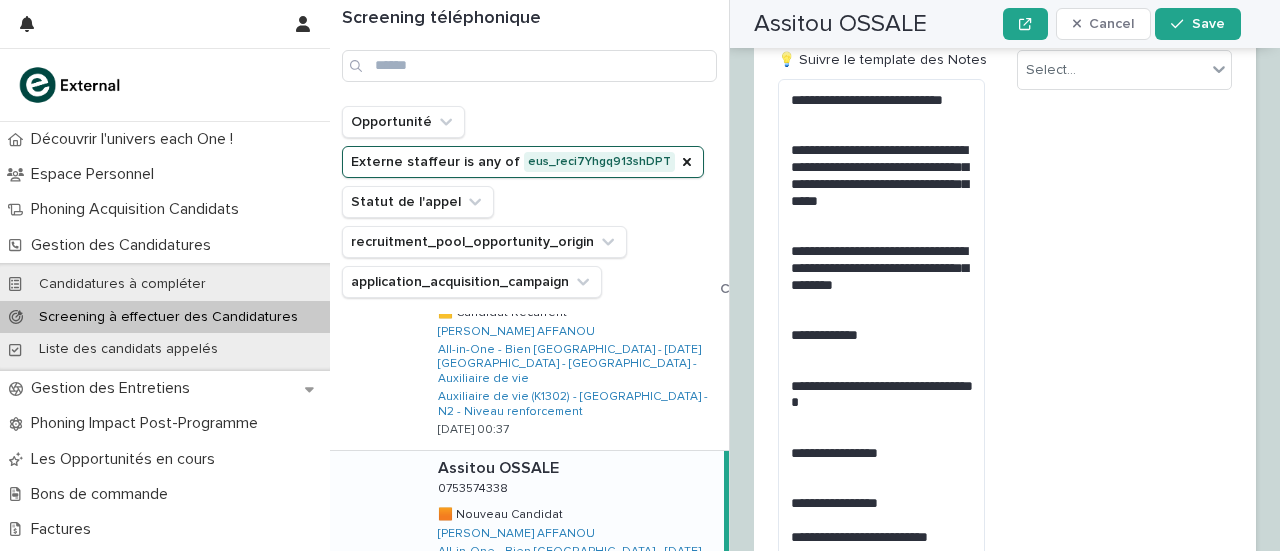 drag, startPoint x: 908, startPoint y: 320, endPoint x: 712, endPoint y: 260, distance: 204.97804 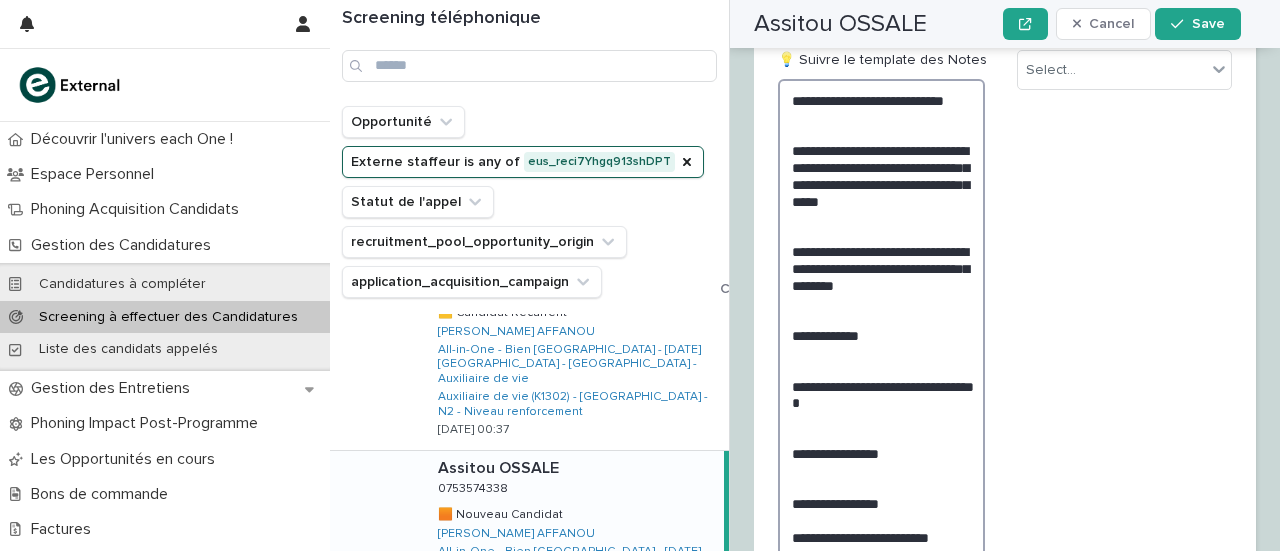 click on "**********" at bounding box center (881, 318) 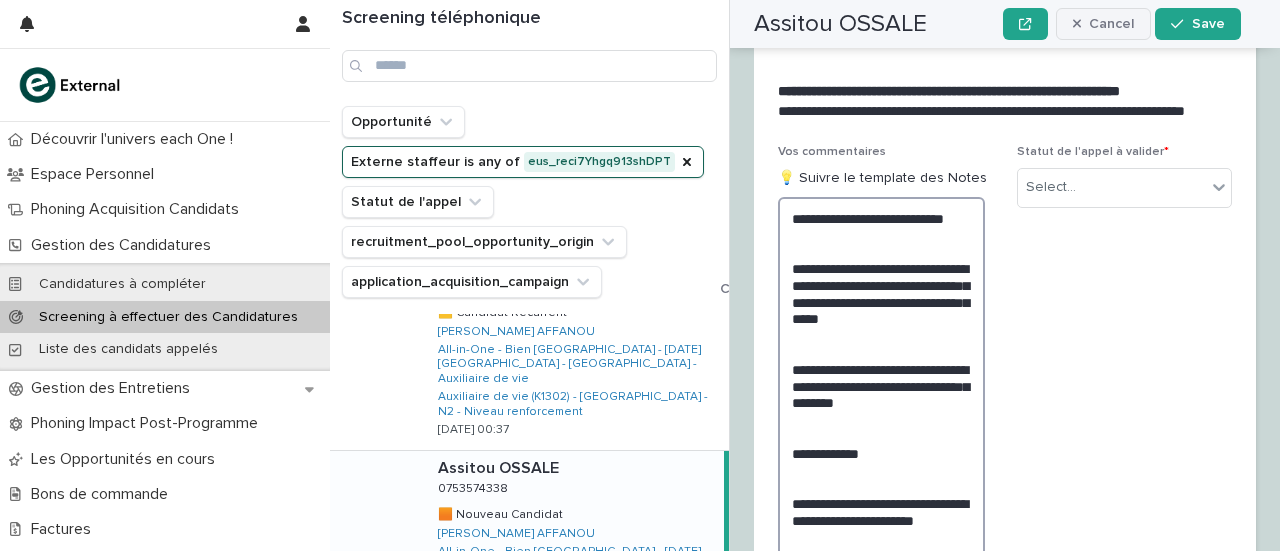 scroll, scrollTop: 3674, scrollLeft: 0, axis: vertical 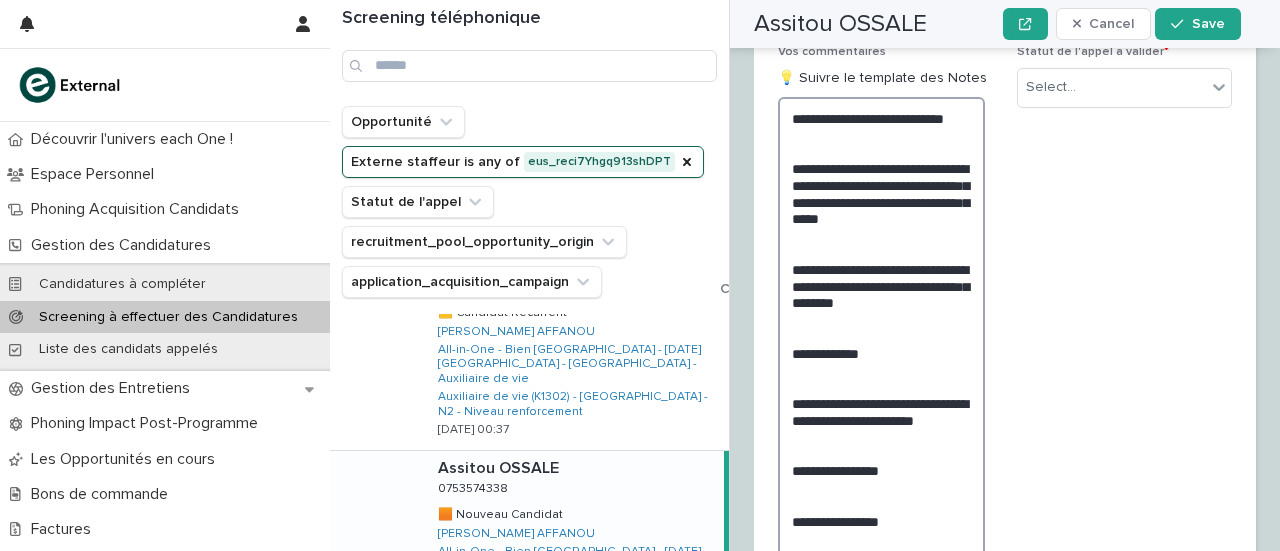 click on "**********" at bounding box center (881, 344) 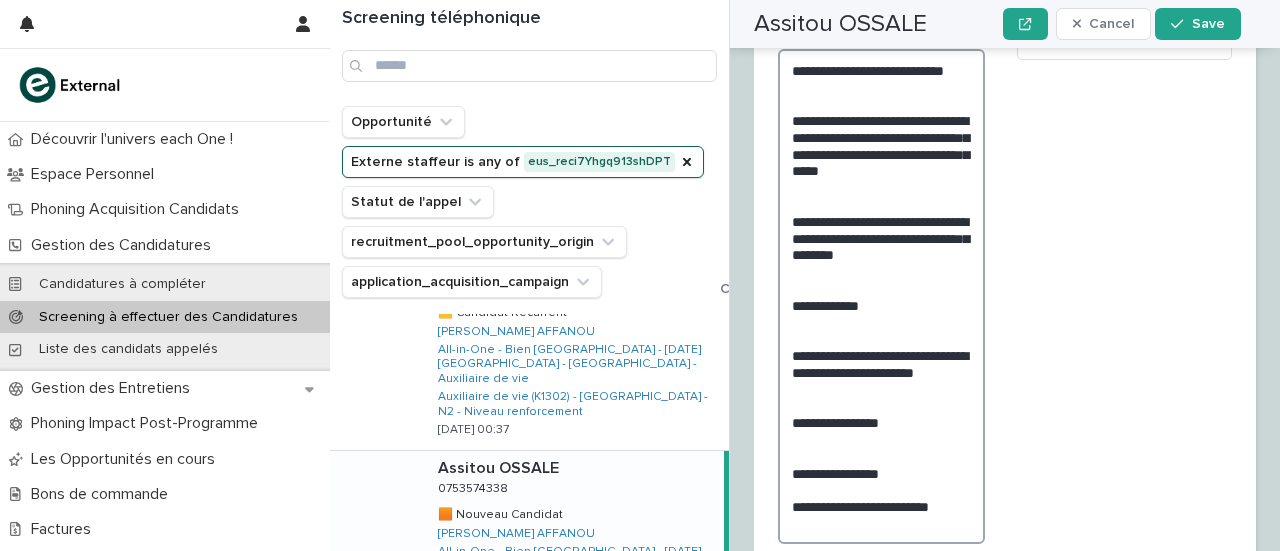 scroll, scrollTop: 3728, scrollLeft: 0, axis: vertical 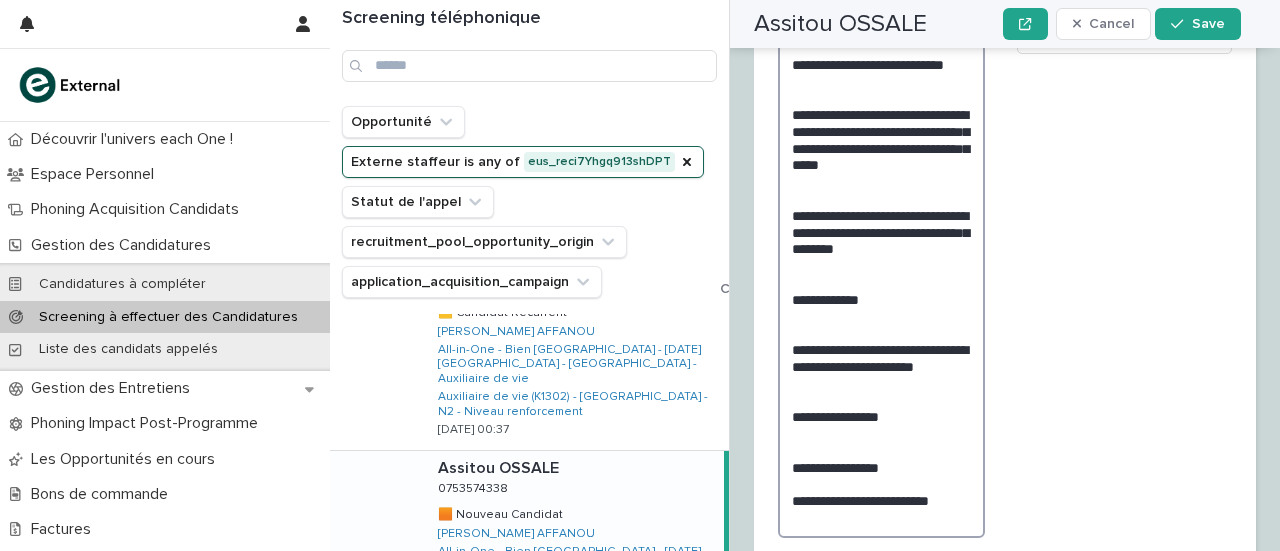 click on "**********" at bounding box center (881, 290) 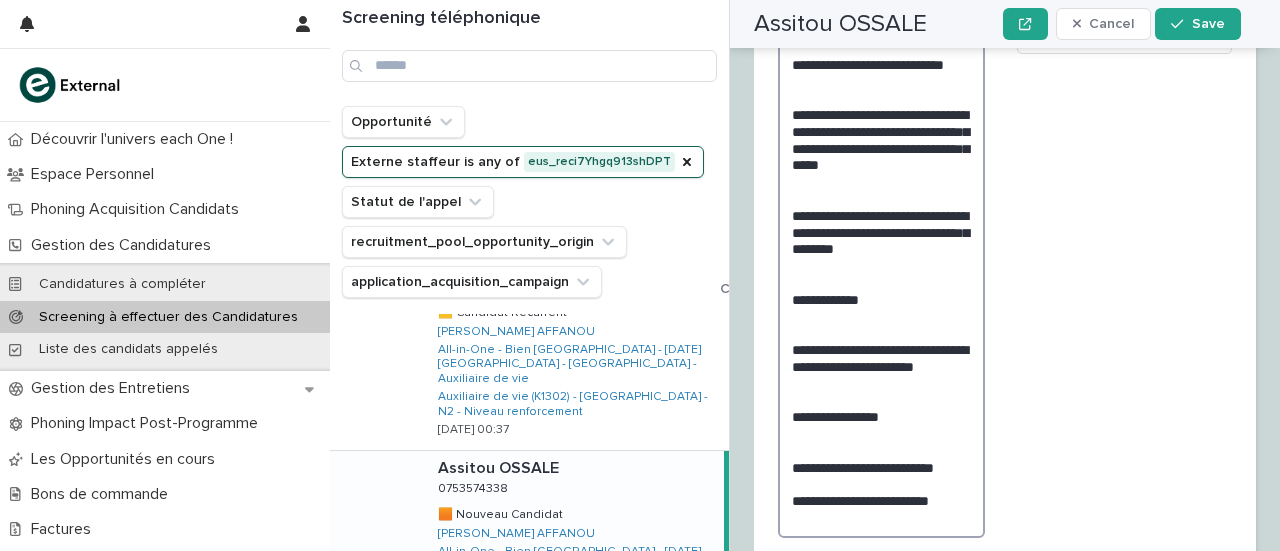 click on "**********" at bounding box center (881, 290) 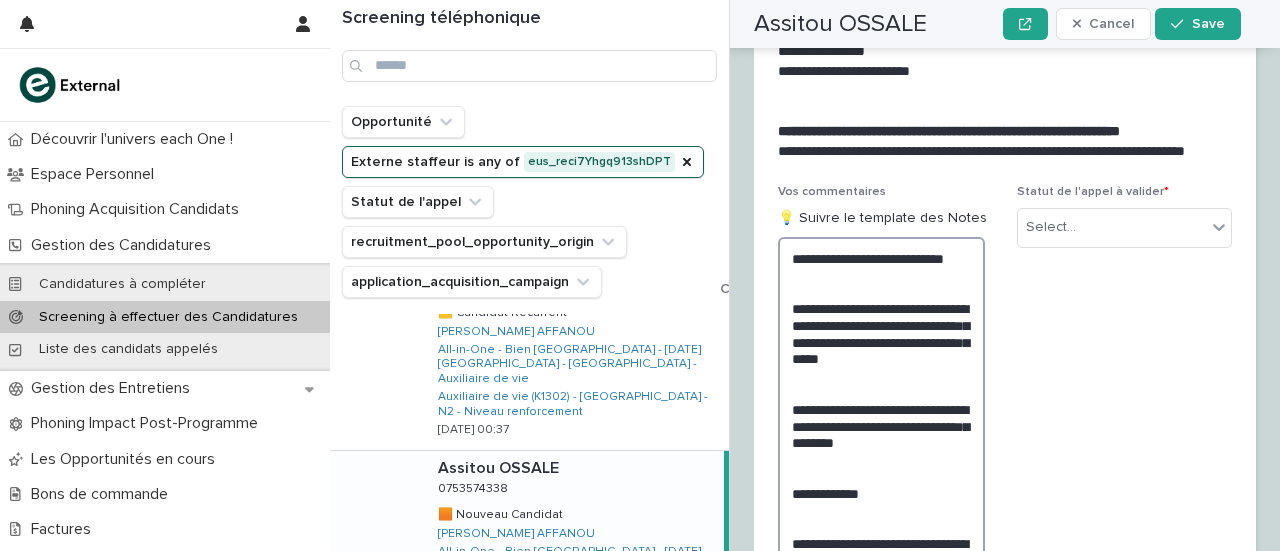 scroll, scrollTop: 3532, scrollLeft: 0, axis: vertical 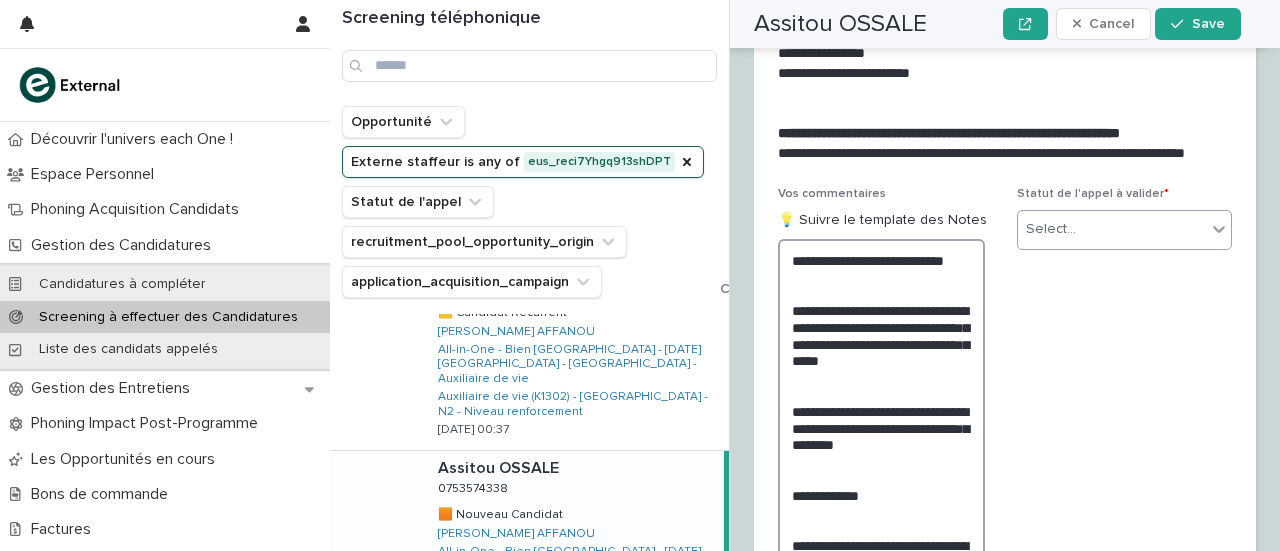 type on "**********" 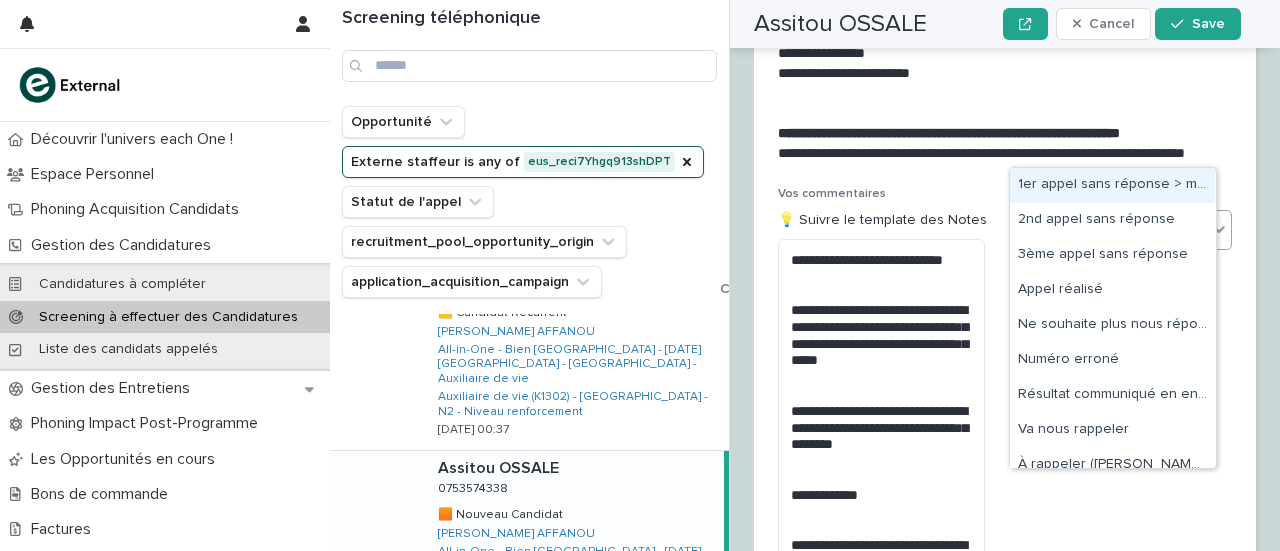 click on "Select..." at bounding box center (1112, 229) 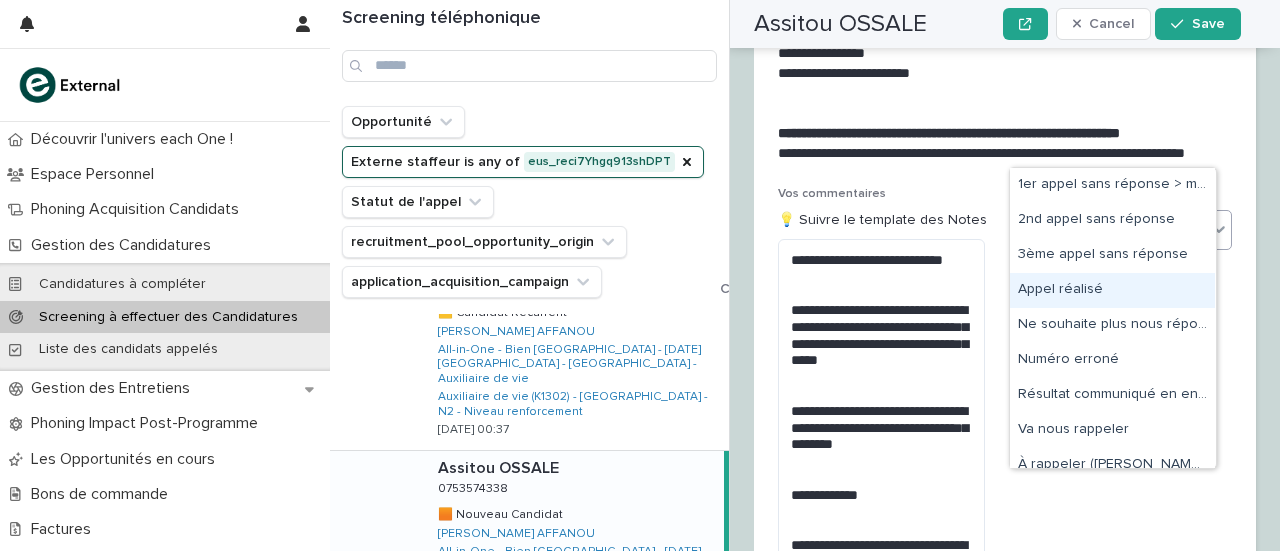 click on "Appel réalisé" at bounding box center [1112, 290] 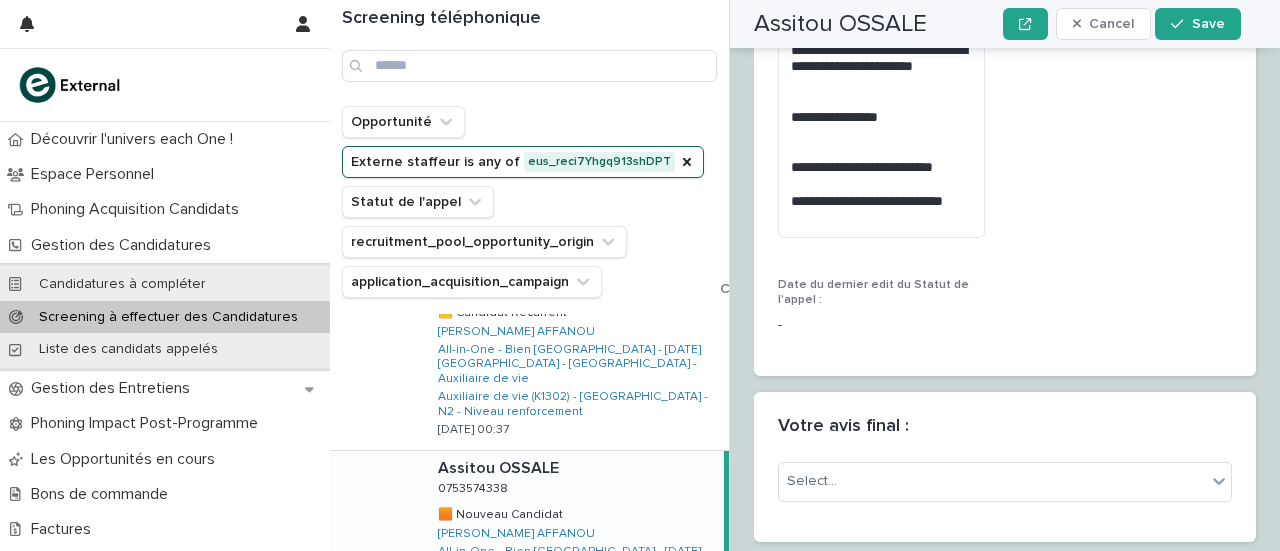 scroll, scrollTop: 4090, scrollLeft: 0, axis: vertical 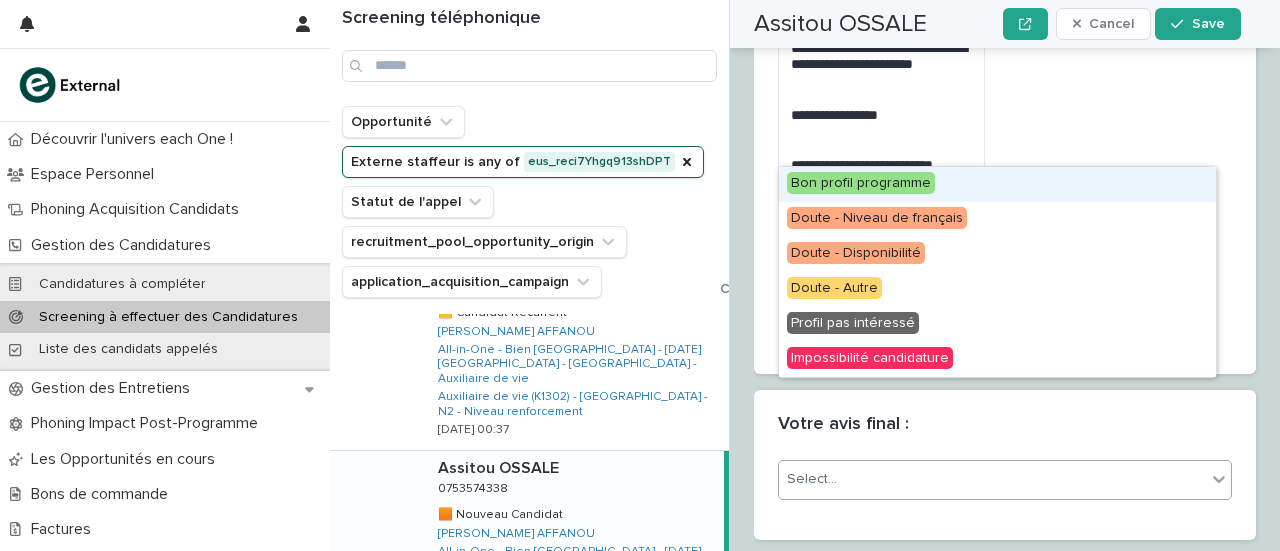 click on "Select..." at bounding box center (992, 479) 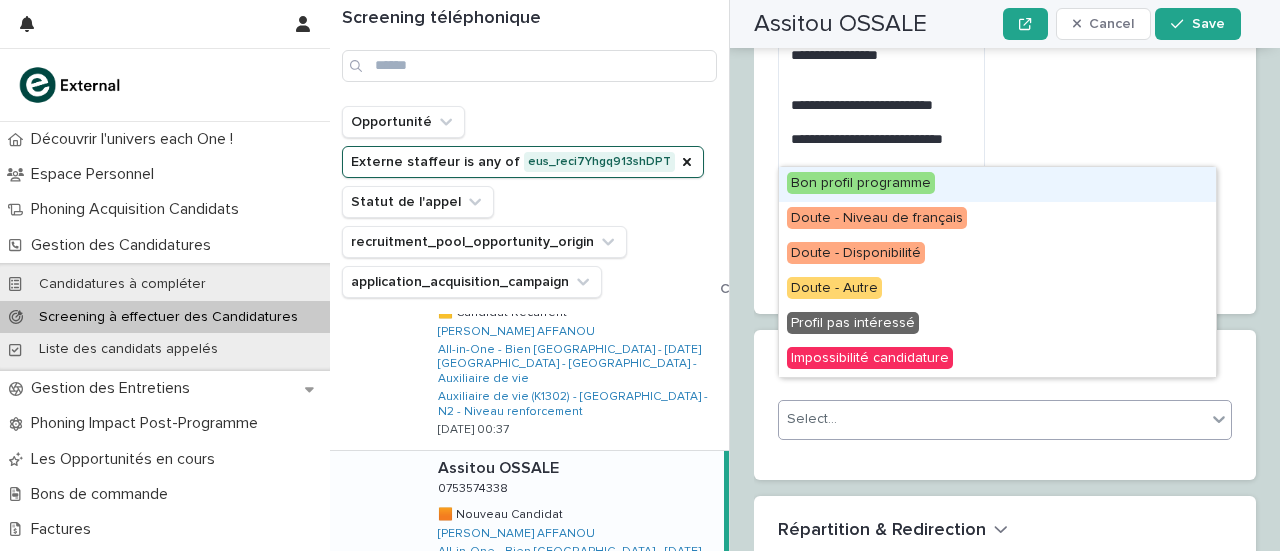 scroll, scrollTop: 4154, scrollLeft: 0, axis: vertical 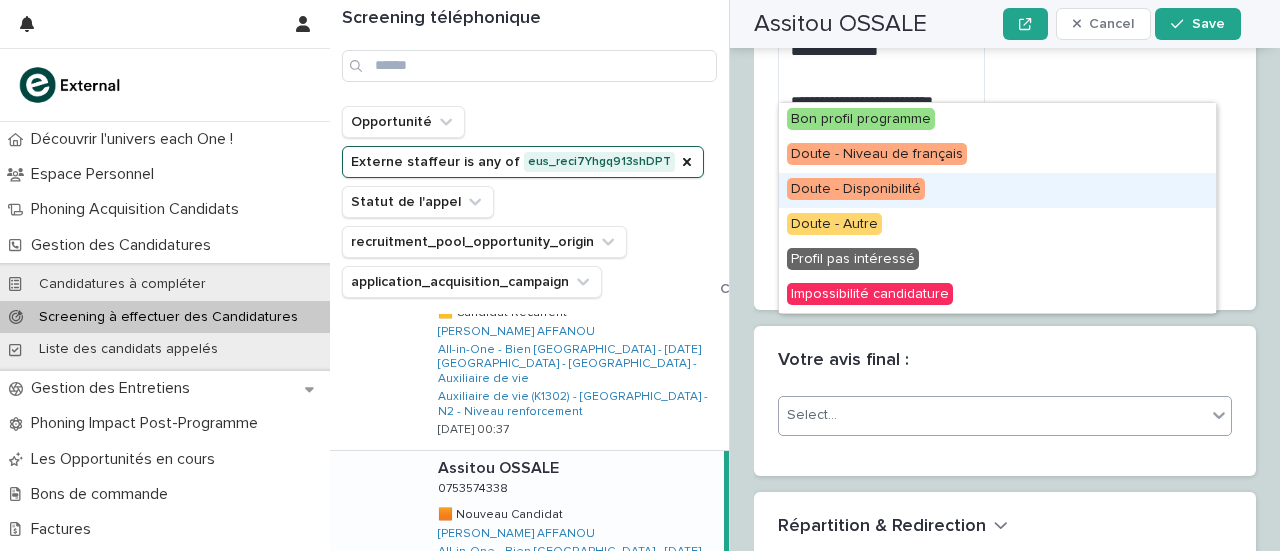 click on "Doute - Disponibilité" at bounding box center (856, 189) 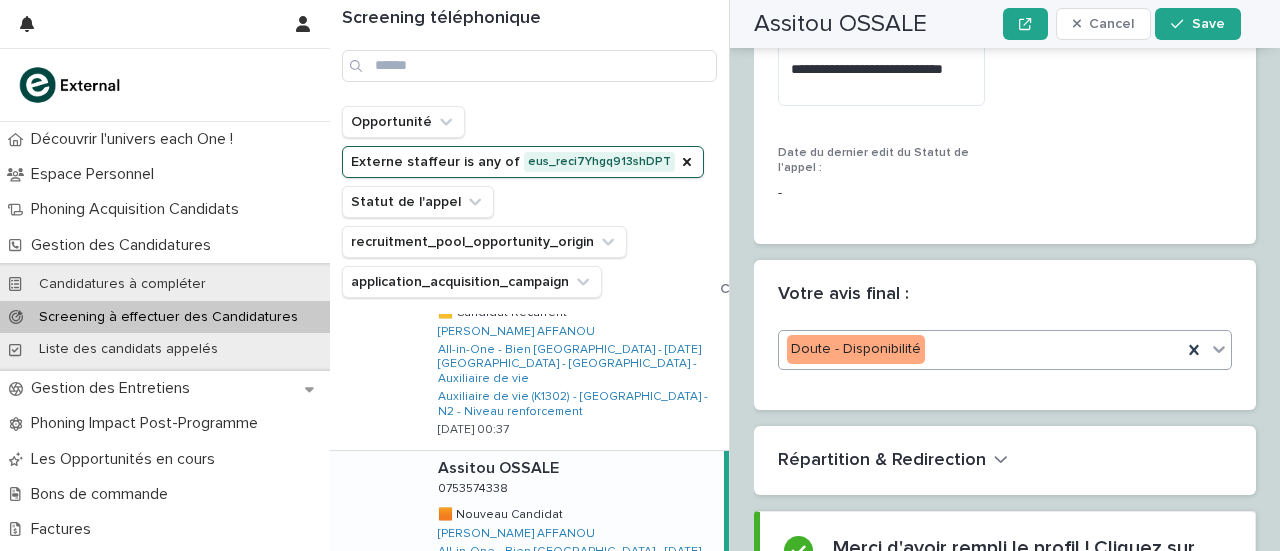 scroll, scrollTop: 4216, scrollLeft: 0, axis: vertical 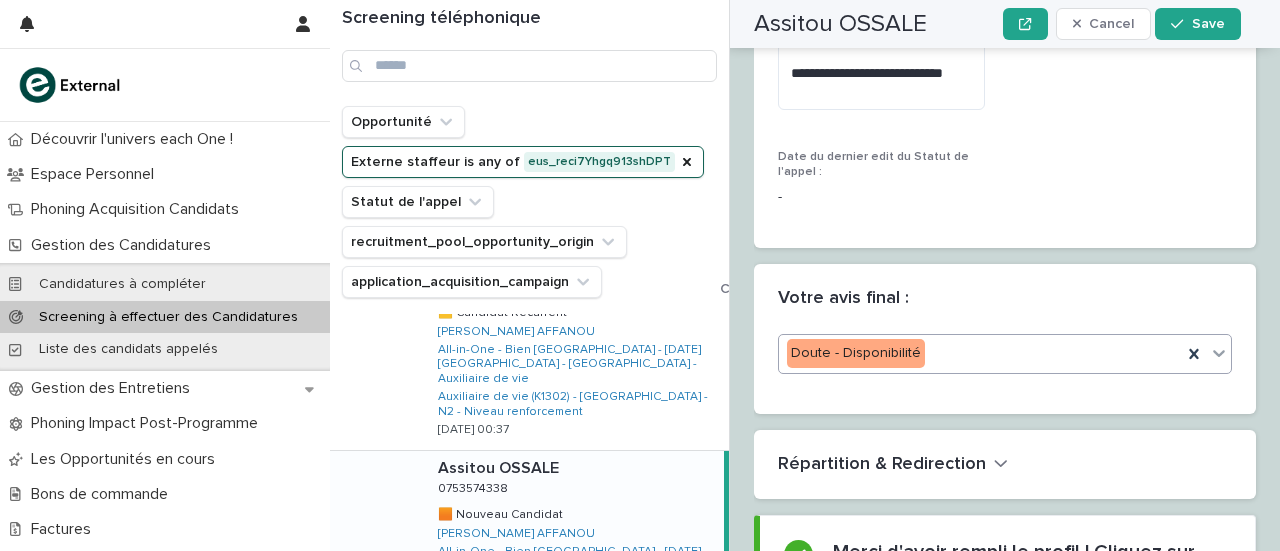 click on "Doute - Disponibilité" at bounding box center (980, 353) 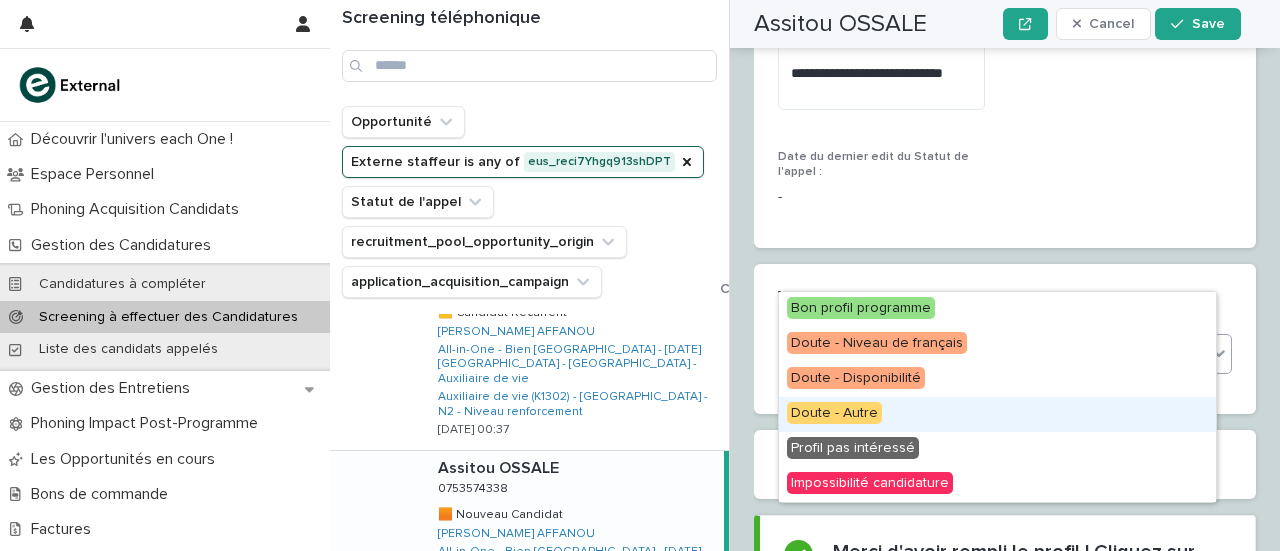 click on "Doute - Autre" at bounding box center [834, 413] 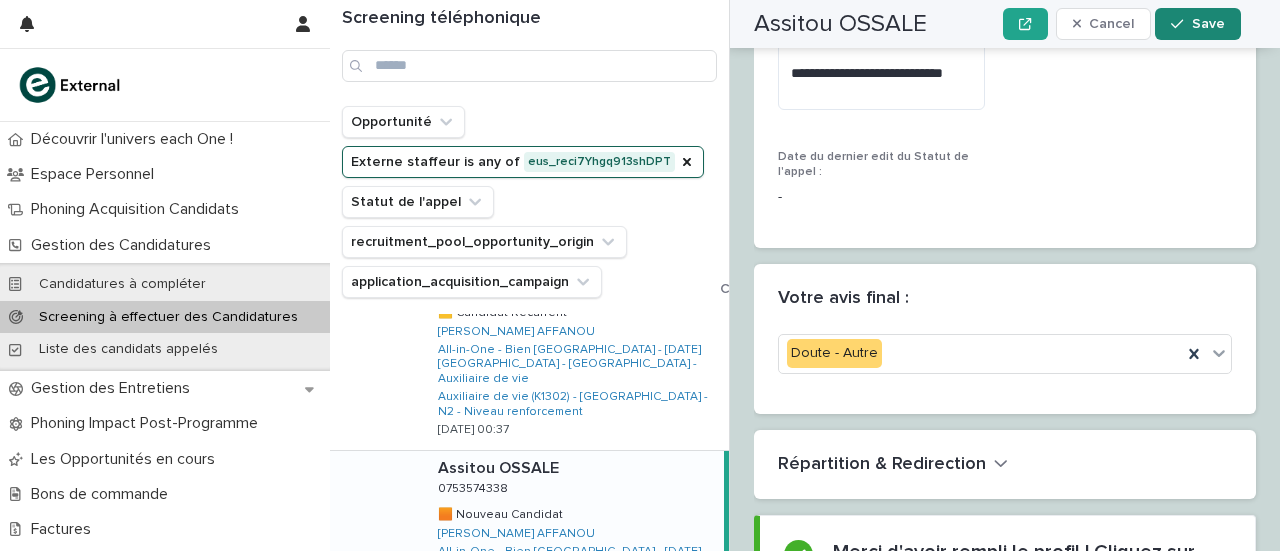 click on "Save" at bounding box center [1197, 24] 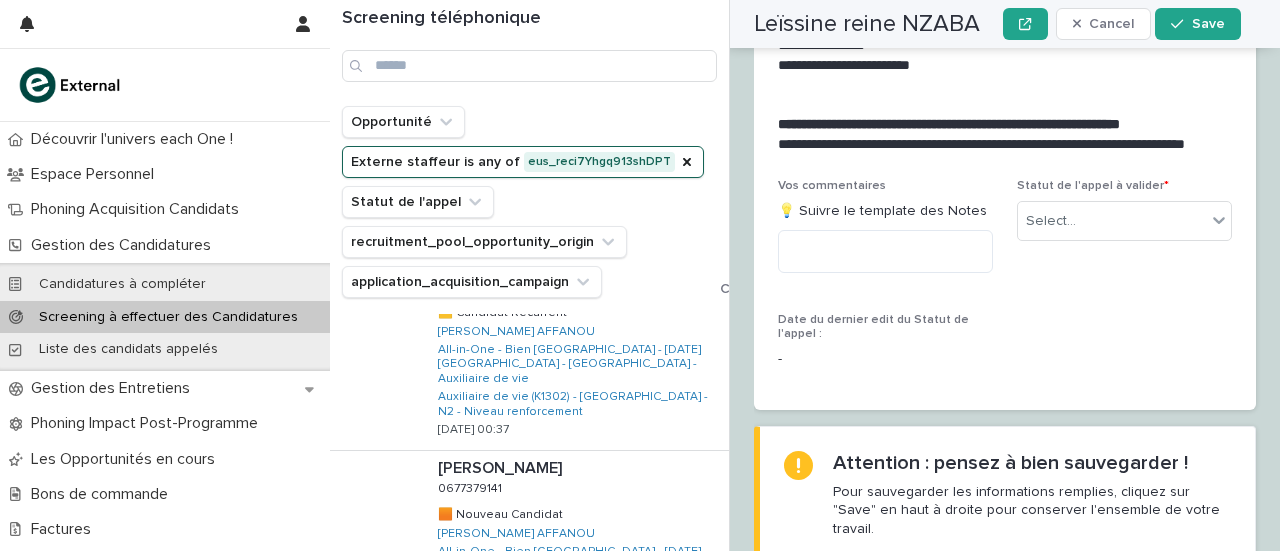 scroll, scrollTop: 3424, scrollLeft: 0, axis: vertical 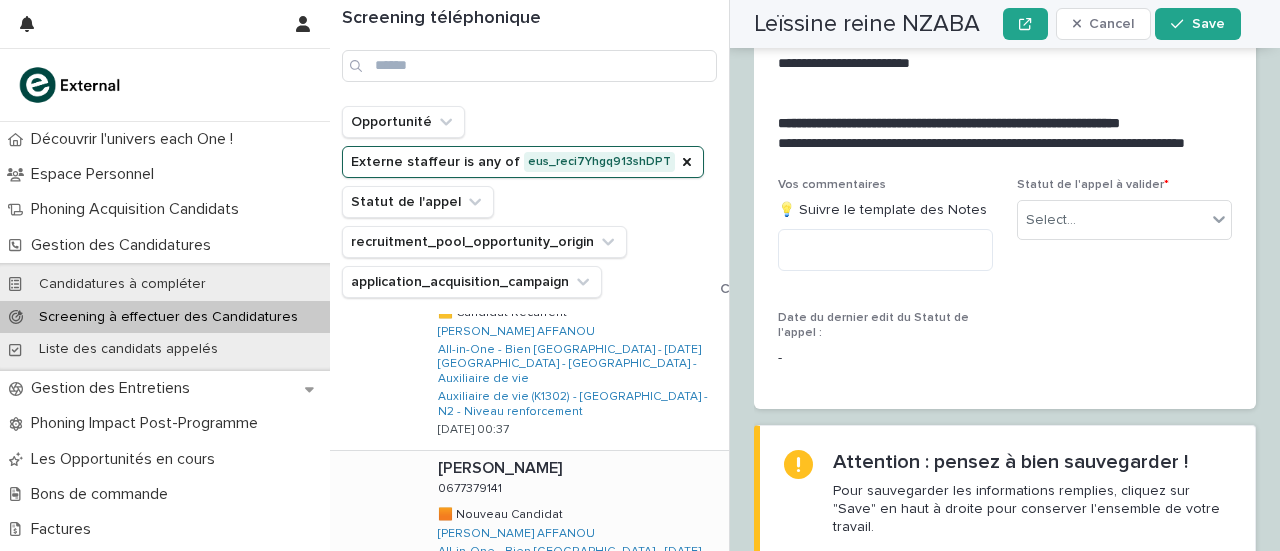 click on "[PERSON_NAME]   0677379141 0677379141   🟧 Nouveau Candidat 🟧 Nouveau Candidat   [PERSON_NAME] AFFANOU   All-in-One - Bien [GEOGRAPHIC_DATA] - [DATE] - [GEOGRAPHIC_DATA] - Auxiliaire de vie   Auxiliaire de vie (K1302) - [GEOGRAPHIC_DATA] - N2 - Niveau renforcement   [DATE] 10:52" at bounding box center (575, 544) 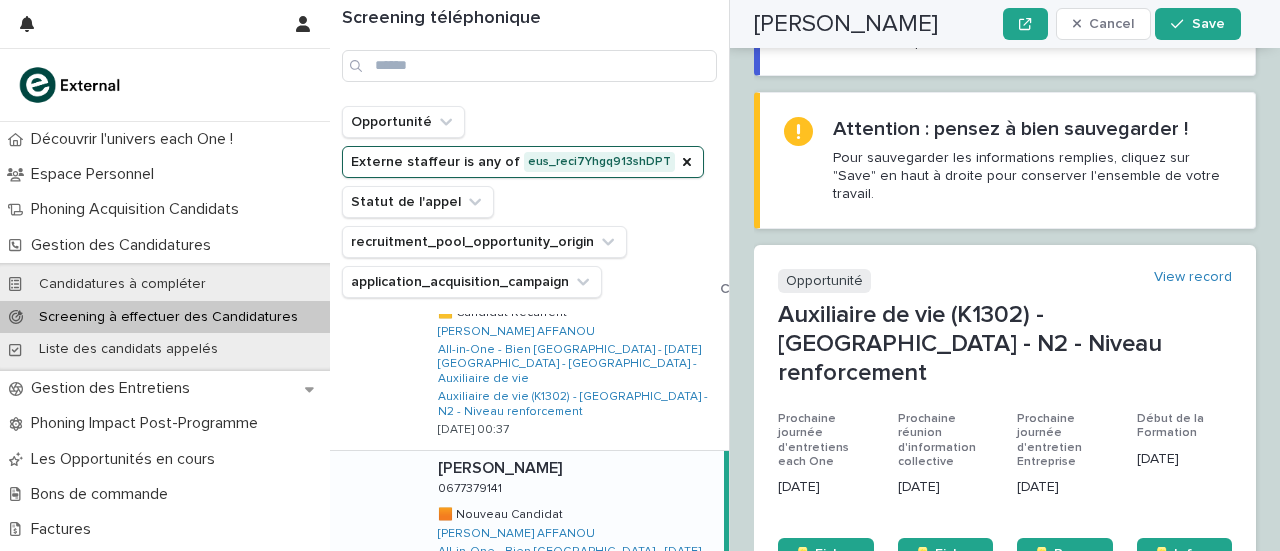 scroll, scrollTop: 0, scrollLeft: 0, axis: both 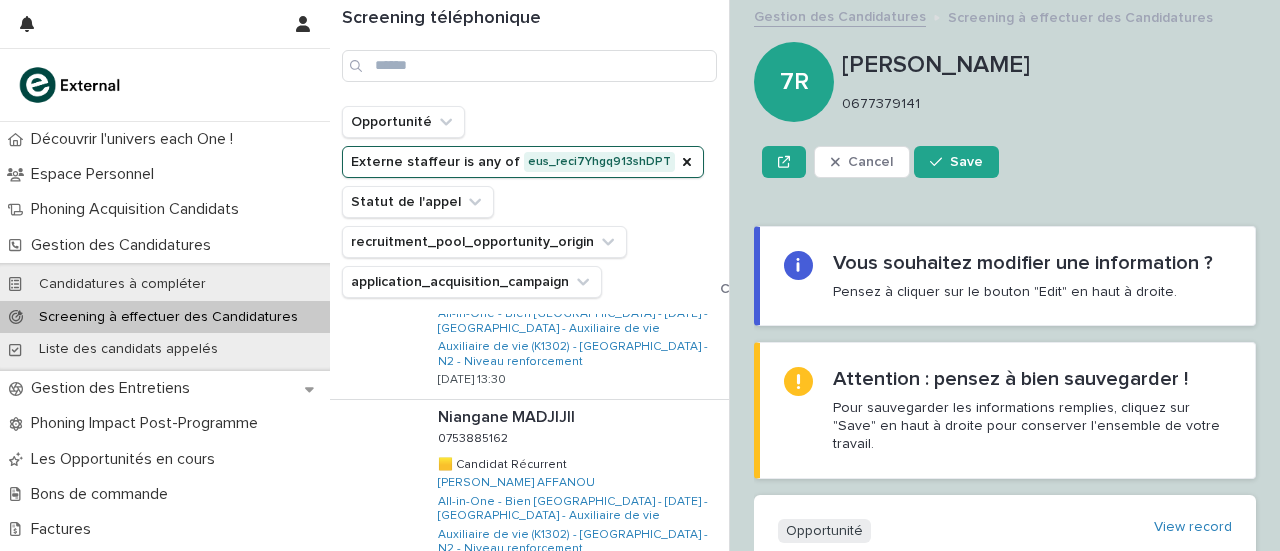 click on "Next" at bounding box center [674, 629] 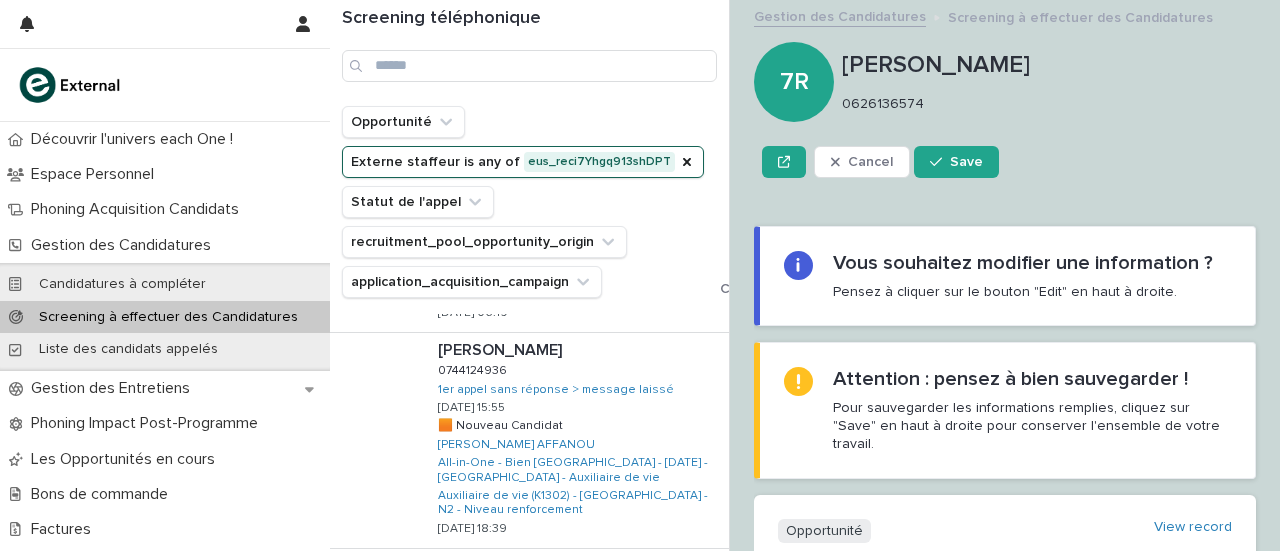 scroll, scrollTop: 1960, scrollLeft: 0, axis: vertical 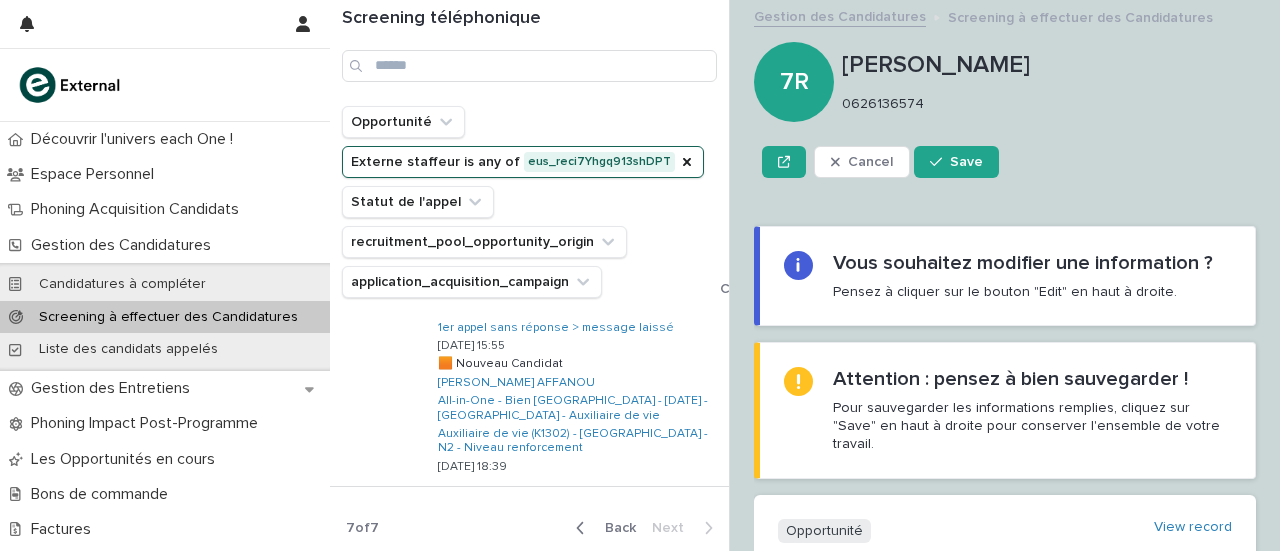 click on "Back" at bounding box center [614, 528] 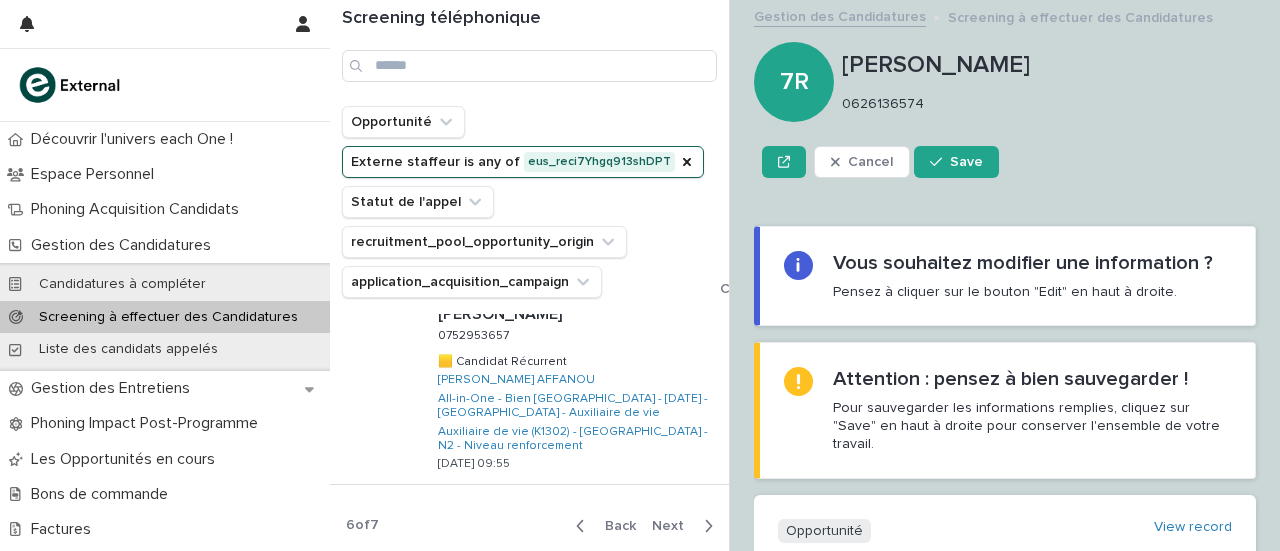 scroll, scrollTop: 1701, scrollLeft: 0, axis: vertical 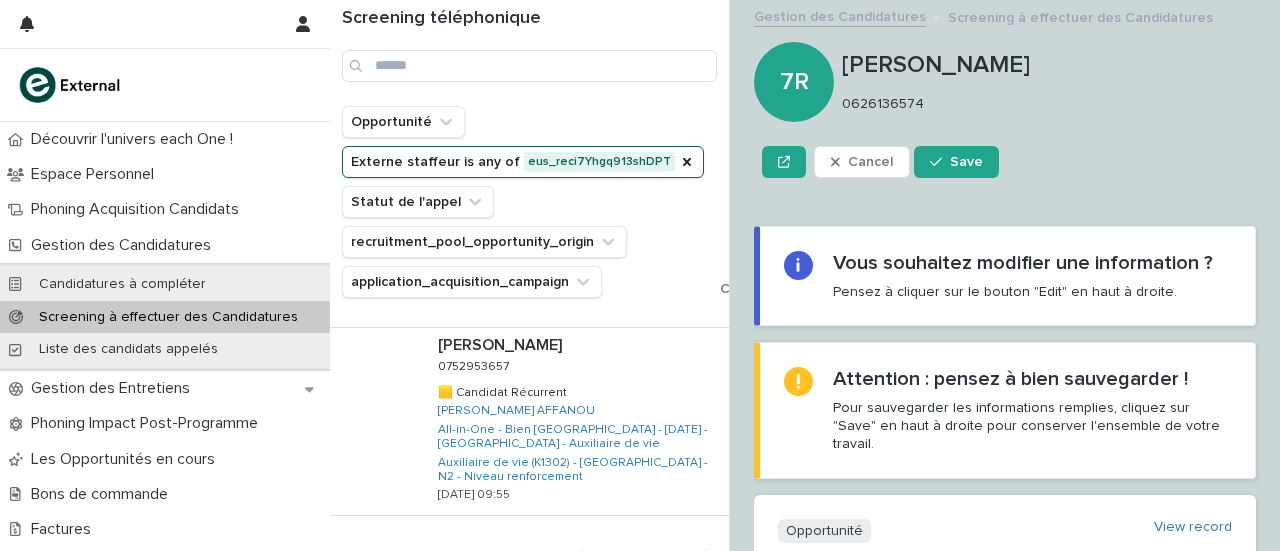 click 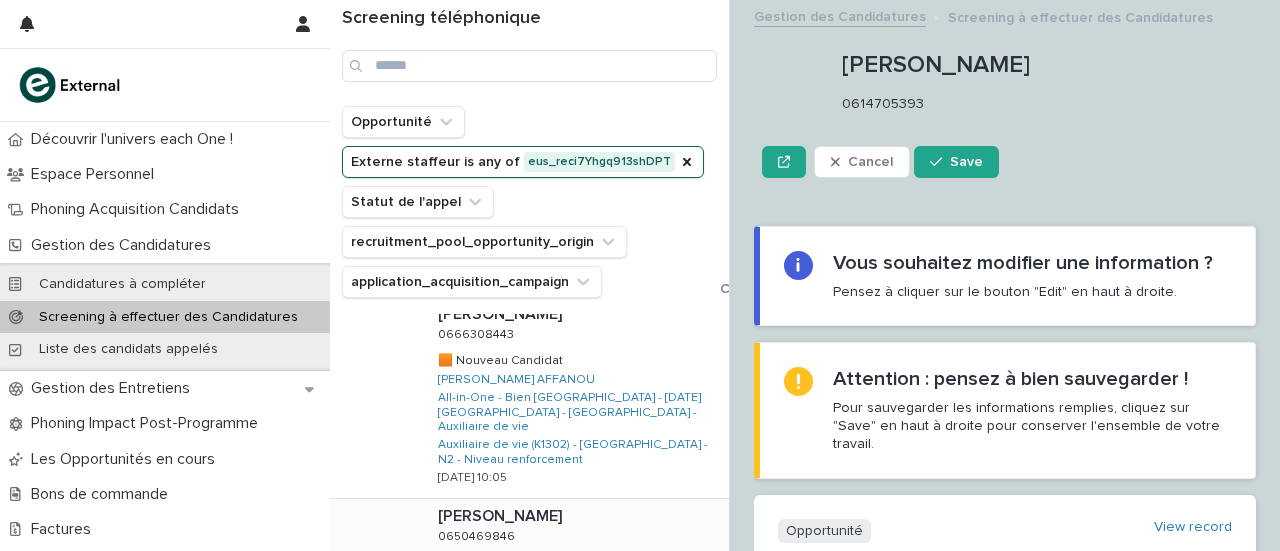 scroll, scrollTop: 1701, scrollLeft: 0, axis: vertical 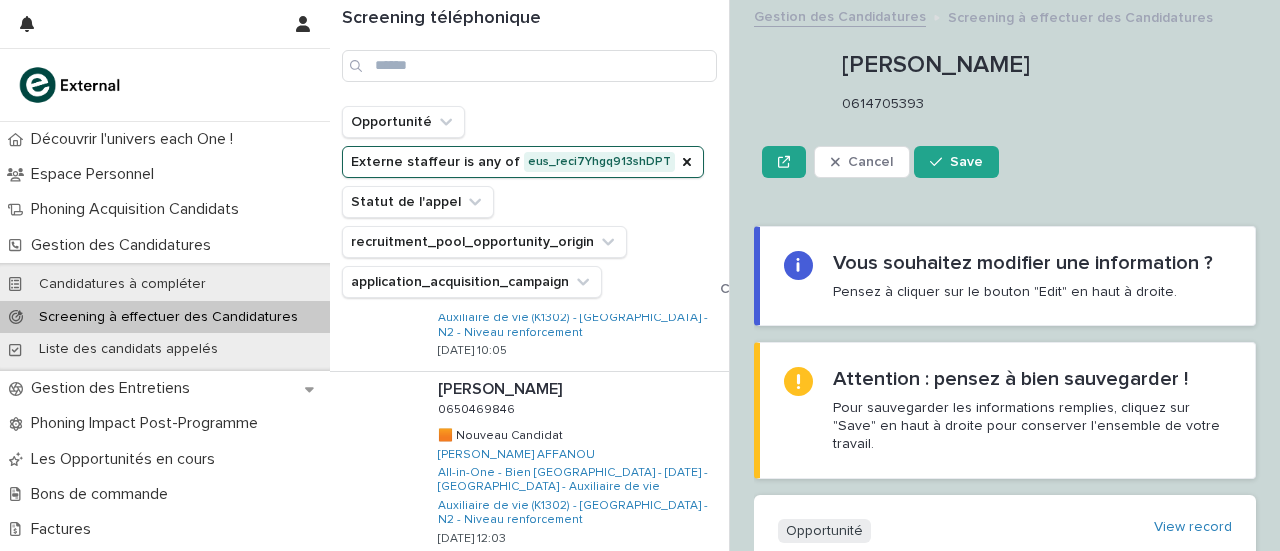 click on "Back" at bounding box center (614, 600) 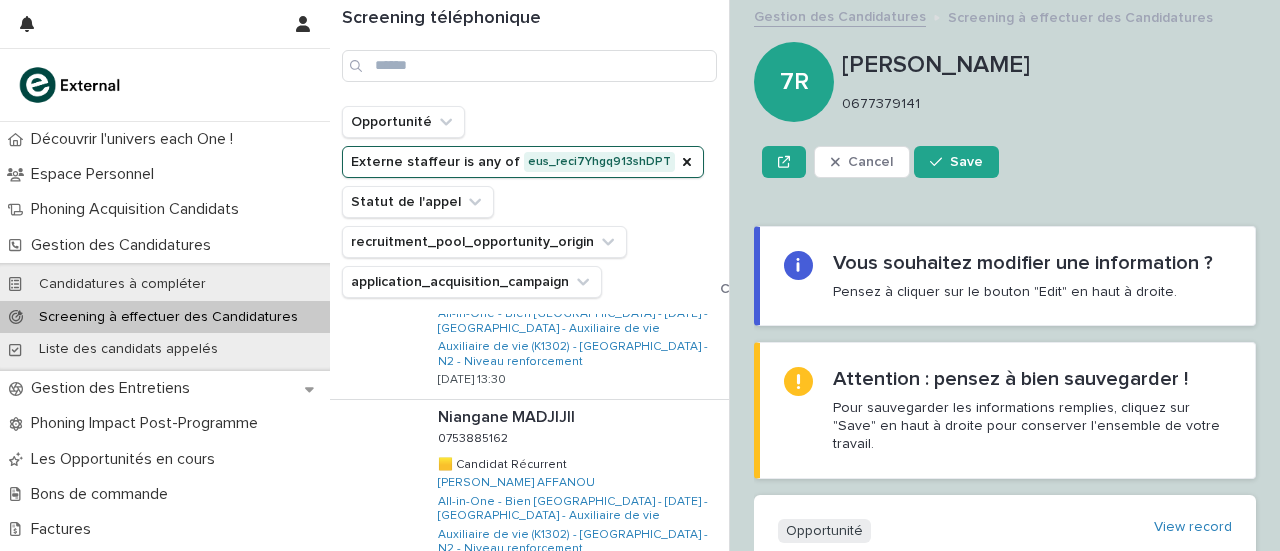 click on "Back" at bounding box center (614, 629) 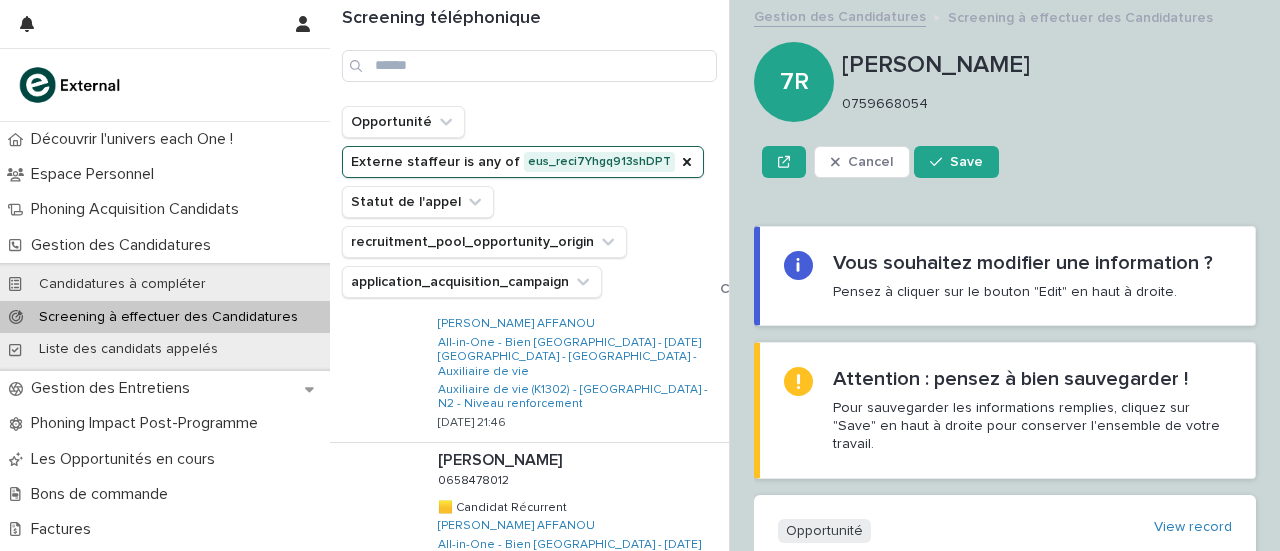 scroll, scrollTop: 1701, scrollLeft: 0, axis: vertical 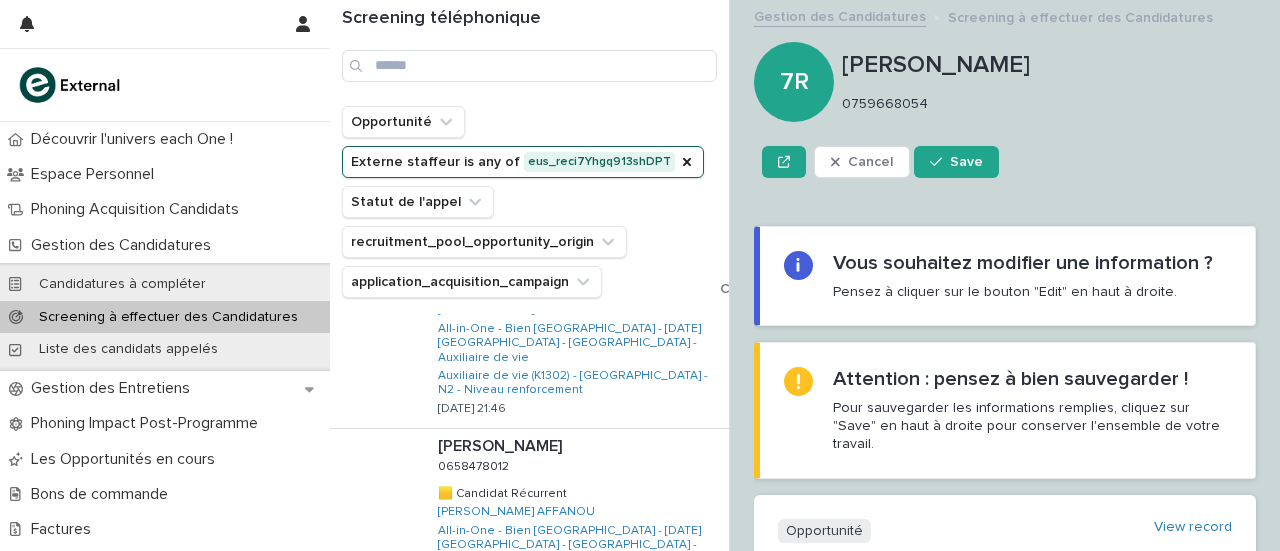 click on "Back" at bounding box center (614, 672) 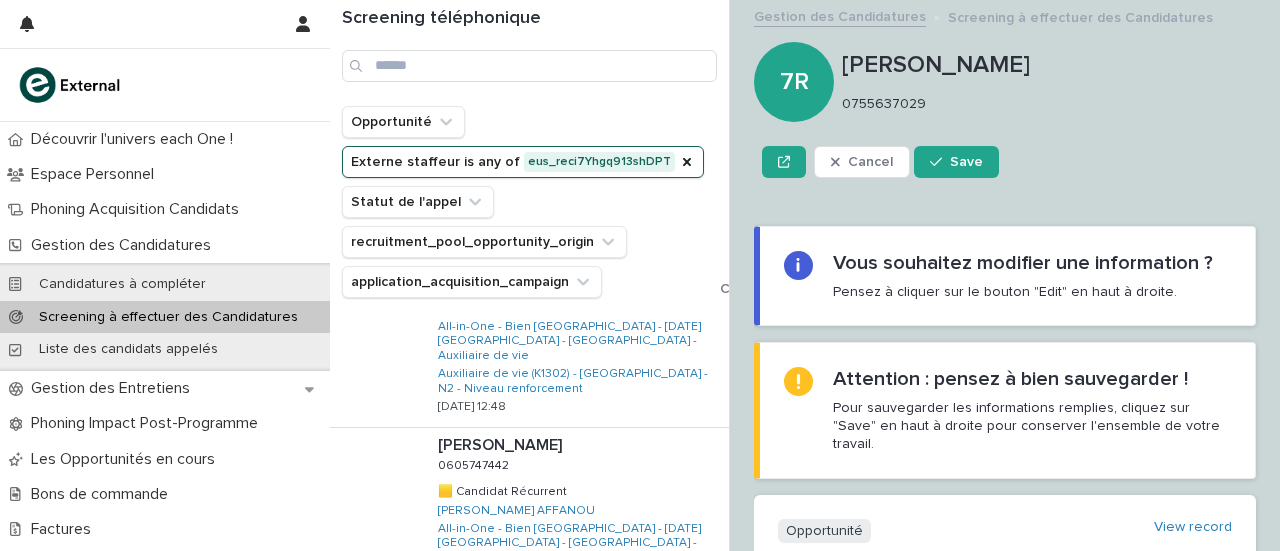 scroll, scrollTop: 1701, scrollLeft: 0, axis: vertical 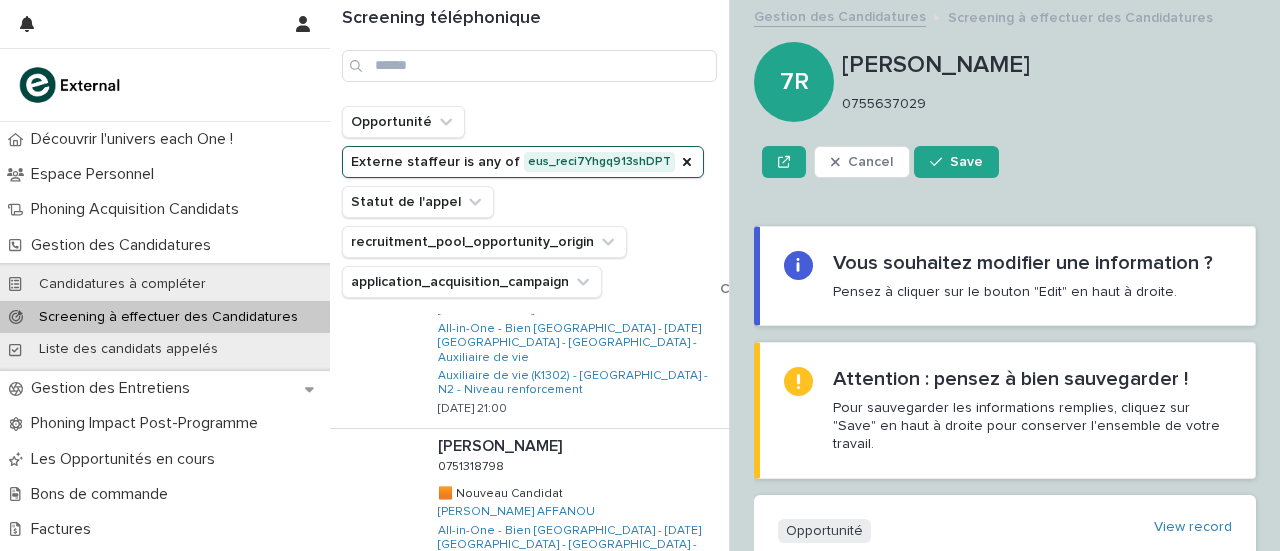 click on "Back" at bounding box center (614, 672) 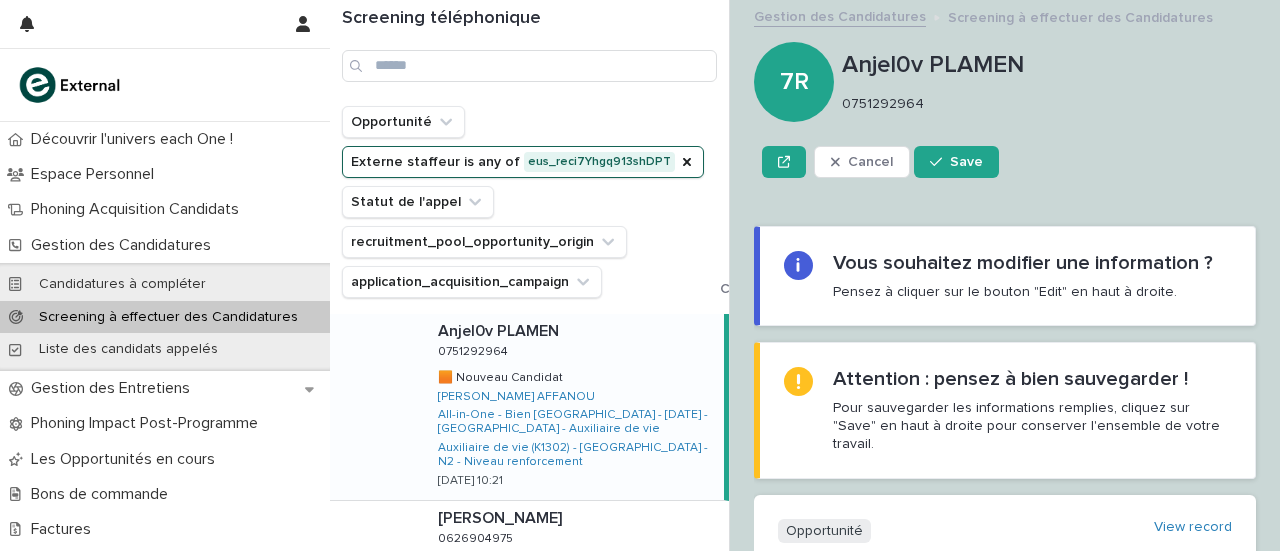 scroll, scrollTop: 1701, scrollLeft: 0, axis: vertical 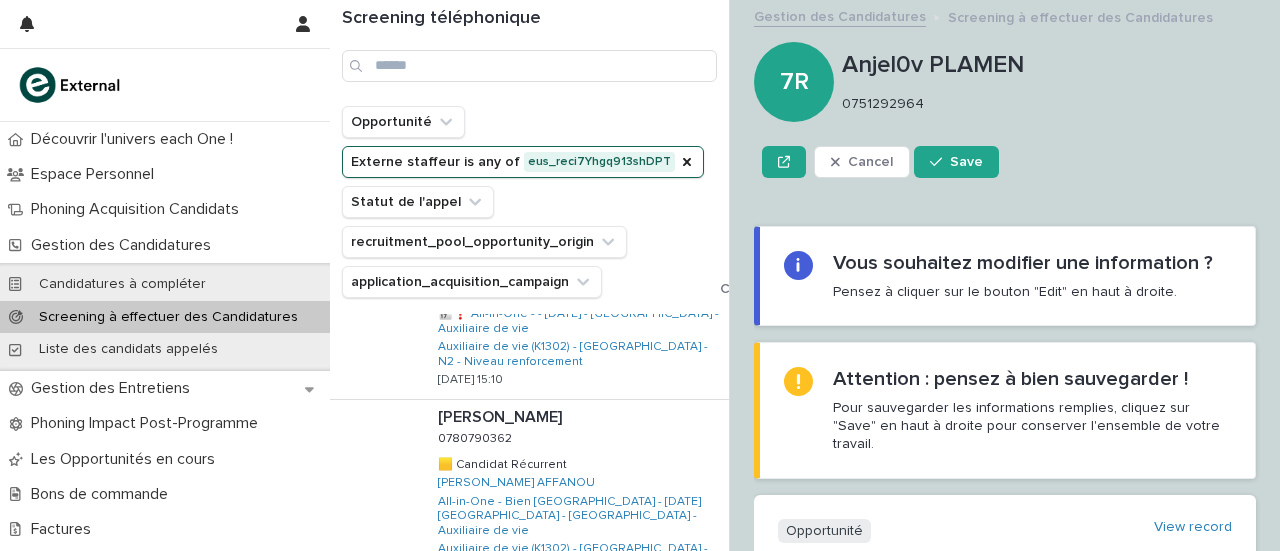click on "Next" at bounding box center [674, 643] 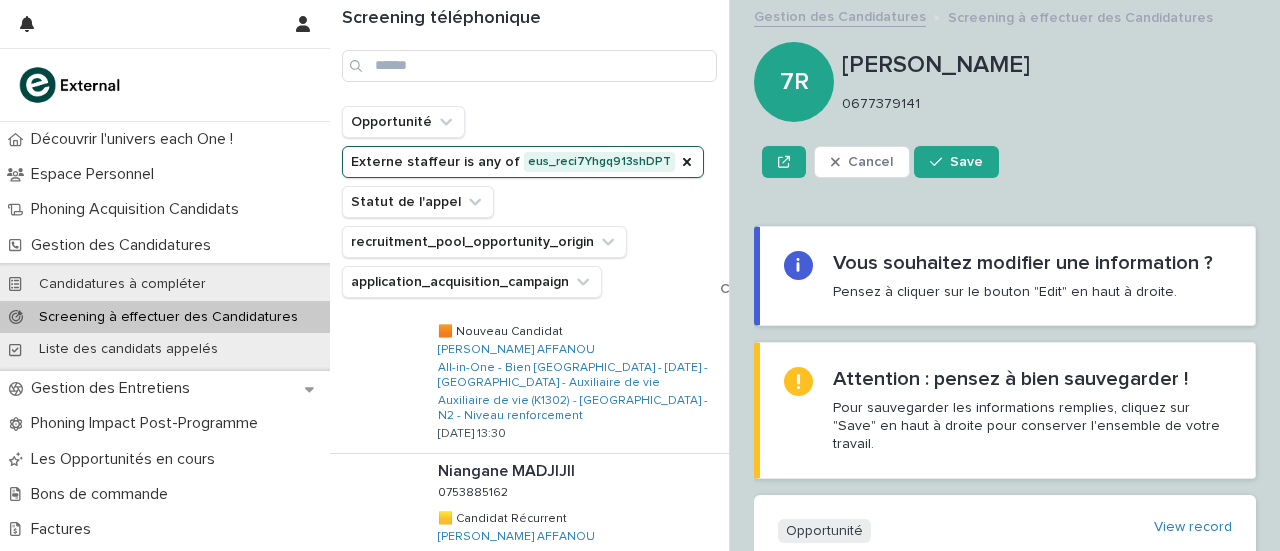 scroll, scrollTop: 1701, scrollLeft: 0, axis: vertical 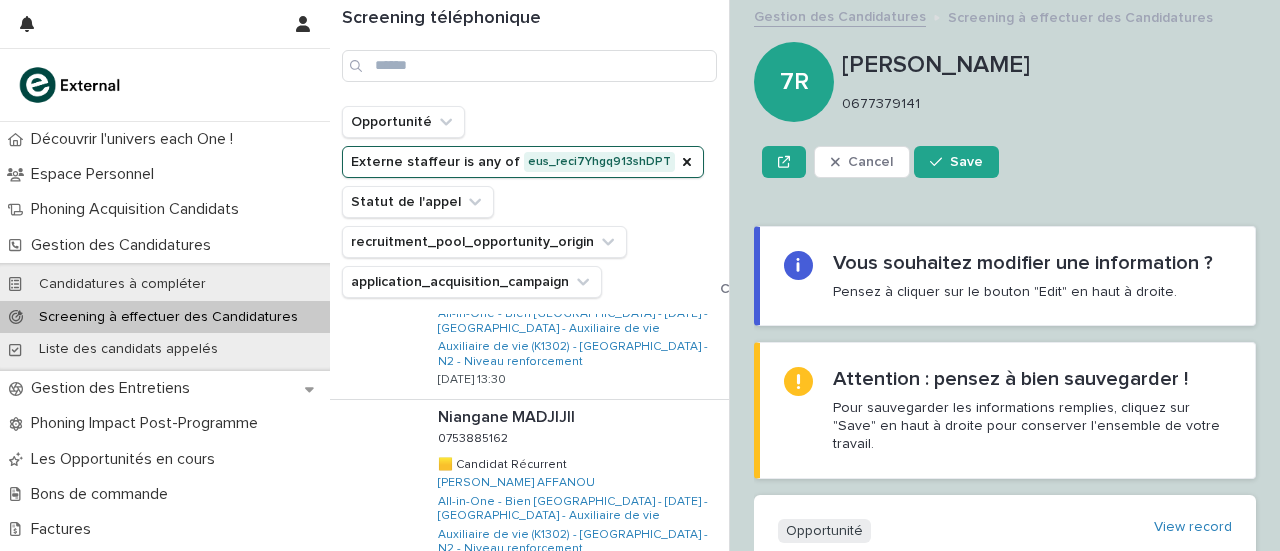 click on "Next" at bounding box center [674, 629] 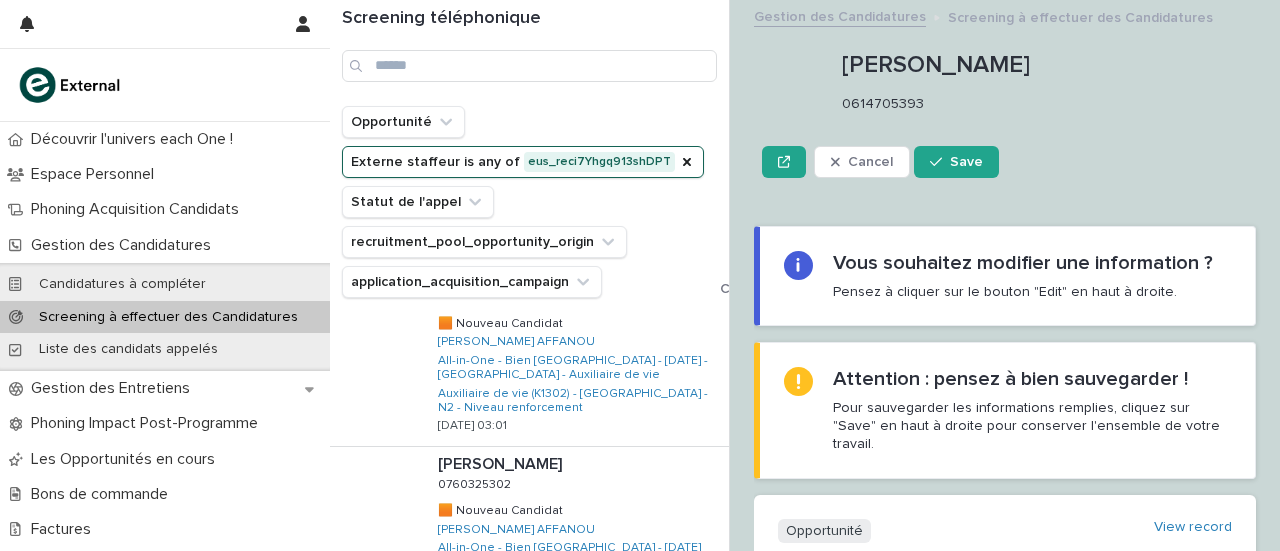 scroll, scrollTop: 1701, scrollLeft: 0, axis: vertical 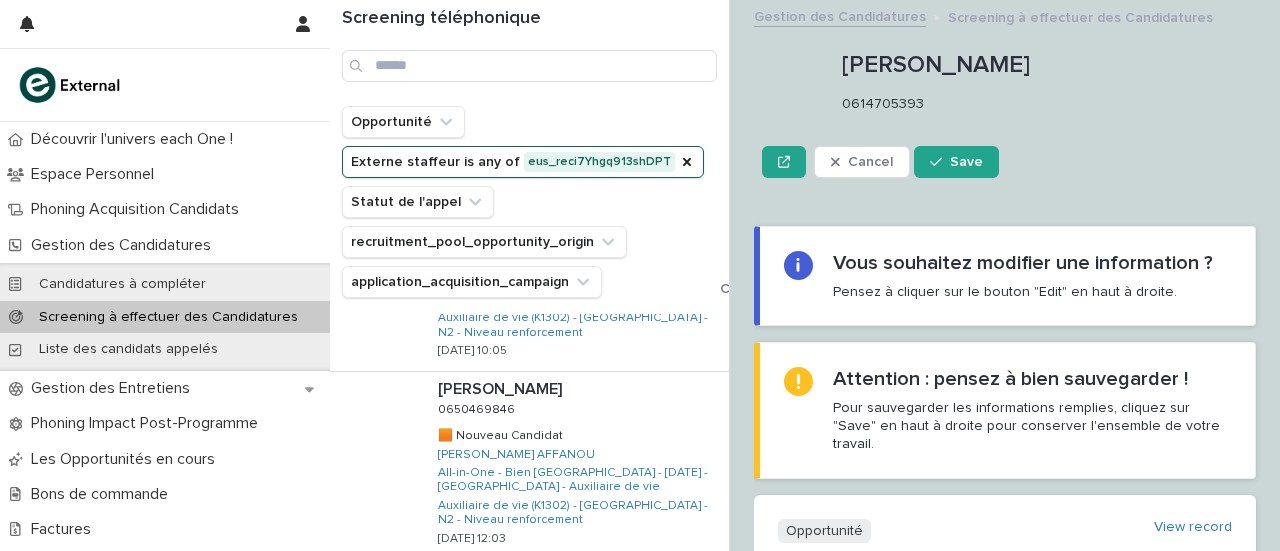 click on "Next" at bounding box center [674, 600] 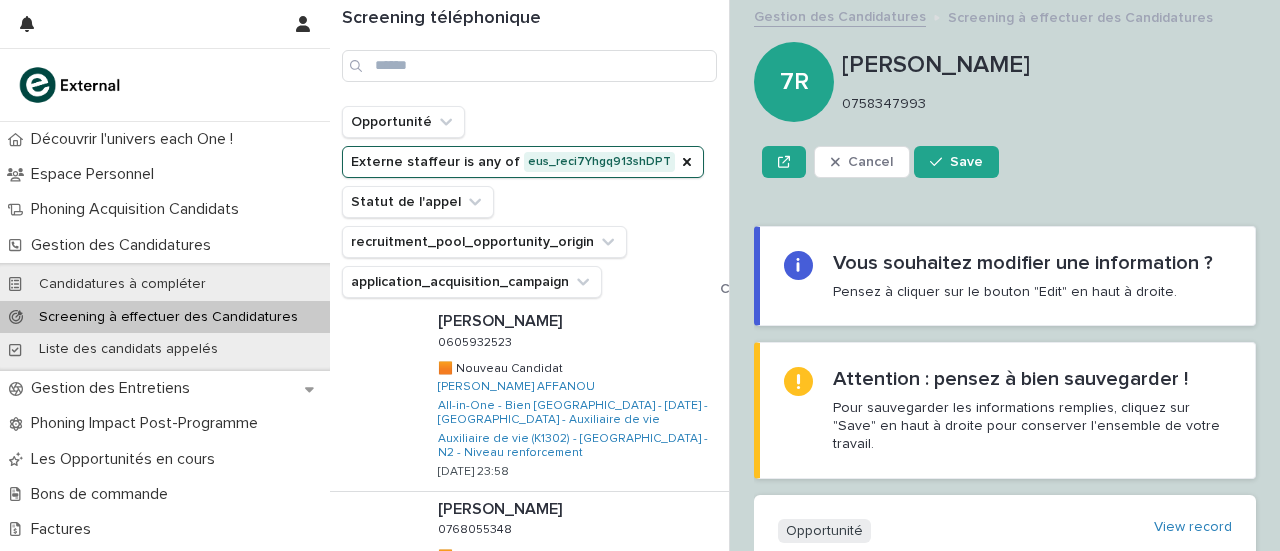 scroll, scrollTop: 1701, scrollLeft: 0, axis: vertical 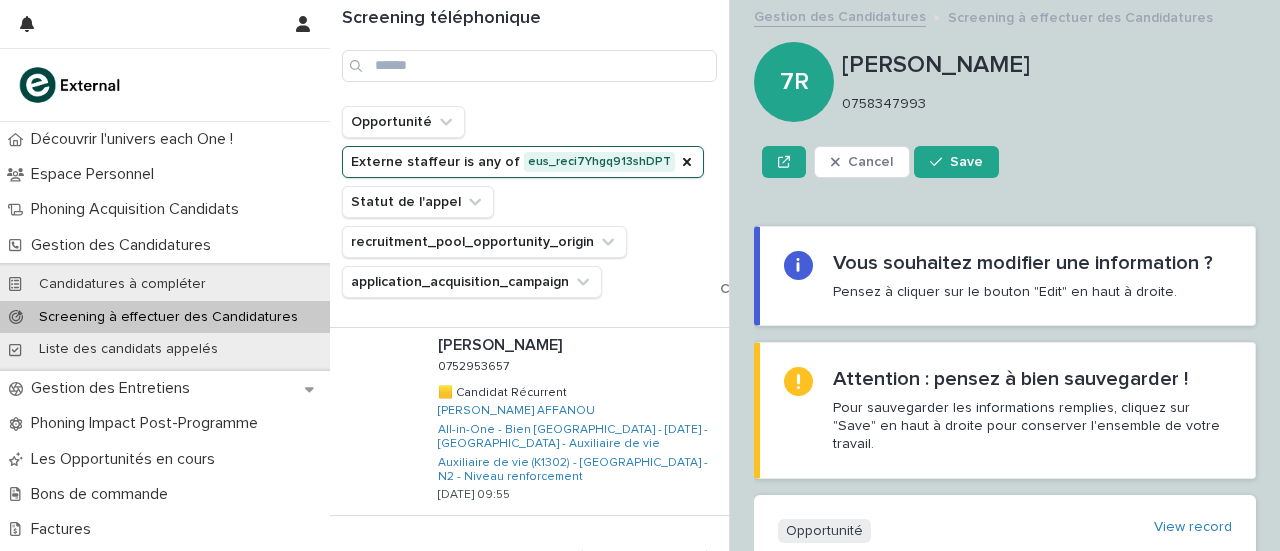 click on "Next" at bounding box center (674, 557) 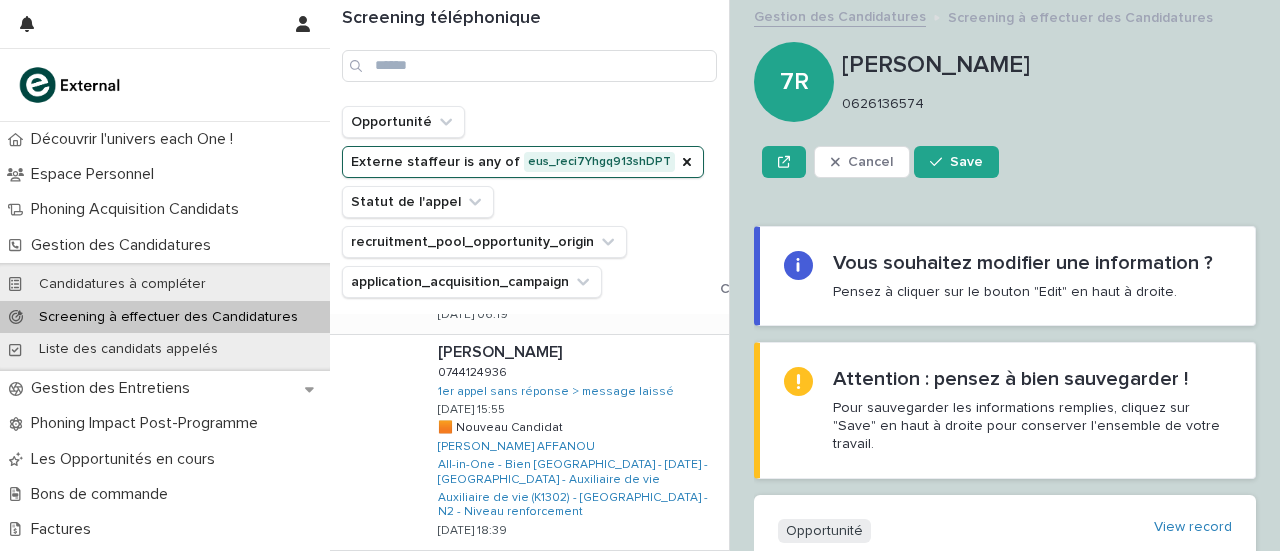 scroll, scrollTop: 1895, scrollLeft: 0, axis: vertical 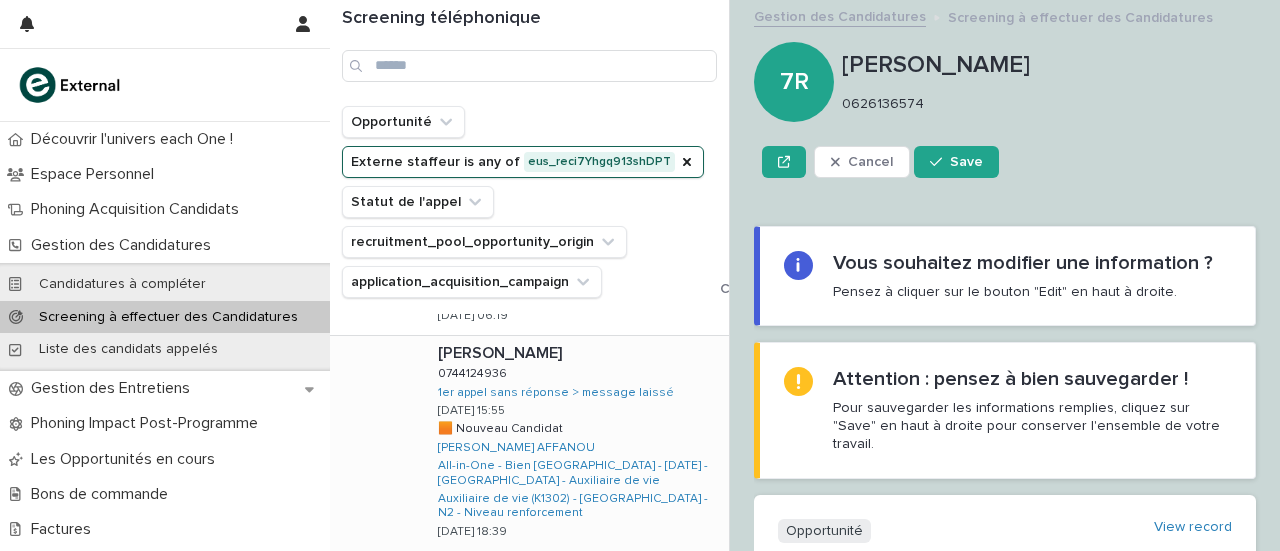 click on "[PERSON_NAME]   0744124936 [PHONE_NUMBER]   1er appel sans réponse > message laissé   [DATE] 15:55 🟧 Nouveau Candidat 🟧 Nouveau Candidat   [PERSON_NAME] AFFANOU   All-in-One - Bien [GEOGRAPHIC_DATA] - [DATE] - [GEOGRAPHIC_DATA] - Auxiliaire de vie   Auxiliaire de vie (K1302) - [GEOGRAPHIC_DATA] - N2 - Niveau renforcement   [DATE] 18:39" at bounding box center (575, 443) 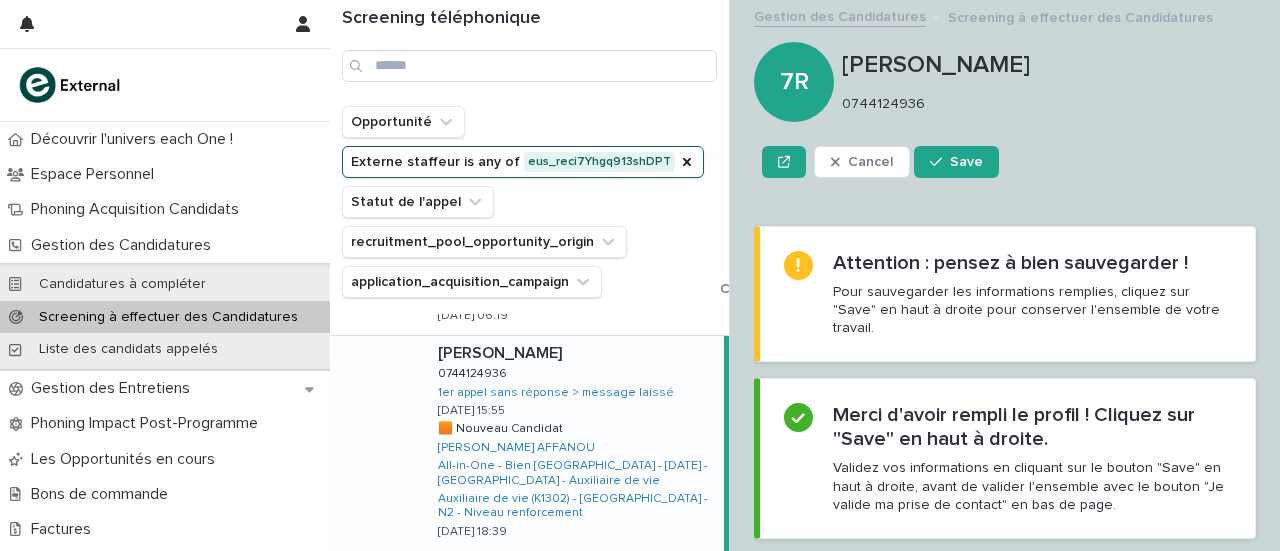 click on "[PERSON_NAME]   0744124936 [PHONE_NUMBER]   1er appel sans réponse > message laissé   [DATE] 15:55 🟧 Nouveau Candidat 🟧 Nouveau Candidat   [PERSON_NAME] AFFANOU   All-in-One - Bien [GEOGRAPHIC_DATA] - [DATE] - [GEOGRAPHIC_DATA] - Auxiliaire de vie   Auxiliaire de vie (K1302) - [GEOGRAPHIC_DATA] - N2 - Niveau renforcement   [DATE] 18:39" at bounding box center (573, 443) 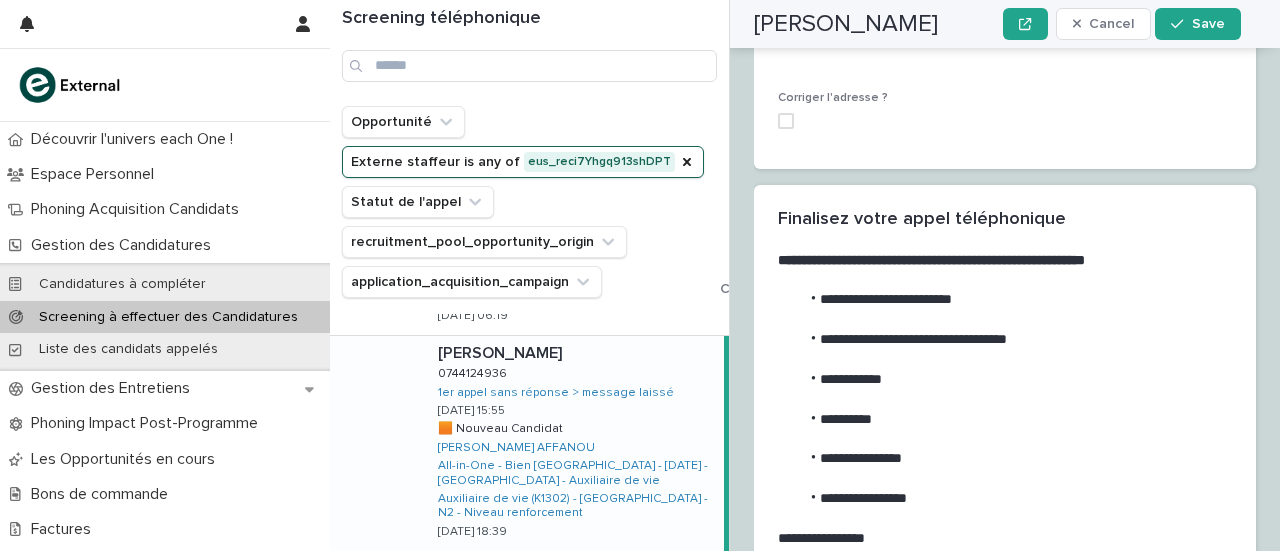 scroll, scrollTop: 3013, scrollLeft: 0, axis: vertical 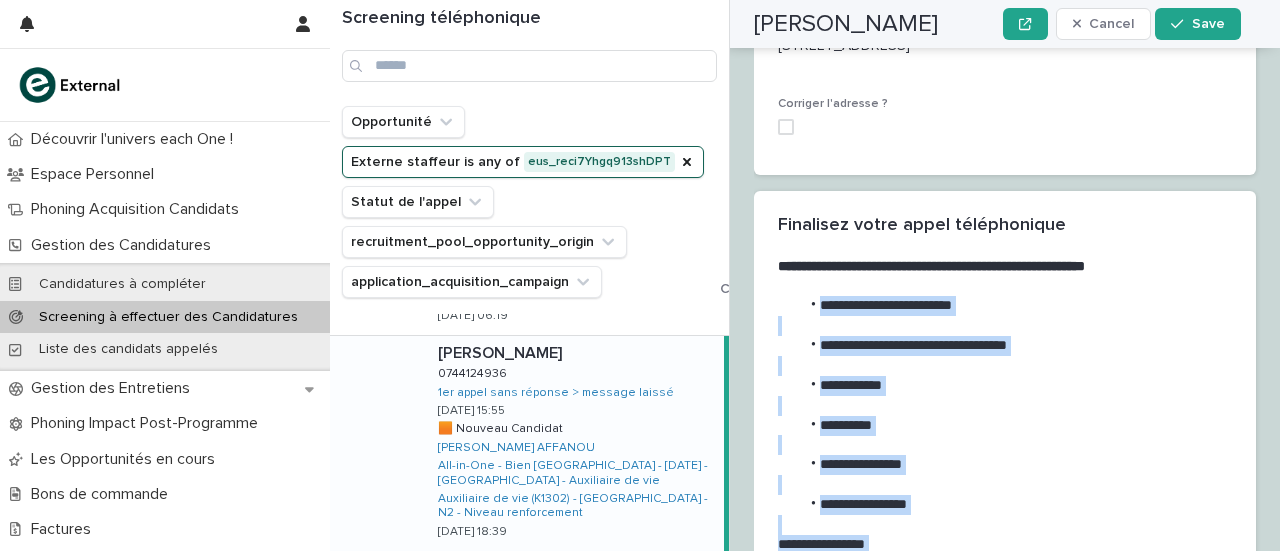 drag, startPoint x: 806, startPoint y: 159, endPoint x: 970, endPoint y: 434, distance: 320.189 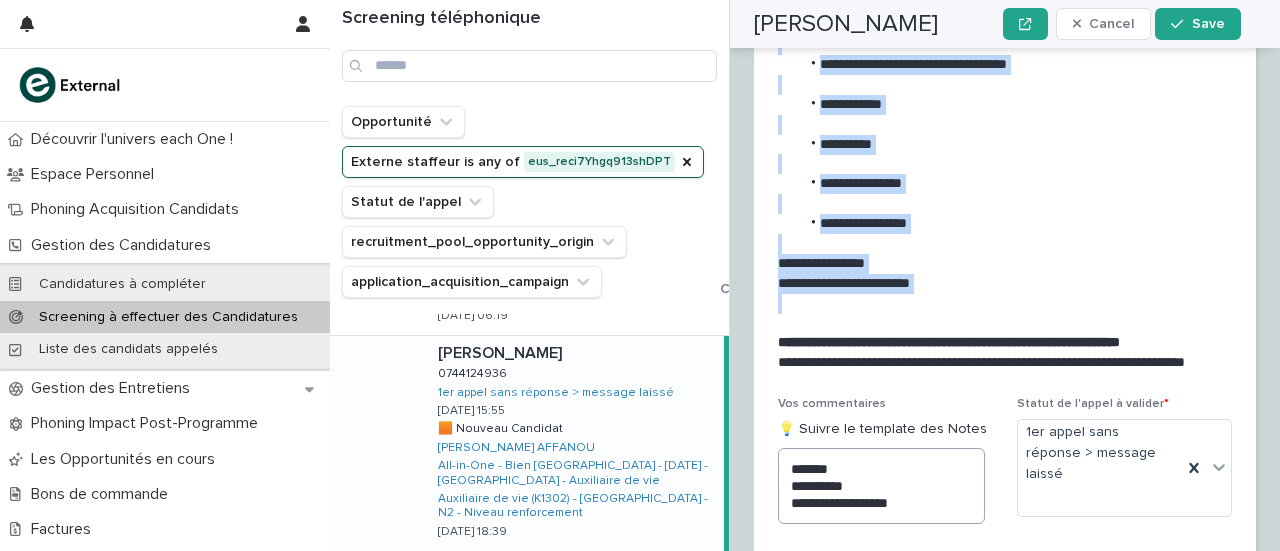 scroll, scrollTop: 3286, scrollLeft: 0, axis: vertical 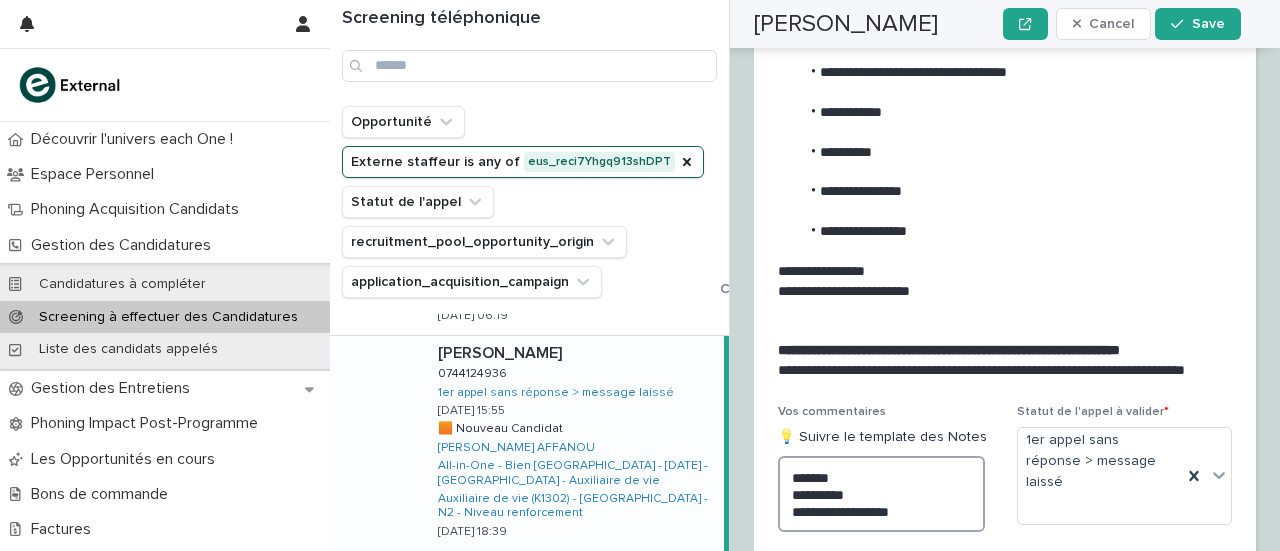 drag, startPoint x: 792, startPoint y: 355, endPoint x: 910, endPoint y: 393, distance: 123.967735 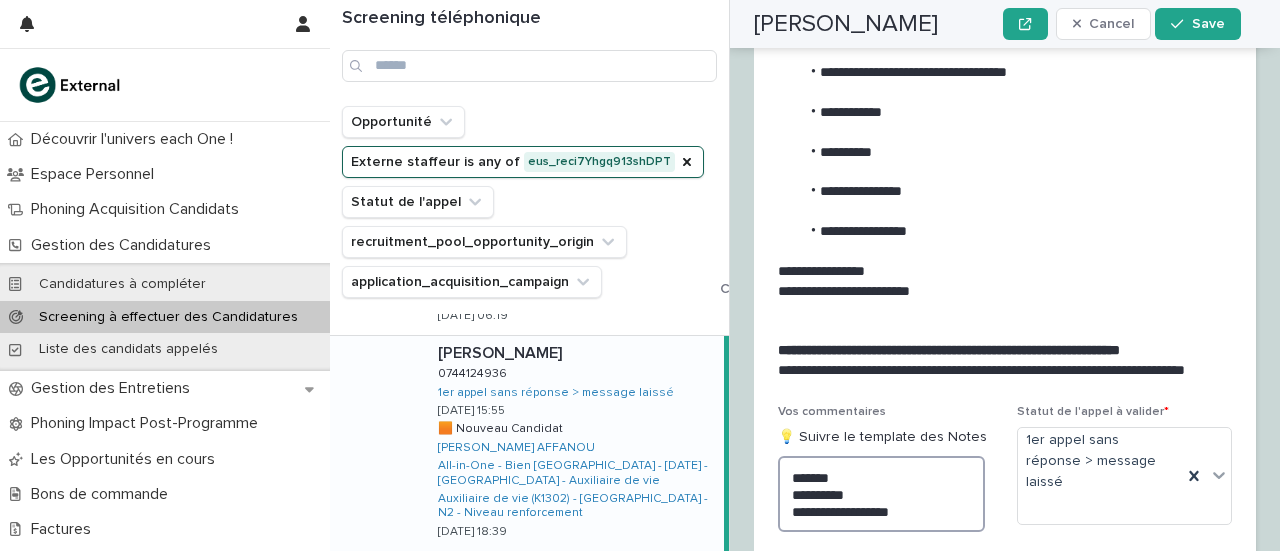click on "**********" at bounding box center (881, 493) 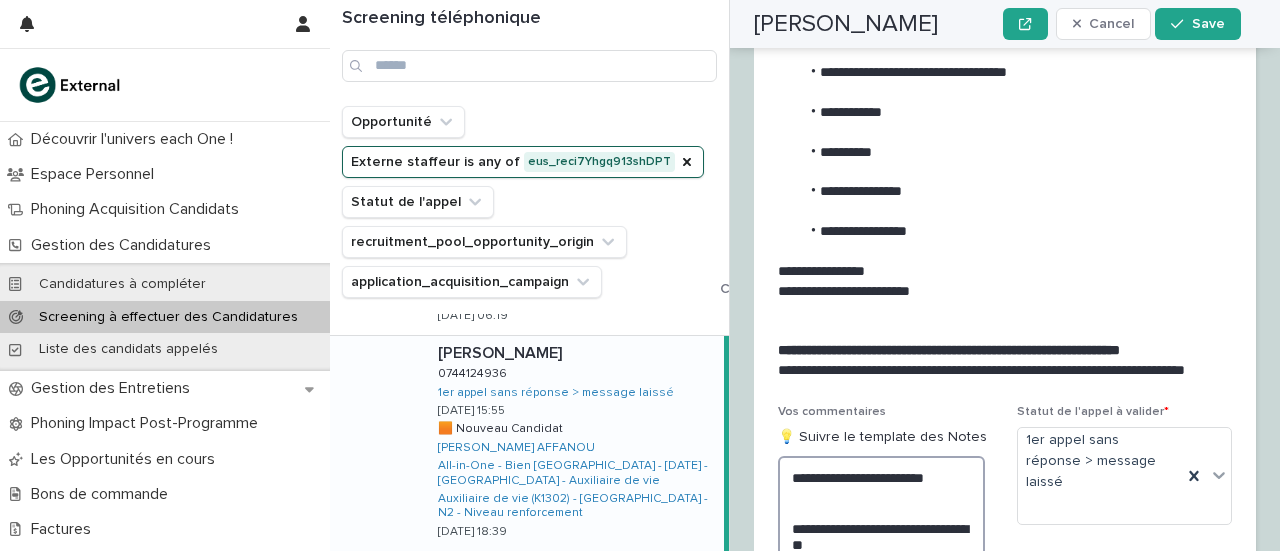 scroll, scrollTop: 3483, scrollLeft: 0, axis: vertical 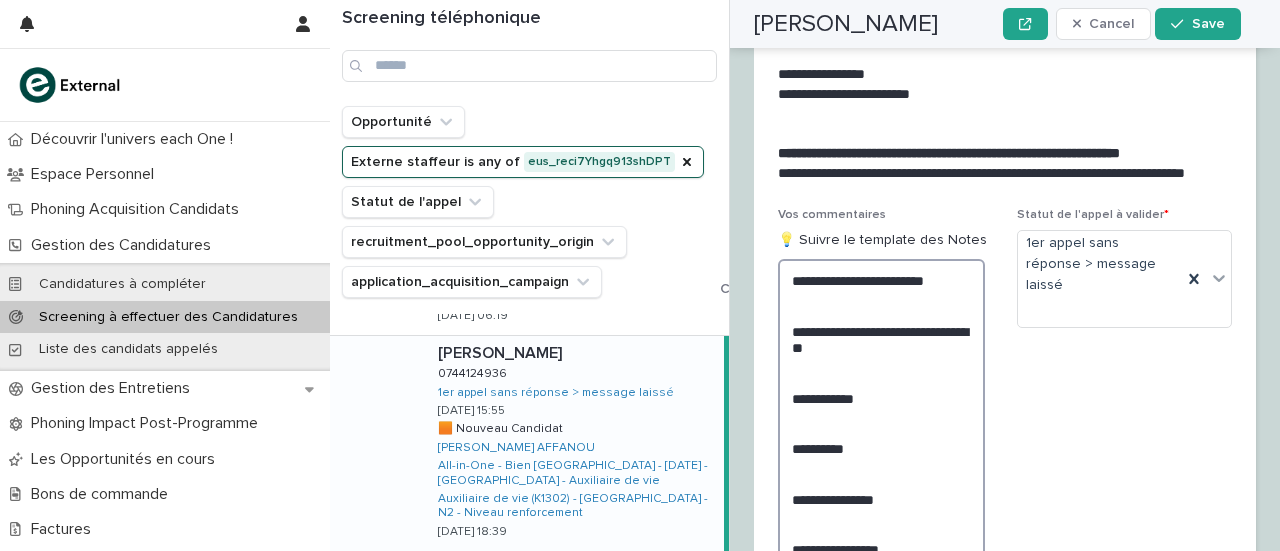 click on "**********" at bounding box center (881, 473) 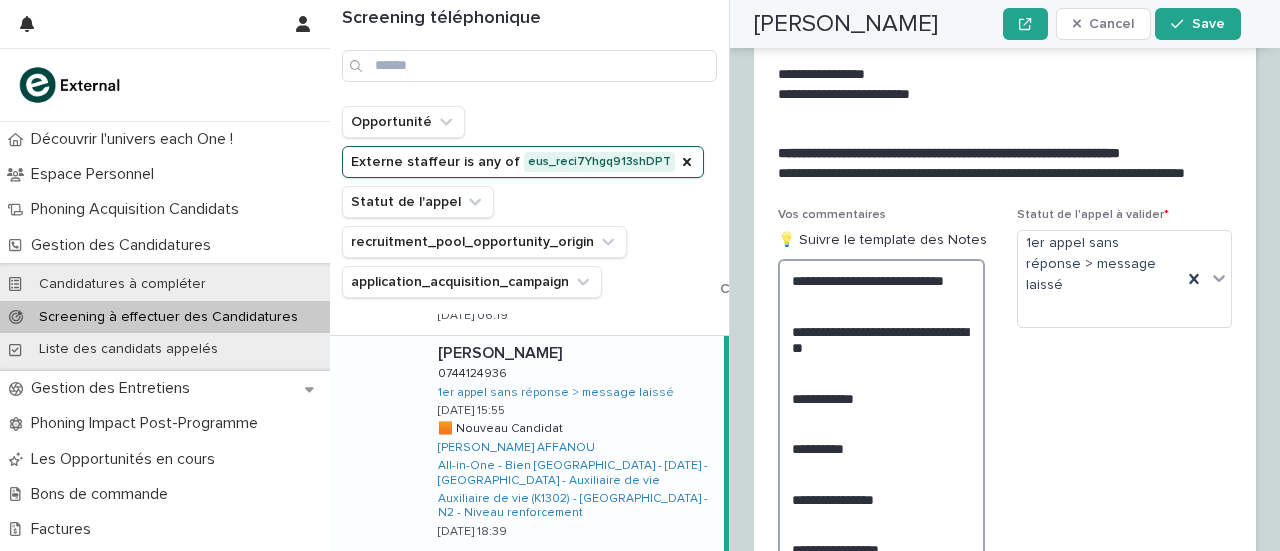 click on "**********" at bounding box center (881, 473) 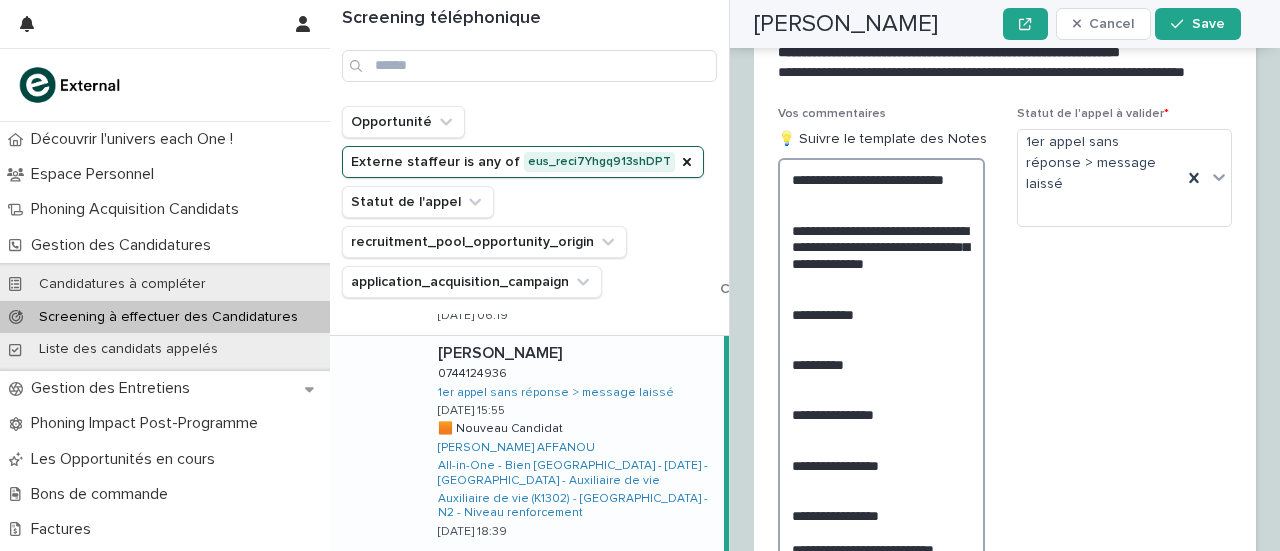 scroll, scrollTop: 3483, scrollLeft: 0, axis: vertical 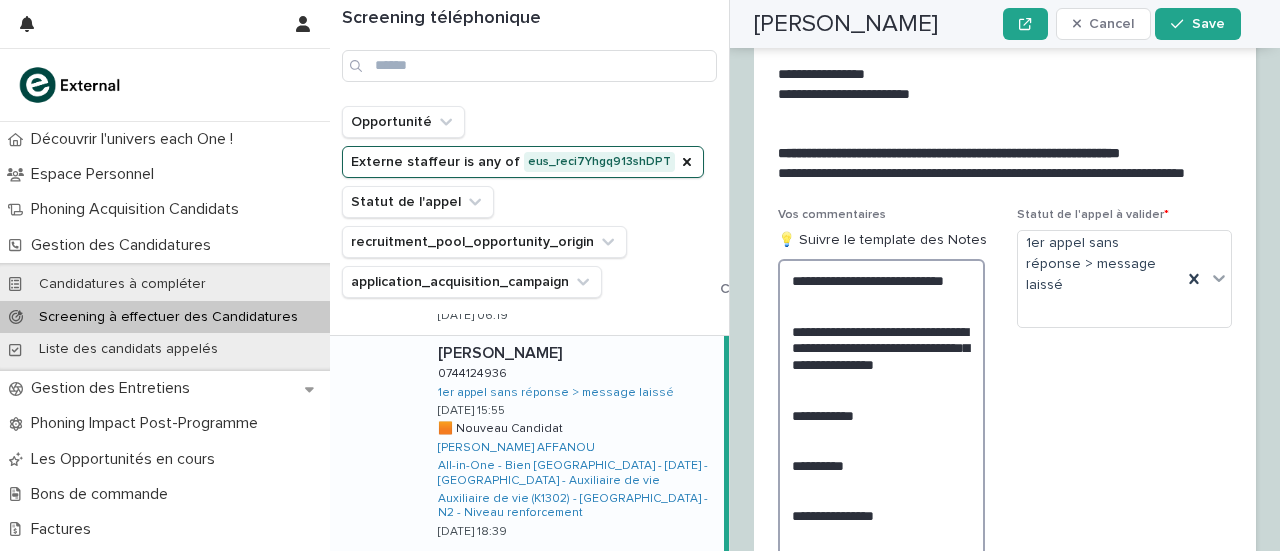 click on "**********" at bounding box center [881, 490] 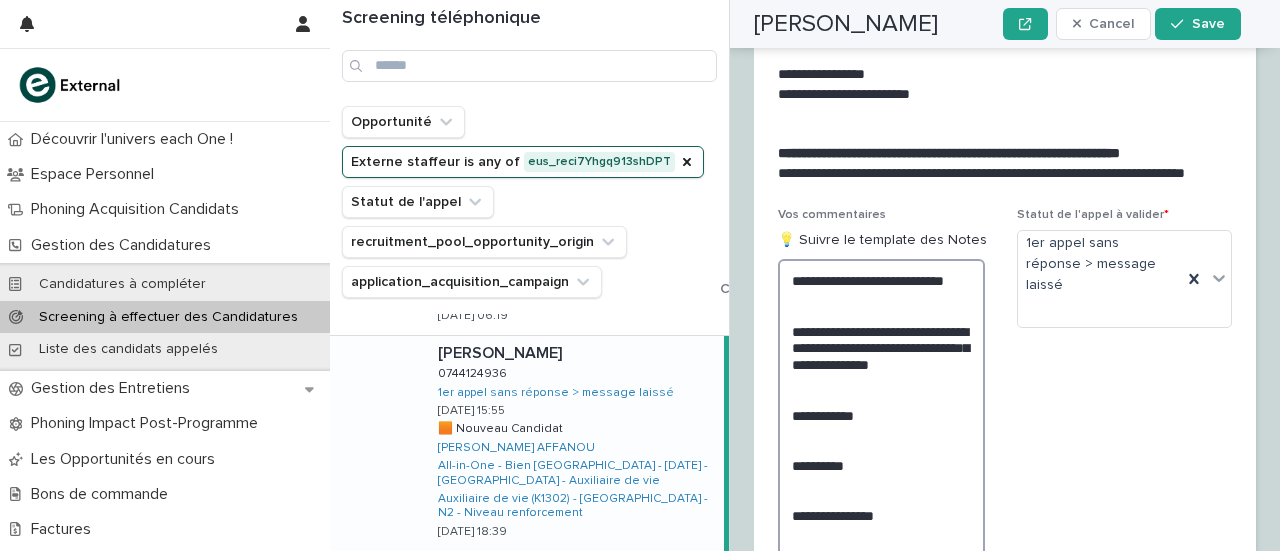 drag, startPoint x: 809, startPoint y: 247, endPoint x: 790, endPoint y: 206, distance: 45.188496 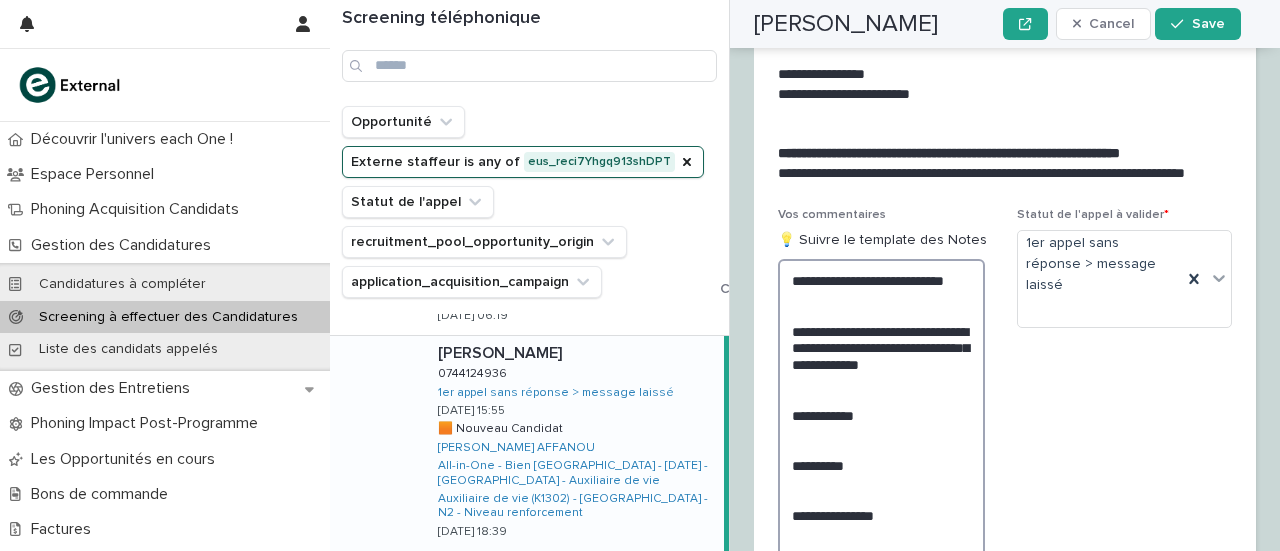 click on "**********" at bounding box center (881, 490) 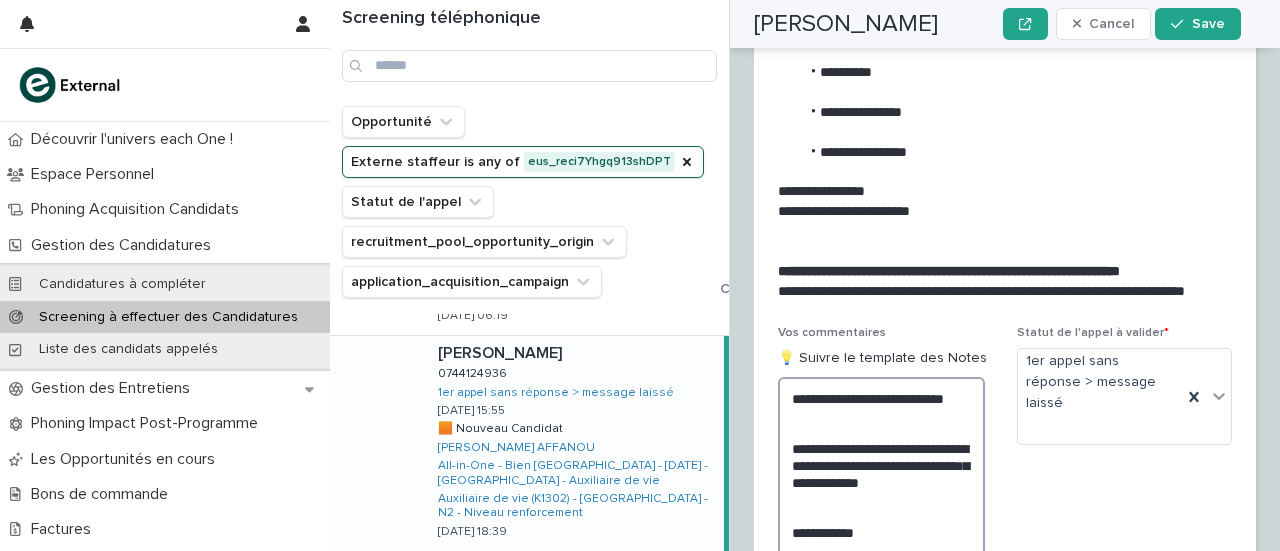 click on "**********" at bounding box center [881, 608] 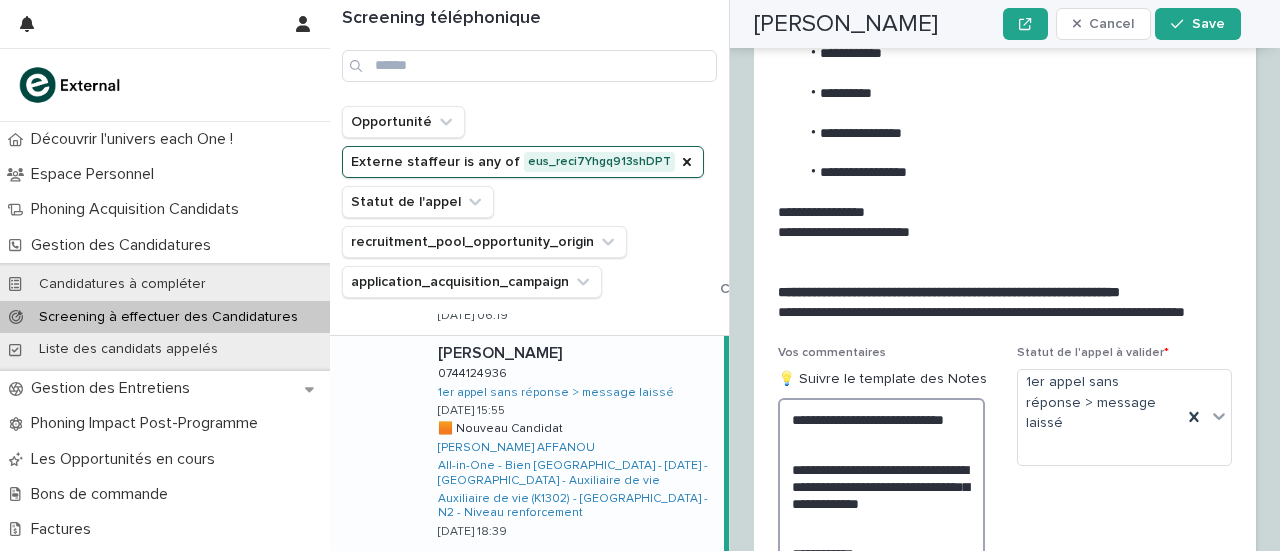scroll, scrollTop: 3584, scrollLeft: 0, axis: vertical 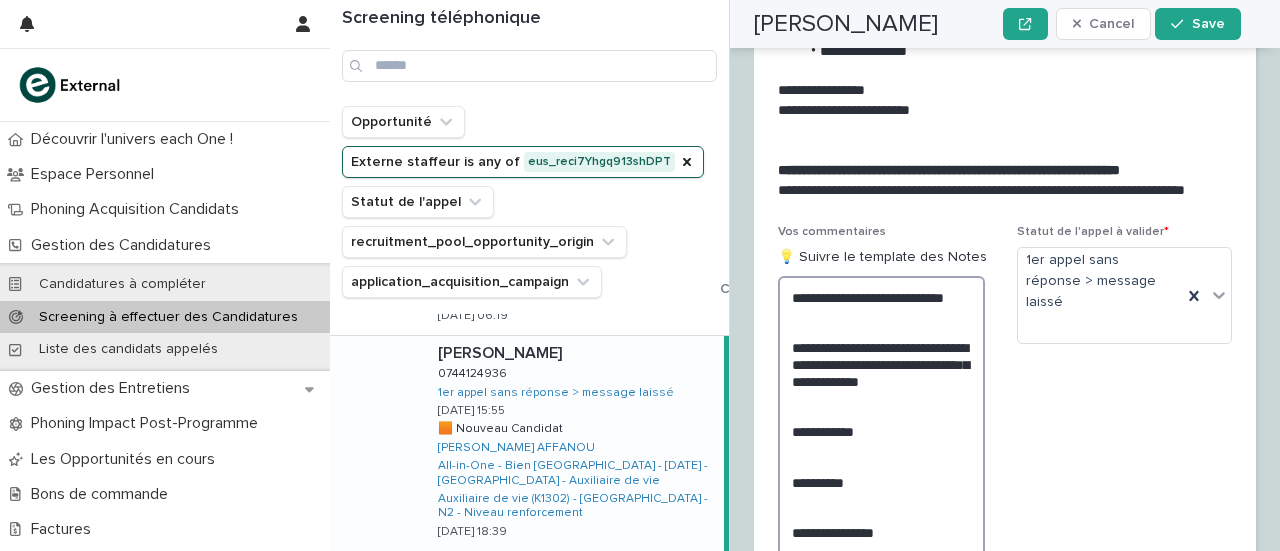 click on "**********" at bounding box center [881, 498] 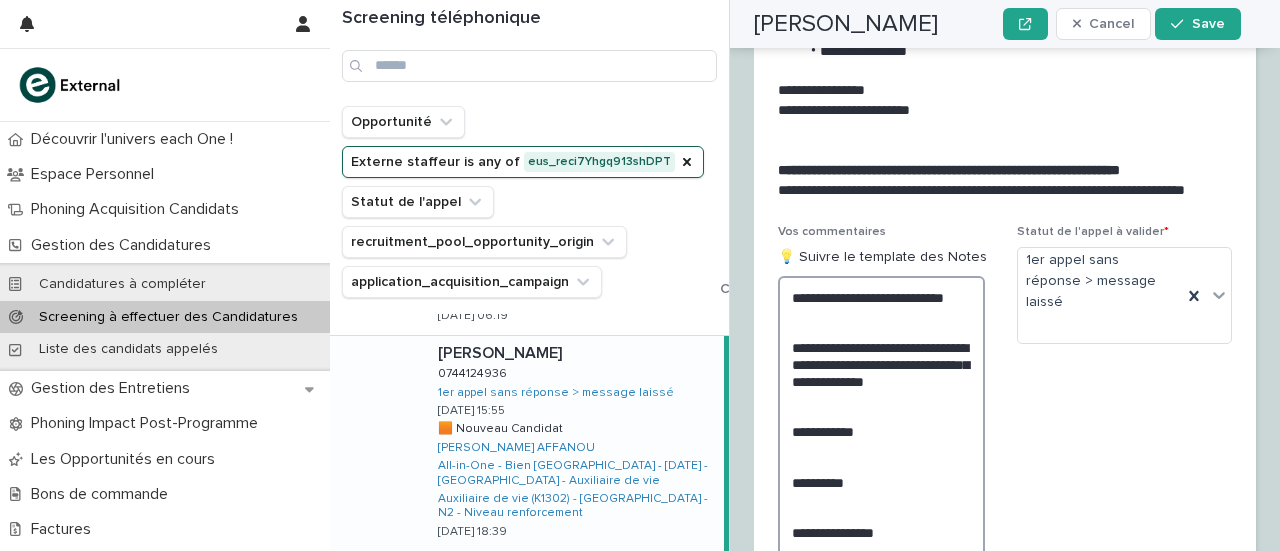 click on "**********" at bounding box center [881, 507] 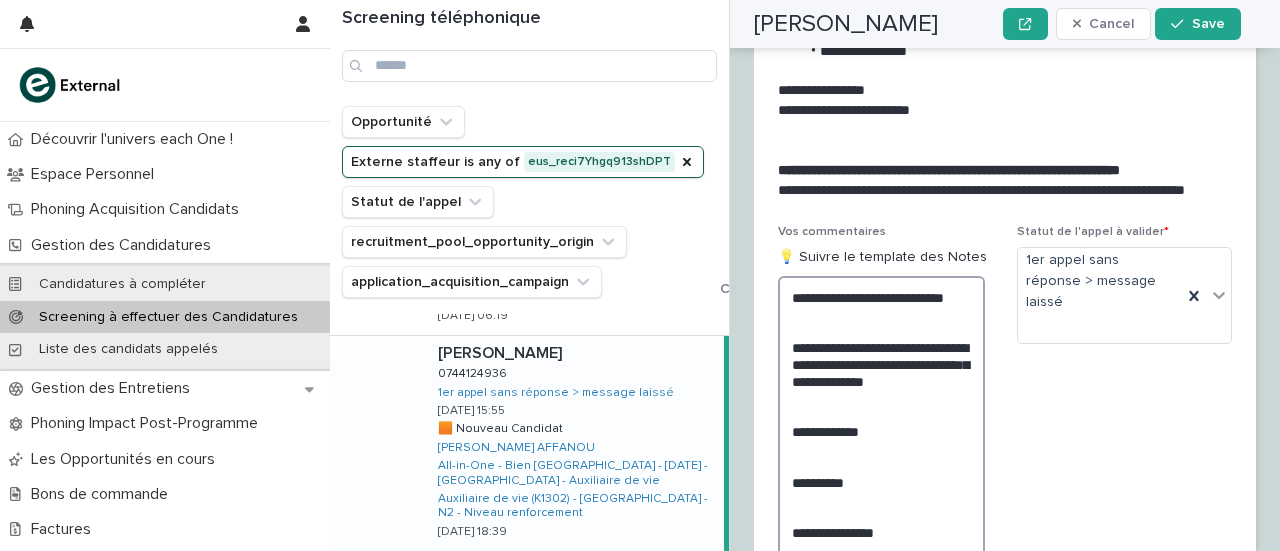 click on "**********" at bounding box center (881, 507) 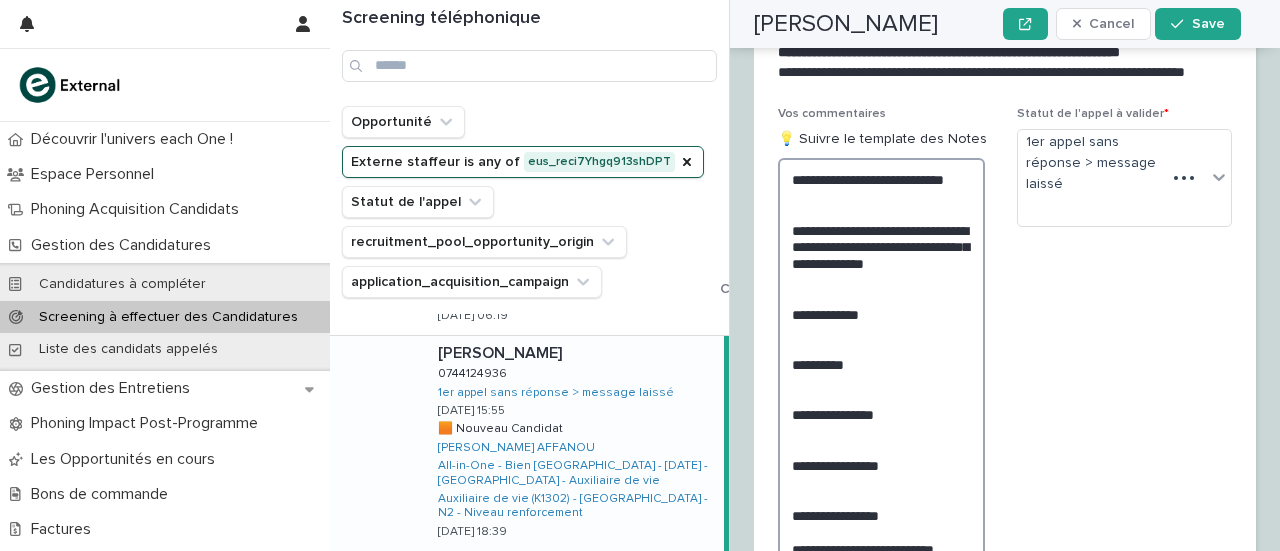 scroll, scrollTop: 3483, scrollLeft: 0, axis: vertical 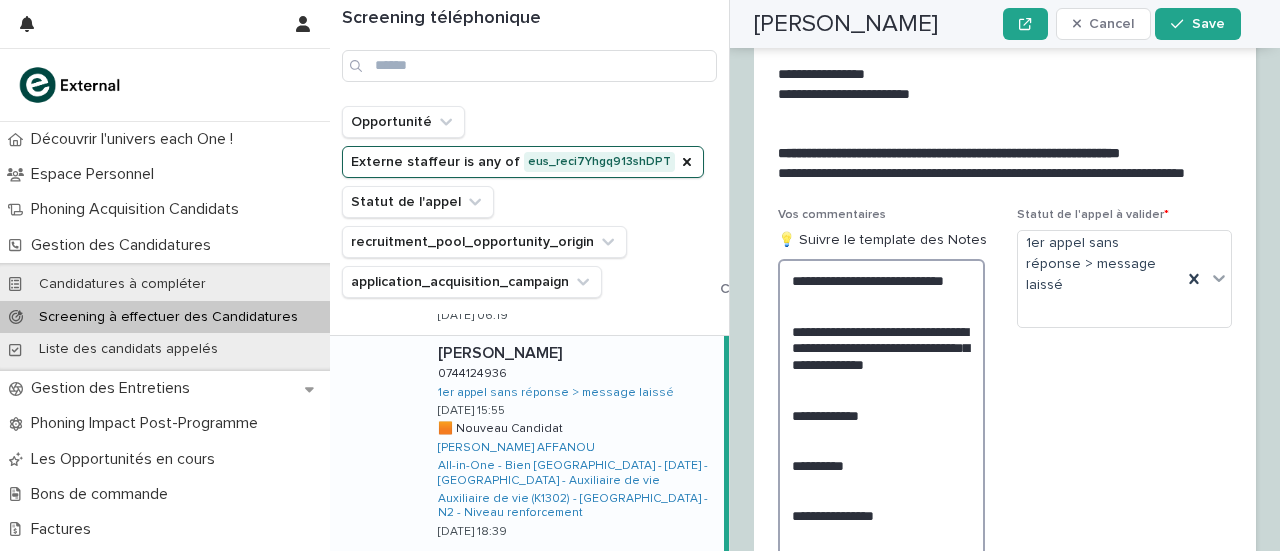 click on "**********" at bounding box center (881, 490) 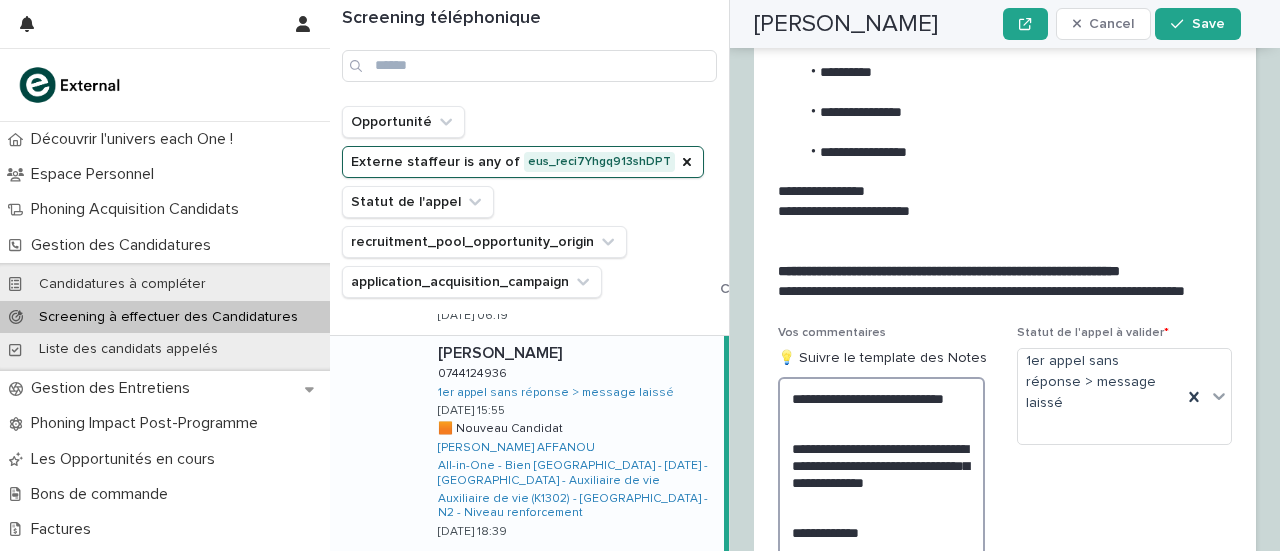 scroll, scrollTop: 3584, scrollLeft: 0, axis: vertical 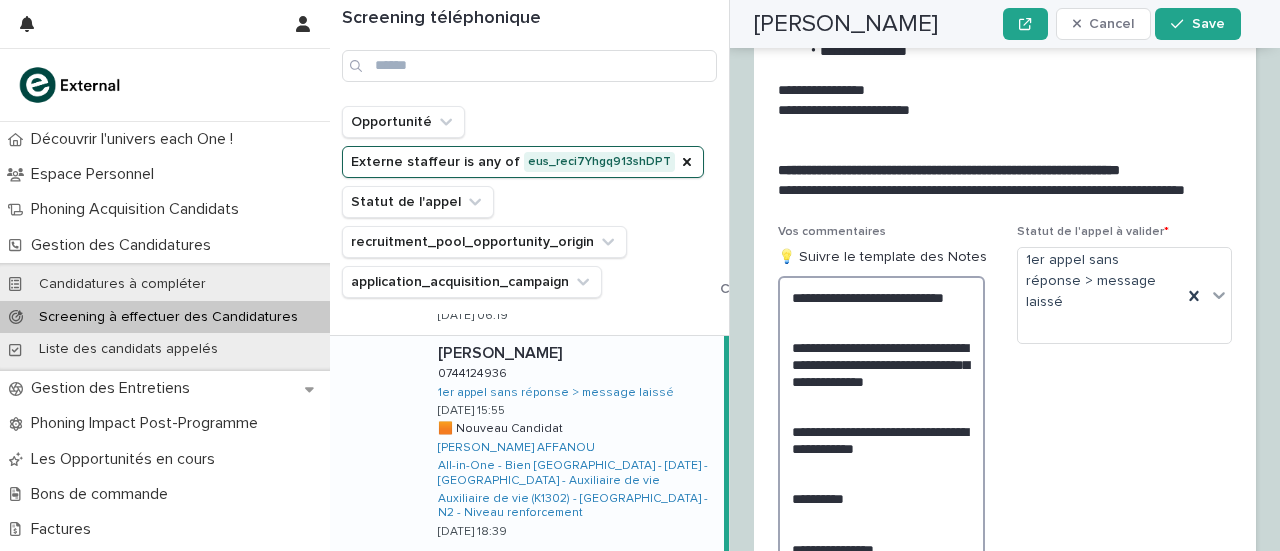 click on "**********" at bounding box center (881, 515) 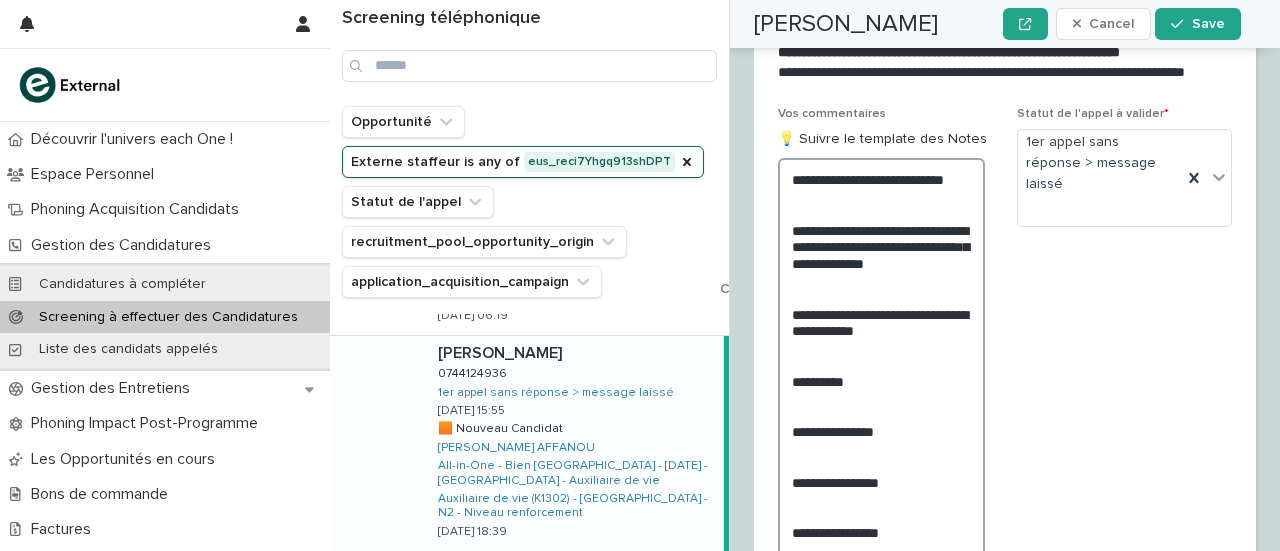 scroll, scrollTop: 3483, scrollLeft: 0, axis: vertical 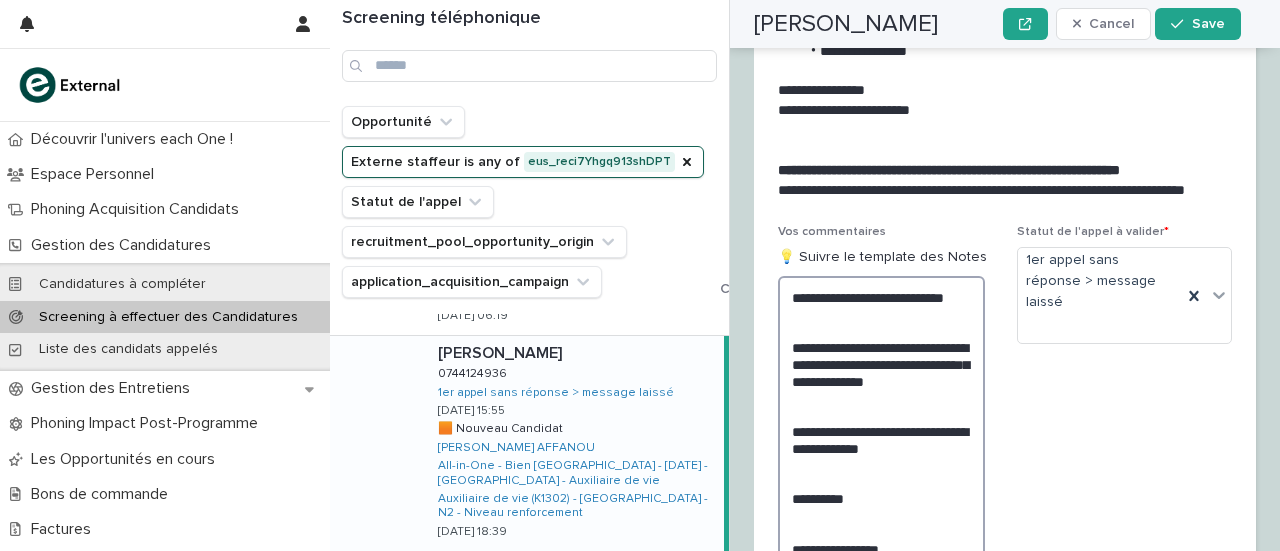 click on "**********" at bounding box center (881, 515) 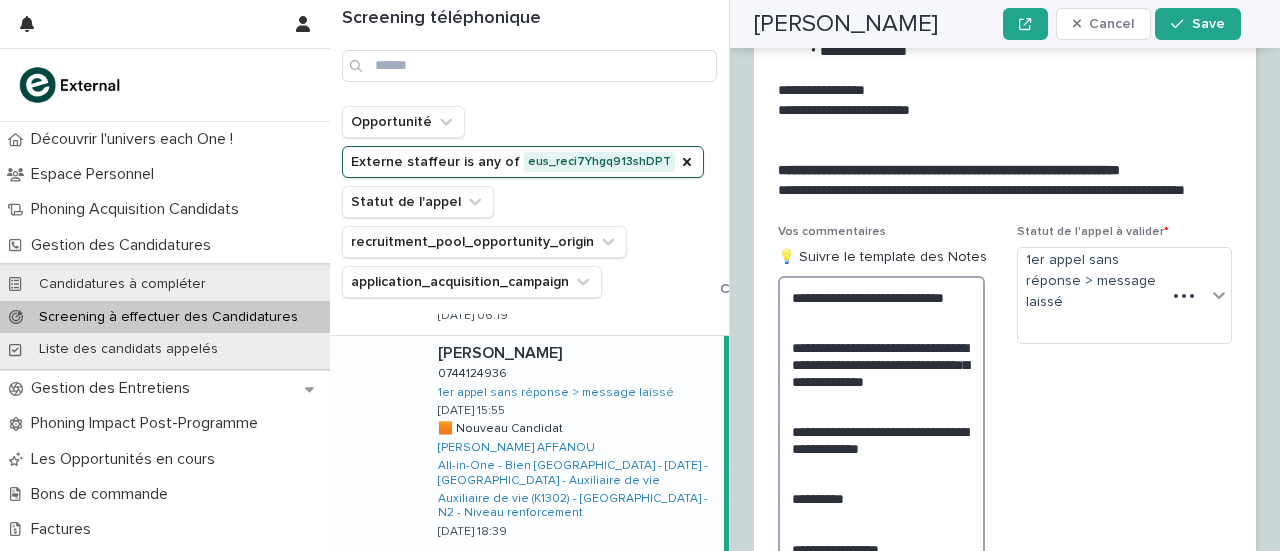 click on "**********" at bounding box center [881, 515] 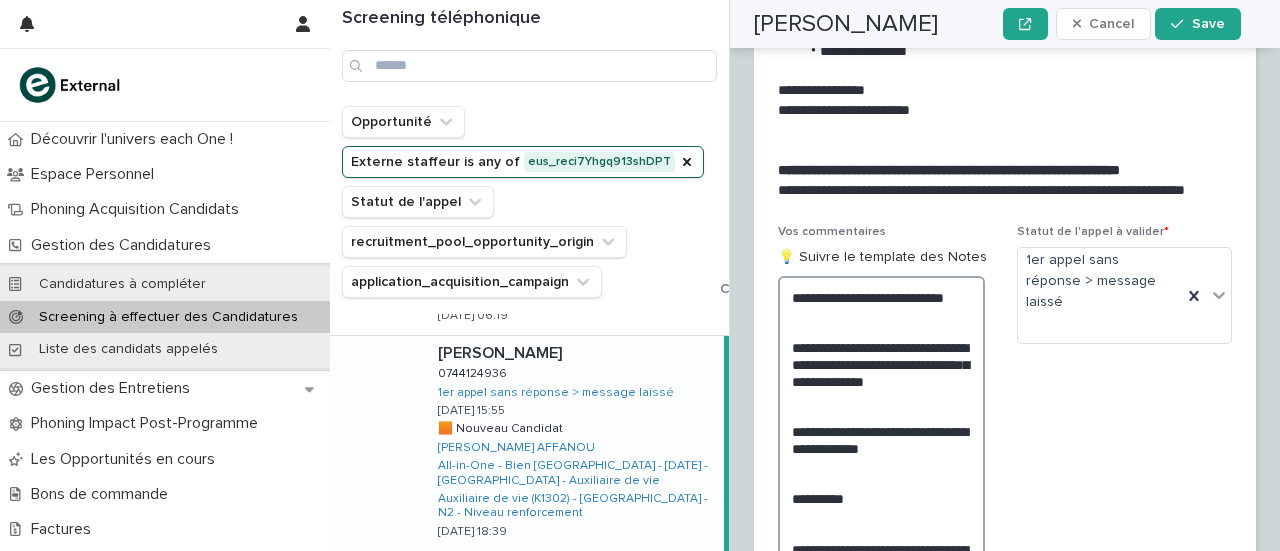 scroll, scrollTop: 3726, scrollLeft: 0, axis: vertical 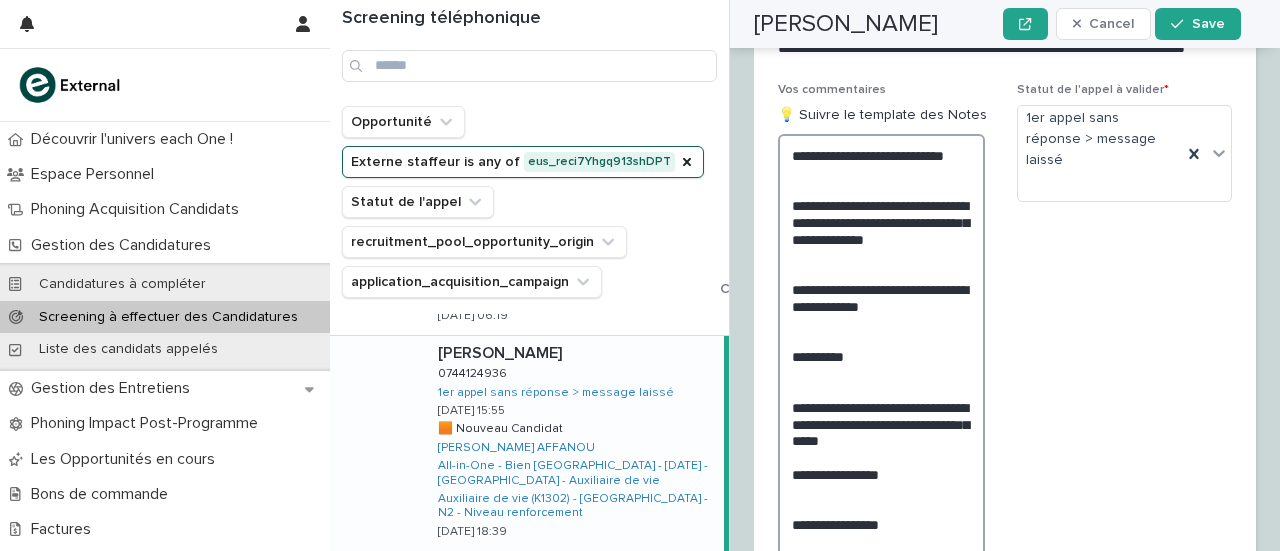 click on "**********" at bounding box center [881, 381] 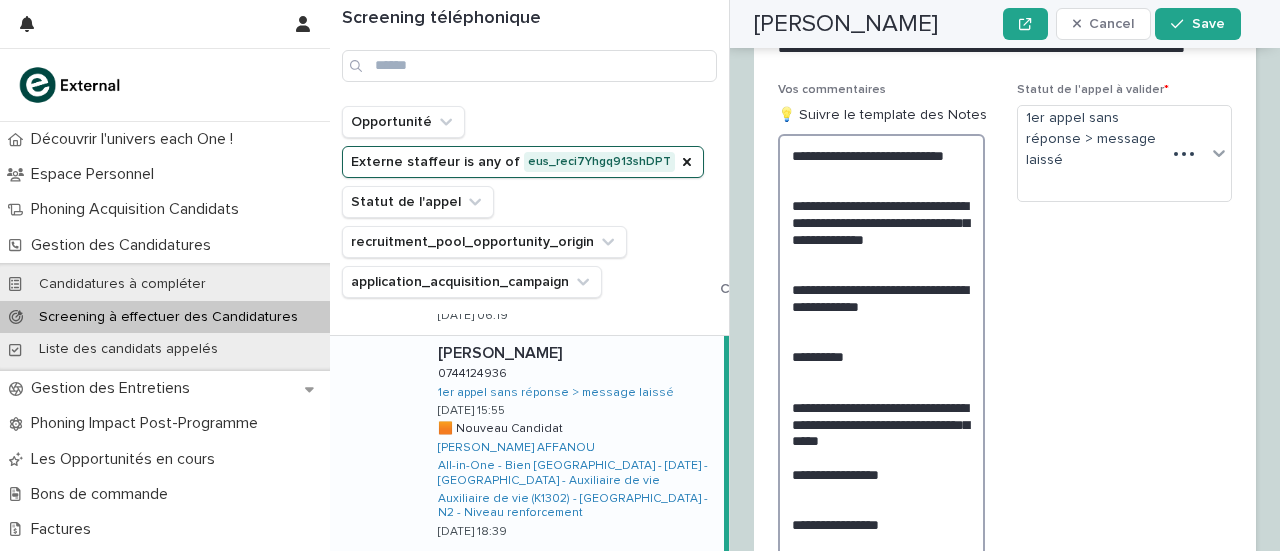 click on "**********" at bounding box center [881, 381] 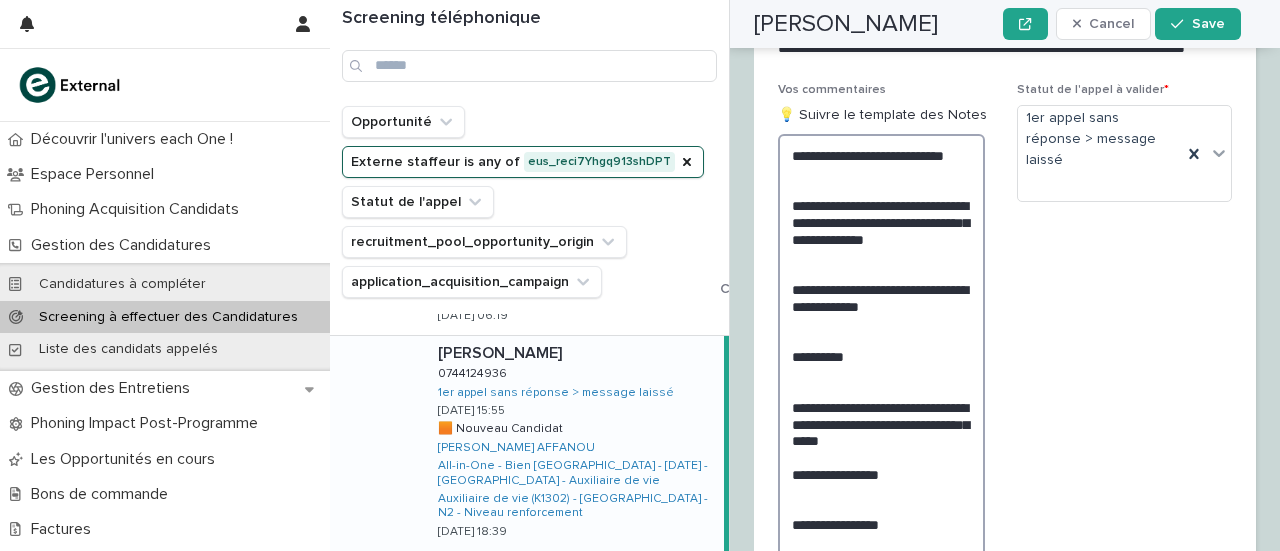 click on "**********" at bounding box center (881, 381) 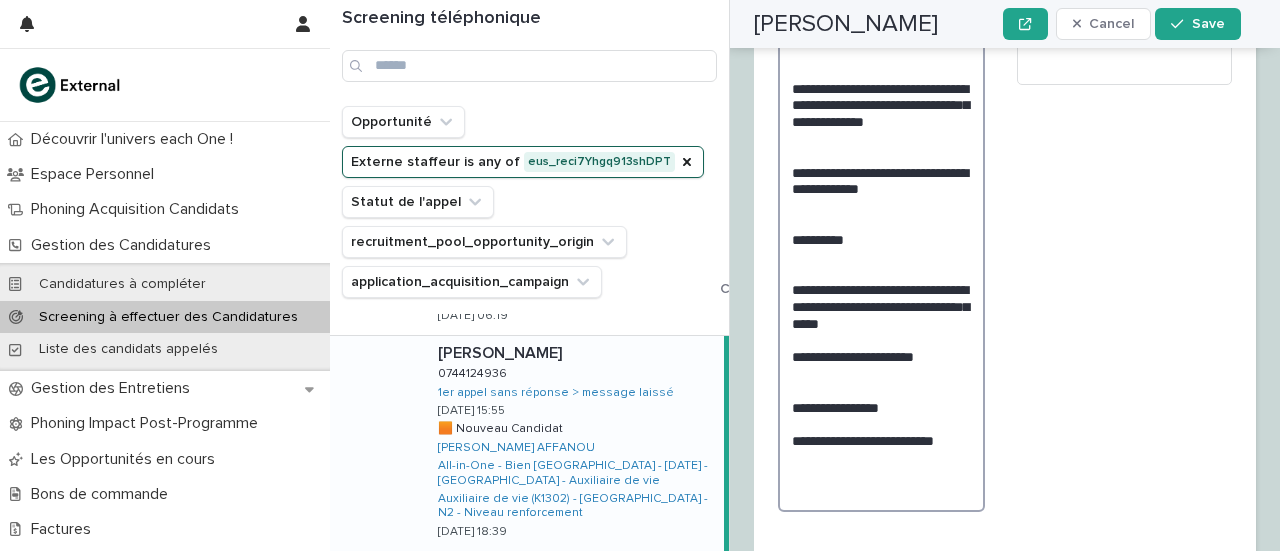 scroll, scrollTop: 3625, scrollLeft: 0, axis: vertical 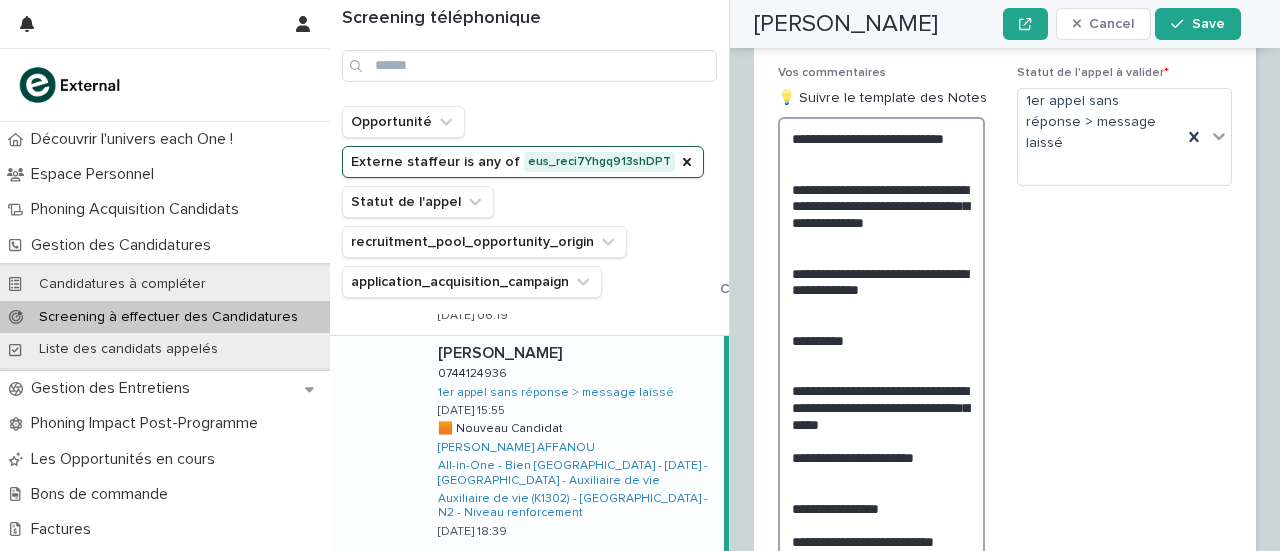 click on "**********" at bounding box center (881, 364) 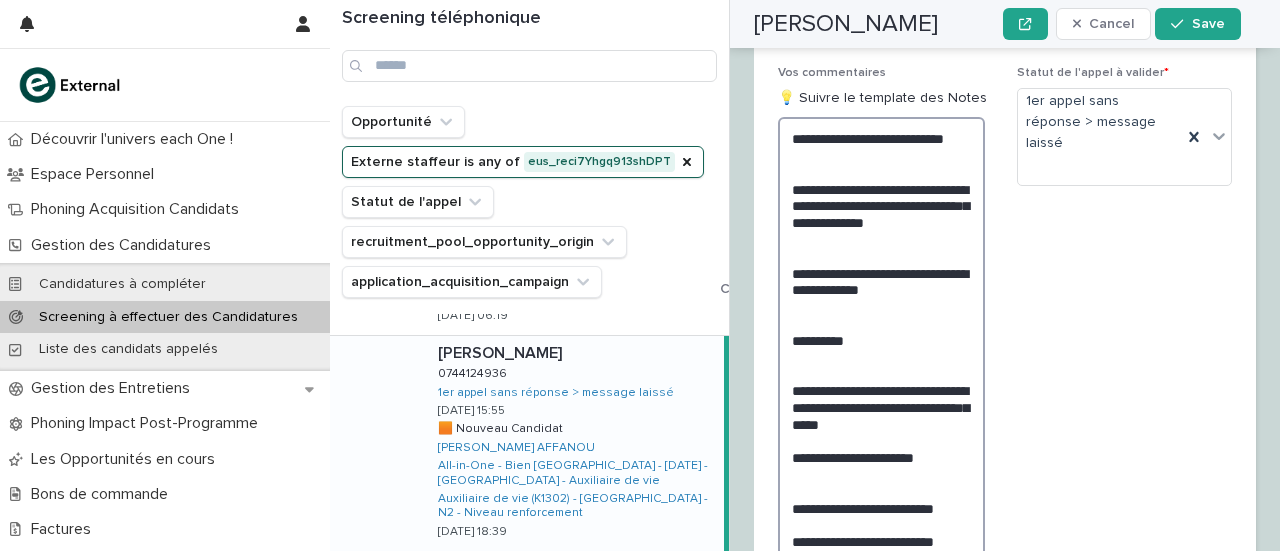 click on "**********" at bounding box center [881, 364] 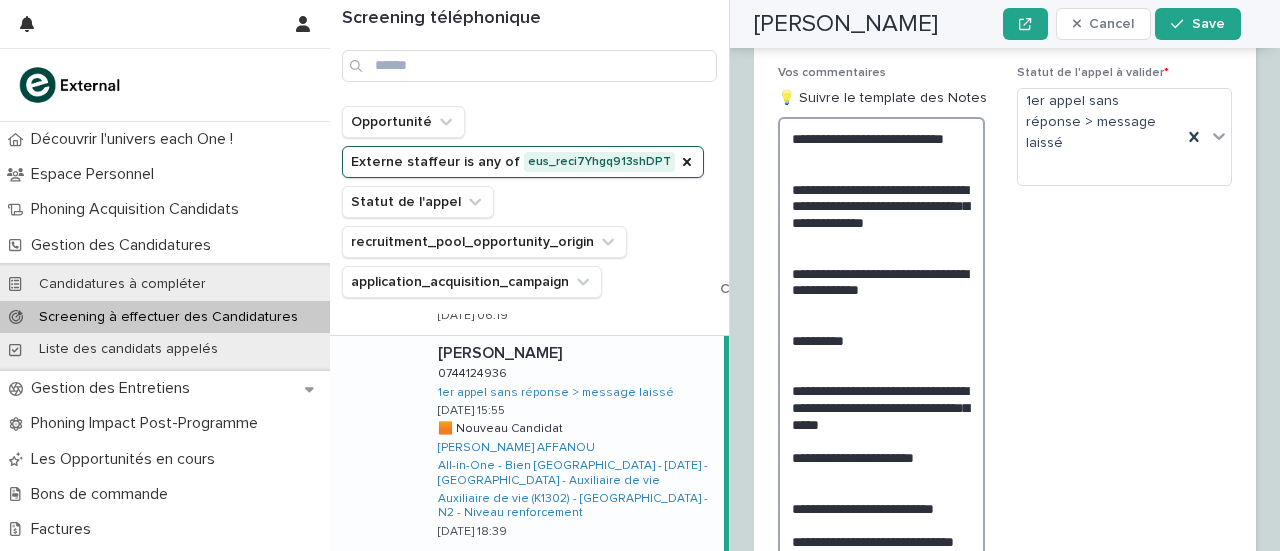click on "**********" at bounding box center [881, 373] 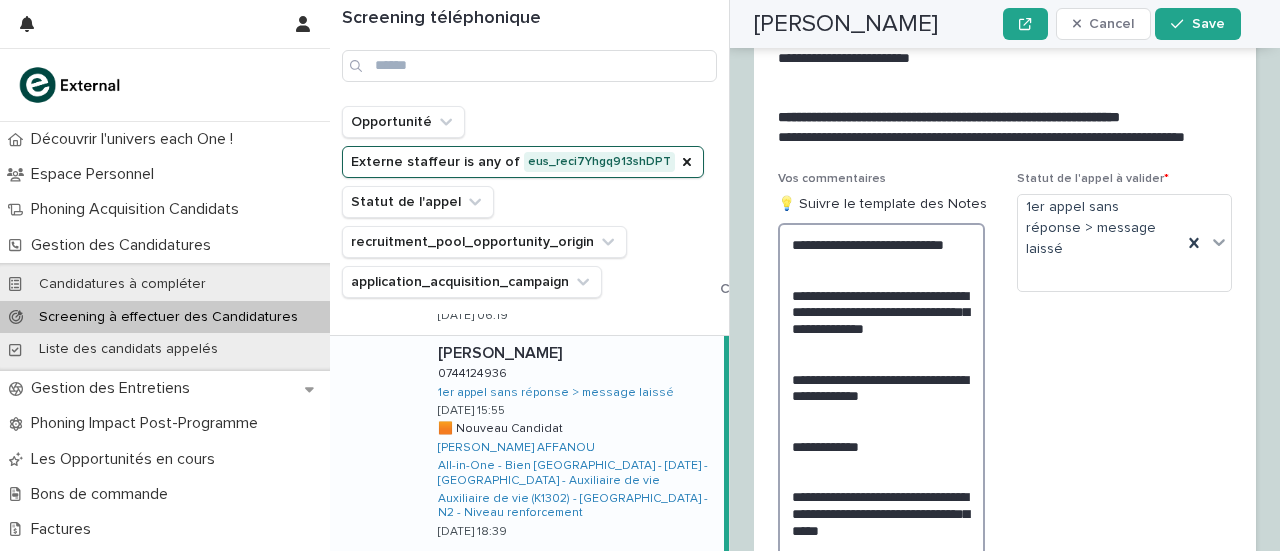 scroll, scrollTop: 3510, scrollLeft: 0, axis: vertical 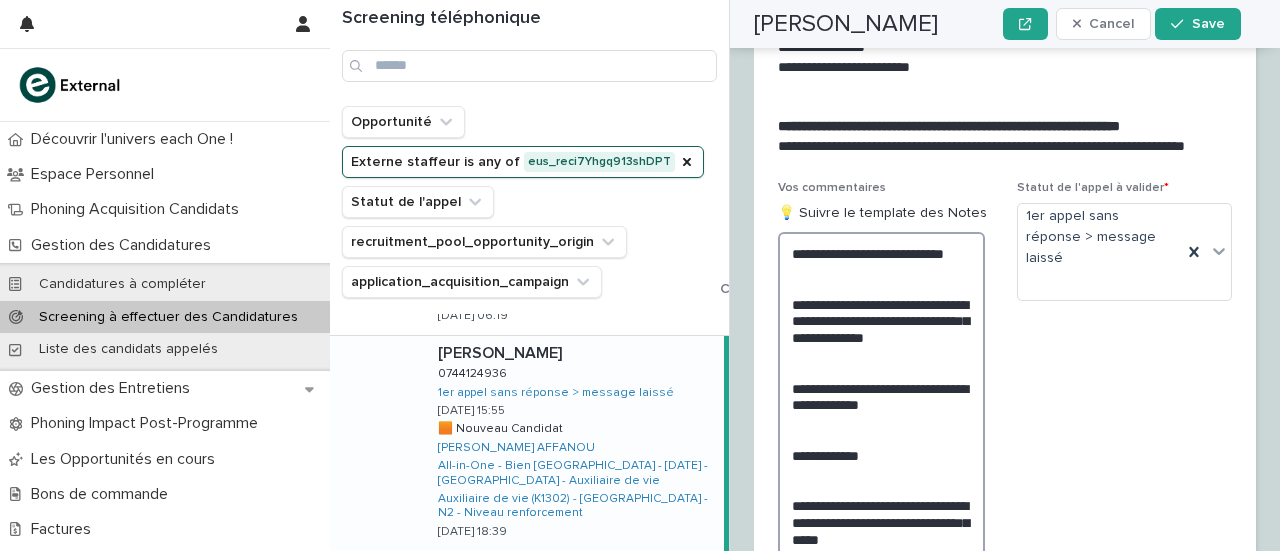type on "**********" 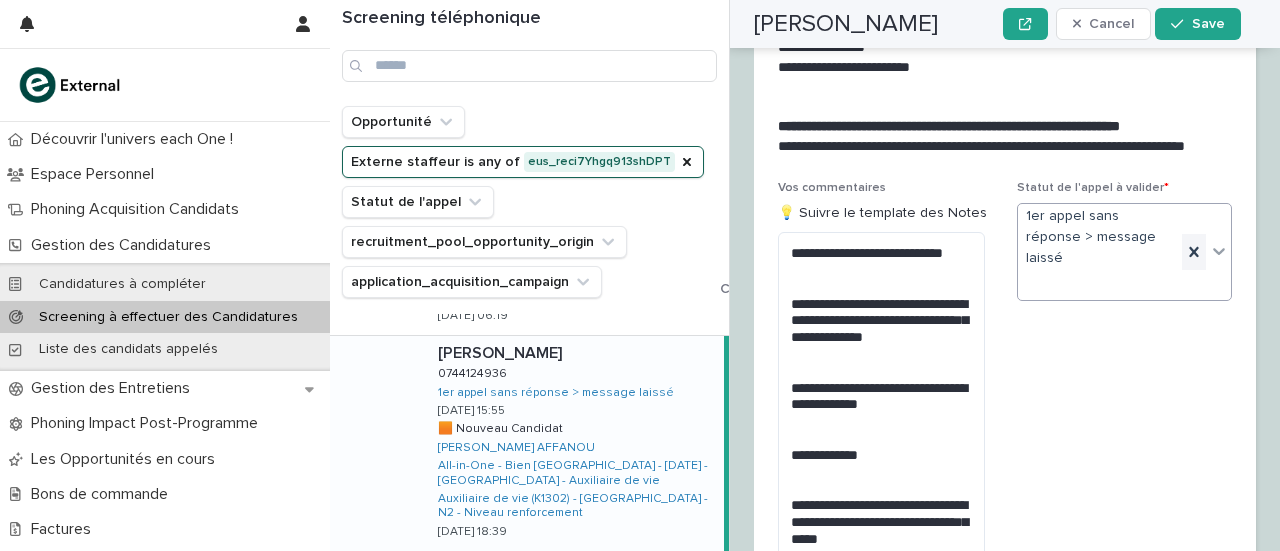 click 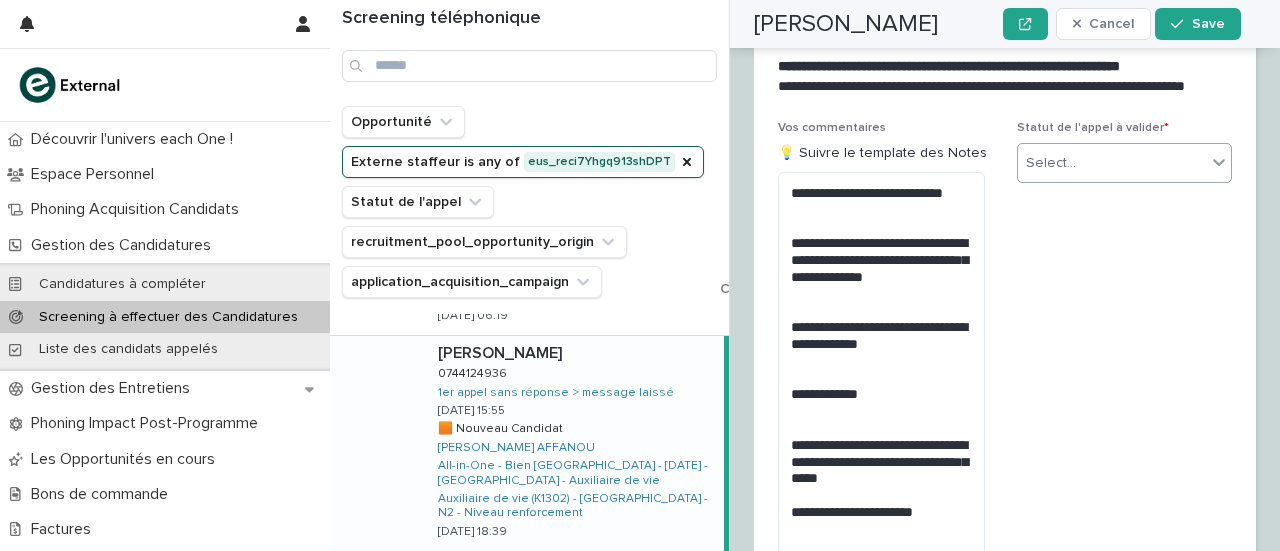 click on "Statut de l'appel à valider * Select..." at bounding box center [1124, 411] 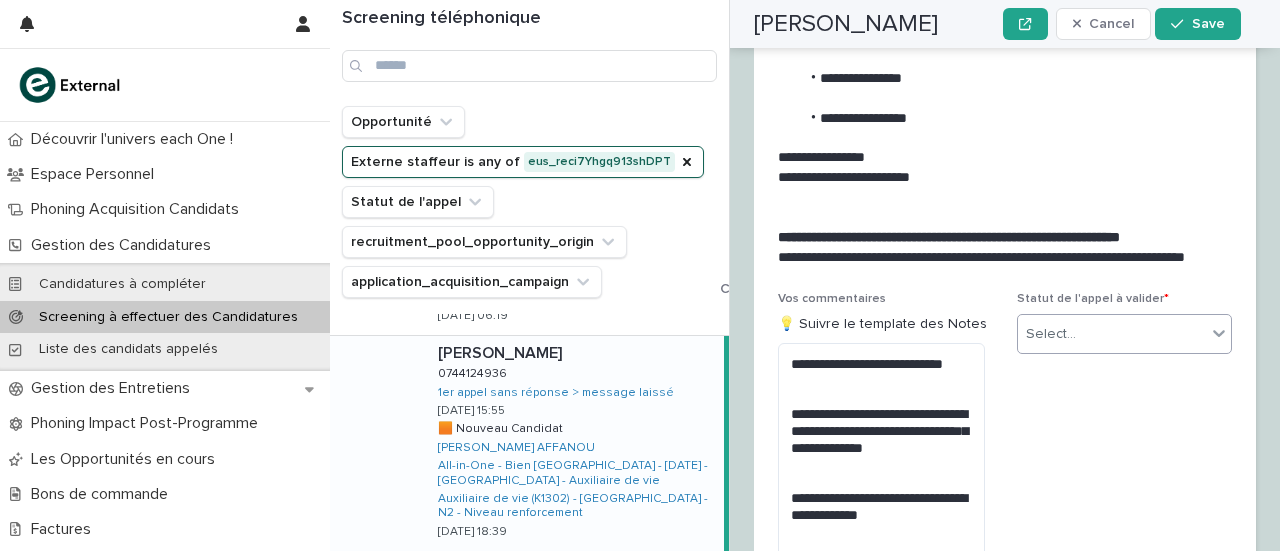 scroll, scrollTop: 3338, scrollLeft: 0, axis: vertical 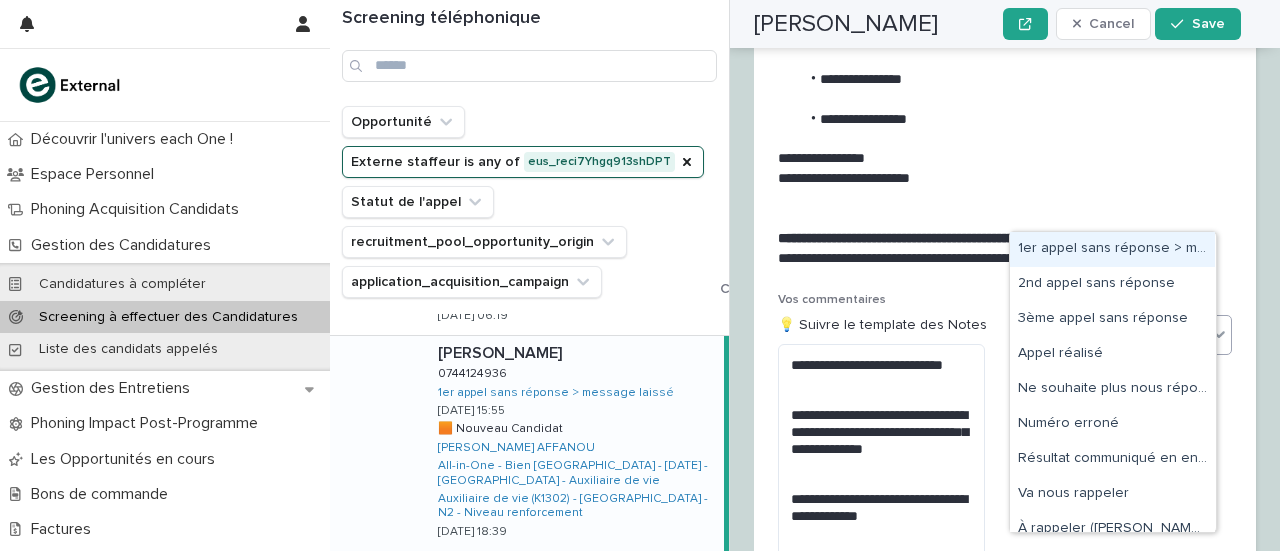 click on "Select..." at bounding box center [1112, 335] 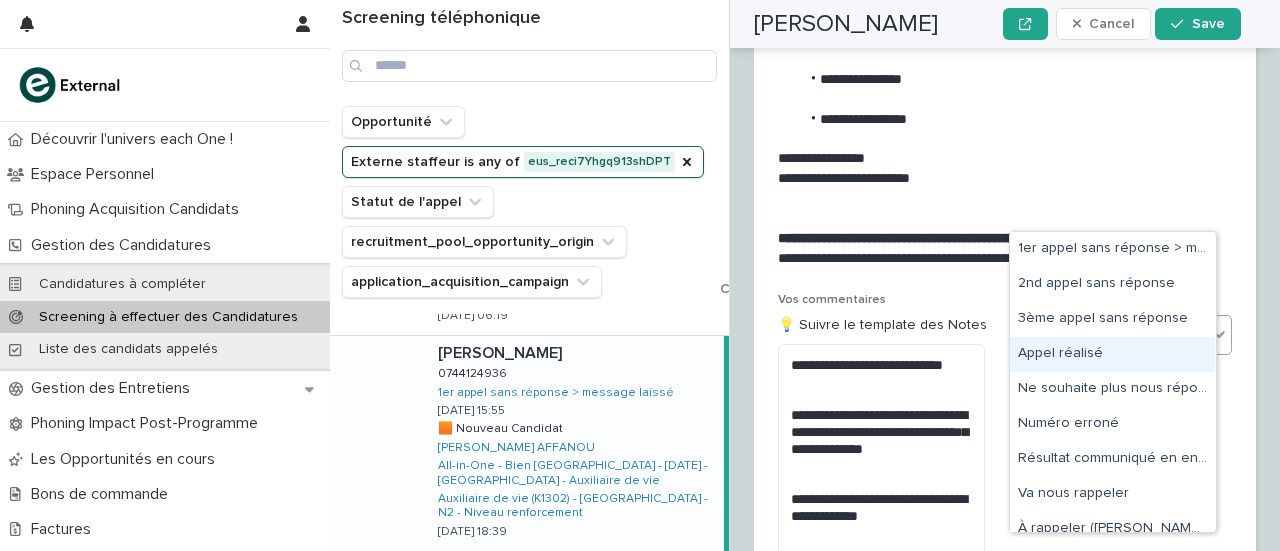 click on "Appel réalisé" at bounding box center (1112, 354) 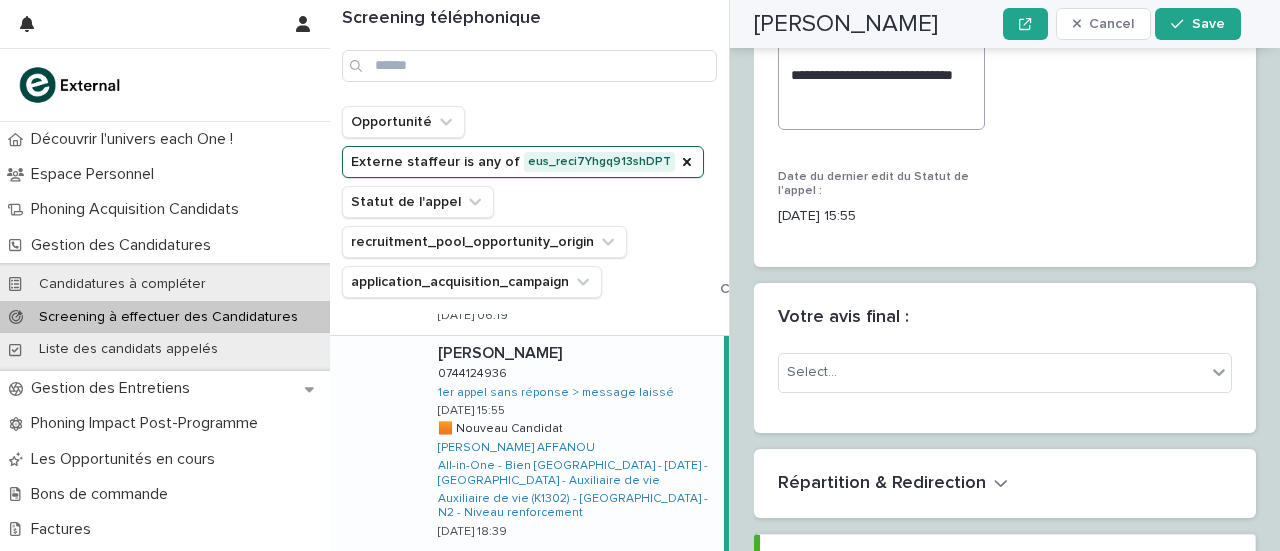 scroll, scrollTop: 4092, scrollLeft: 0, axis: vertical 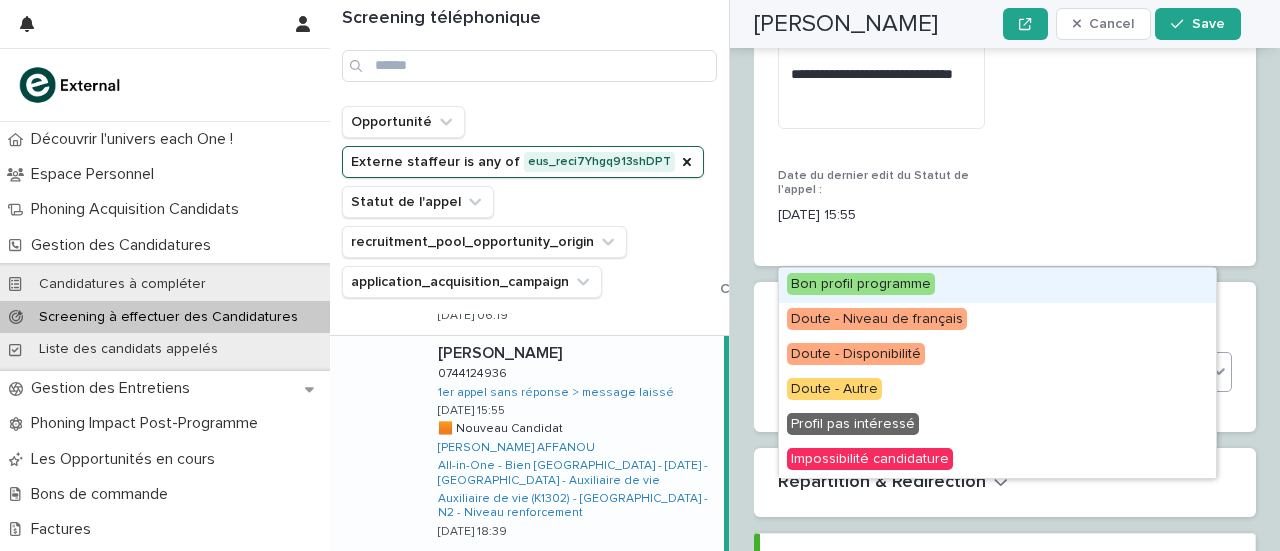 click on "Select..." at bounding box center [992, 371] 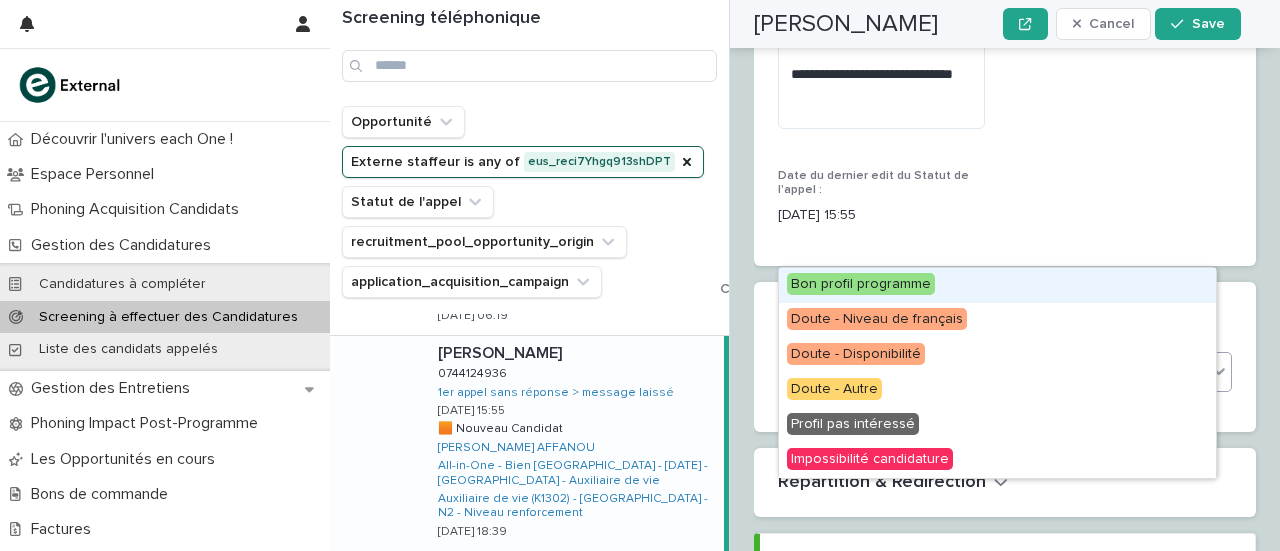 click on "Bon profil programme" at bounding box center [861, 284] 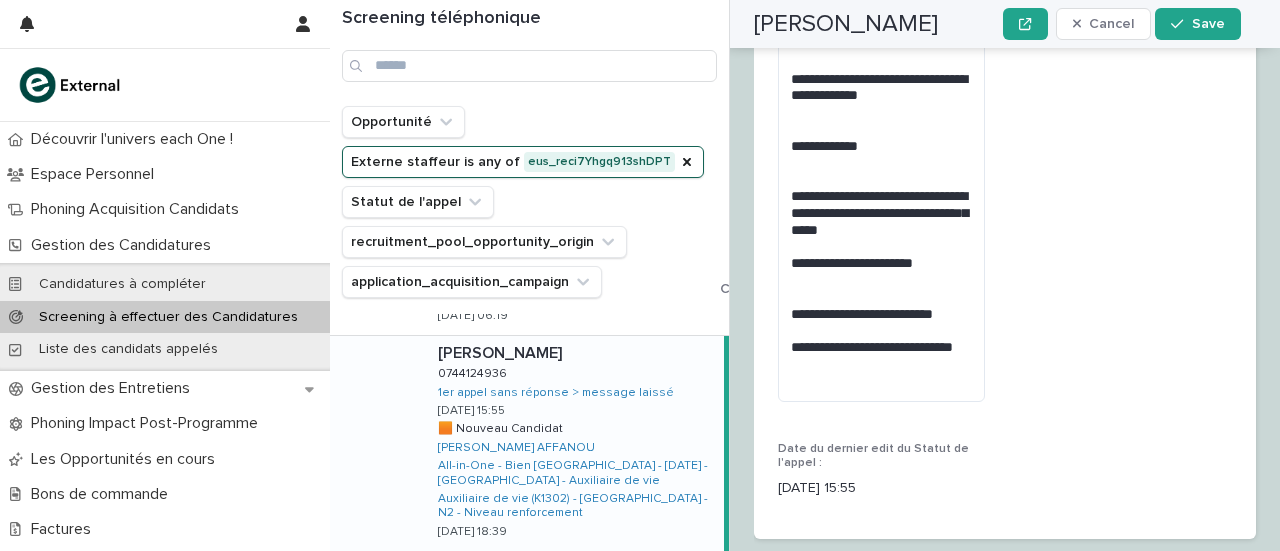 scroll, scrollTop: 3818, scrollLeft: 0, axis: vertical 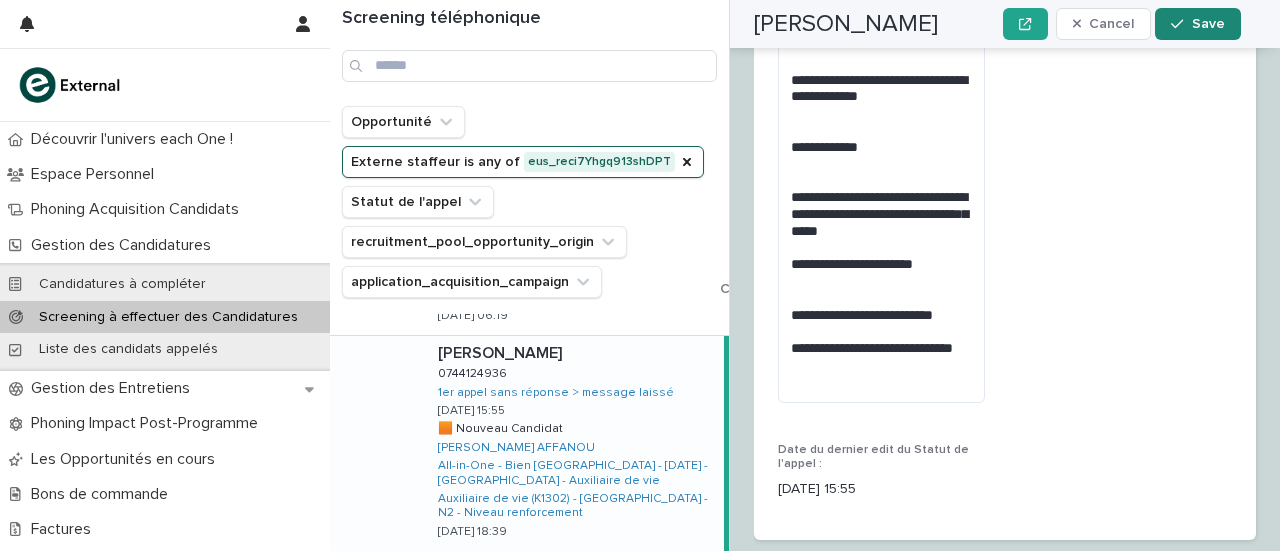 click on "Save" at bounding box center (1197, 24) 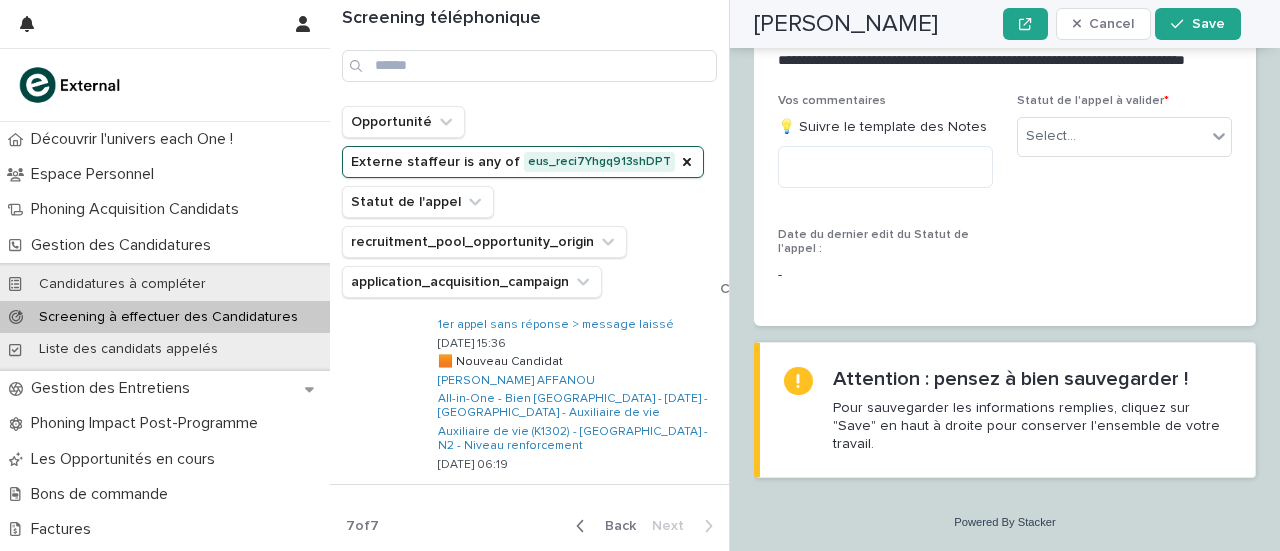 scroll, scrollTop: 1744, scrollLeft: 0, axis: vertical 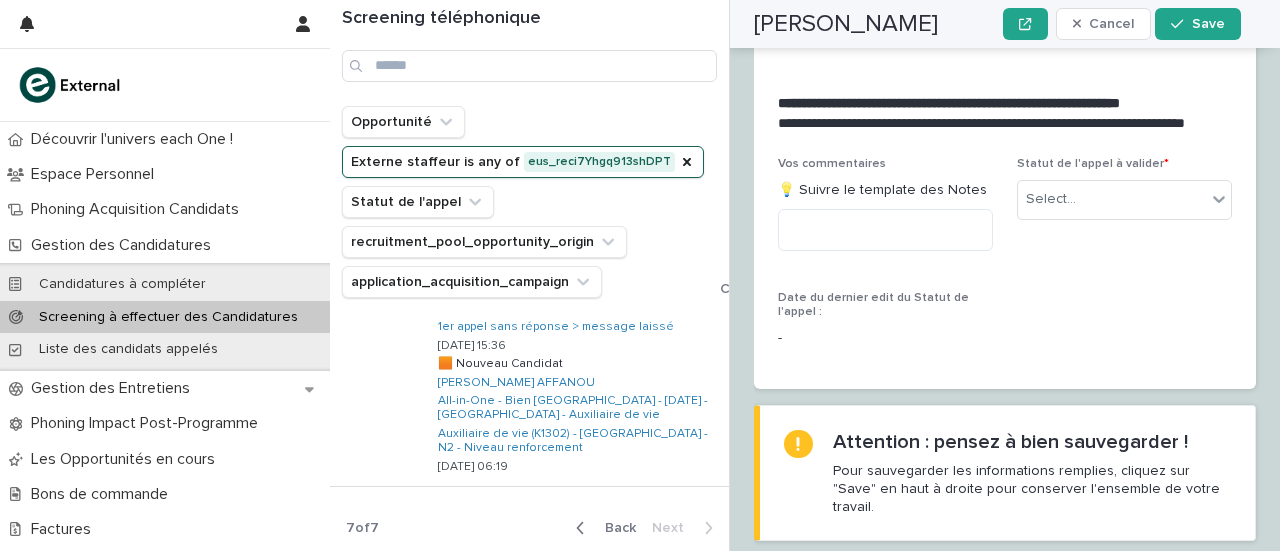 click at bounding box center [584, 528] 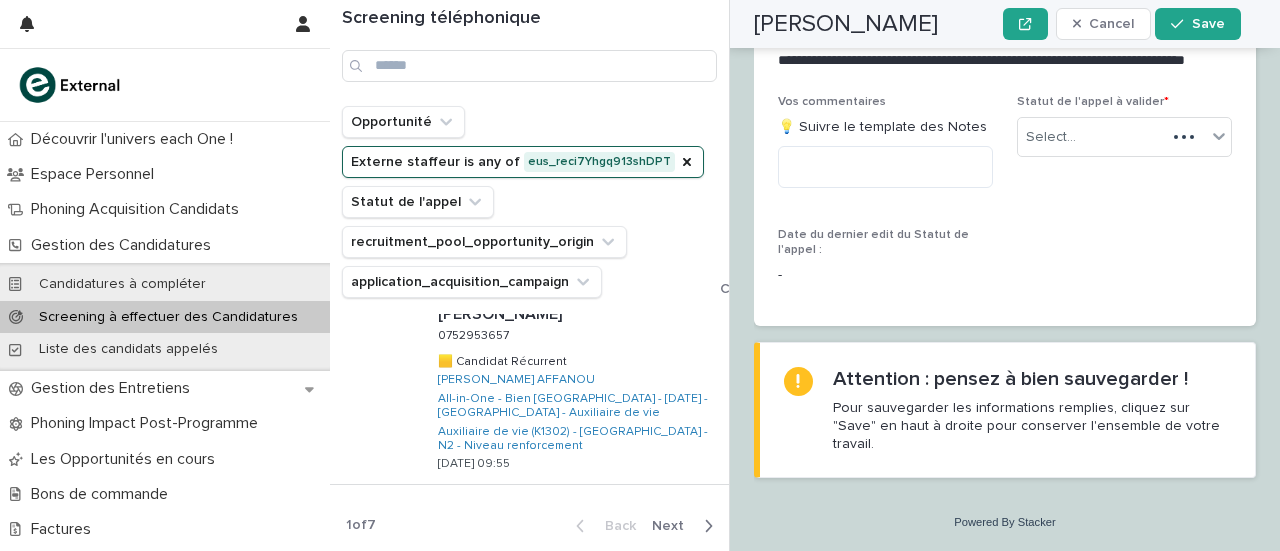 scroll, scrollTop: 1701, scrollLeft: 0, axis: vertical 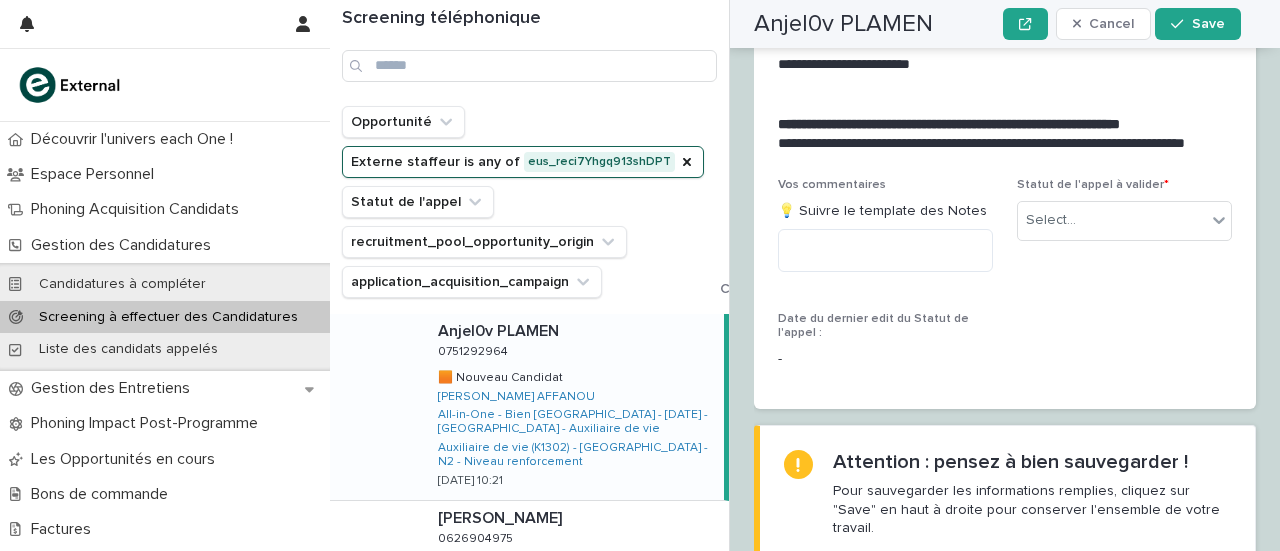 click on "Anjel0v PLAMEN Anjel0v PLAMEN   0751292964 0751292964   🟧 Nouveau Candidat 🟧 Nouveau Candidat   [PERSON_NAME] AFFANOU   All-in-One - Bien [GEOGRAPHIC_DATA] - [DATE] - [GEOGRAPHIC_DATA] - Auxiliaire de vie   Auxiliaire de vie (K1302) - [GEOGRAPHIC_DATA] - N2 - Niveau renforcement   [DATE] 10:21" at bounding box center [573, 407] 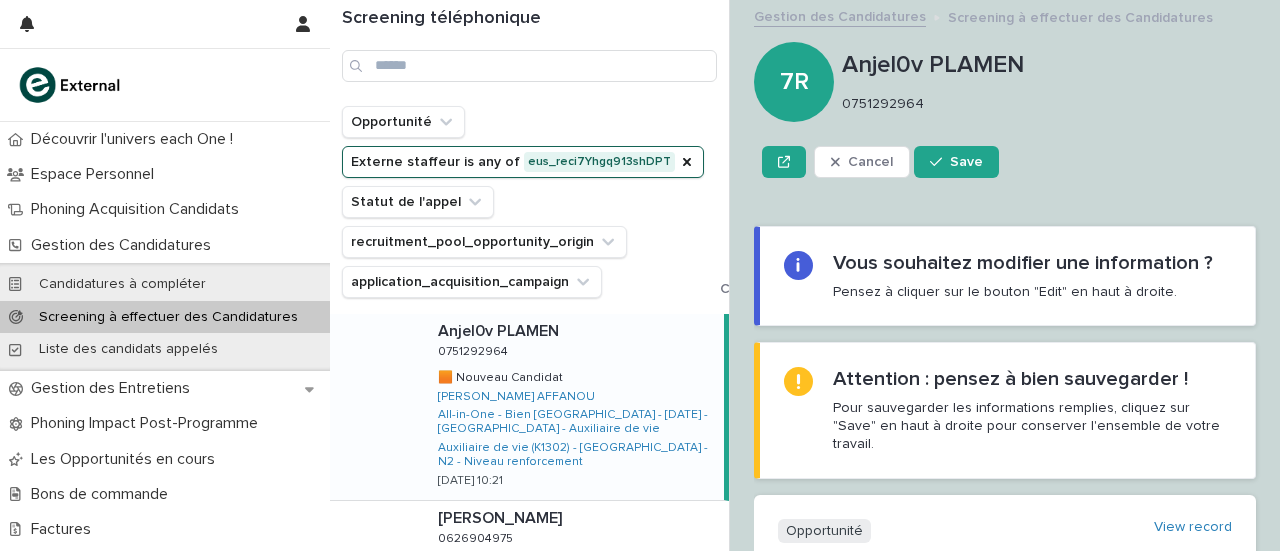 scroll, scrollTop: 173, scrollLeft: 0, axis: vertical 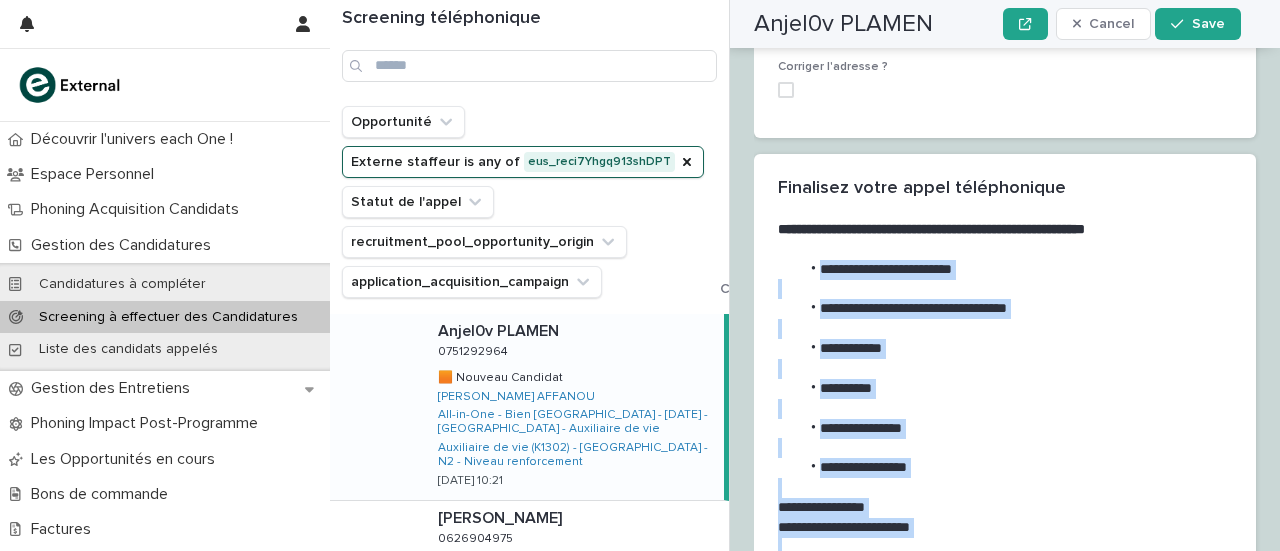 drag, startPoint x: 808, startPoint y: 185, endPoint x: 951, endPoint y: 456, distance: 306.41476 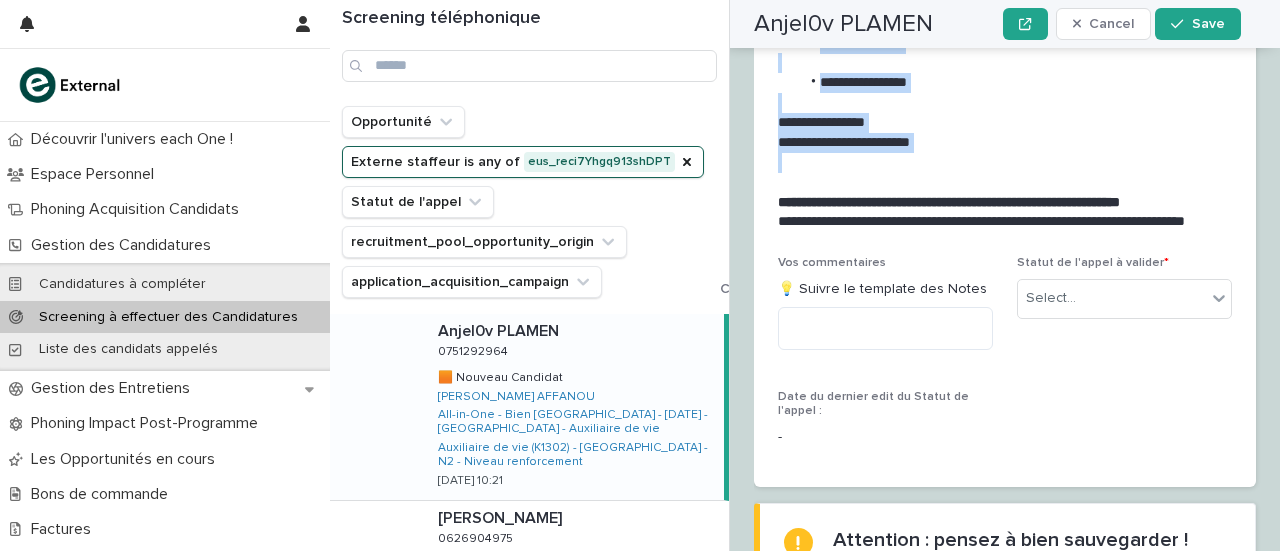 scroll, scrollTop: 3310, scrollLeft: 0, axis: vertical 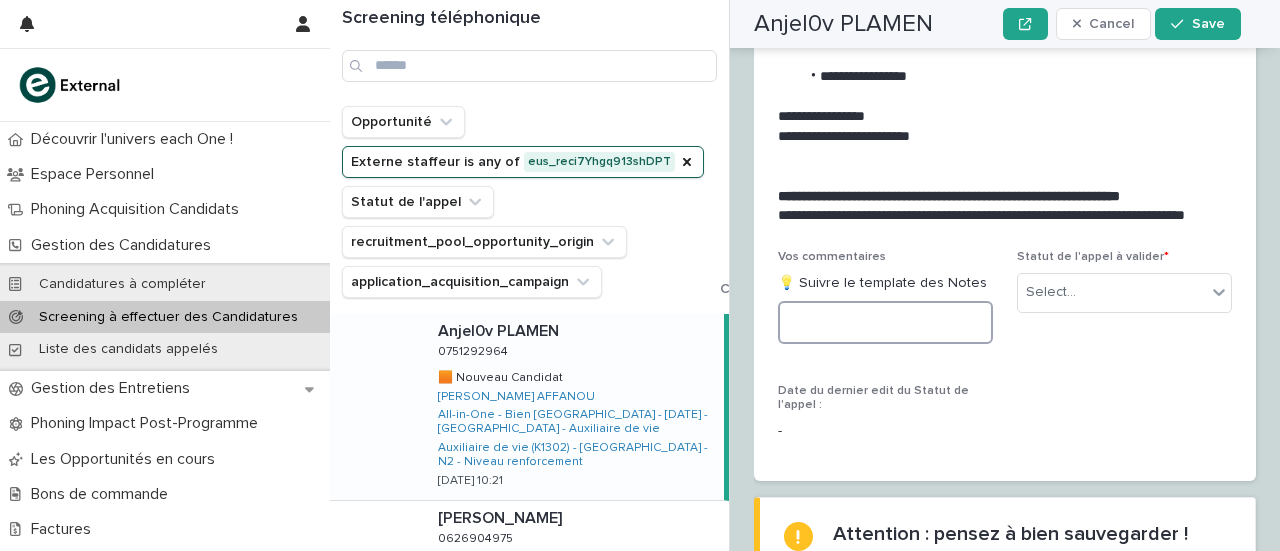 click at bounding box center [885, 322] 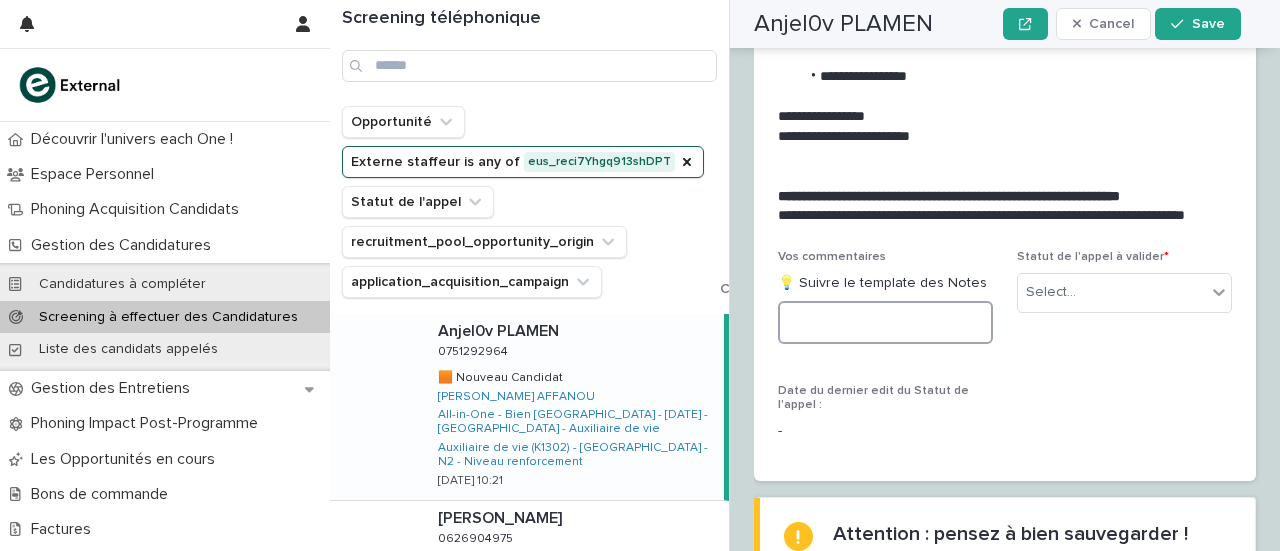 paste on "**********" 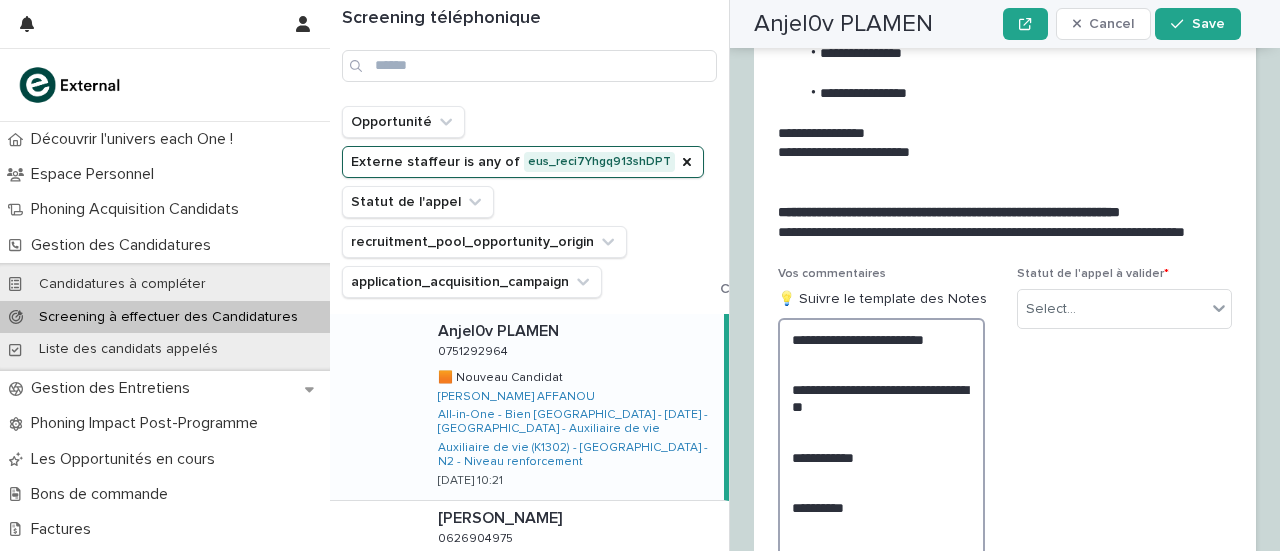 scroll, scrollTop: 3512, scrollLeft: 0, axis: vertical 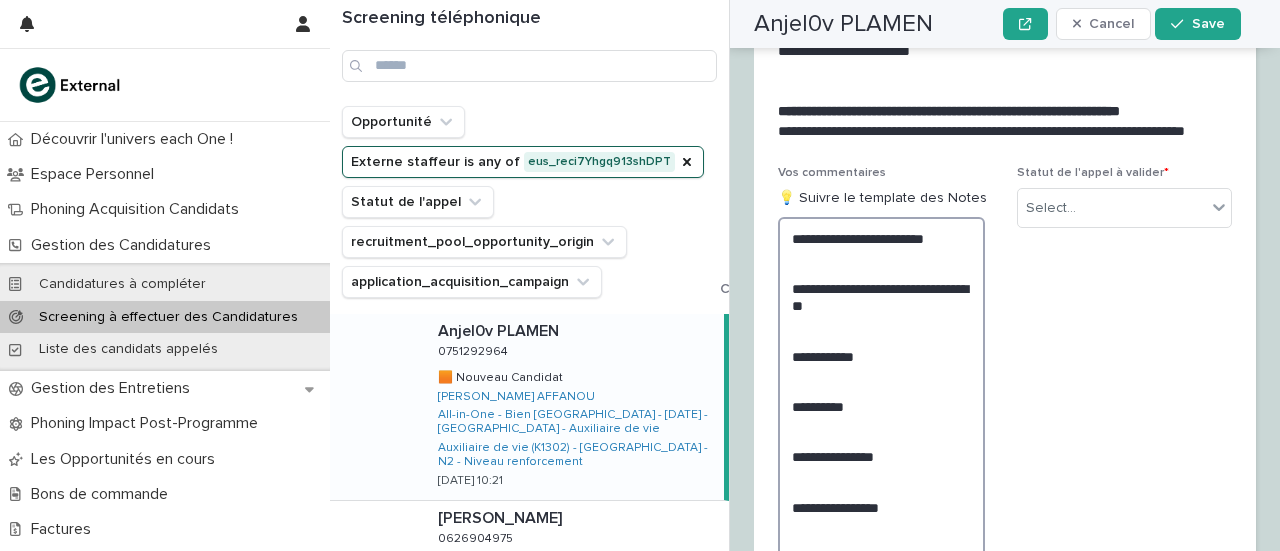 click on "**********" at bounding box center (881, 431) 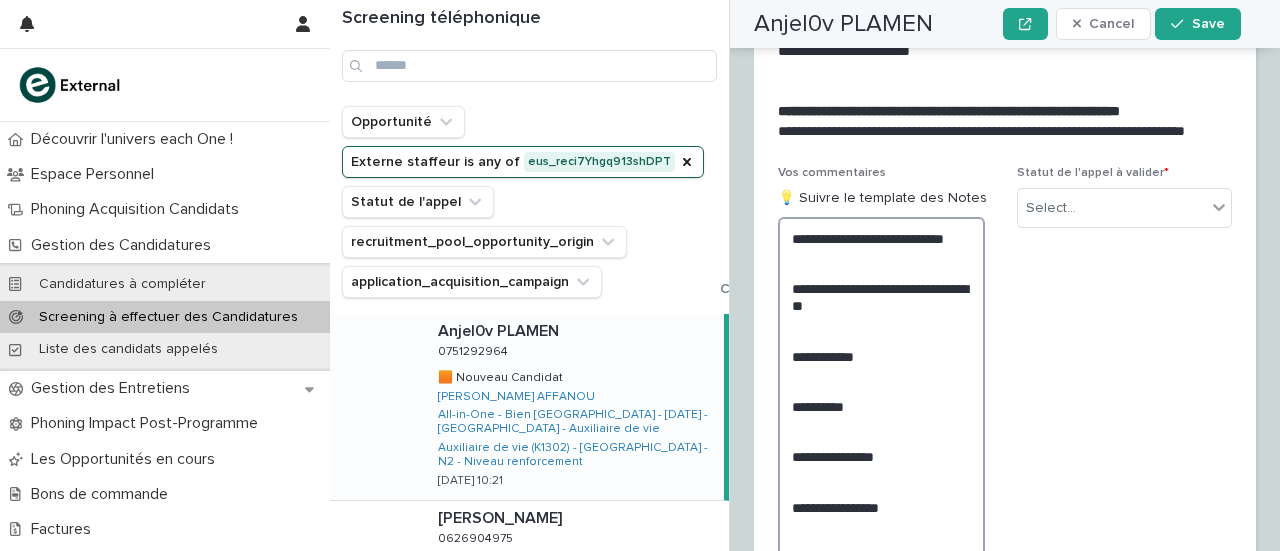 click on "**********" at bounding box center [881, 431] 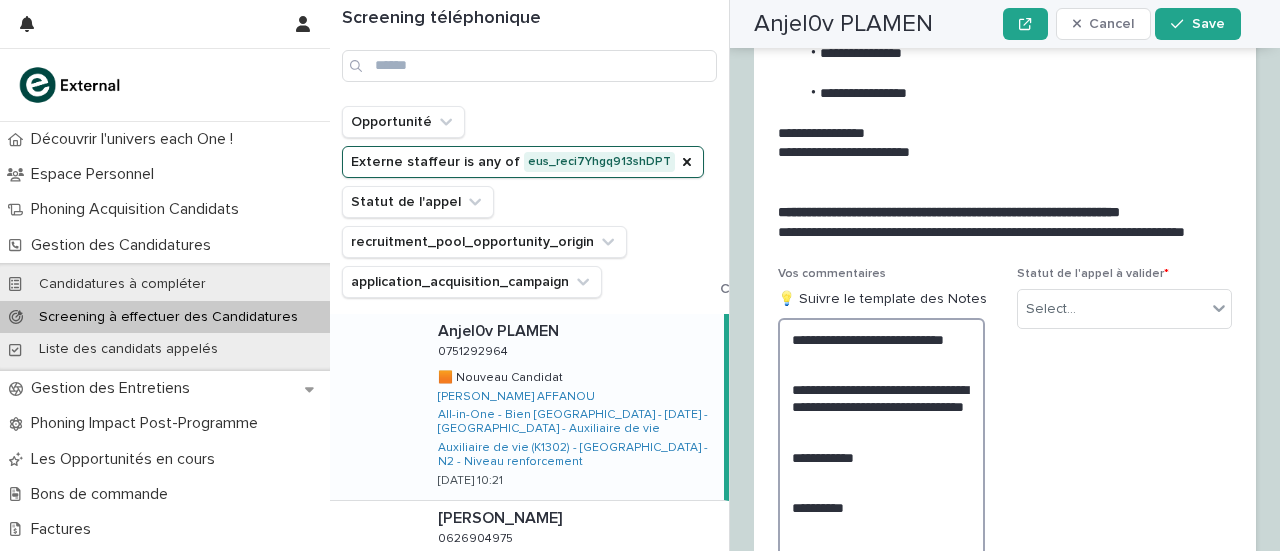 scroll, scrollTop: 3512, scrollLeft: 0, axis: vertical 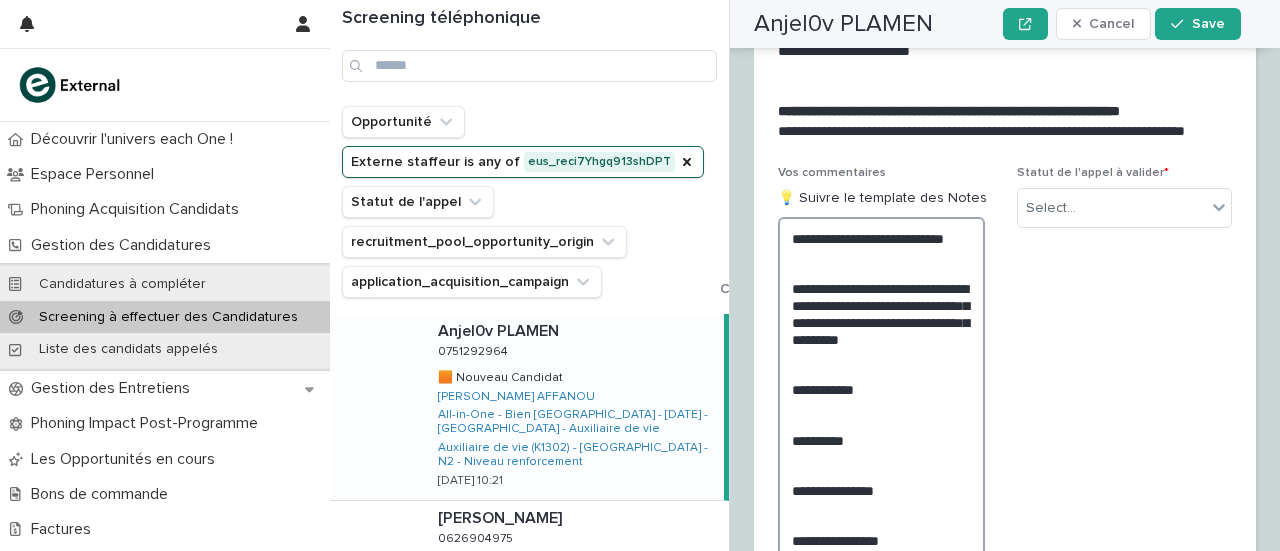 click on "**********" at bounding box center (881, 456) 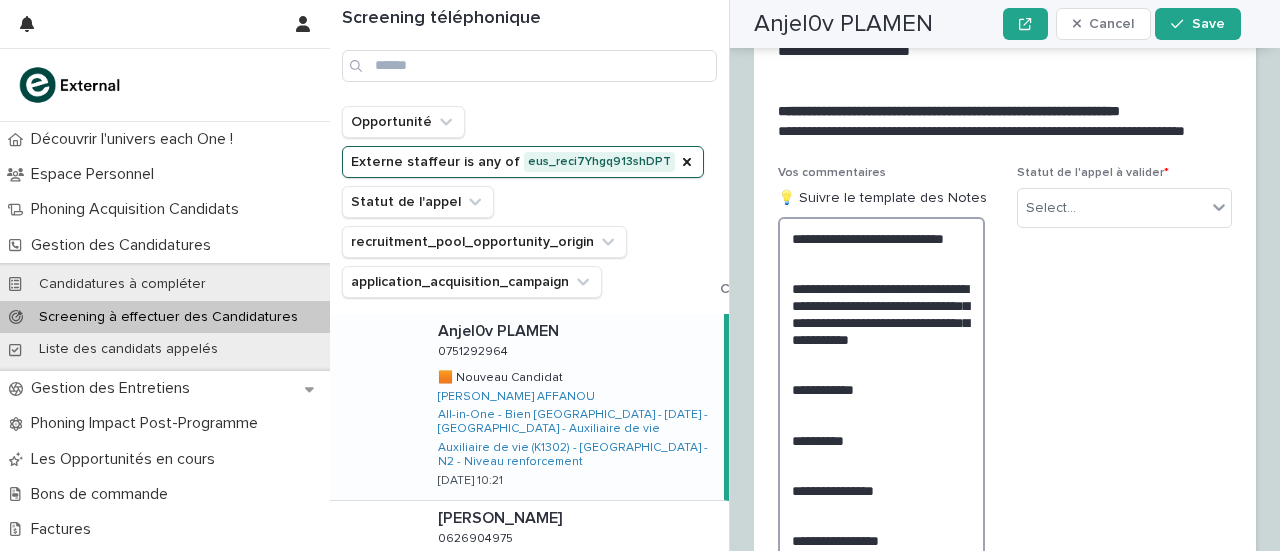 click on "**********" at bounding box center (881, 456) 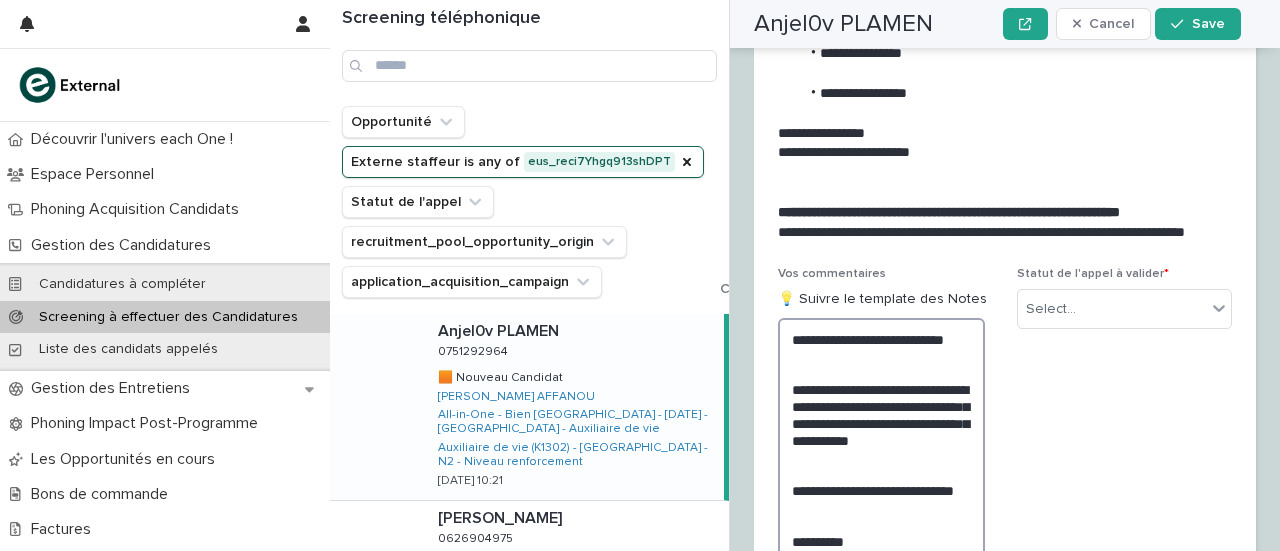 scroll, scrollTop: 3512, scrollLeft: 0, axis: vertical 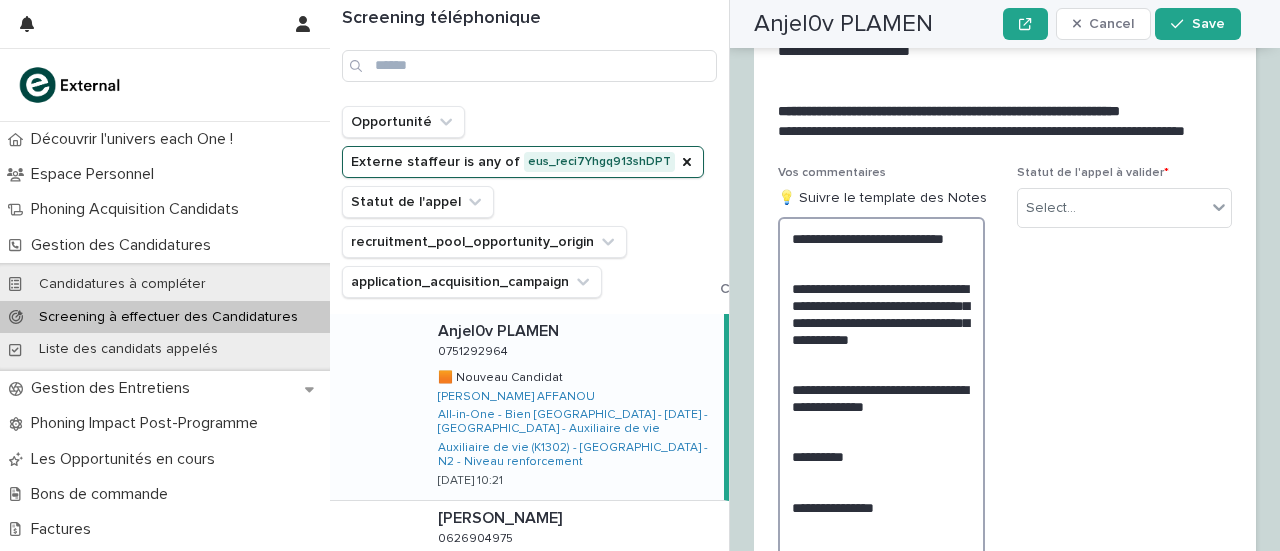 drag, startPoint x: 867, startPoint y: 331, endPoint x: 930, endPoint y: 353, distance: 66.730804 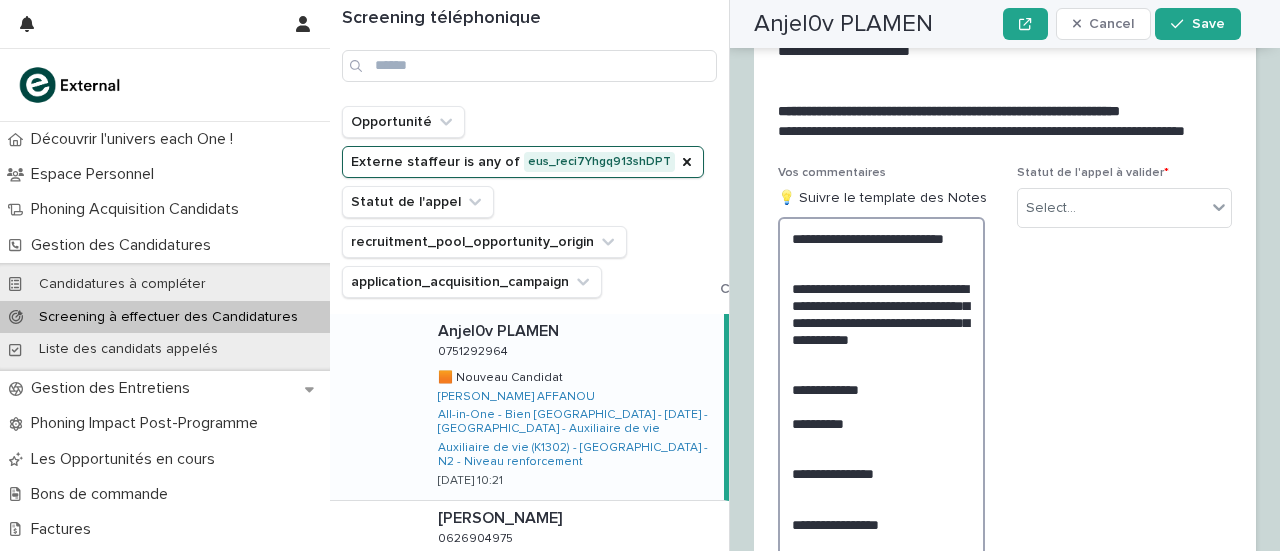 click on "**********" at bounding box center [881, 448] 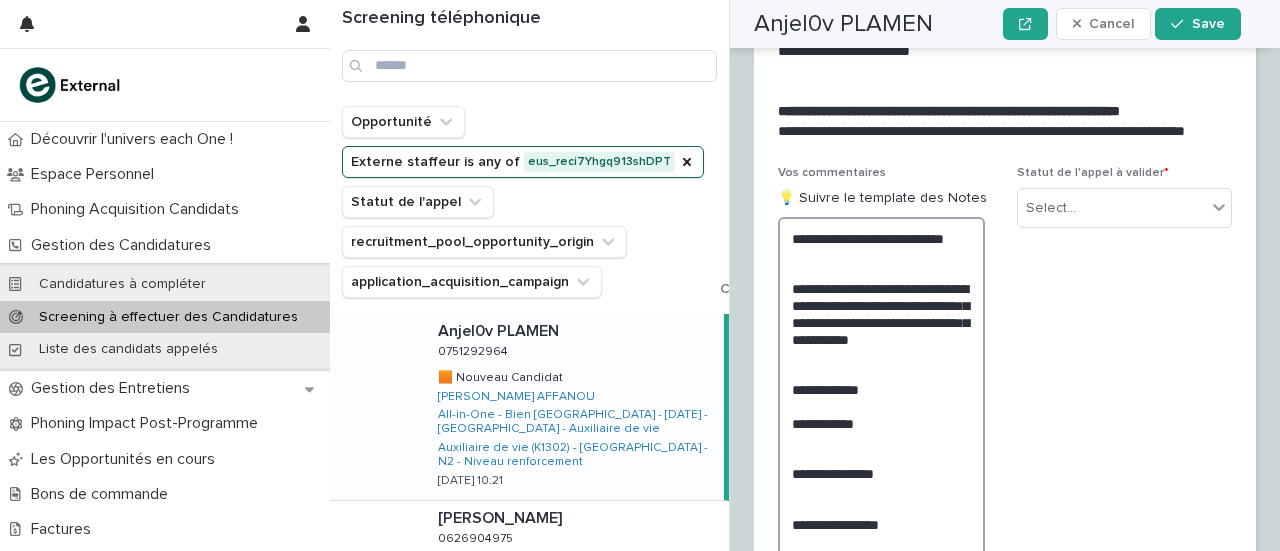 click on "**********" at bounding box center (881, 448) 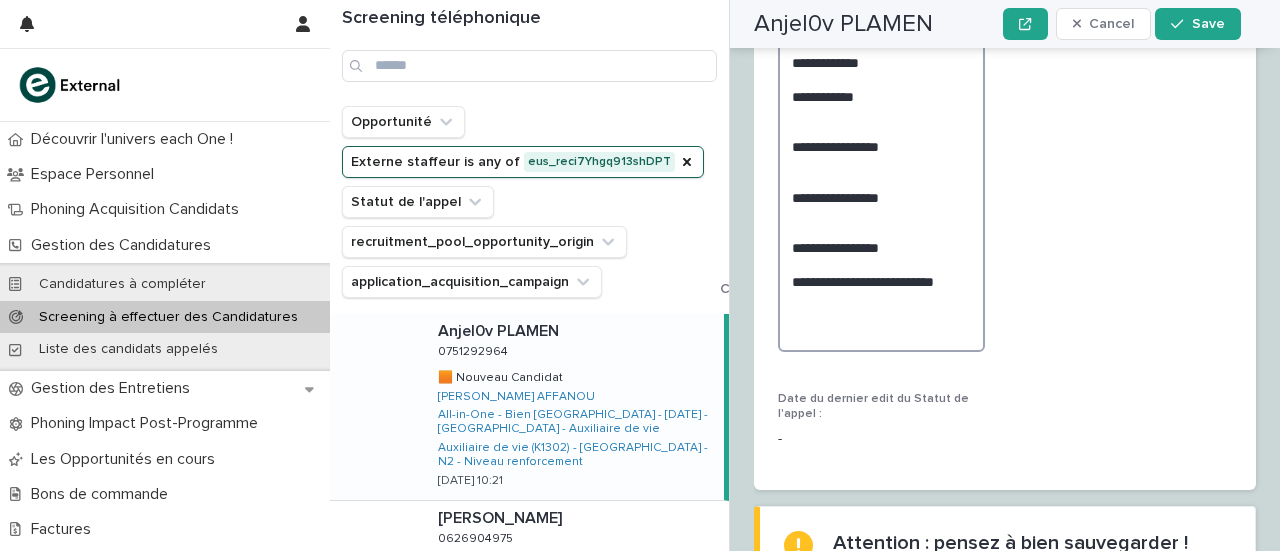 scroll, scrollTop: 3902, scrollLeft: 0, axis: vertical 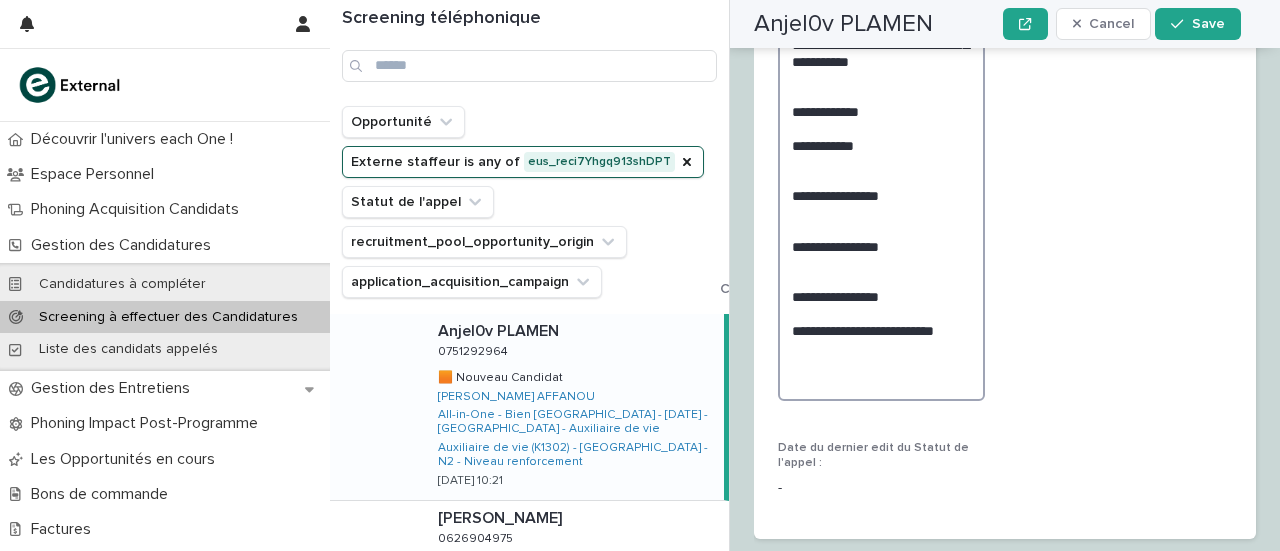 click on "**********" at bounding box center (881, 170) 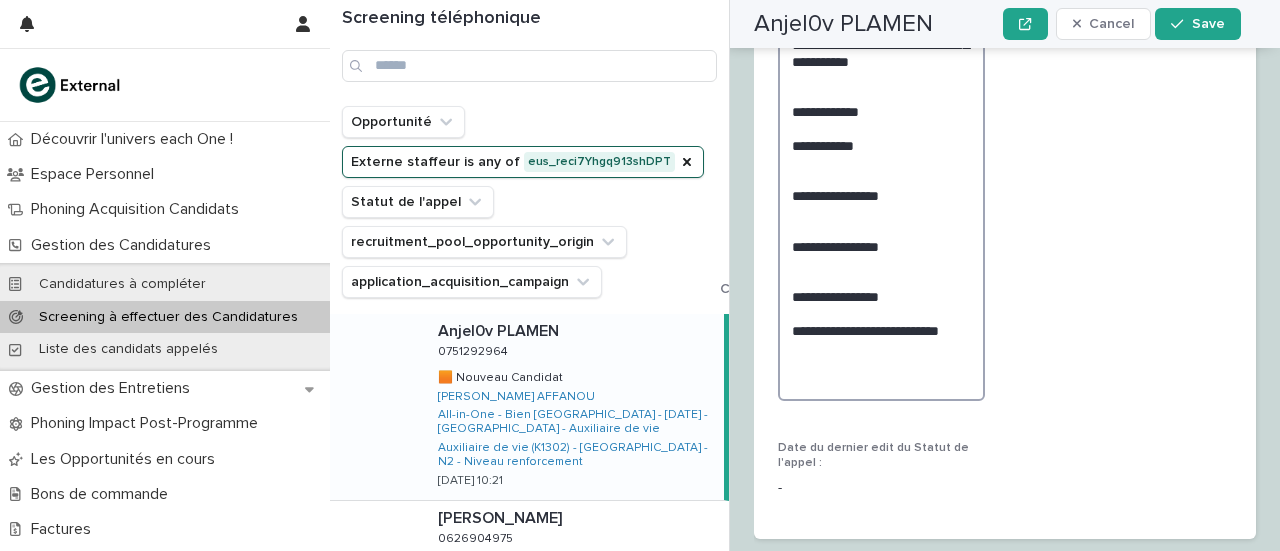 paste on "**********" 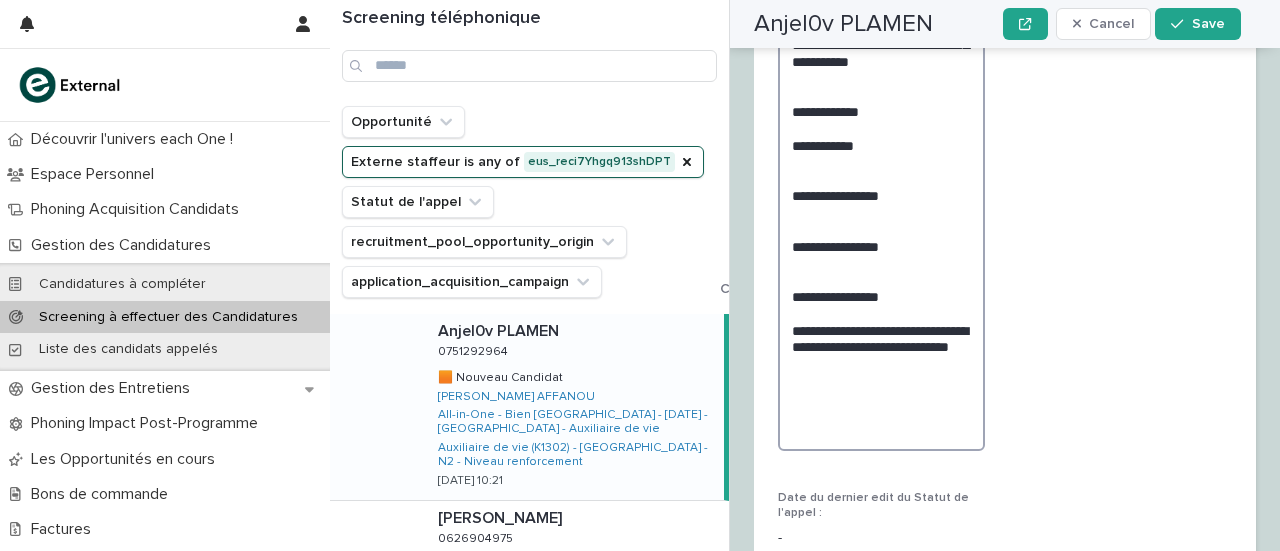 click on "**********" at bounding box center [881, 195] 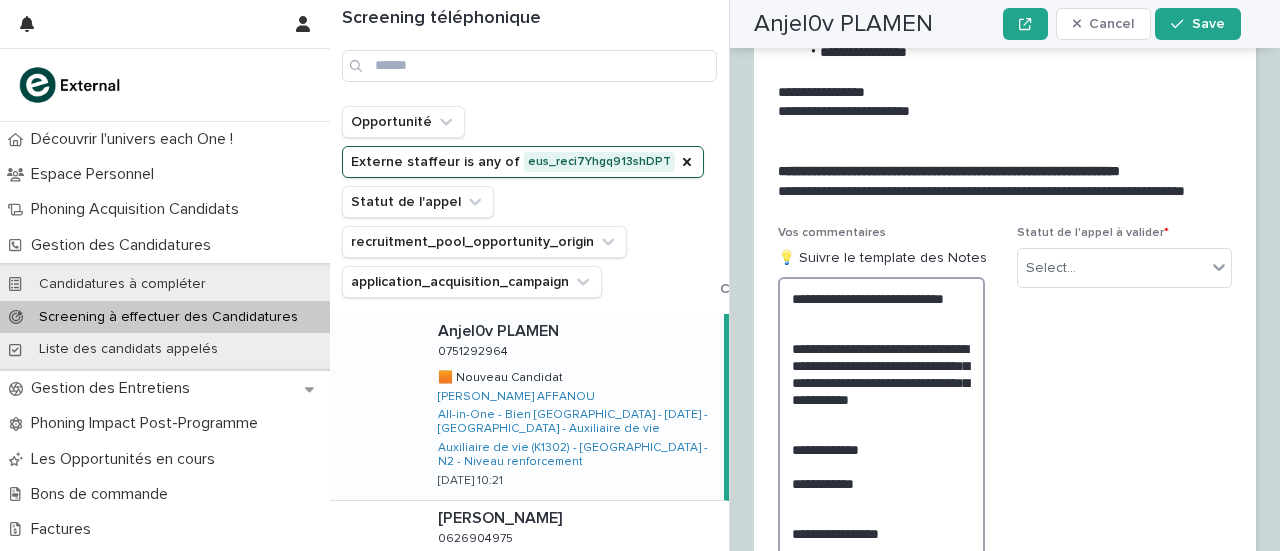 scroll, scrollTop: 3448, scrollLeft: 0, axis: vertical 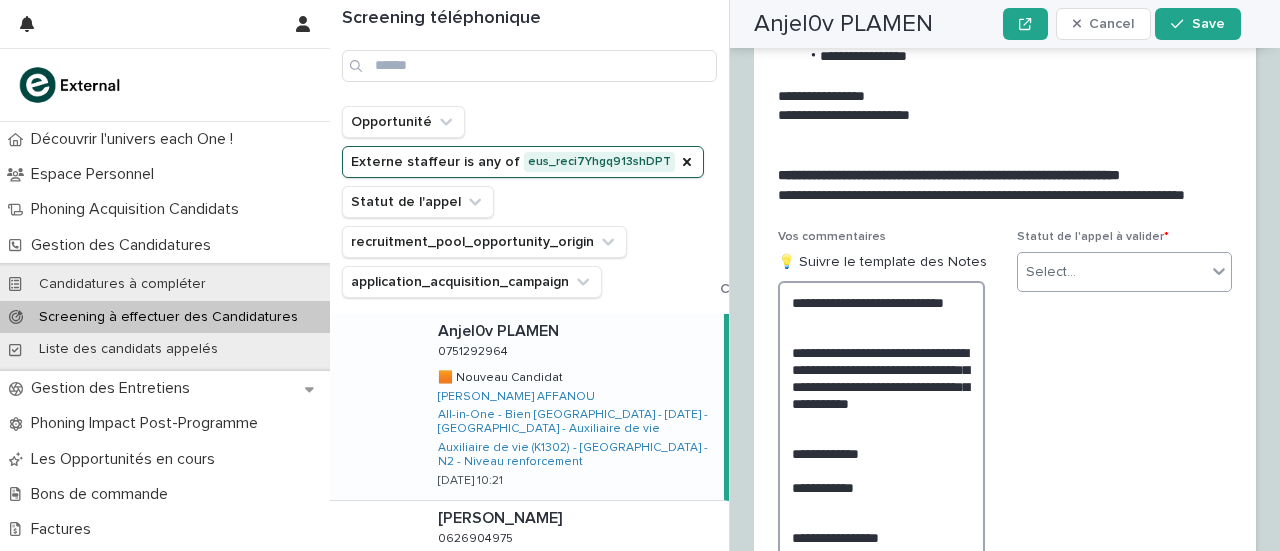 type on "**********" 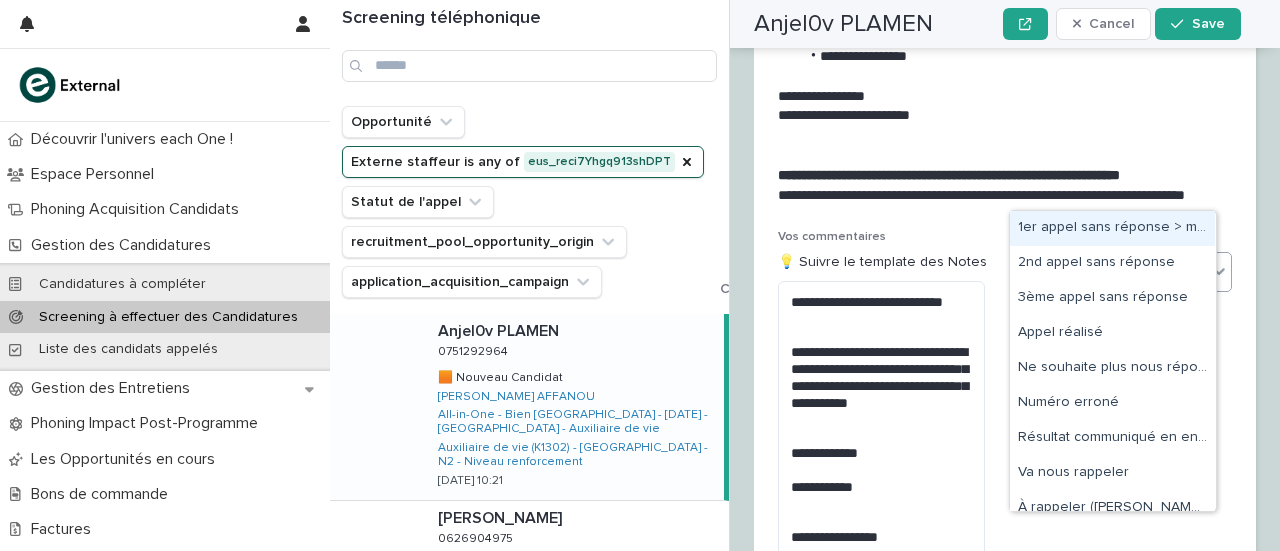 click on "Select..." at bounding box center [1124, 272] 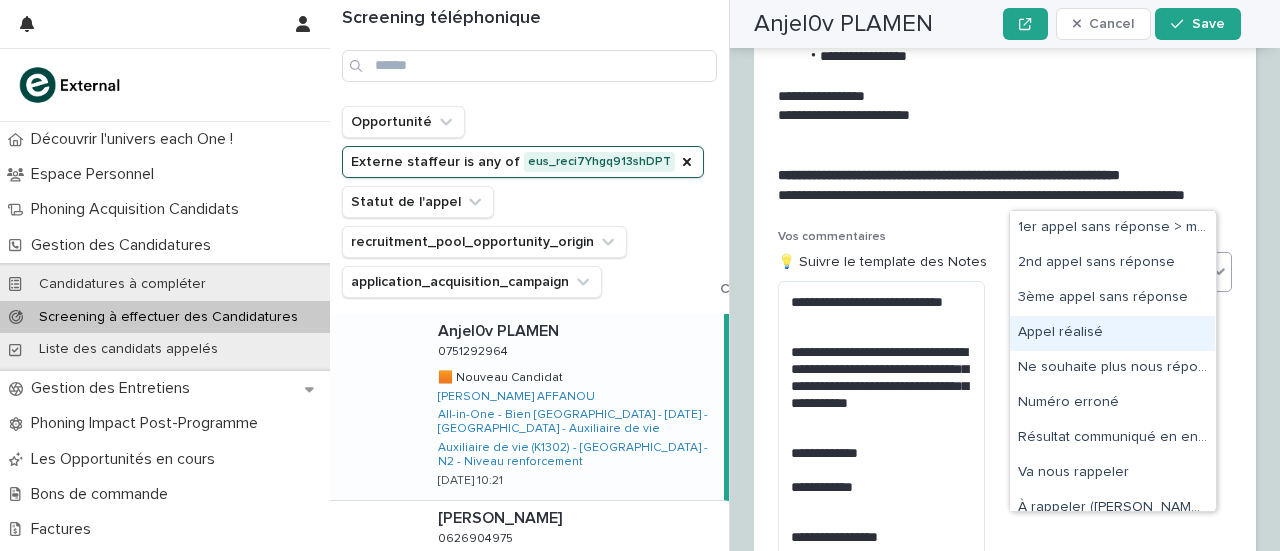 click on "Appel réalisé" at bounding box center [1112, 333] 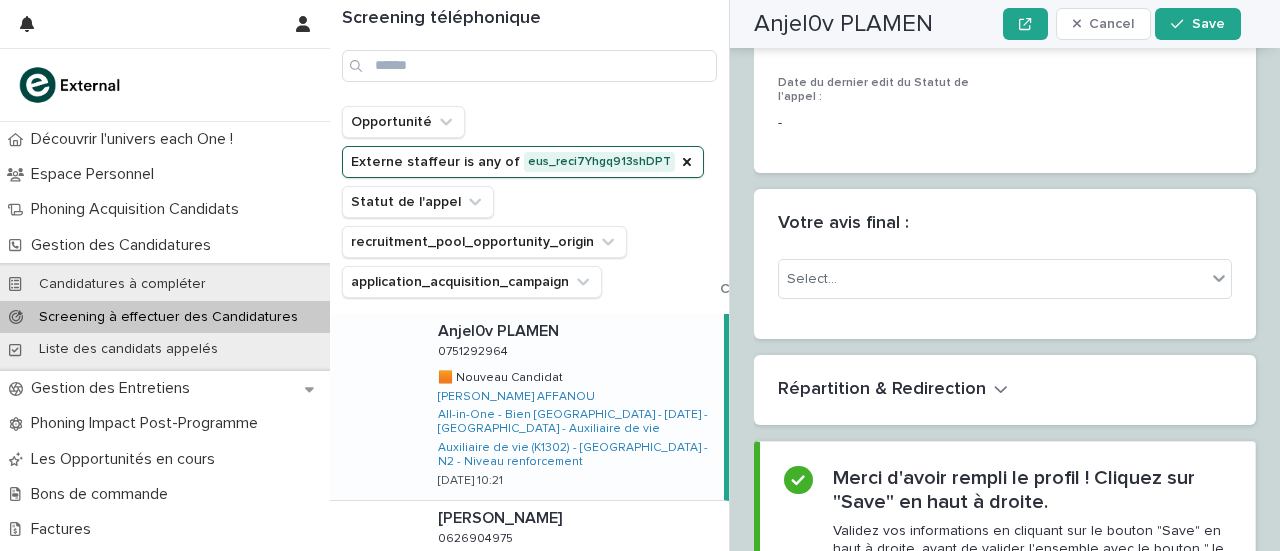 scroll, scrollTop: 4220, scrollLeft: 0, axis: vertical 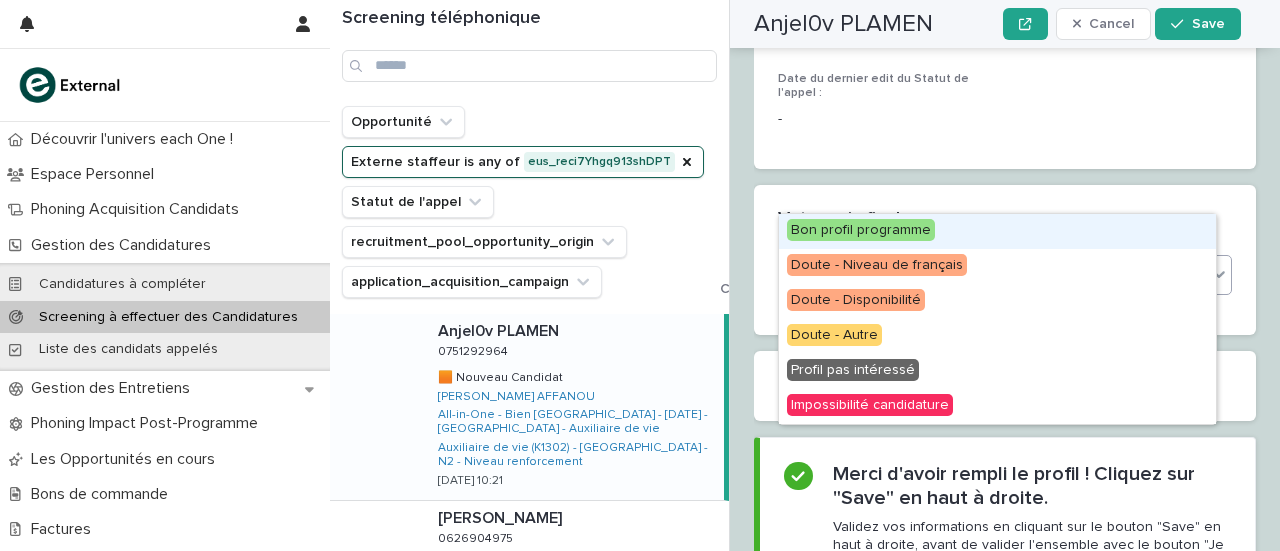 click on "Select..." at bounding box center (992, 275) 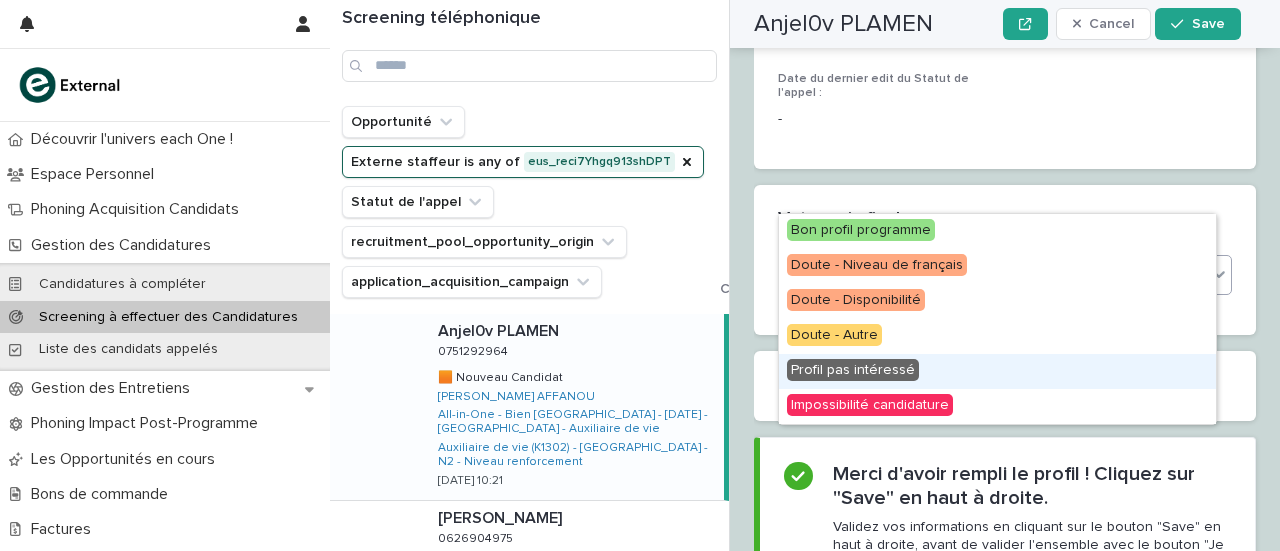 click on "Profil pas intéressé" at bounding box center [853, 370] 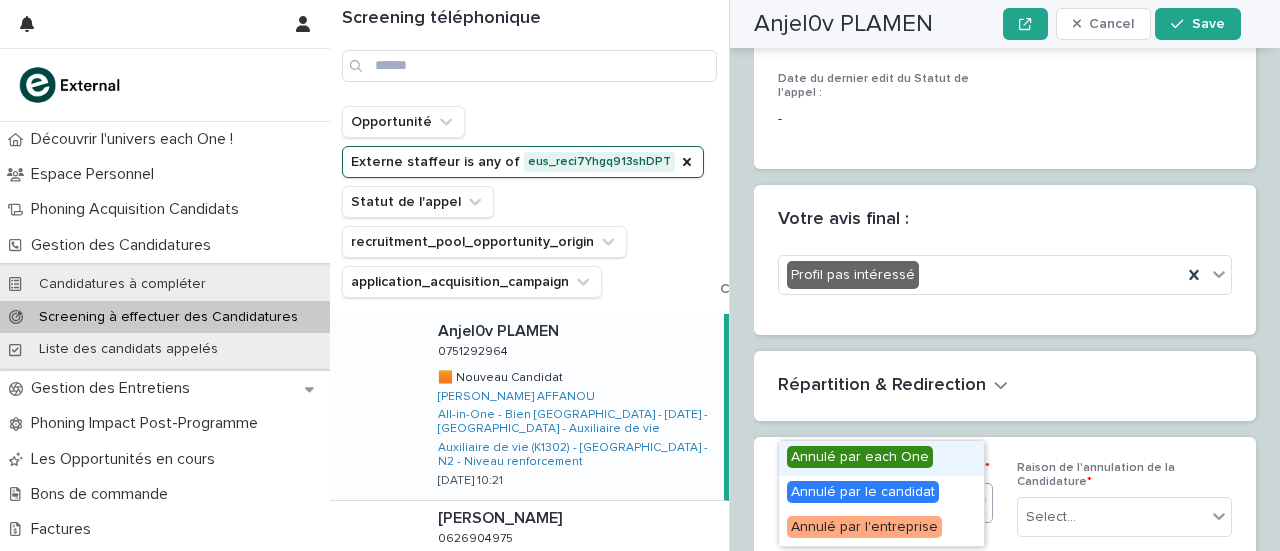 click at bounding box center [980, 502] 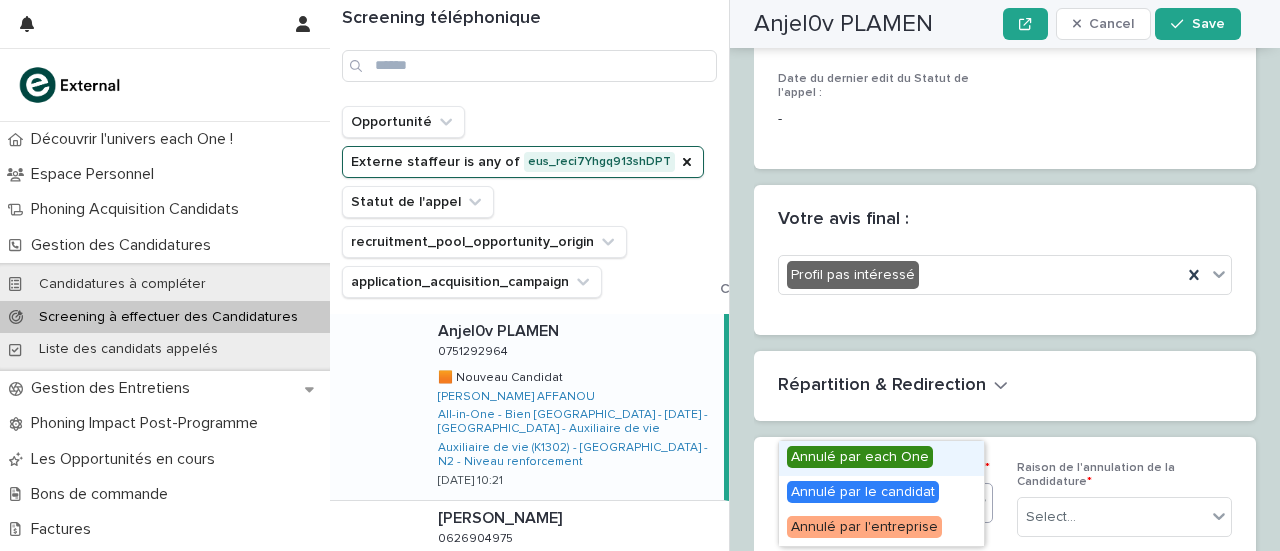 click on "Annulé par each One" at bounding box center [860, 457] 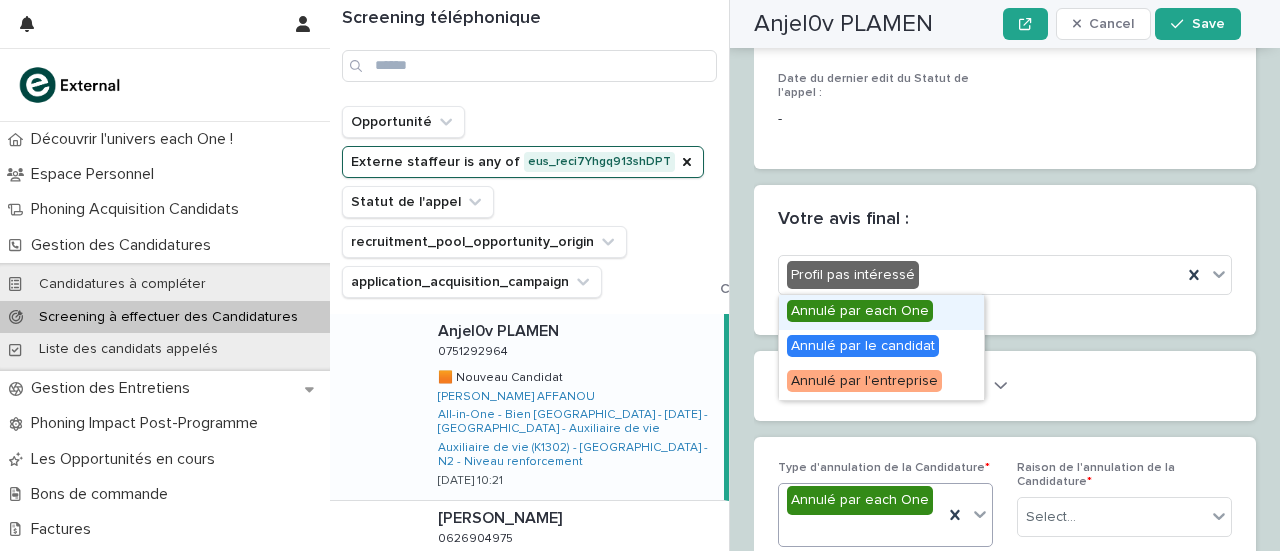 click on "Annulé par each One" at bounding box center (860, 500) 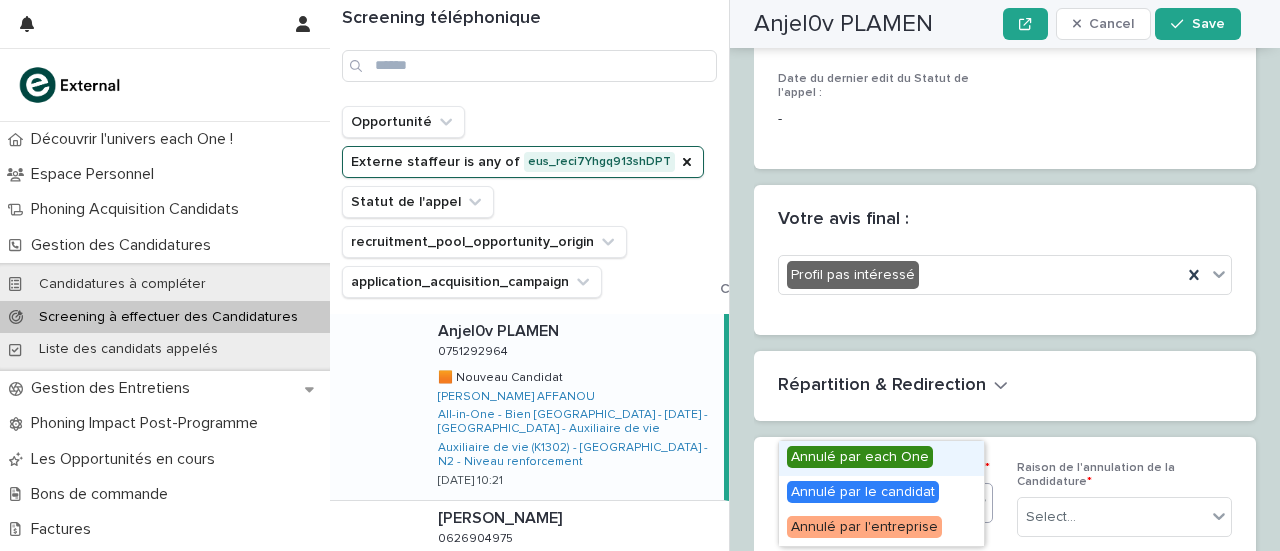 click 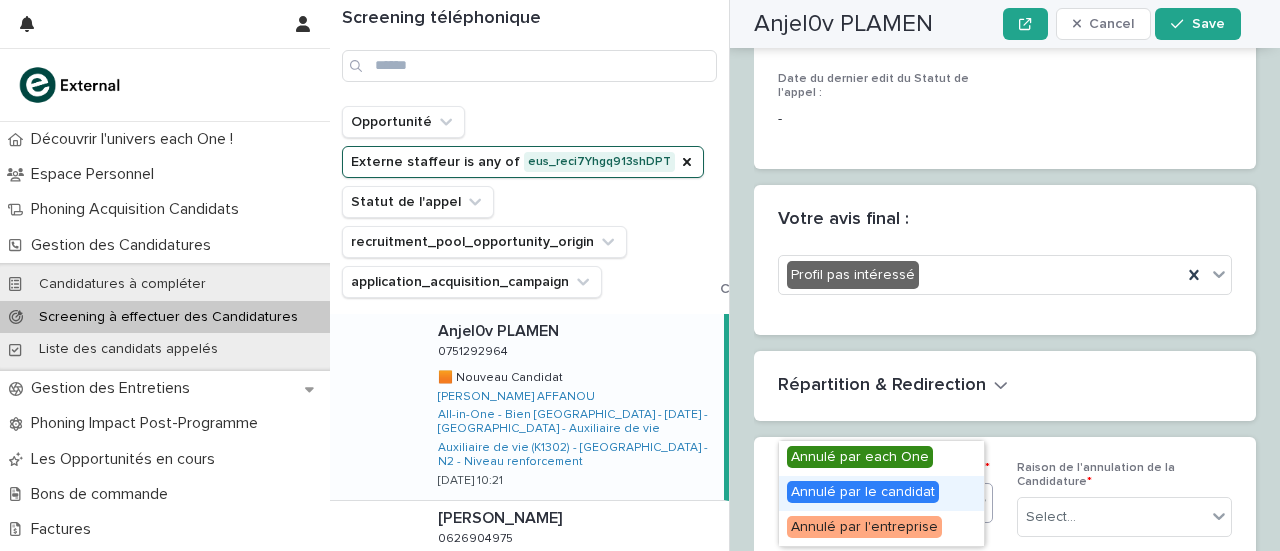click on "Annulé par le candidat" at bounding box center (863, 492) 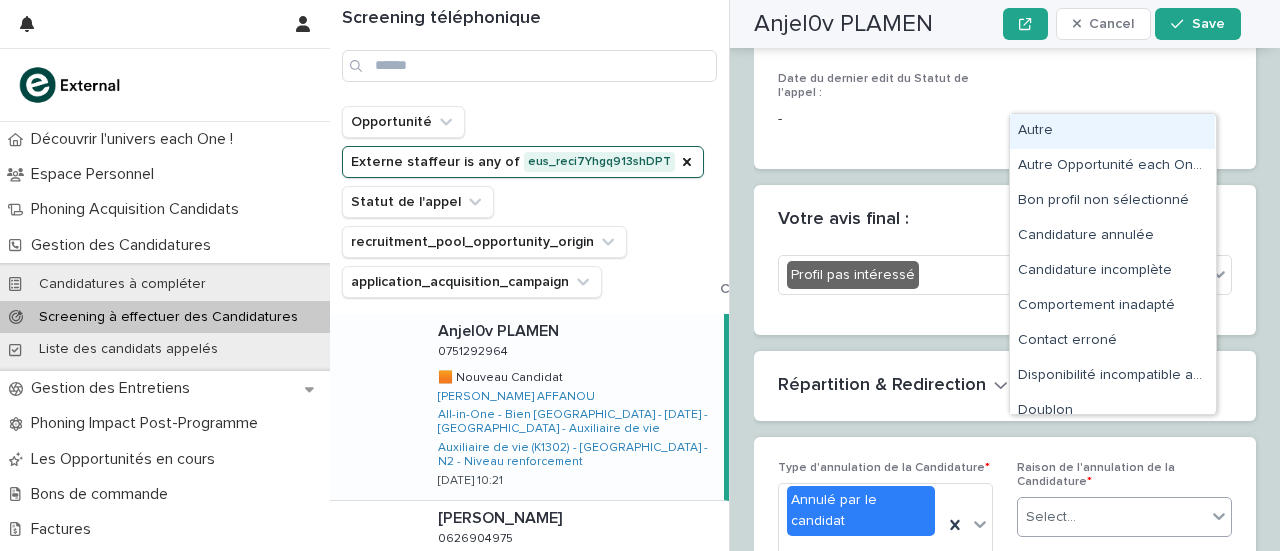 click on "Select..." at bounding box center [1051, 517] 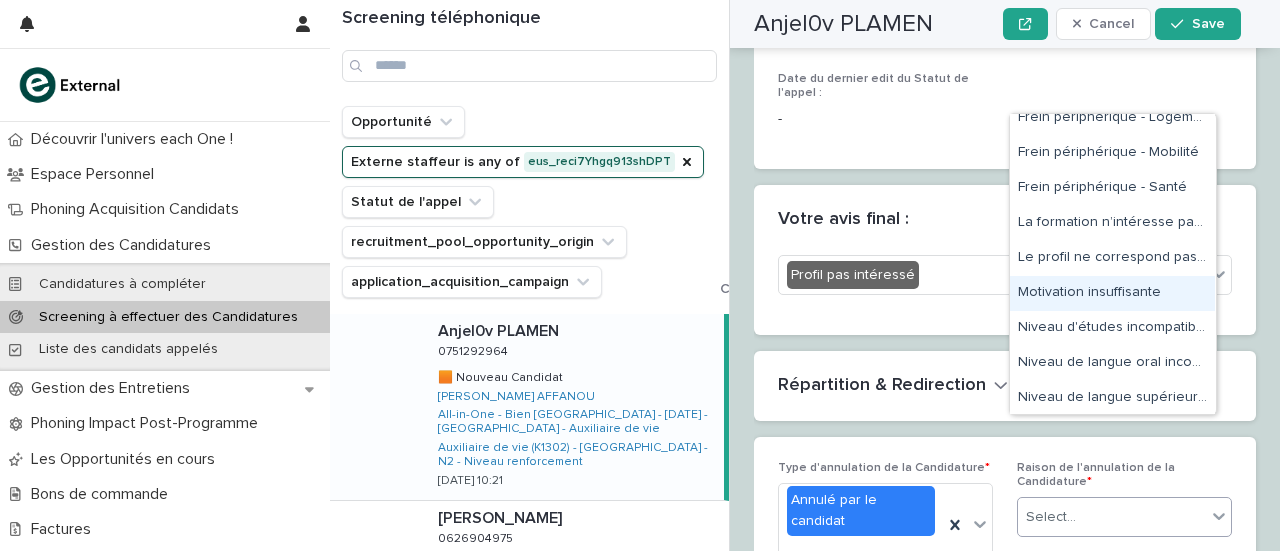 scroll, scrollTop: 399, scrollLeft: 0, axis: vertical 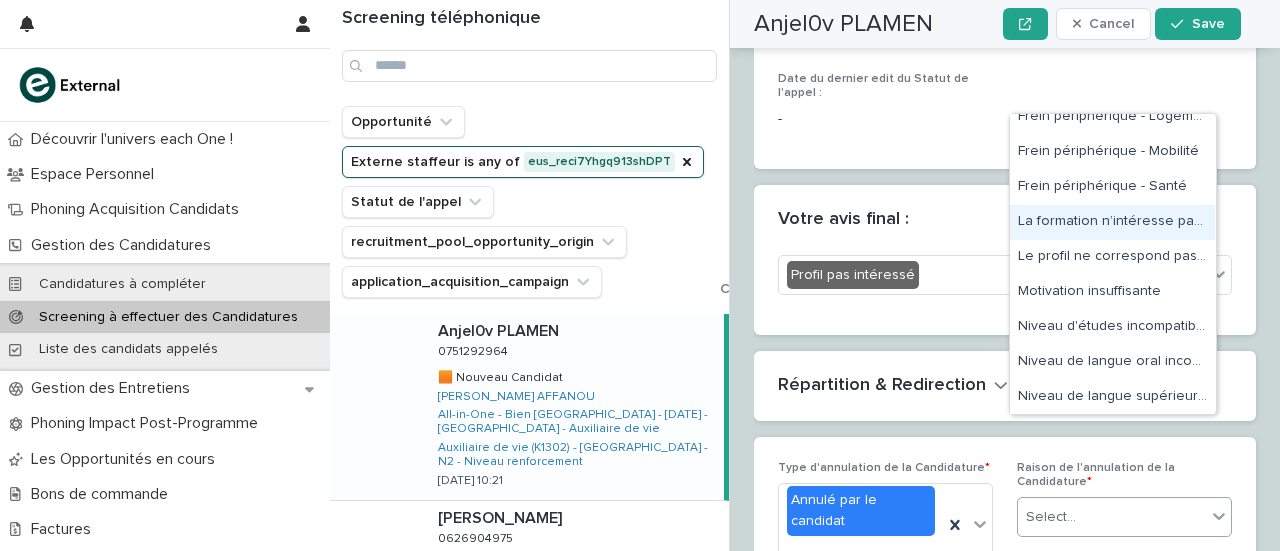 click on "La formation n’intéresse pas la personne" at bounding box center (1112, 222) 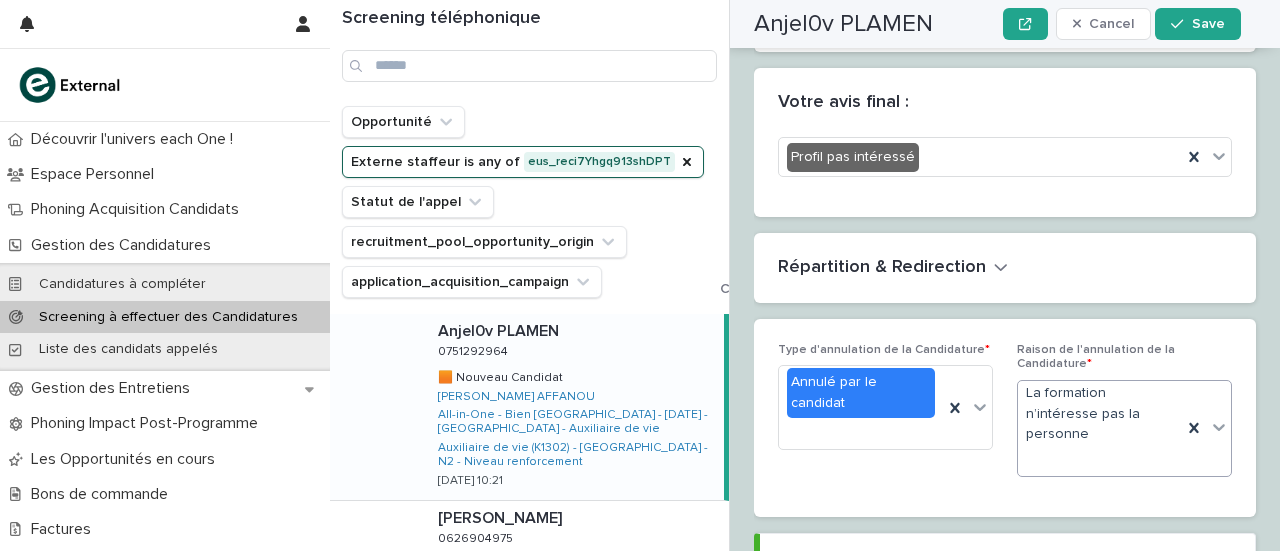 scroll, scrollTop: 4119, scrollLeft: 0, axis: vertical 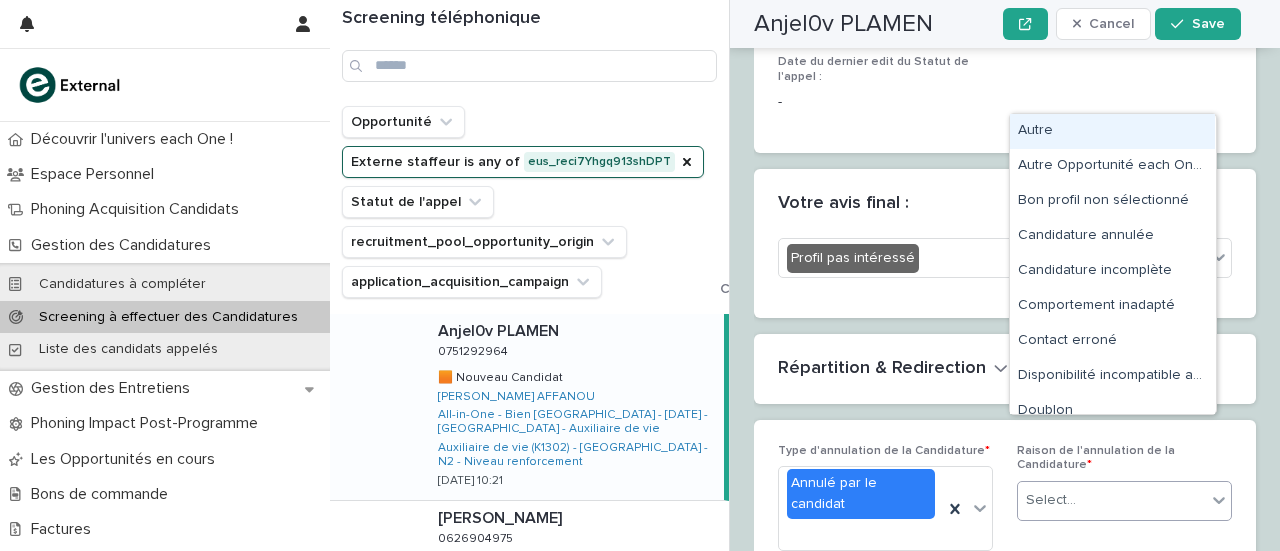 click on "Select..." at bounding box center [1112, 500] 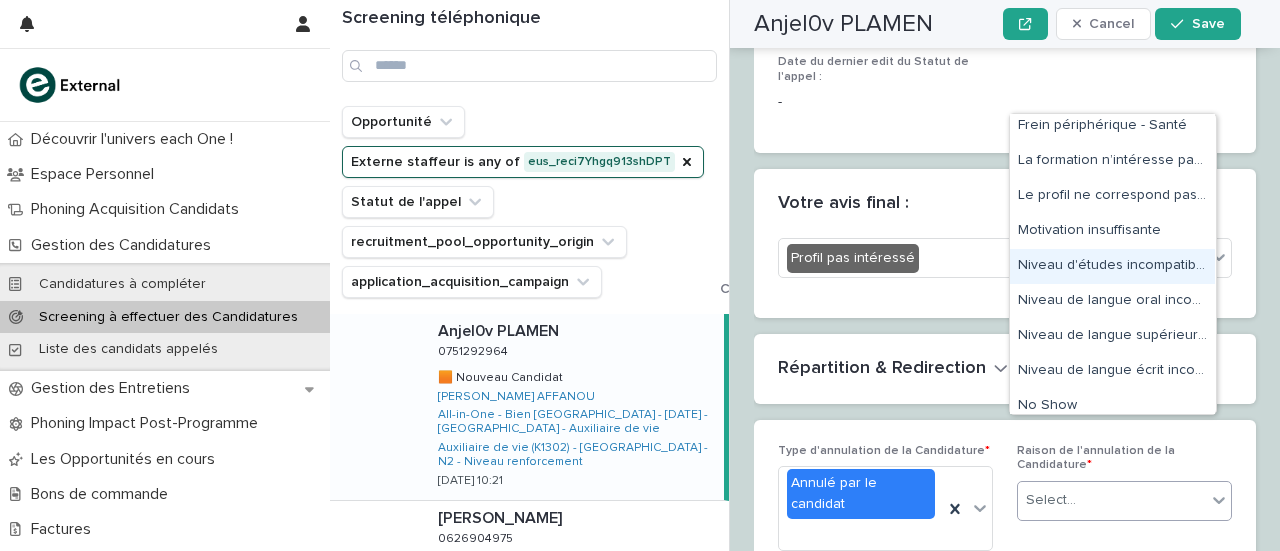 scroll, scrollTop: 458, scrollLeft: 0, axis: vertical 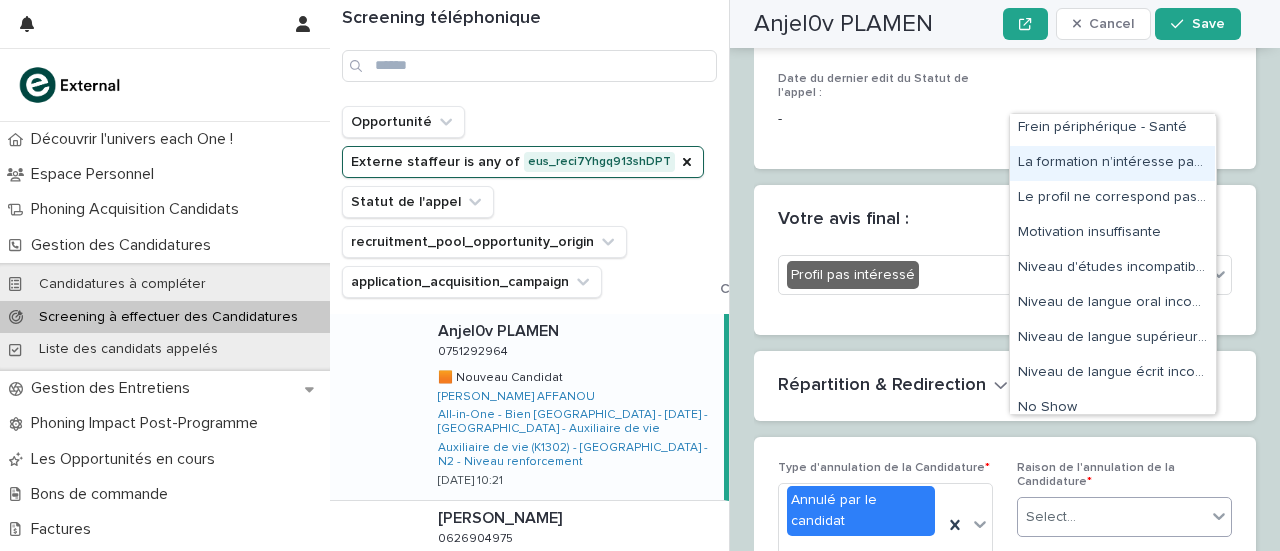 click on "La formation n’intéresse pas la personne" at bounding box center [1112, 163] 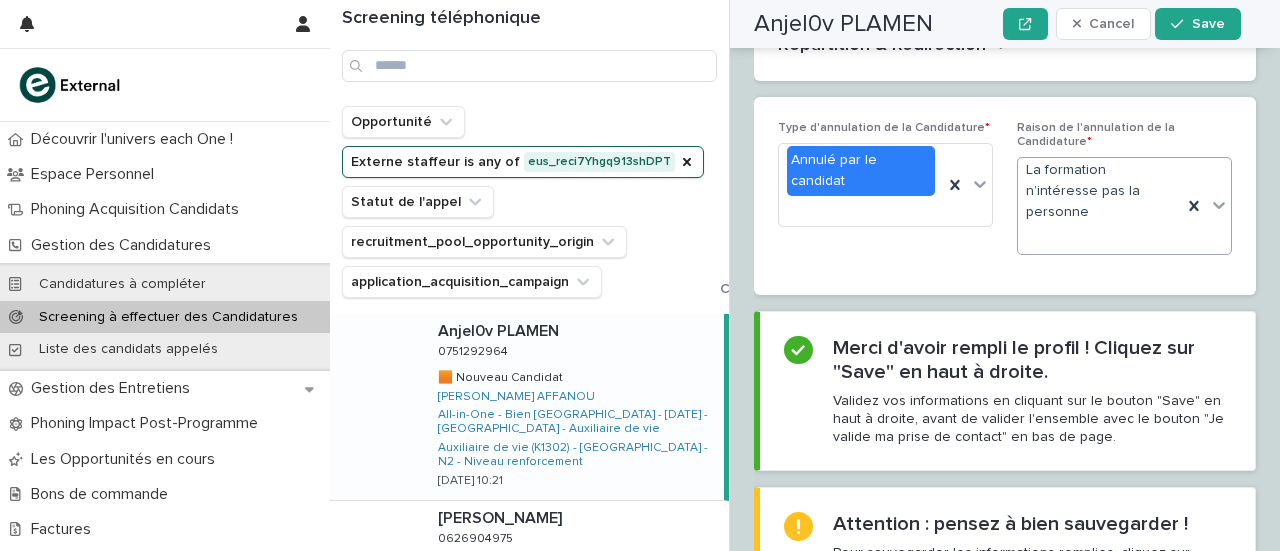 scroll, scrollTop: 4560, scrollLeft: 0, axis: vertical 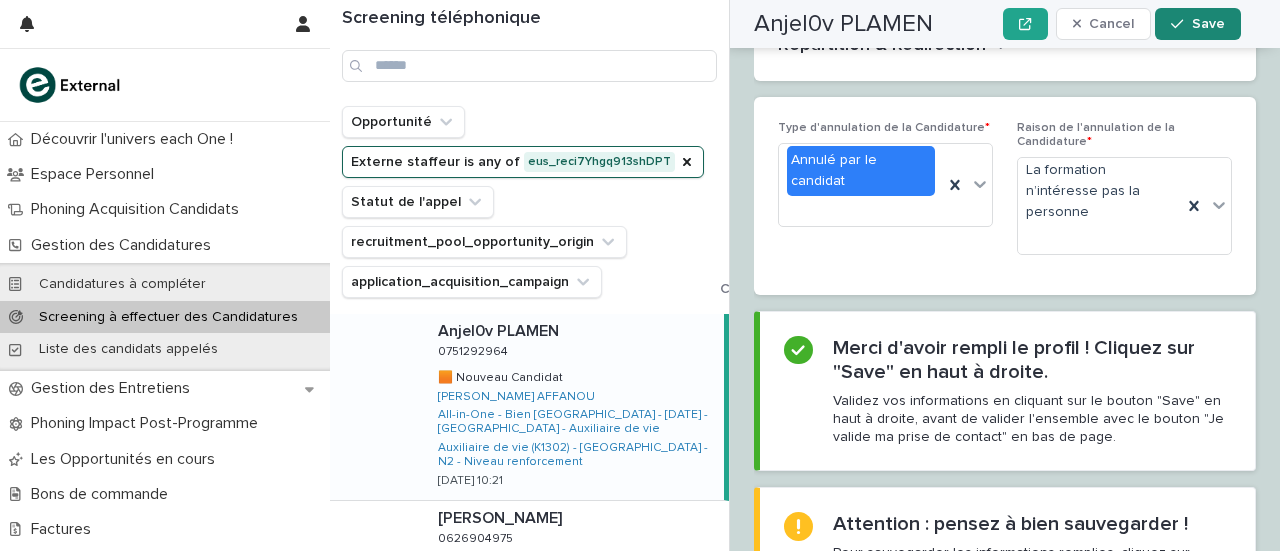 click on "Save" at bounding box center [1208, 24] 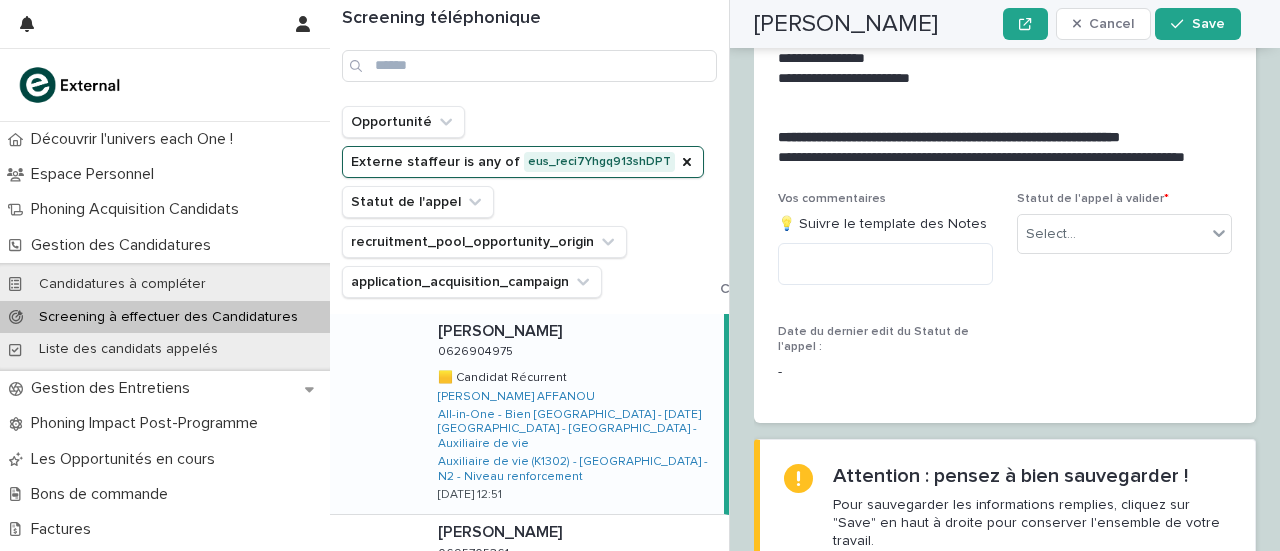 scroll, scrollTop: 2896, scrollLeft: 0, axis: vertical 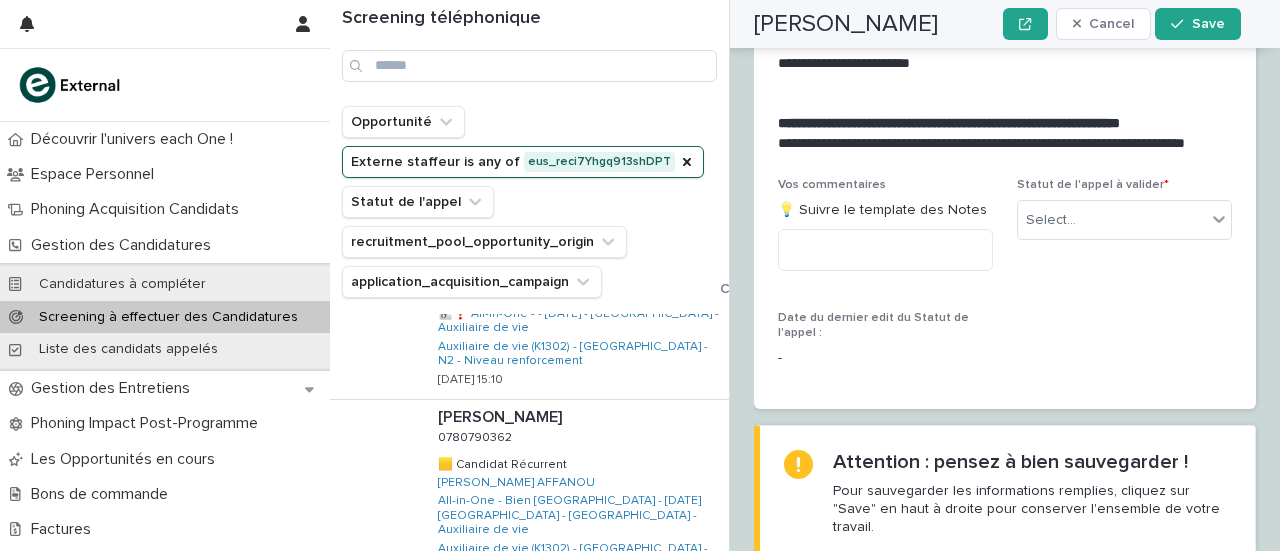 click on "[PERSON_NAME]   0755637029 0755637029   🟧 Nouveau Candidat 🟧 Nouveau Candidat   [PERSON_NAME] AFFANOU   All-in-One - Bien [GEOGRAPHIC_DATA] - [DATE] - [GEOGRAPHIC_DATA] - Auxiliaire de vie   Auxiliaire de vie (K1302) - [GEOGRAPHIC_DATA] - N2 - Niveau renforcement   [DATE] 18:53" at bounding box center (575, 702) 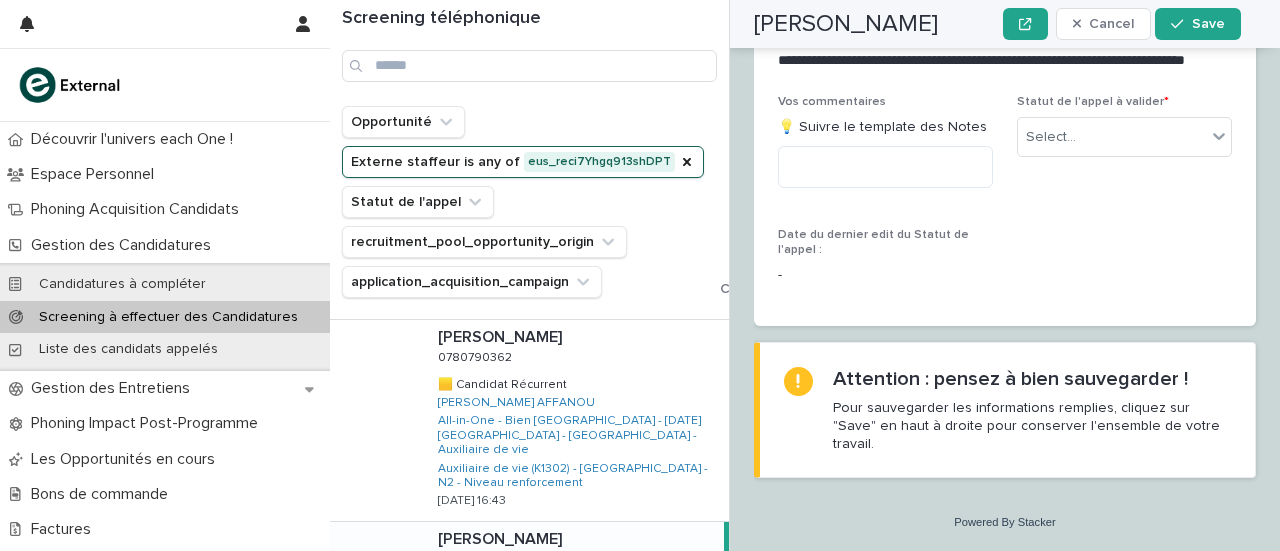 scroll, scrollTop: 1701, scrollLeft: 0, axis: vertical 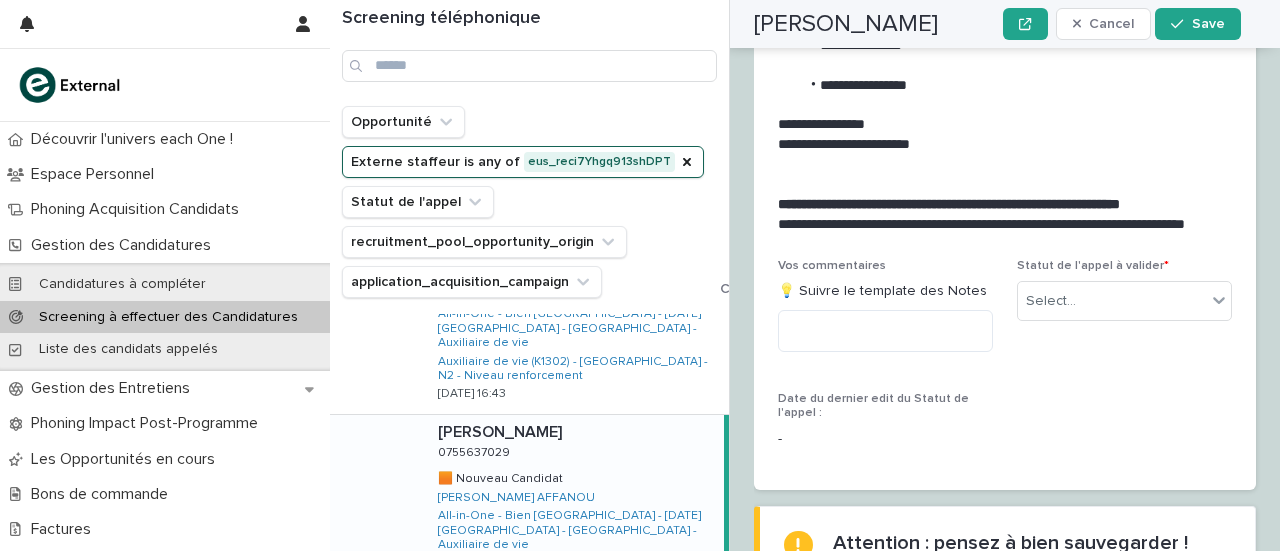 click on "Next" at bounding box center [674, 658] 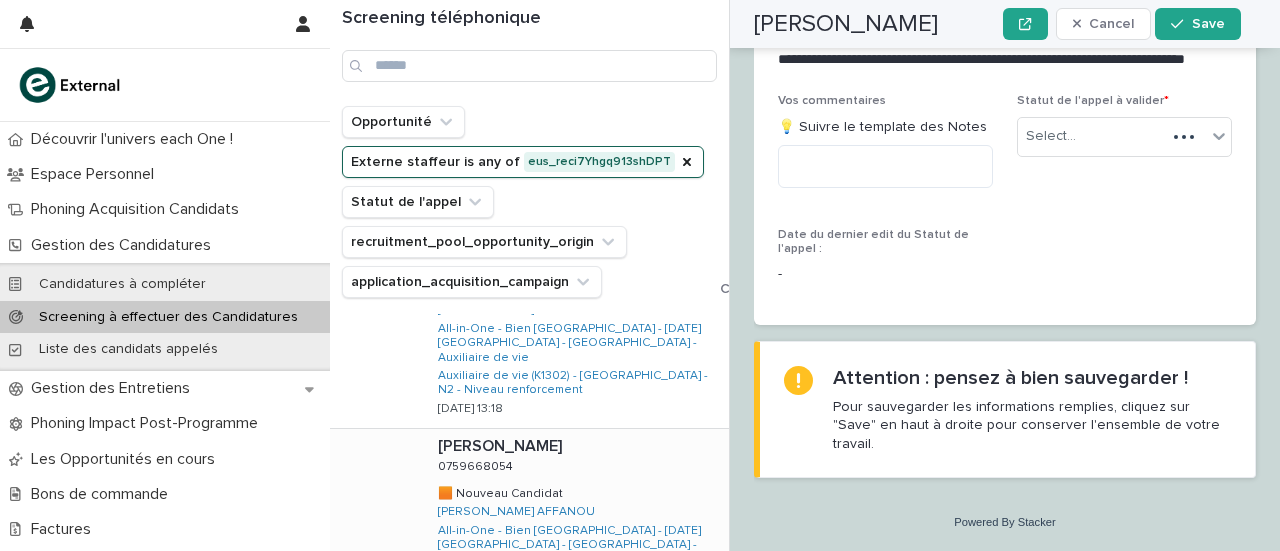 scroll, scrollTop: 2802, scrollLeft: 0, axis: vertical 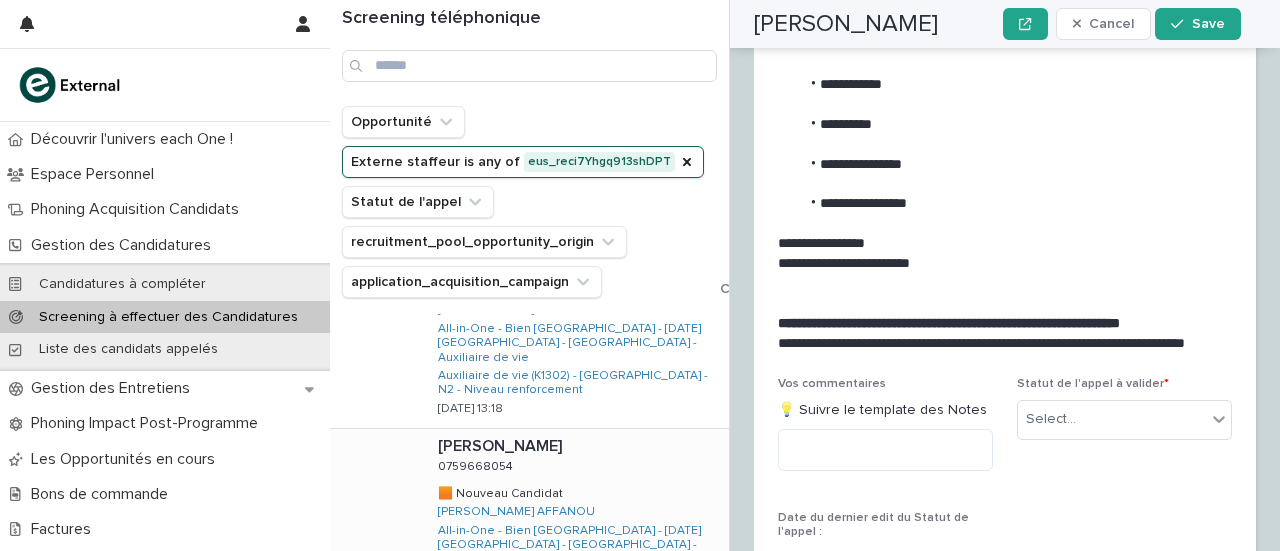 click on "Next" at bounding box center (674, 672) 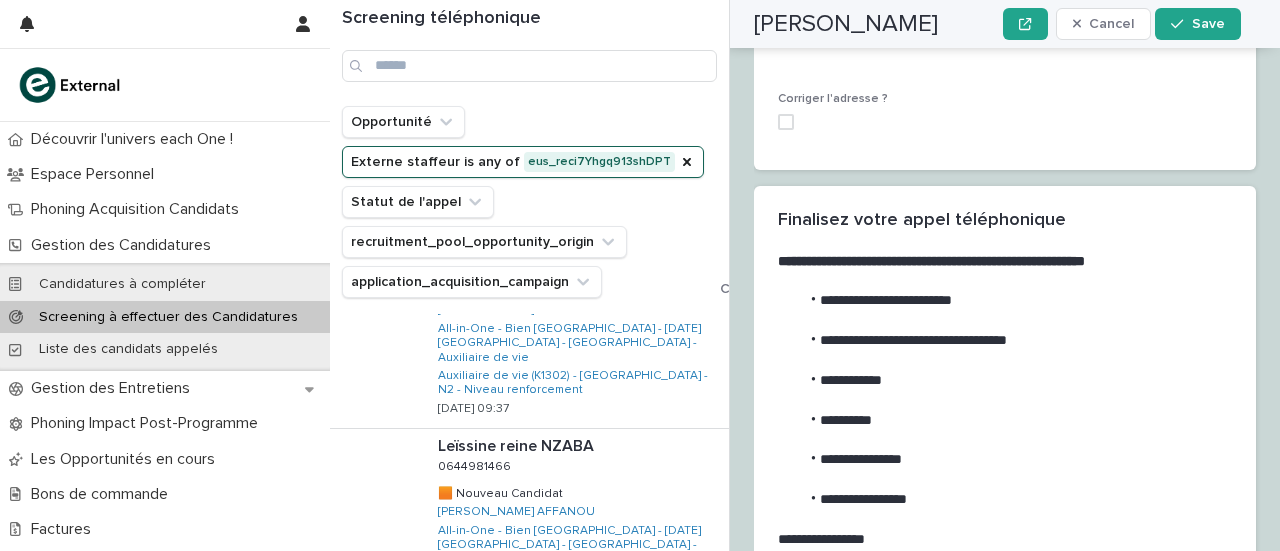 scroll, scrollTop: 3298, scrollLeft: 0, axis: vertical 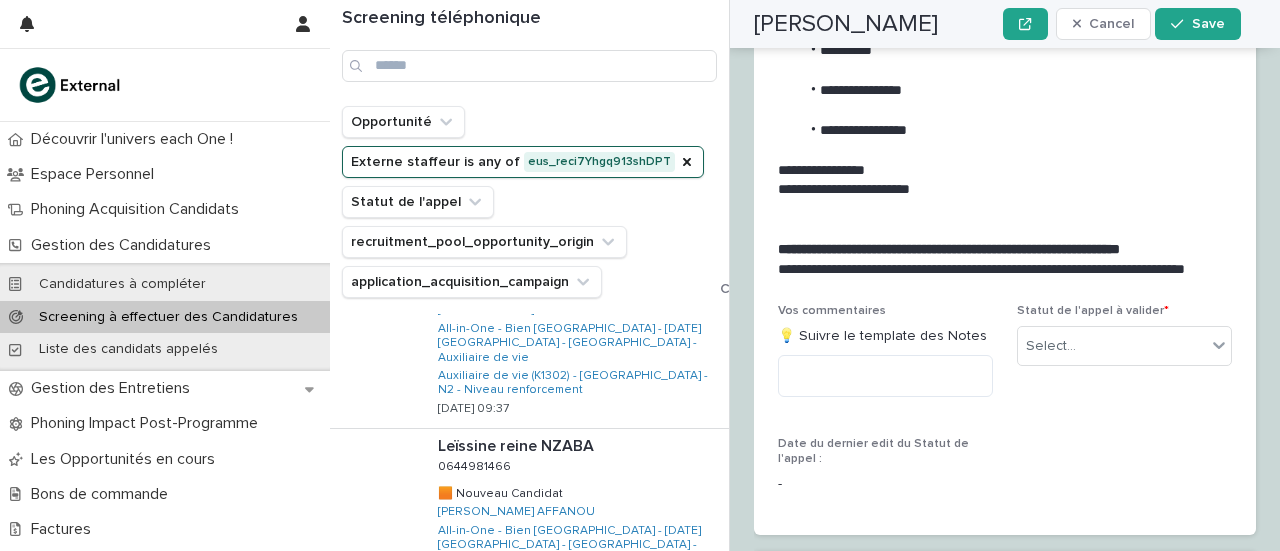 click on "Next" at bounding box center [674, 672] 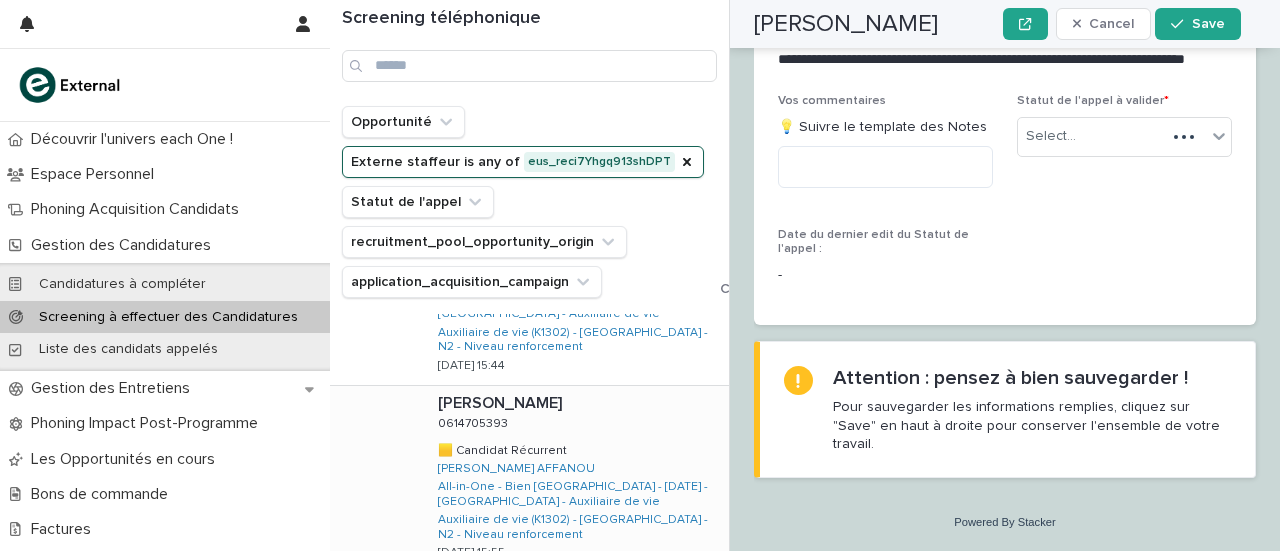 scroll, scrollTop: 2841, scrollLeft: 0, axis: vertical 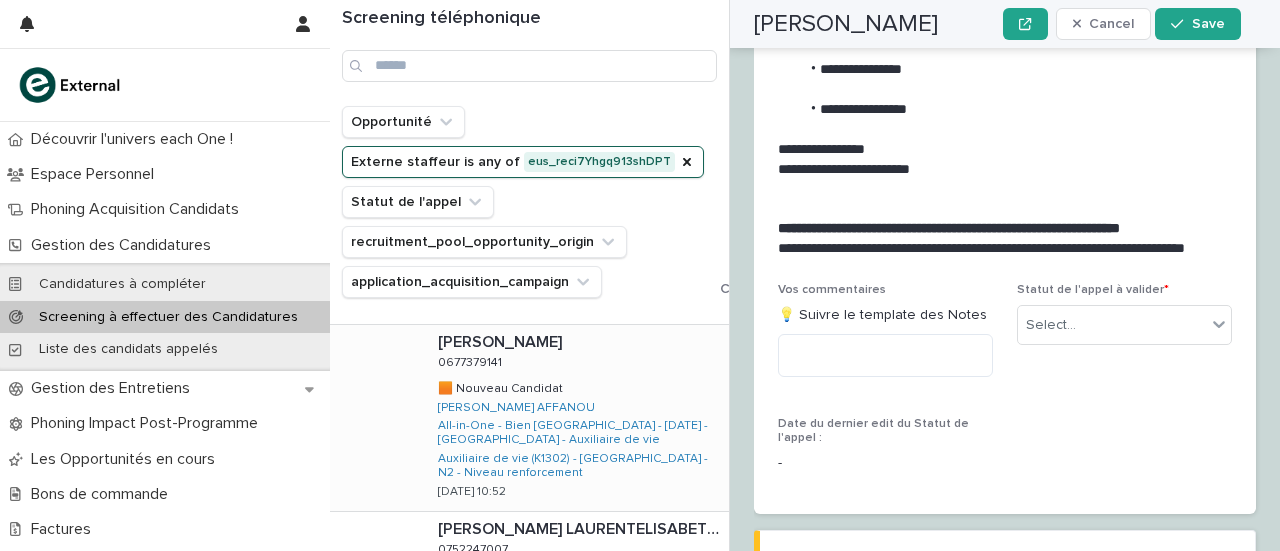 click on "[PERSON_NAME]   0677379141 0677379141   🟧 Nouveau Candidat 🟧 Nouveau Candidat   [PERSON_NAME] AFFANOU   All-in-One - Bien [GEOGRAPHIC_DATA] - [DATE] - [GEOGRAPHIC_DATA] - Auxiliaire de vie   Auxiliaire de vie (K1302) - [GEOGRAPHIC_DATA] - N2 - Niveau renforcement   [DATE] 10:52" at bounding box center [575, 418] 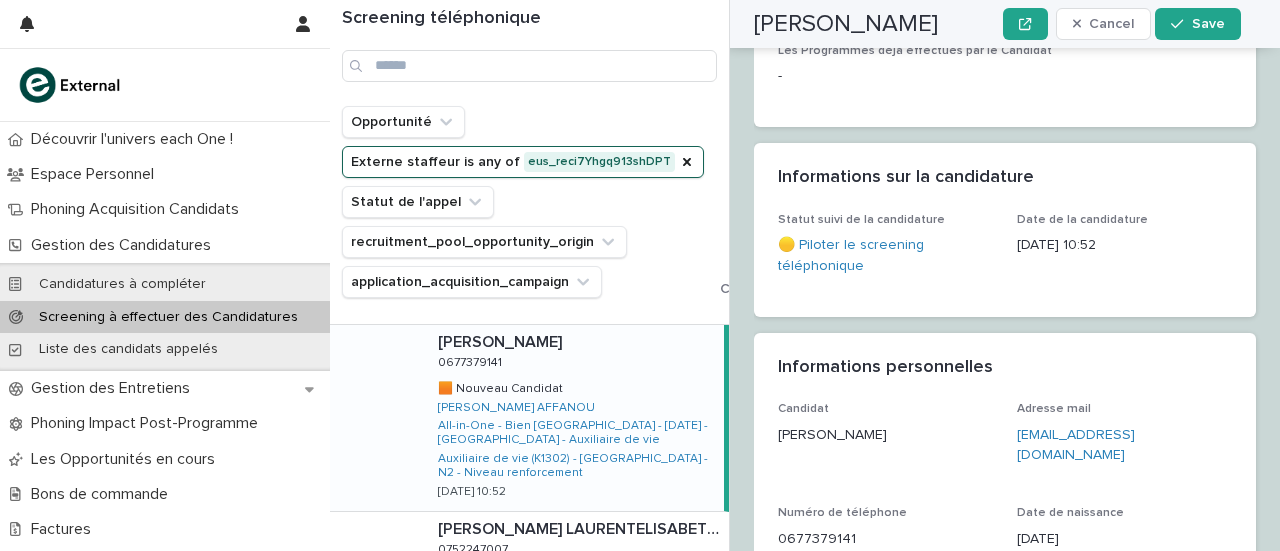 scroll, scrollTop: 1360, scrollLeft: 0, axis: vertical 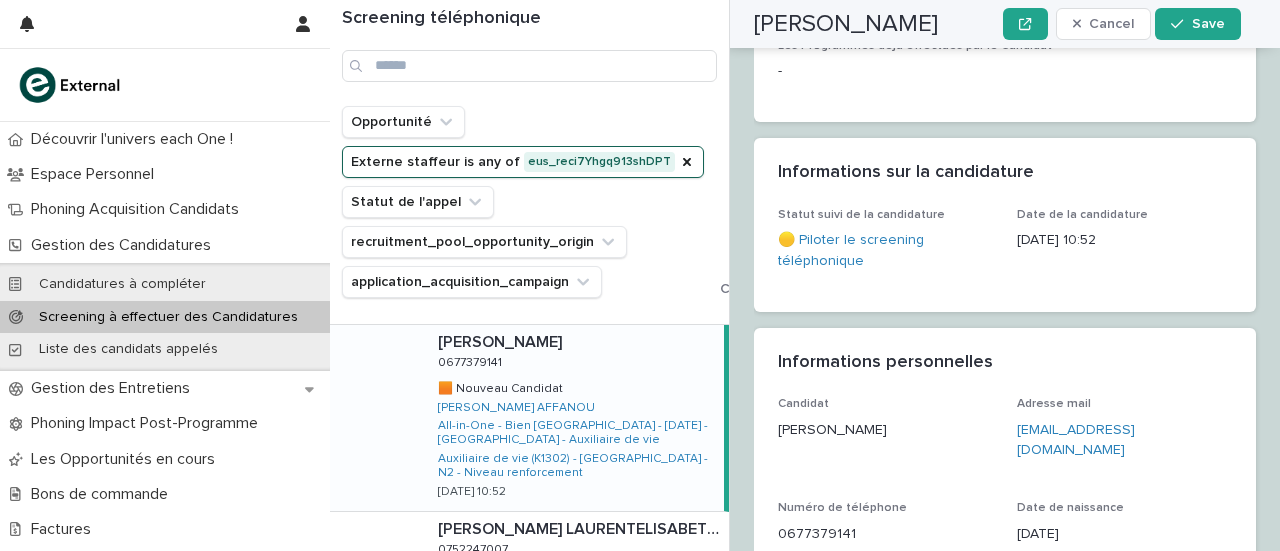 click at bounding box center (307, 24) 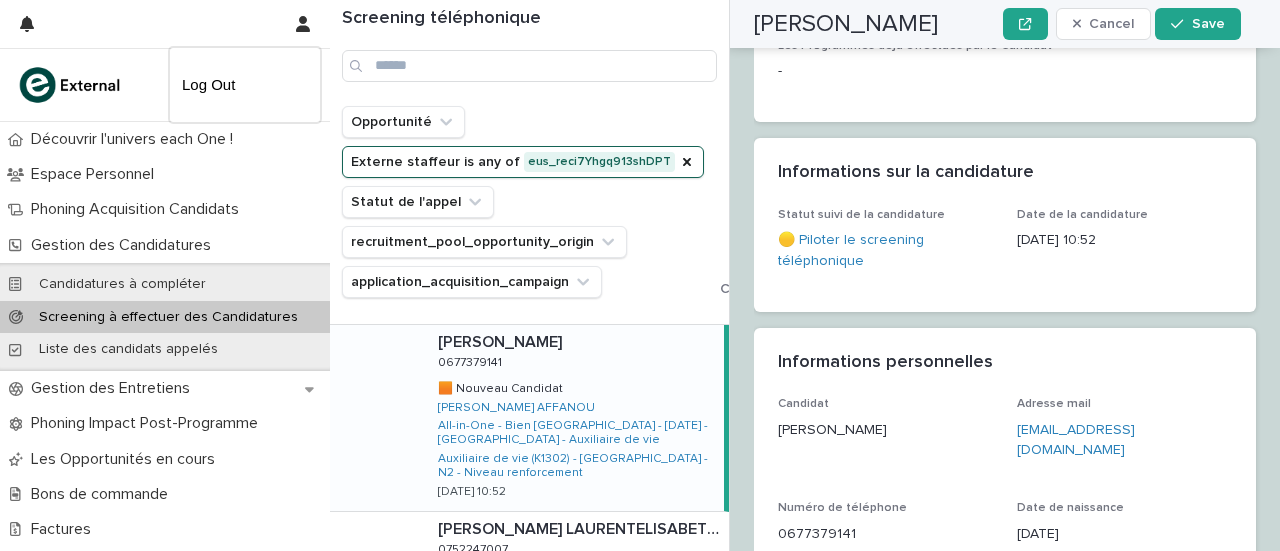 click at bounding box center [640, 275] 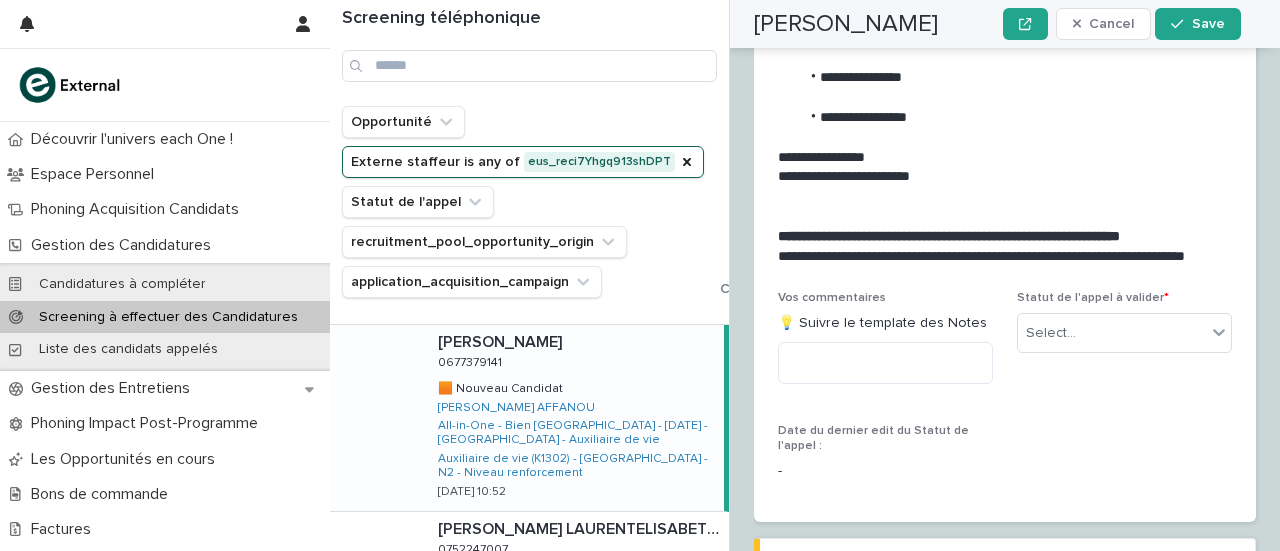 scroll, scrollTop: 3322, scrollLeft: 0, axis: vertical 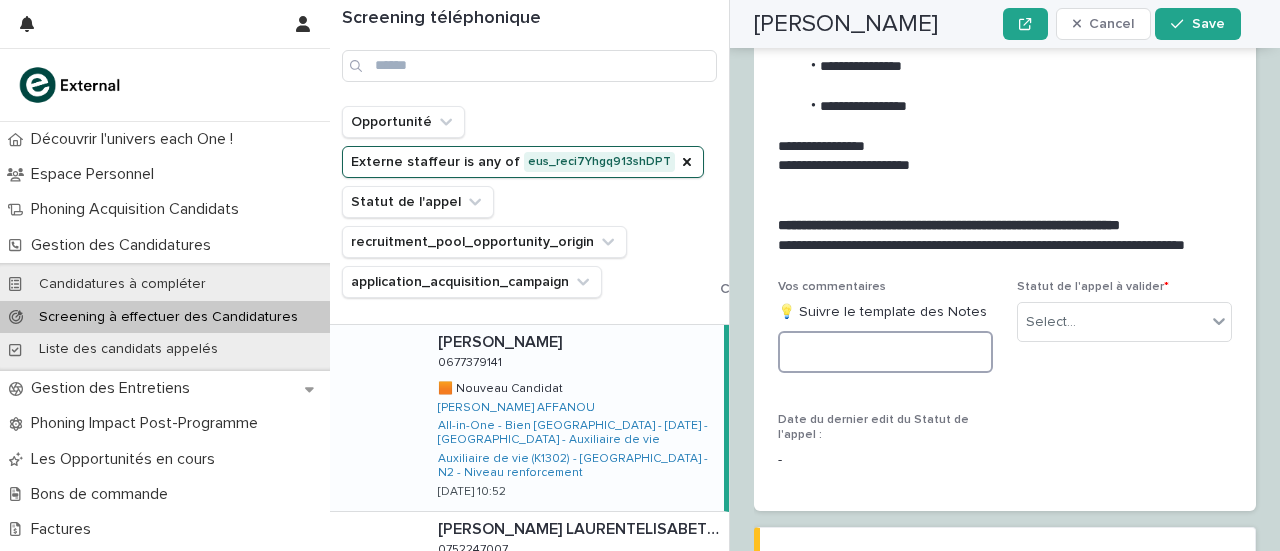 click at bounding box center (885, 352) 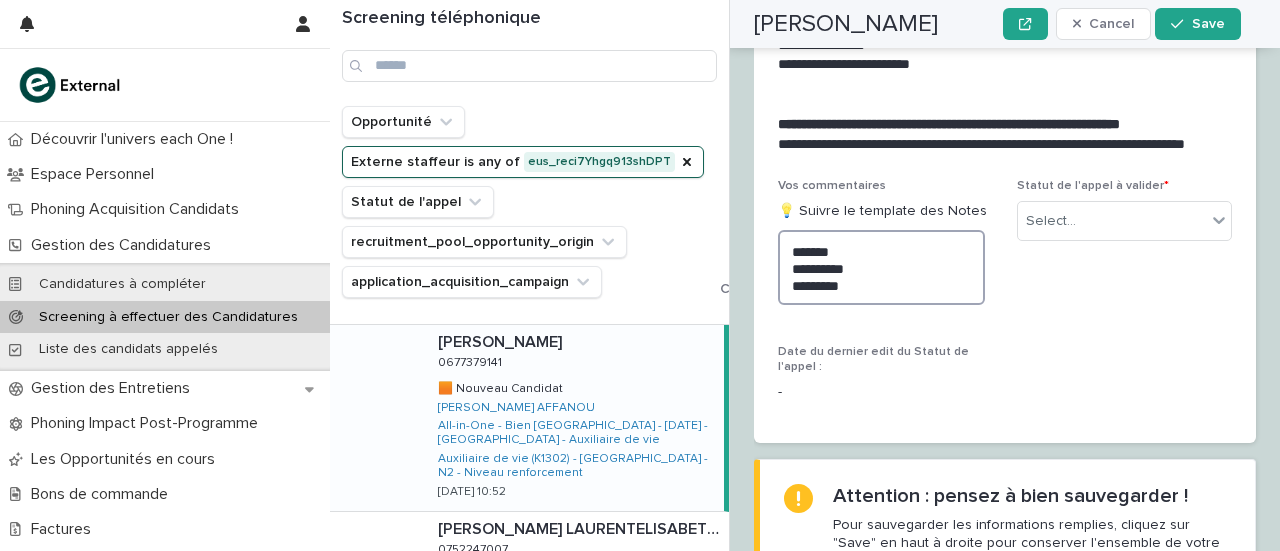 scroll, scrollTop: 3322, scrollLeft: 0, axis: vertical 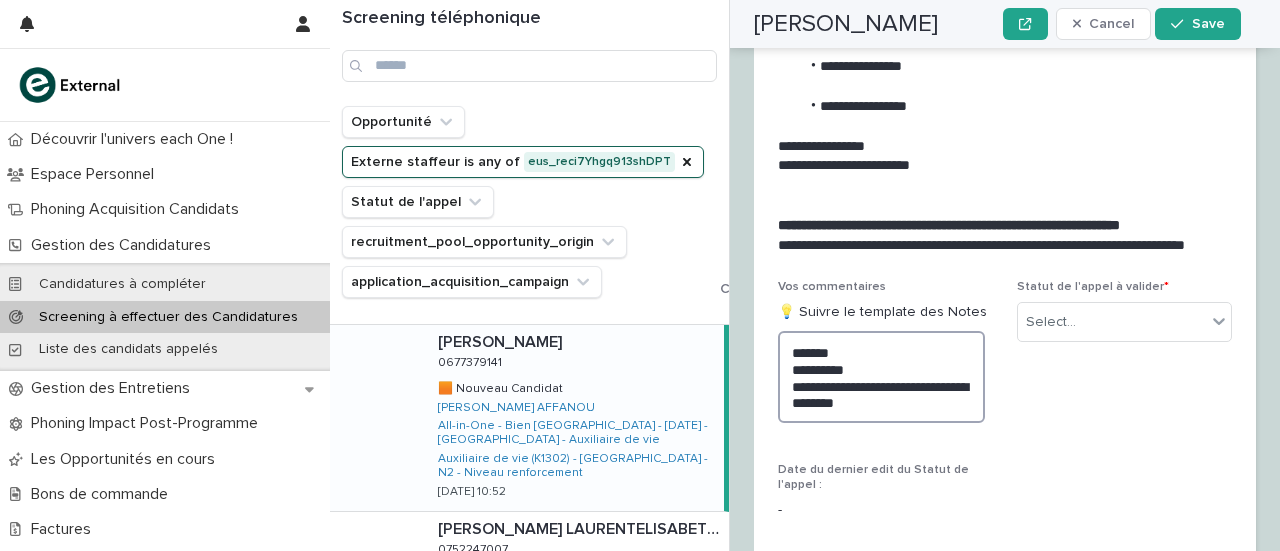 click on "**********" at bounding box center [881, 377] 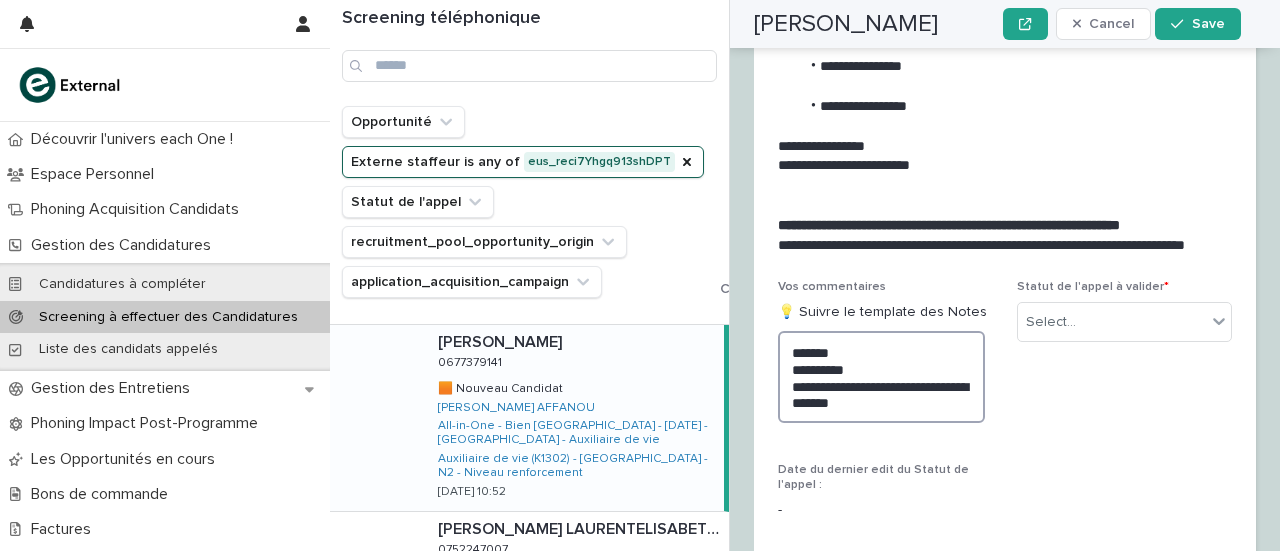 click on "**********" at bounding box center (881, 377) 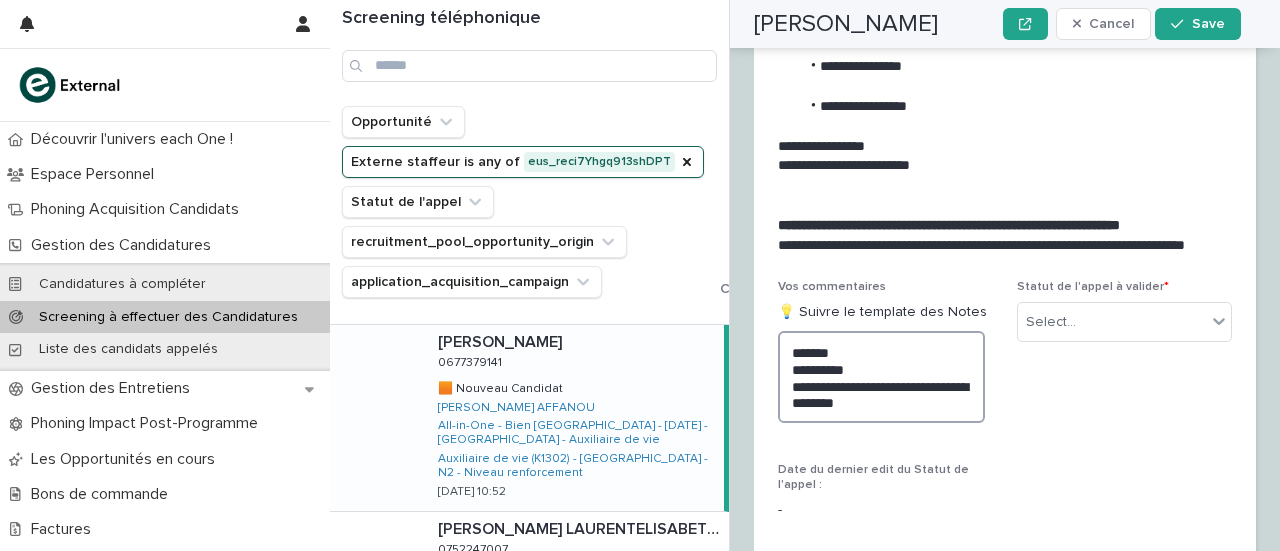 click on "**********" at bounding box center (881, 377) 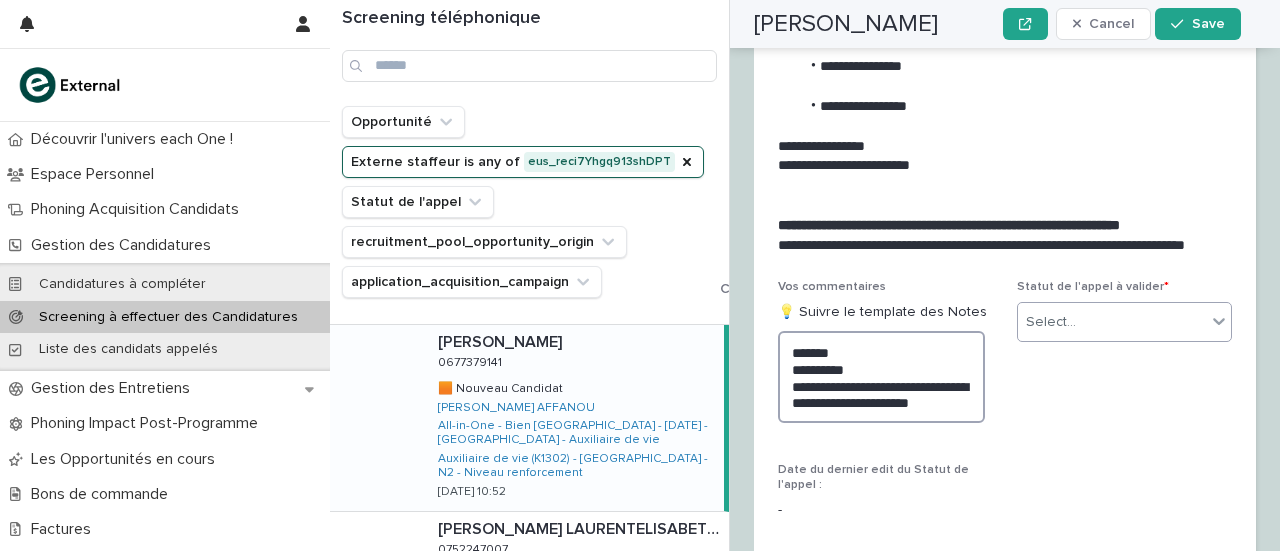 type on "**********" 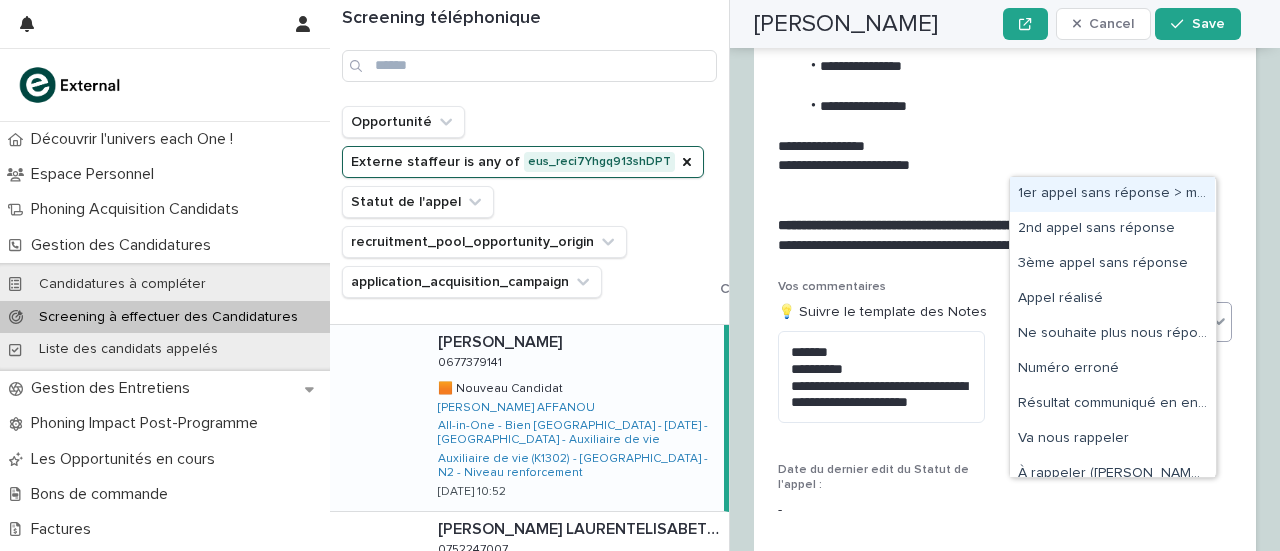 click on "Select..." at bounding box center [1051, 322] 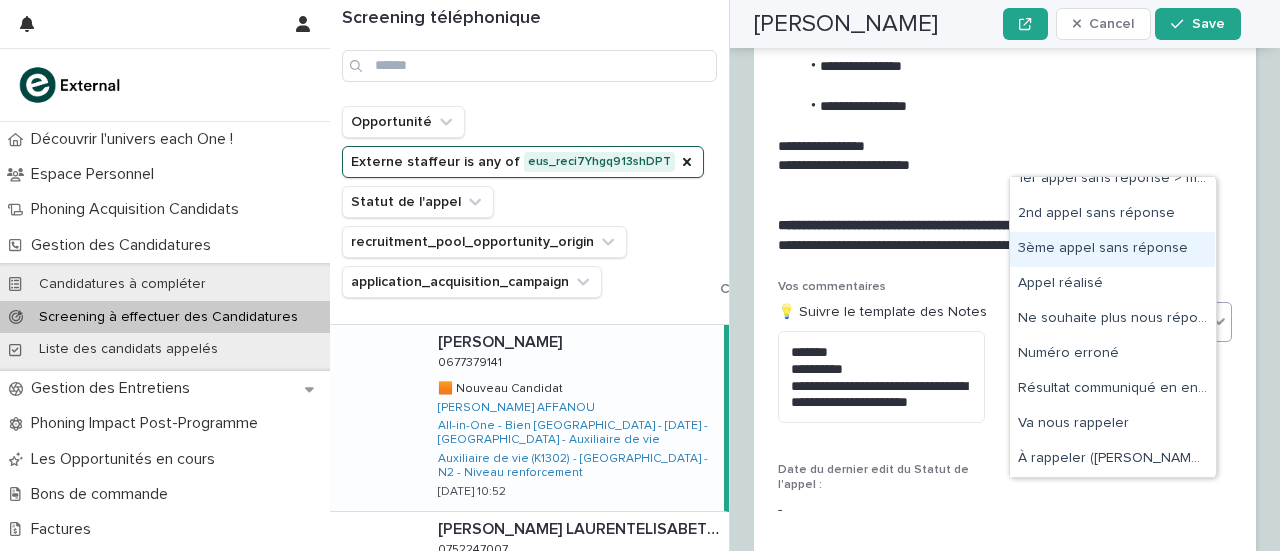 scroll, scrollTop: 0, scrollLeft: 0, axis: both 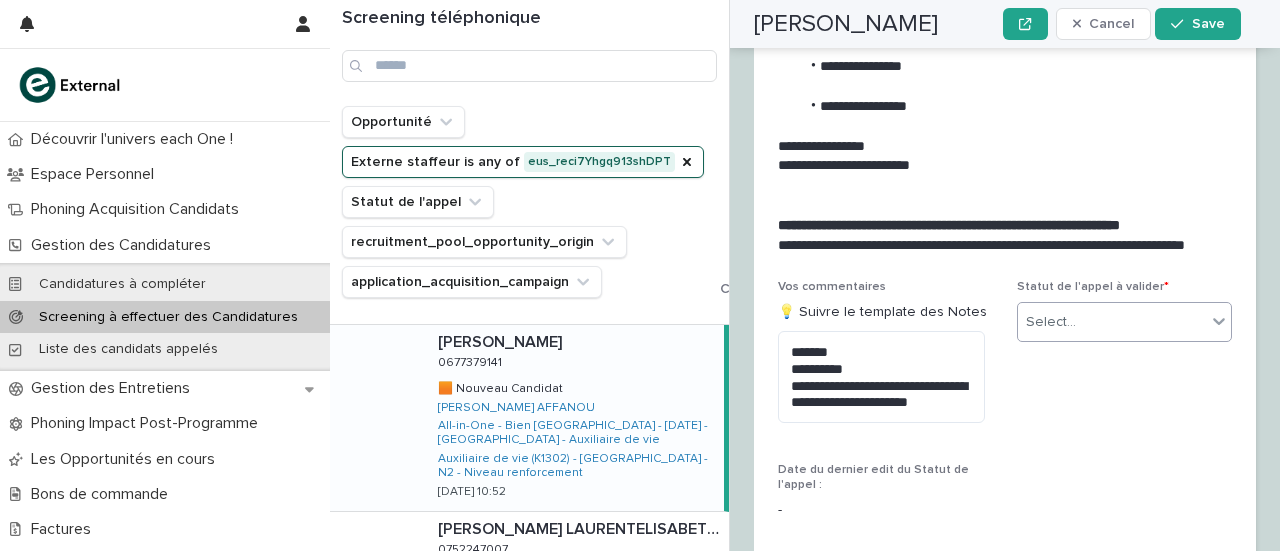 drag, startPoint x: 1177, startPoint y: 248, endPoint x: 1074, endPoint y: 166, distance: 131.65485 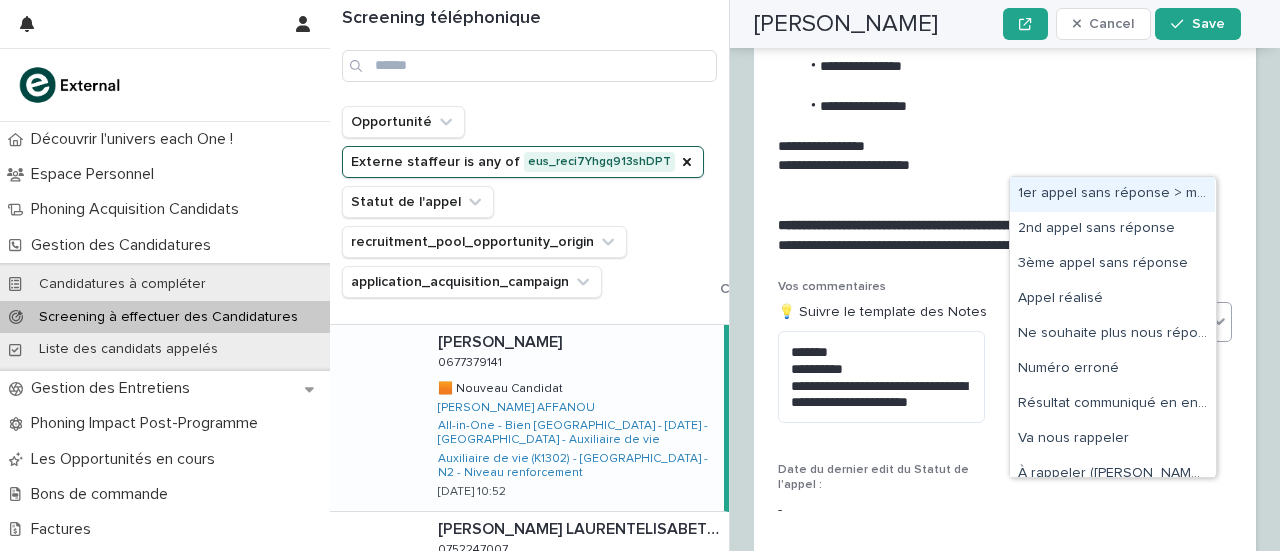 click on "Select..." at bounding box center [1112, 322] 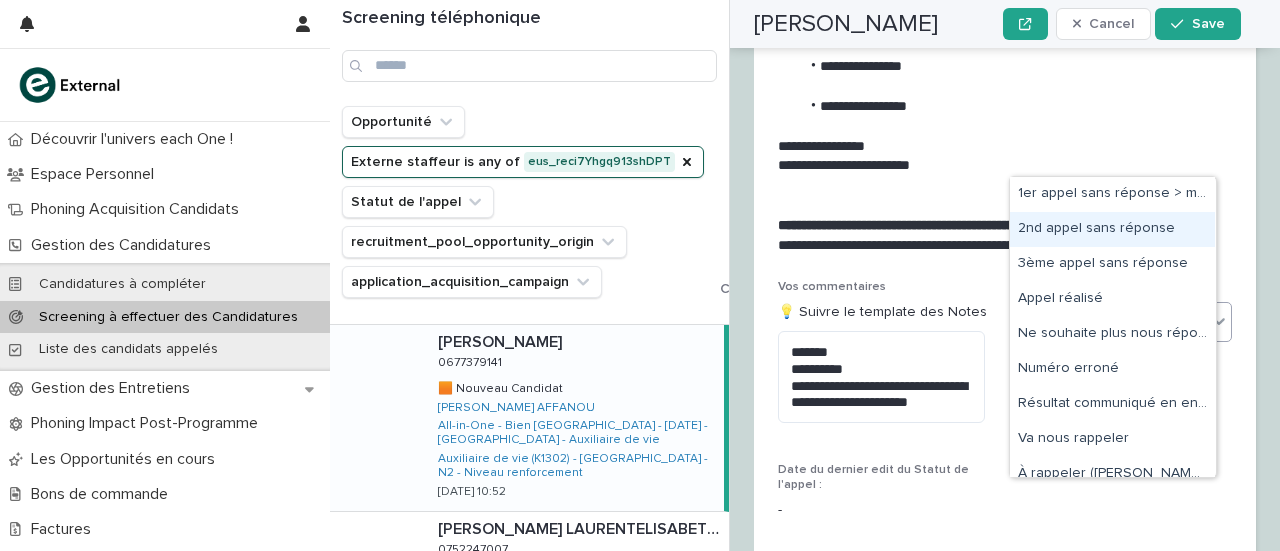 click on "2nd appel sans réponse" at bounding box center (1112, 229) 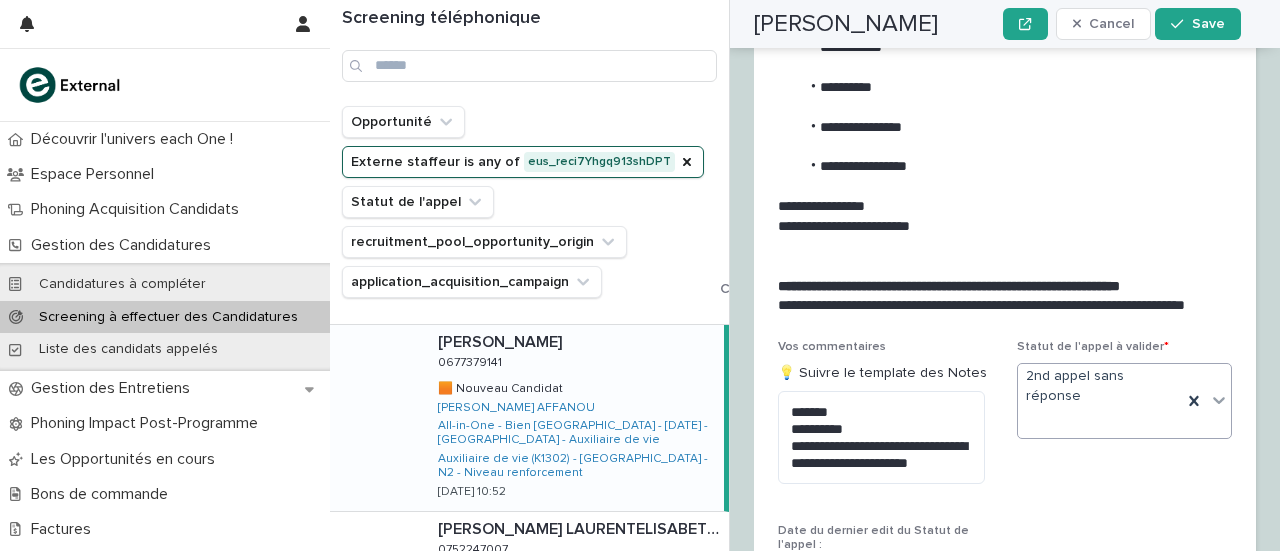 scroll, scrollTop: 3609, scrollLeft: 0, axis: vertical 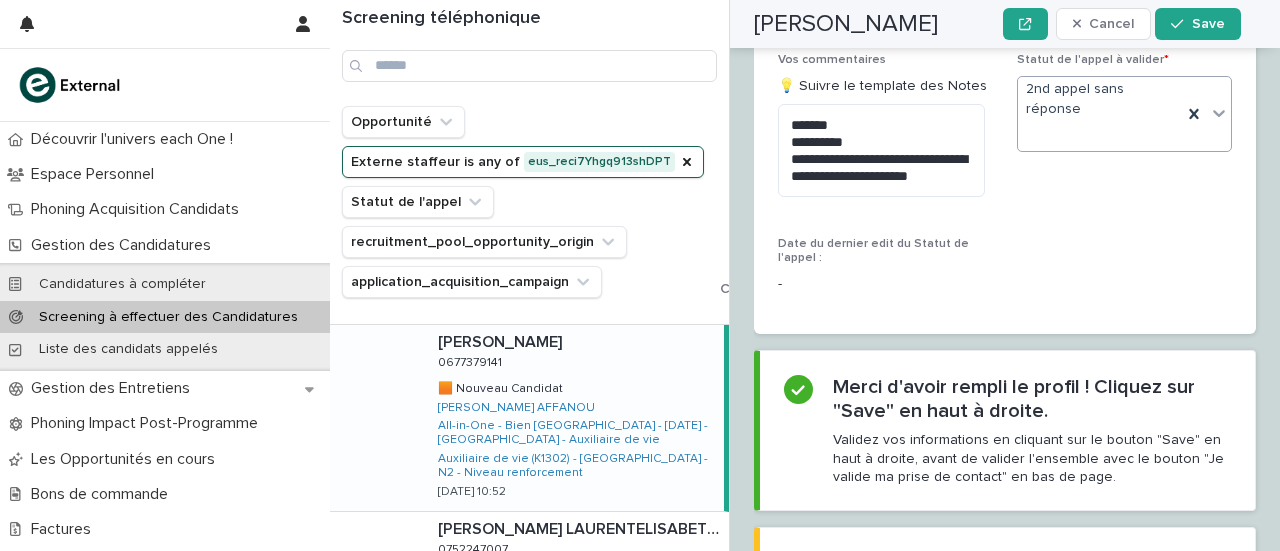 click on "[PERSON_NAME] Cancel Save" at bounding box center [997, 24] 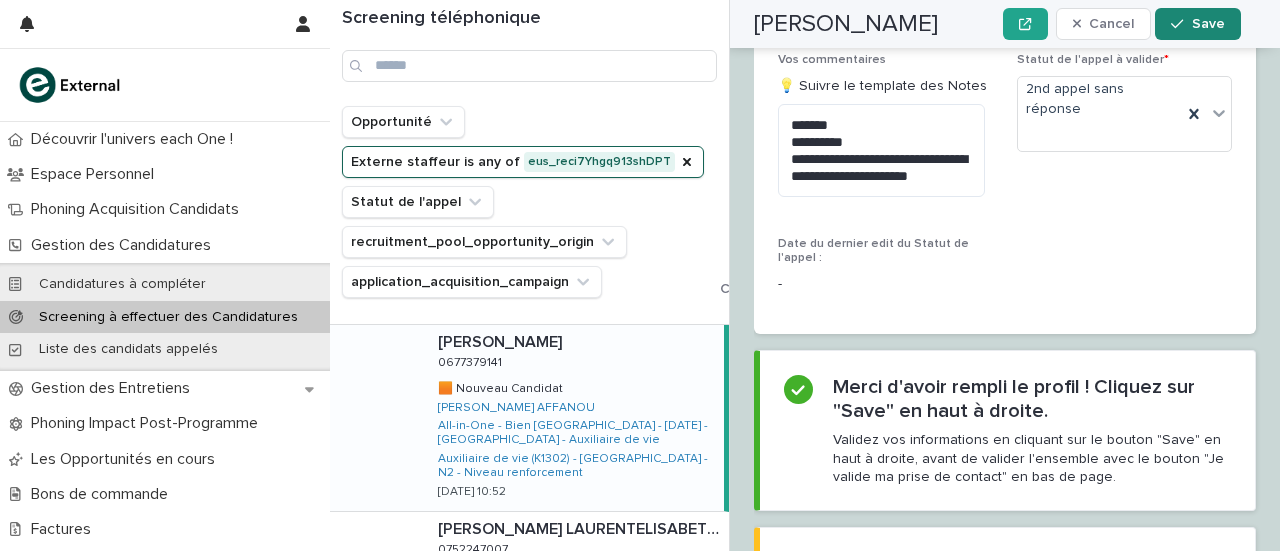 click at bounding box center (1181, 24) 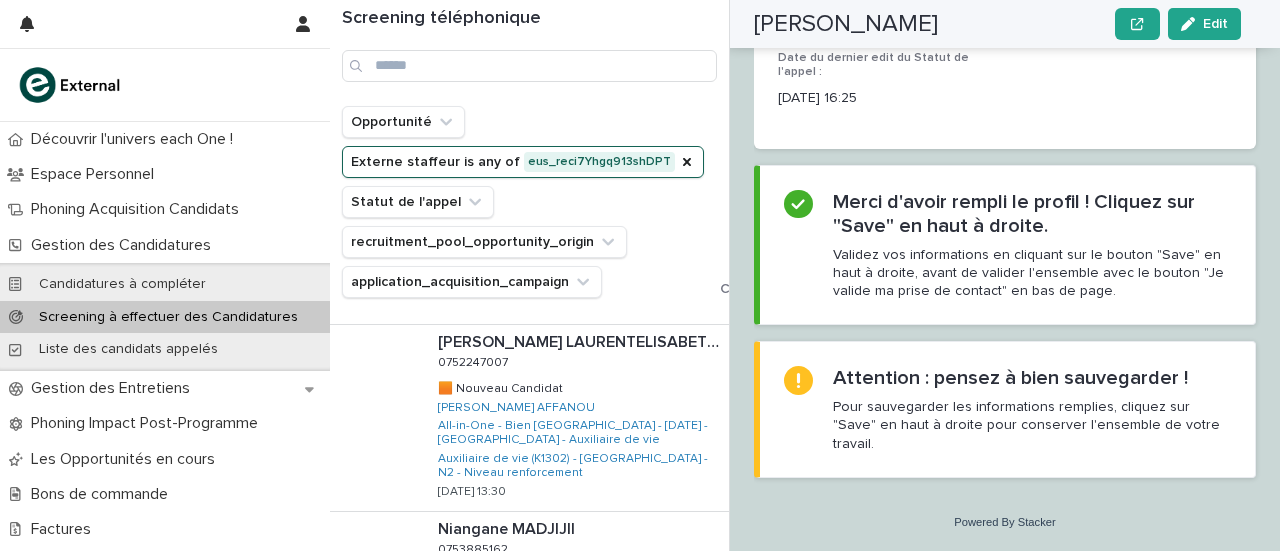 scroll, scrollTop: 1012, scrollLeft: 0, axis: vertical 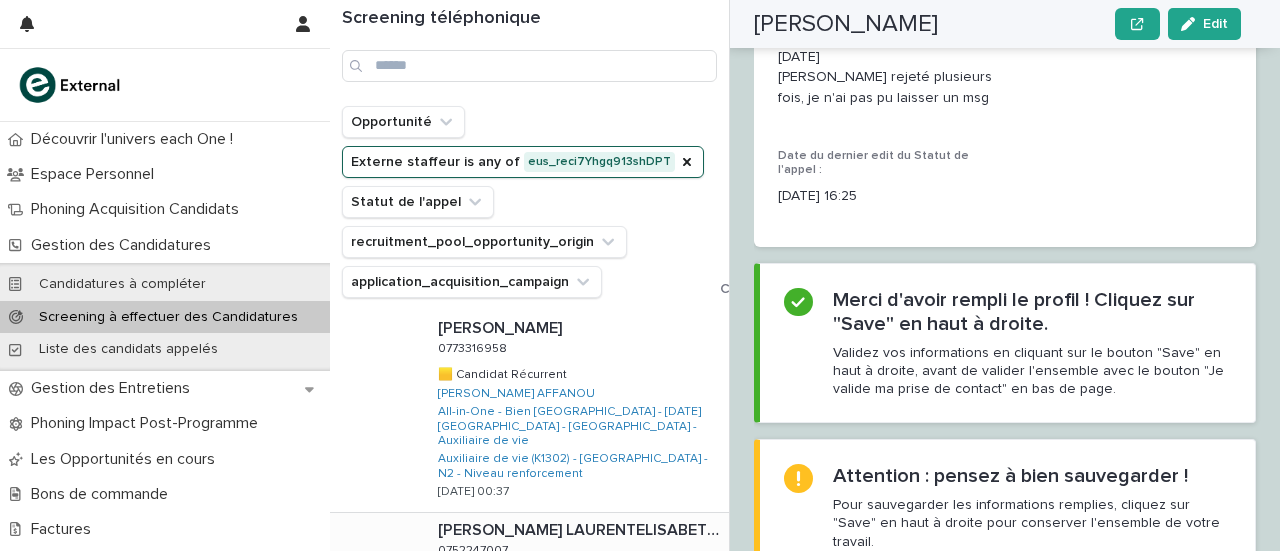 click on "[PERSON_NAME] LAURENTELISABETH89GMAILCOM [PERSON_NAME] LAURENTELISABETH89GMAILCOM   0752247007 0752247007   🟧 Nouveau Candidat 🟧 Nouveau Candidat   [PERSON_NAME] AFFANOU   All-in-One - Bien [GEOGRAPHIC_DATA] - [DATE] - [GEOGRAPHIC_DATA] - Auxiliaire de vie   Auxiliaire de vie (K1302) - [GEOGRAPHIC_DATA] - N2 - Niveau renforcement   [DATE] 13:30" at bounding box center (575, 606) 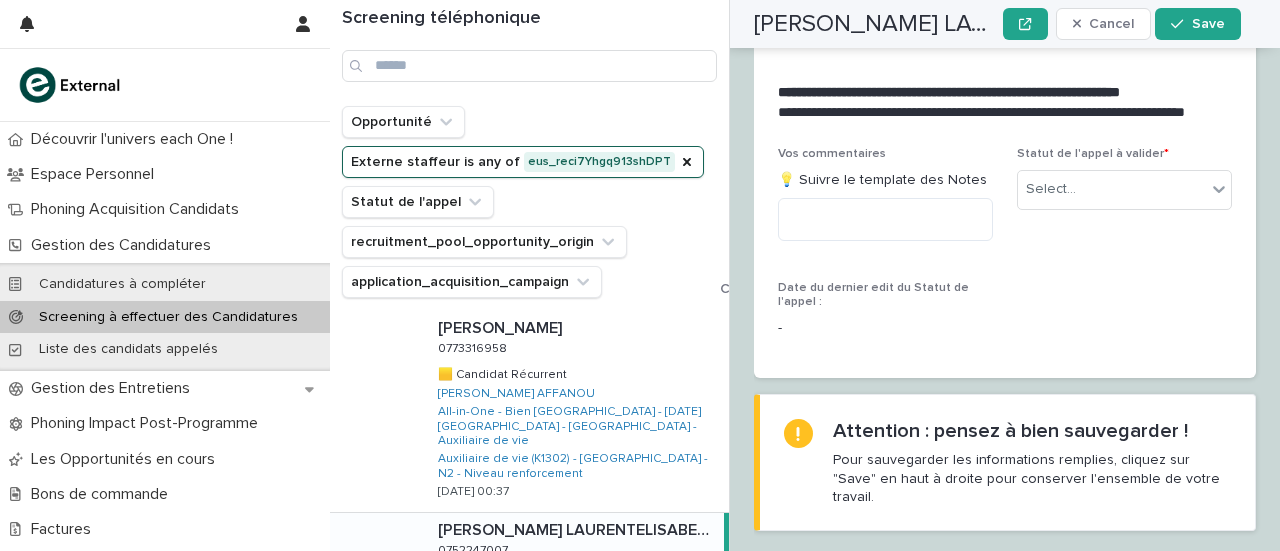 scroll, scrollTop: 3548, scrollLeft: 0, axis: vertical 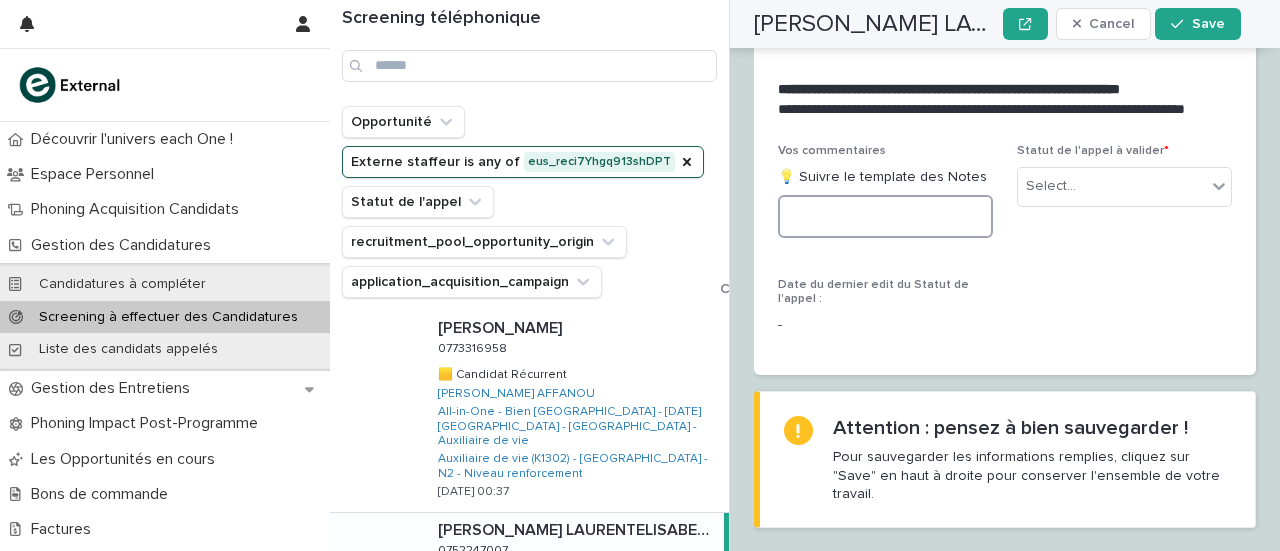 click at bounding box center [885, 216] 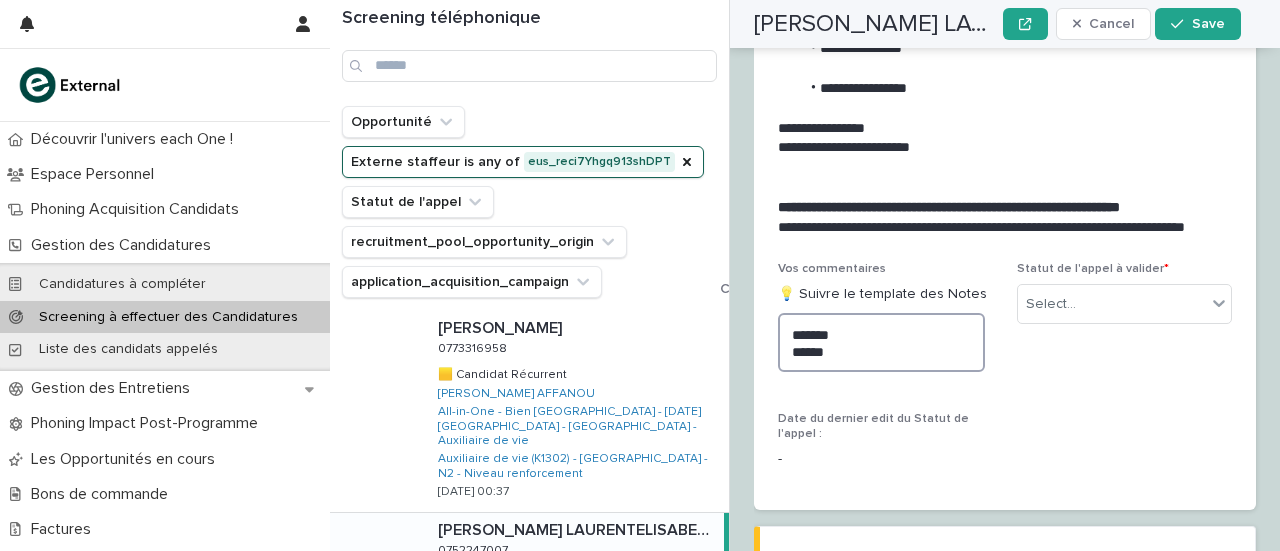 scroll, scrollTop: 3648, scrollLeft: 0, axis: vertical 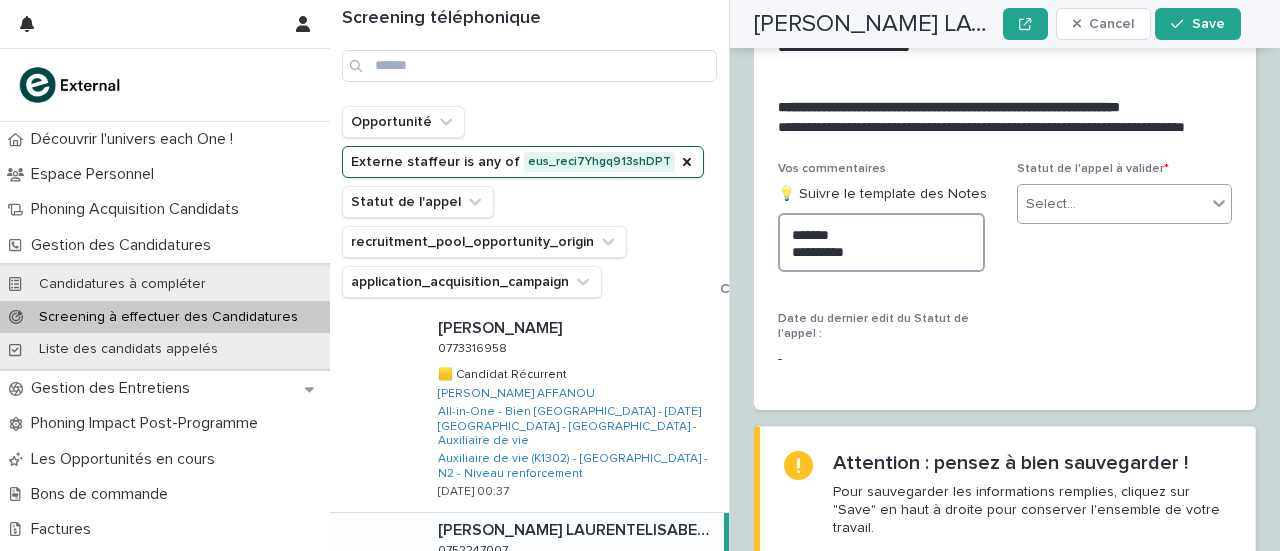 type on "**********" 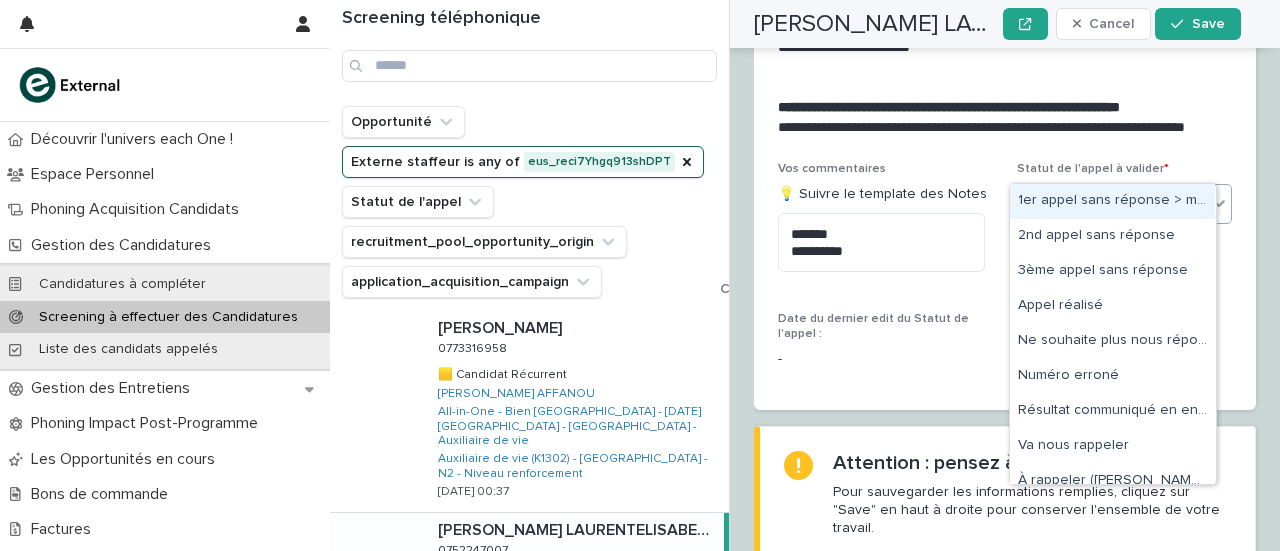 click on "Select..." at bounding box center [1124, 204] 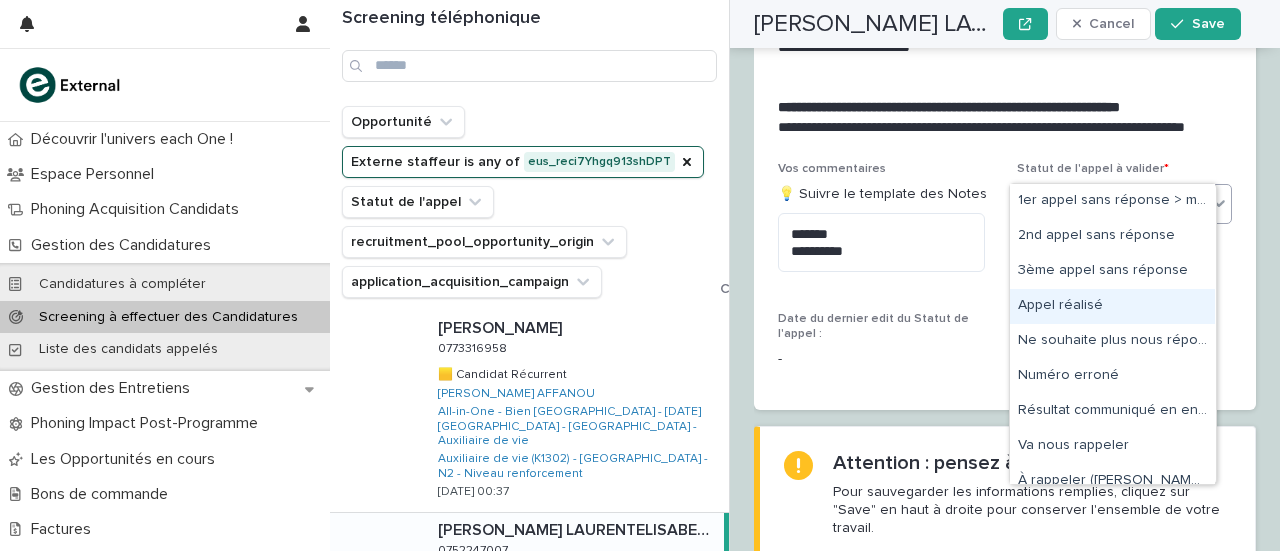 click on "Appel réalisé" at bounding box center [1112, 306] 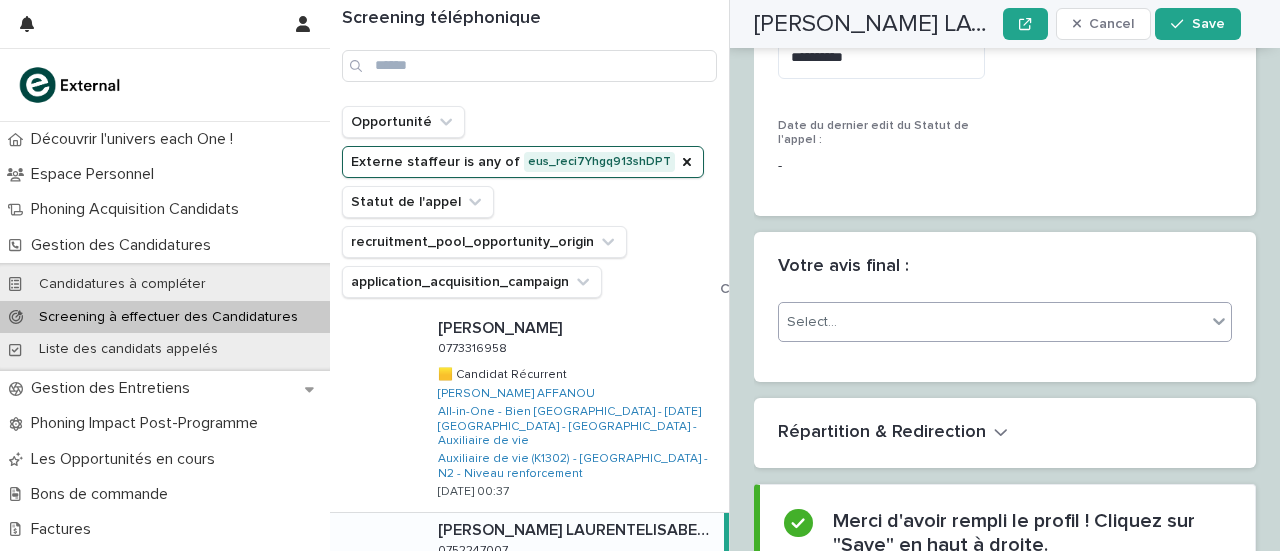 scroll, scrollTop: 3902, scrollLeft: 0, axis: vertical 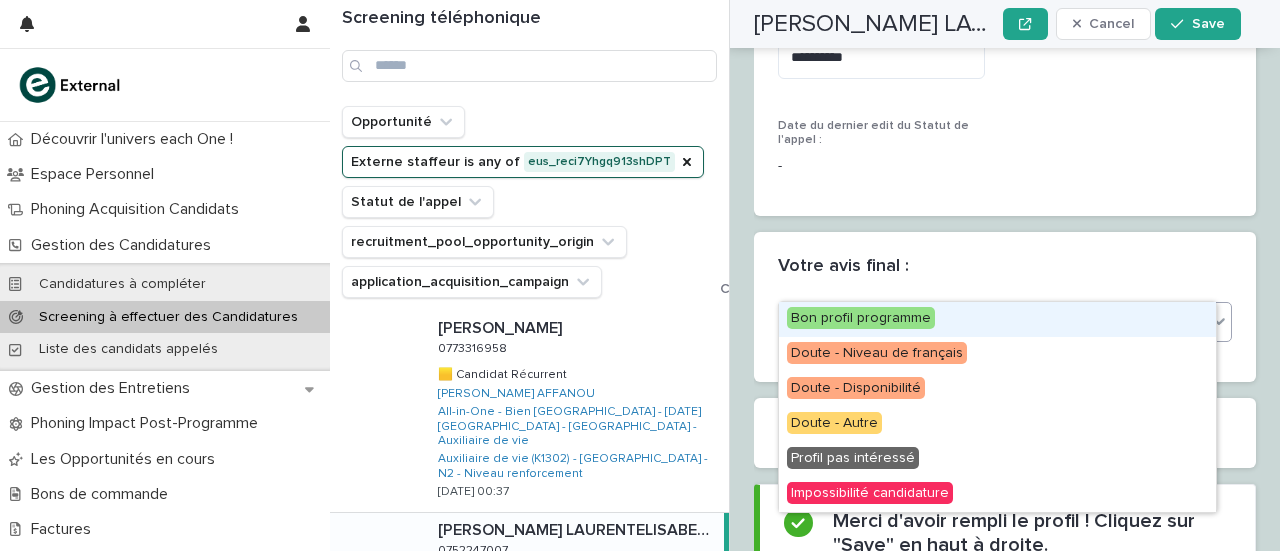 click on "Select..." at bounding box center [992, 322] 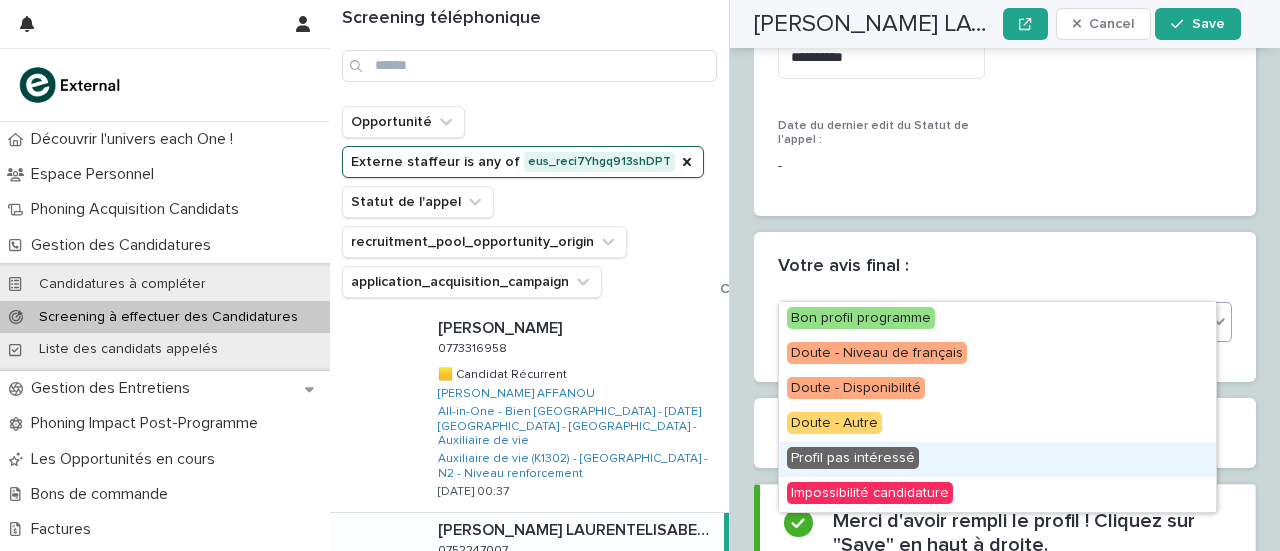 click on "Profil pas intéressé" at bounding box center [853, 458] 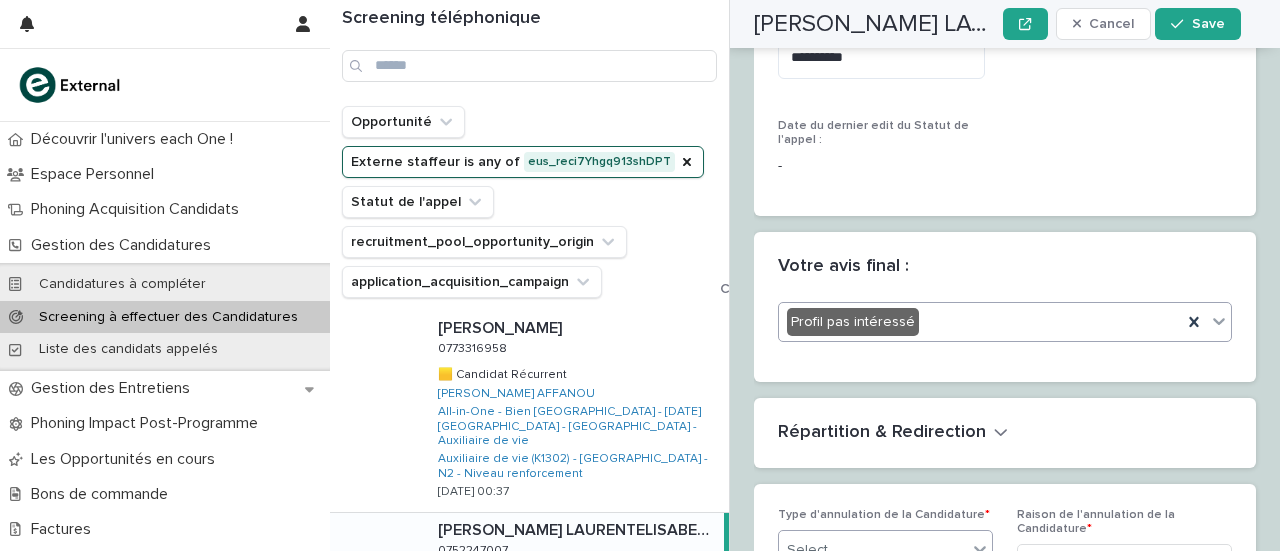 click on "Select..." at bounding box center (873, 550) 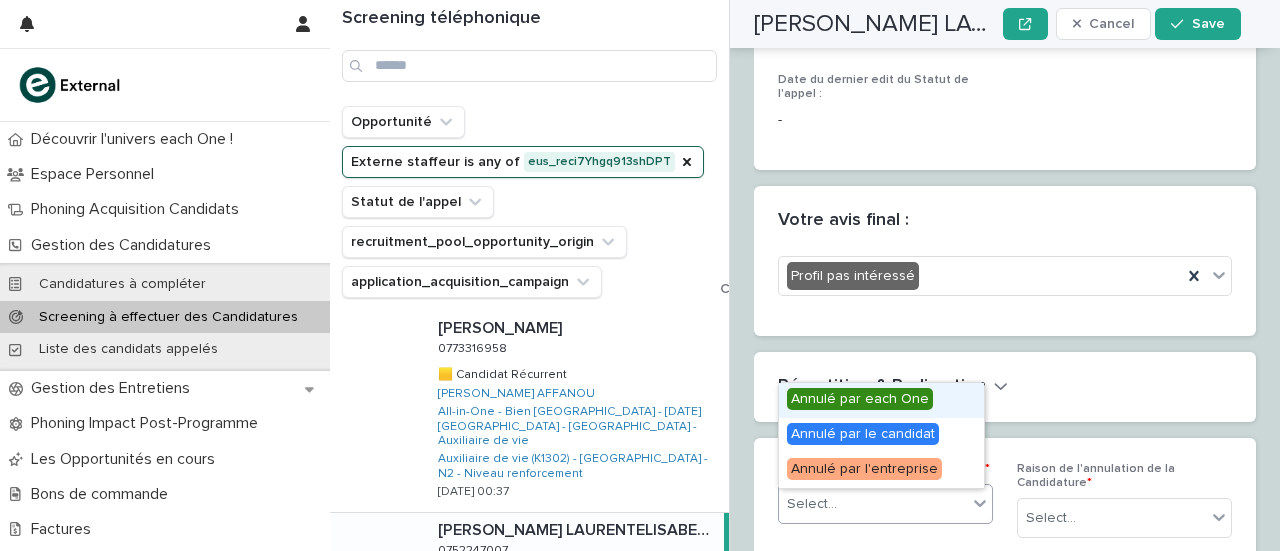 scroll, scrollTop: 3954, scrollLeft: 0, axis: vertical 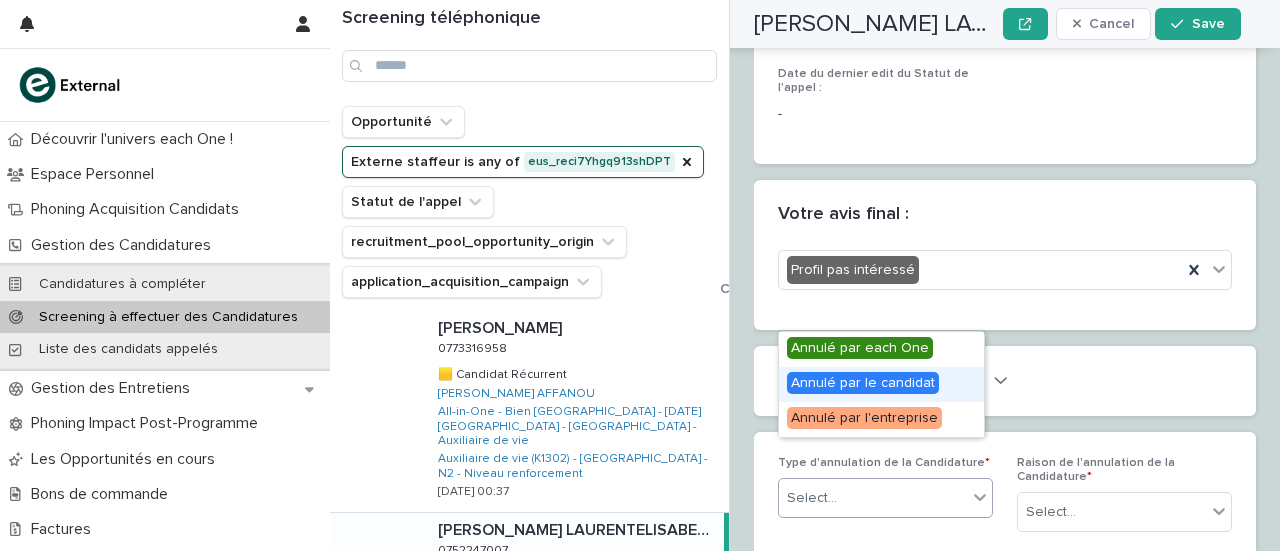 click on "Annulé par le candidat" at bounding box center (863, 383) 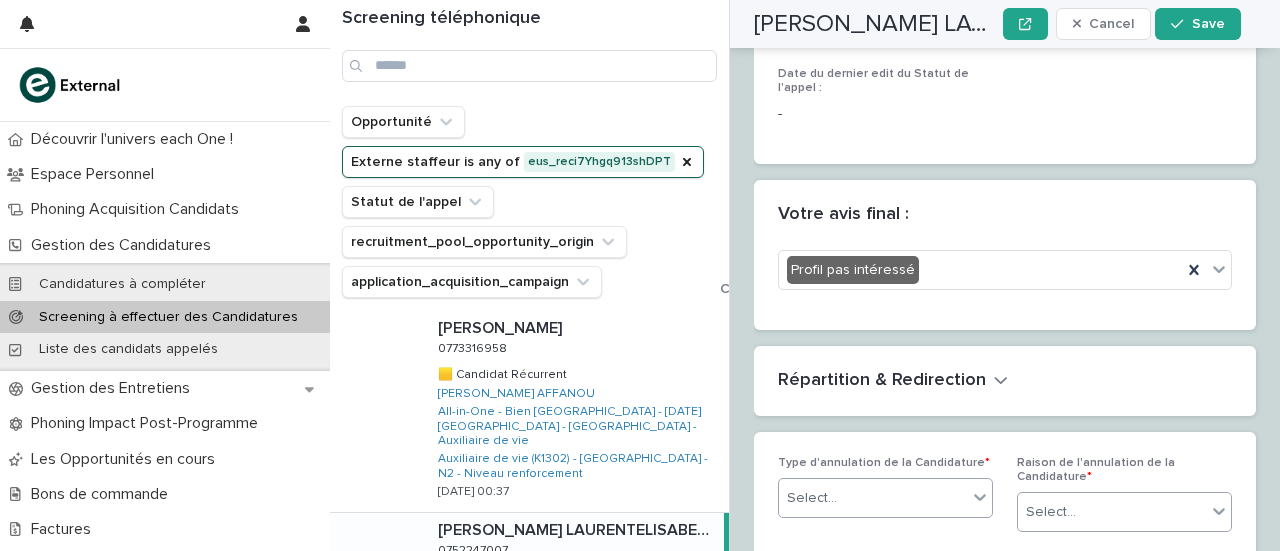 click on "Select..." at bounding box center (1051, 512) 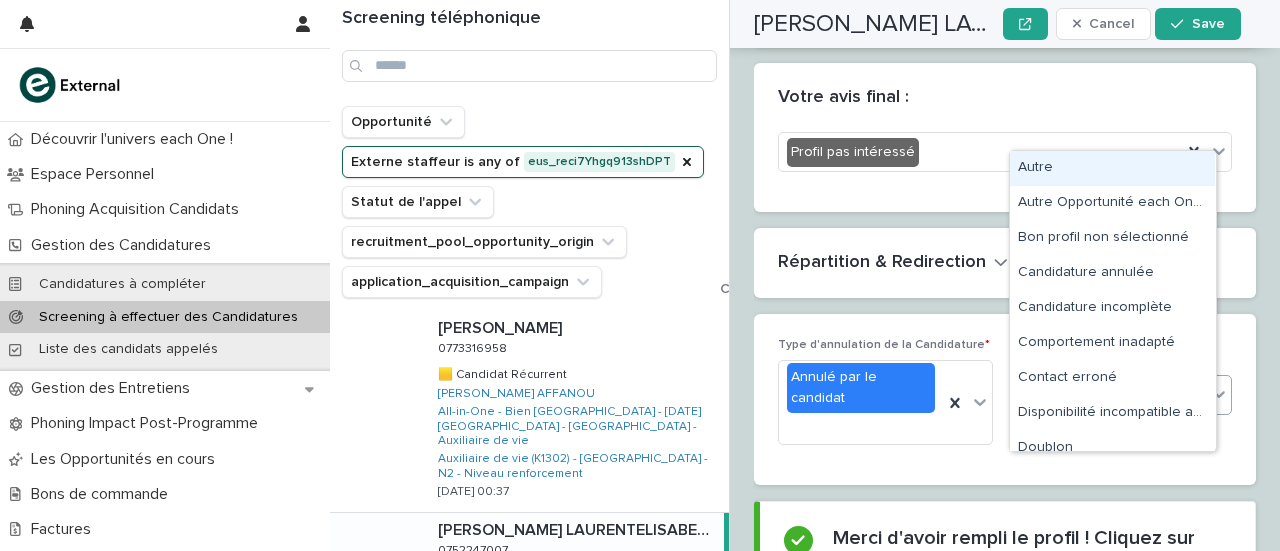 scroll, scrollTop: 3853, scrollLeft: 0, axis: vertical 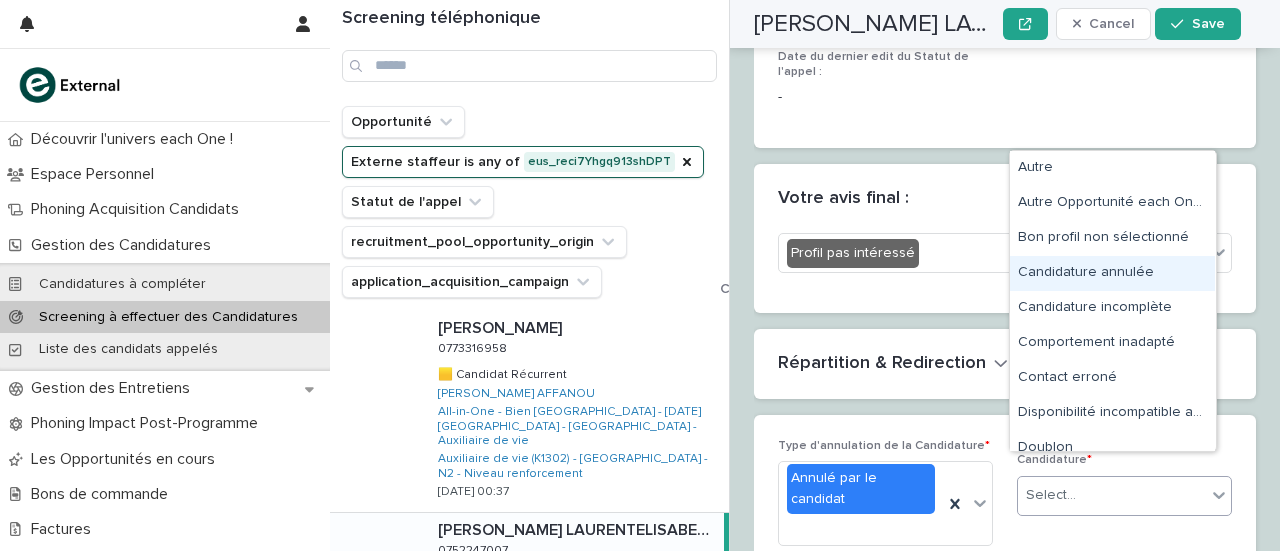 click on "Candidature annulée" at bounding box center [1112, 273] 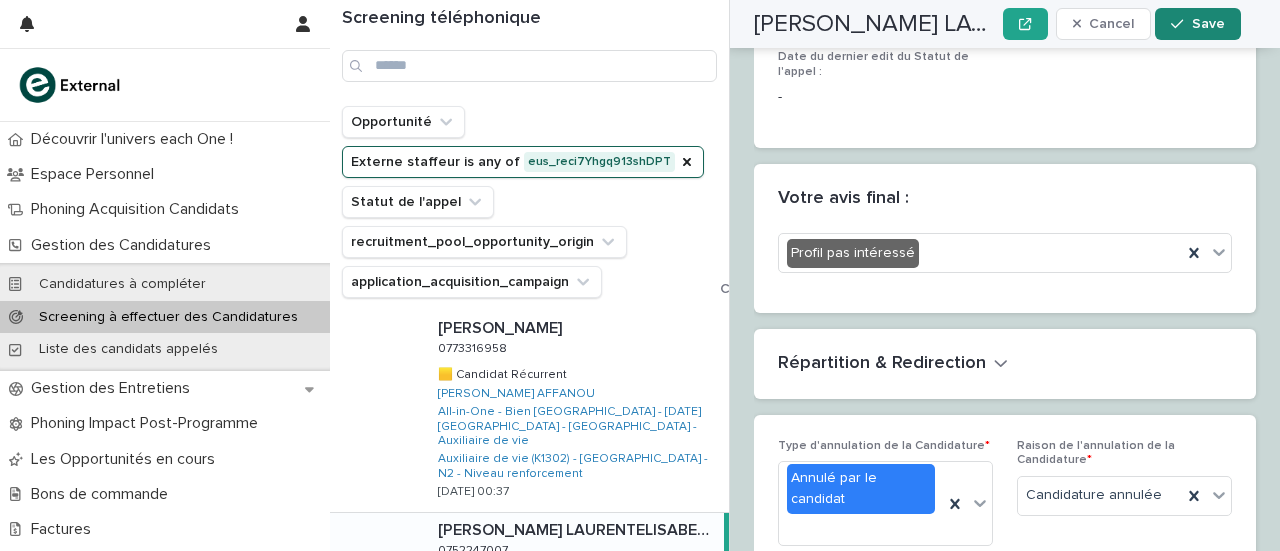 click at bounding box center (1181, 24) 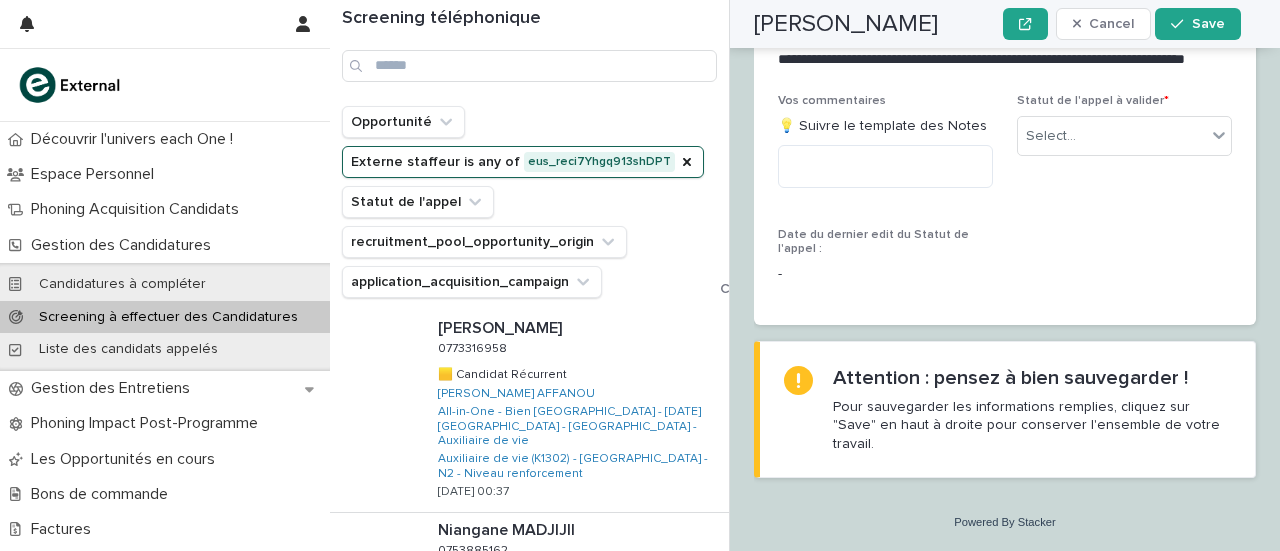 scroll, scrollTop: 3369, scrollLeft: 0, axis: vertical 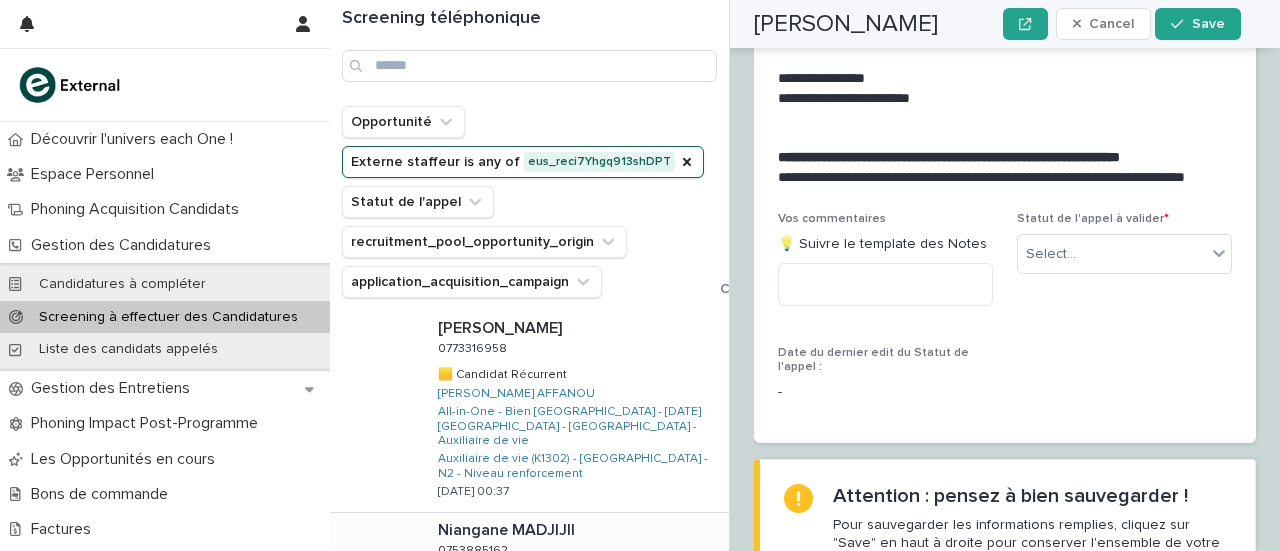 click on "Niangane MADJIJII Niangane MADJIJII   0753885162 0753885162   🟨 Candidat Récurrent 🟨 Candidat Récurrent   [PERSON_NAME] AFFANOU   All-in-[GEOGRAPHIC_DATA] - [DATE] - [GEOGRAPHIC_DATA] - Auxiliaire de vie   Auxiliaire de vie (K1302) - [GEOGRAPHIC_DATA] - N2 - Niveau renforcement   [DATE] 15:44" at bounding box center [575, 606] 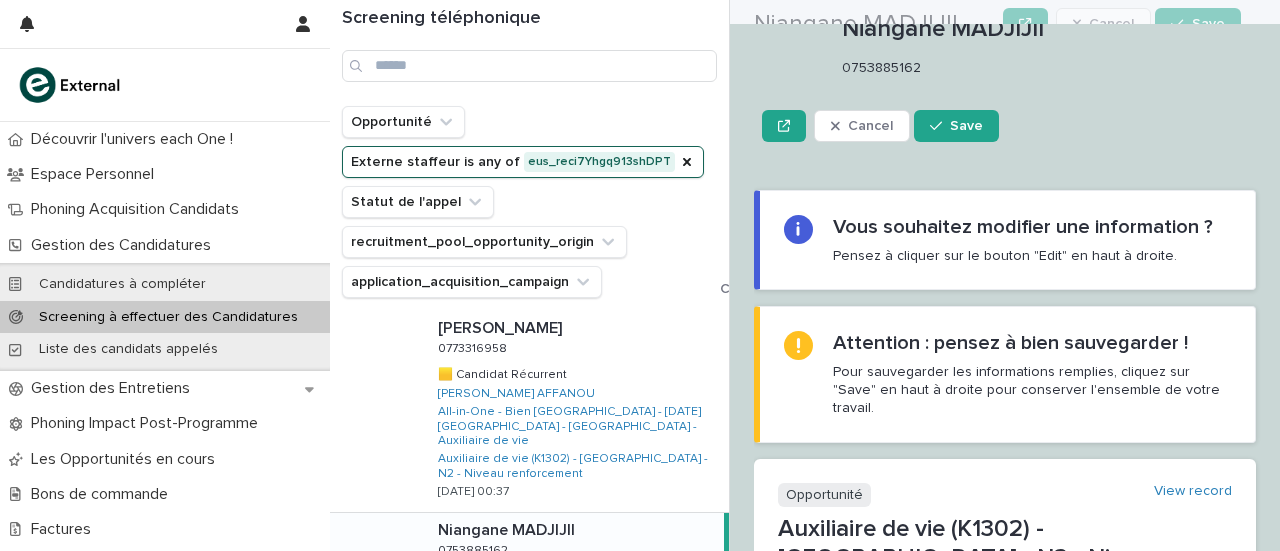 scroll, scrollTop: 0, scrollLeft: 0, axis: both 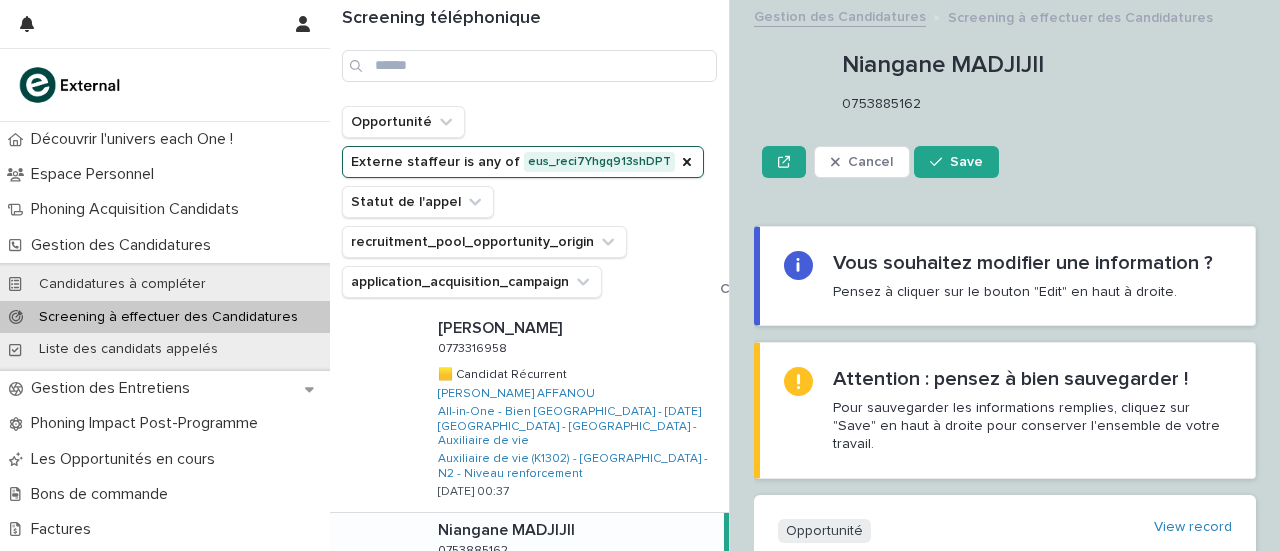 click on "Loading... Saving… Vous souhaitez modifier une information ? Pensez à cliquer sur le bouton "Edit" en haut à droite." at bounding box center [1005, 284] 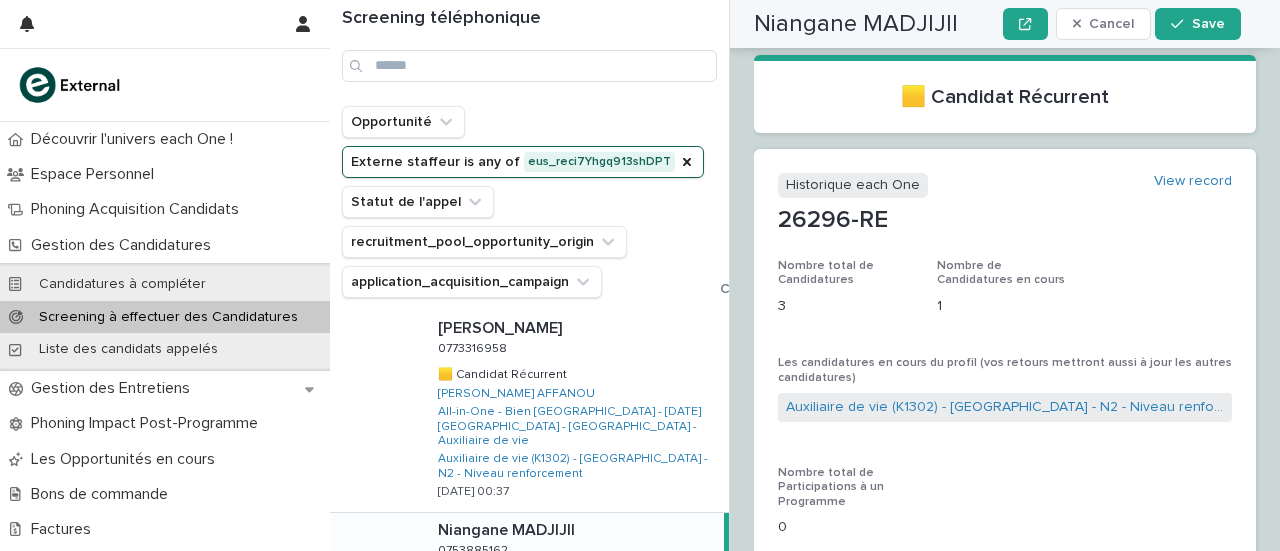 scroll, scrollTop: 1037, scrollLeft: 0, axis: vertical 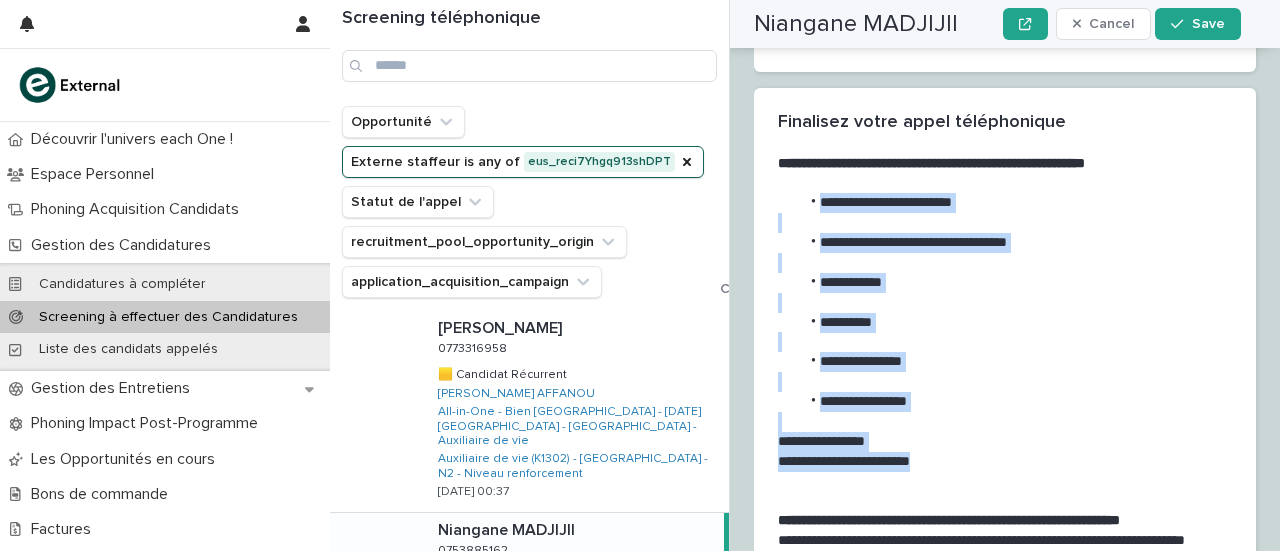 drag, startPoint x: 806, startPoint y: 130, endPoint x: 943, endPoint y: 399, distance: 301.87747 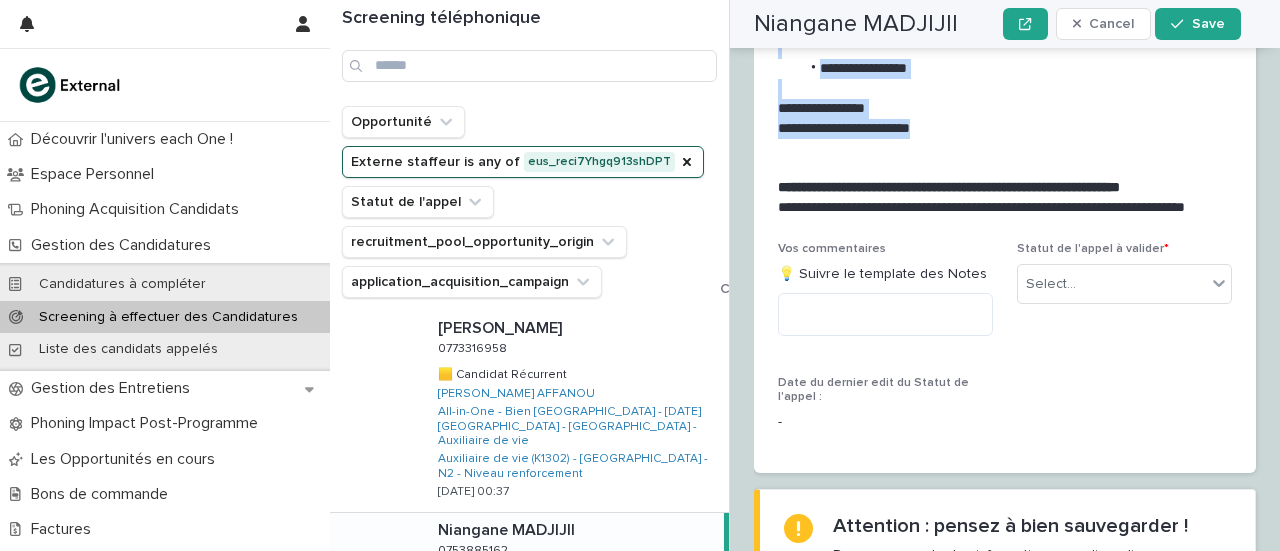 scroll, scrollTop: 3278, scrollLeft: 0, axis: vertical 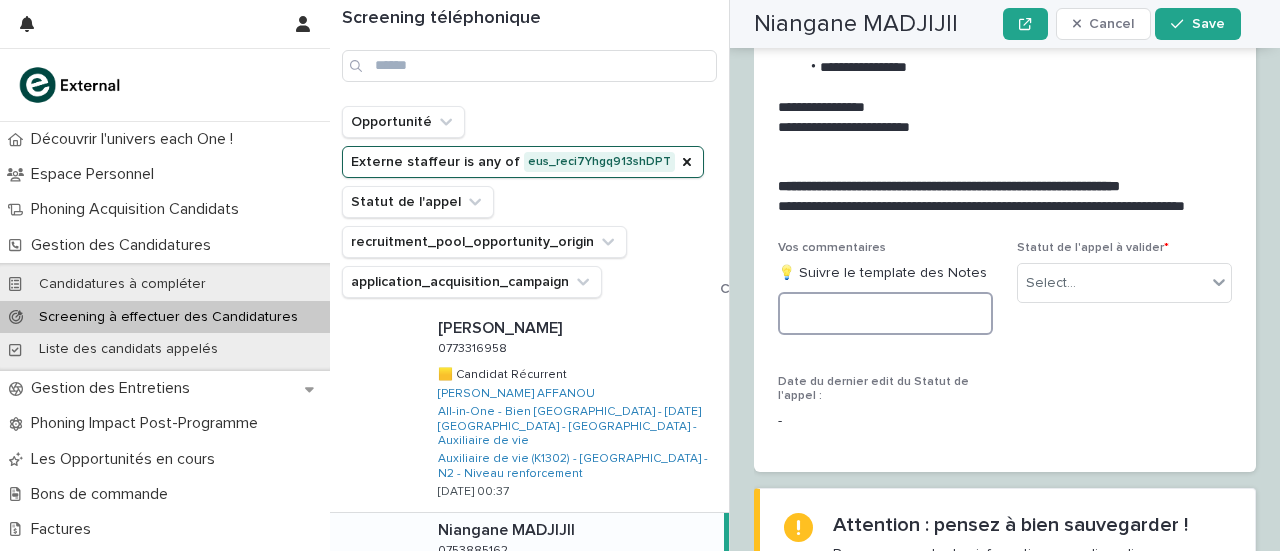 click at bounding box center [885, 313] 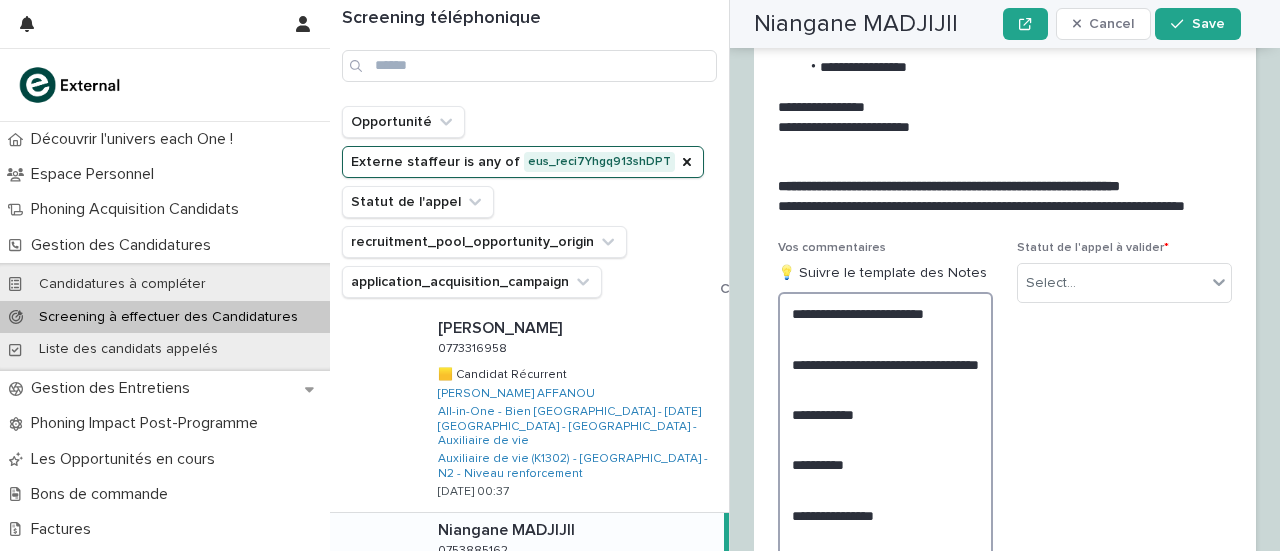 scroll, scrollTop: 3356, scrollLeft: 0, axis: vertical 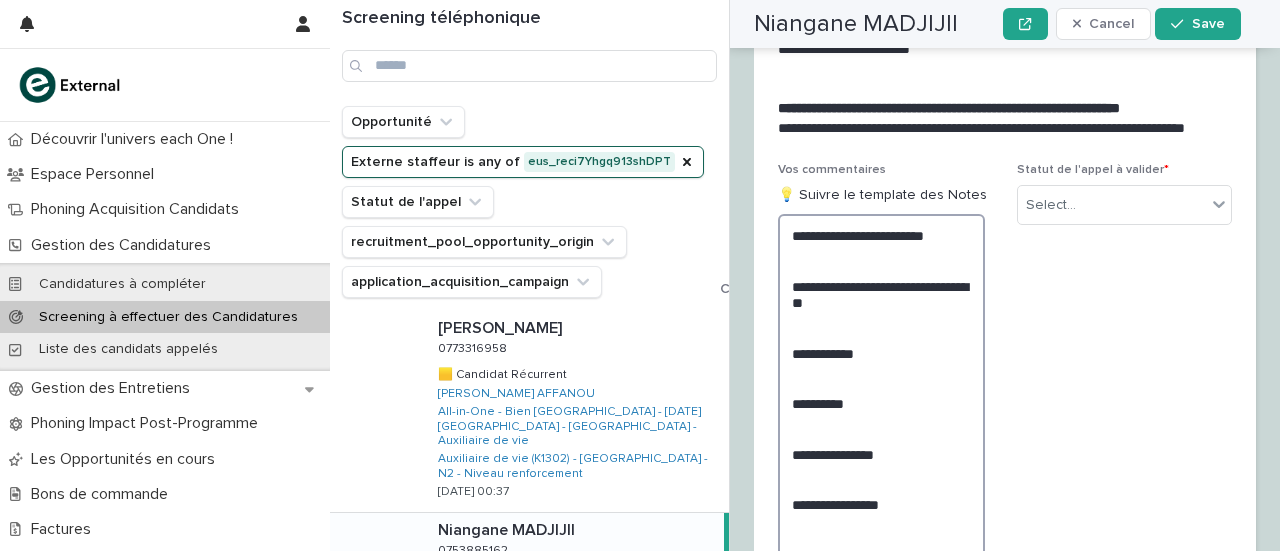 click on "**********" at bounding box center [881, 411] 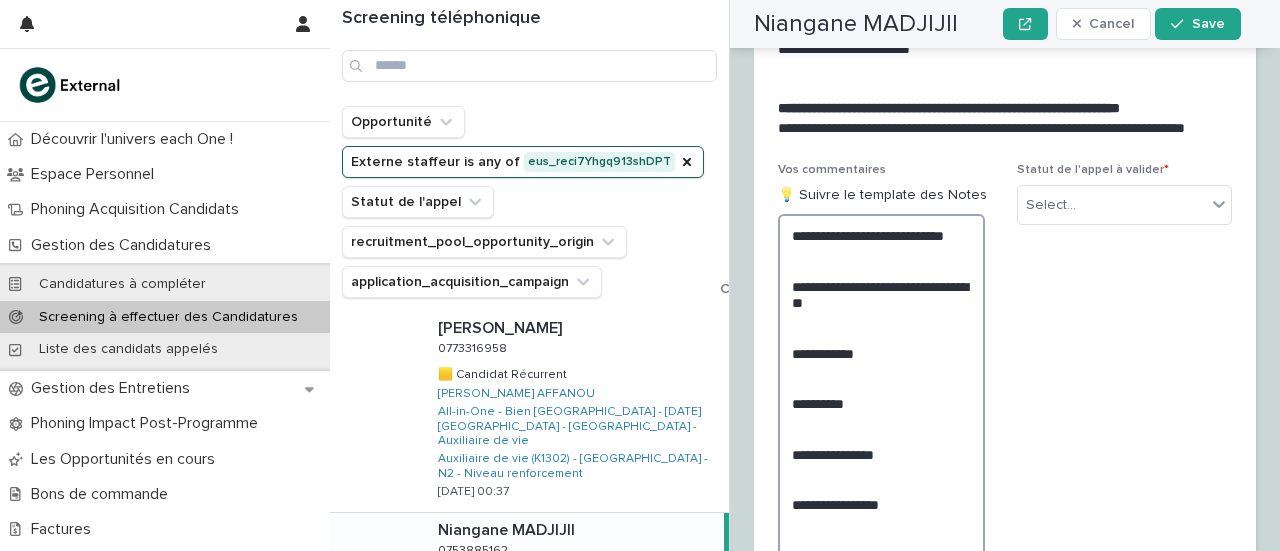 click on "**********" at bounding box center [881, 411] 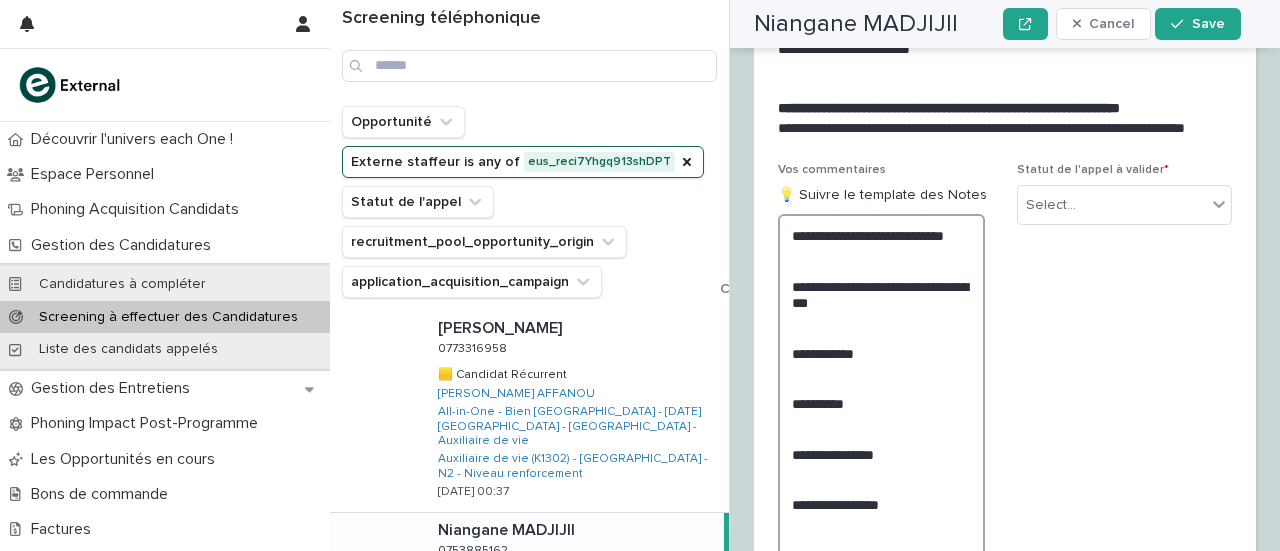 click on "**********" at bounding box center (881, 411) 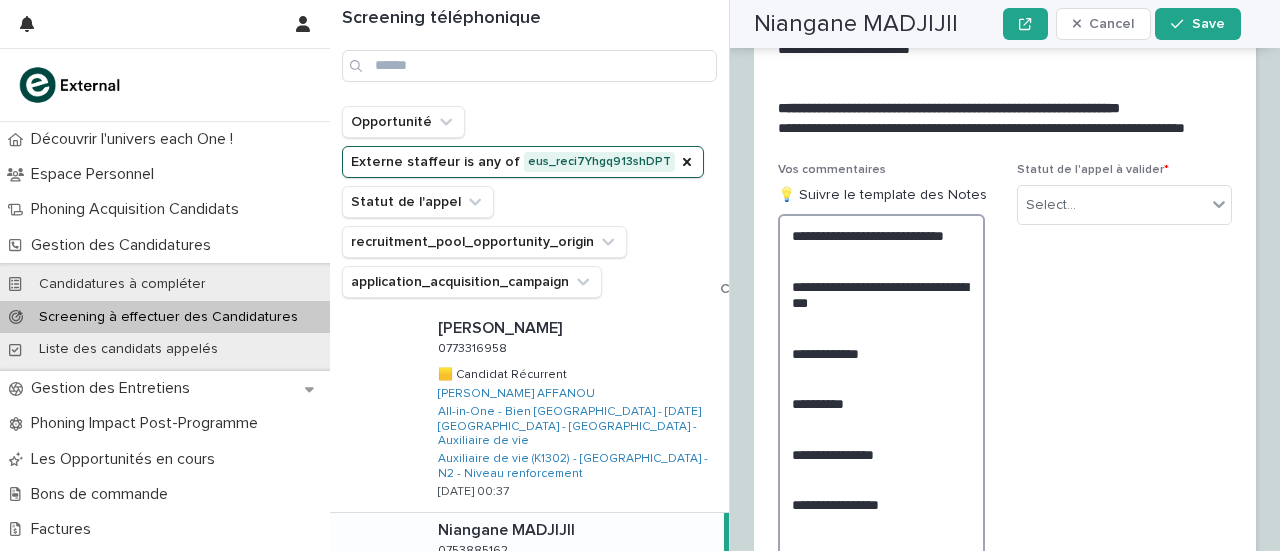 click on "**********" at bounding box center (881, 411) 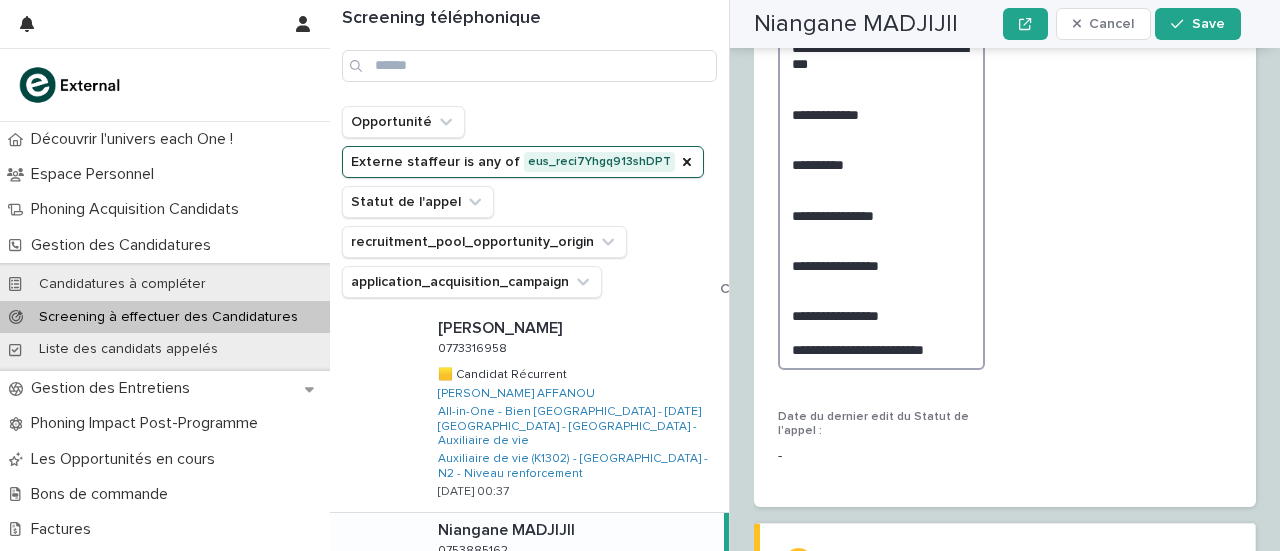 scroll, scrollTop: 3713, scrollLeft: 0, axis: vertical 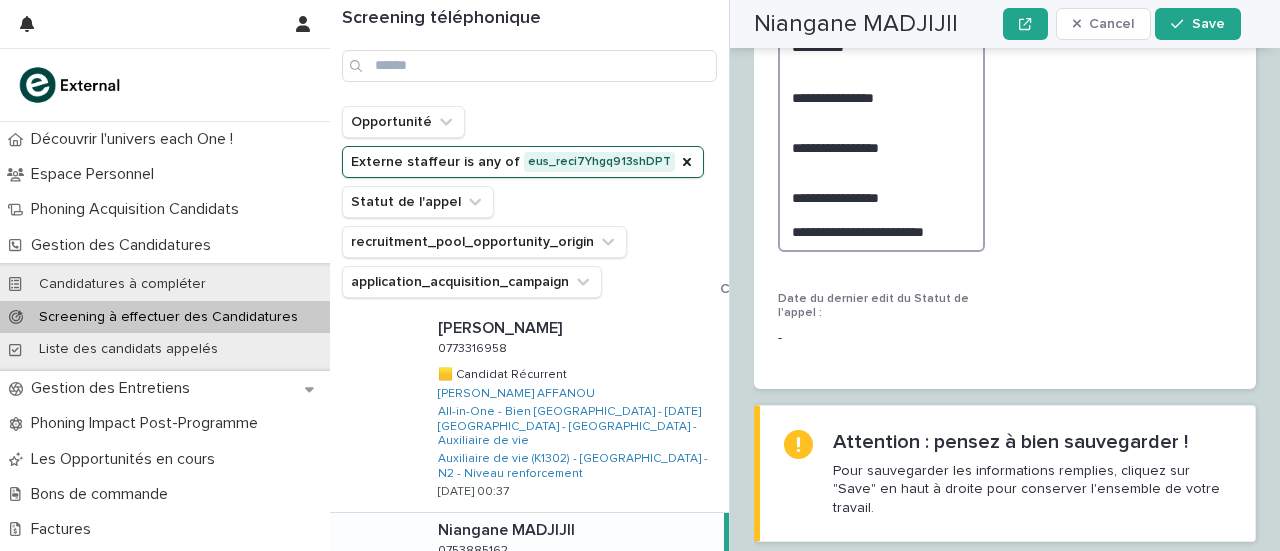 drag, startPoint x: 795, startPoint y: 192, endPoint x: 955, endPoint y: 597, distance: 435.45953 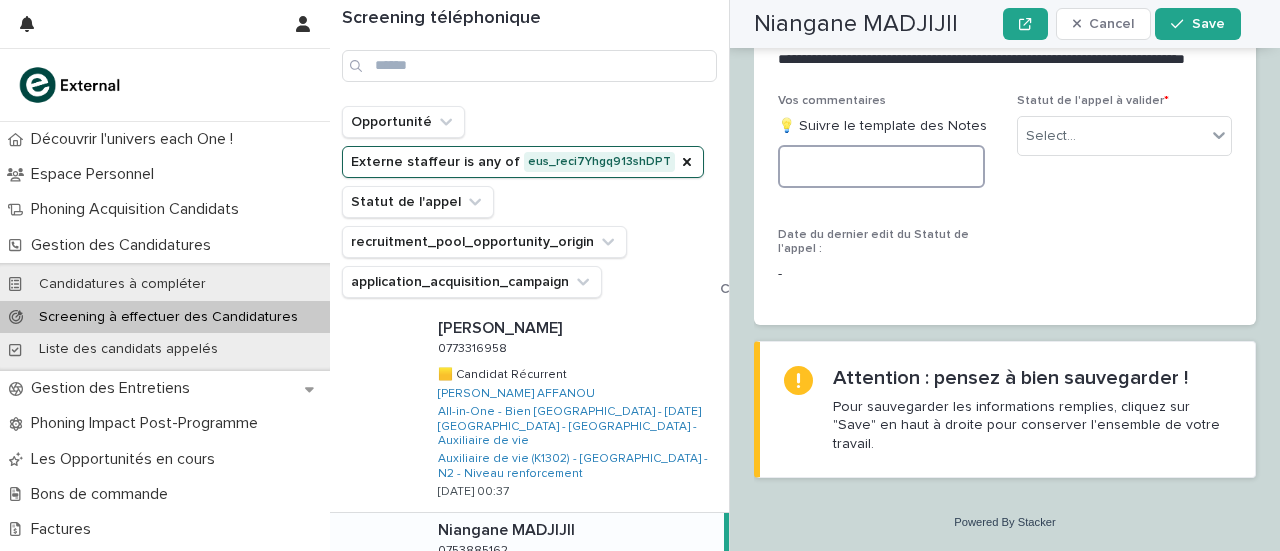 scroll, scrollTop: 3361, scrollLeft: 0, axis: vertical 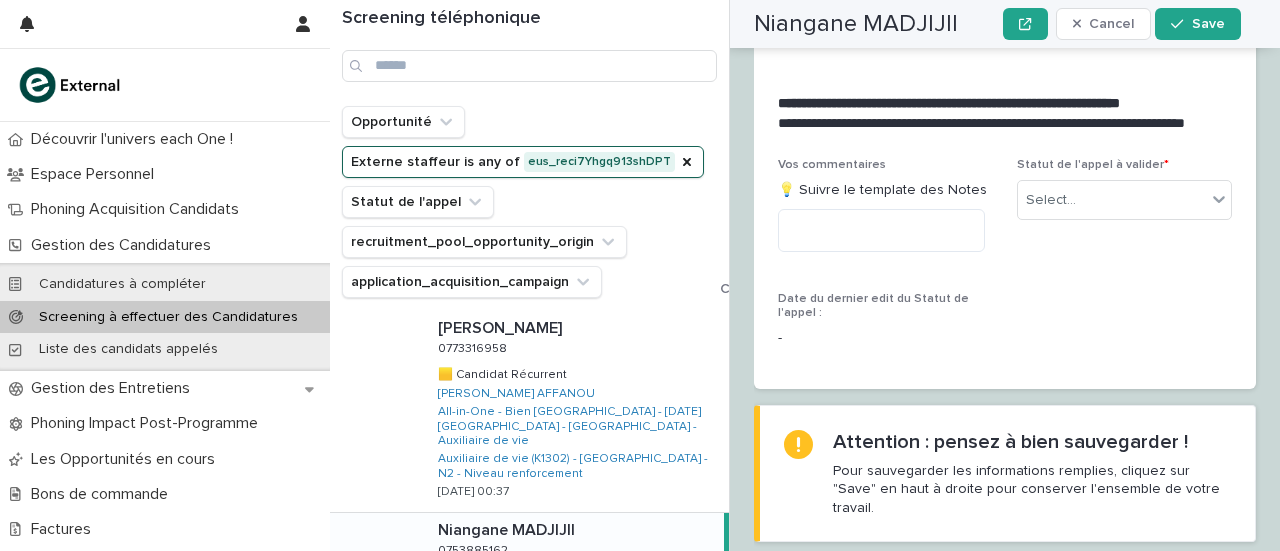 click on "Date du dernier edit du Statut de l'appel :" at bounding box center (873, 306) 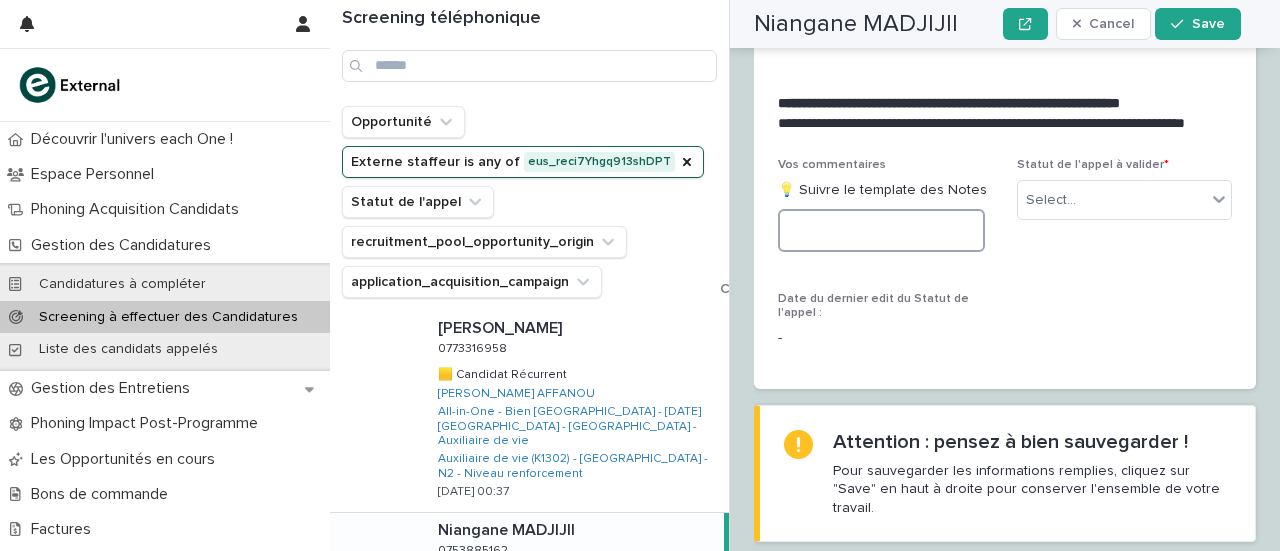 click at bounding box center [881, 230] 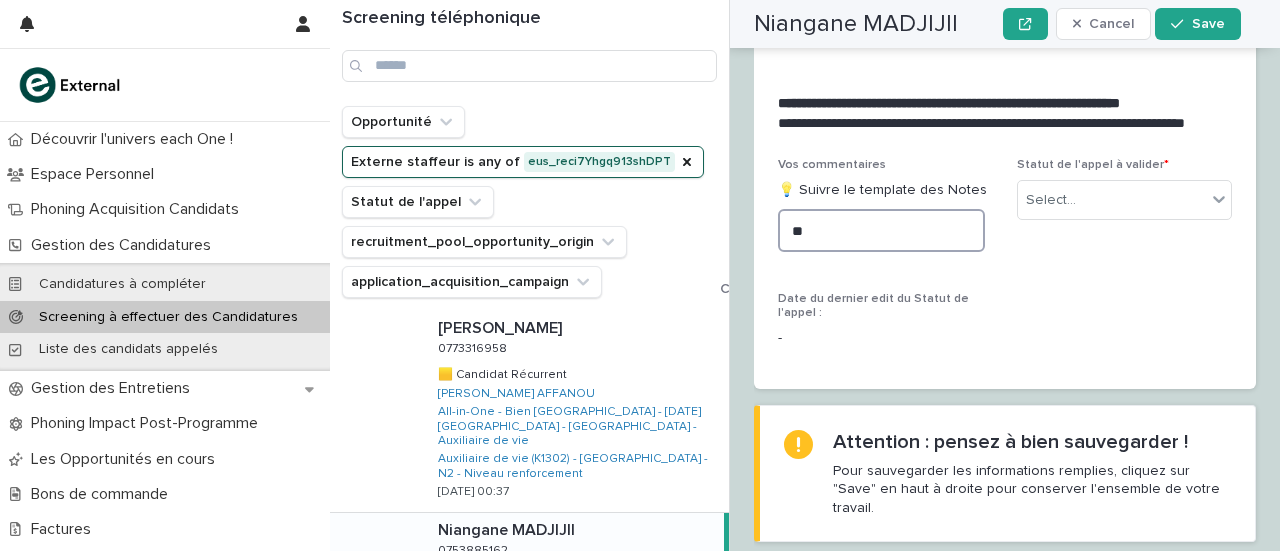 type on "*" 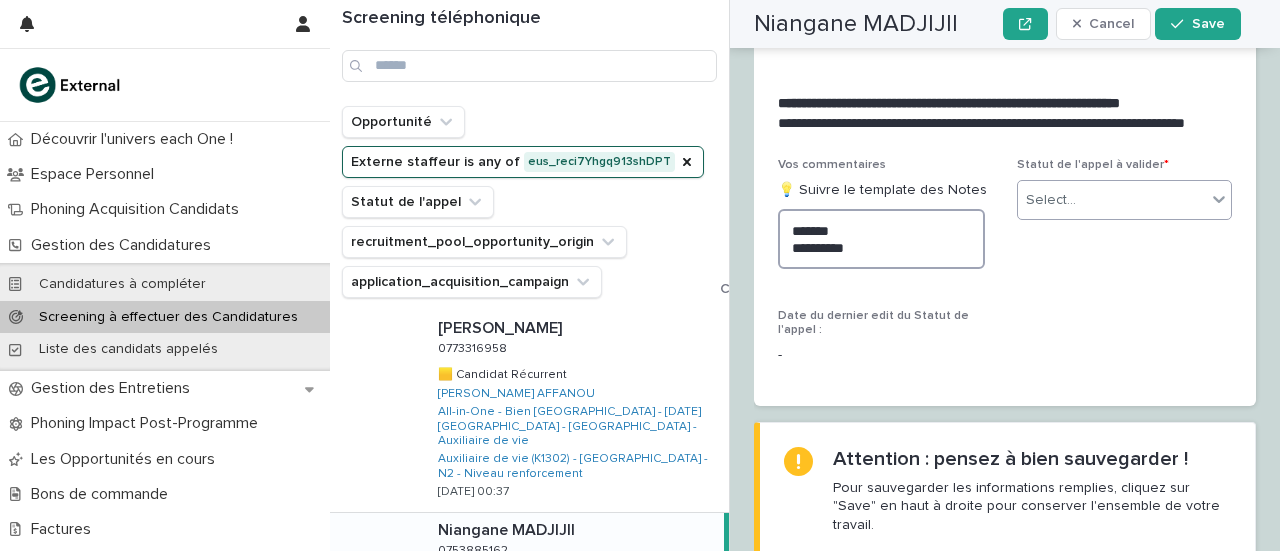 type on "**********" 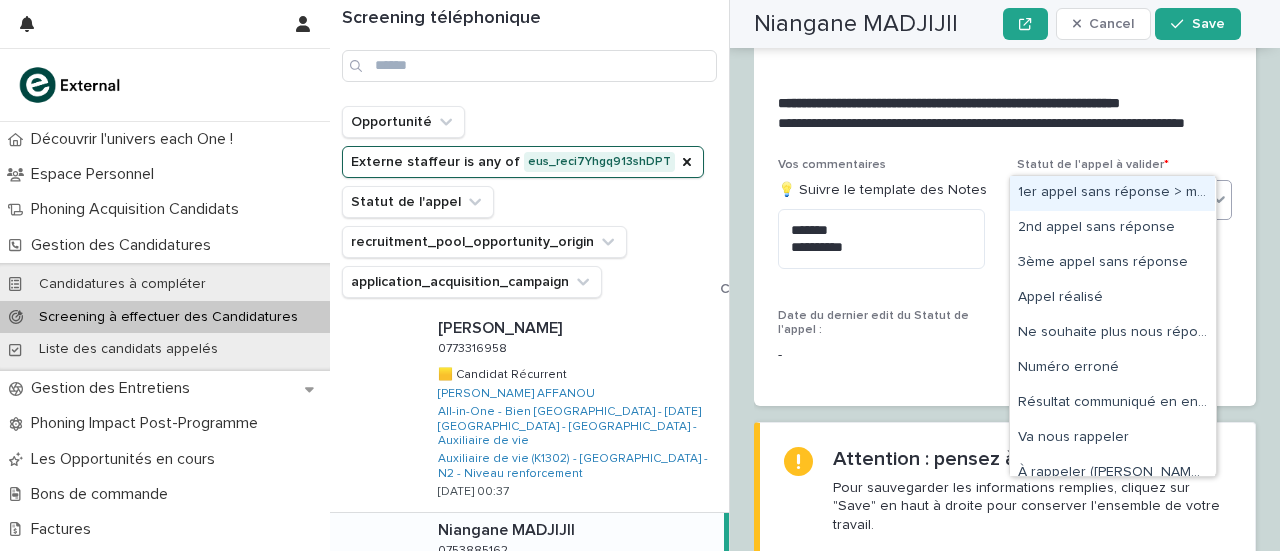 click on "Select..." at bounding box center (1051, 200) 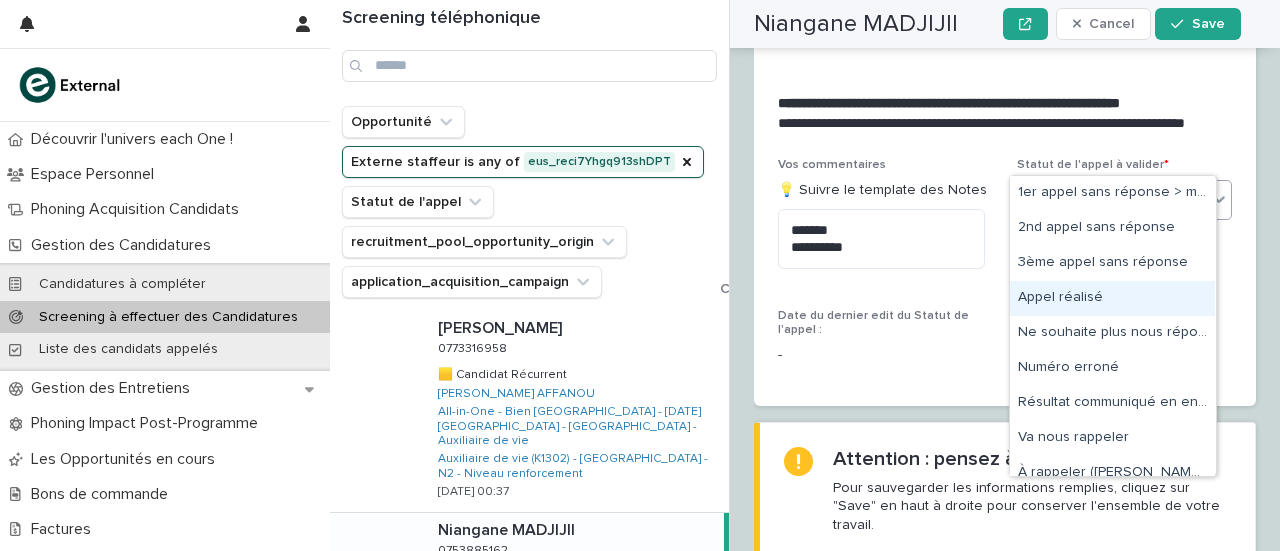 click on "Appel réalisé" at bounding box center [1112, 298] 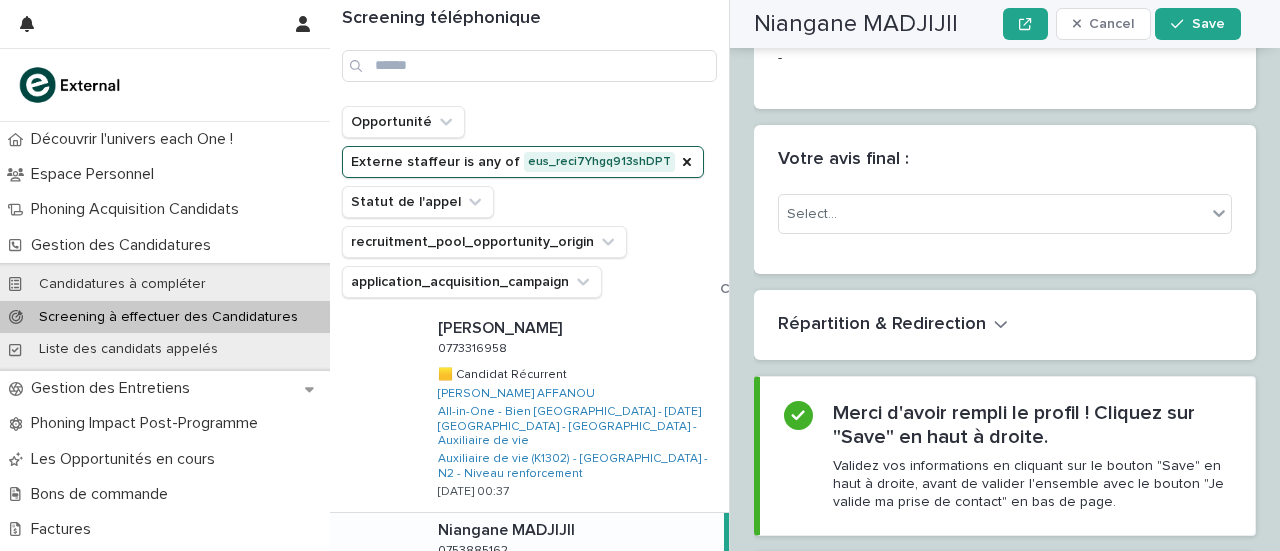 scroll, scrollTop: 3723, scrollLeft: 0, axis: vertical 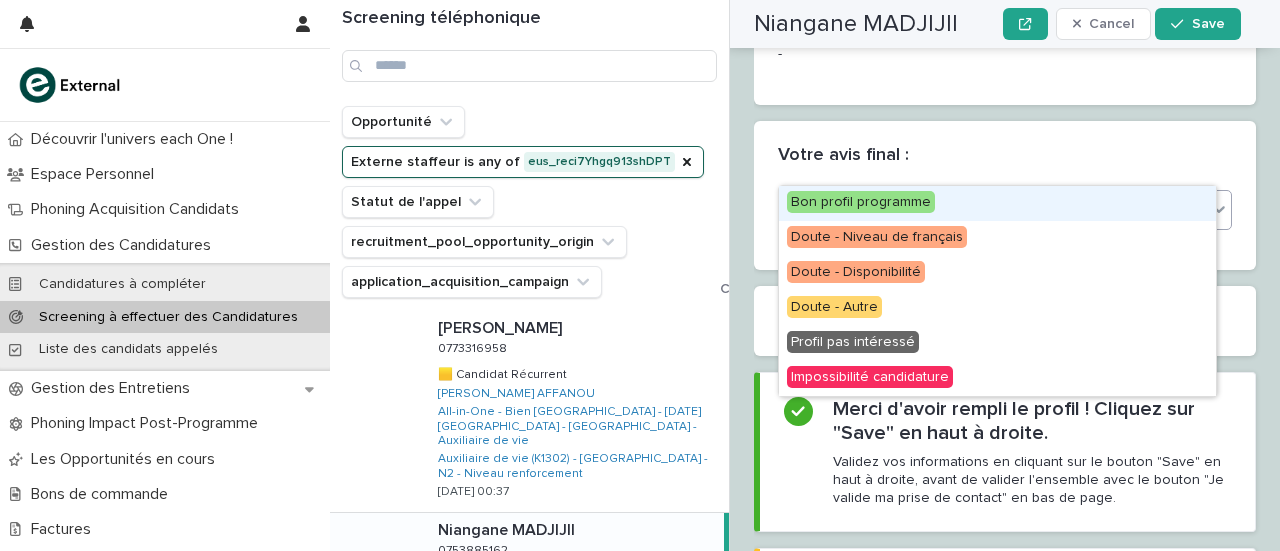 click on "Select..." at bounding box center [992, 210] 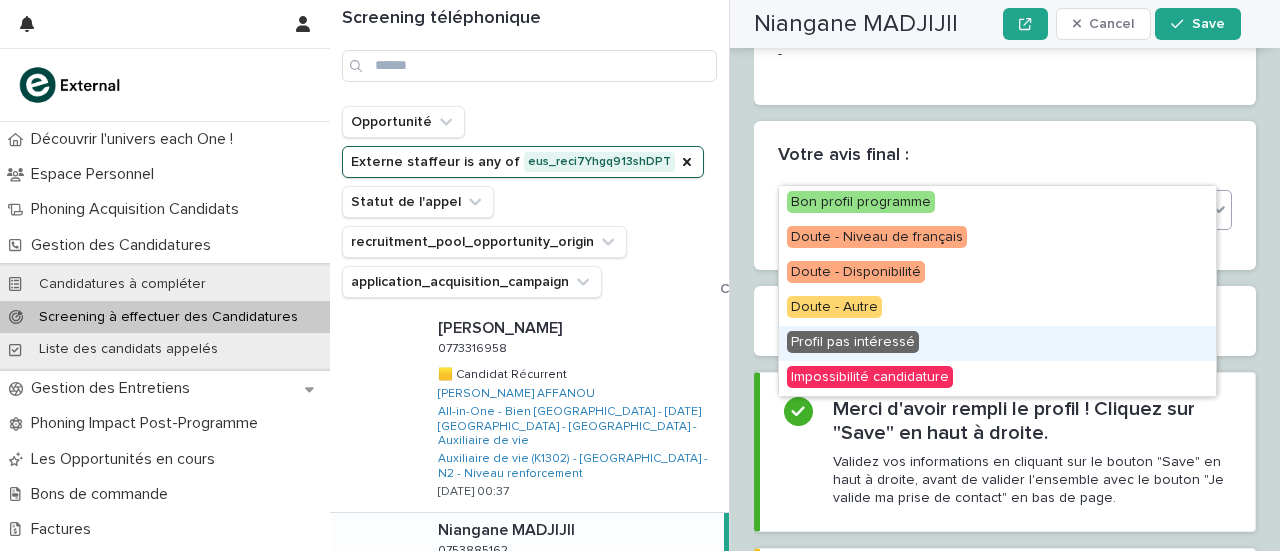 click on "Profil pas intéressé" at bounding box center [853, 342] 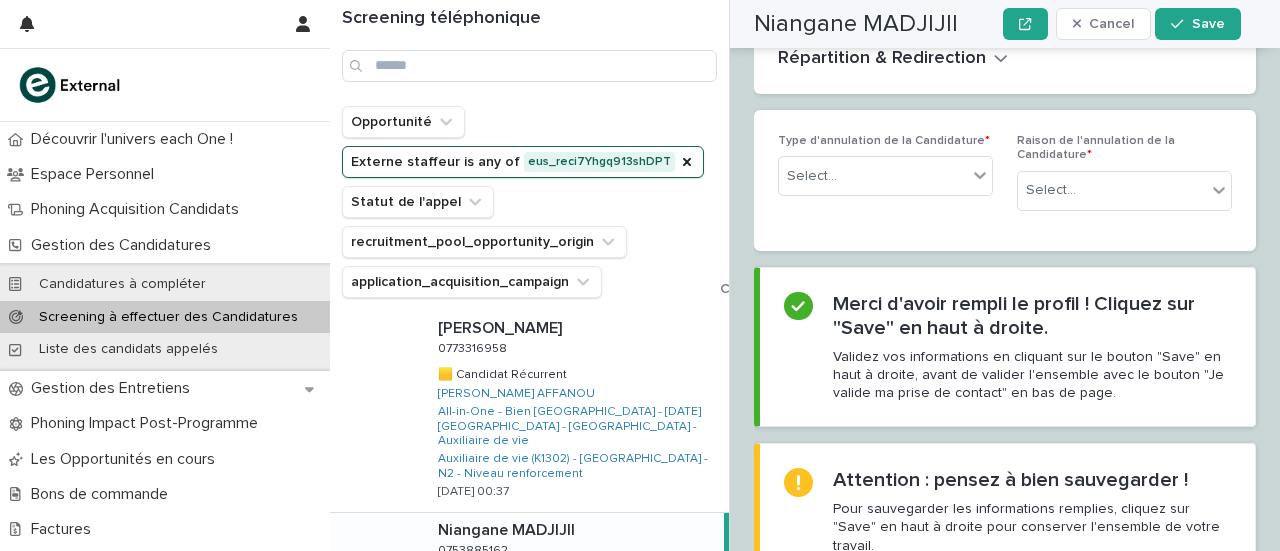 scroll, scrollTop: 3991, scrollLeft: 0, axis: vertical 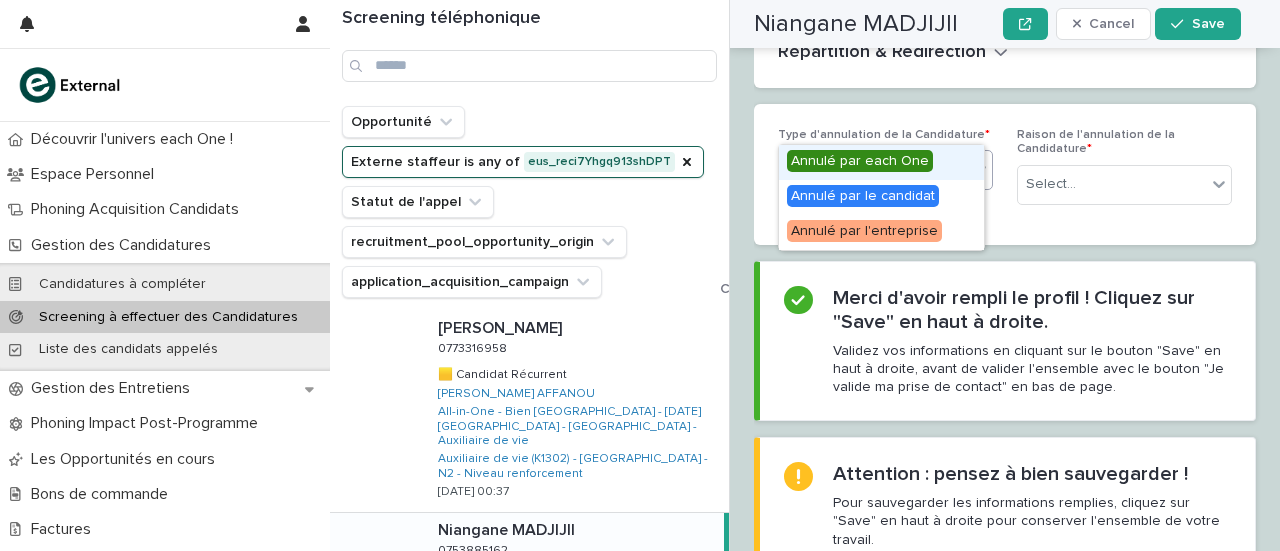 click on "Select..." at bounding box center (873, 170) 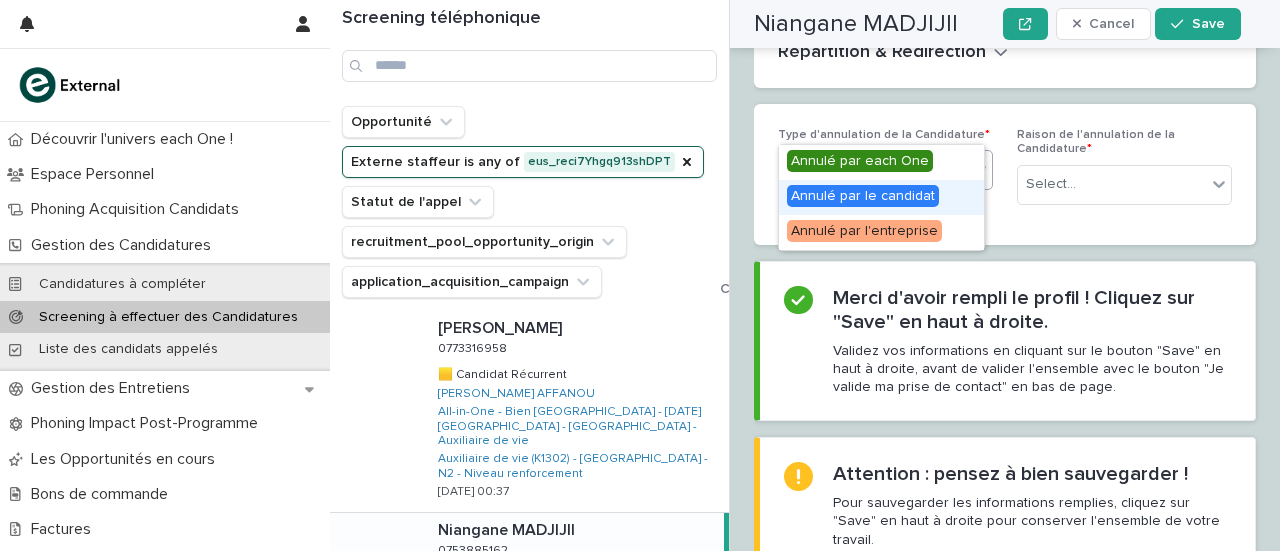 click on "Annulé par le candidat" at bounding box center [881, 197] 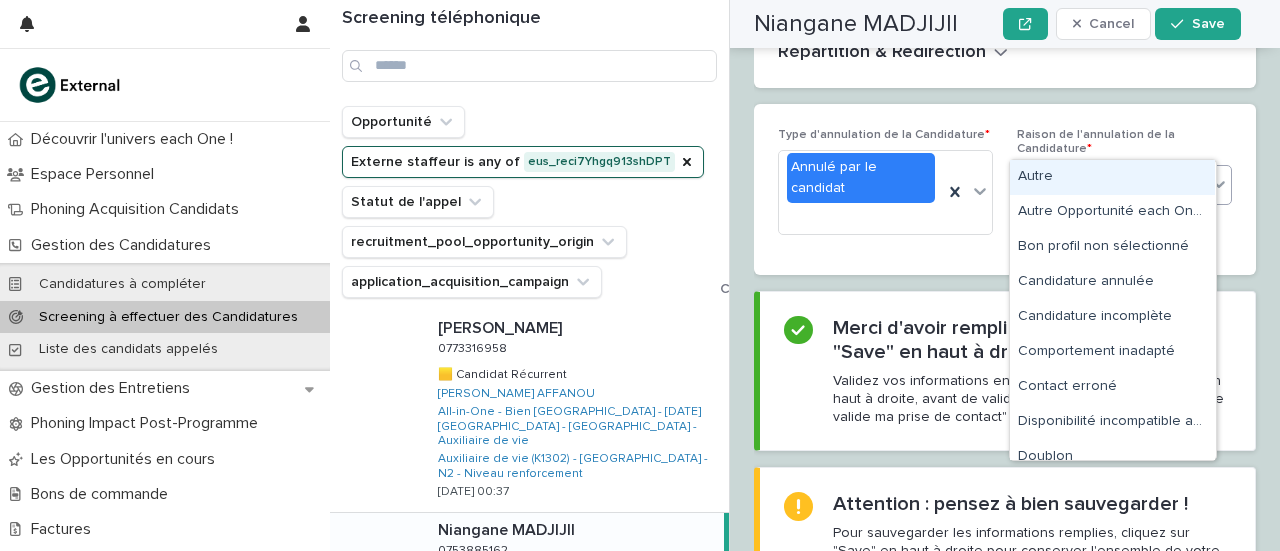 click on "Select..." at bounding box center [1112, 184] 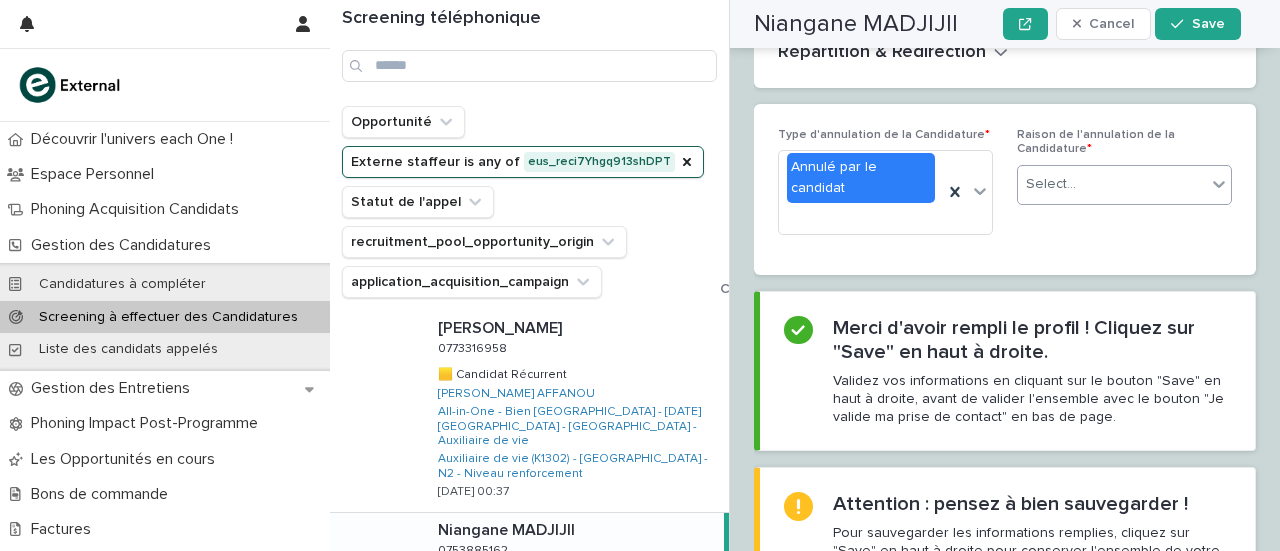 click on "Select..." at bounding box center (1124, 185) 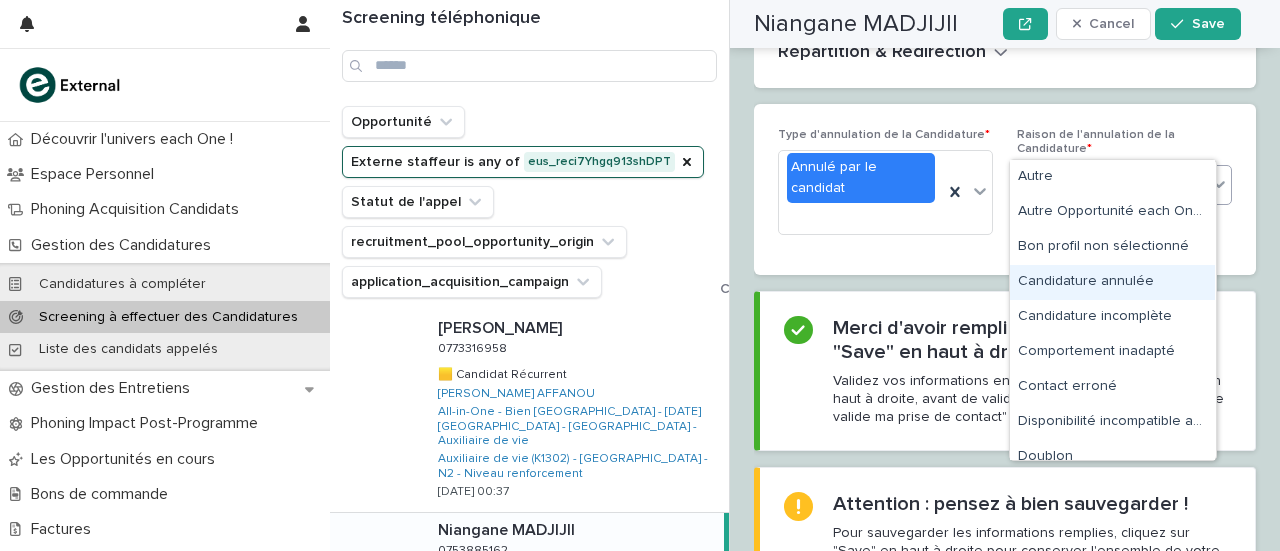 click on "Candidature annulée" at bounding box center [1112, 282] 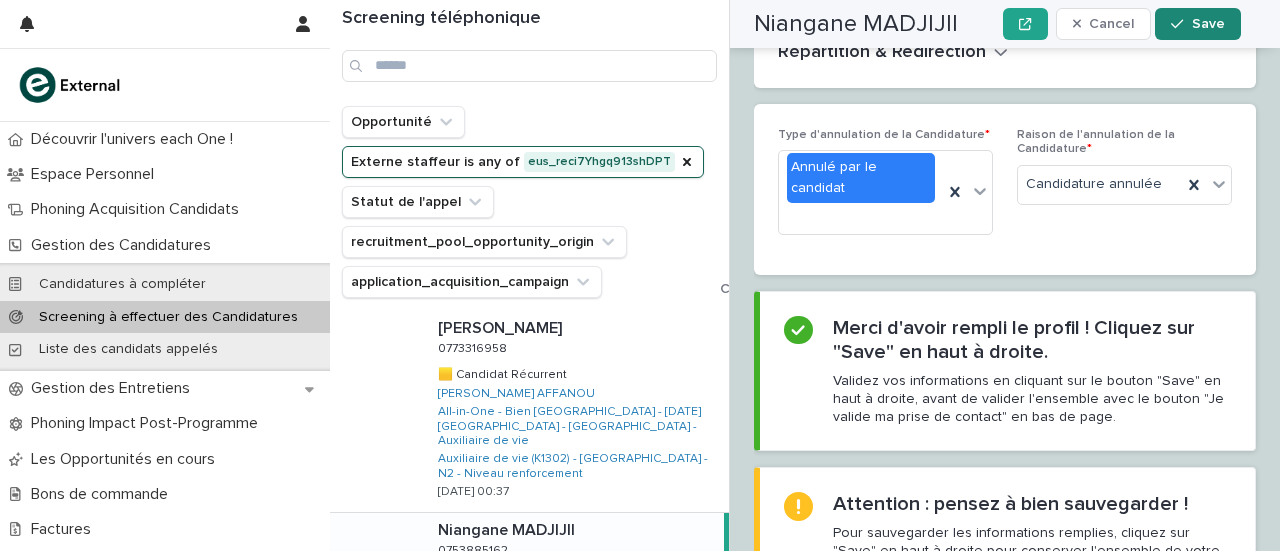 click 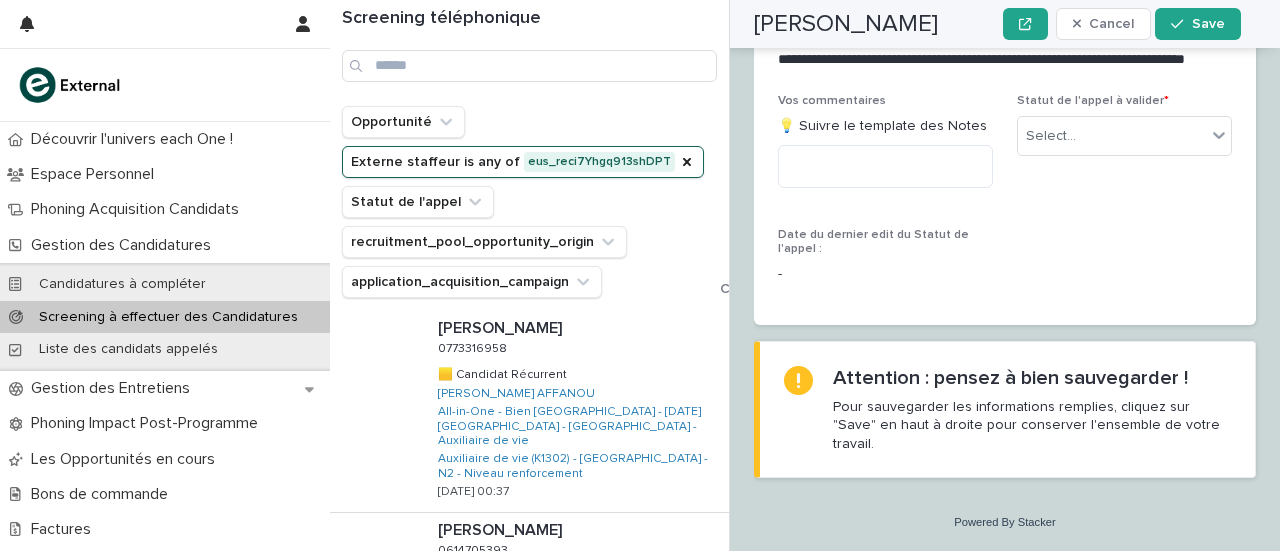 scroll, scrollTop: 3369, scrollLeft: 0, axis: vertical 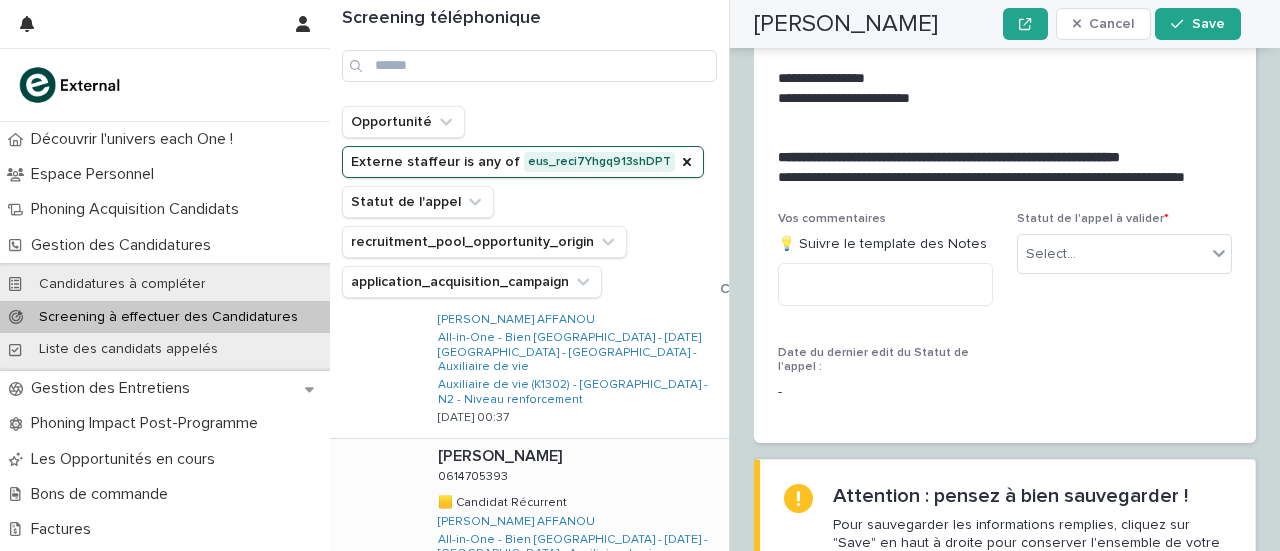 click on "[PERSON_NAME] [PERSON_NAME]   0614705393 0614705393   🟨 Candidat Récurrent 🟨 Candidat Récurrent   [PERSON_NAME] AFFANOU   All-in-One - Bien [GEOGRAPHIC_DATA] - [DATE] - [GEOGRAPHIC_DATA] - Auxiliaire de vie   Auxiliaire de vie (K1302) - [GEOGRAPHIC_DATA] - N2 - Niveau renforcement   [DATE] 15:55" at bounding box center (575, 532) 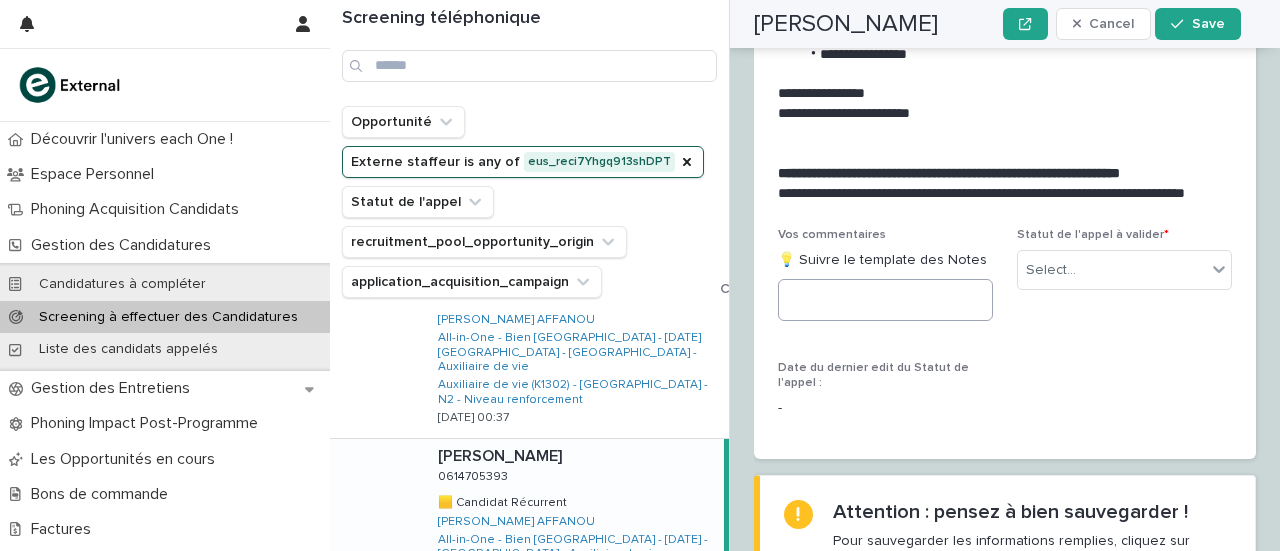 scroll, scrollTop: 3404, scrollLeft: 0, axis: vertical 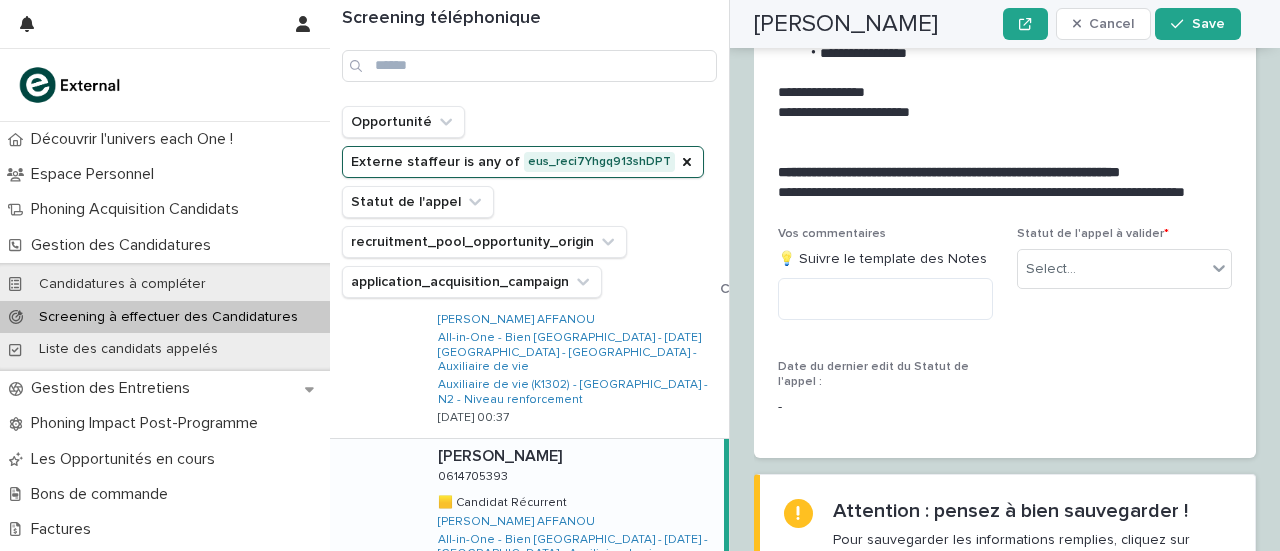 click on "Vos commentaires 💡 Suivre le template des Notes" at bounding box center (885, 282) 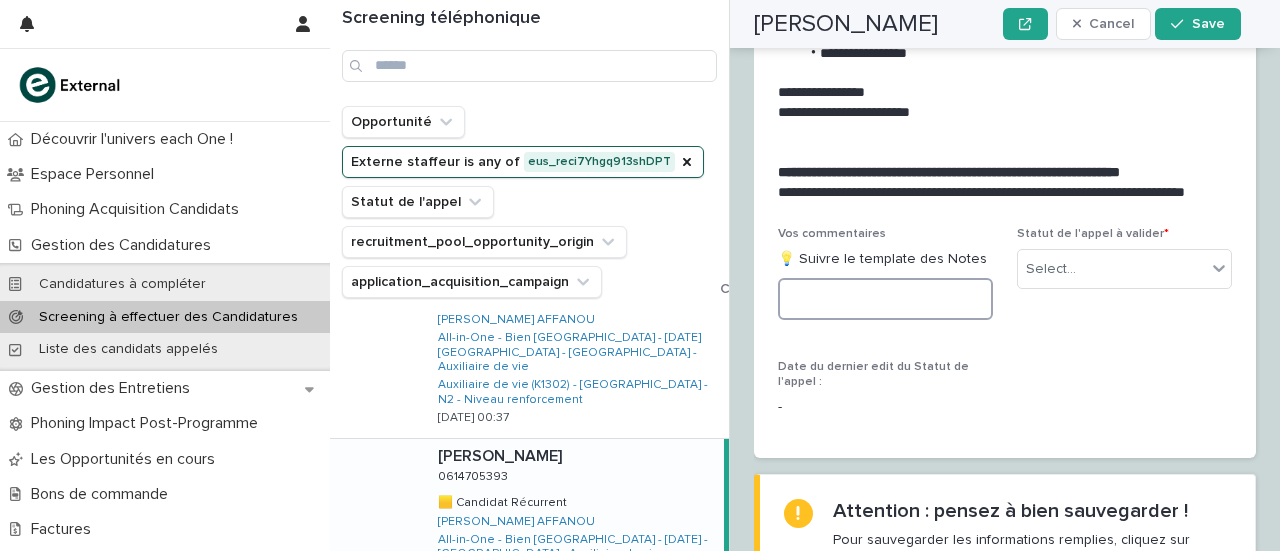click at bounding box center (885, 299) 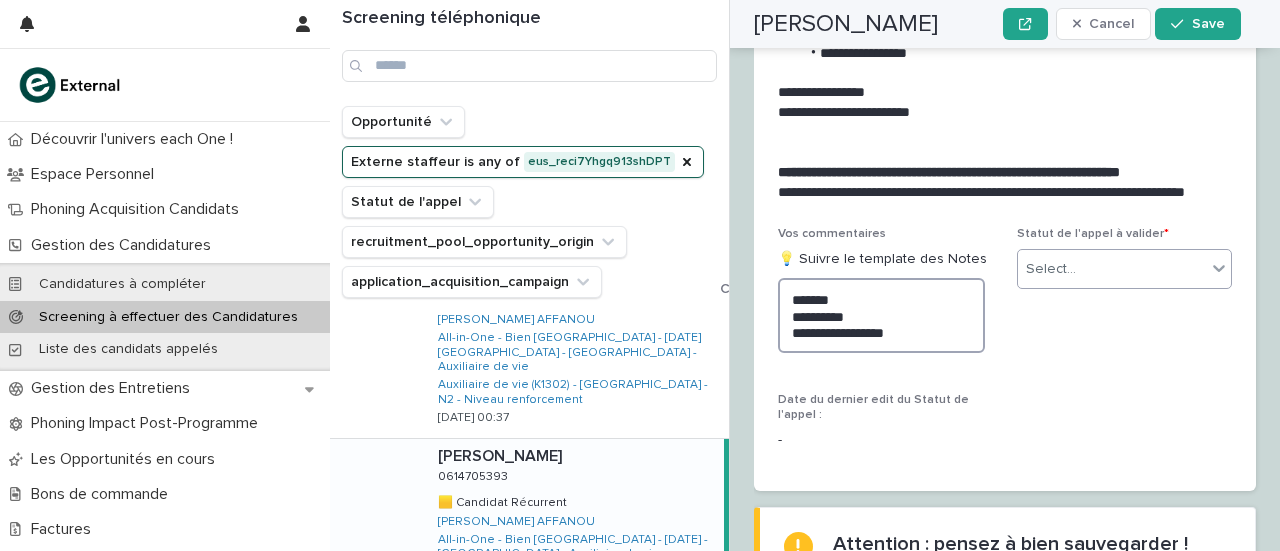 type on "**********" 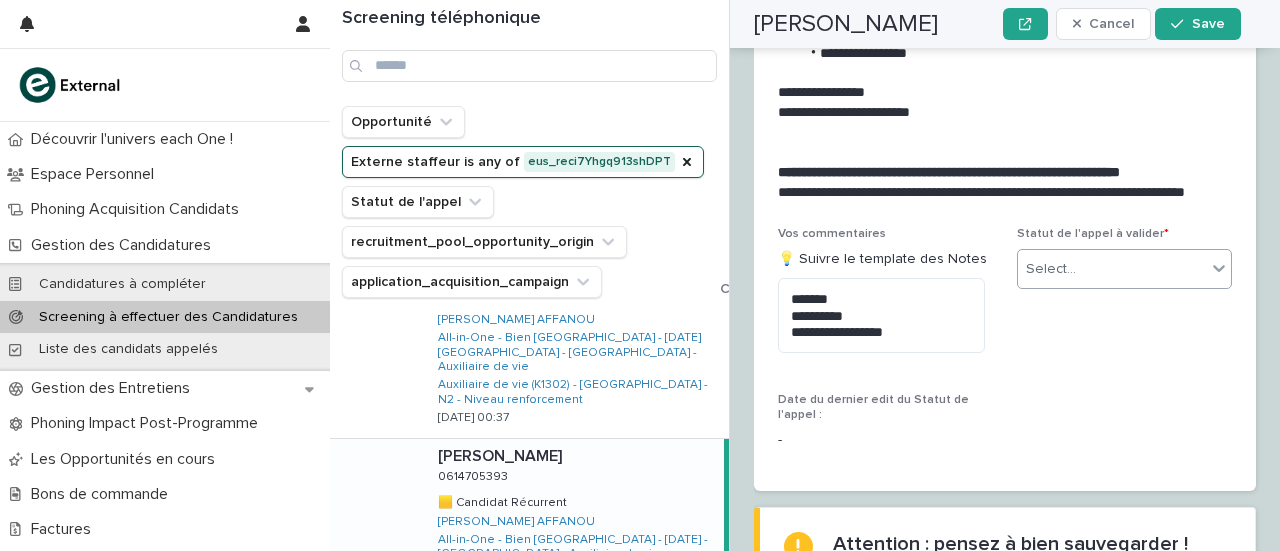 click on "Select..." at bounding box center (1051, 269) 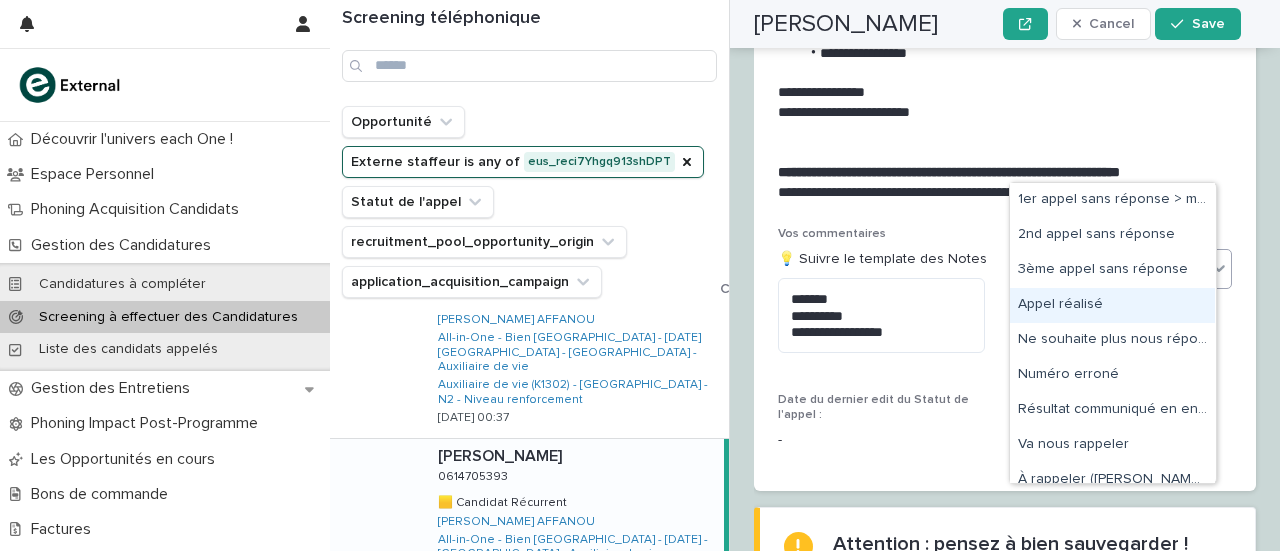 click on "Appel réalisé" at bounding box center [1112, 305] 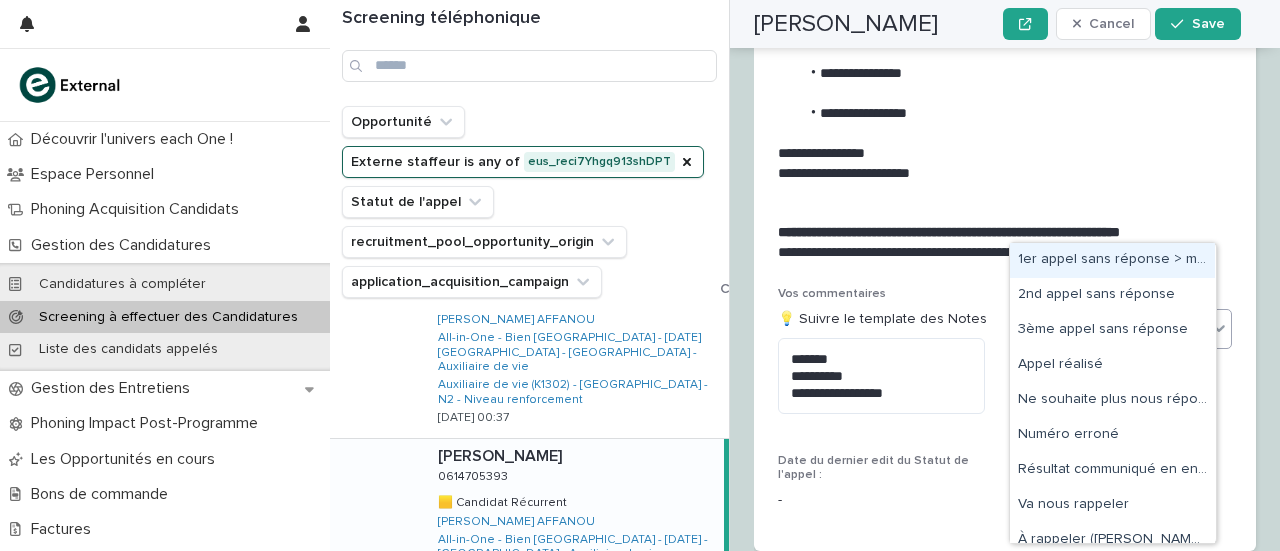 click on "Appel réalisé" at bounding box center [1068, 329] 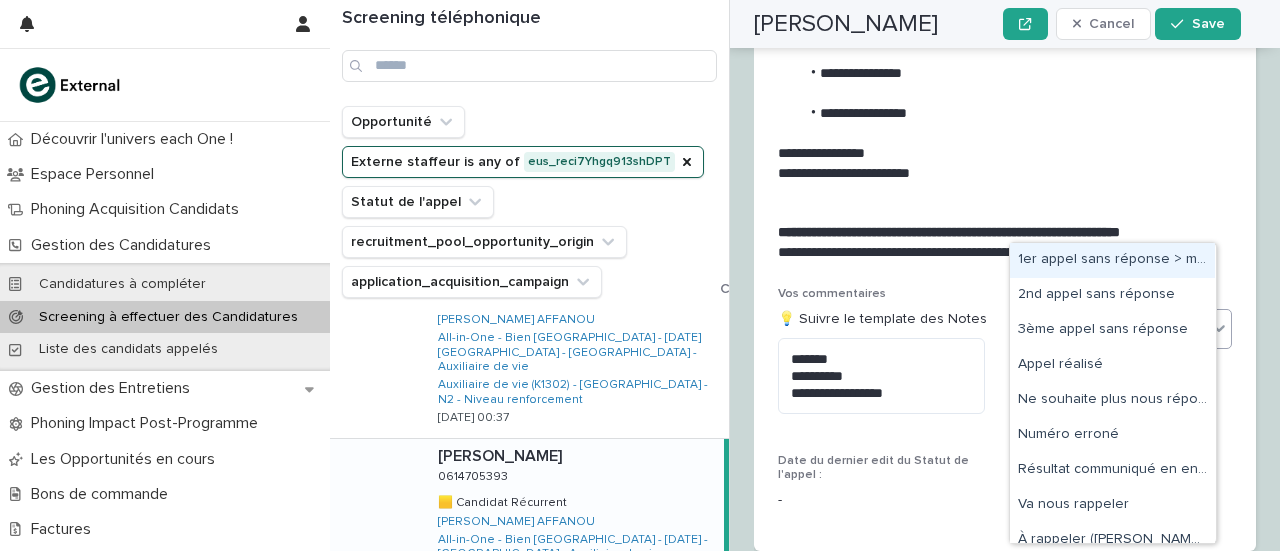 click on "1er appel sans réponse > message laissé" at bounding box center (1112, 260) 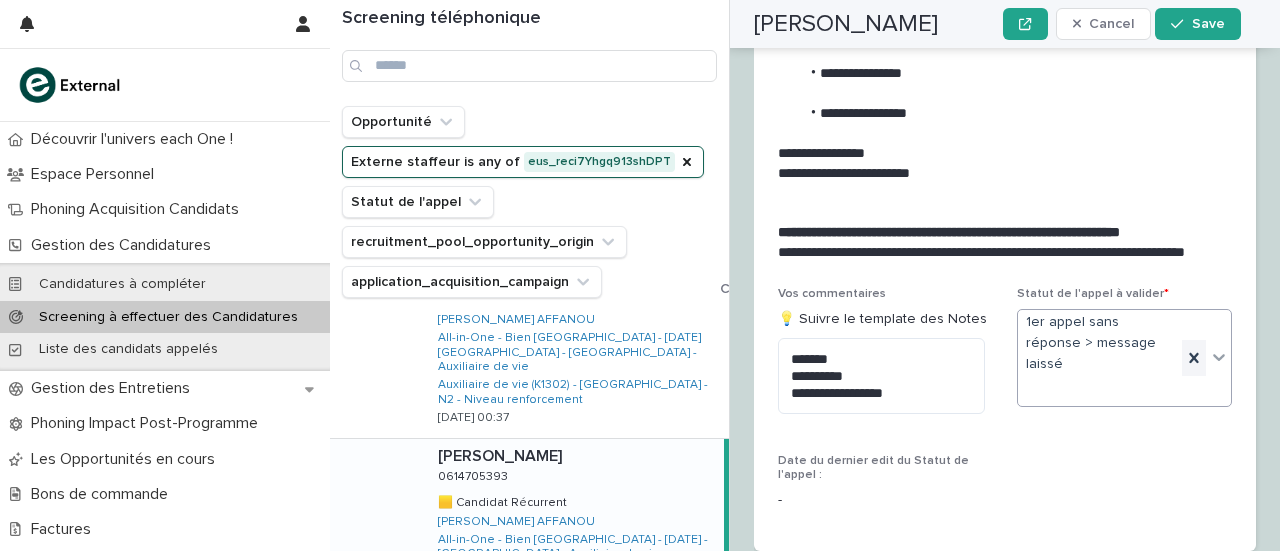 click 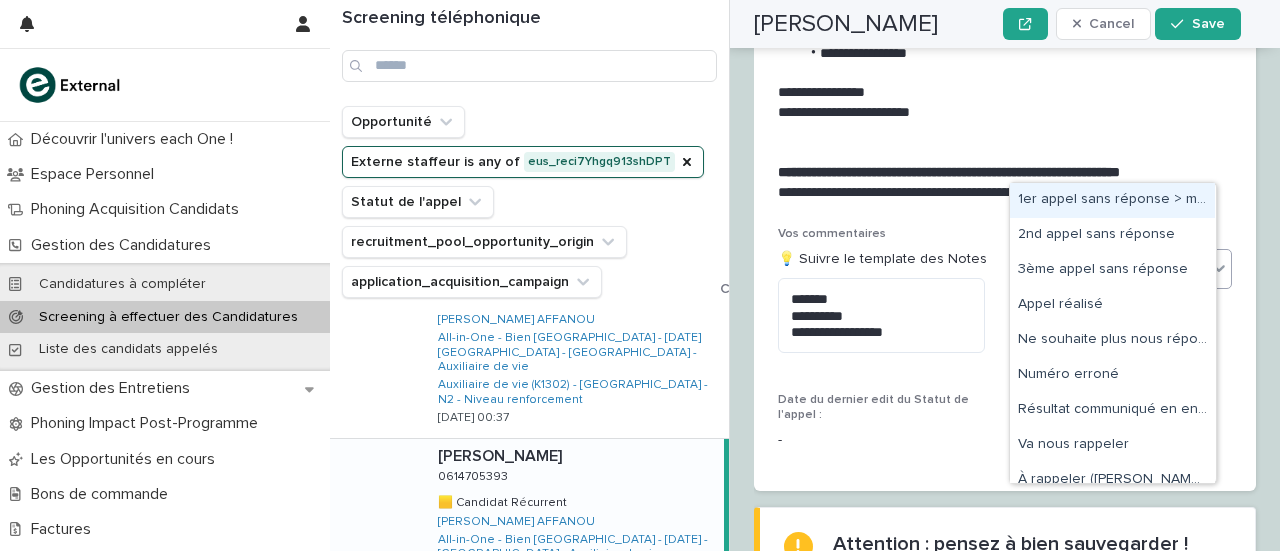 click on "Select..." at bounding box center [1112, 269] 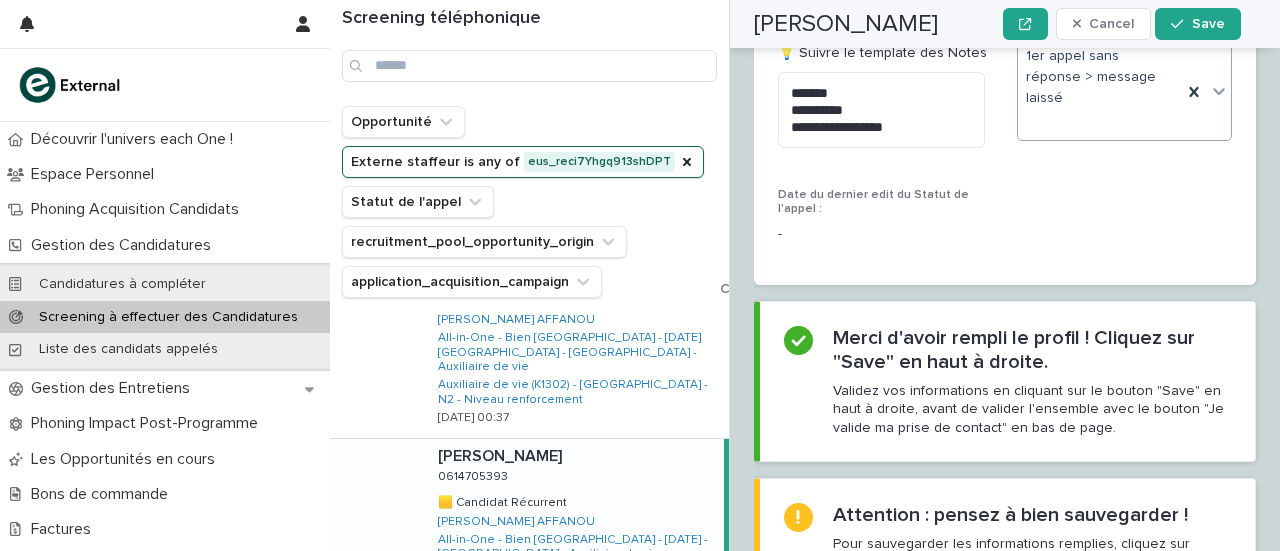 scroll, scrollTop: 3673, scrollLeft: 0, axis: vertical 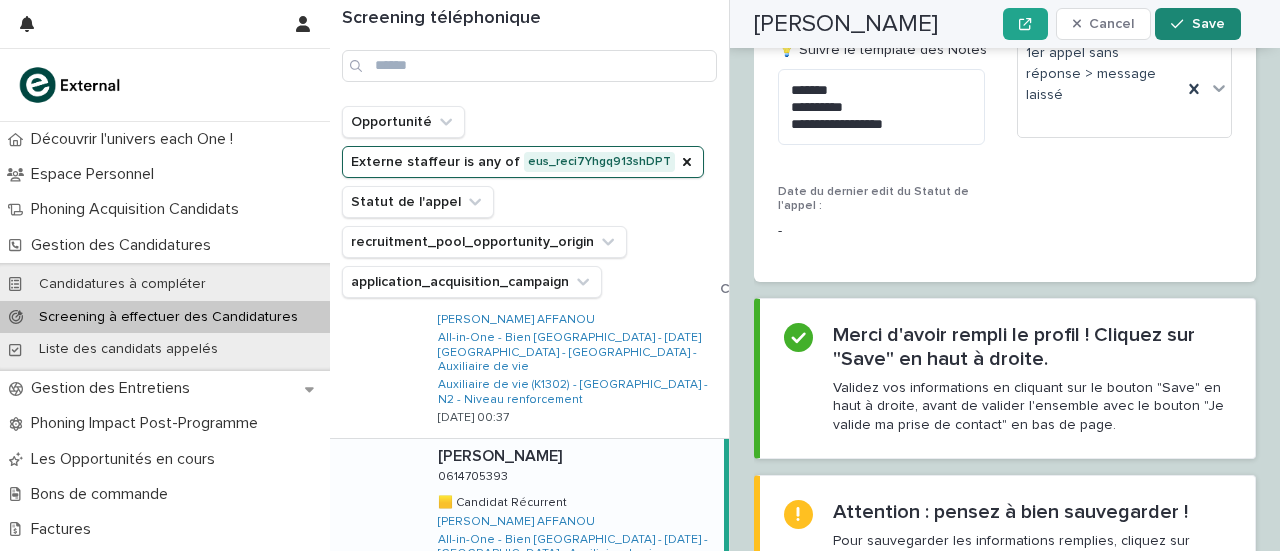 click on "Save" at bounding box center (1197, 24) 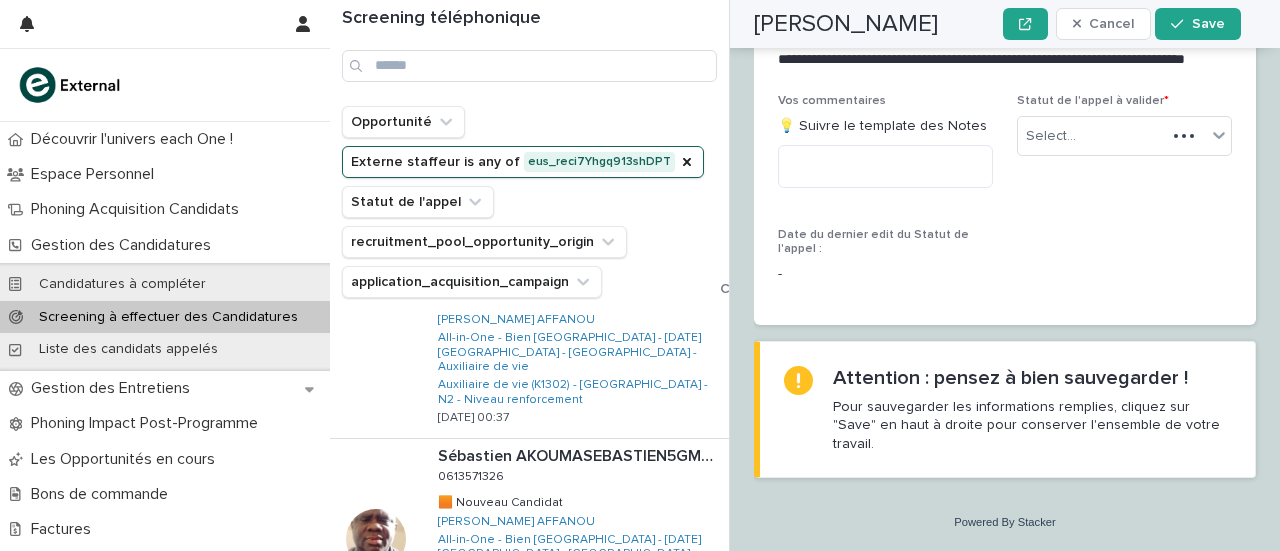 scroll, scrollTop: 3369, scrollLeft: 0, axis: vertical 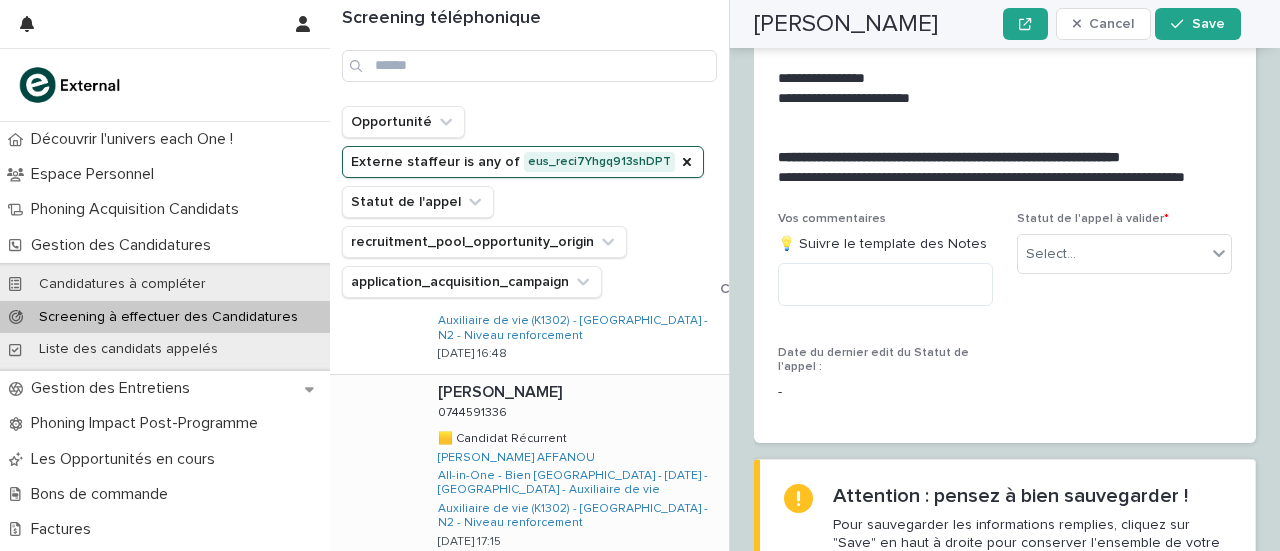 click on "[PERSON_NAME] GODIARRA [PERSON_NAME] GODIARRA   0744591336 0744591336   🟨 Candidat Récurrent 🟨 Candidat Récurrent   [PERSON_NAME] AFFANOU   All-in-One - Bien [GEOGRAPHIC_DATA] - [DATE] - [GEOGRAPHIC_DATA] - Auxiliaire de vie   Auxiliaire de vie (K1302) - [GEOGRAPHIC_DATA] - N2 - Niveau renforcement   [DATE] 17:15" at bounding box center [575, 468] 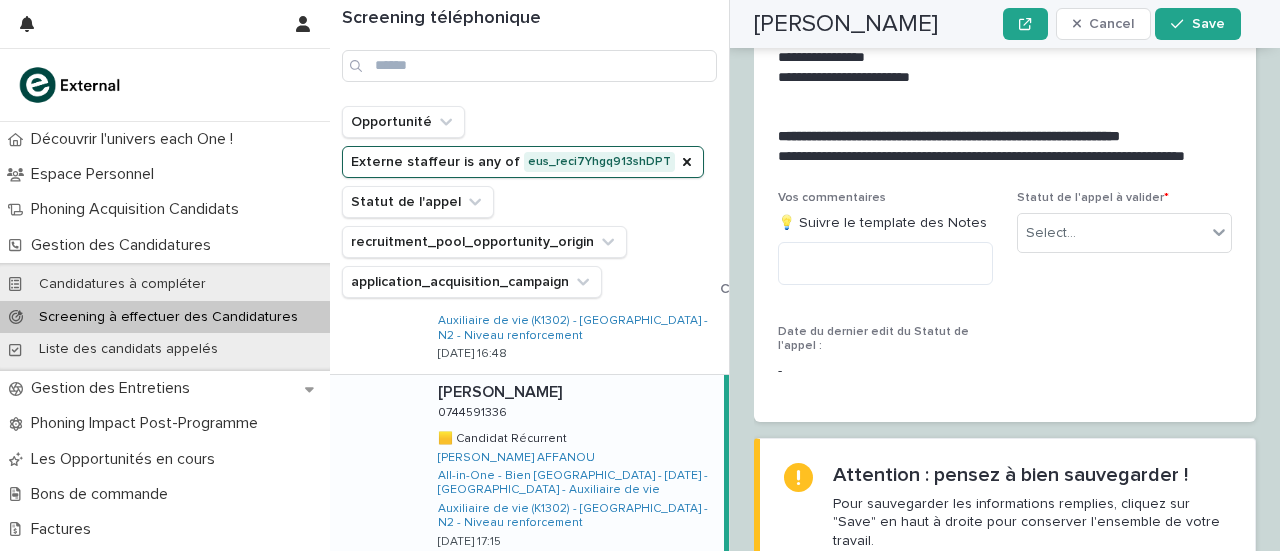 scroll, scrollTop: 3361, scrollLeft: 0, axis: vertical 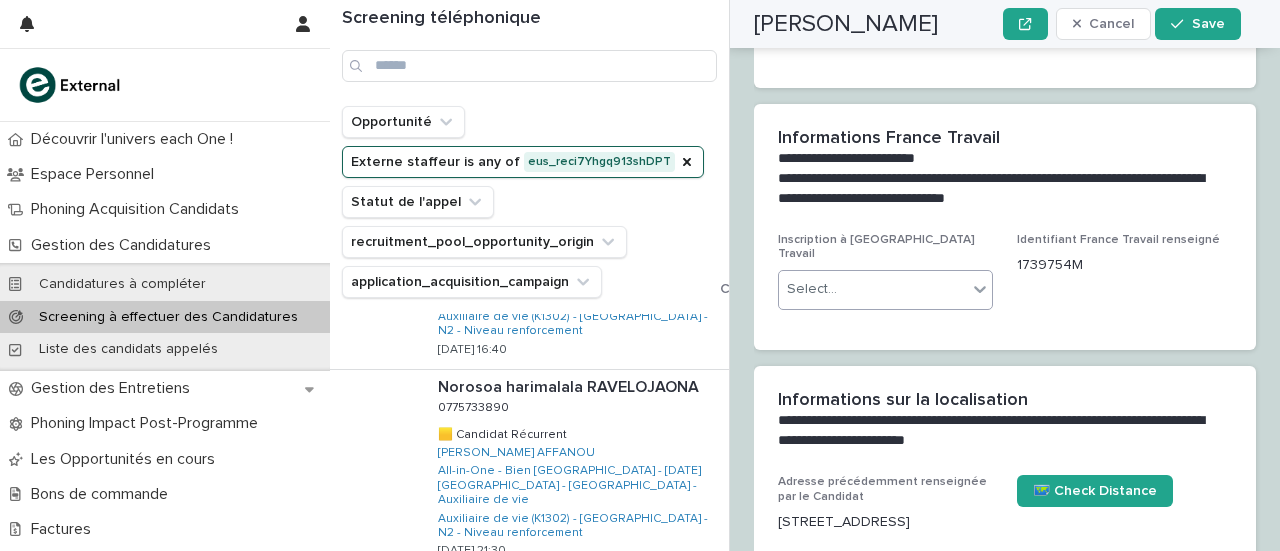 click on "Select..." at bounding box center [873, 289] 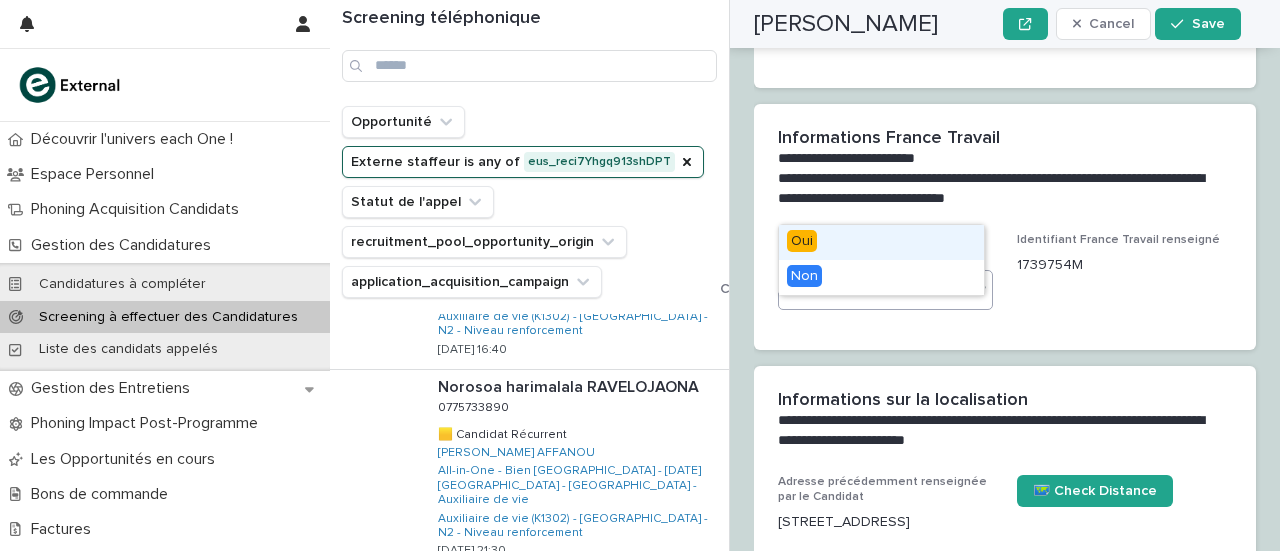 click on "Select..." at bounding box center (873, 289) 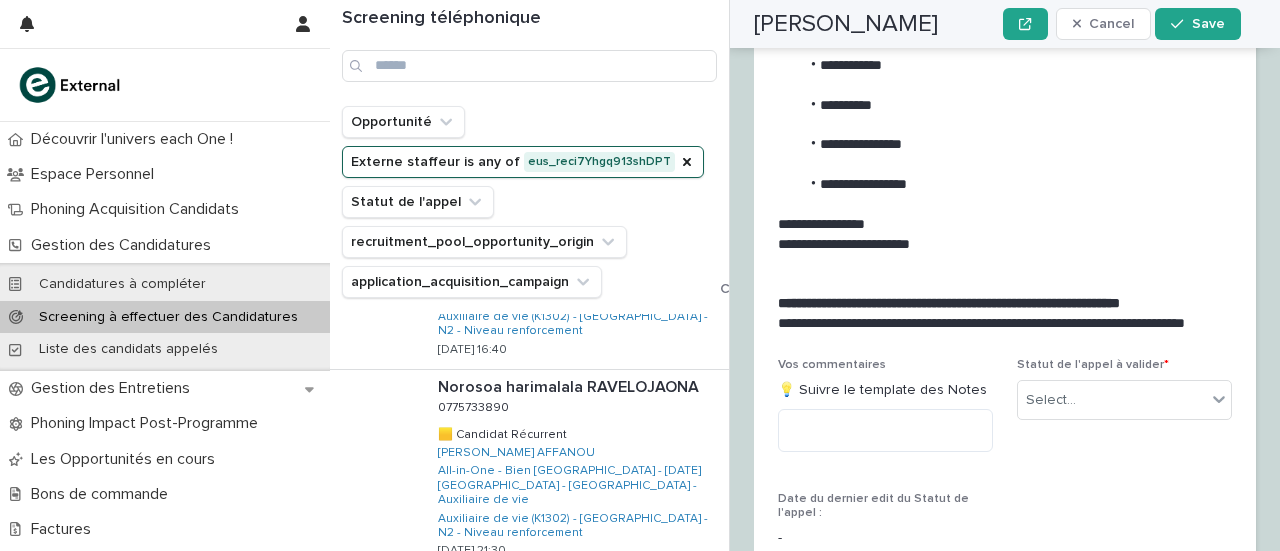scroll, scrollTop: 3361, scrollLeft: 0, axis: vertical 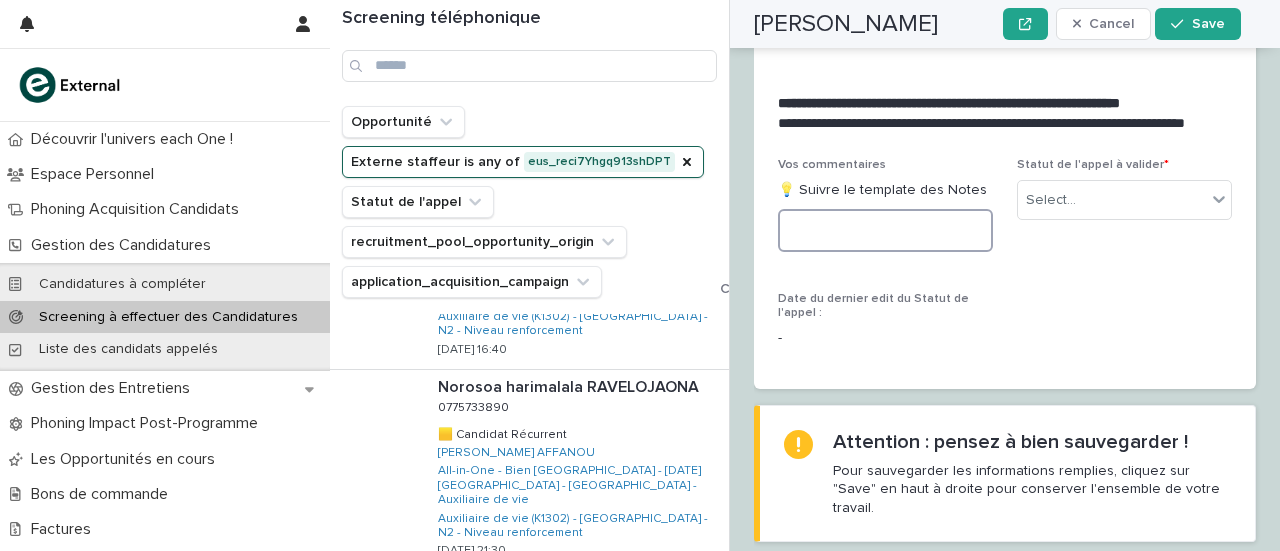 click at bounding box center [885, 230] 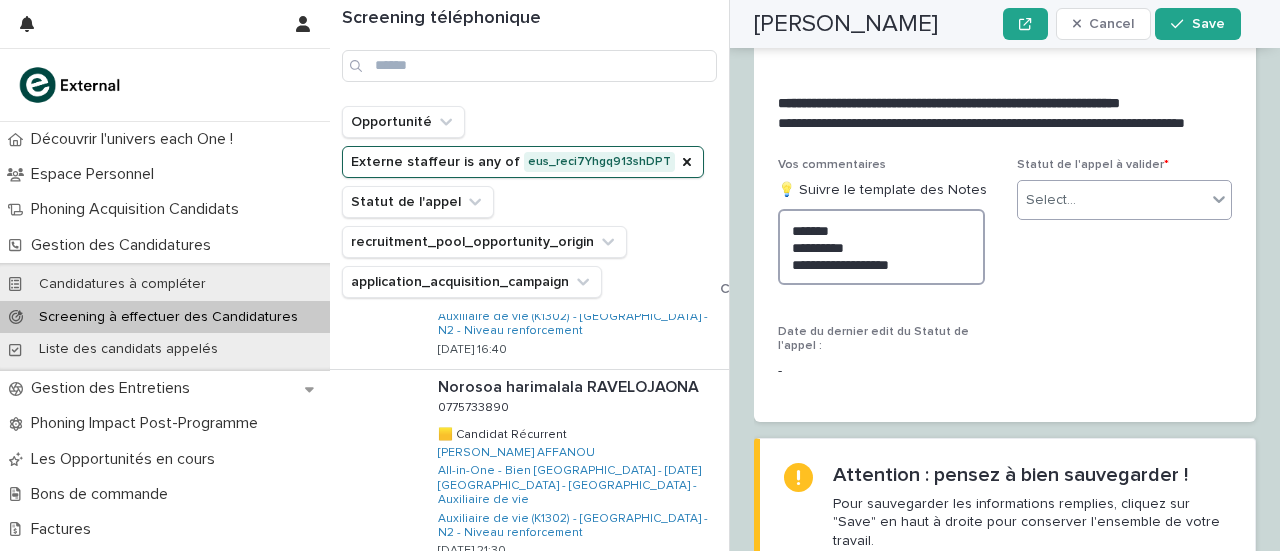 type on "**********" 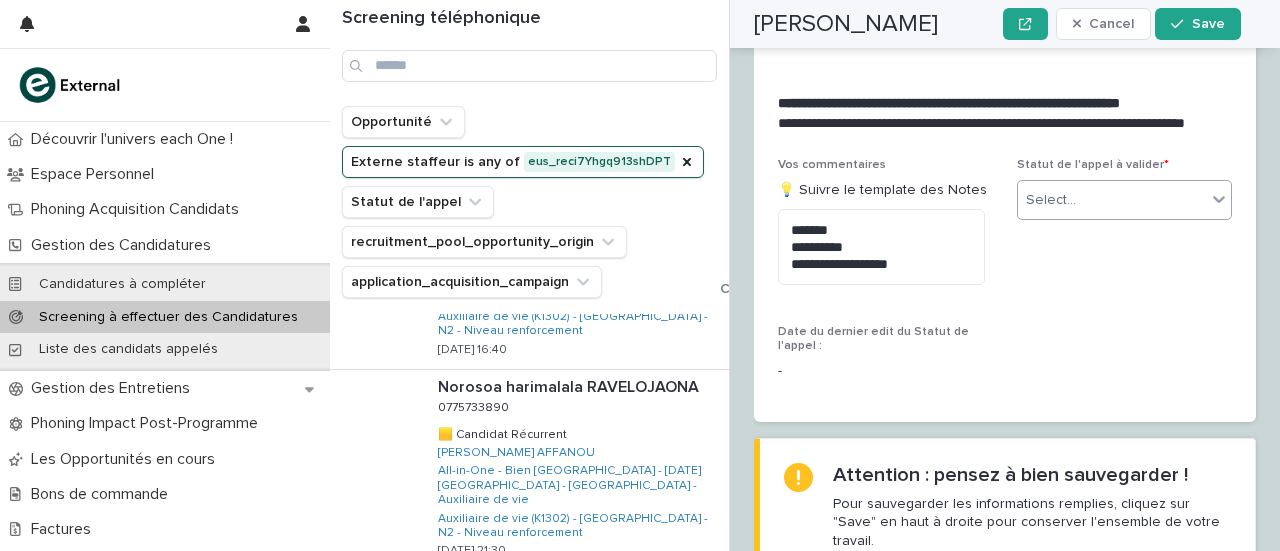 click on "Select..." at bounding box center (1051, 200) 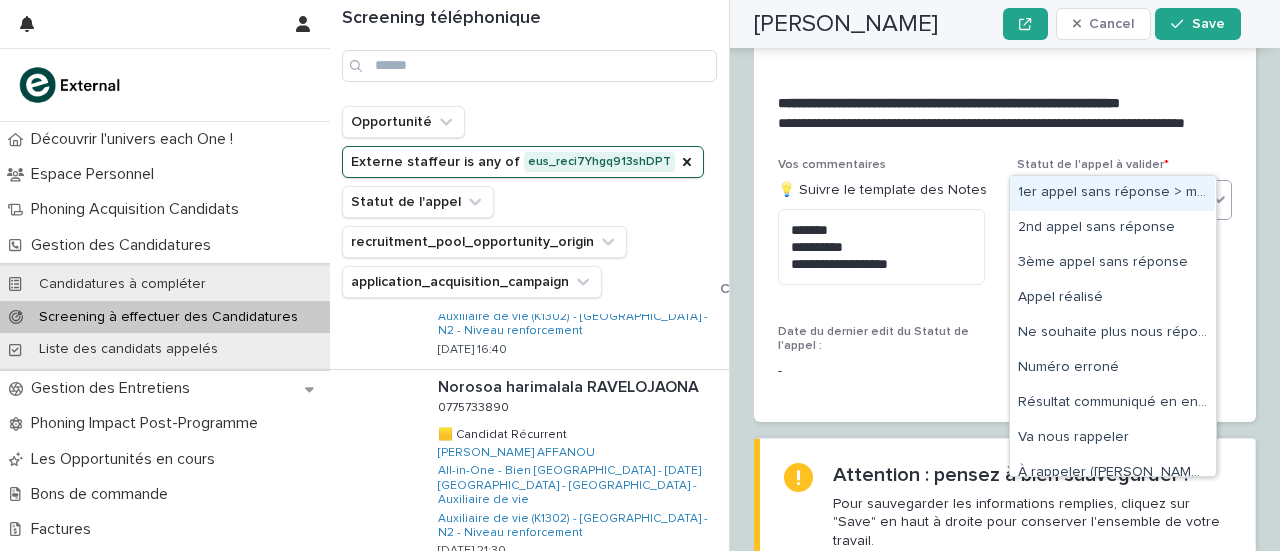 click on "1er appel sans réponse > message laissé" at bounding box center (1112, 193) 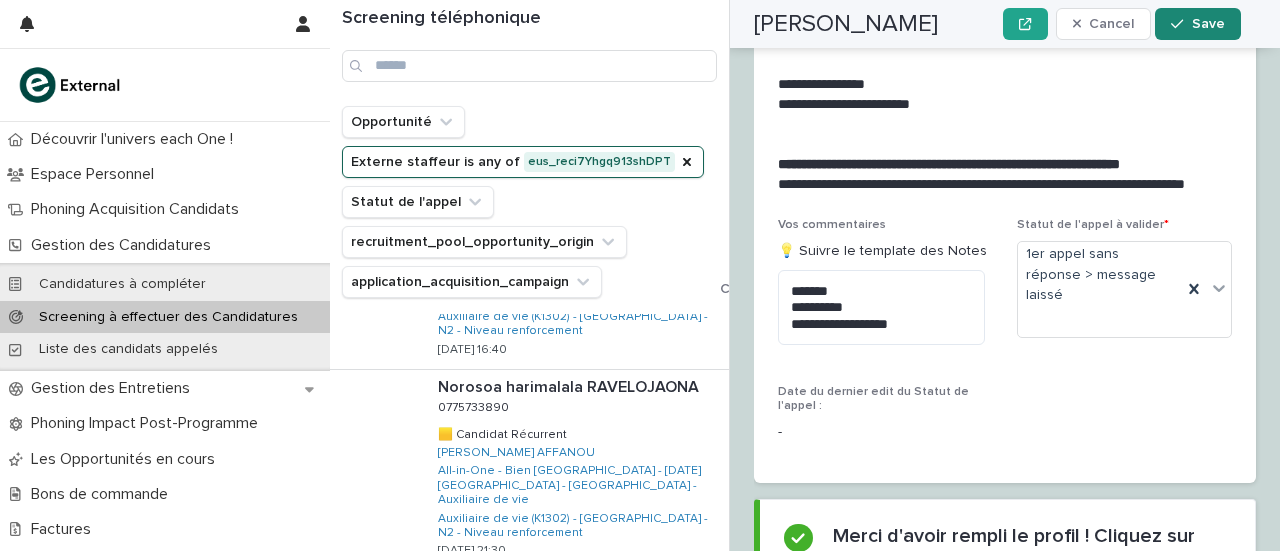 click on "Save" at bounding box center [1208, 24] 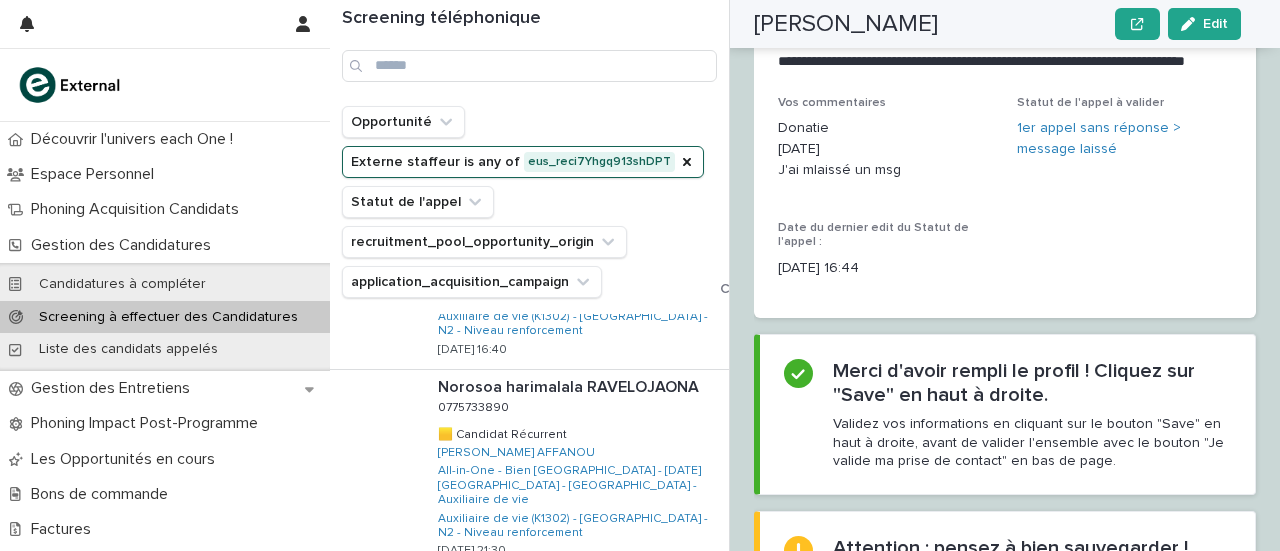 scroll, scrollTop: 3180, scrollLeft: 0, axis: vertical 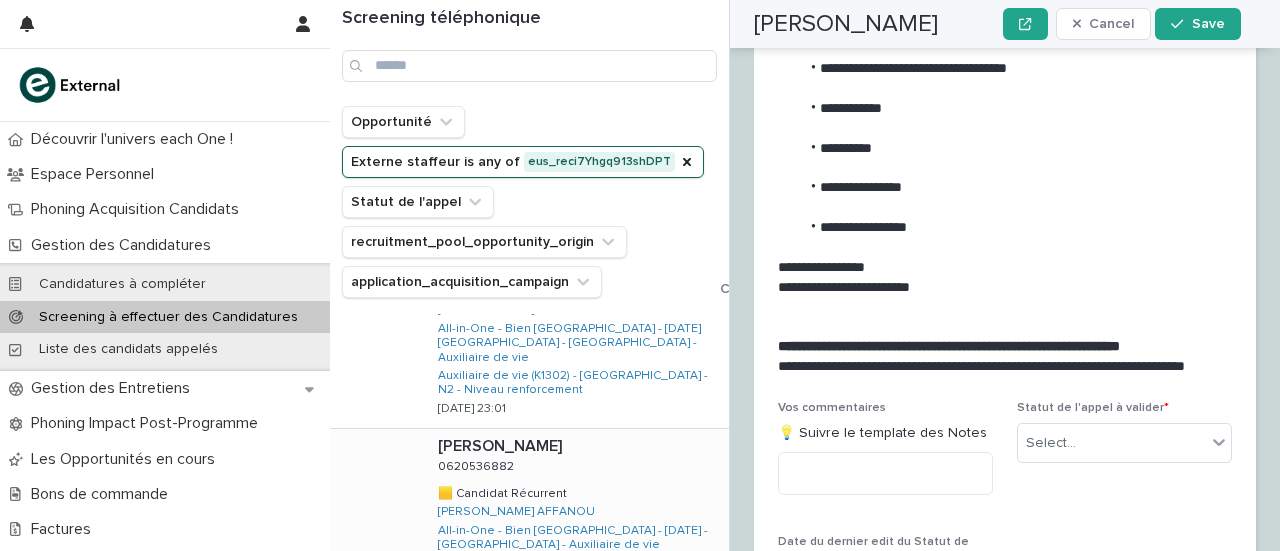 click on "[PERSON_NAME]   0620536882 0620536882   🟨 Candidat Récurrent 🟨 Candidat Récurrent   [PERSON_NAME] AFFANOU   All-in-One - Bien [GEOGRAPHIC_DATA] - [DATE] - [GEOGRAPHIC_DATA] - Auxiliaire de vie   Auxiliaire de vie (K1302) - [GEOGRAPHIC_DATA] - N2 - Niveau renforcement   [DATE] 00:40" at bounding box center [575, 522] 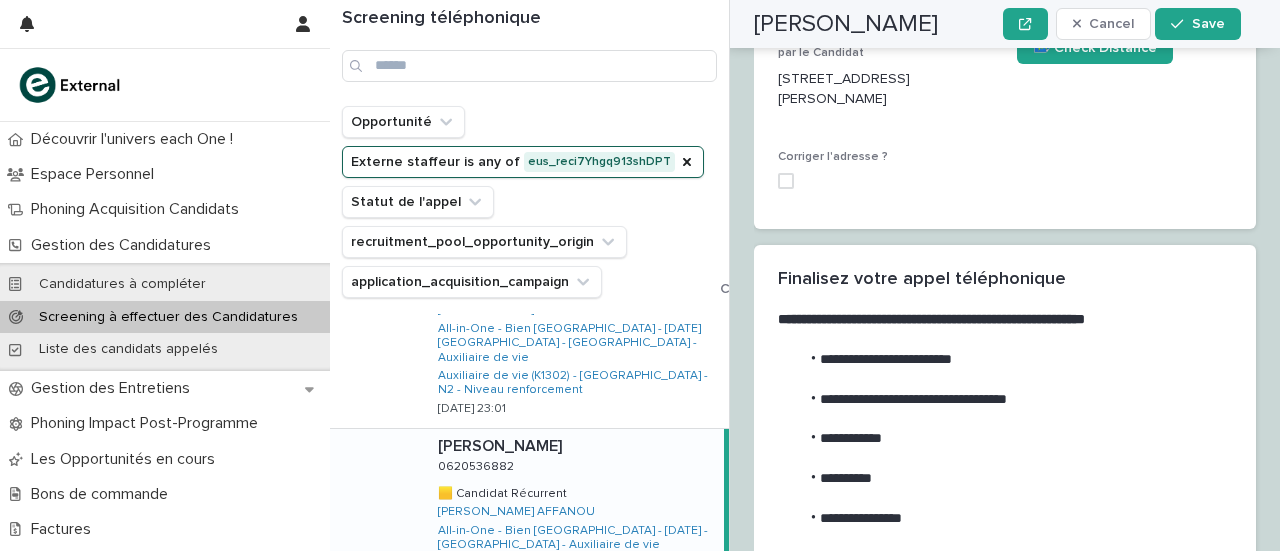 scroll, scrollTop: 2910, scrollLeft: 0, axis: vertical 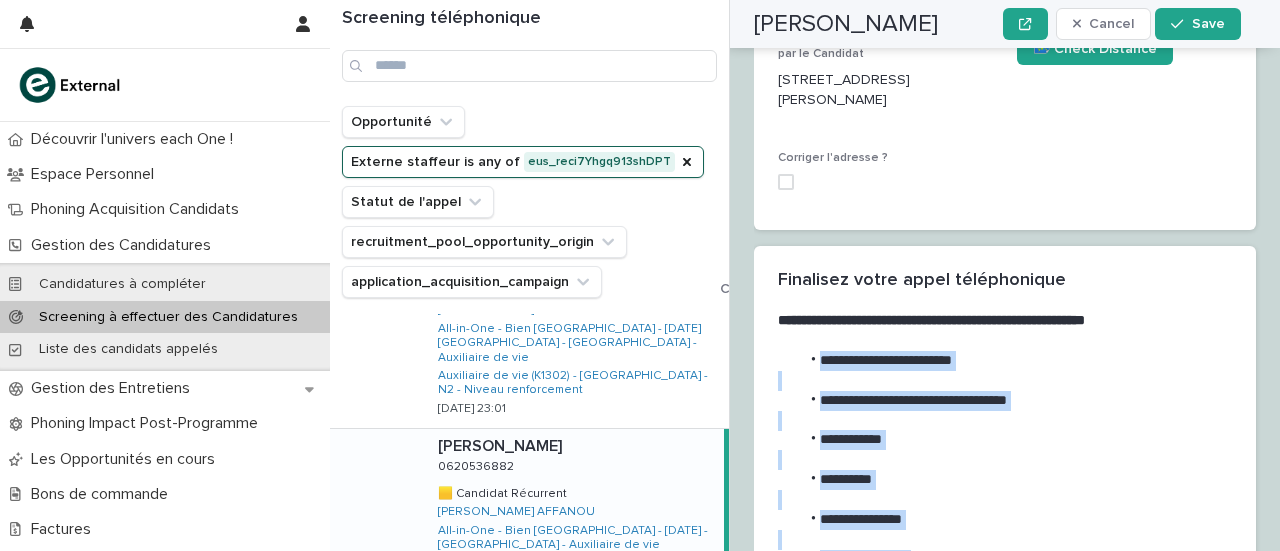drag, startPoint x: 808, startPoint y: 191, endPoint x: 980, endPoint y: 471, distance: 328.6092 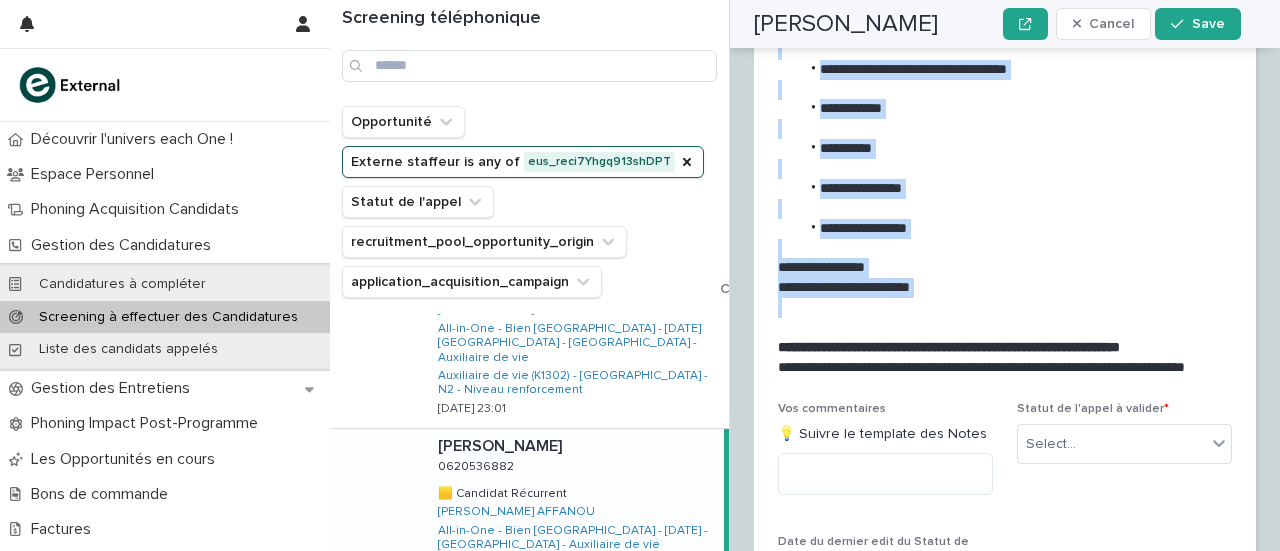 scroll, scrollTop: 3244, scrollLeft: 0, axis: vertical 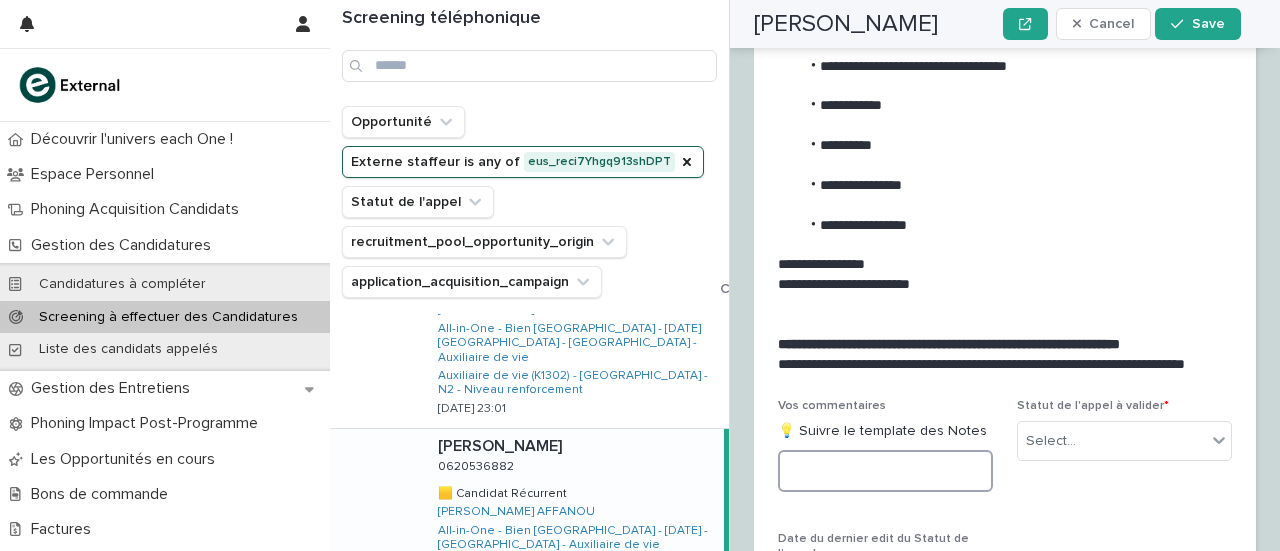 click at bounding box center [885, 471] 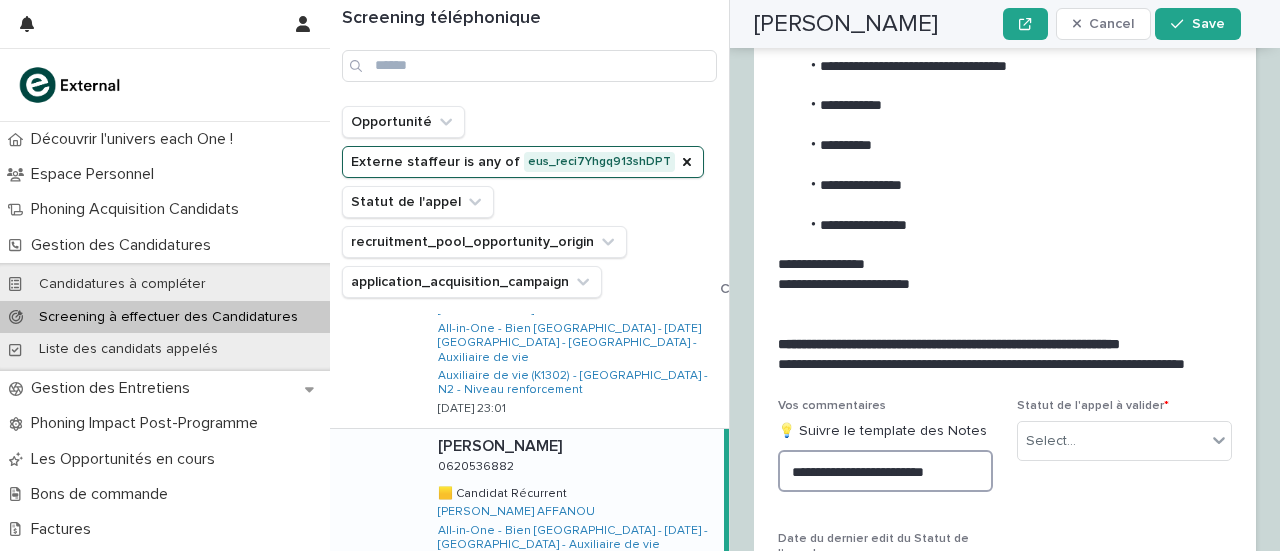 scroll, scrollTop: 3414, scrollLeft: 0, axis: vertical 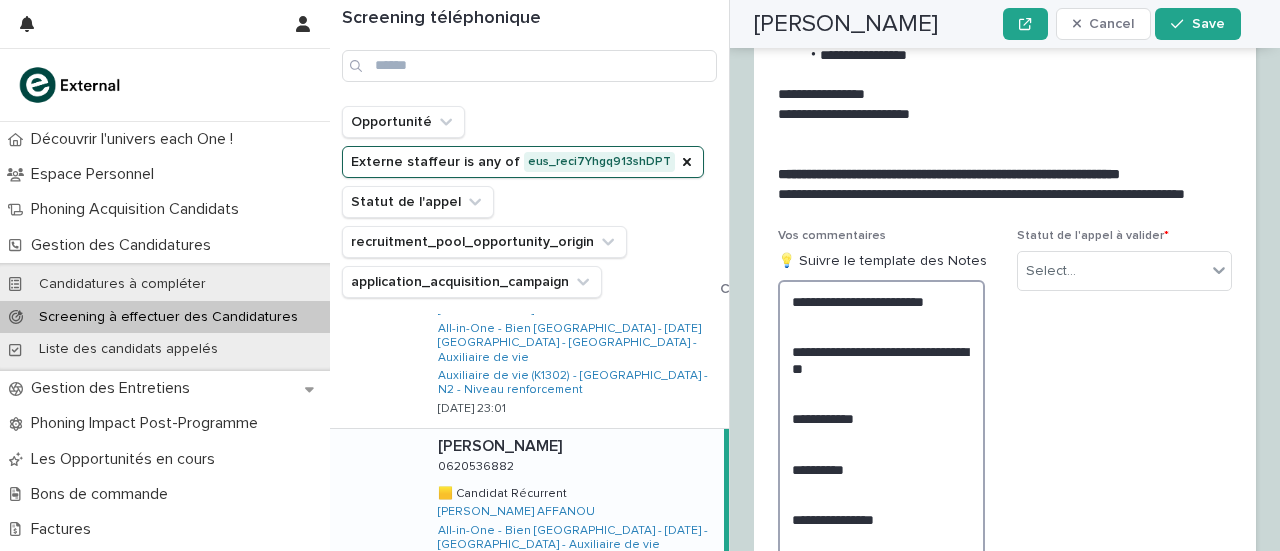click on "**********" at bounding box center [881, 494] 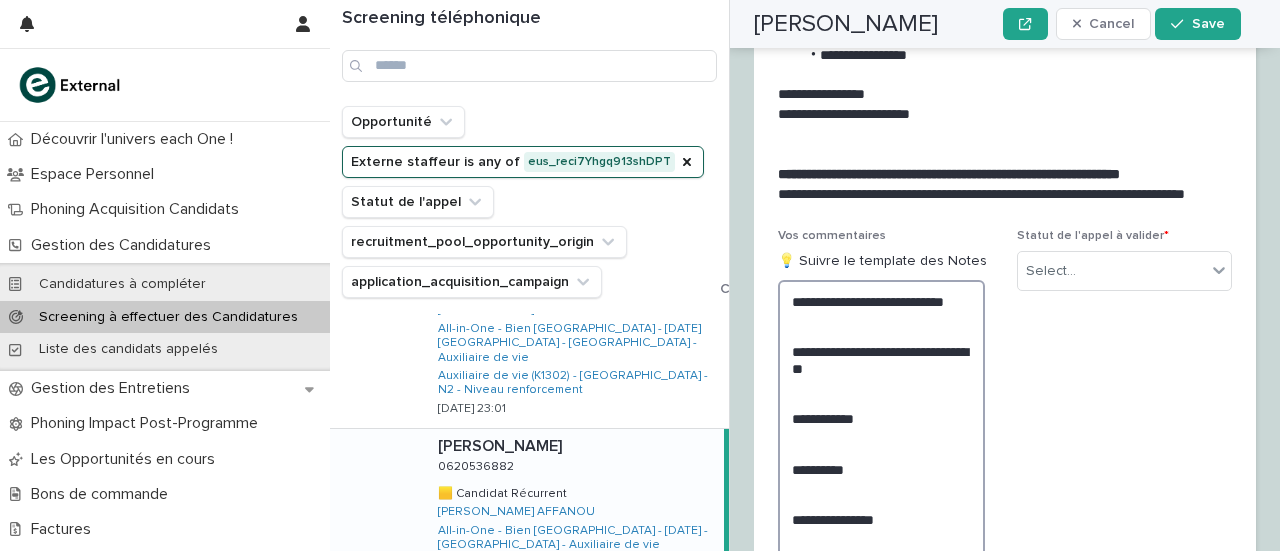 click on "**********" at bounding box center [881, 494] 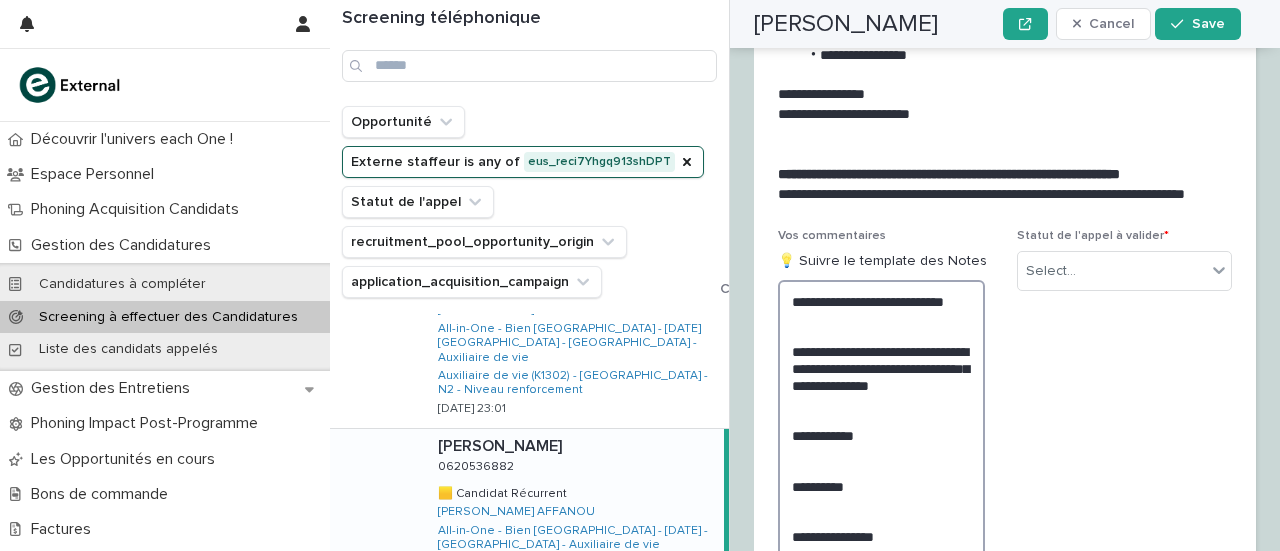 click on "**********" at bounding box center (881, 511) 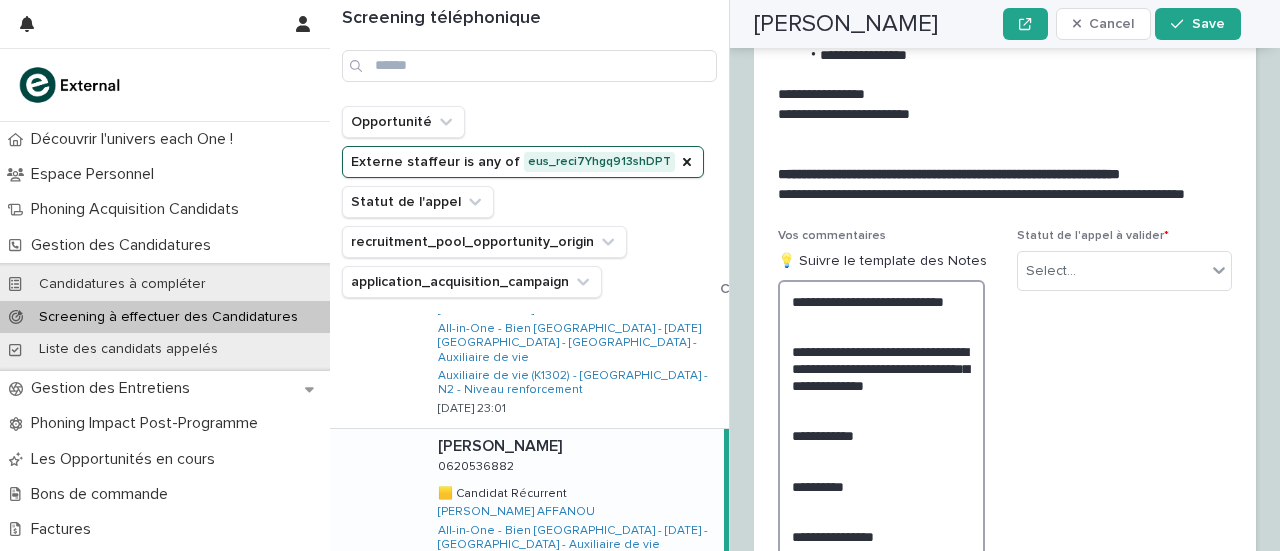 click on "**********" at bounding box center [881, 511] 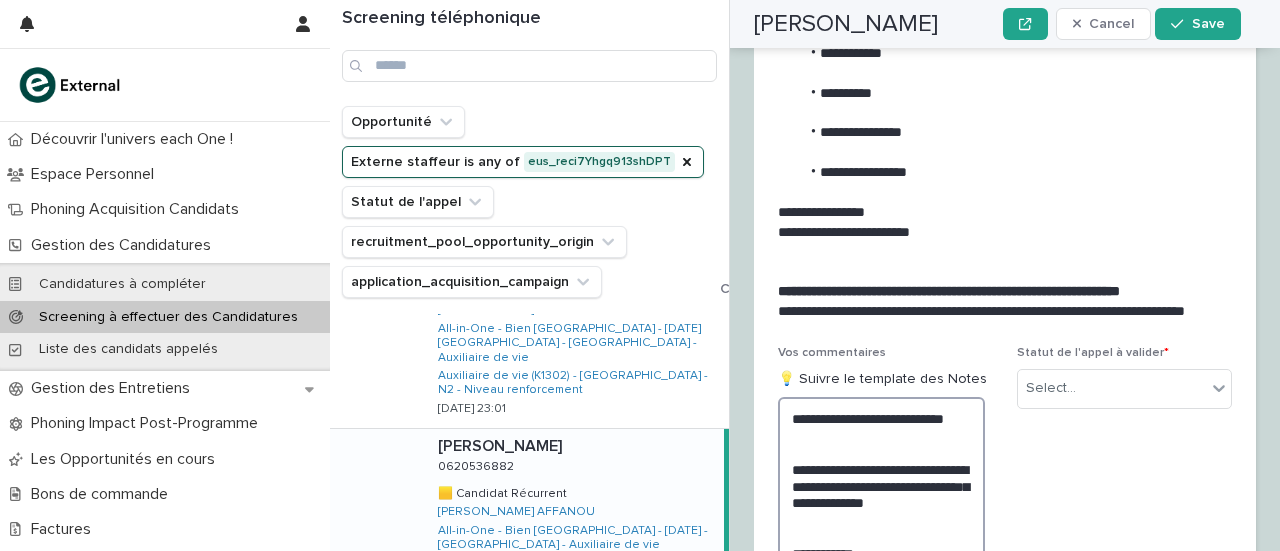 scroll, scrollTop: 3514, scrollLeft: 0, axis: vertical 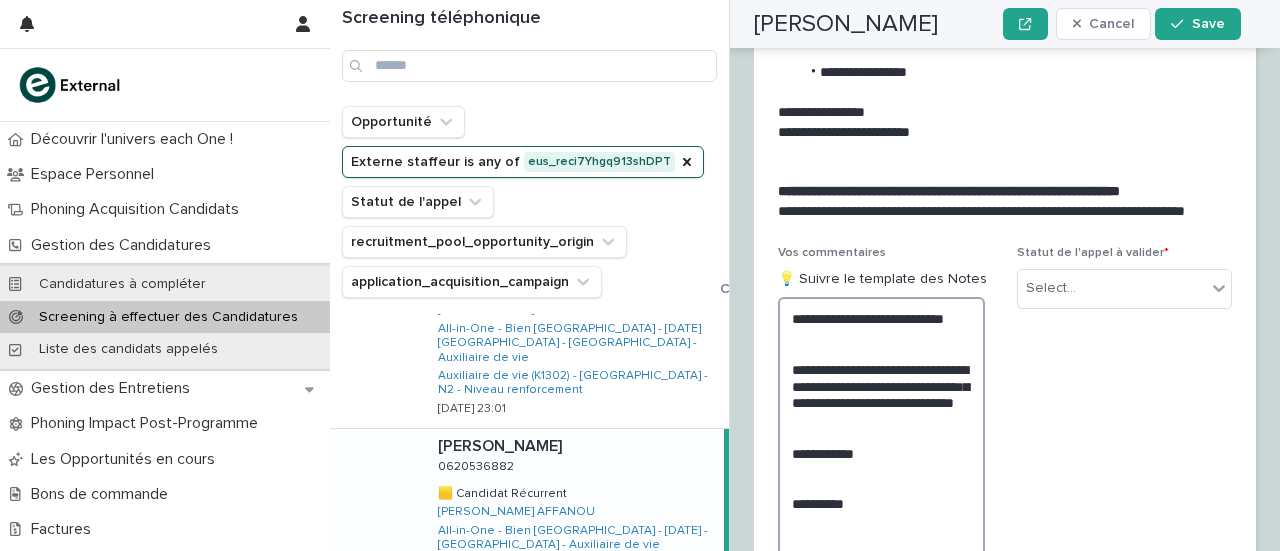 click on "**********" at bounding box center [881, 528] 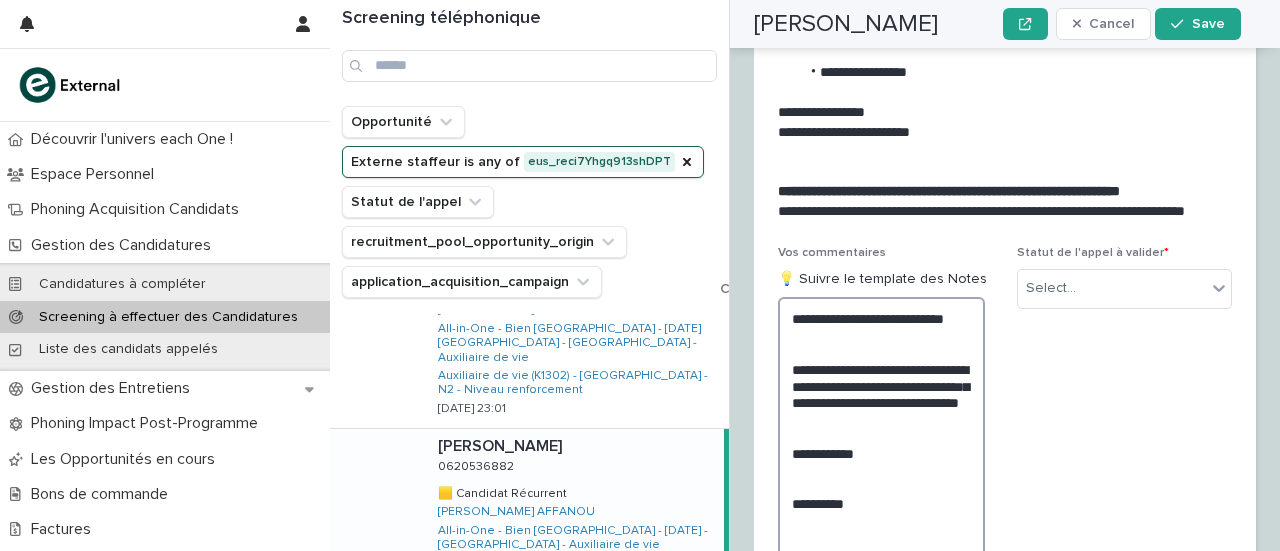 click on "**********" at bounding box center [881, 528] 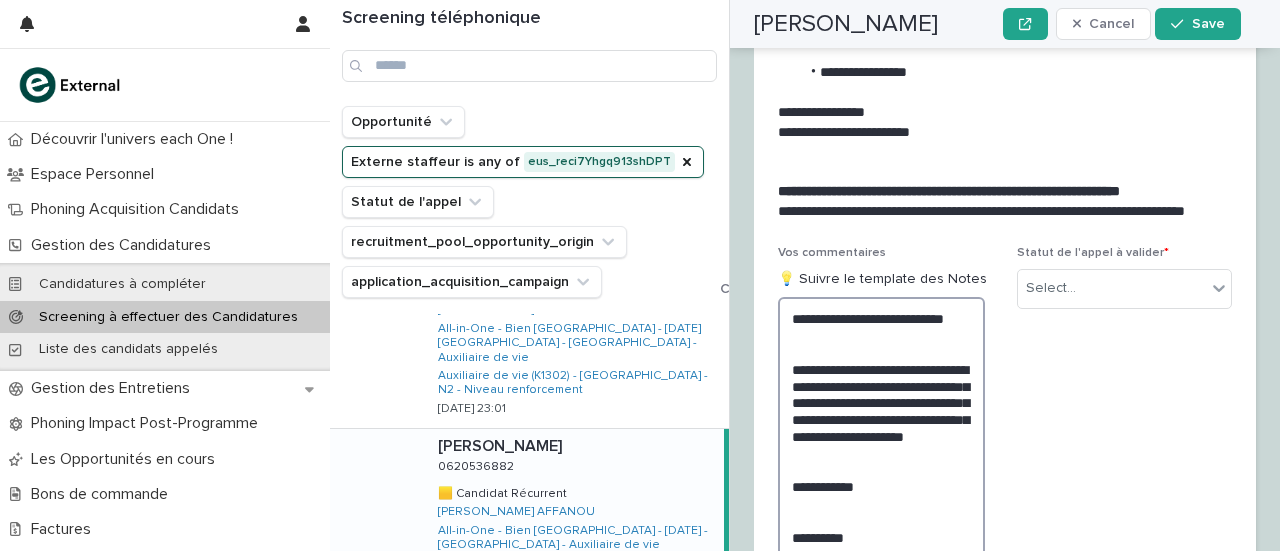 click on "**********" at bounding box center [881, 553] 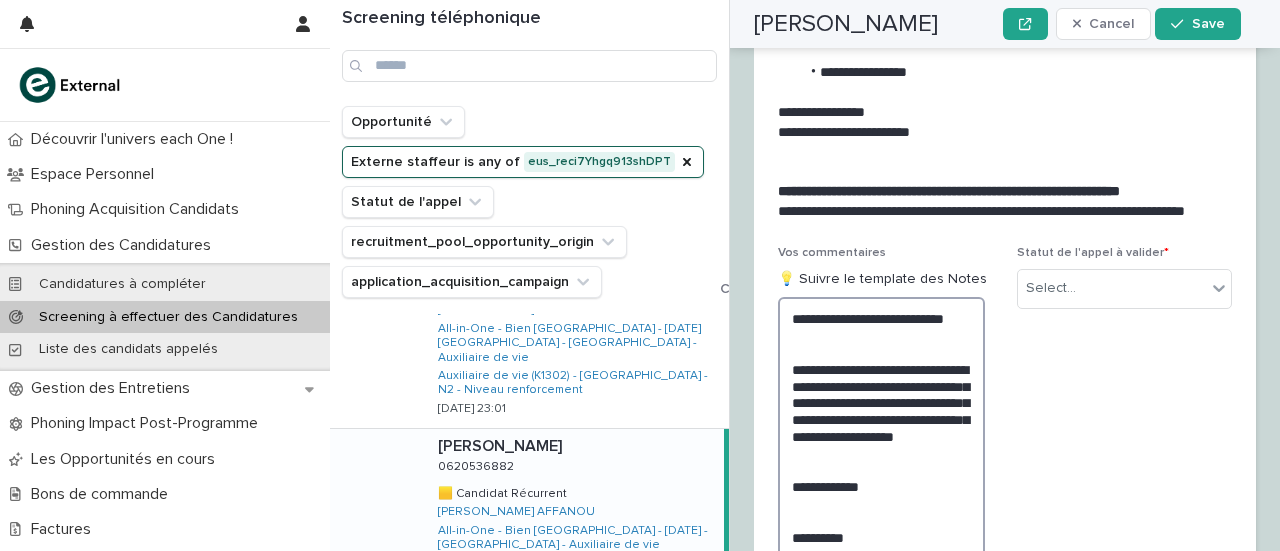 click on "**********" at bounding box center (881, 544) 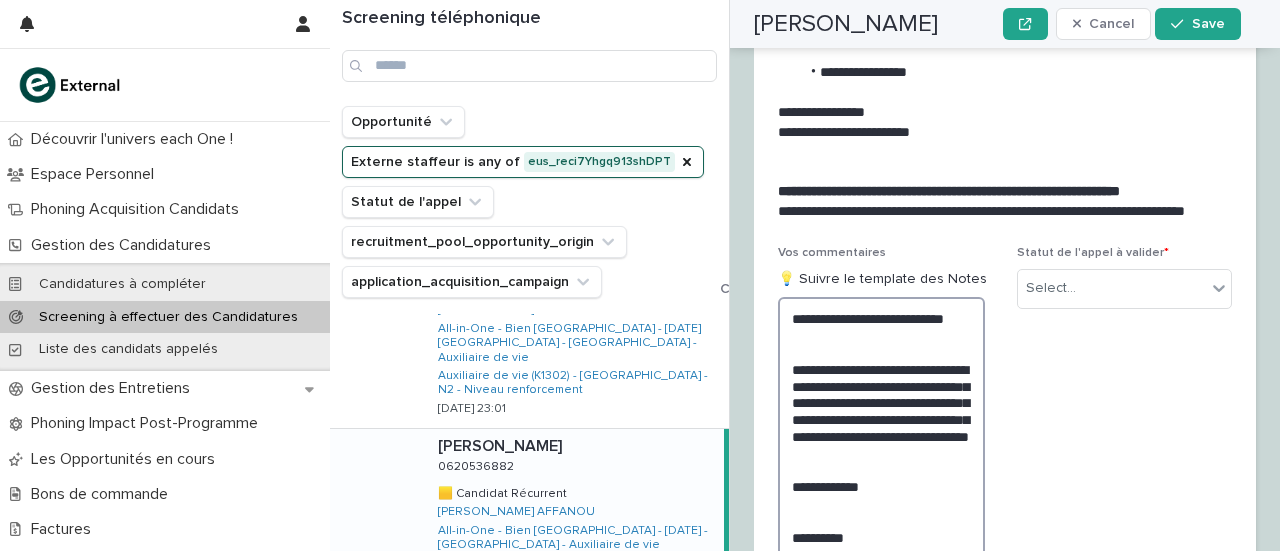 click on "**********" at bounding box center [881, 553] 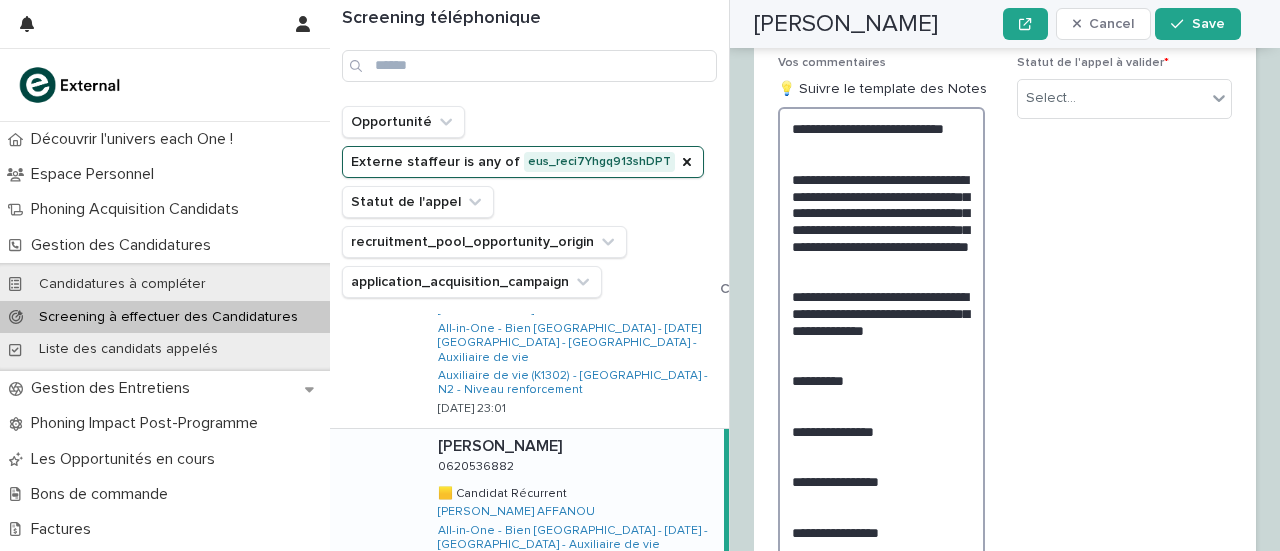 scroll, scrollTop: 3734, scrollLeft: 0, axis: vertical 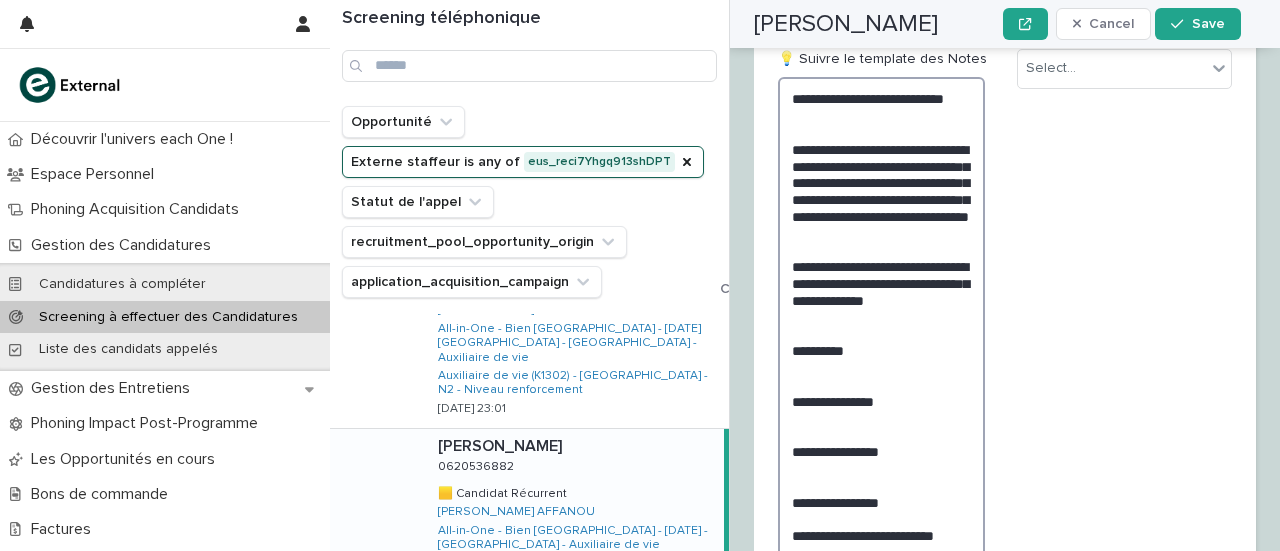 click on "**********" at bounding box center (881, 358) 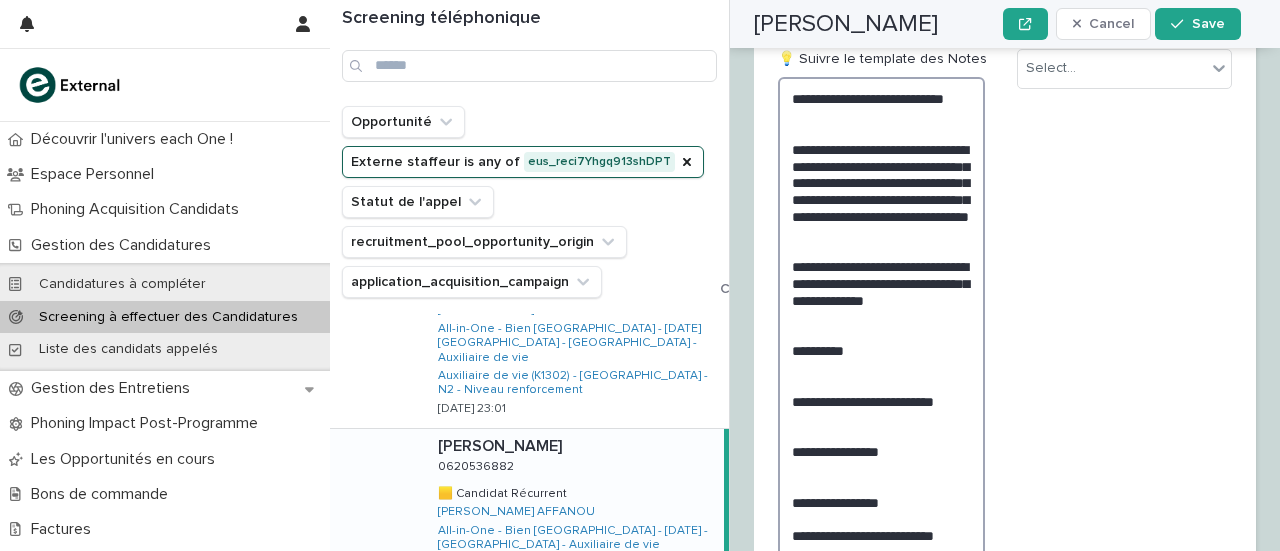 click on "**********" at bounding box center (881, 358) 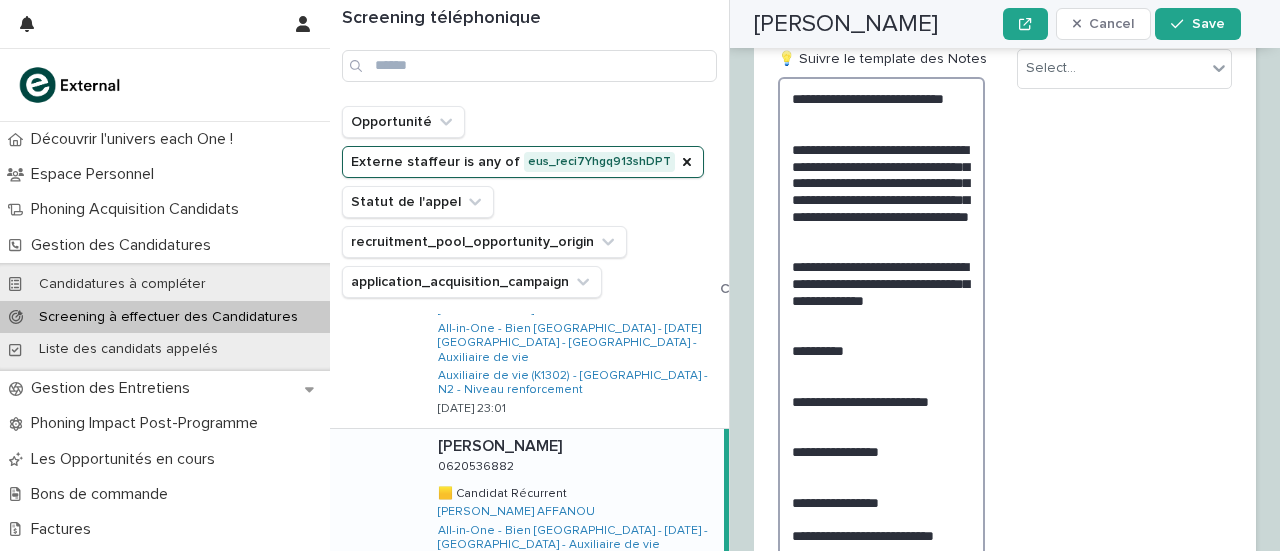 click on "**********" at bounding box center [881, 358] 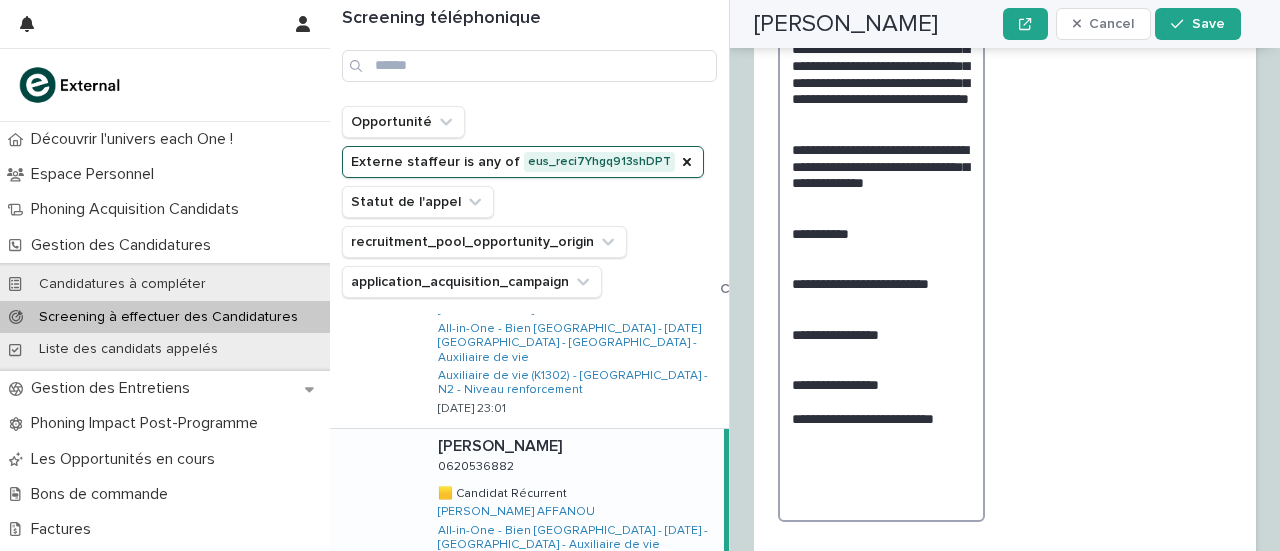scroll, scrollTop: 3634, scrollLeft: 0, axis: vertical 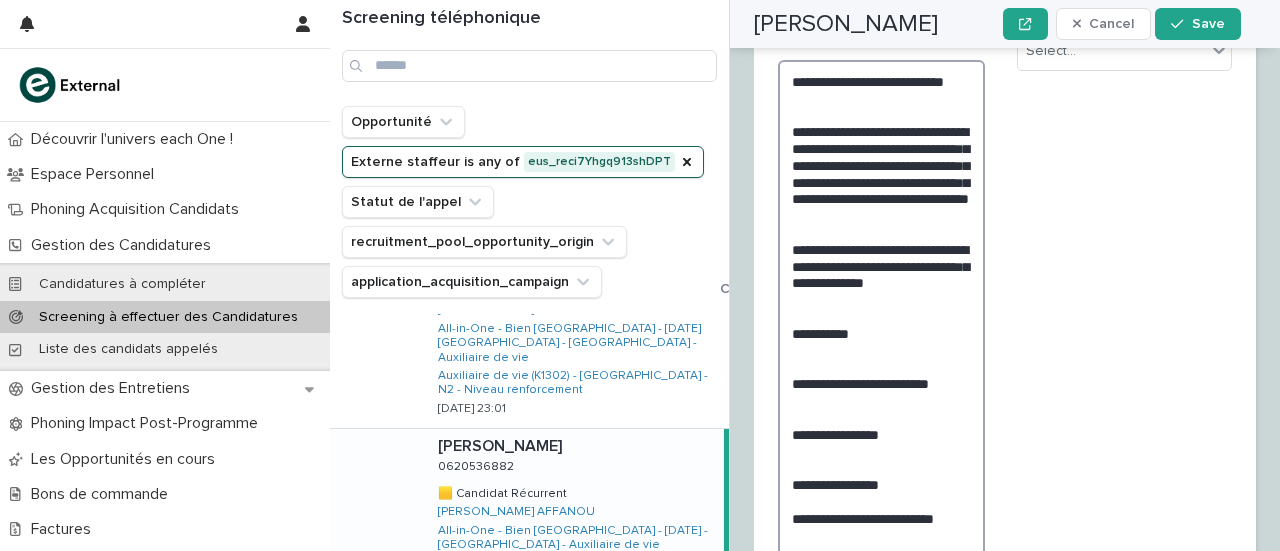 click on "**********" at bounding box center (881, 341) 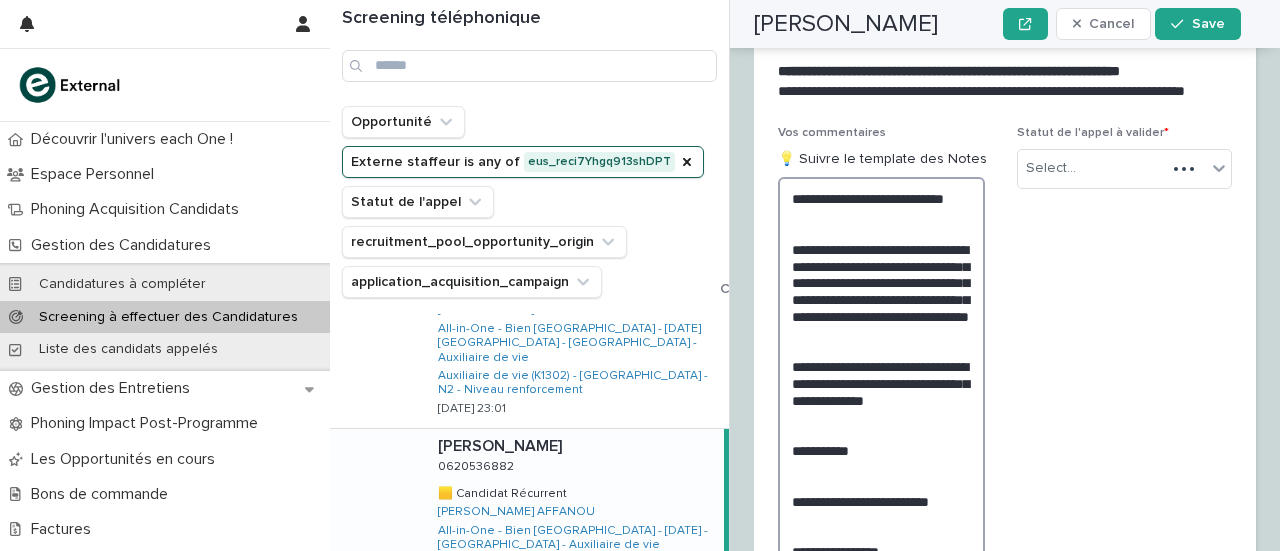 scroll, scrollTop: 3734, scrollLeft: 0, axis: vertical 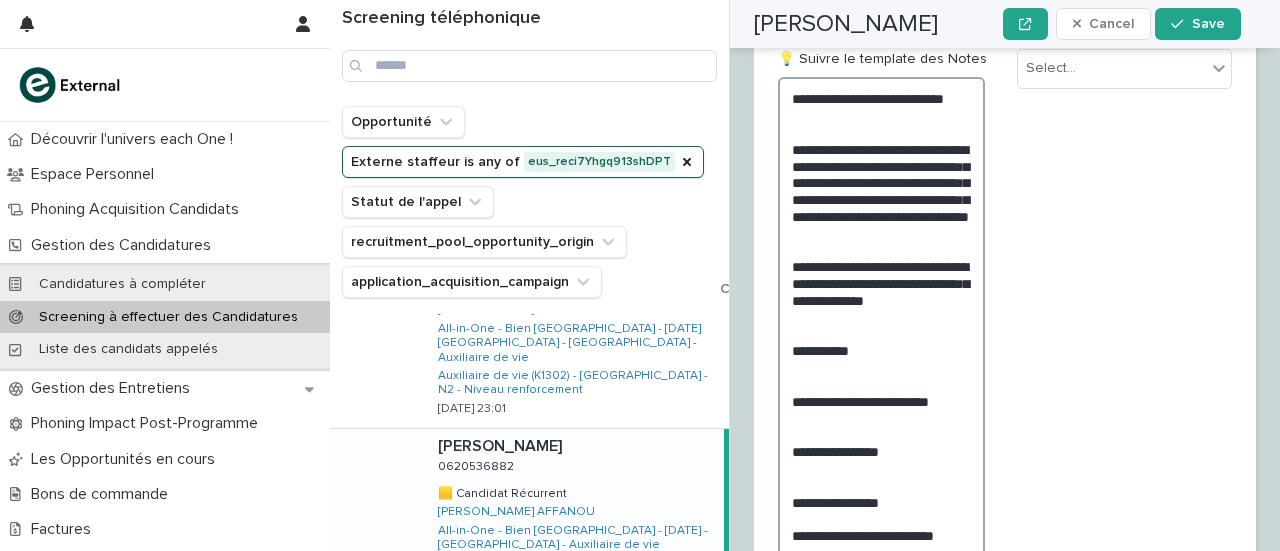 drag, startPoint x: 884, startPoint y: 292, endPoint x: 967, endPoint y: 293, distance: 83.00603 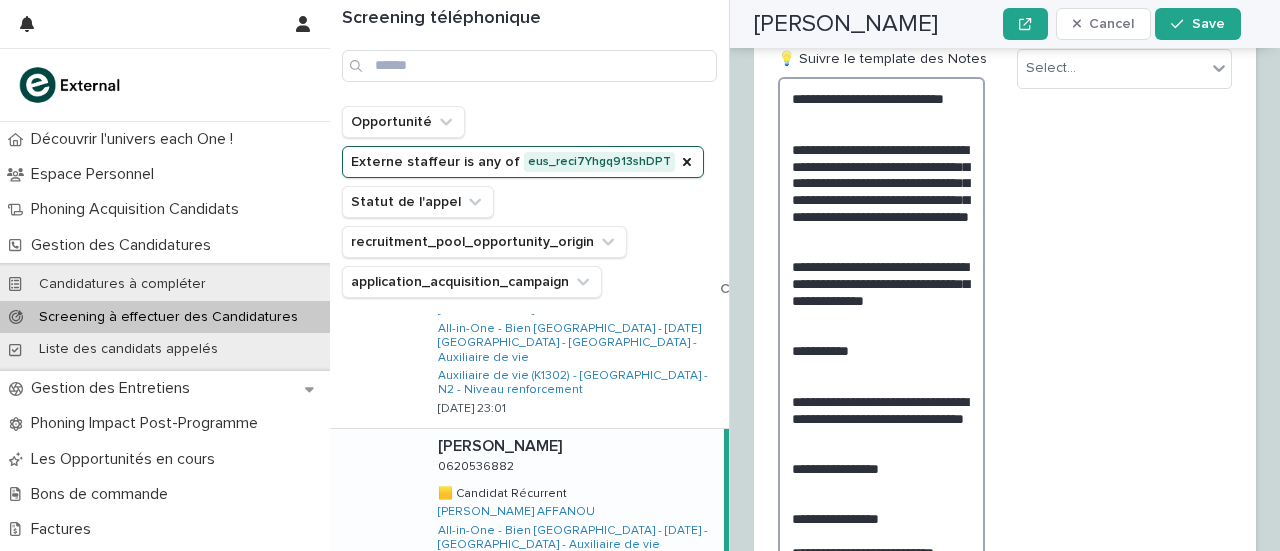 click on "**********" at bounding box center [881, 375] 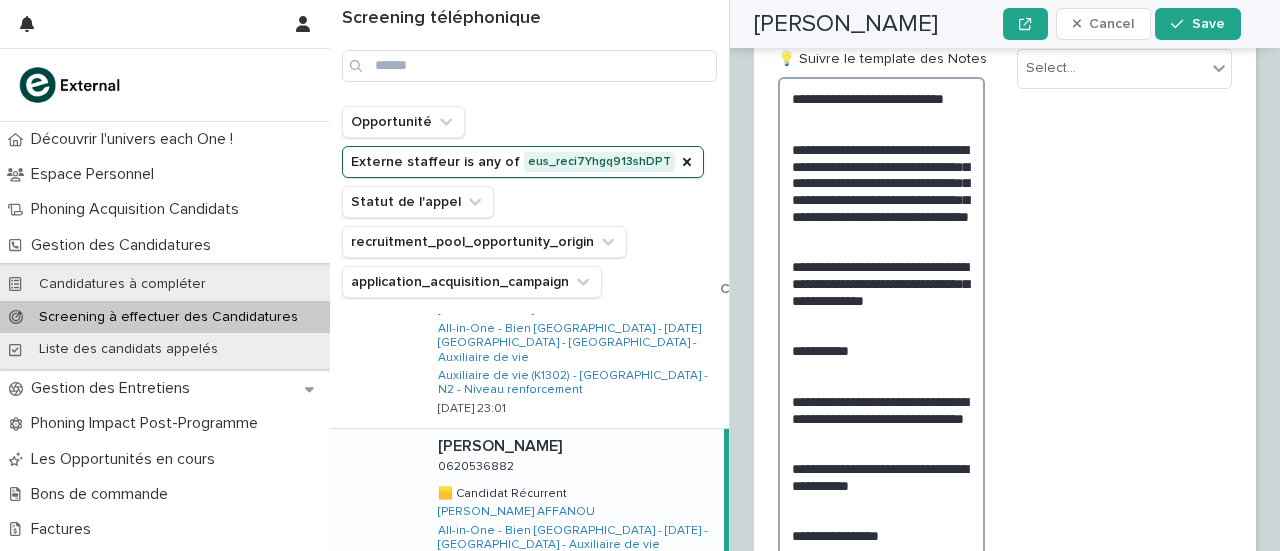 click on "**********" at bounding box center [881, 383] 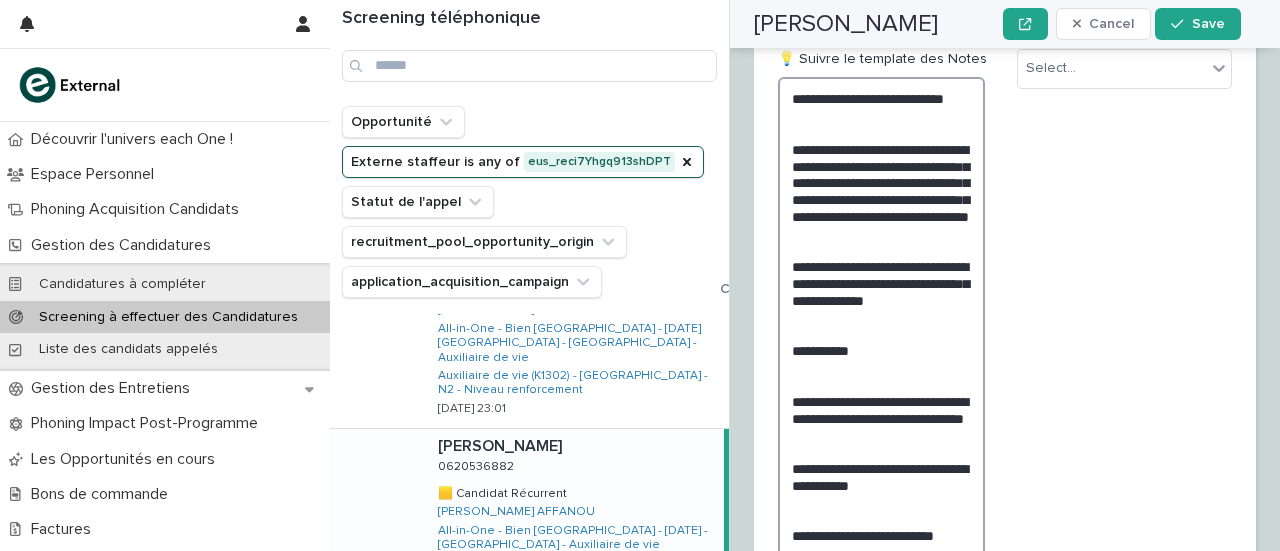click on "**********" at bounding box center [881, 383] 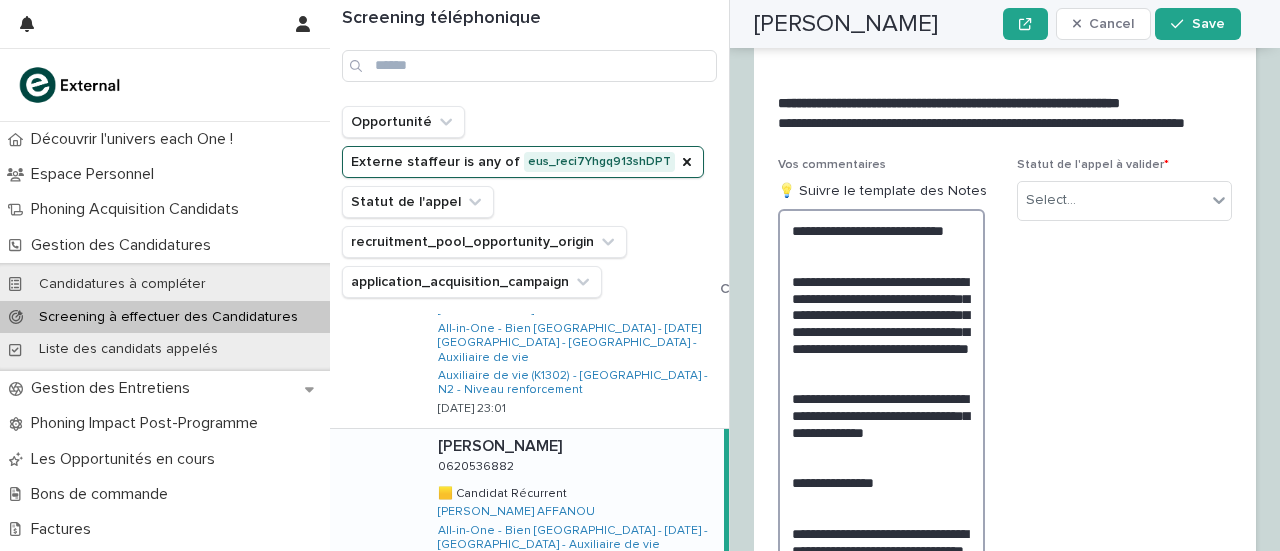 scroll, scrollTop: 3602, scrollLeft: 0, axis: vertical 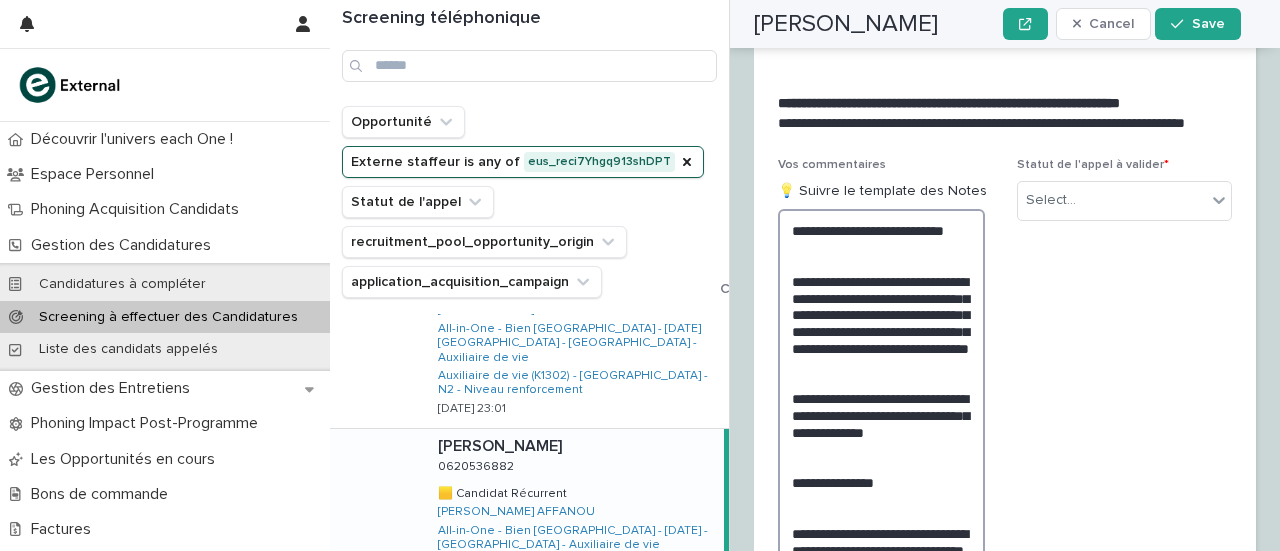drag, startPoint x: 864, startPoint y: 435, endPoint x: 820, endPoint y: 421, distance: 46.173584 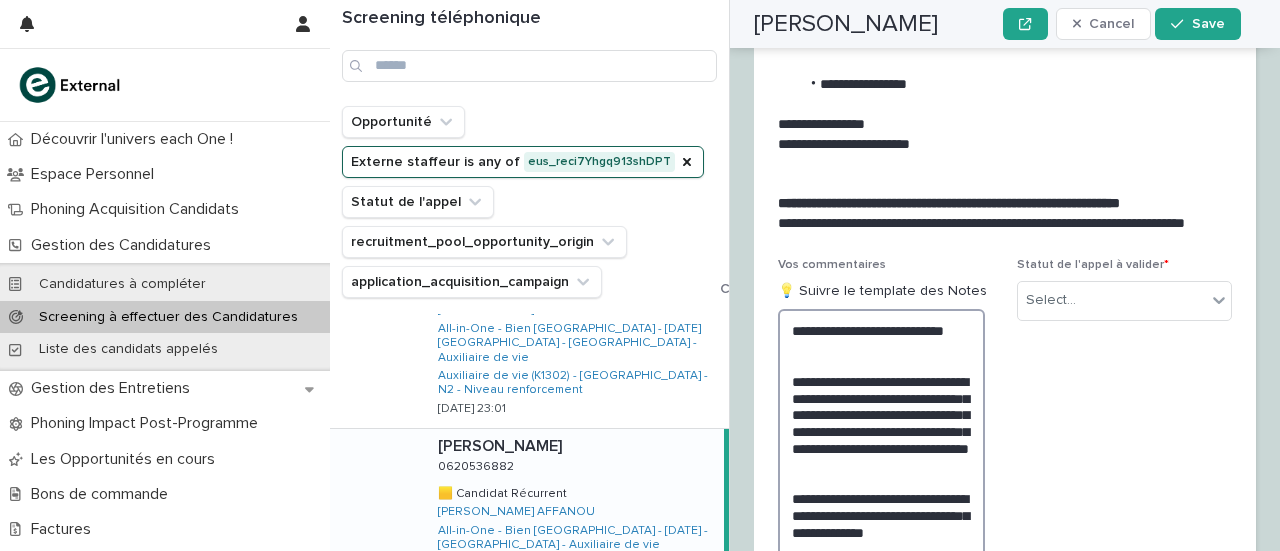 scroll, scrollTop: 3502, scrollLeft: 0, axis: vertical 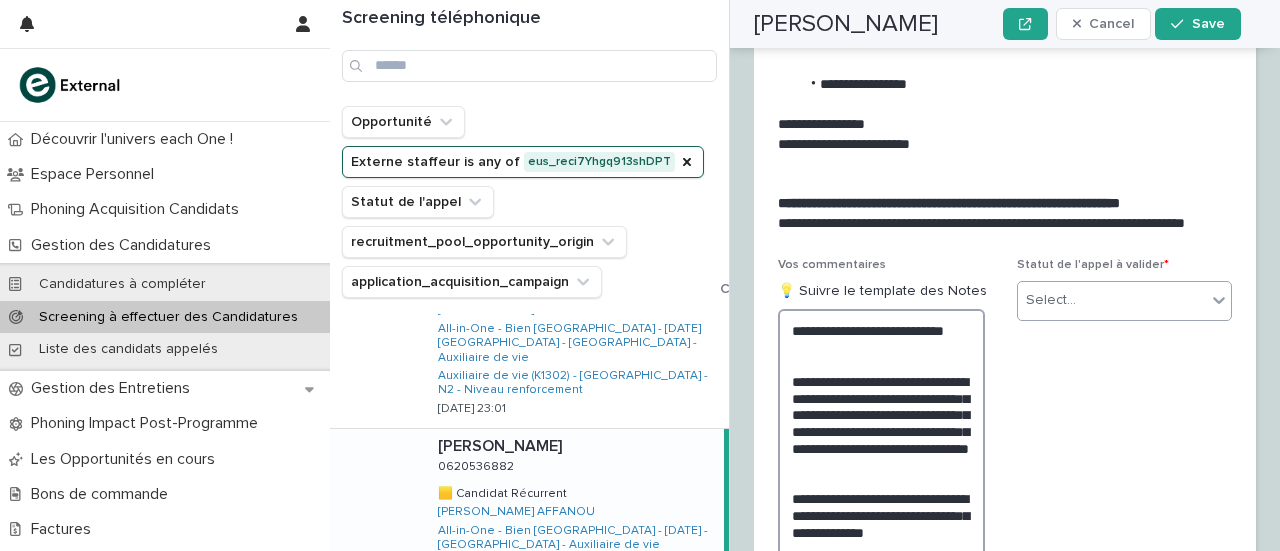 type on "**********" 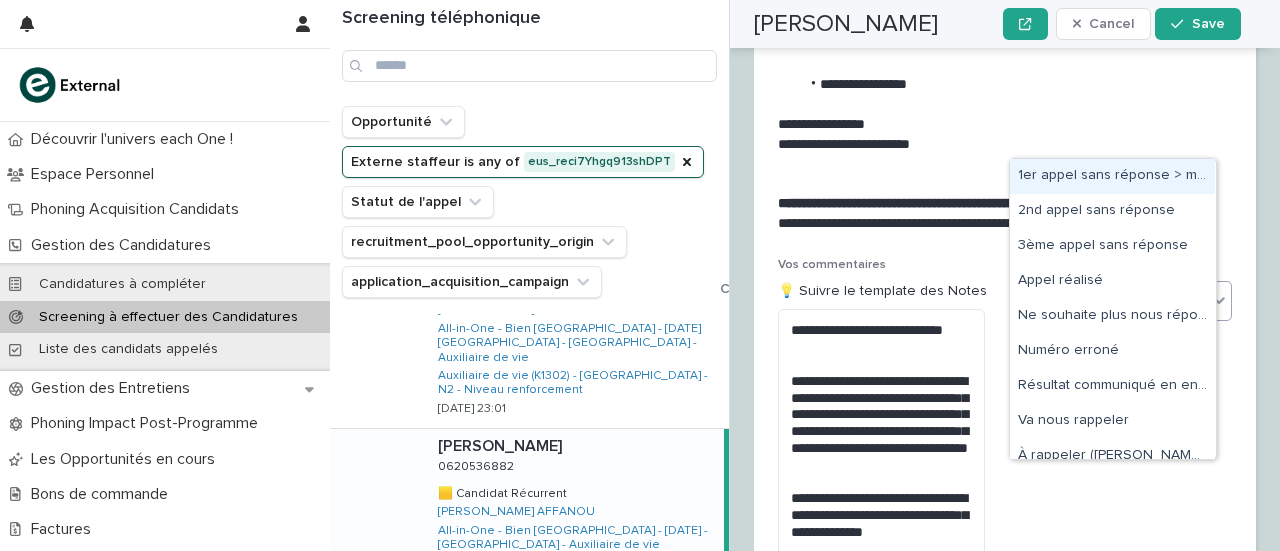 click on "Select..." at bounding box center [1112, 300] 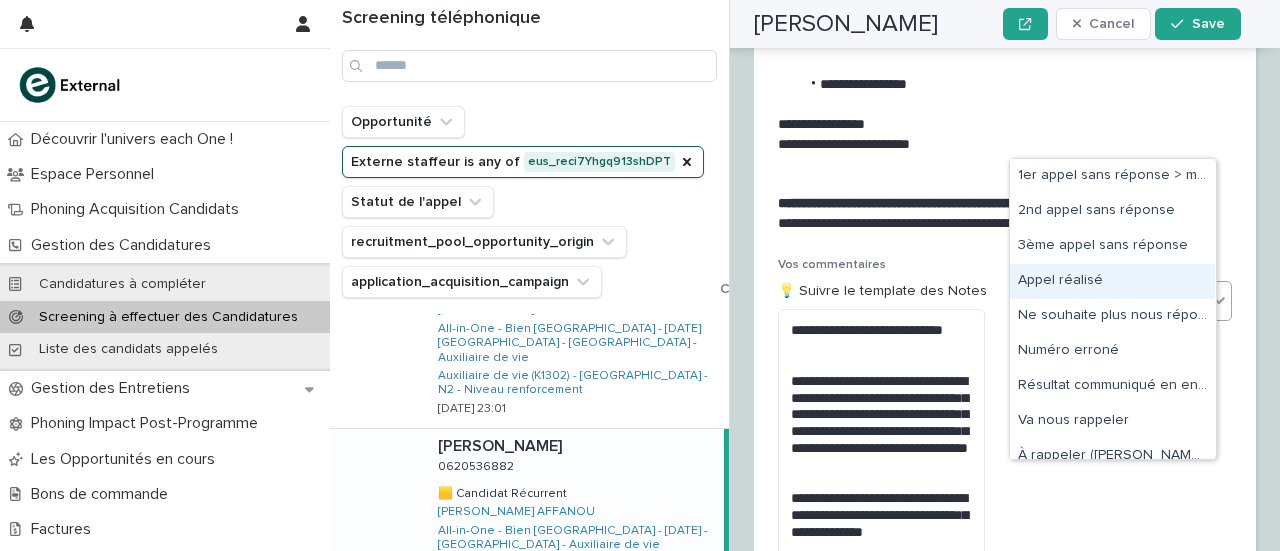 click on "Appel réalisé" at bounding box center [1112, 281] 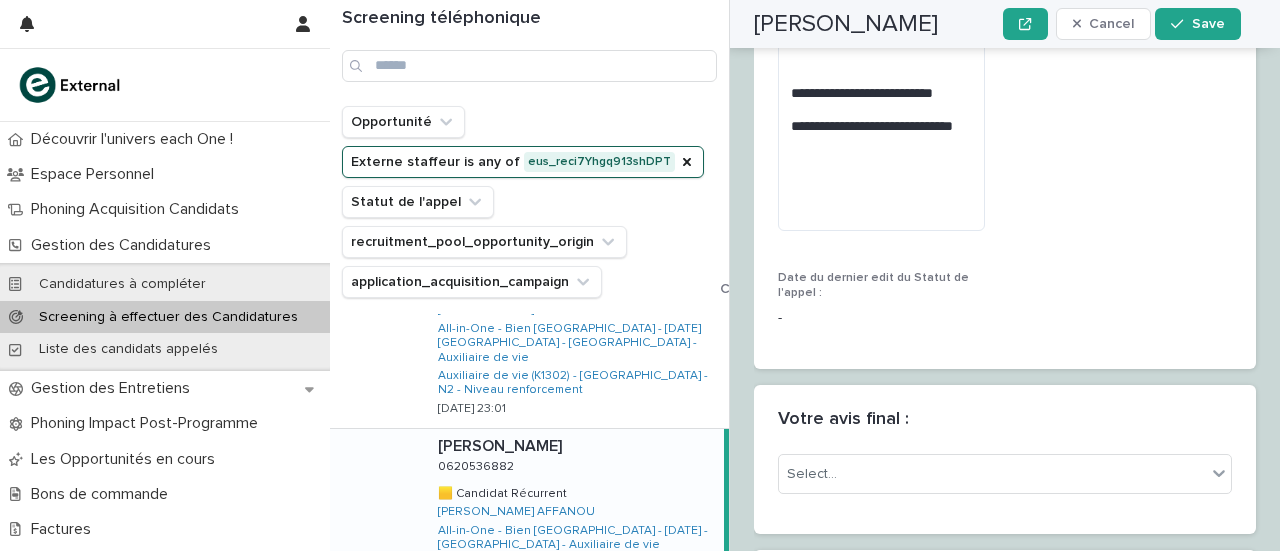 scroll, scrollTop: 4255, scrollLeft: 0, axis: vertical 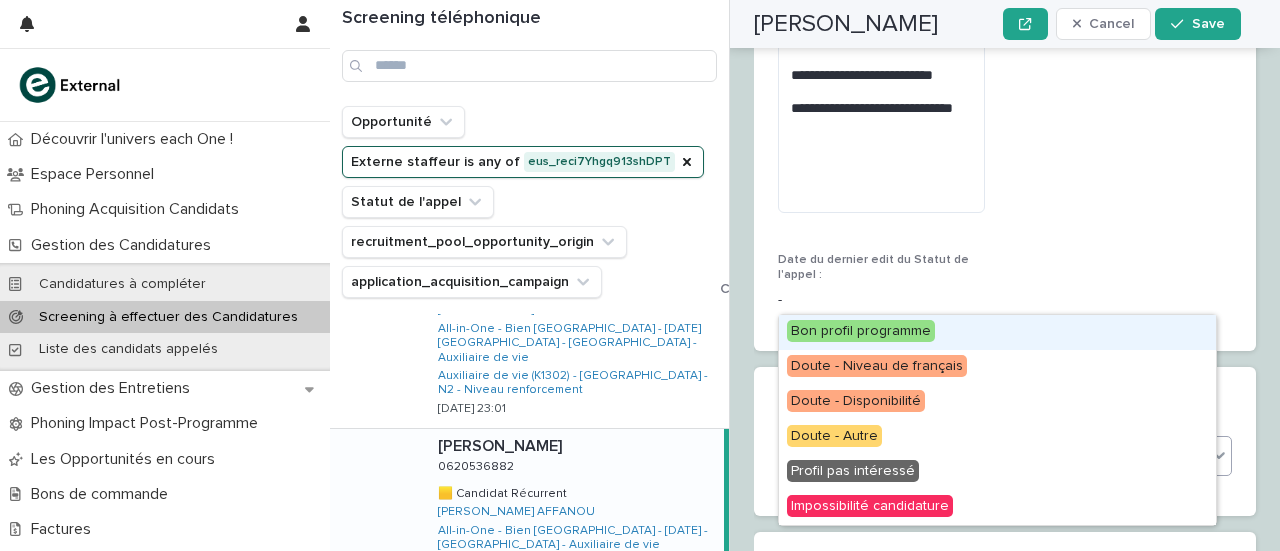 click on "Select..." at bounding box center (992, 456) 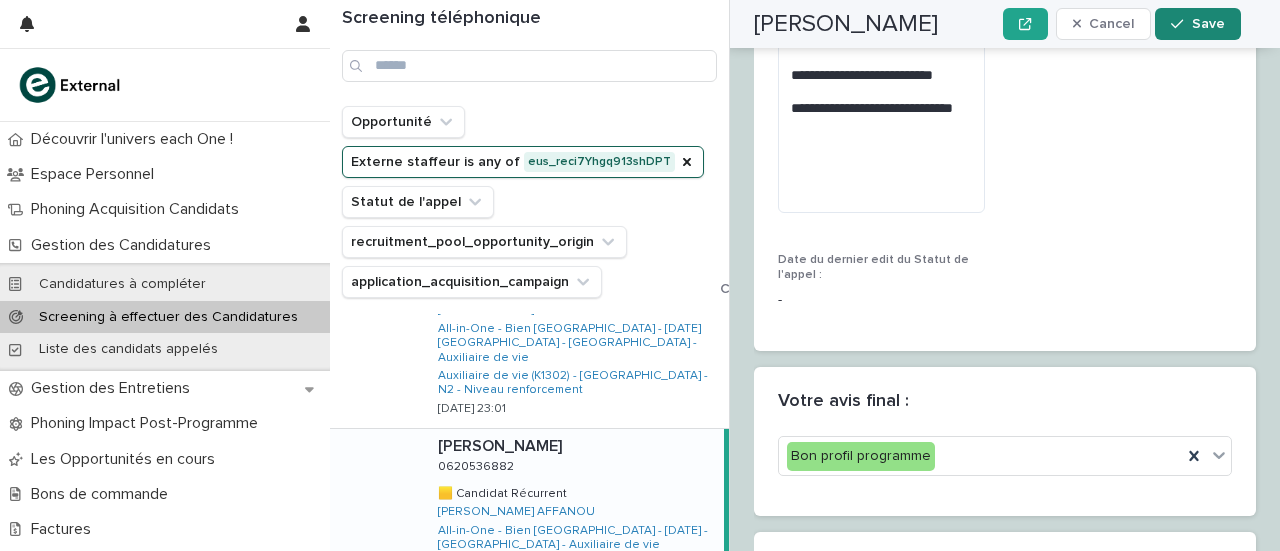 click on "Save" at bounding box center (1197, 24) 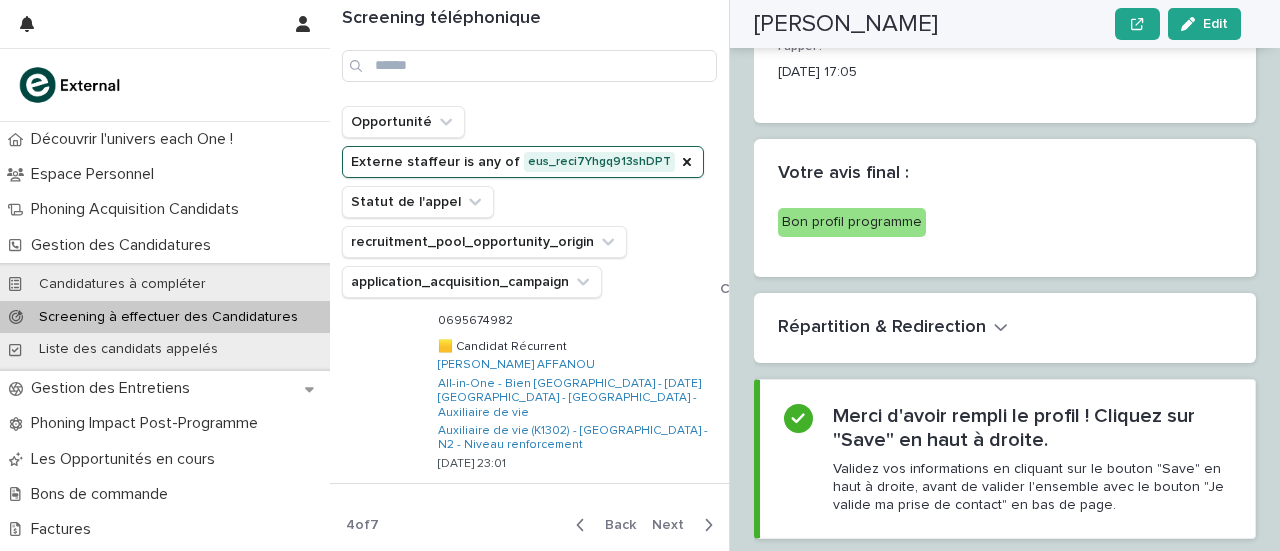 scroll, scrollTop: 1514, scrollLeft: 0, axis: vertical 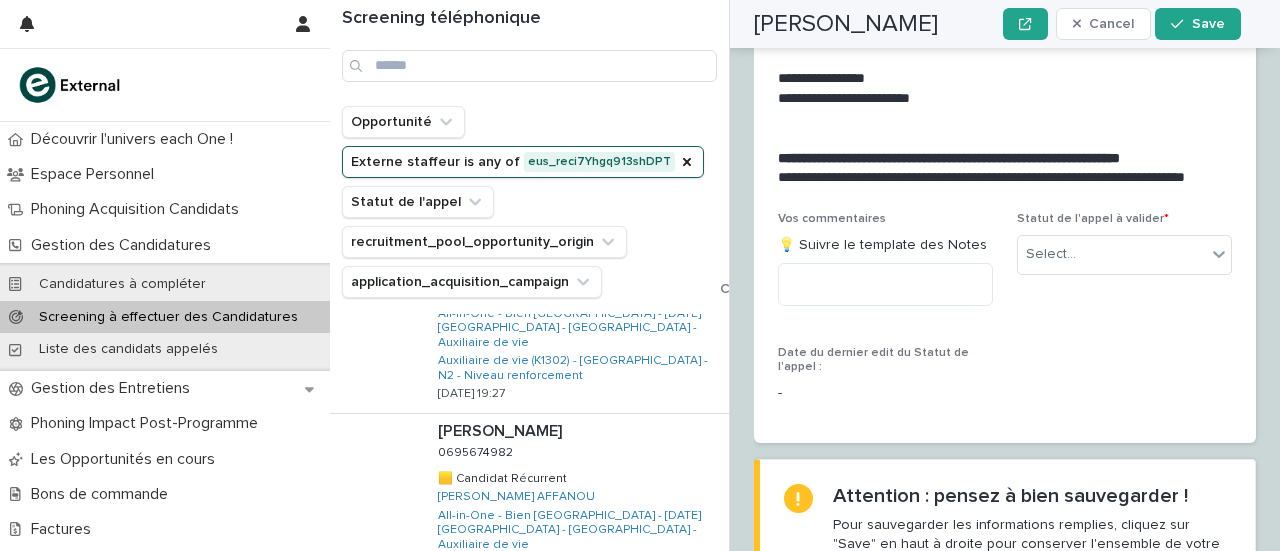 click on "Next" at bounding box center (674, 657) 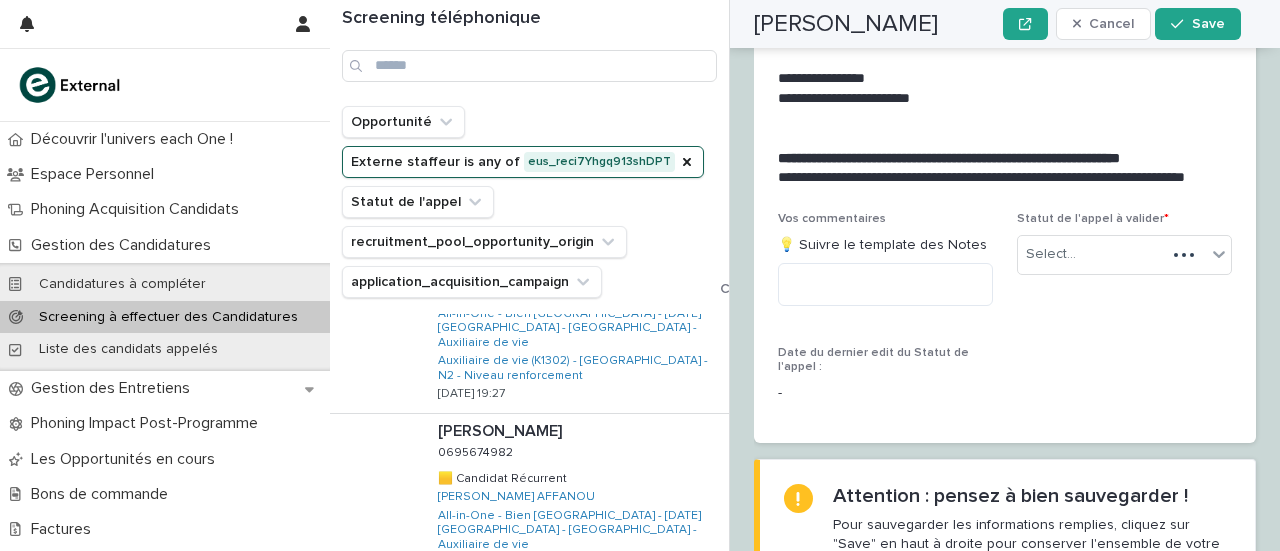 scroll, scrollTop: 1701, scrollLeft: 0, axis: vertical 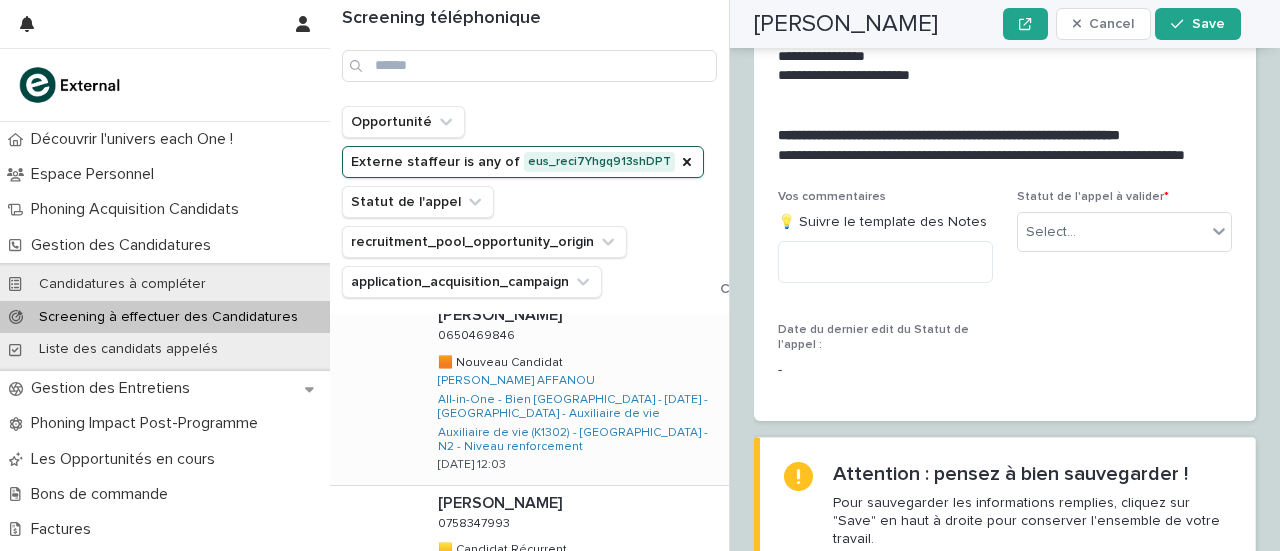 click on "[PERSON_NAME]   0650469846 0650469846   🟧 Nouveau Candidat 🟧 Nouveau Candidat   [PERSON_NAME] AFFANOU   All-in-One - Bien [GEOGRAPHIC_DATA] - [DATE] - [GEOGRAPHIC_DATA] - Auxiliaire de vie   Auxiliaire de vie (K1302) - [GEOGRAPHIC_DATA] - N2 - Niveau renforcement   [DATE] 12:03" at bounding box center (575, 391) 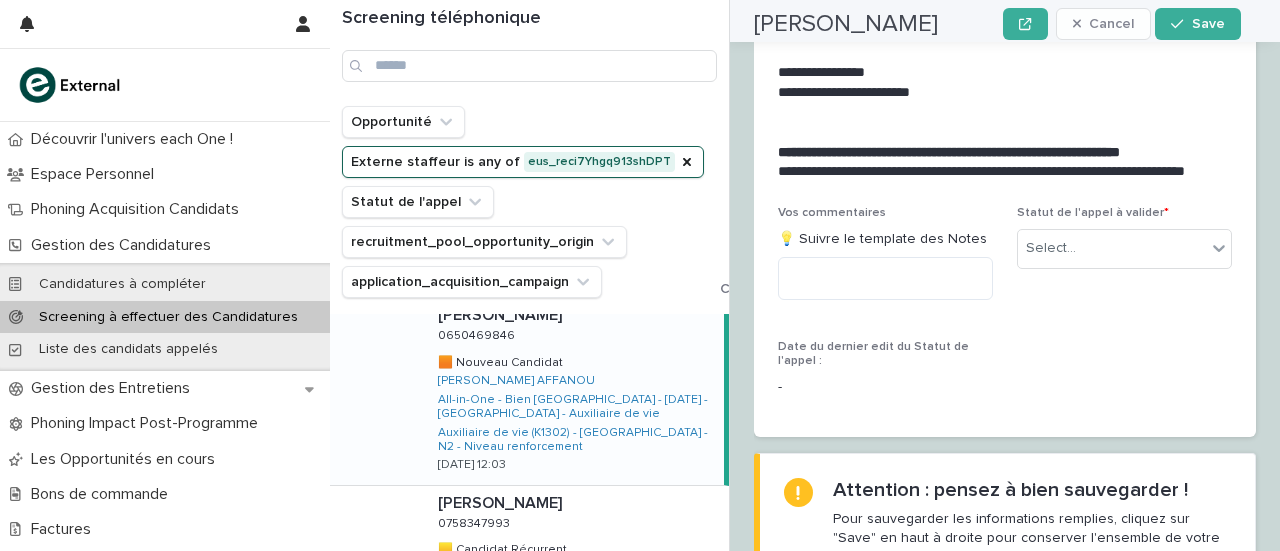 scroll, scrollTop: 0, scrollLeft: 0, axis: both 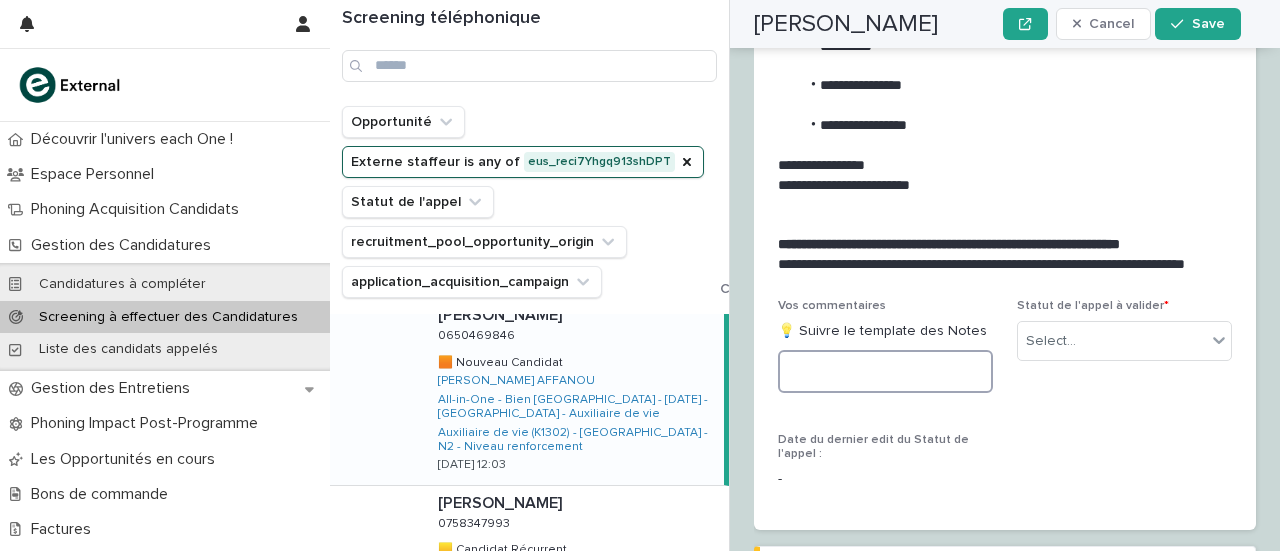 click at bounding box center [885, 371] 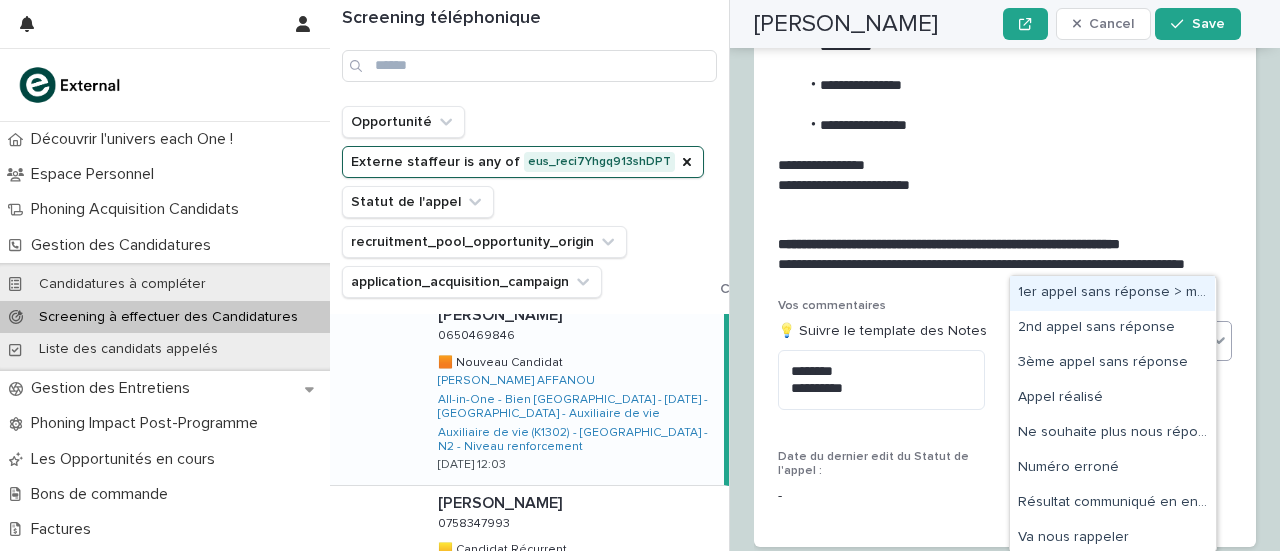 click on "Select..." at bounding box center [1112, 341] 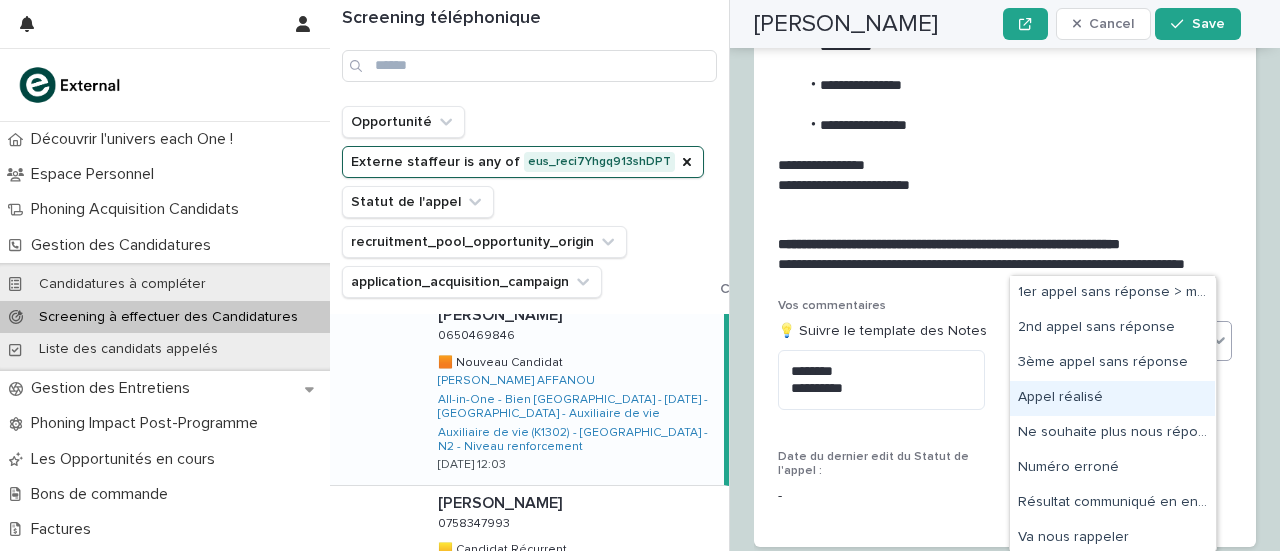 click on "Appel réalisé" at bounding box center (1112, 398) 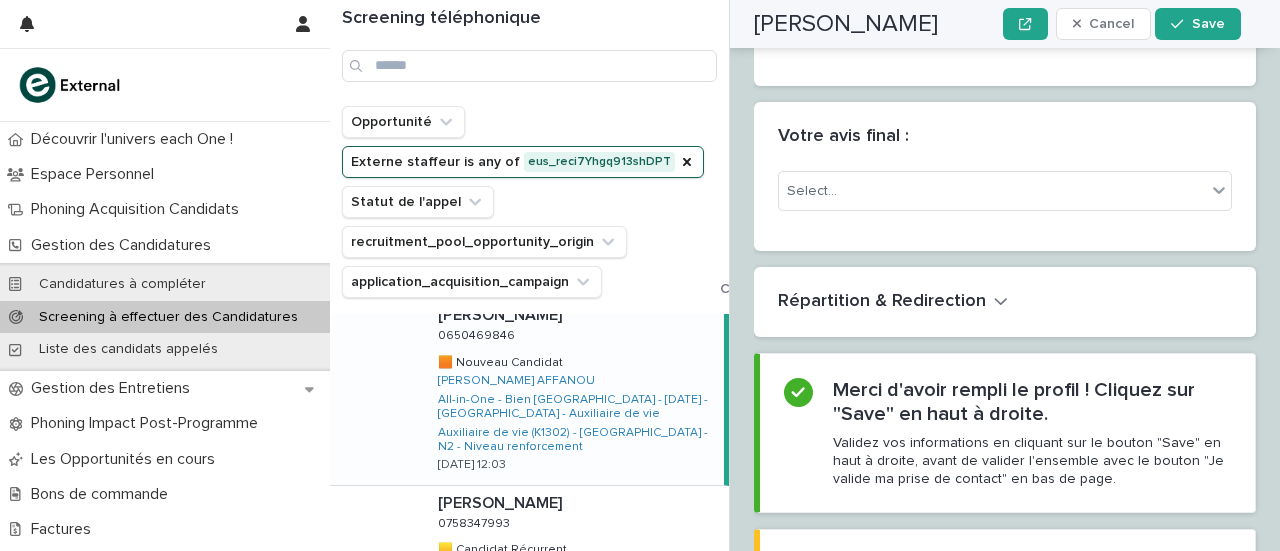 scroll, scrollTop: 3813, scrollLeft: 0, axis: vertical 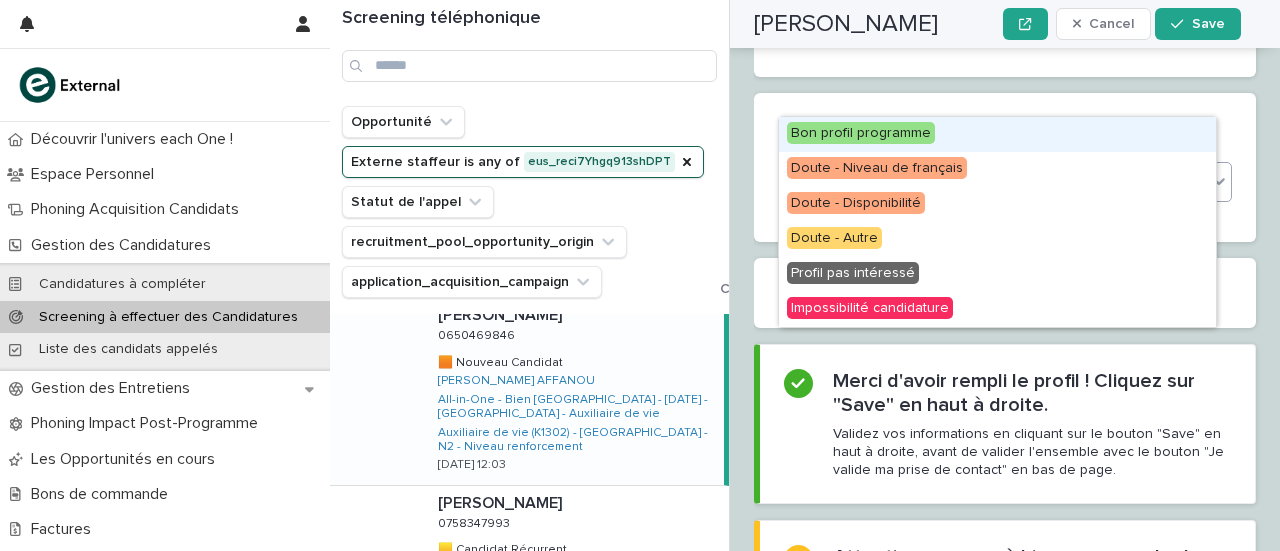 click on "Select..." at bounding box center [992, 182] 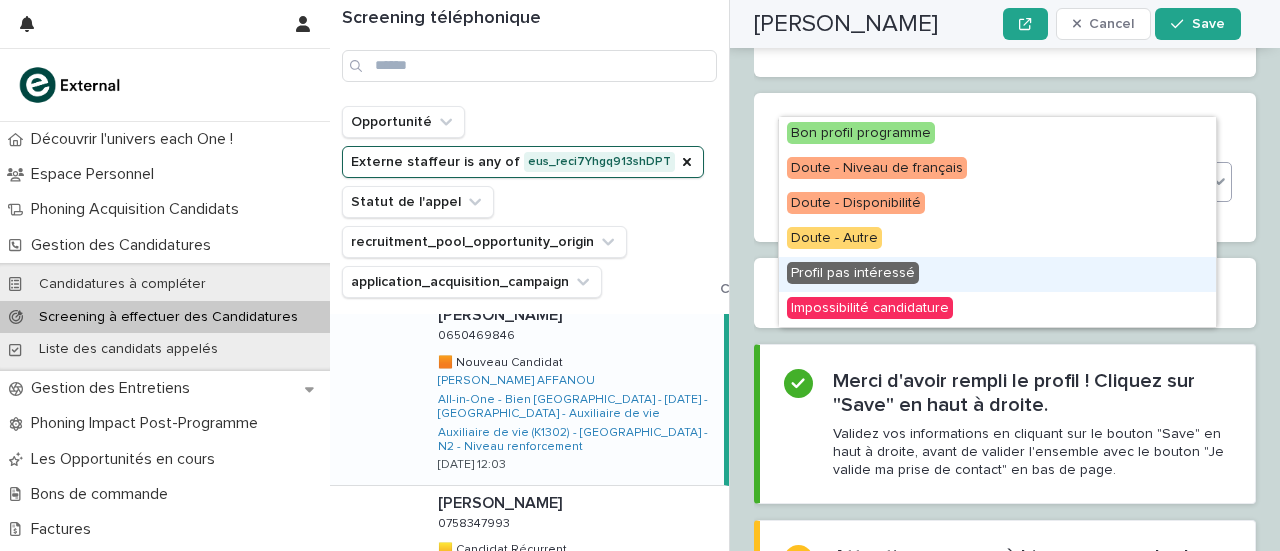 click on "Profil pas intéressé" at bounding box center (853, 273) 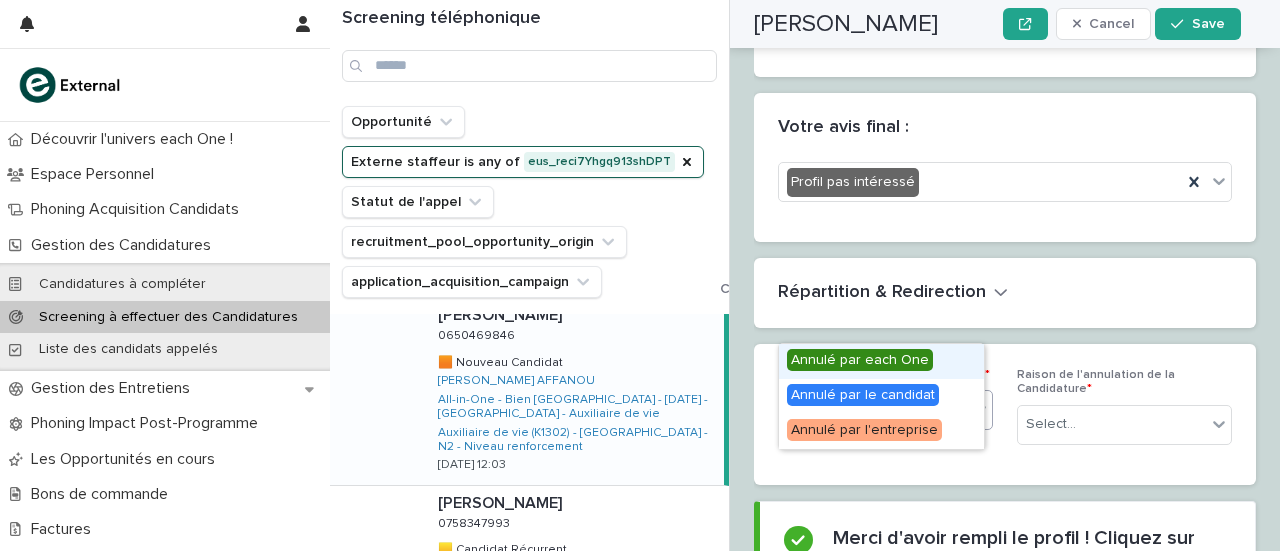 click on "Select..." at bounding box center (873, 410) 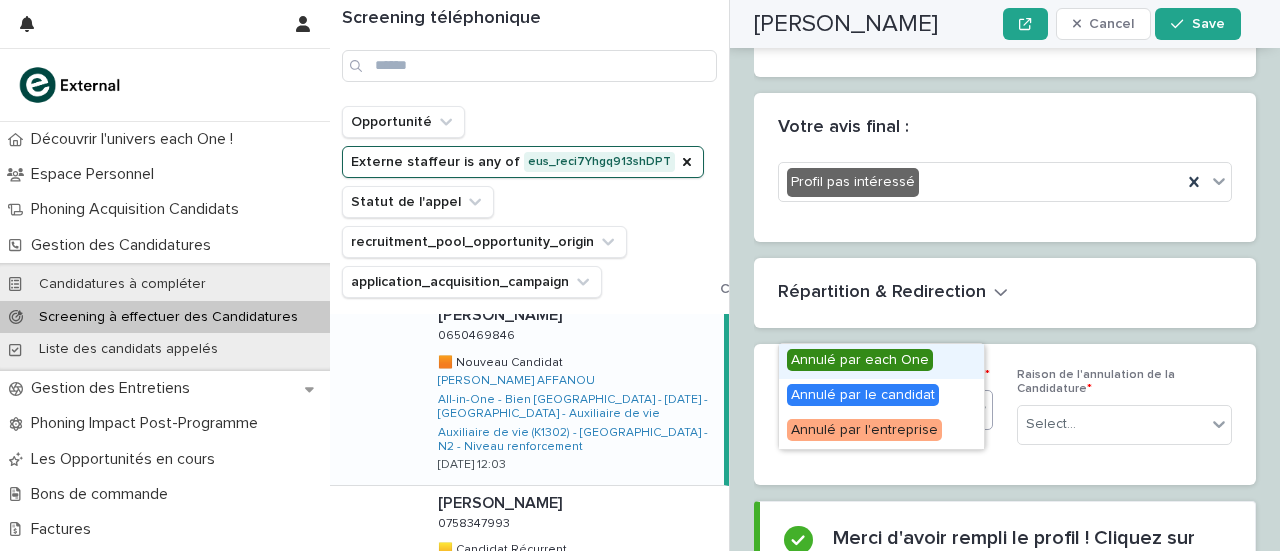 click on "Annulé par each One" at bounding box center [860, 360] 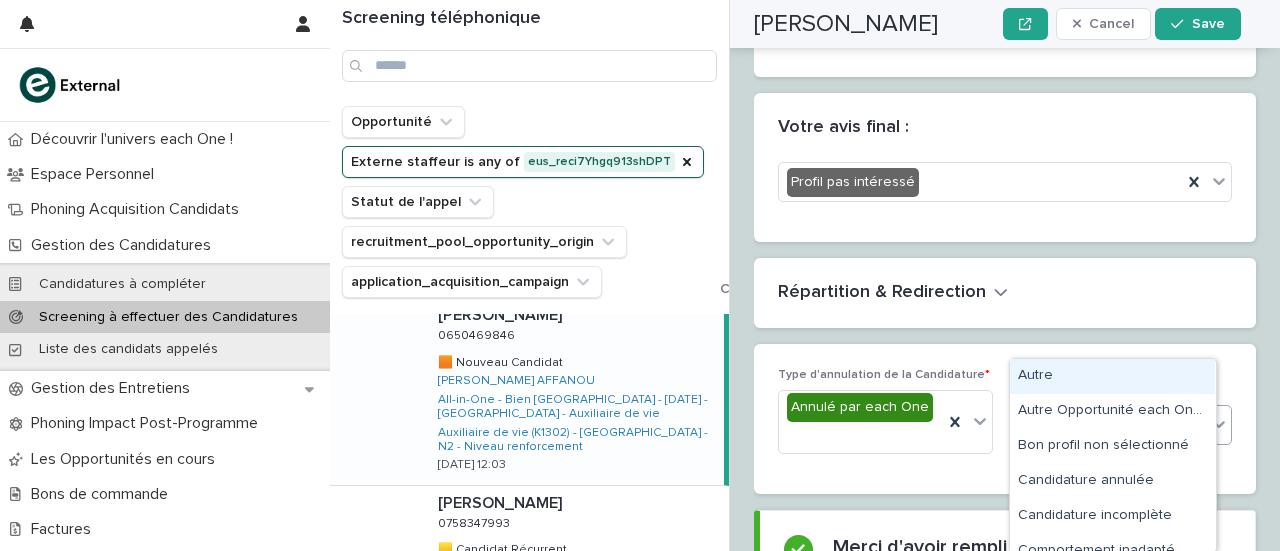 click on "Select..." at bounding box center (1112, 424) 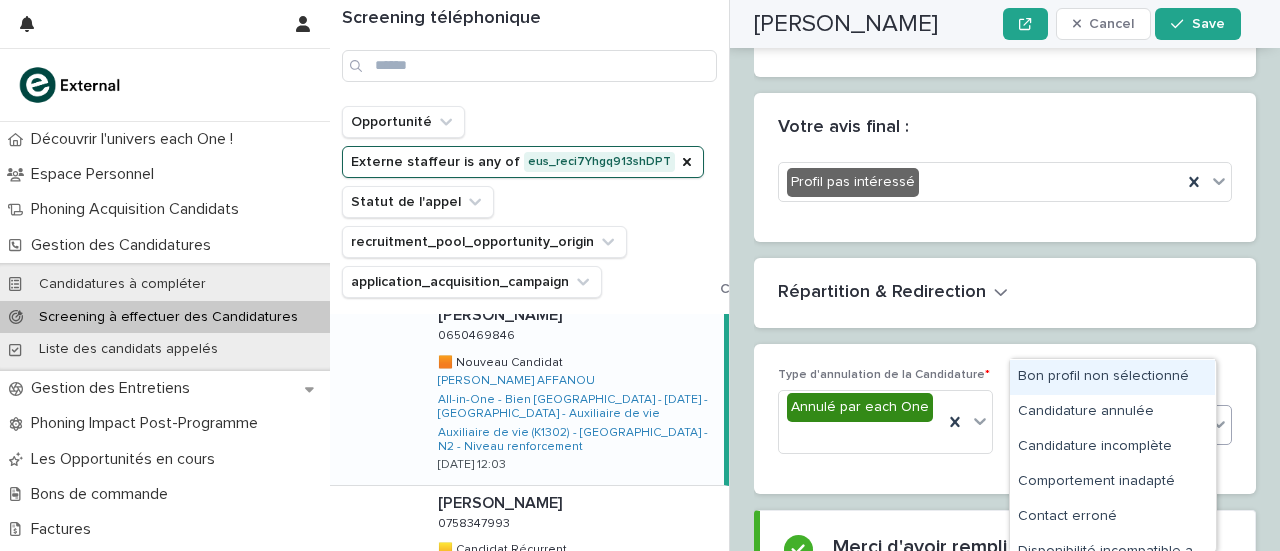 scroll, scrollTop: 70, scrollLeft: 0, axis: vertical 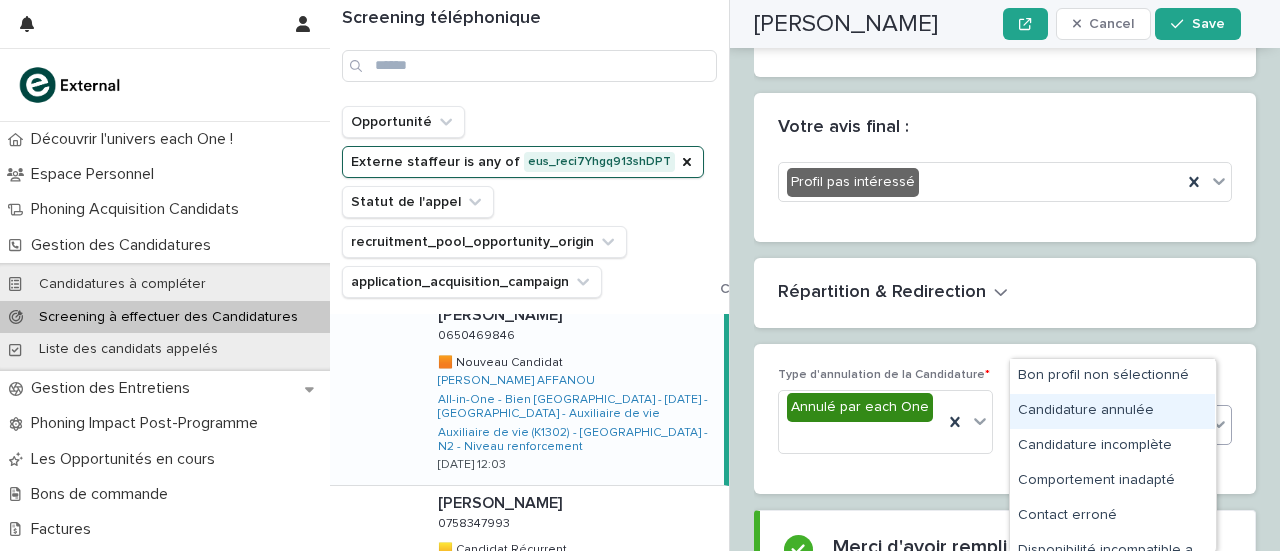 click on "Candidature annulée" at bounding box center [1112, 411] 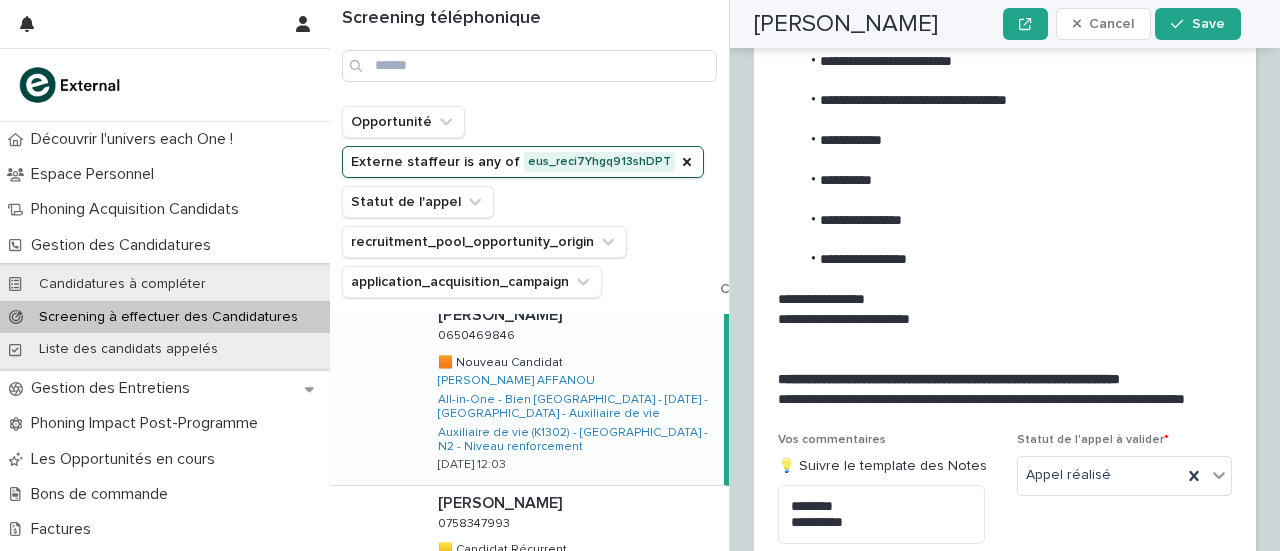 scroll, scrollTop: 3210, scrollLeft: 0, axis: vertical 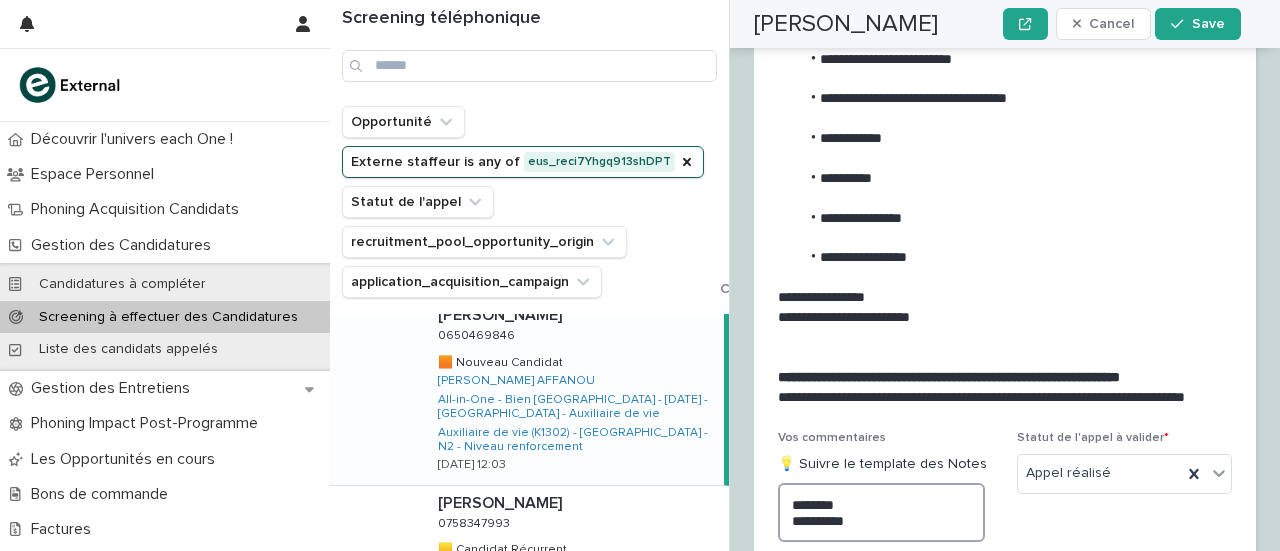 click on "**********" at bounding box center (881, 512) 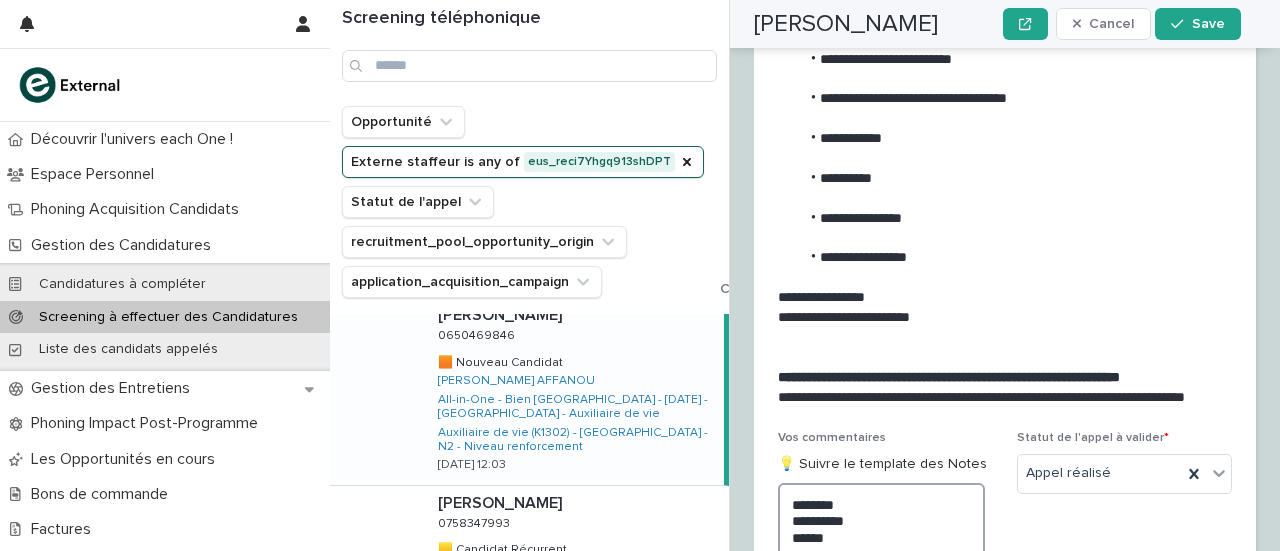 click on "**********" at bounding box center (881, 520) 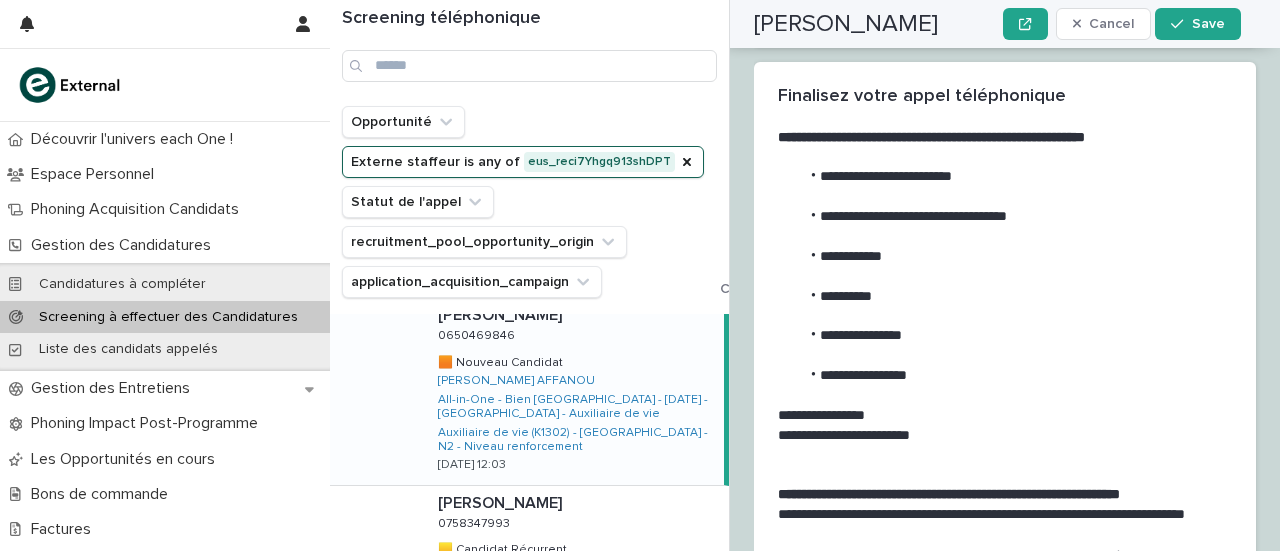 scroll, scrollTop: 3310, scrollLeft: 0, axis: vertical 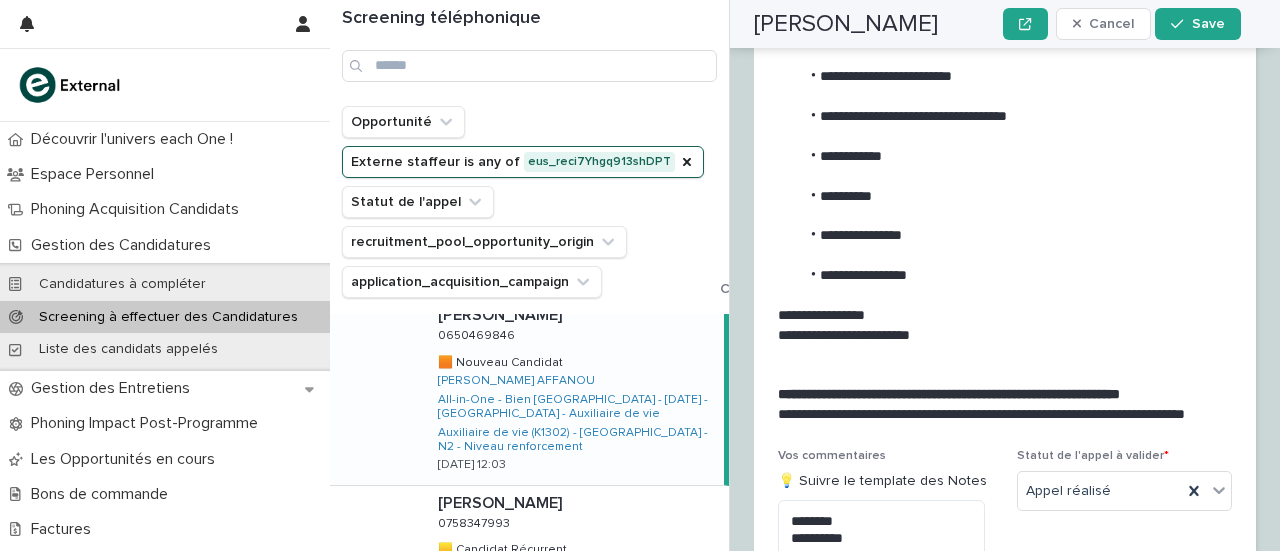 click at bounding box center (1001, 216) 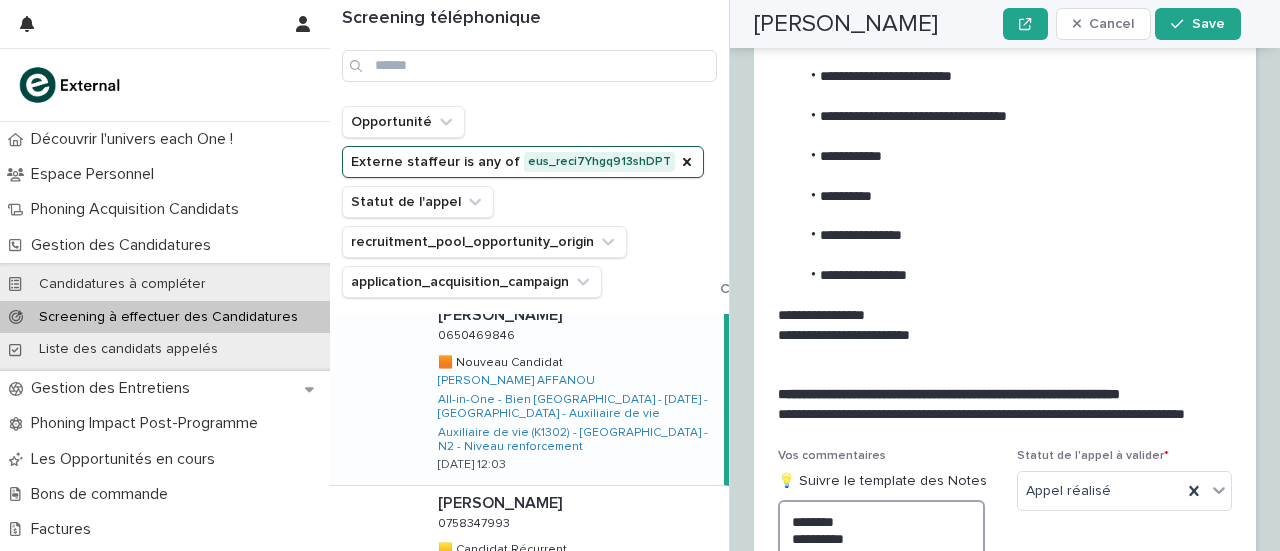 click on "**********" at bounding box center [881, 546] 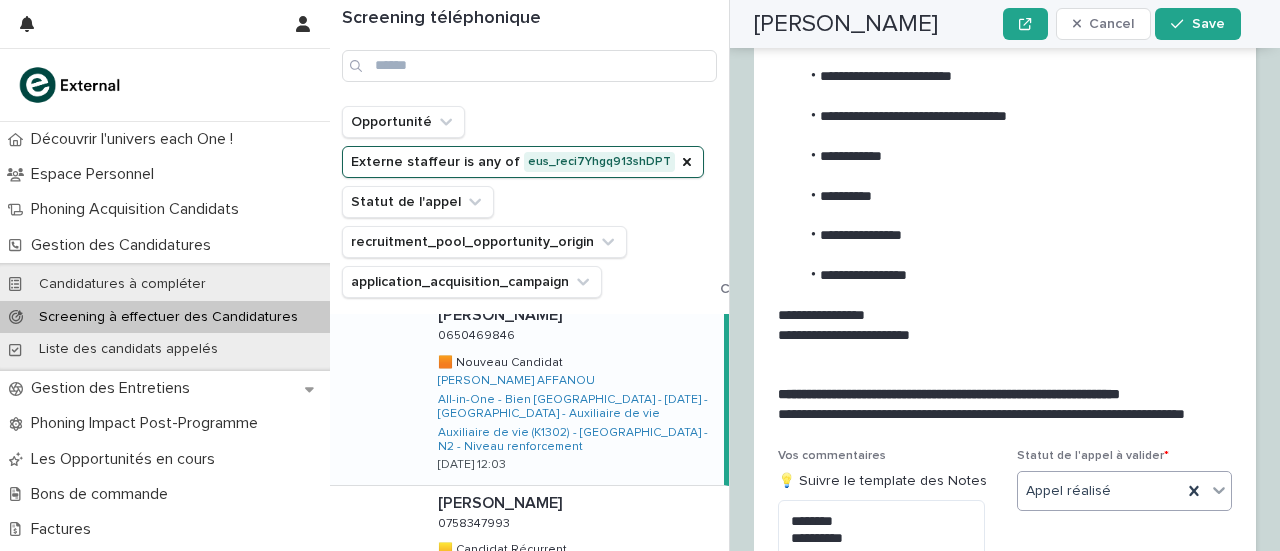 click on "Appel réalisé" at bounding box center (1100, 491) 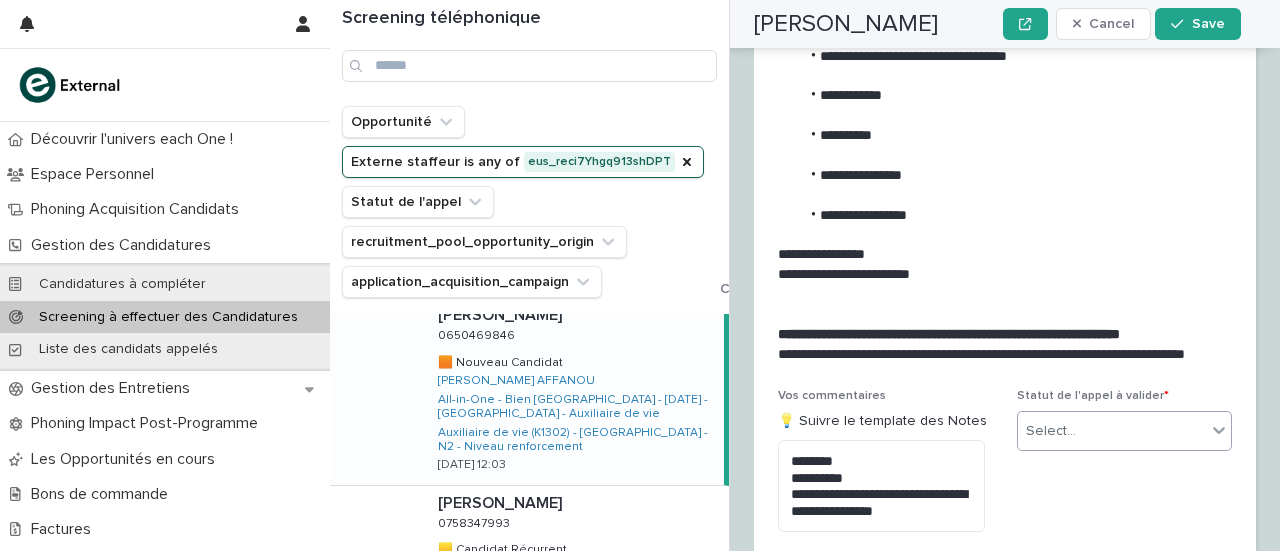 click on "Select..." at bounding box center (1112, 431) 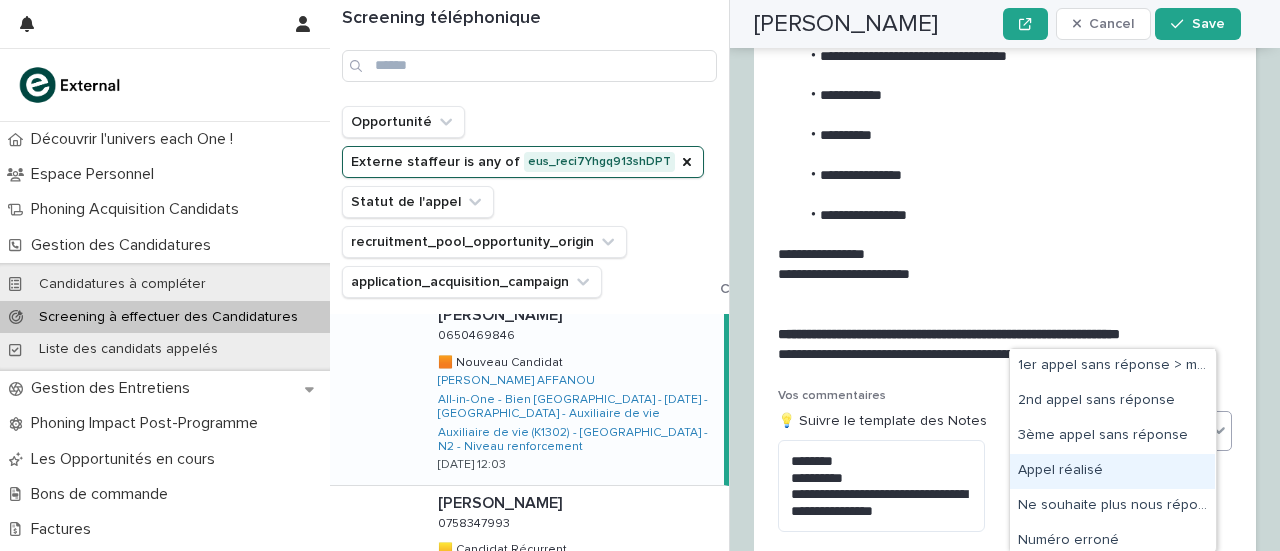 click on "Appel réalisé" at bounding box center (1112, 471) 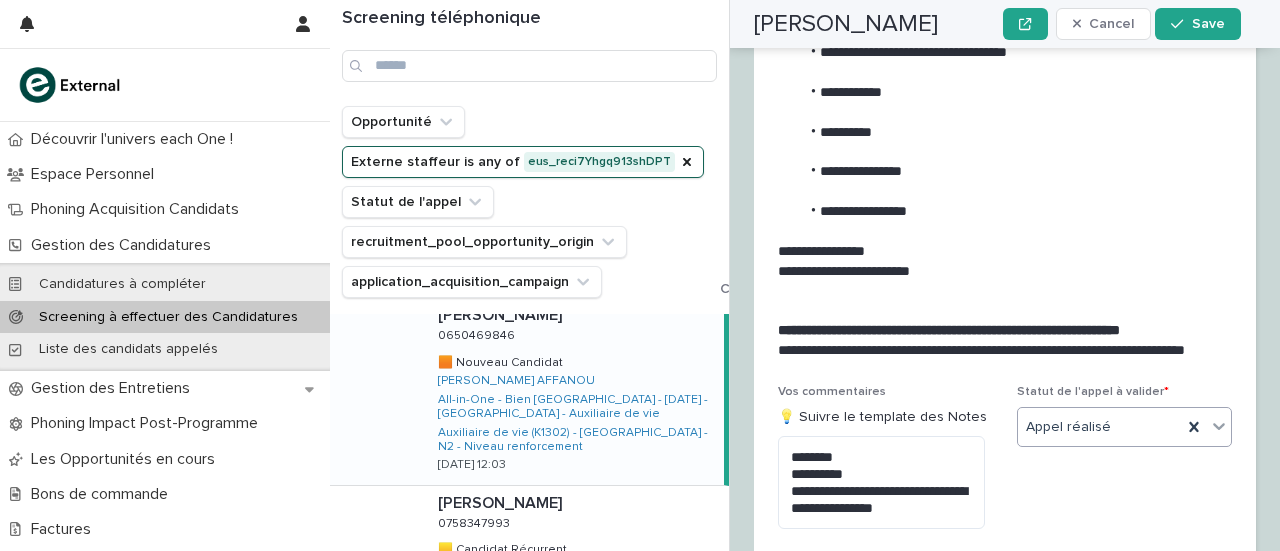 scroll, scrollTop: 3366, scrollLeft: 0, axis: vertical 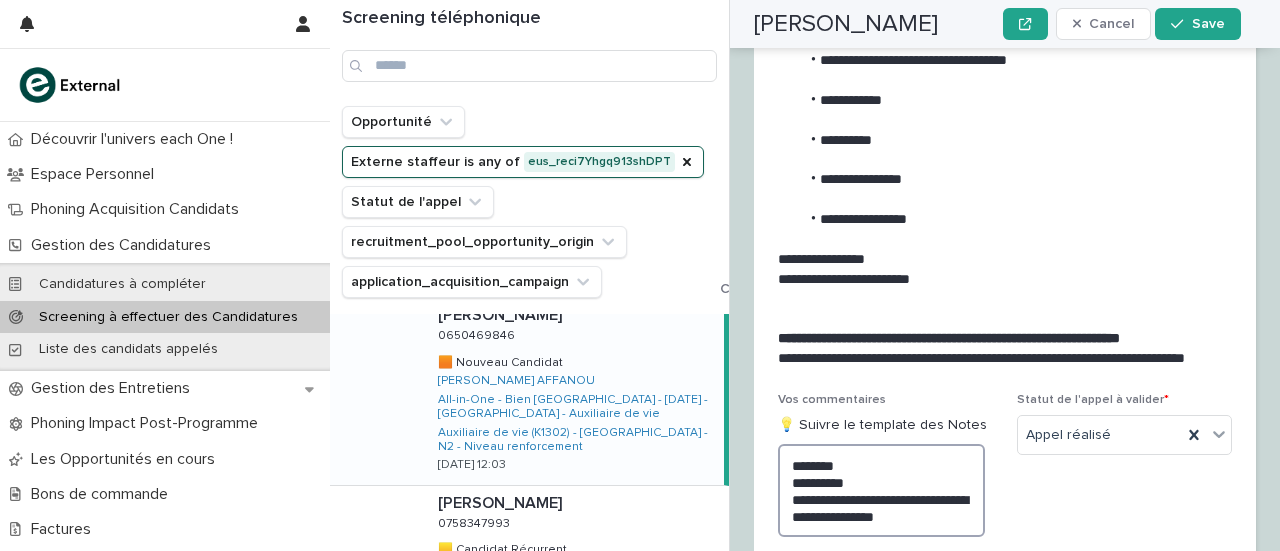 click on "**********" at bounding box center [881, 490] 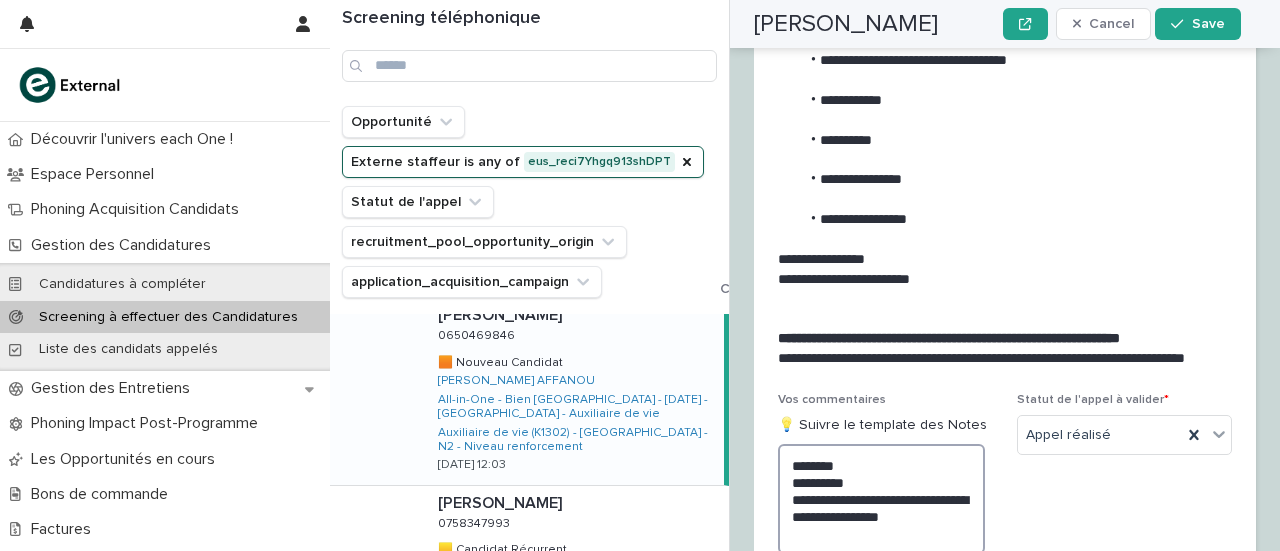 click on "**********" at bounding box center (881, 498) 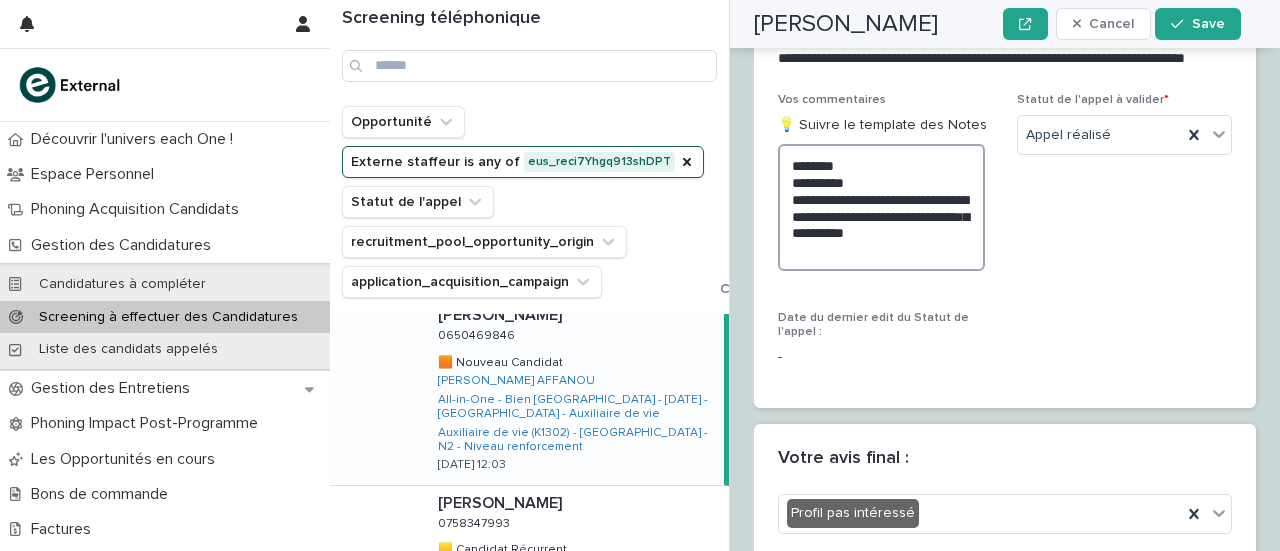 scroll, scrollTop: 3518, scrollLeft: 0, axis: vertical 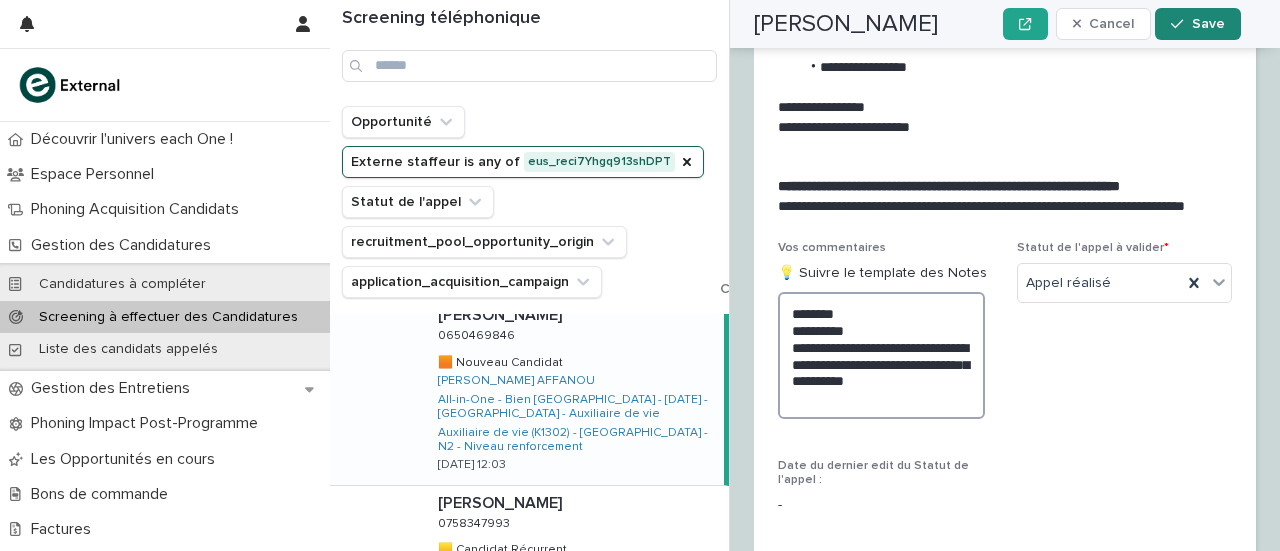 type on "**********" 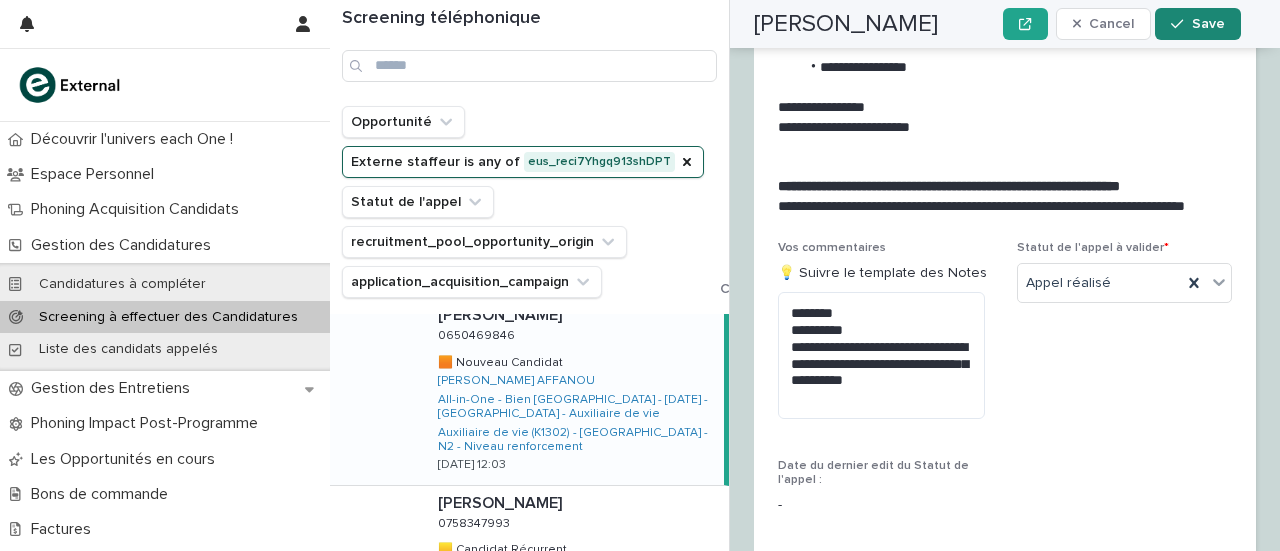 click at bounding box center (1181, 24) 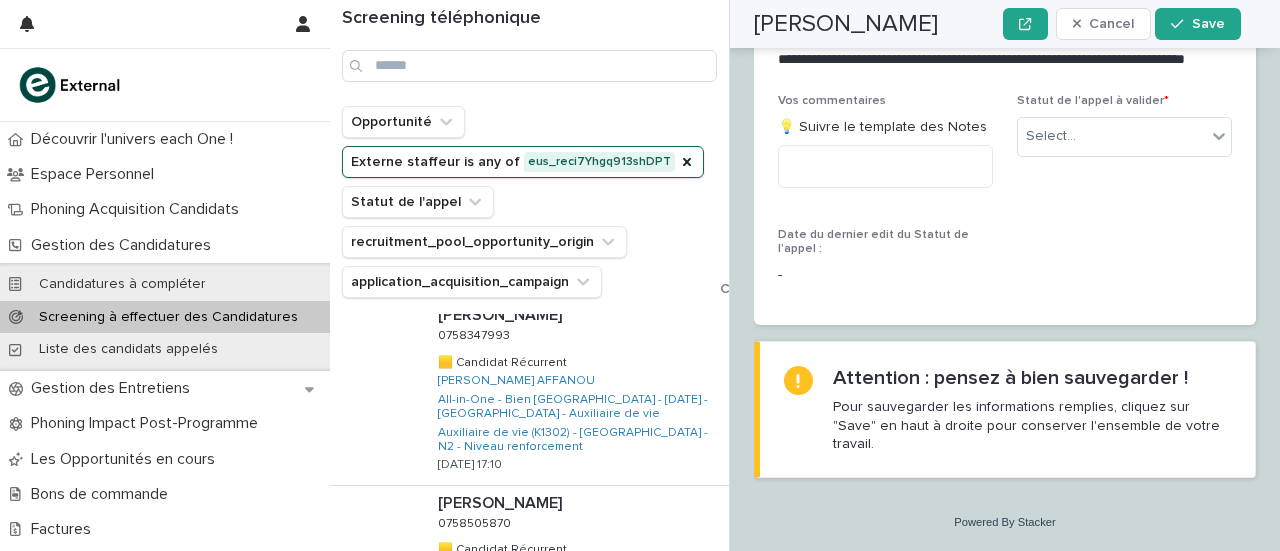 scroll, scrollTop: 232, scrollLeft: 0, axis: vertical 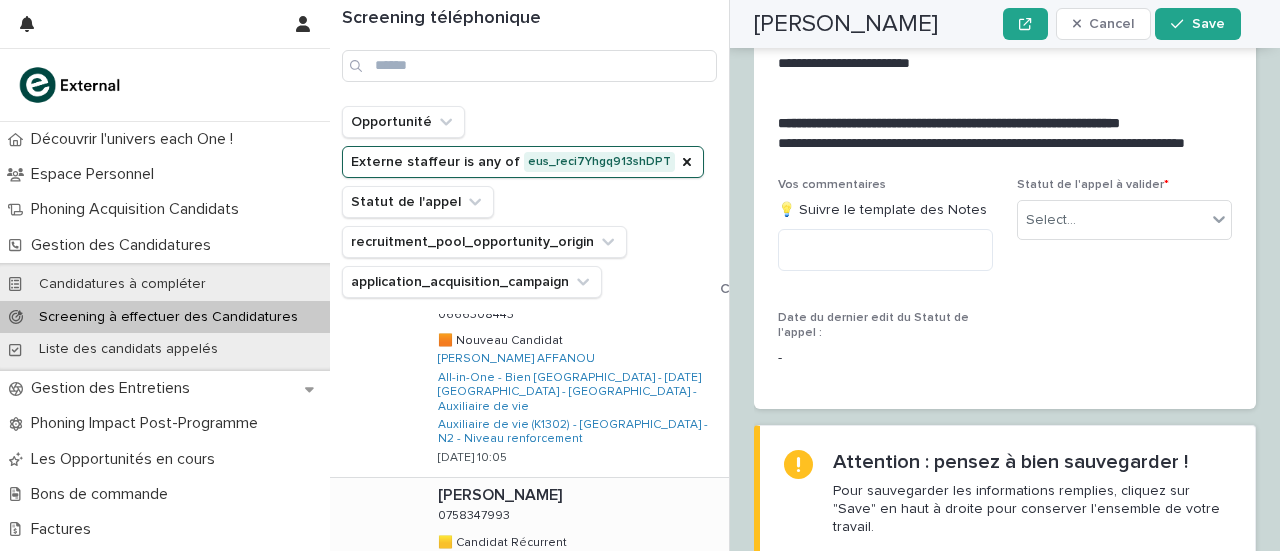 click on "Aboubeyda SAEED Aboubeyda SAEED   0758347993 0758347993   🟨 Candidat Récurrent 🟨 Candidat Récurrent   [PERSON_NAME] AFFANOU   All-in-One - Bien [GEOGRAPHIC_DATA] - [DATE] - [GEOGRAPHIC_DATA] - Auxiliaire de vie   Auxiliaire de vie (K1302) - [GEOGRAPHIC_DATA] - N2 - Niveau renforcement   [DATE] 17:10" at bounding box center (575, 571) 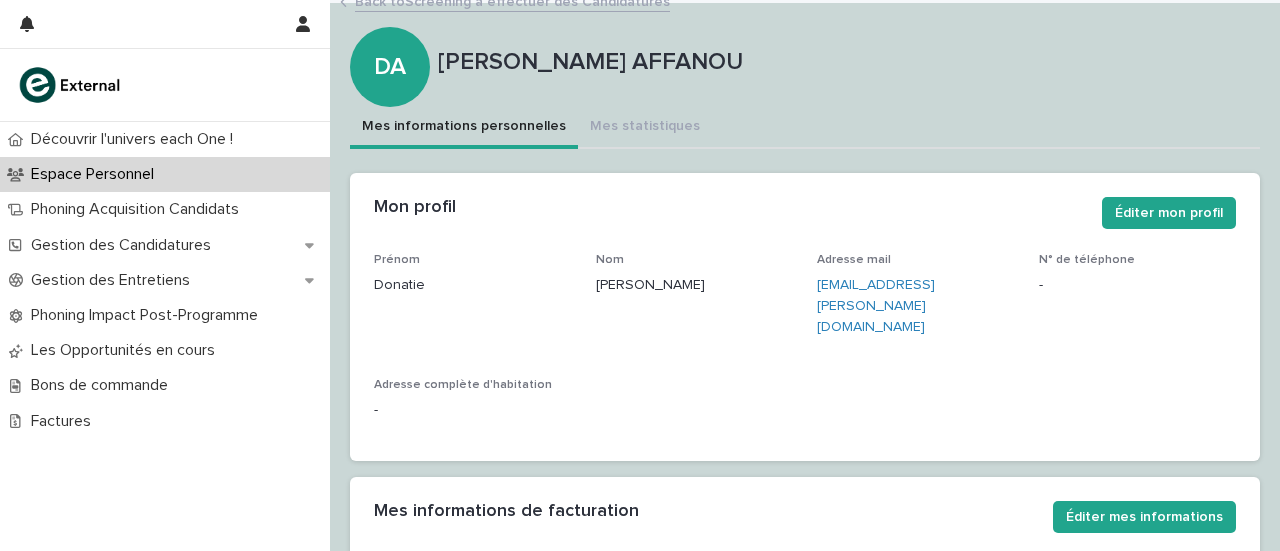 scroll, scrollTop: 0, scrollLeft: 0, axis: both 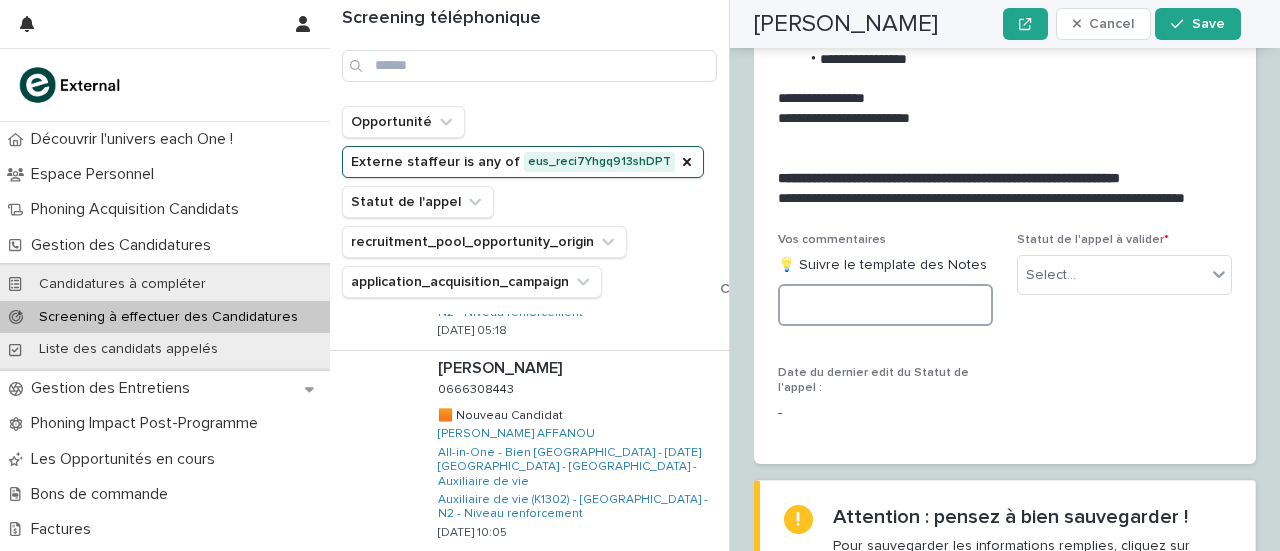 click at bounding box center (885, 305) 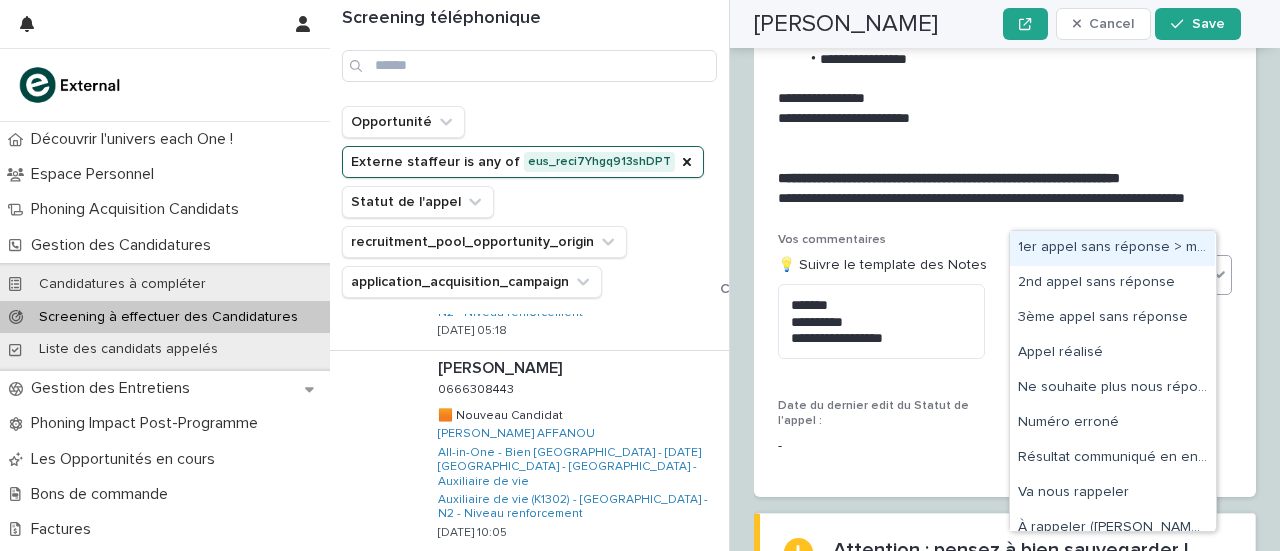 click on "Select..." at bounding box center [1112, 275] 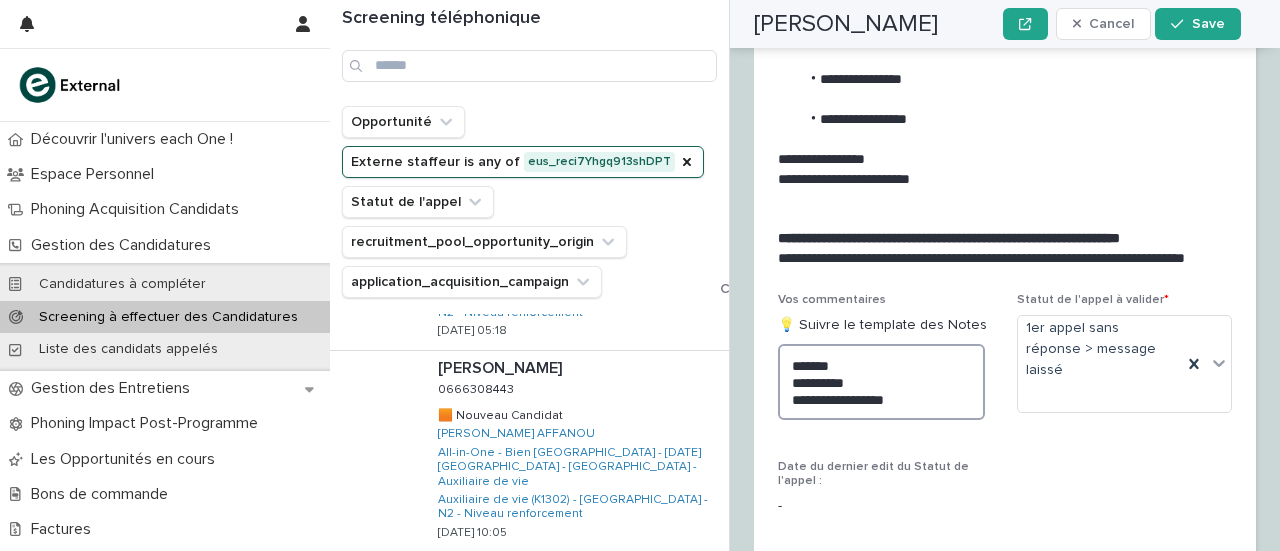 click on "**********" at bounding box center (881, 381) 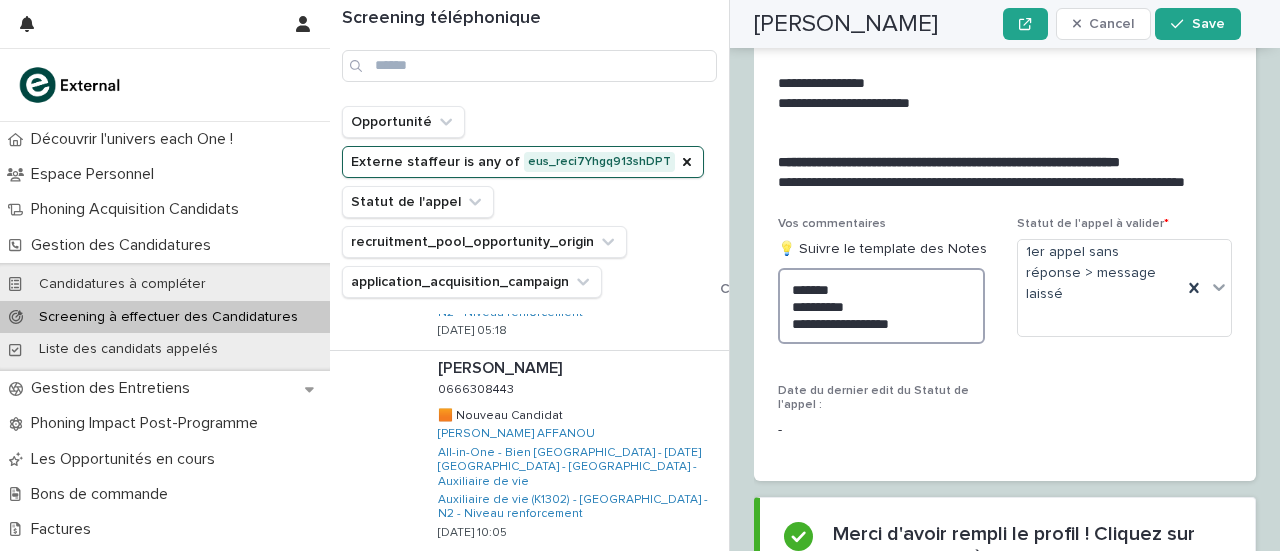 scroll, scrollTop: 3422, scrollLeft: 0, axis: vertical 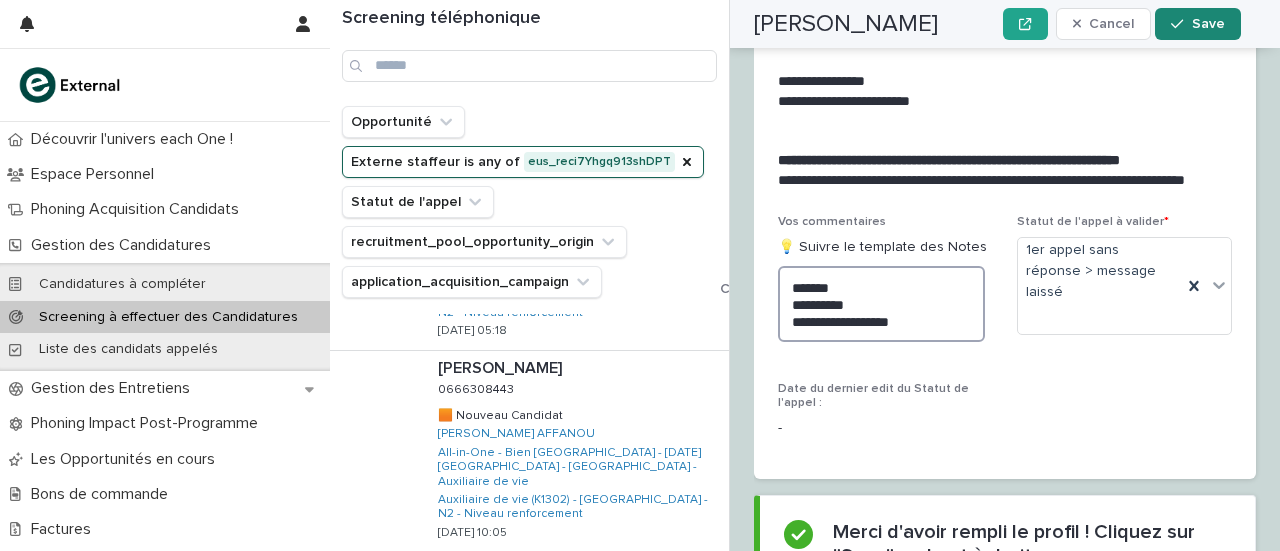 type on "**********" 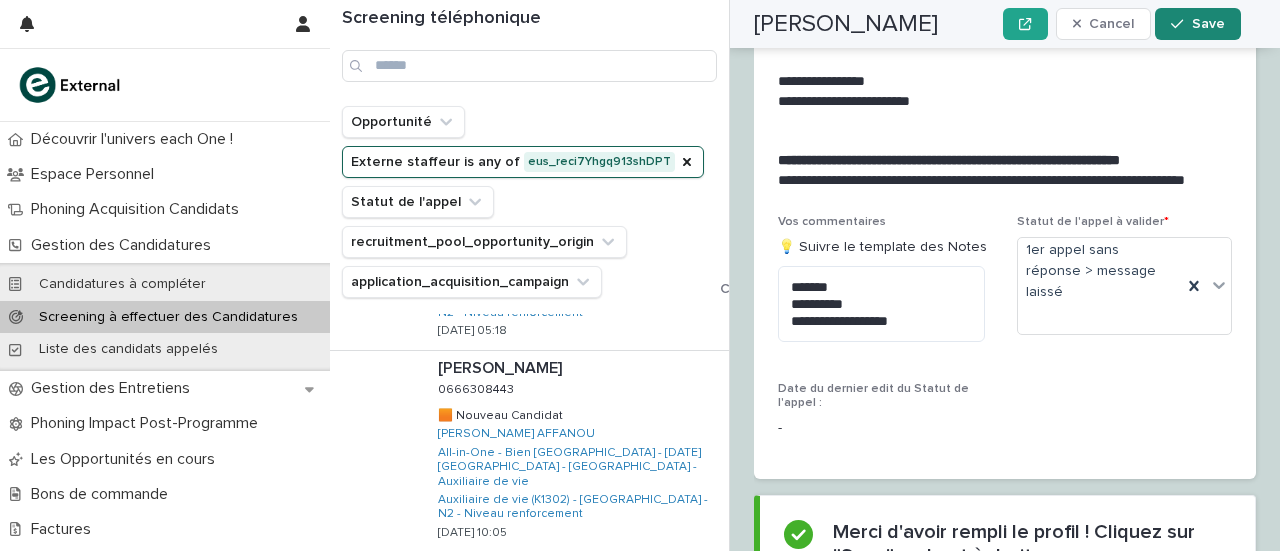 click on "Save" at bounding box center [1208, 24] 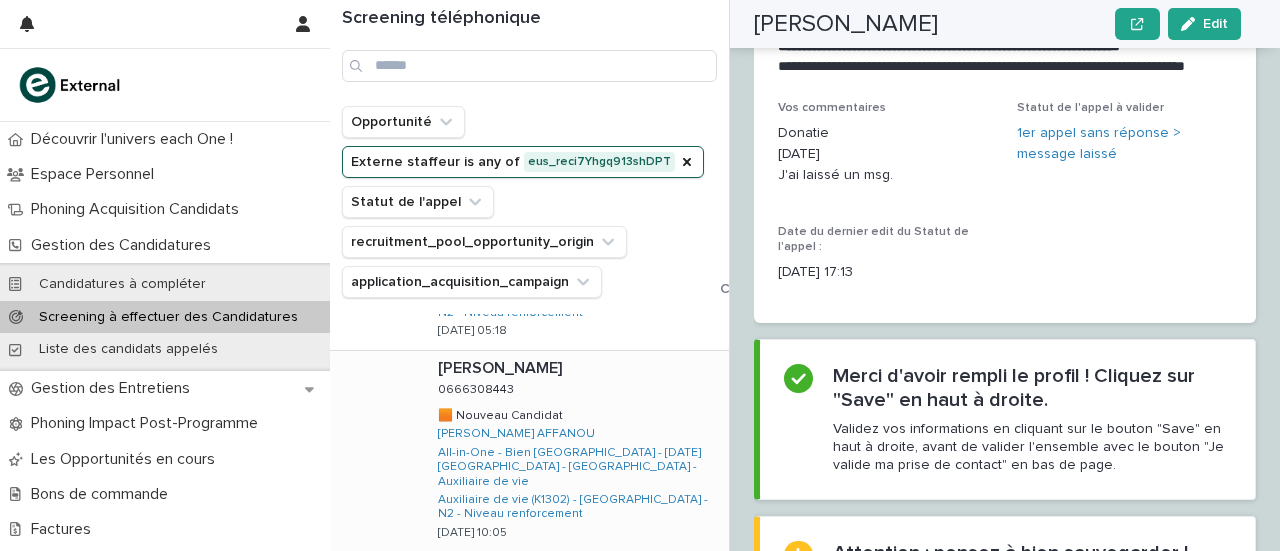 scroll, scrollTop: 3241, scrollLeft: 0, axis: vertical 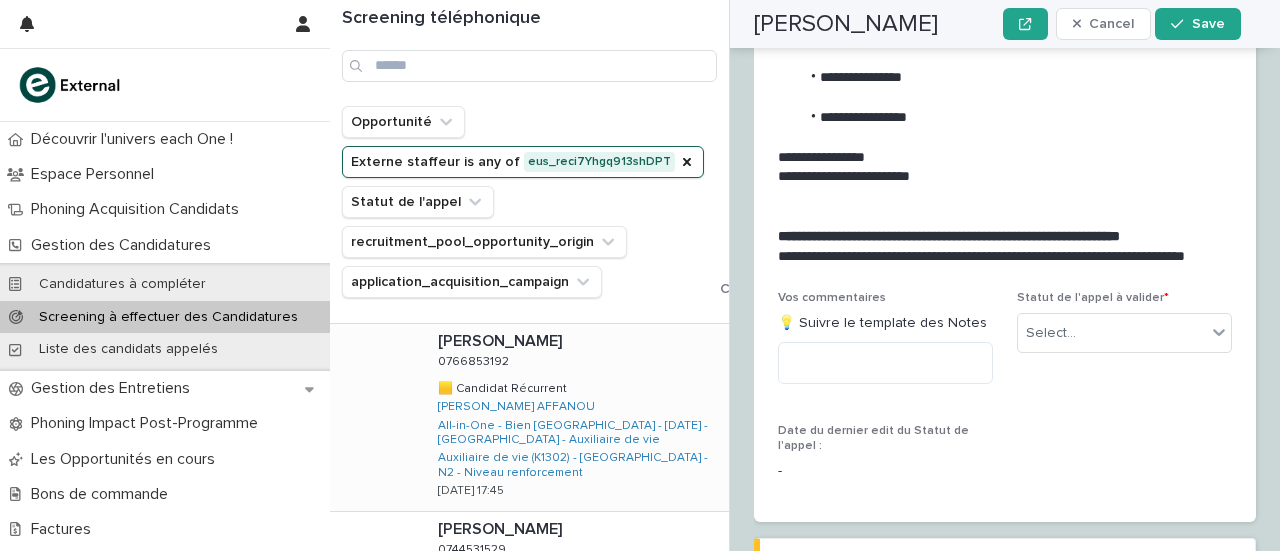 click on "[PERSON_NAME] [PERSON_NAME]   0766853192 0766853192   🟨 Candidat Récurrent 🟨 Candidat Récurrent   [PERSON_NAME] AFFANOU   All-in-[GEOGRAPHIC_DATA] - [DATE] - [GEOGRAPHIC_DATA] - Auxiliaire de vie   Auxiliaire de vie (K1302) - [GEOGRAPHIC_DATA] - N2 - Niveau renforcement   [DATE] 17:45" at bounding box center (575, 417) 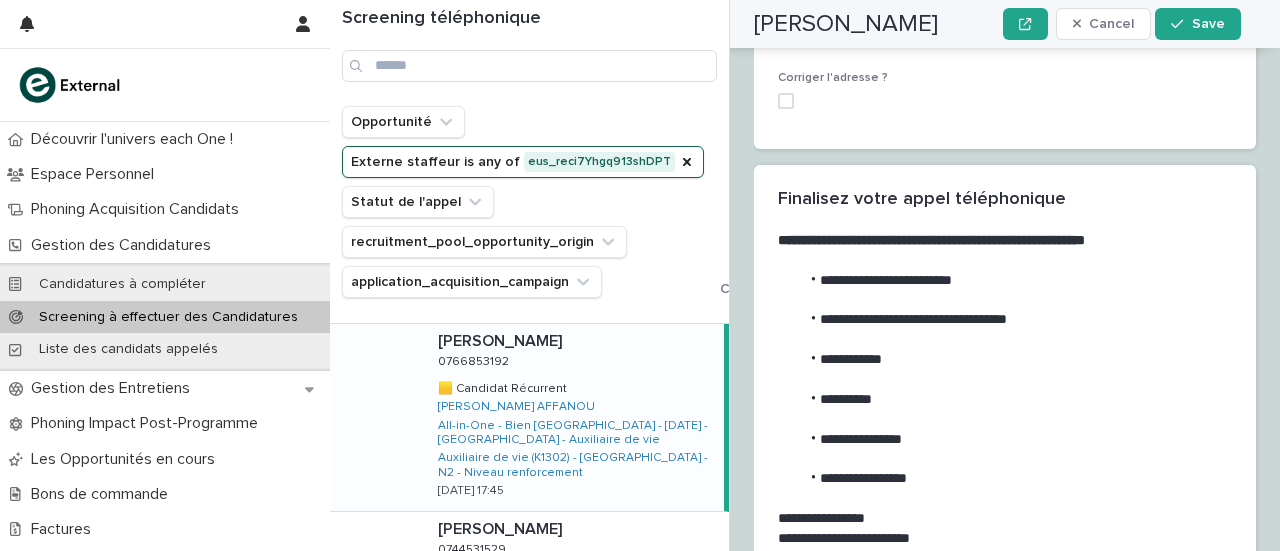 scroll, scrollTop: 3241, scrollLeft: 0, axis: vertical 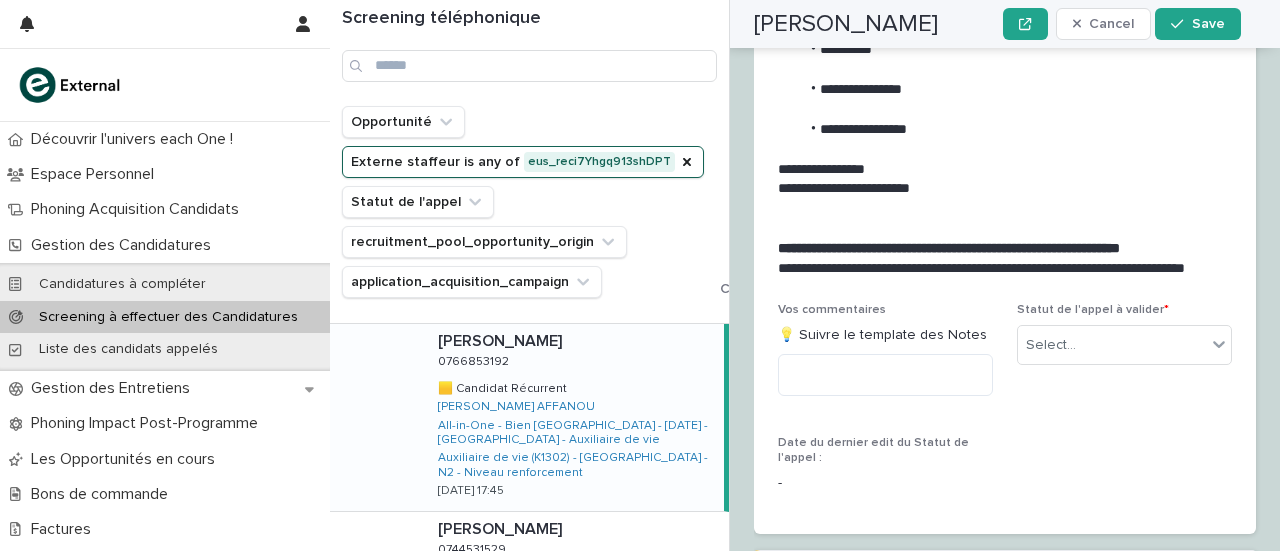 click on "[PERSON_NAME] [PERSON_NAME]   0766853192 0766853192   🟨 Candidat Récurrent 🟨 Candidat Récurrent   [PERSON_NAME] AFFANOU   All-in-[GEOGRAPHIC_DATA] - [DATE] - [GEOGRAPHIC_DATA] - Auxiliaire de vie   Auxiliaire de vie (K1302) - [GEOGRAPHIC_DATA] - N2 - Niveau renforcement   [DATE] 17:45" at bounding box center [573, 417] 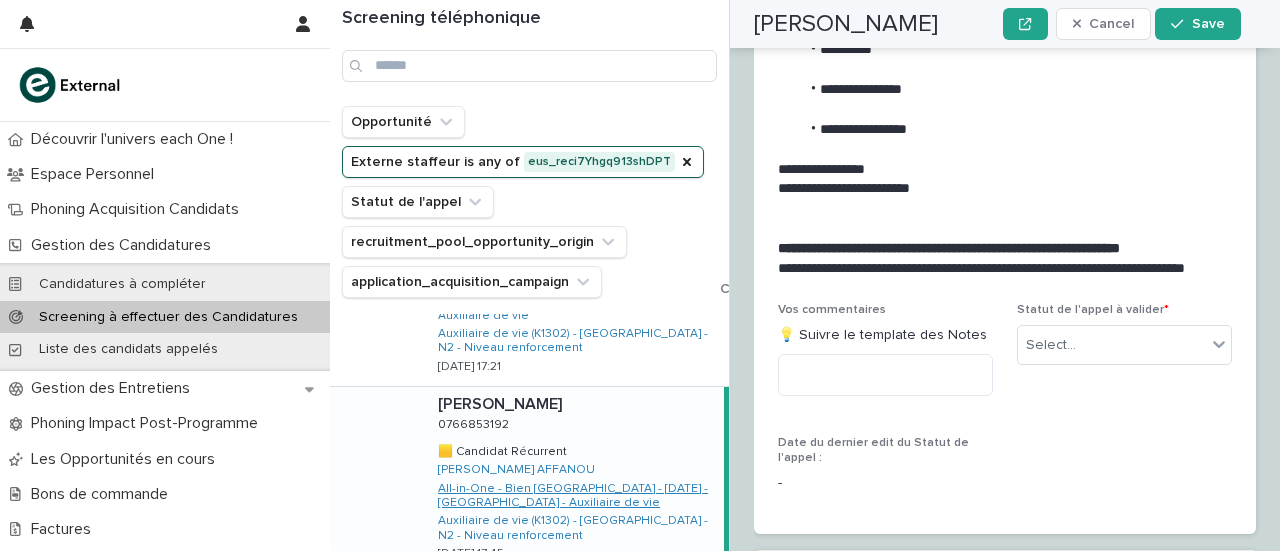 scroll, scrollTop: 531, scrollLeft: 0, axis: vertical 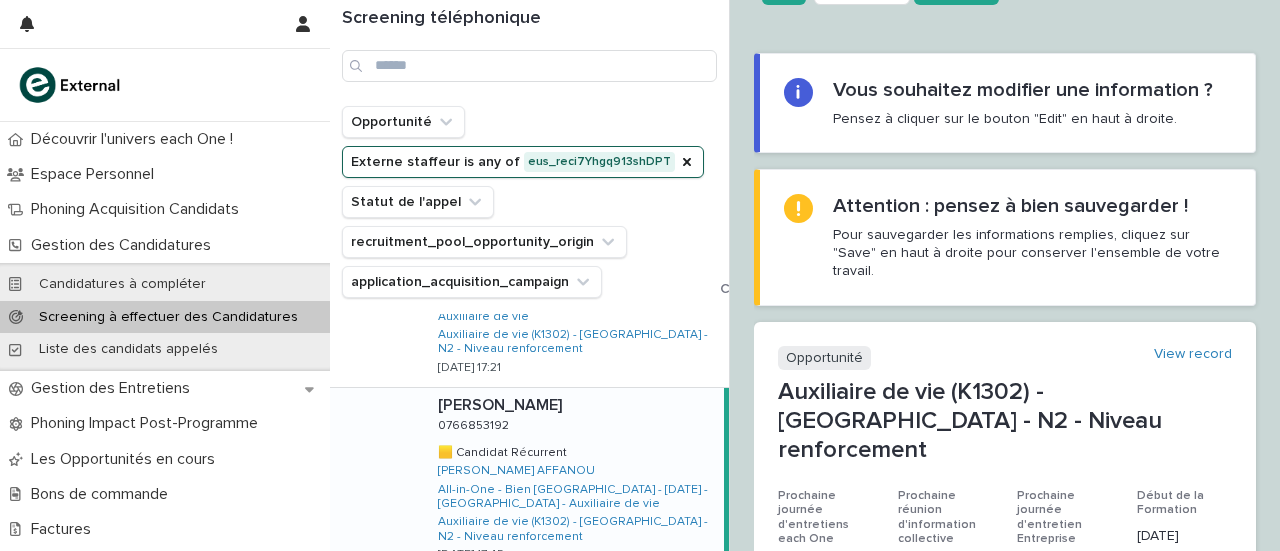 click on "Opportunité View record   Auxiliaire de vie (K1302) - [GEOGRAPHIC_DATA] - N2 - Niveau renforcement Prochaine journée d'entretiens each One [DATE] Prochaine réunion d'information collective [DATE] Prochaine journée d'entretien Entreprise [DATE] Début de la Formation [DATE] 💡 Fiche Qualif' 💡 Fiche de Poste 💡 Programme Péda 💡 Info Coll'" at bounding box center (1005, 505) 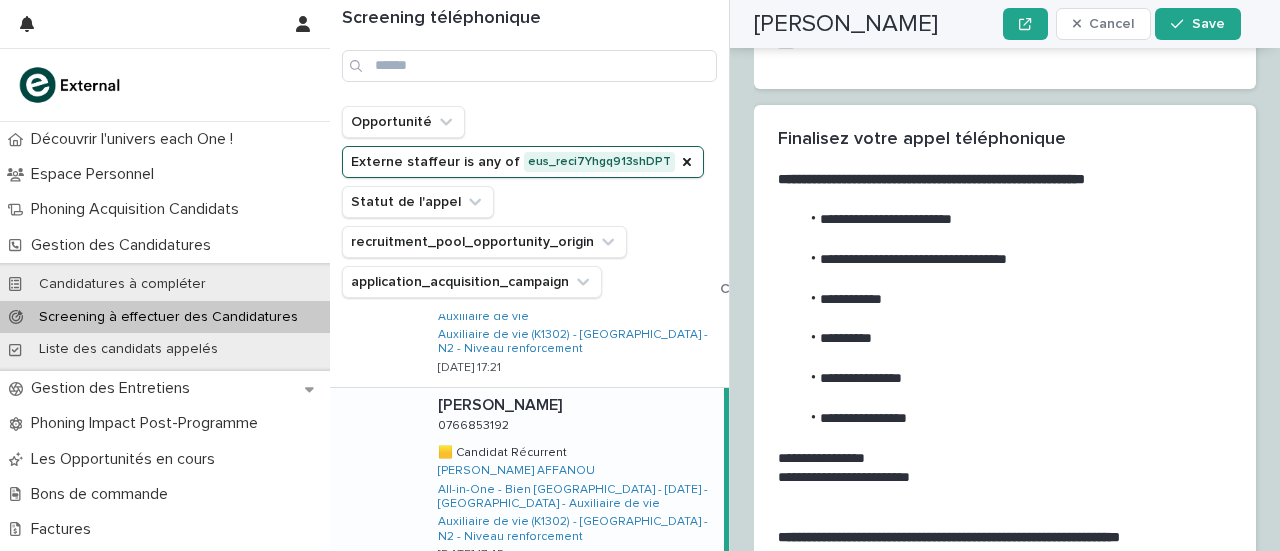 scroll, scrollTop: 2937, scrollLeft: 0, axis: vertical 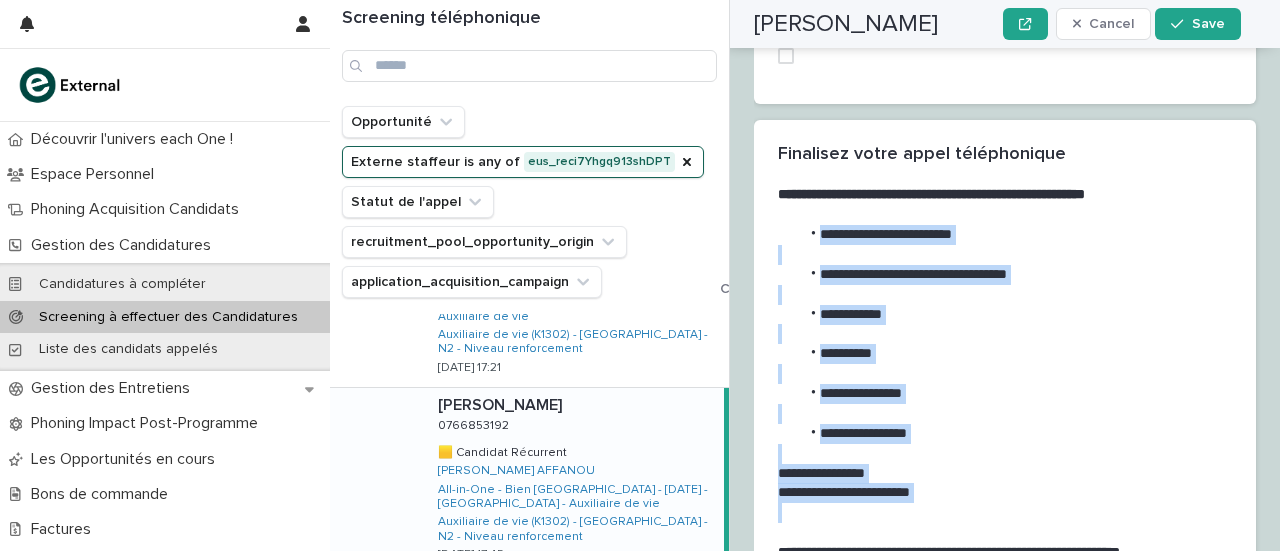 drag, startPoint x: 800, startPoint y: 164, endPoint x: 960, endPoint y: 443, distance: 321.62244 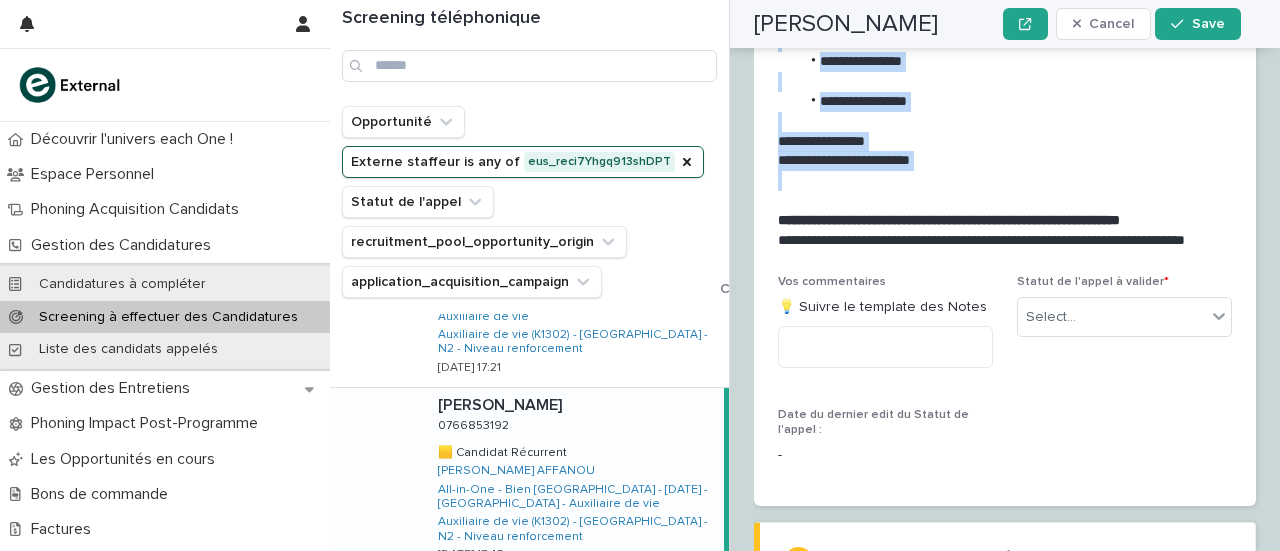 scroll, scrollTop: 3386, scrollLeft: 0, axis: vertical 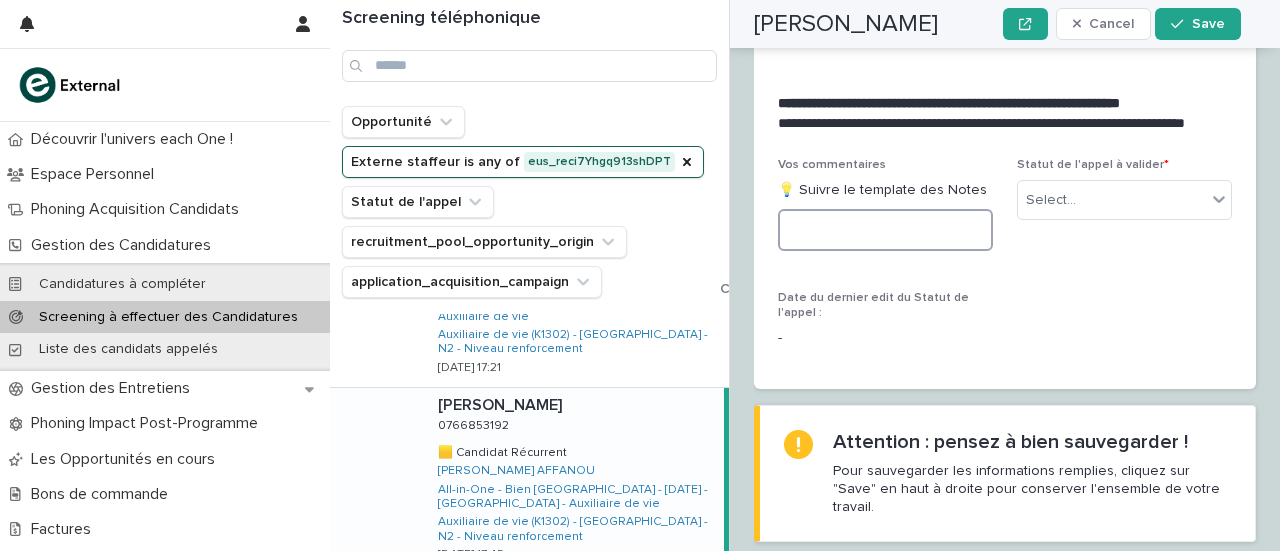 click at bounding box center [885, 230] 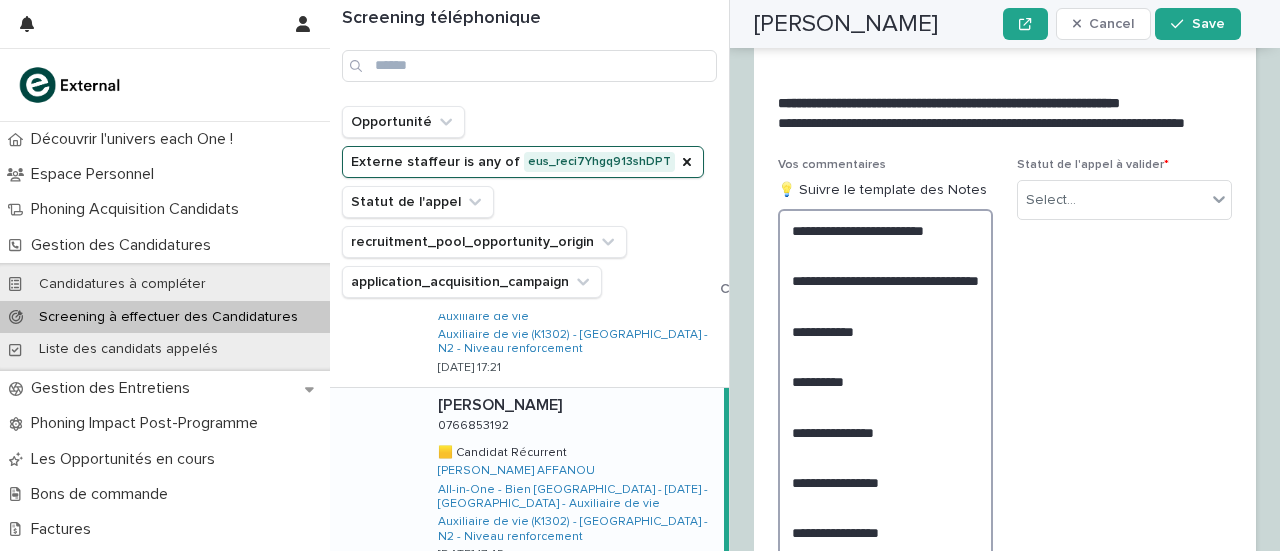 scroll, scrollTop: 3416, scrollLeft: 0, axis: vertical 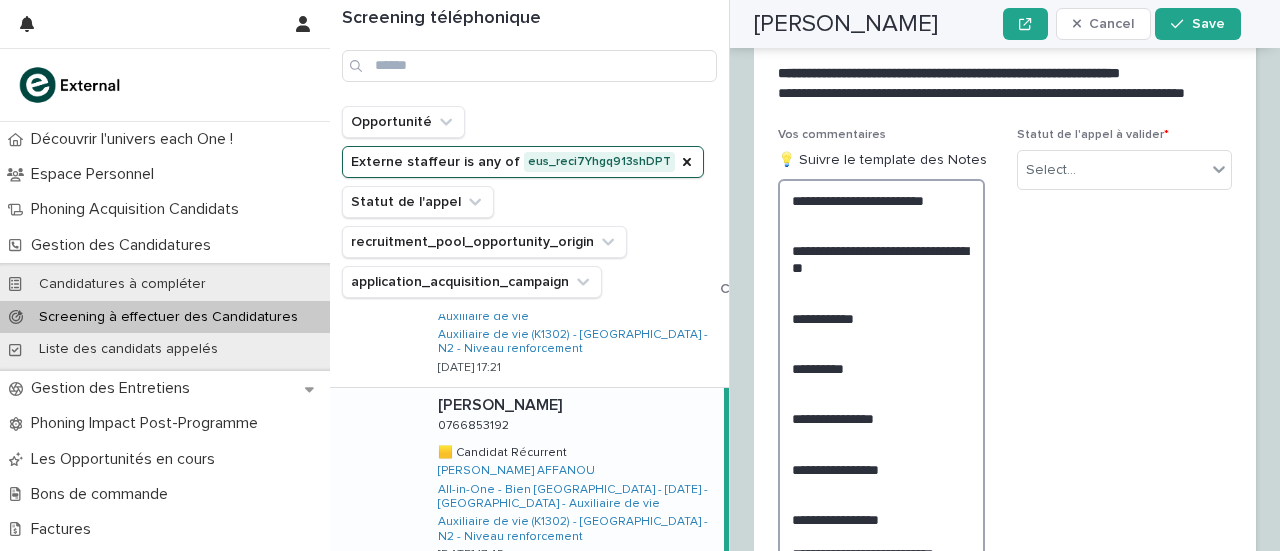 click on "**********" at bounding box center [881, 393] 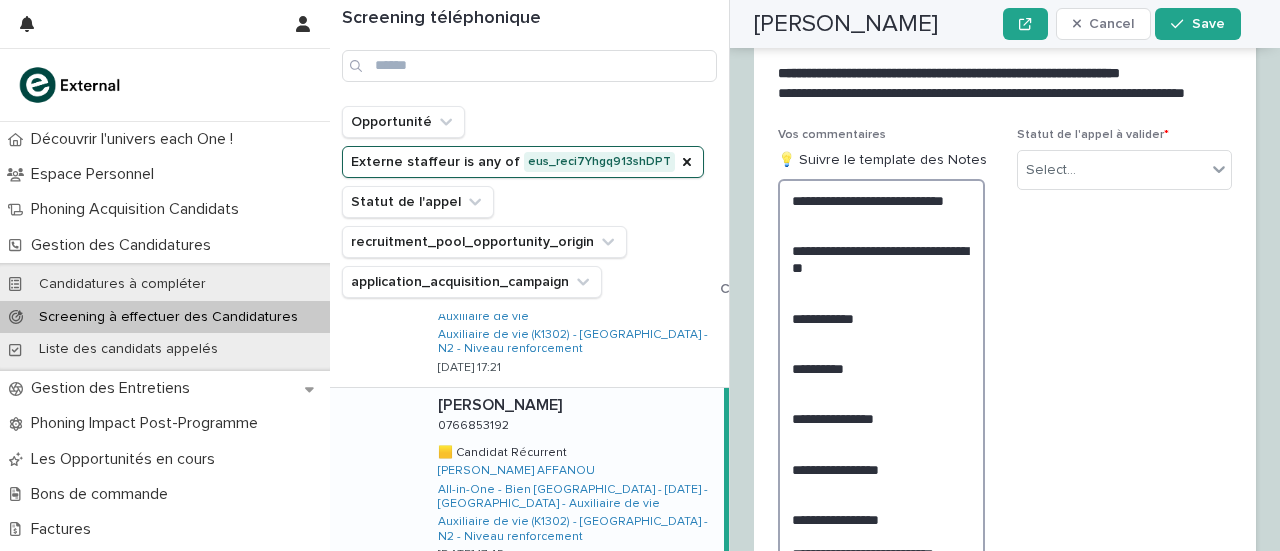 click on "**********" at bounding box center [881, 393] 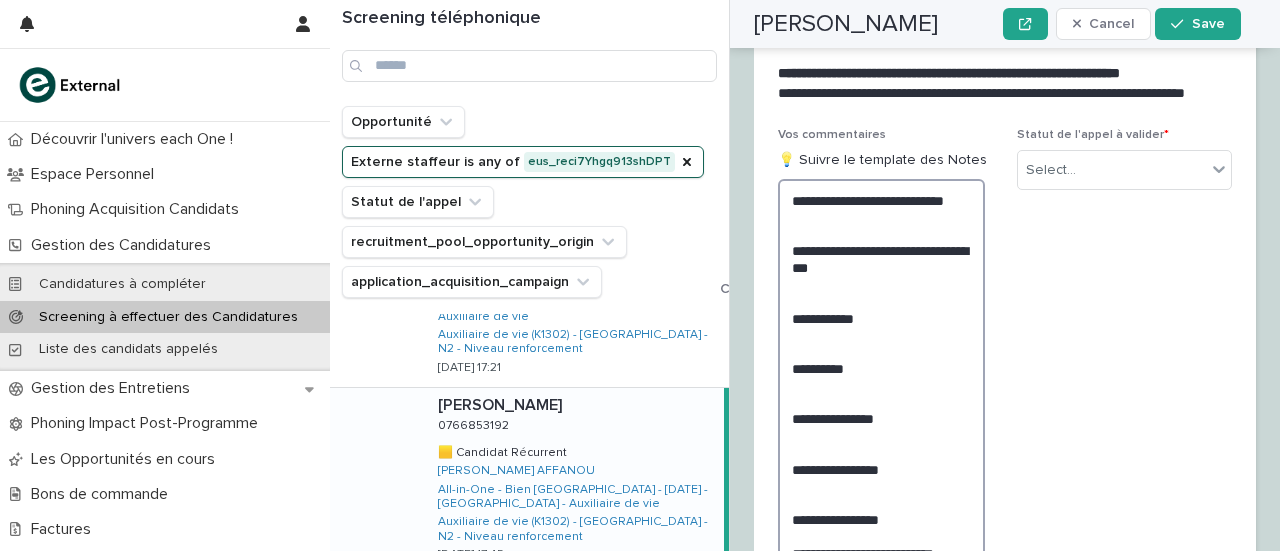 click on "**********" at bounding box center (881, 393) 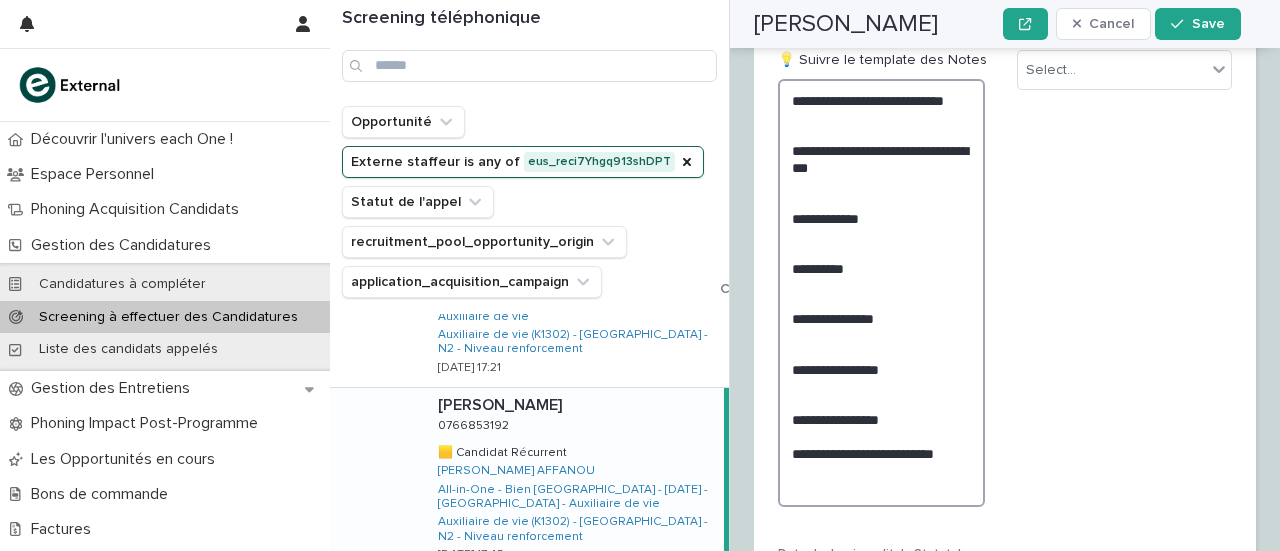 scroll, scrollTop: 3416, scrollLeft: 0, axis: vertical 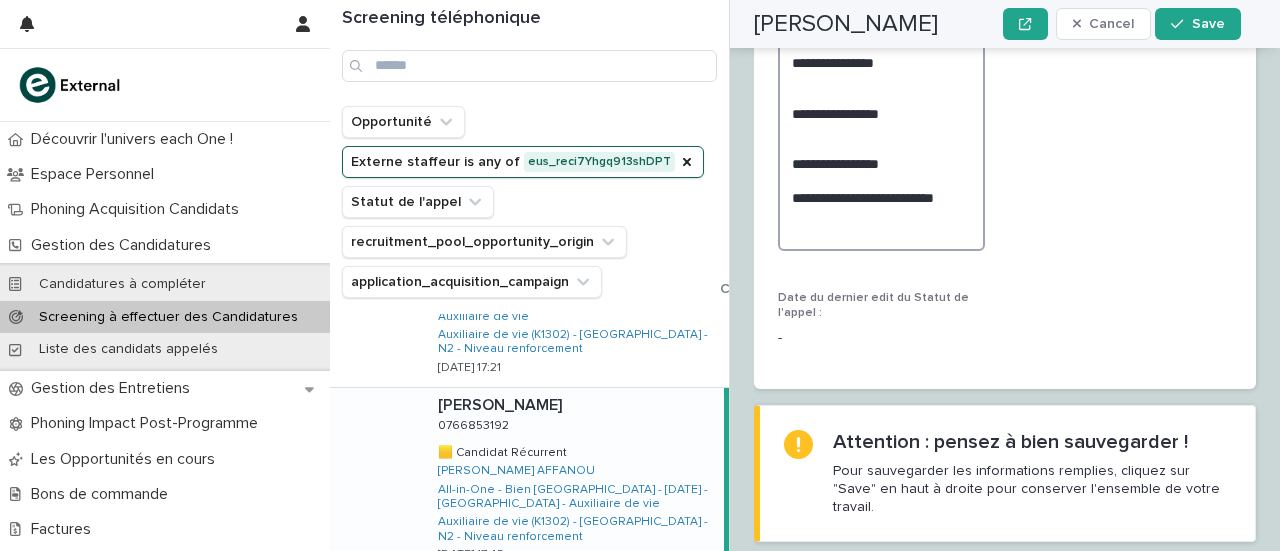 drag, startPoint x: 790, startPoint y: 157, endPoint x: 949, endPoint y: 286, distance: 204.74863 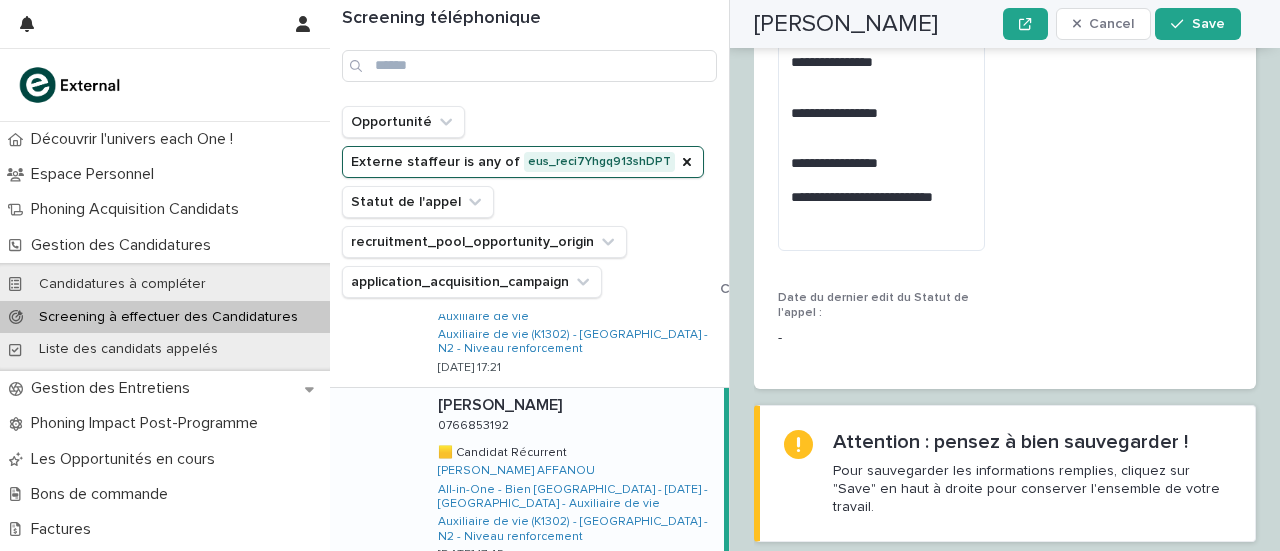 click on "**********" at bounding box center (1005, 68) 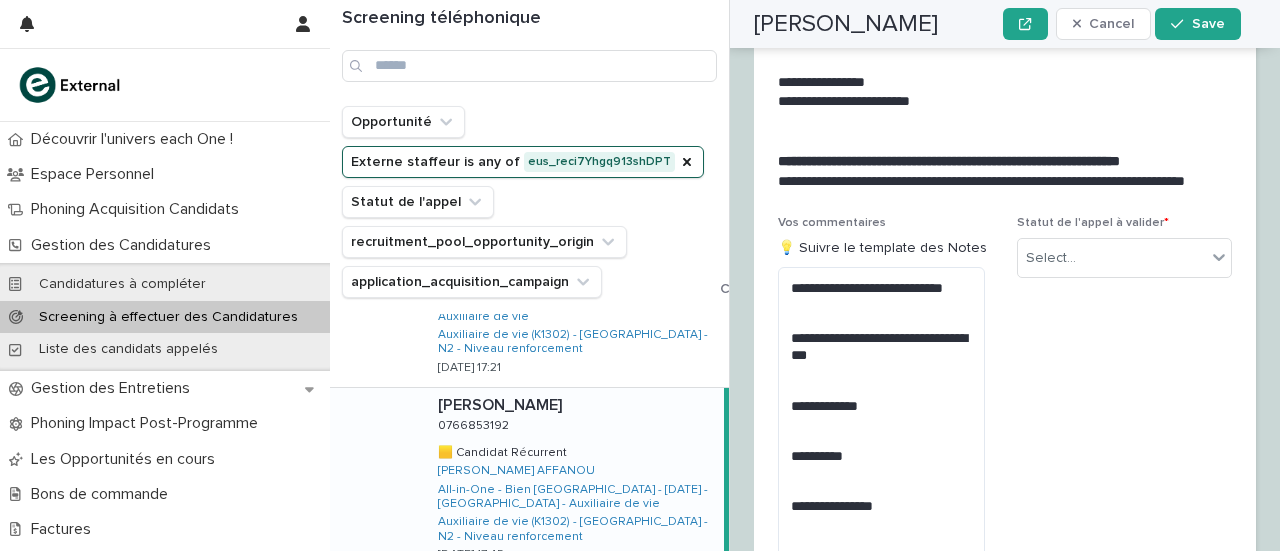 scroll, scrollTop: 3322, scrollLeft: 0, axis: vertical 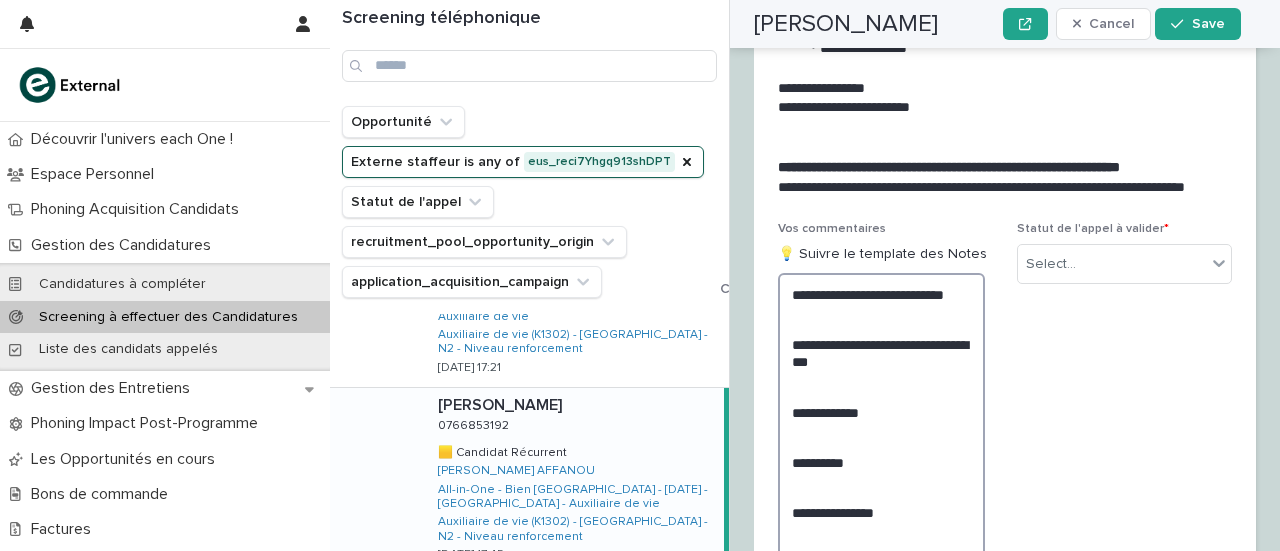 click on "**********" at bounding box center (881, 487) 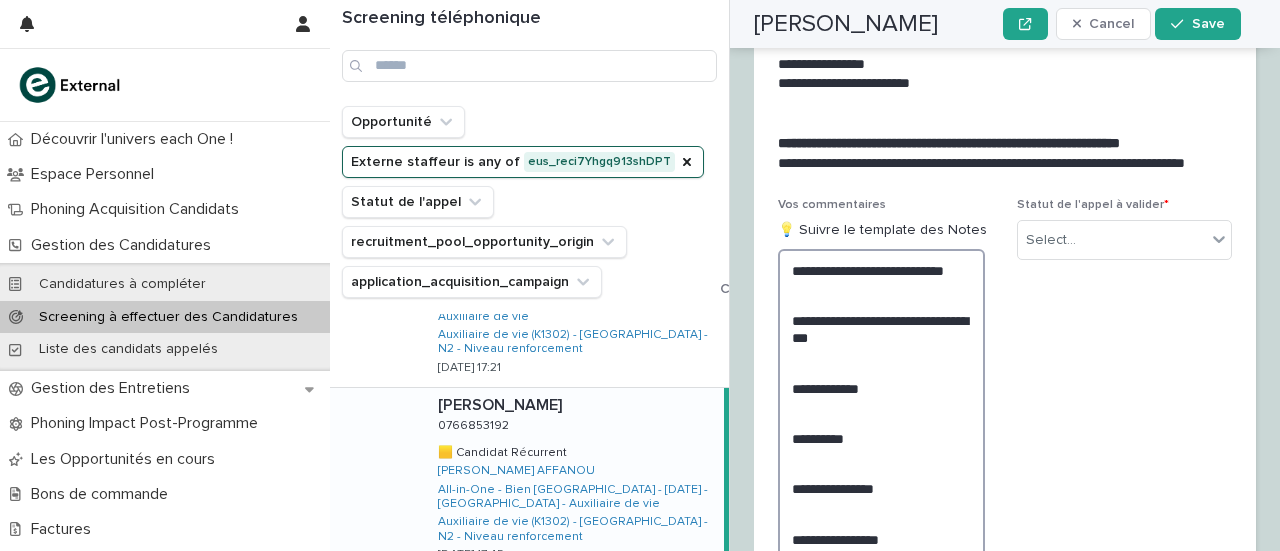 scroll, scrollTop: 3340, scrollLeft: 0, axis: vertical 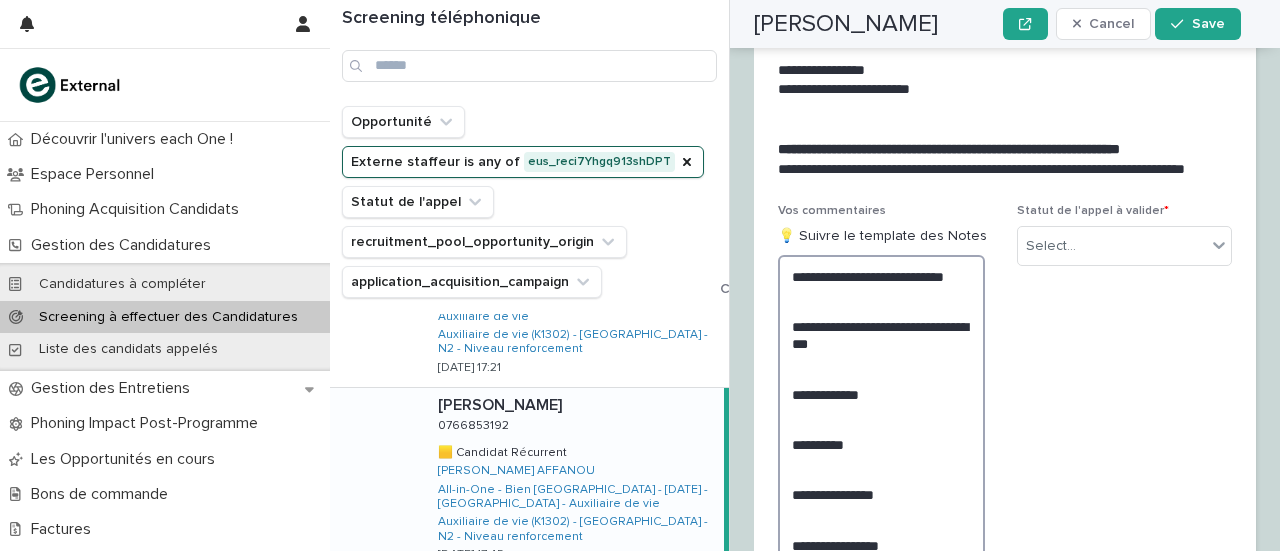 drag, startPoint x: 836, startPoint y: 240, endPoint x: 787, endPoint y: 275, distance: 60.216278 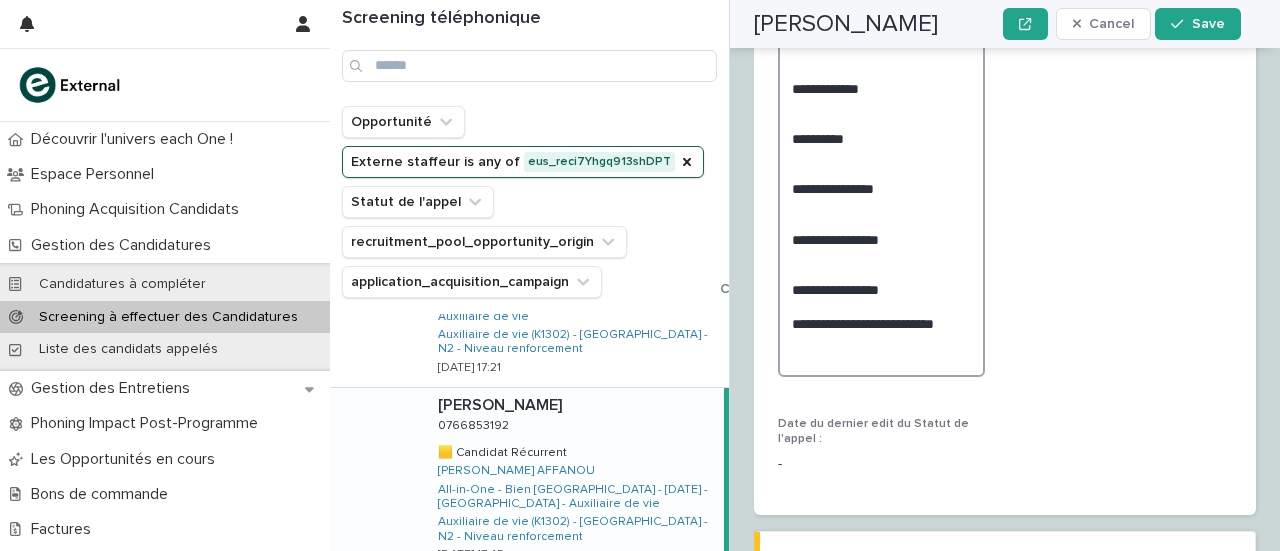 scroll, scrollTop: 3772, scrollLeft: 0, axis: vertical 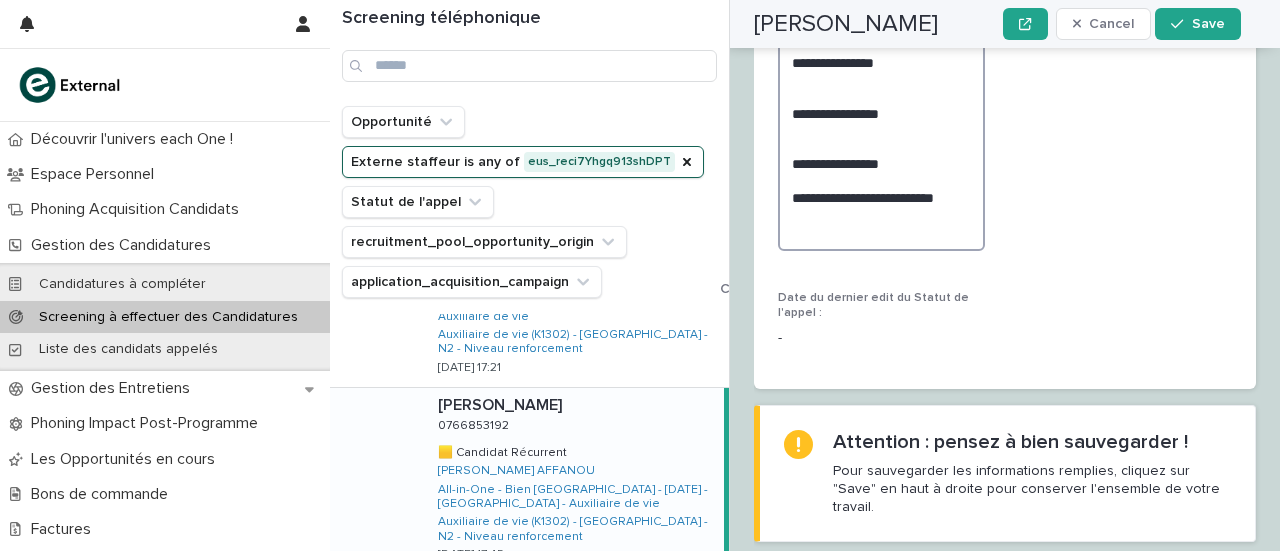drag, startPoint x: 788, startPoint y: 279, endPoint x: 902, endPoint y: 598, distance: 338.75803 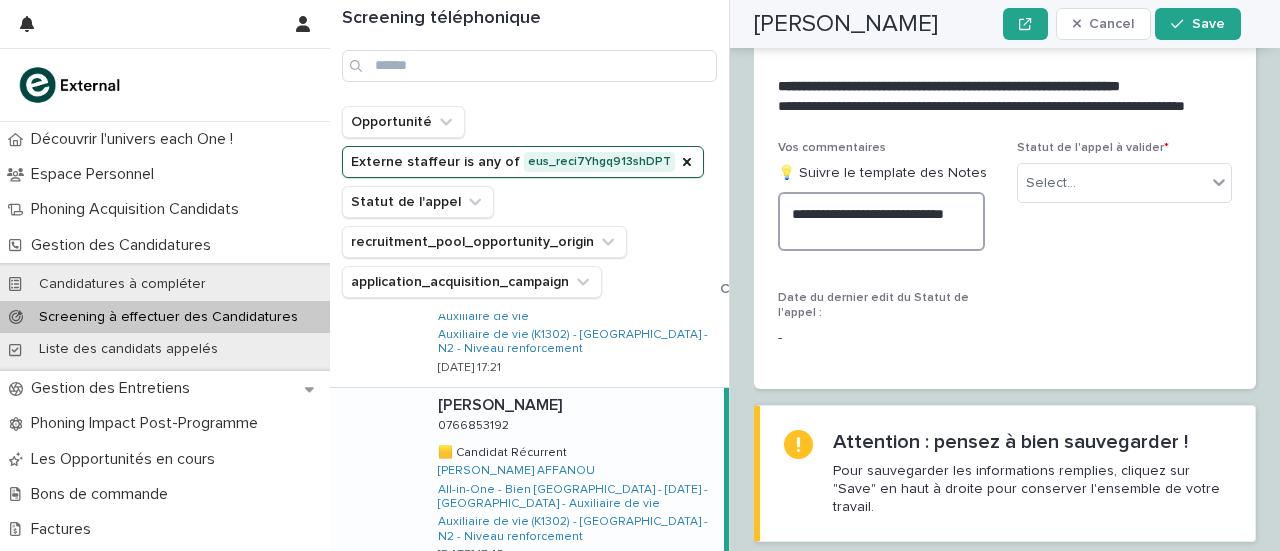 scroll, scrollTop: 3386, scrollLeft: 0, axis: vertical 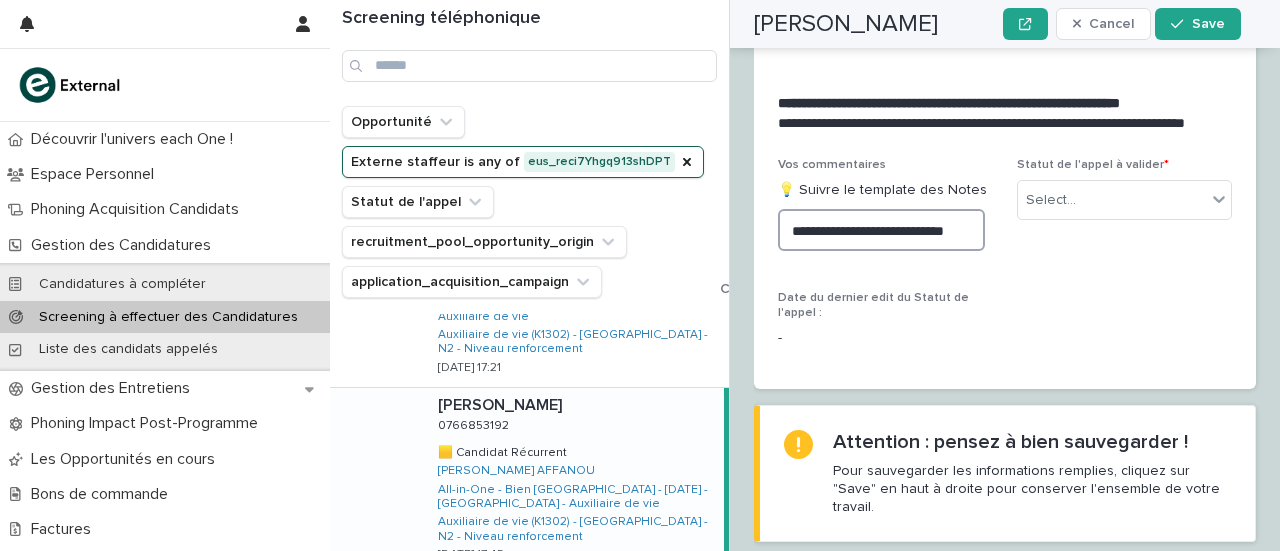 click on "**********" at bounding box center (881, 230) 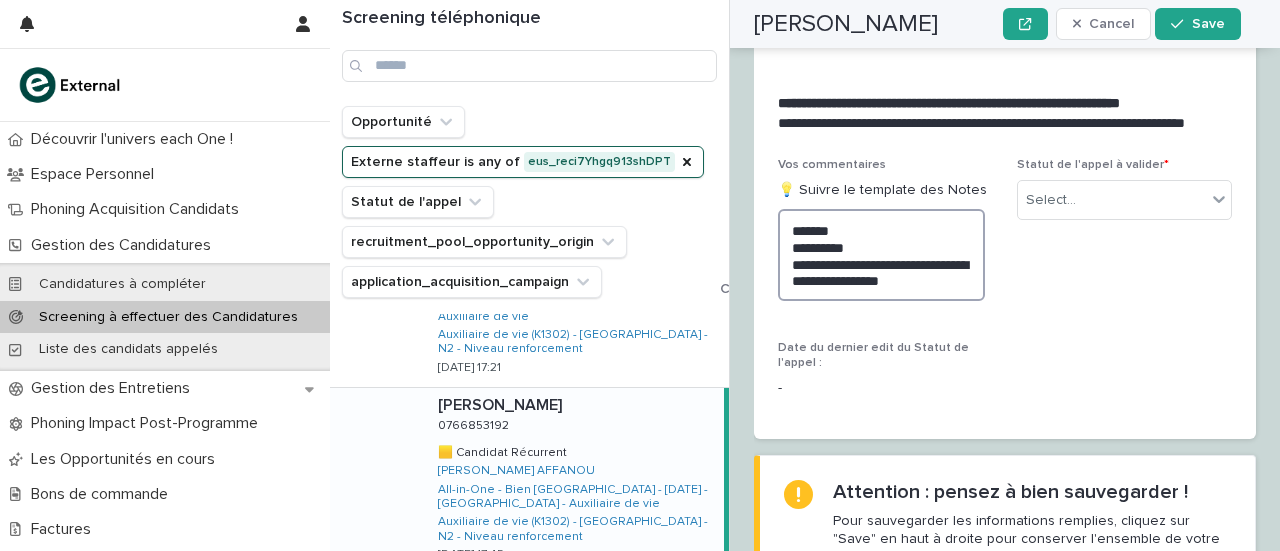 click on "**********" at bounding box center (881, 255) 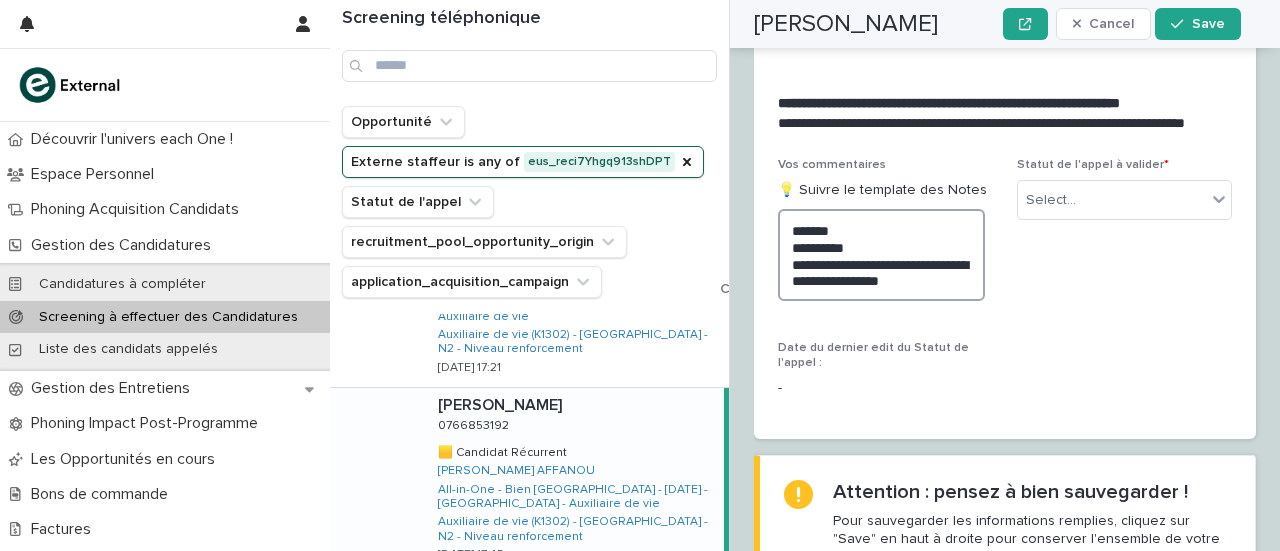 click on "**********" at bounding box center (881, 255) 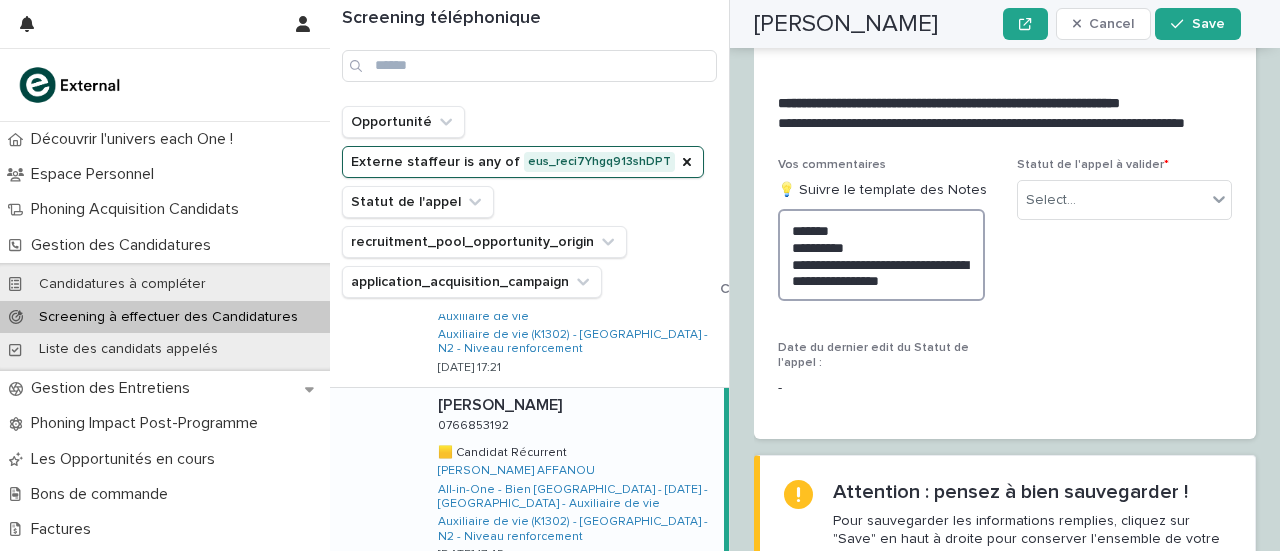 drag, startPoint x: 972, startPoint y: 239, endPoint x: 926, endPoint y: 227, distance: 47.539455 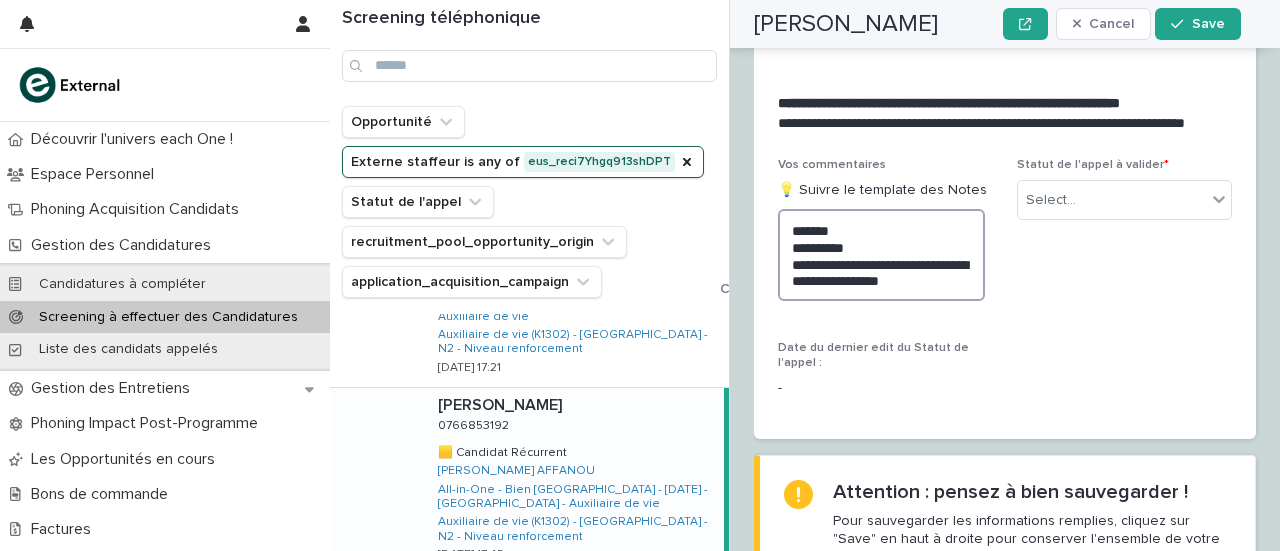 click on "**********" at bounding box center (881, 255) 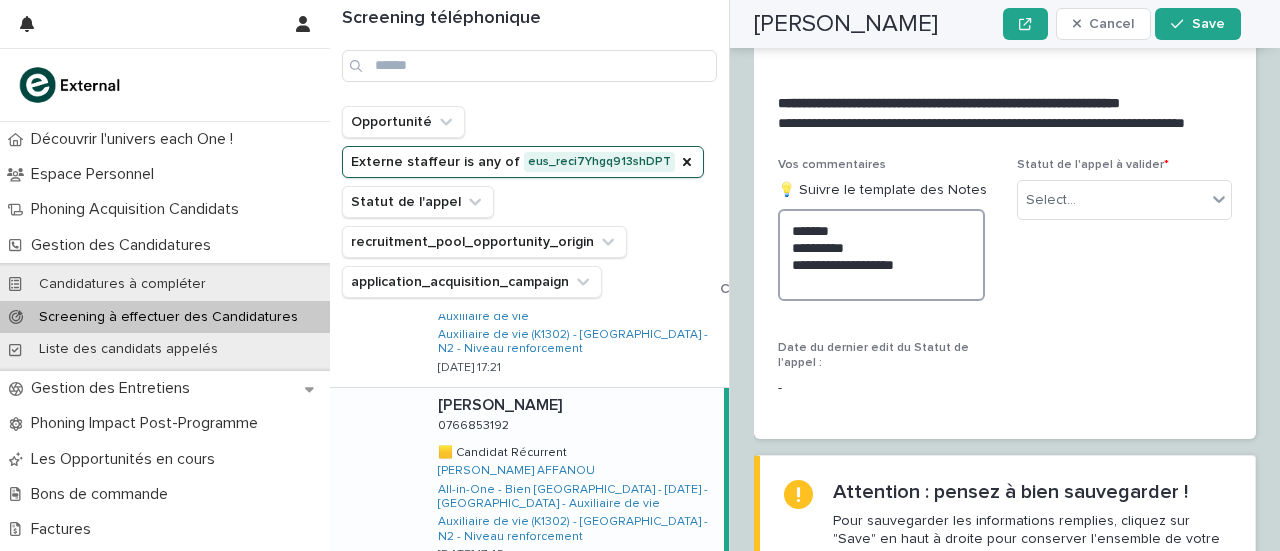 click on "**********" at bounding box center [881, 255] 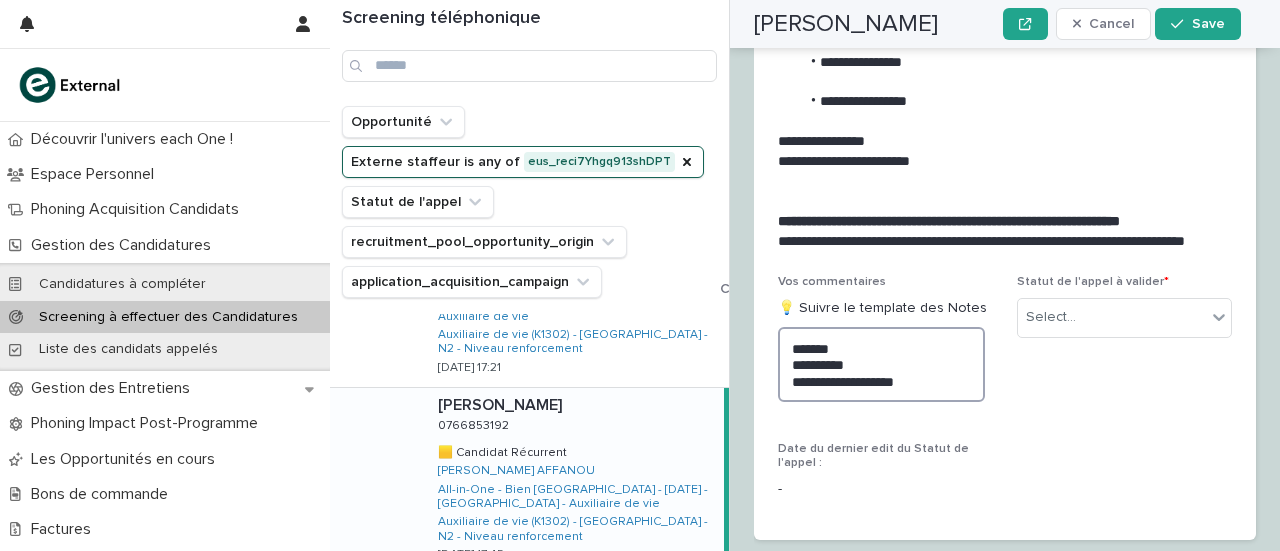 scroll, scrollTop: 3487, scrollLeft: 0, axis: vertical 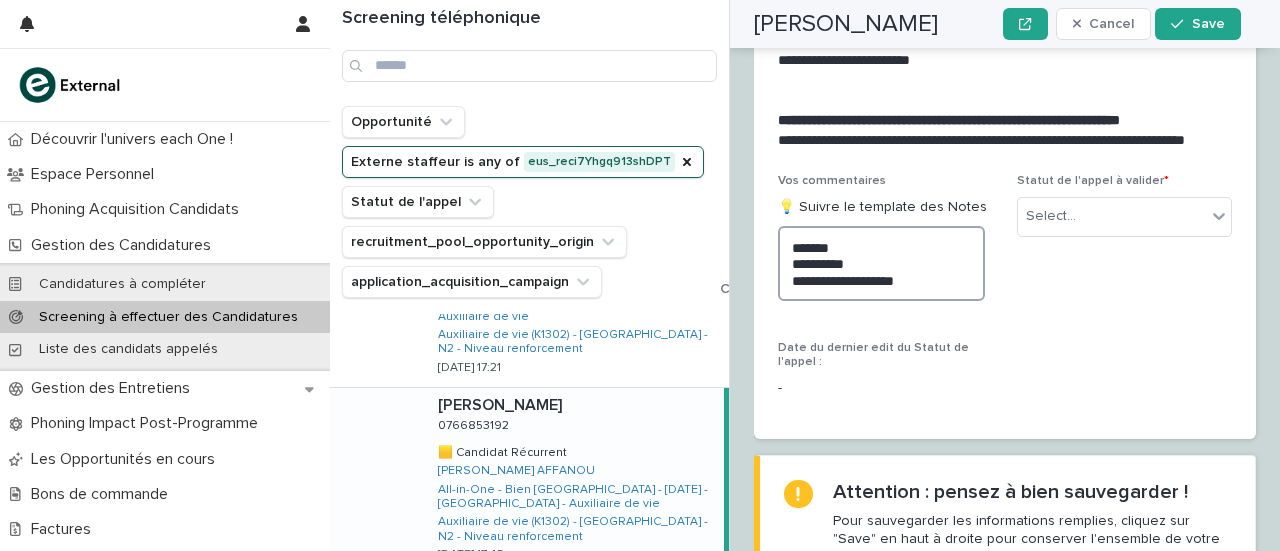 click on "**********" at bounding box center (881, 263) 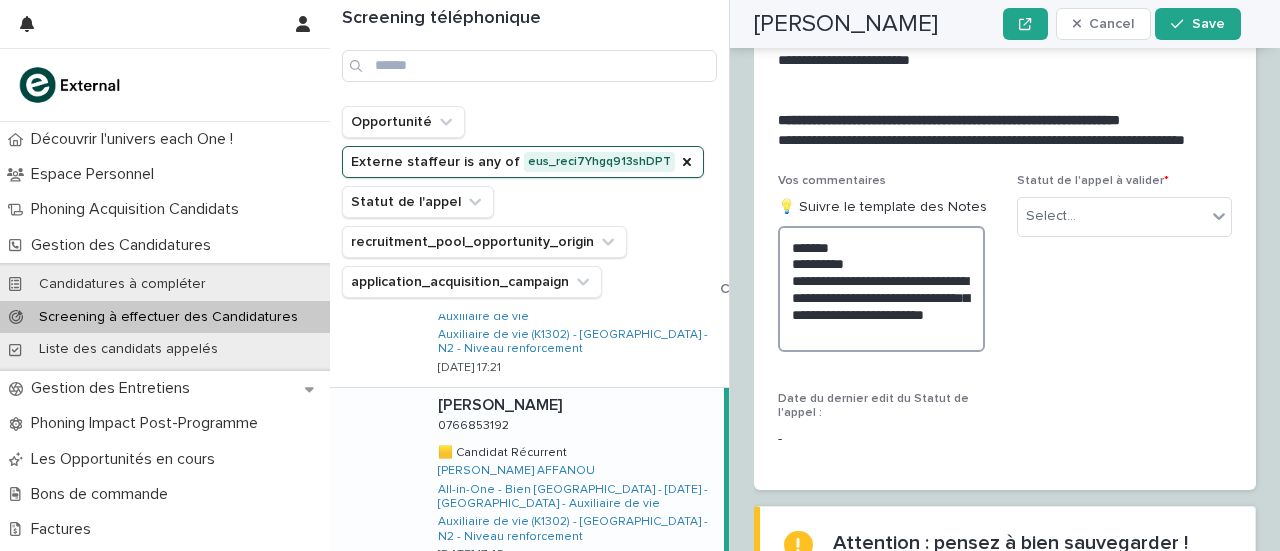drag, startPoint x: 794, startPoint y: 242, endPoint x: 842, endPoint y: 245, distance: 48.09366 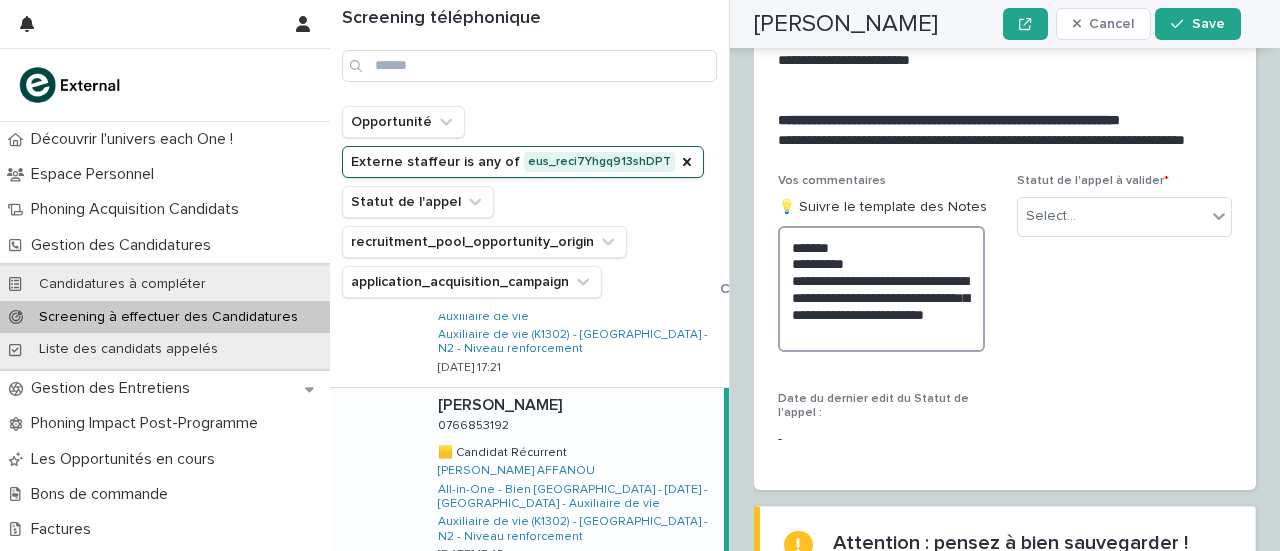 click on "**********" at bounding box center [881, 289] 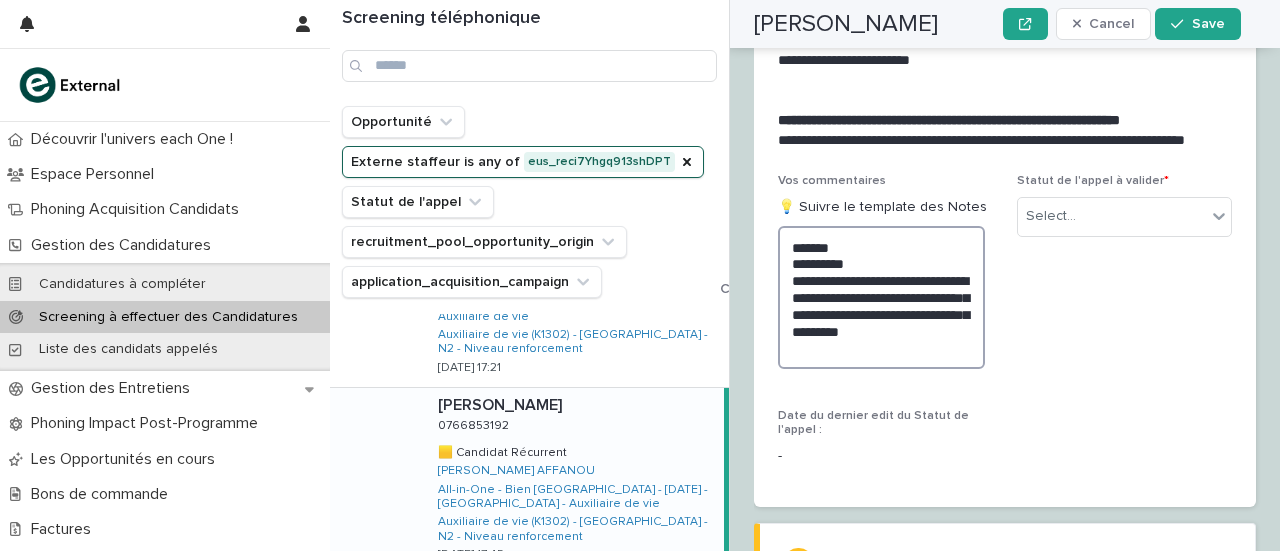 drag, startPoint x: 856, startPoint y: 239, endPoint x: 863, endPoint y: 277, distance: 38.63936 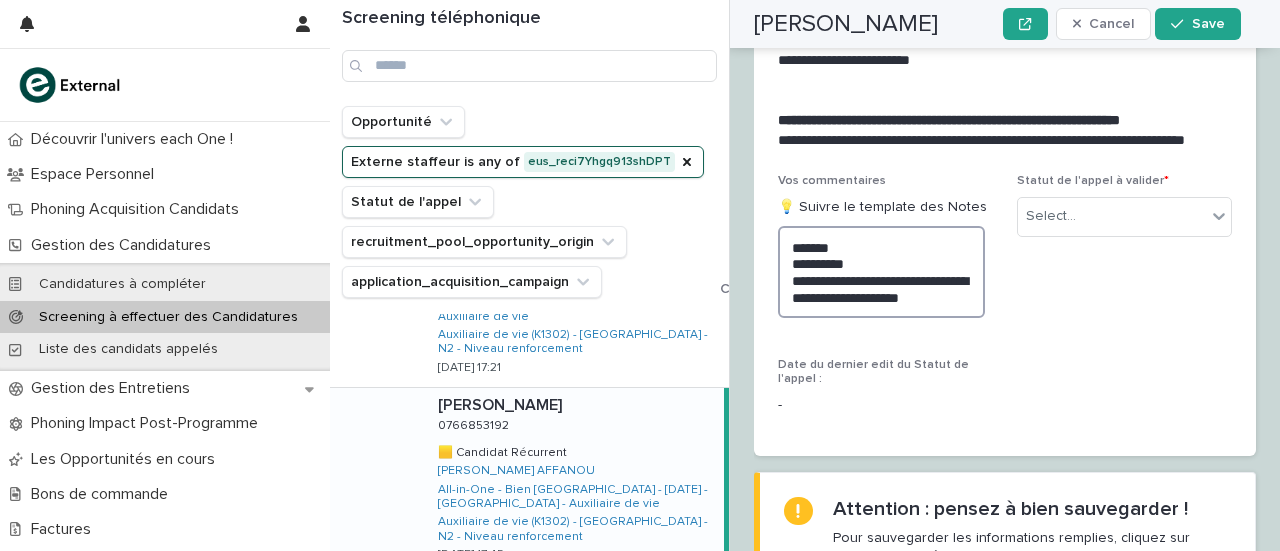 click on "**********" at bounding box center (881, 272) 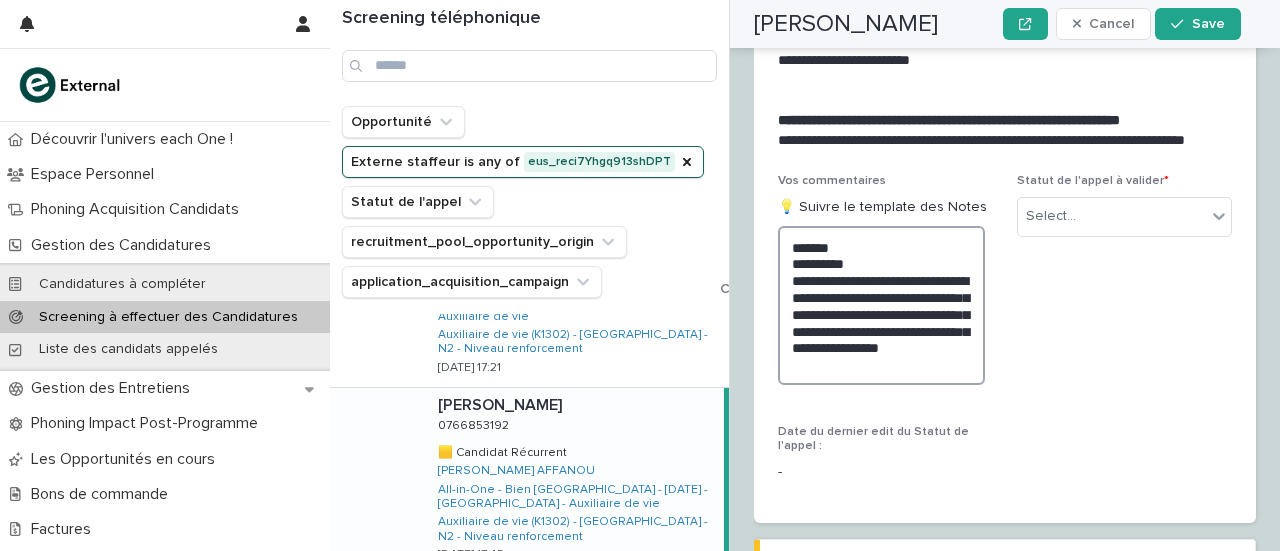 click on "**********" at bounding box center (881, 305) 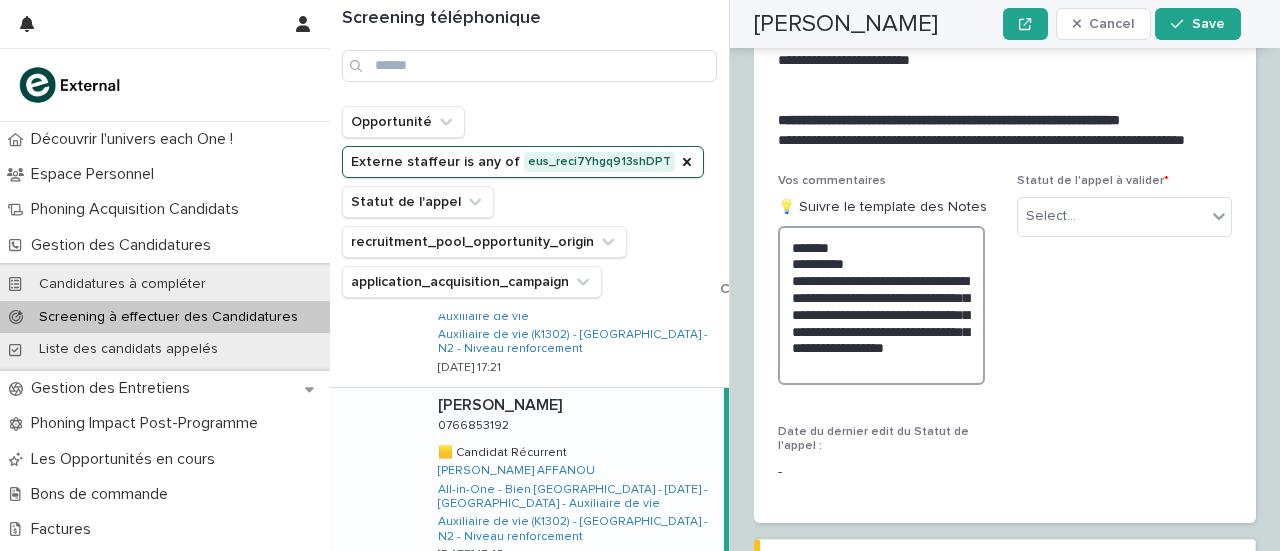 click on "**********" at bounding box center [881, 305] 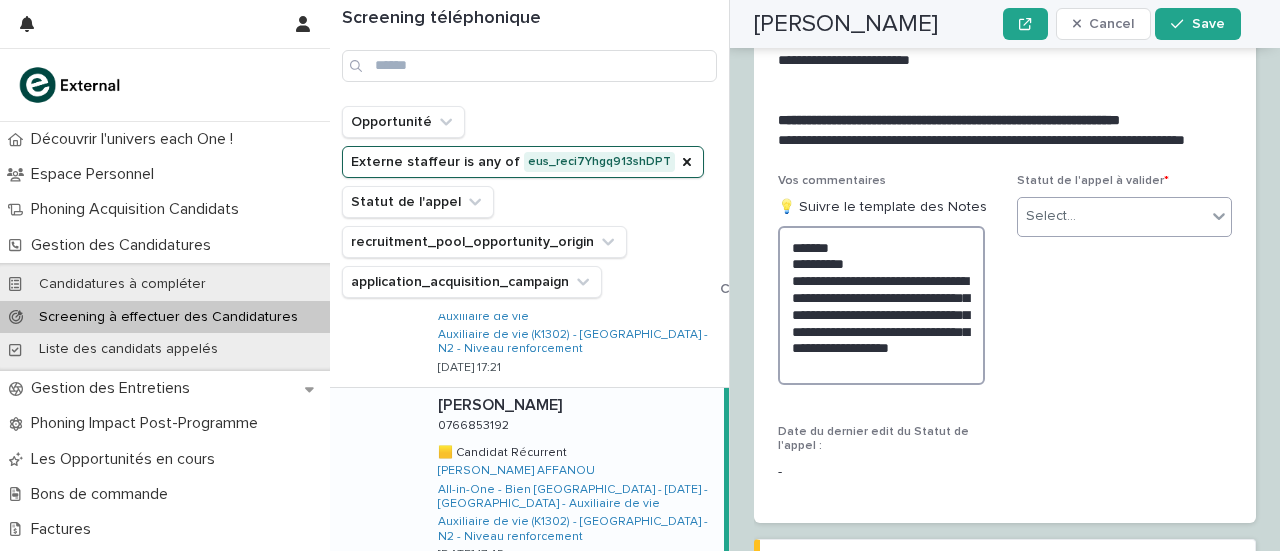 type on "**********" 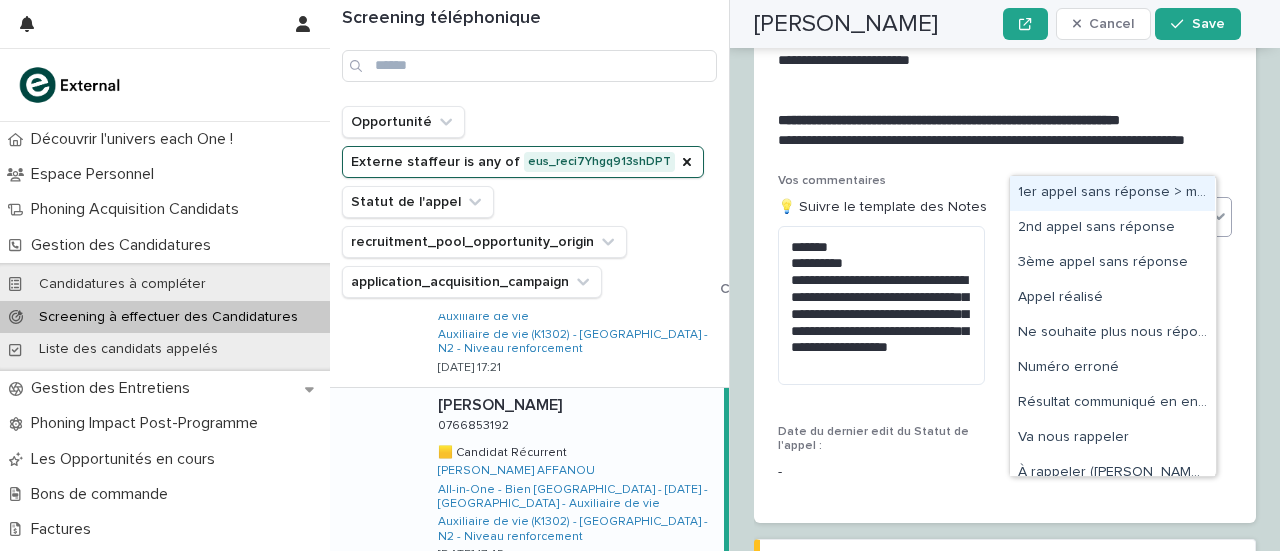 click on "Select..." at bounding box center (1112, 216) 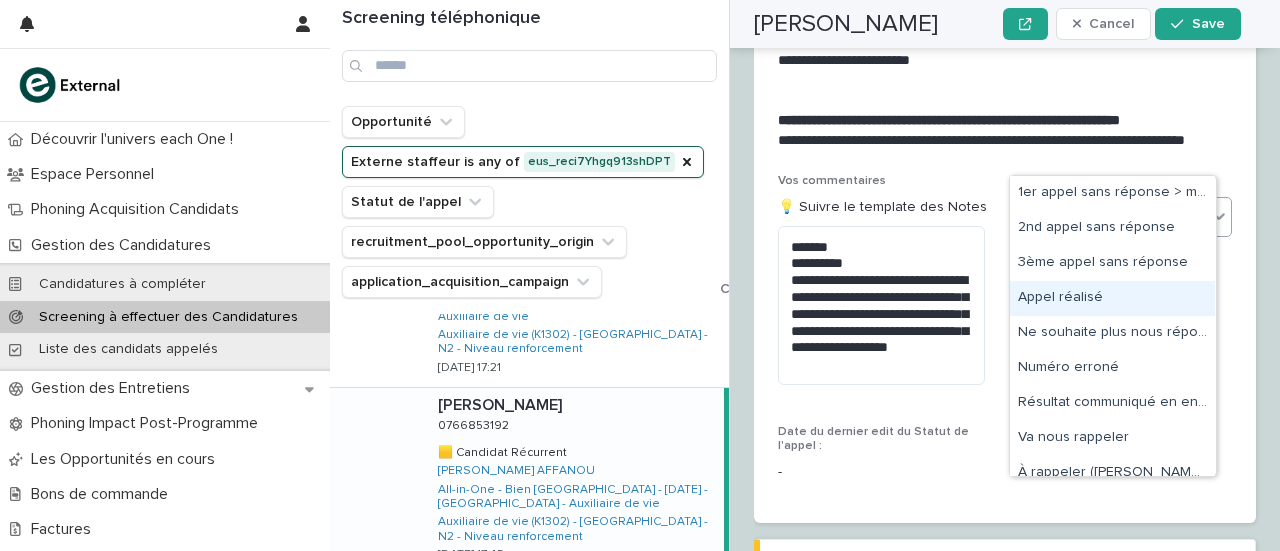 click on "Appel réalisé" at bounding box center (1112, 298) 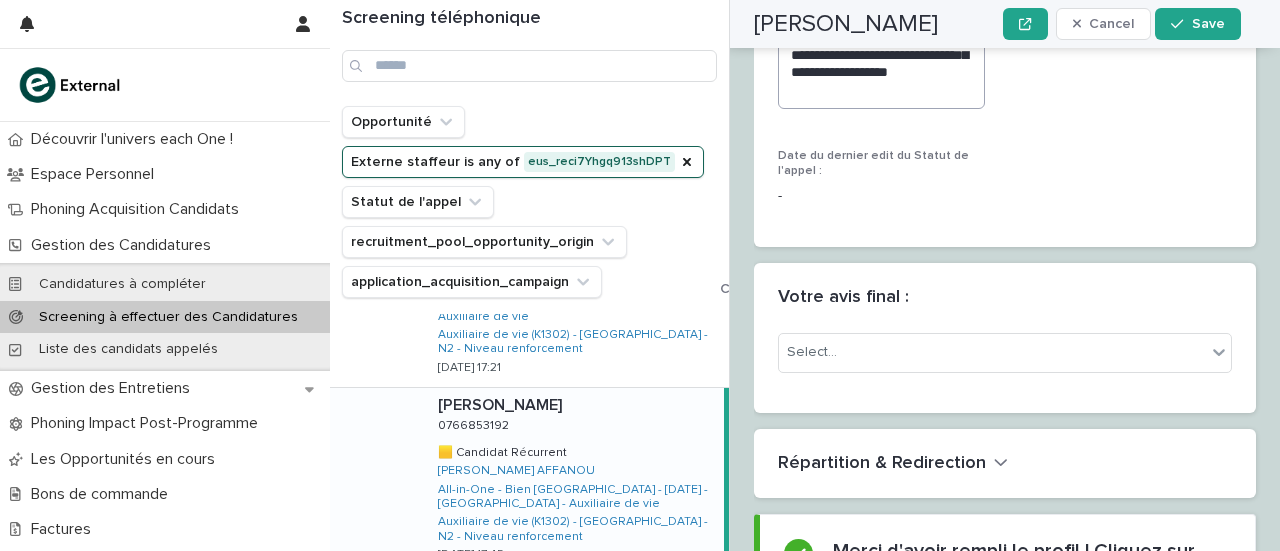 scroll, scrollTop: 3822, scrollLeft: 0, axis: vertical 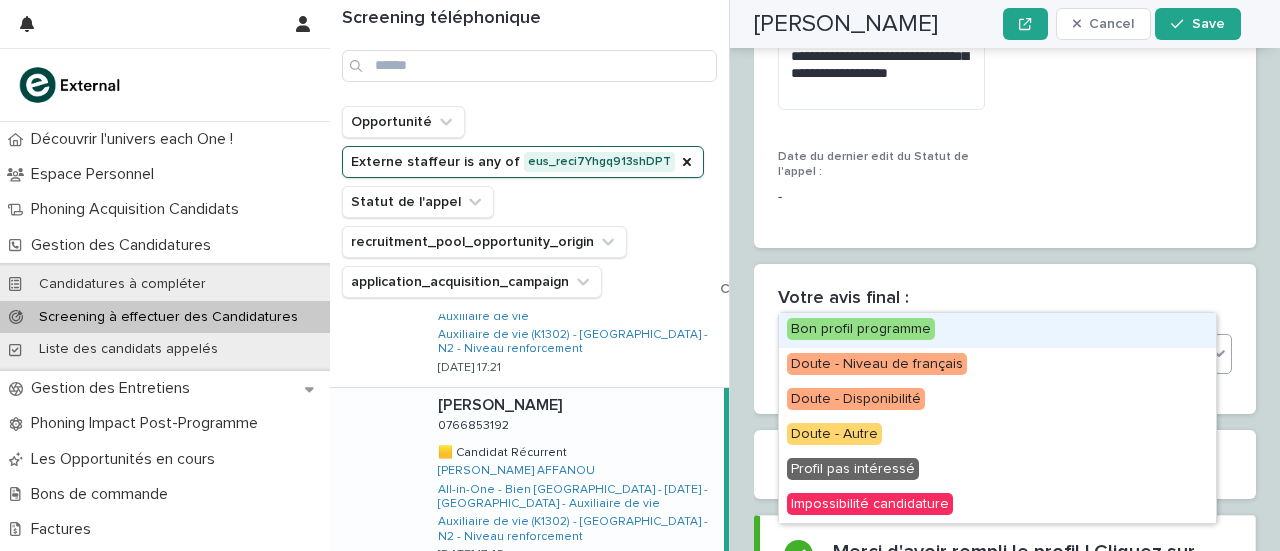 click on "Select..." at bounding box center (992, 353) 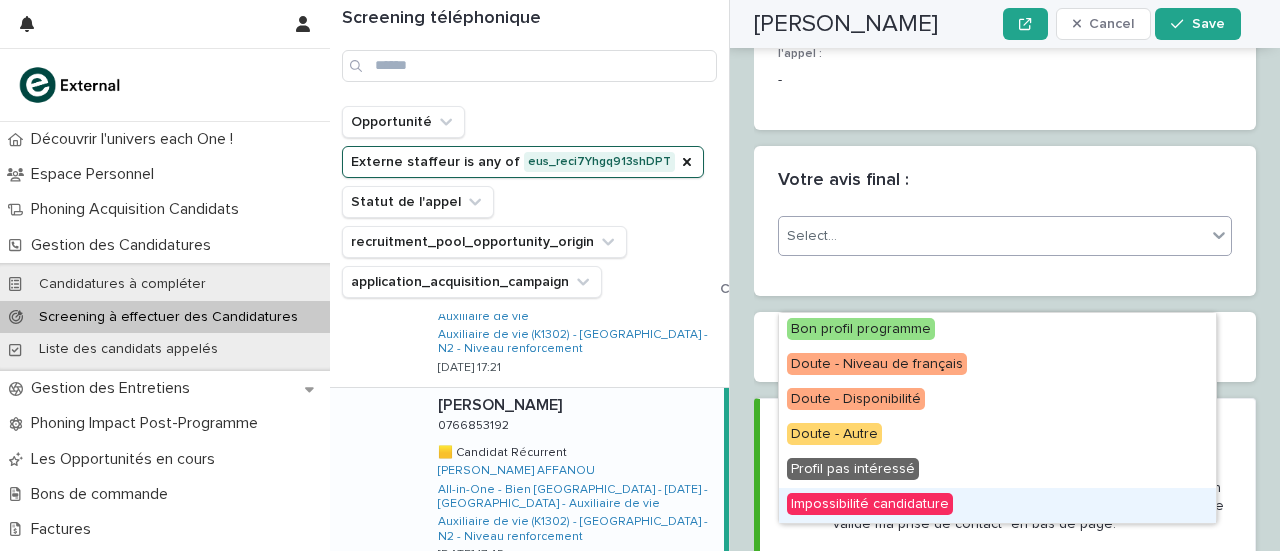 scroll, scrollTop: 3721, scrollLeft: 0, axis: vertical 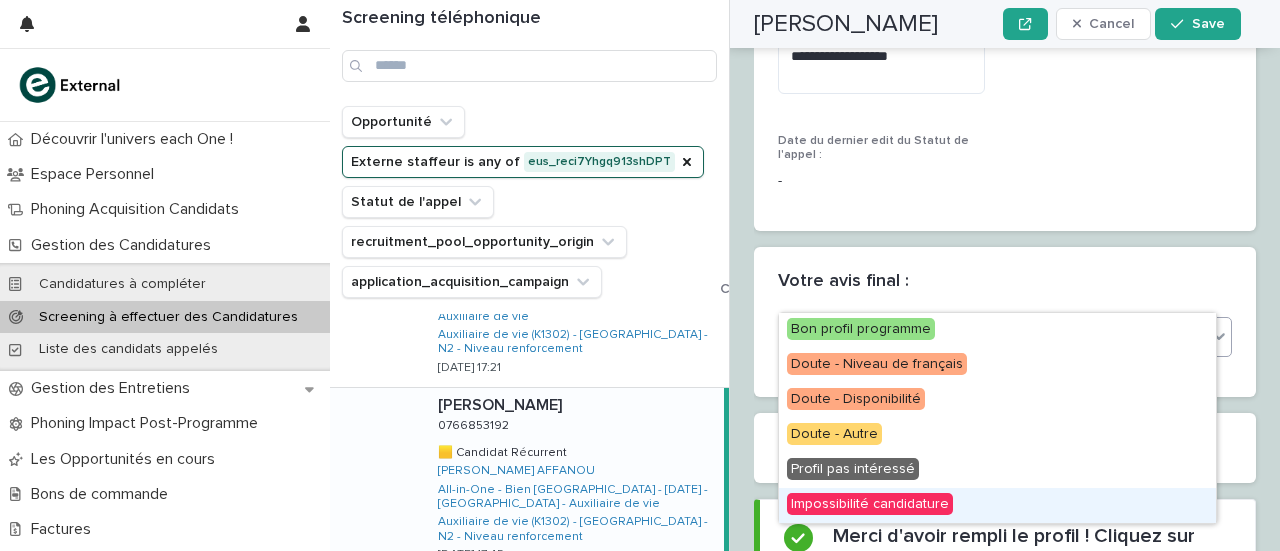 click on "Impossibilité candidature" at bounding box center [870, 504] 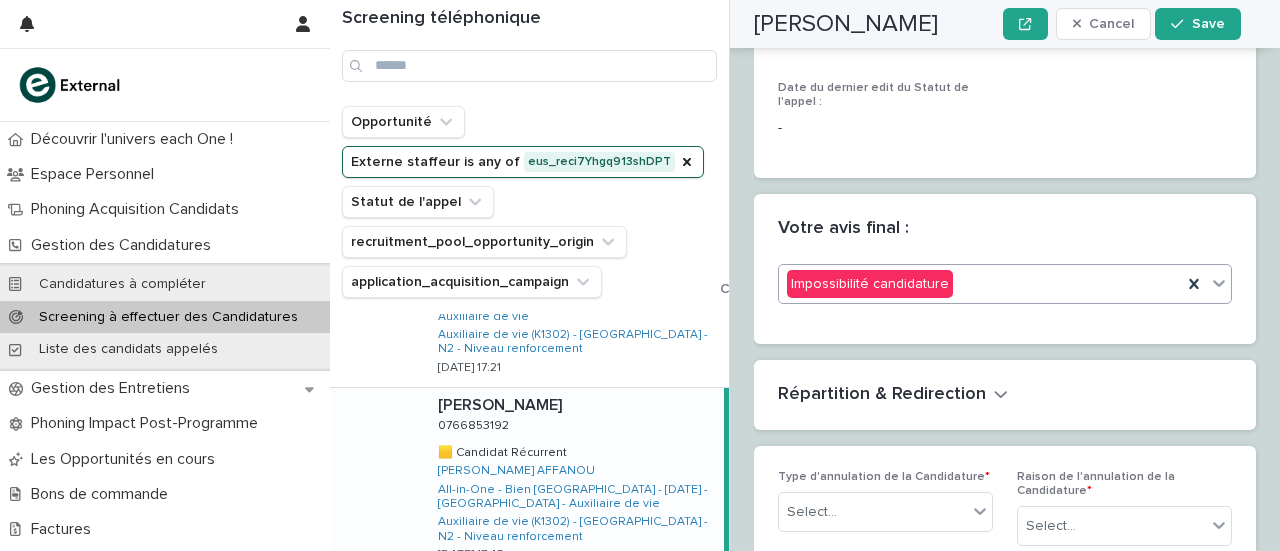 scroll, scrollTop: 3936, scrollLeft: 0, axis: vertical 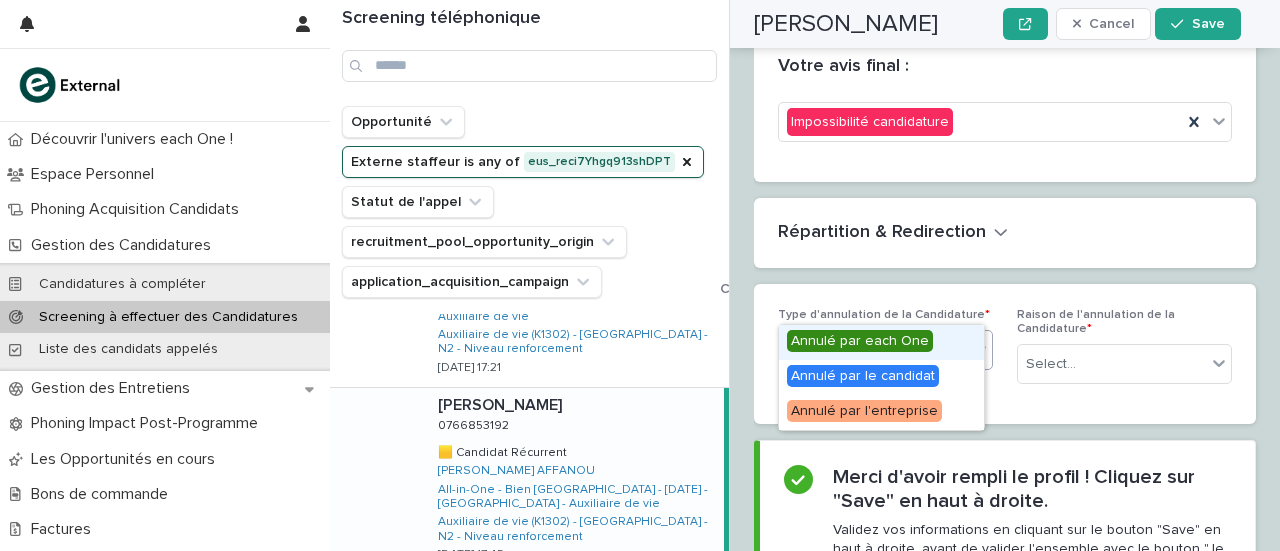 click on "Select..." at bounding box center [873, 350] 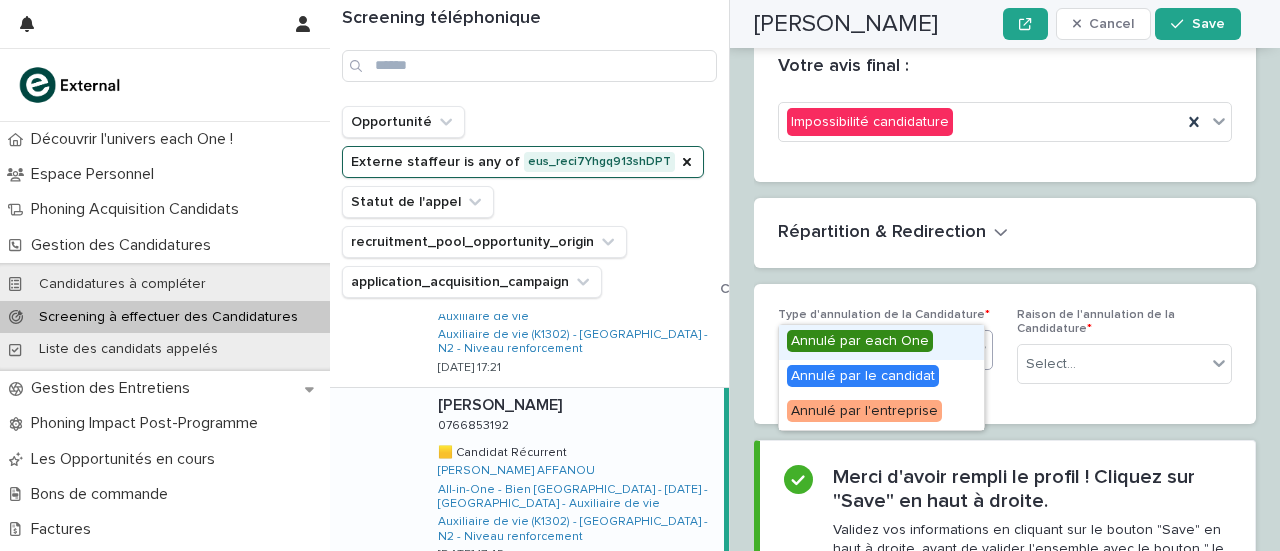 click on "Annulé par each One" at bounding box center [860, 341] 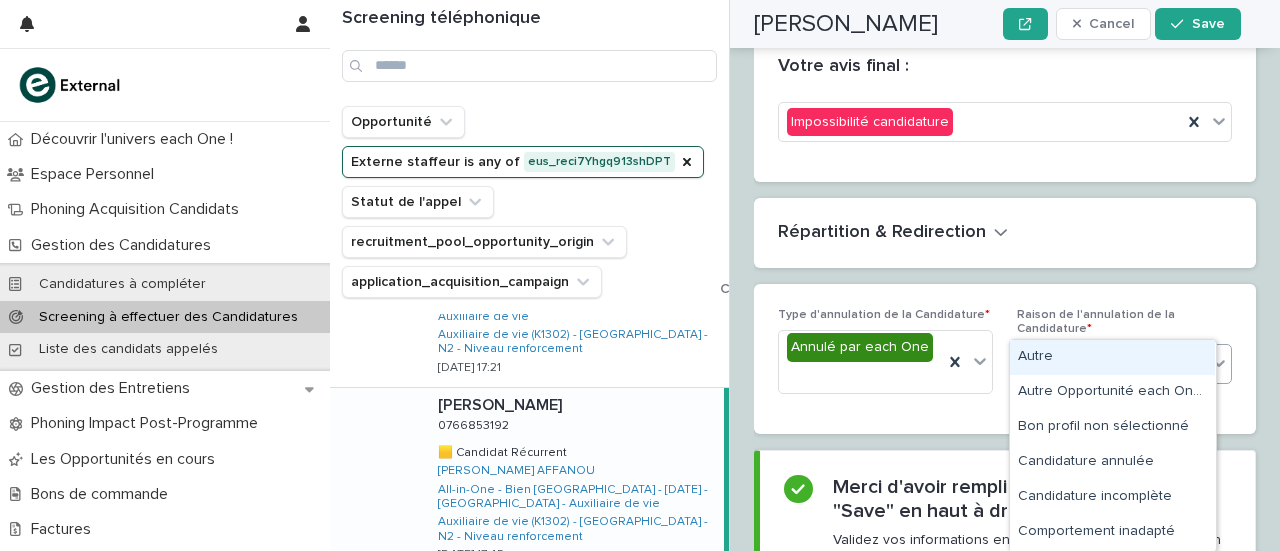 click on "Select..." at bounding box center [1051, 364] 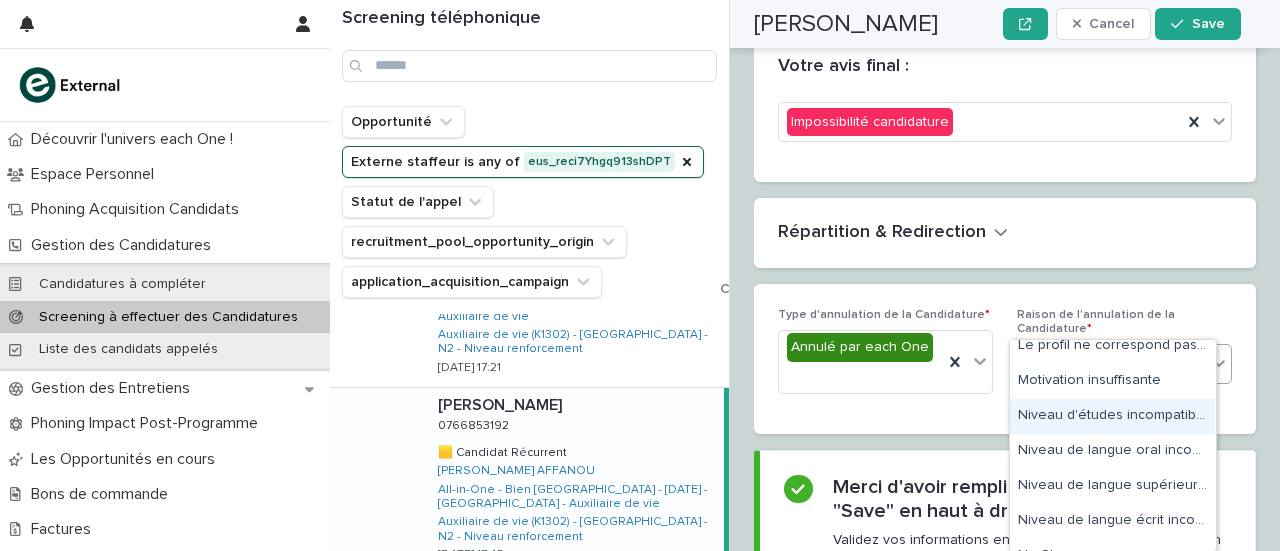 scroll, scrollTop: 581, scrollLeft: 0, axis: vertical 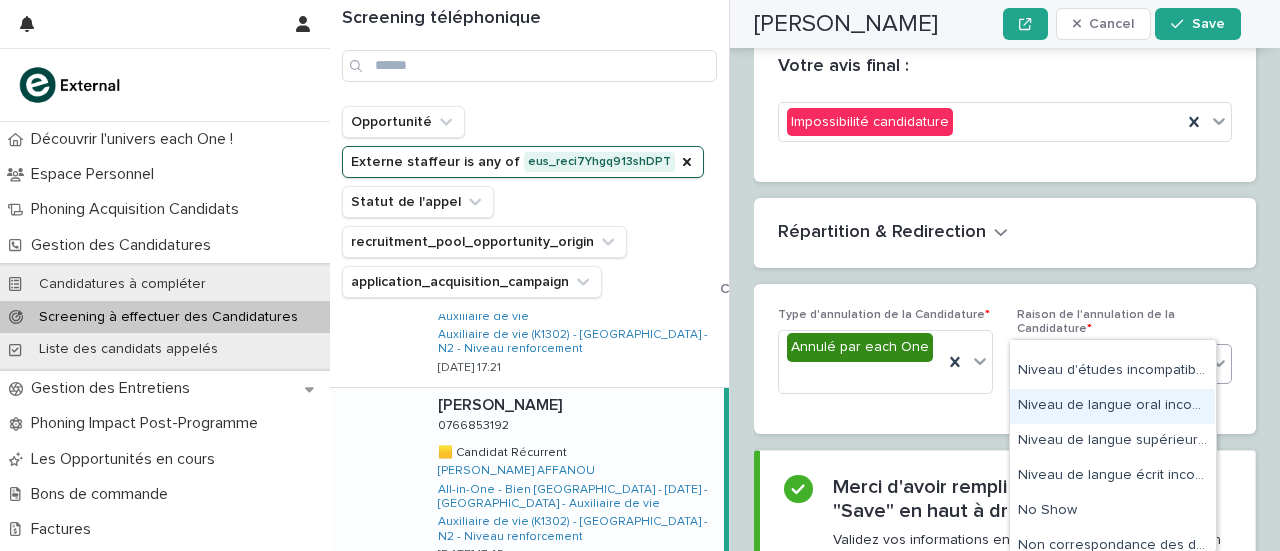 click on "Niveau de langue oral incompatible avec la formation" at bounding box center [1112, 406] 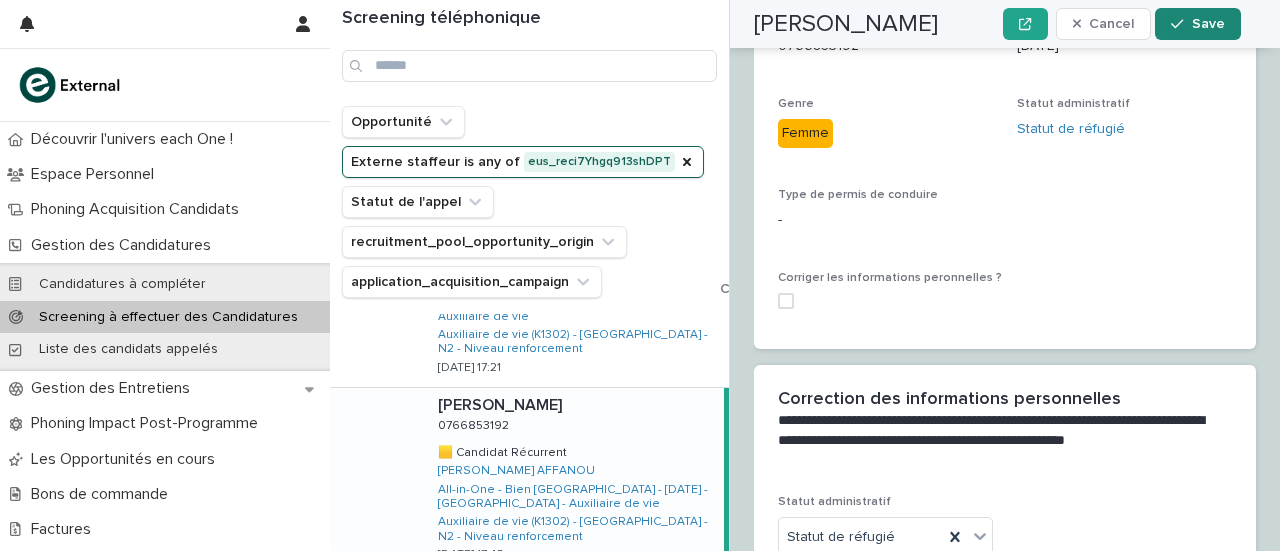 scroll, scrollTop: 1940, scrollLeft: 0, axis: vertical 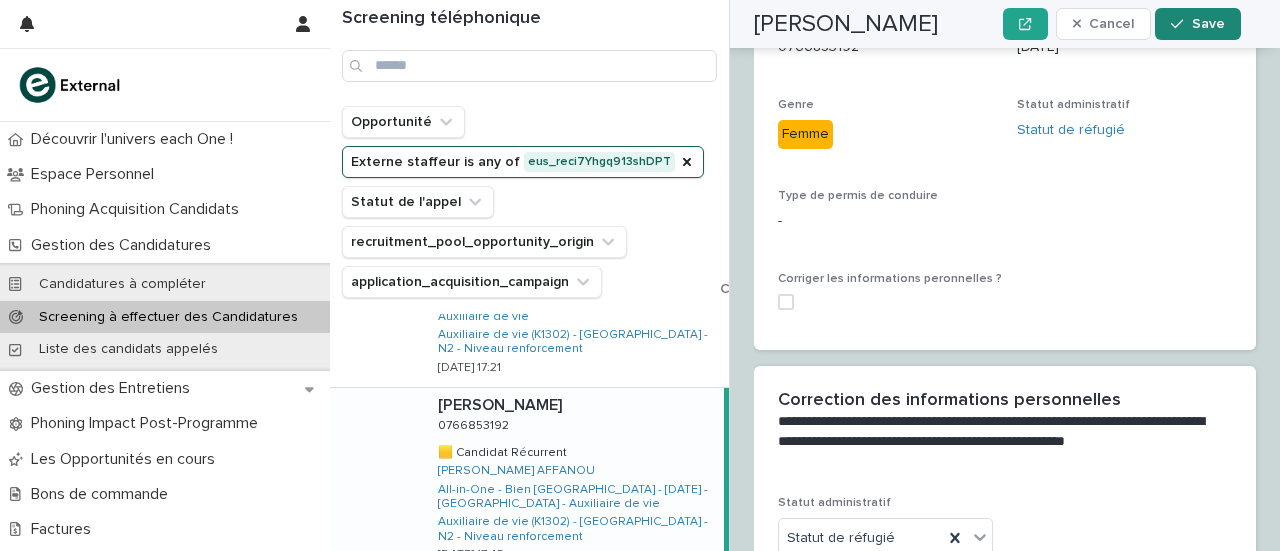 click on "Save" at bounding box center [1197, 24] 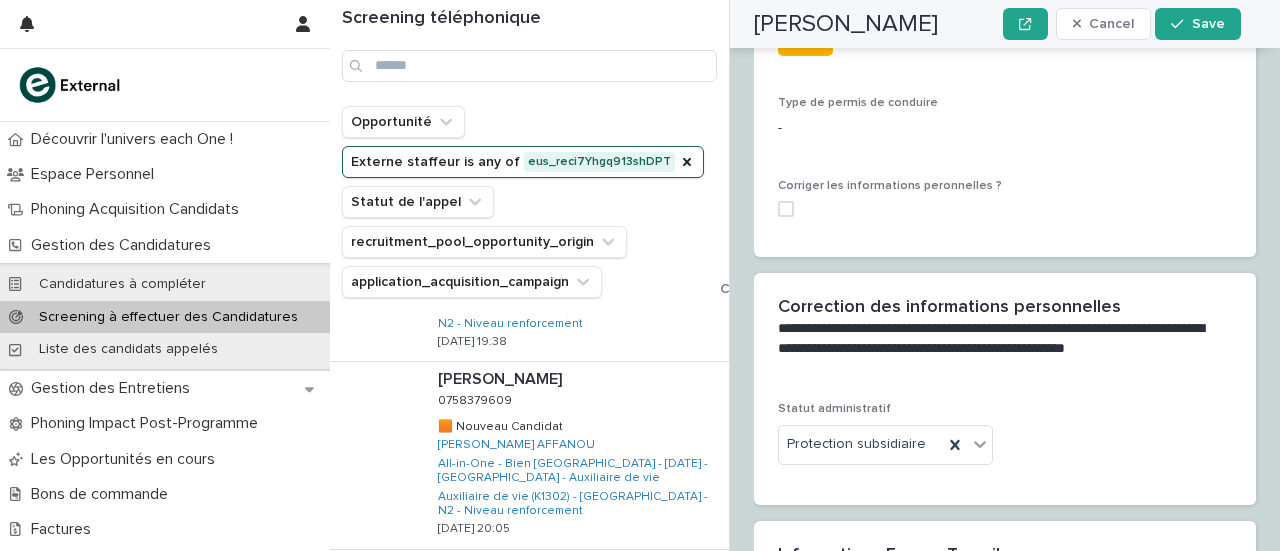 scroll, scrollTop: 947, scrollLeft: 0, axis: vertical 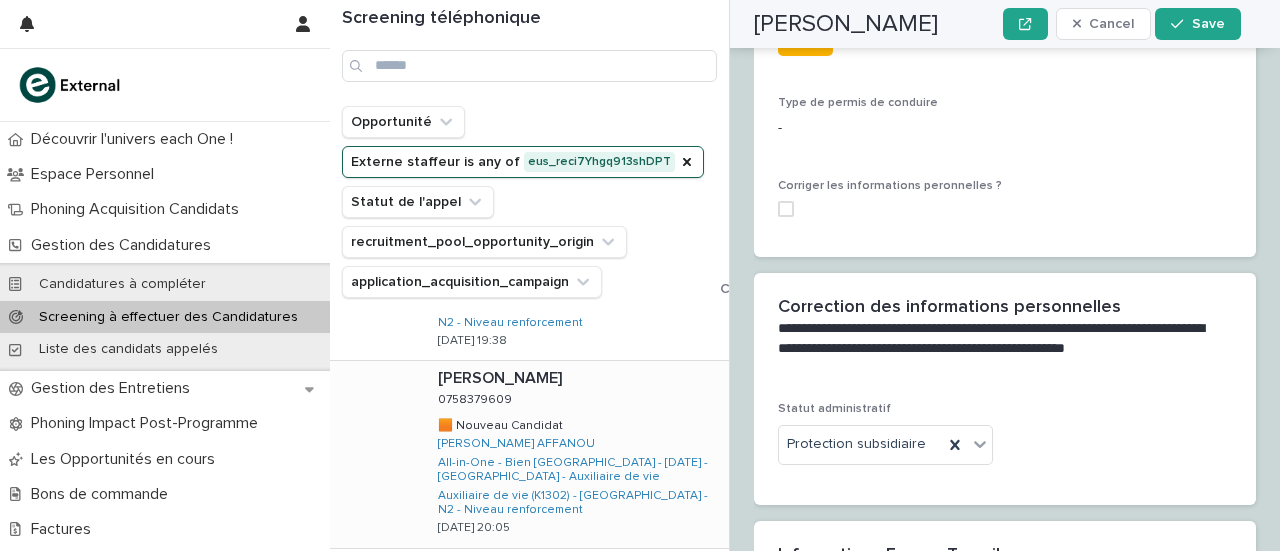 click on "[PERSON_NAME] [PERSON_NAME]   0758379609 0758379609   🟧 Nouveau Candidat 🟧 Nouveau Candidat   [PERSON_NAME] AFFANOU   All-in-One - Bien [GEOGRAPHIC_DATA] - [DATE] - [GEOGRAPHIC_DATA] - Auxiliaire de vie   Auxiliaire de vie (K1302) - [GEOGRAPHIC_DATA] - N2 - Niveau renforcement   [DATE] 20:05" at bounding box center (575, 454) 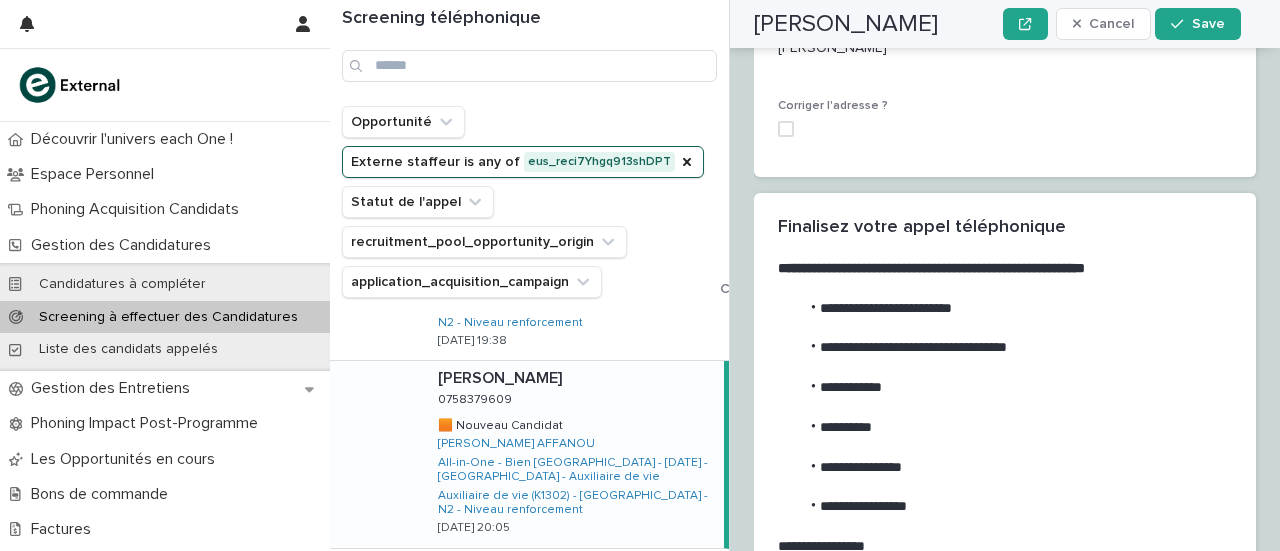 scroll, scrollTop: 3010, scrollLeft: 0, axis: vertical 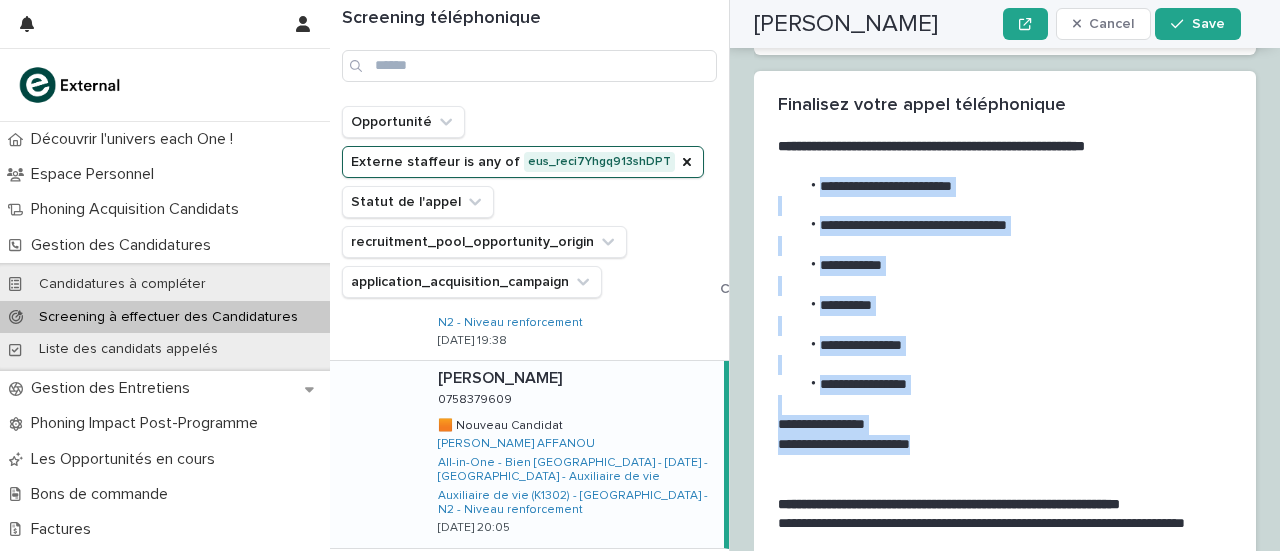 drag, startPoint x: 794, startPoint y: 101, endPoint x: 948, endPoint y: 363, distance: 303.90787 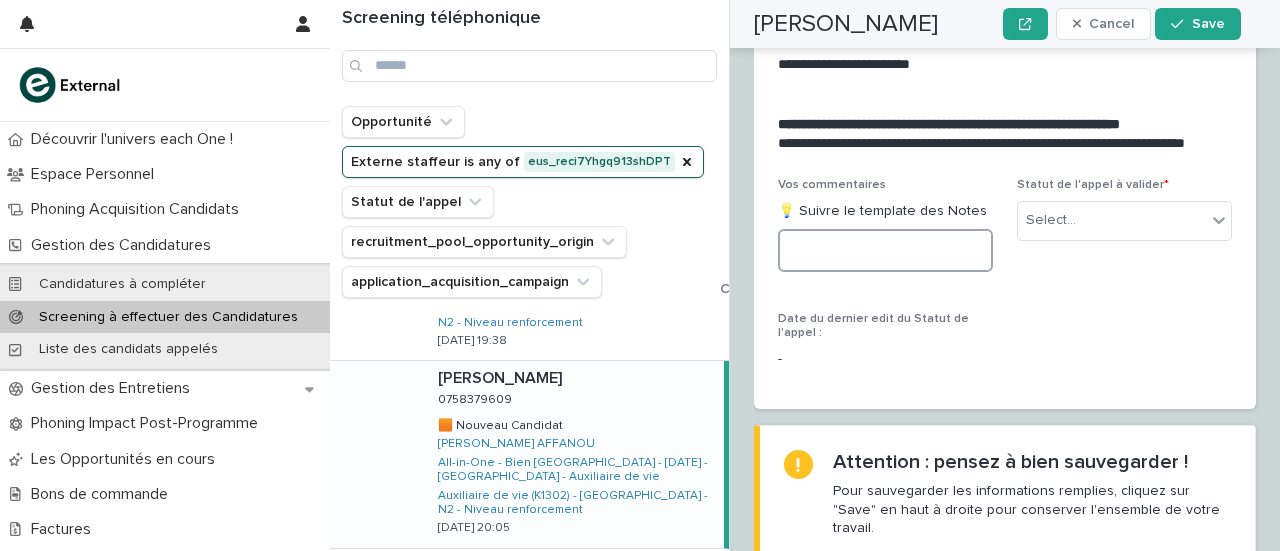 click at bounding box center (885, 250) 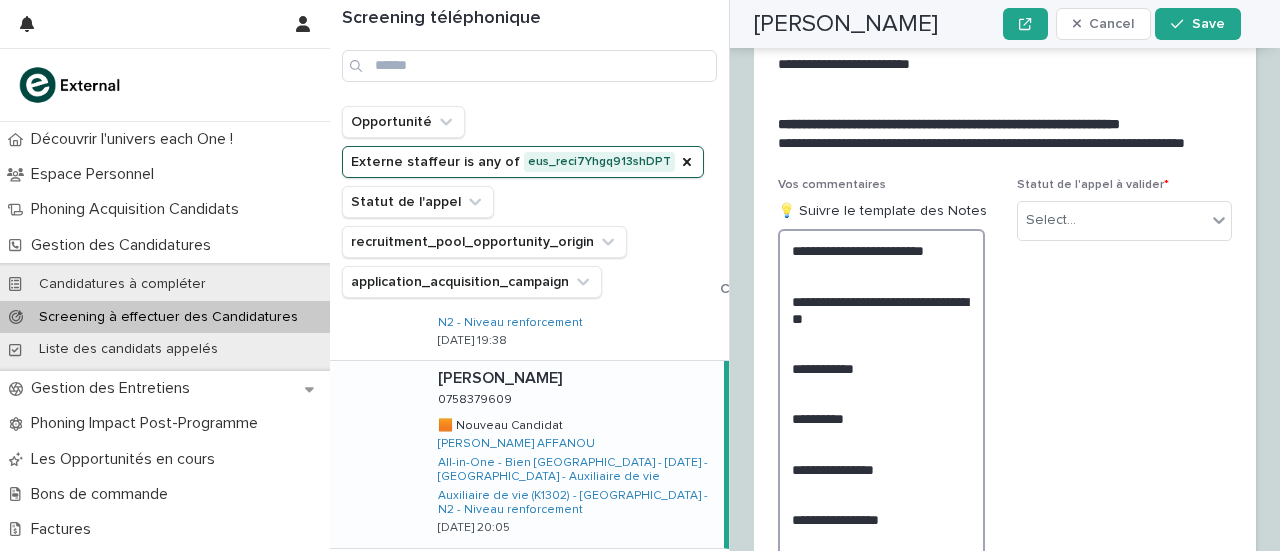 click on "**********" at bounding box center (881, 426) 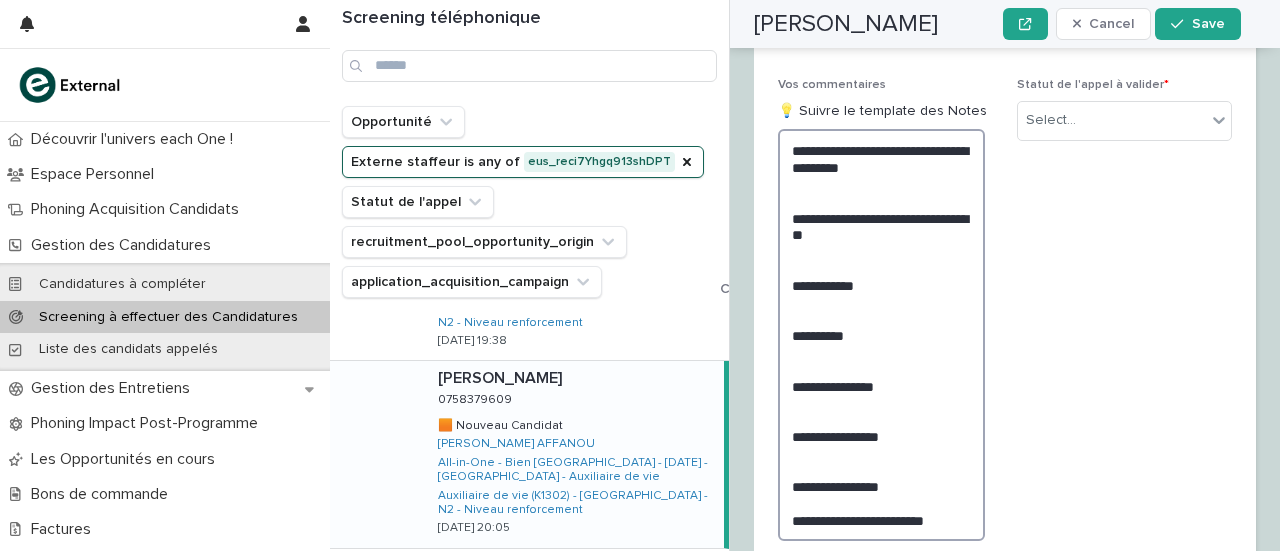 scroll, scrollTop: 3390, scrollLeft: 0, axis: vertical 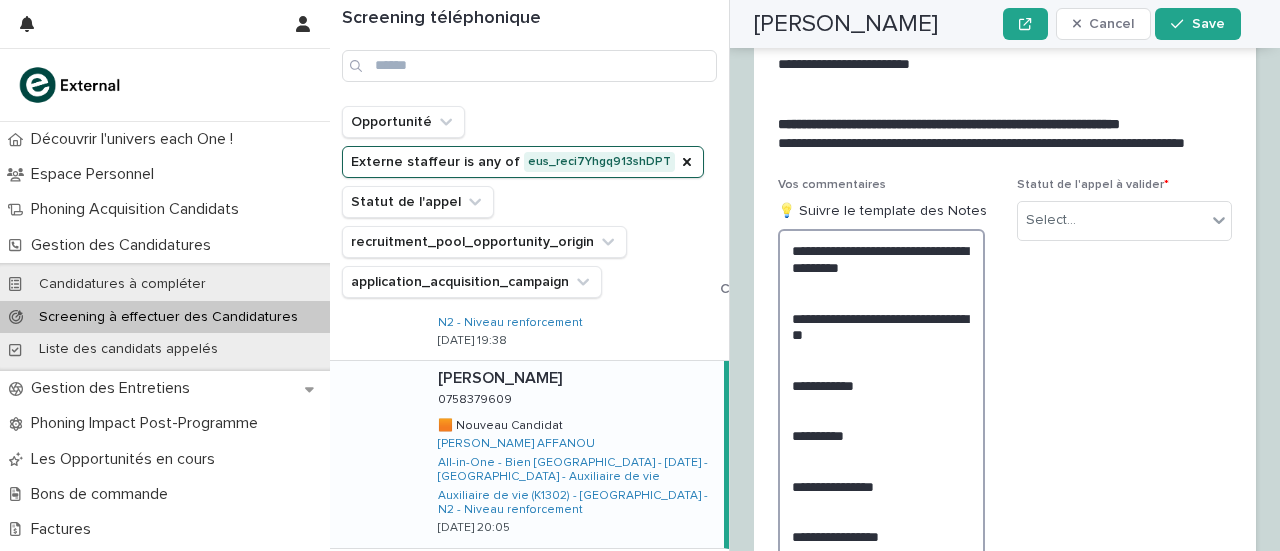 click on "**********" at bounding box center [881, 434] 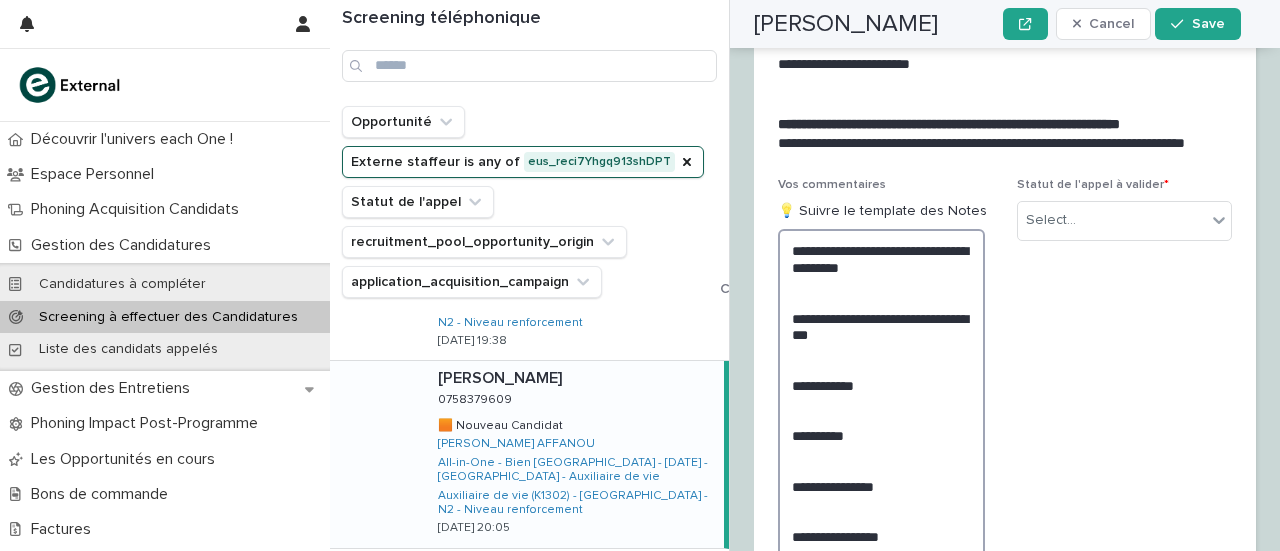 click on "**********" at bounding box center (881, 434) 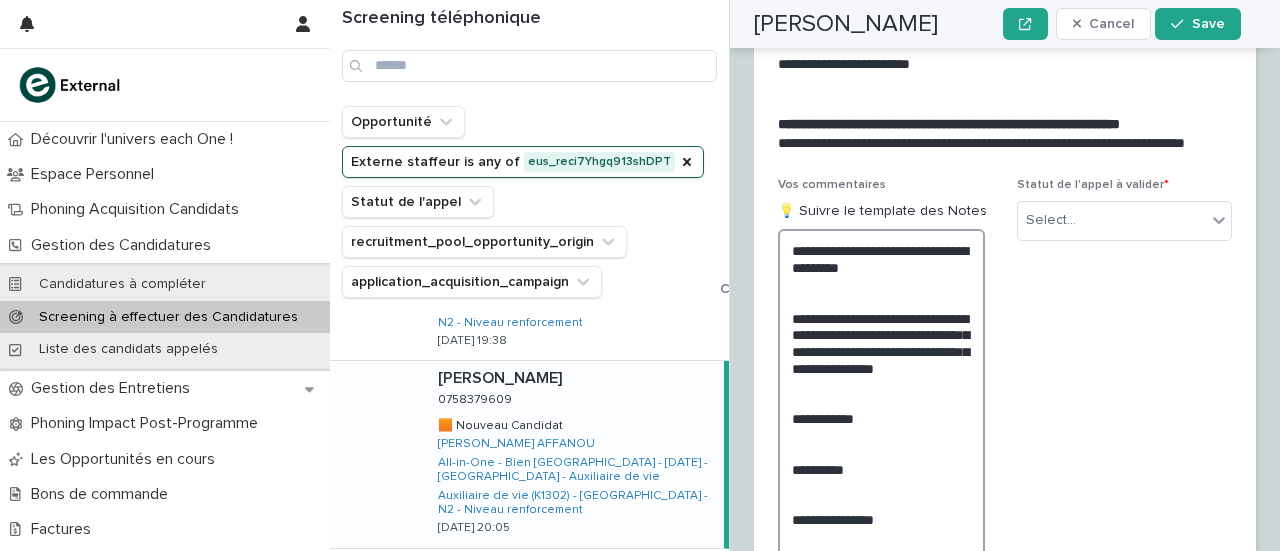click on "**********" at bounding box center [881, 460] 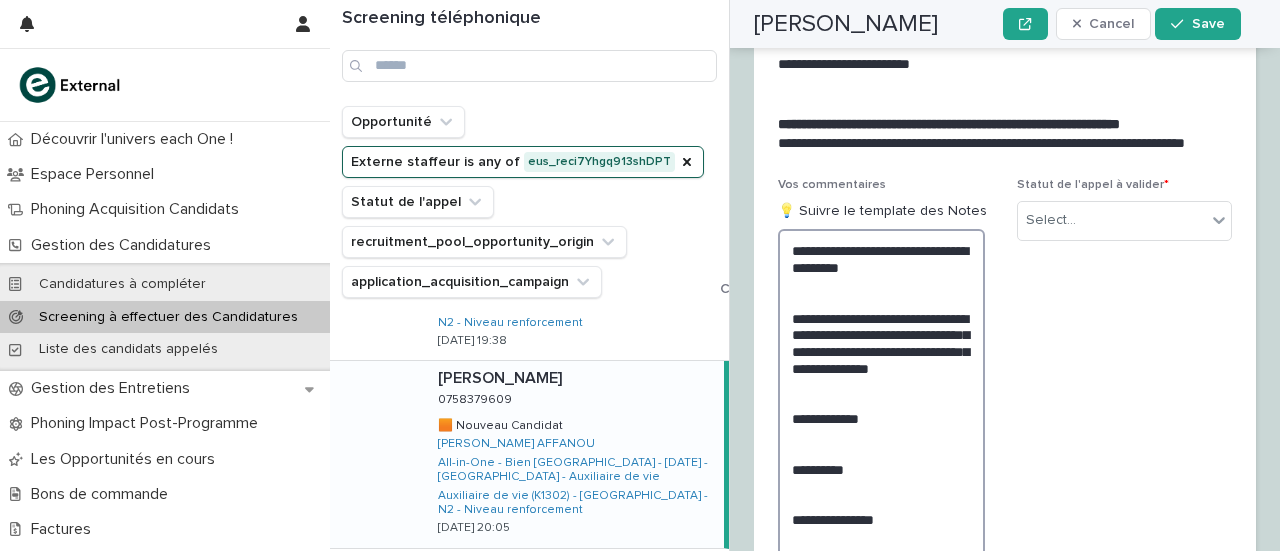 drag, startPoint x: 818, startPoint y: 285, endPoint x: 834, endPoint y: 317, distance: 35.77709 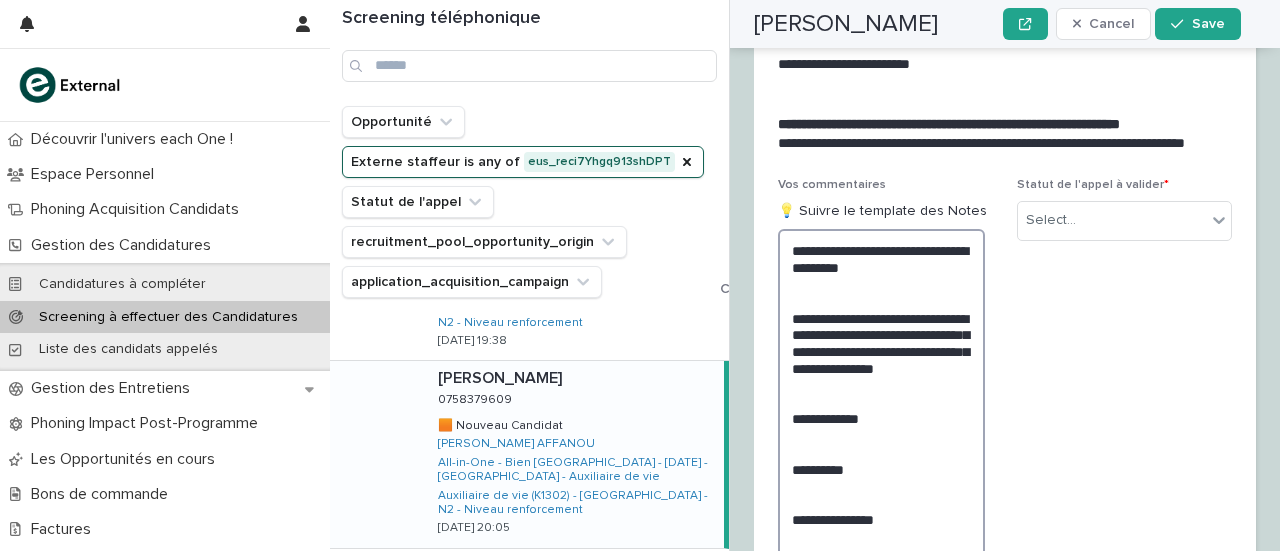 click on "**********" at bounding box center (881, 460) 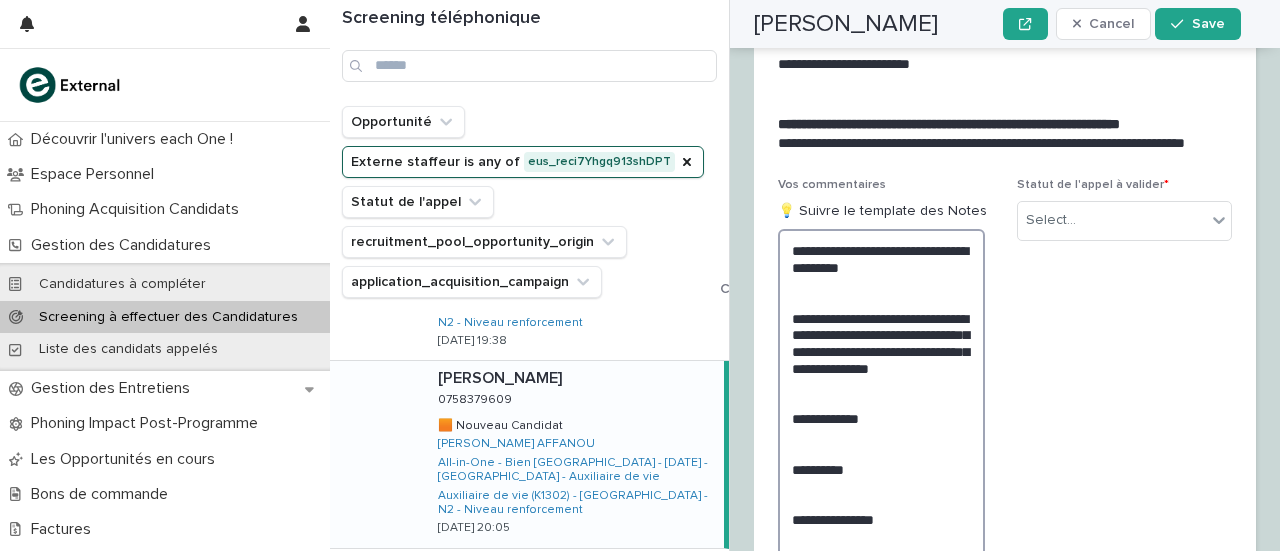 click on "**********" at bounding box center [881, 460] 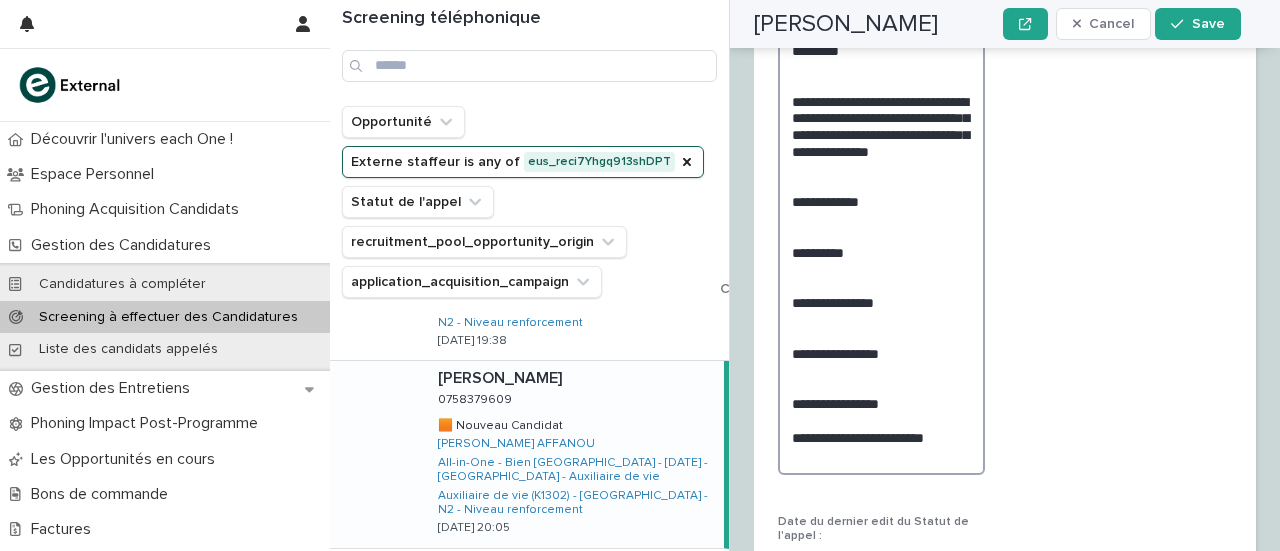 scroll, scrollTop: 3614, scrollLeft: 0, axis: vertical 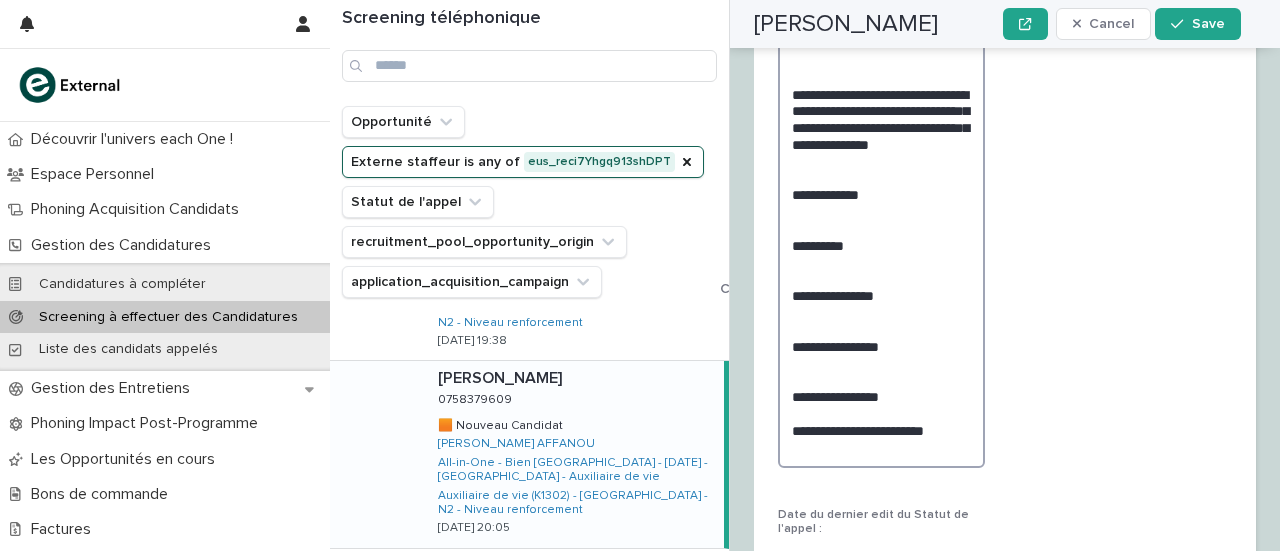 click on "**********" at bounding box center (881, 236) 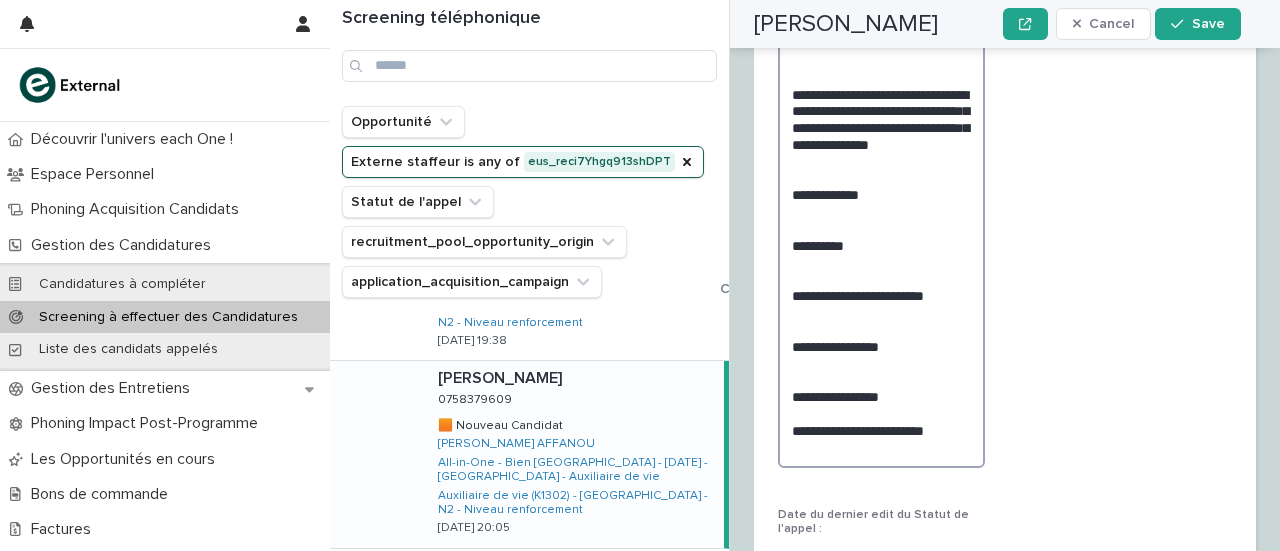 click on "**********" at bounding box center (881, 236) 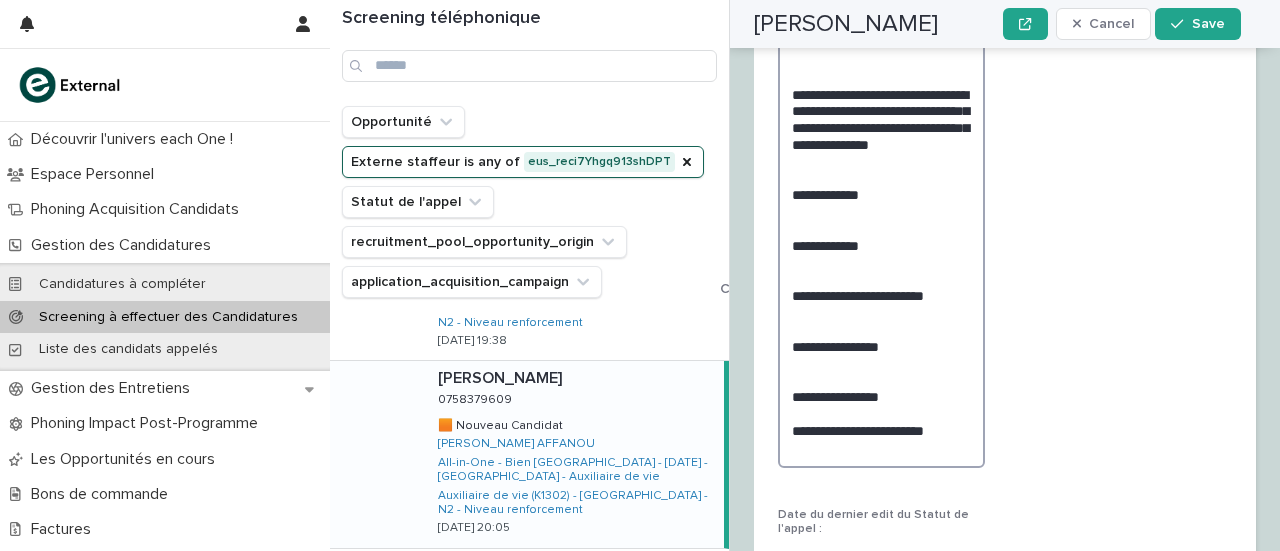 click on "**********" at bounding box center [881, 236] 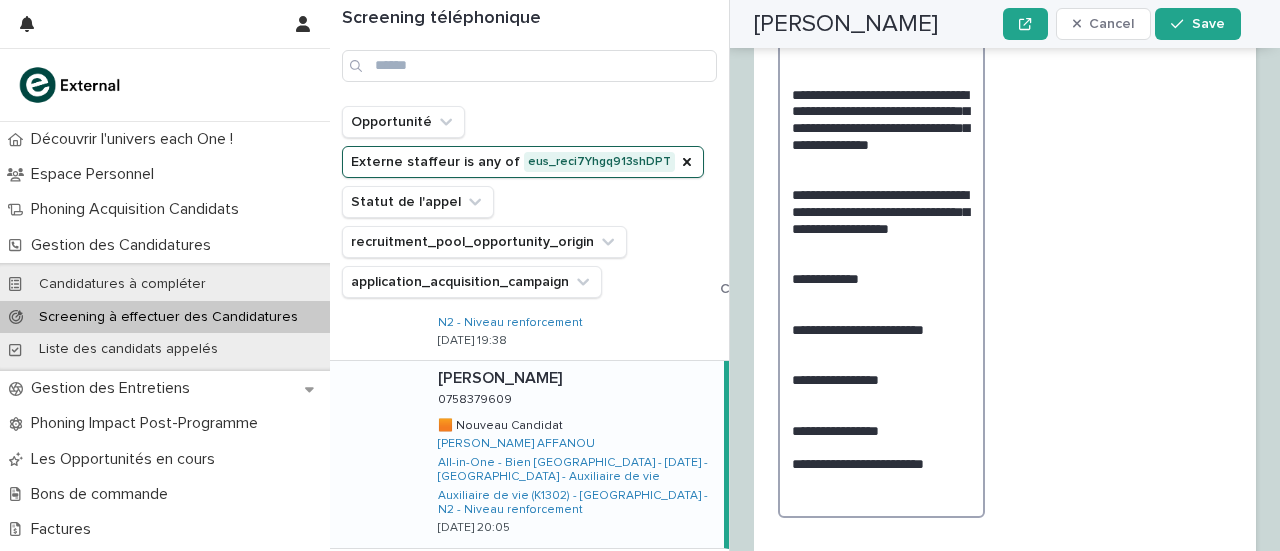 drag, startPoint x: 882, startPoint y: 156, endPoint x: 870, endPoint y: 170, distance: 18.439089 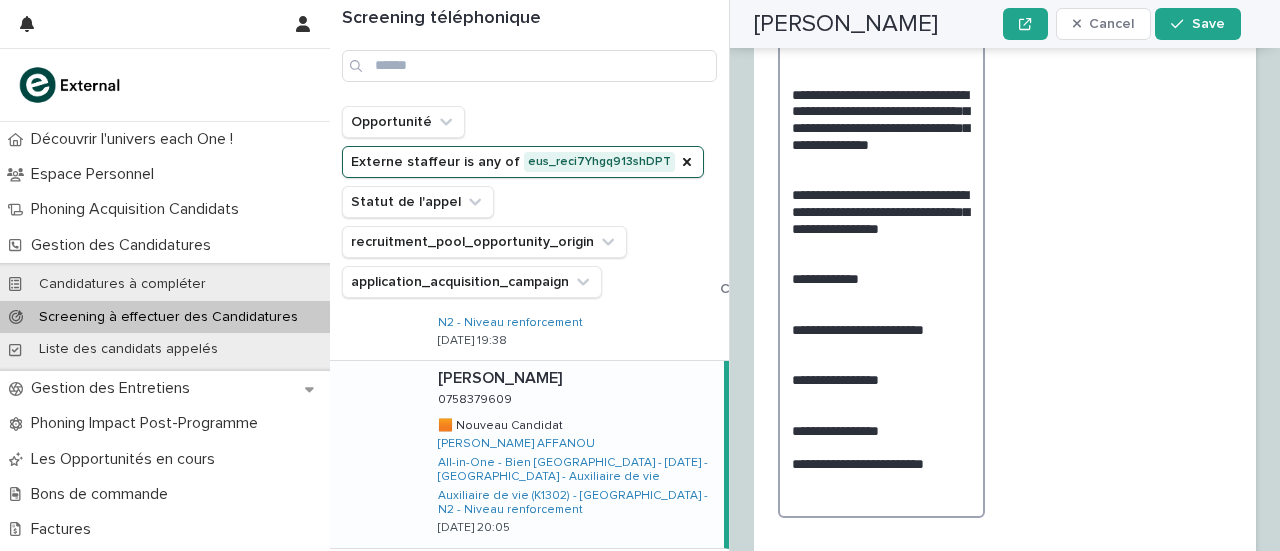 click on "**********" at bounding box center [881, 261] 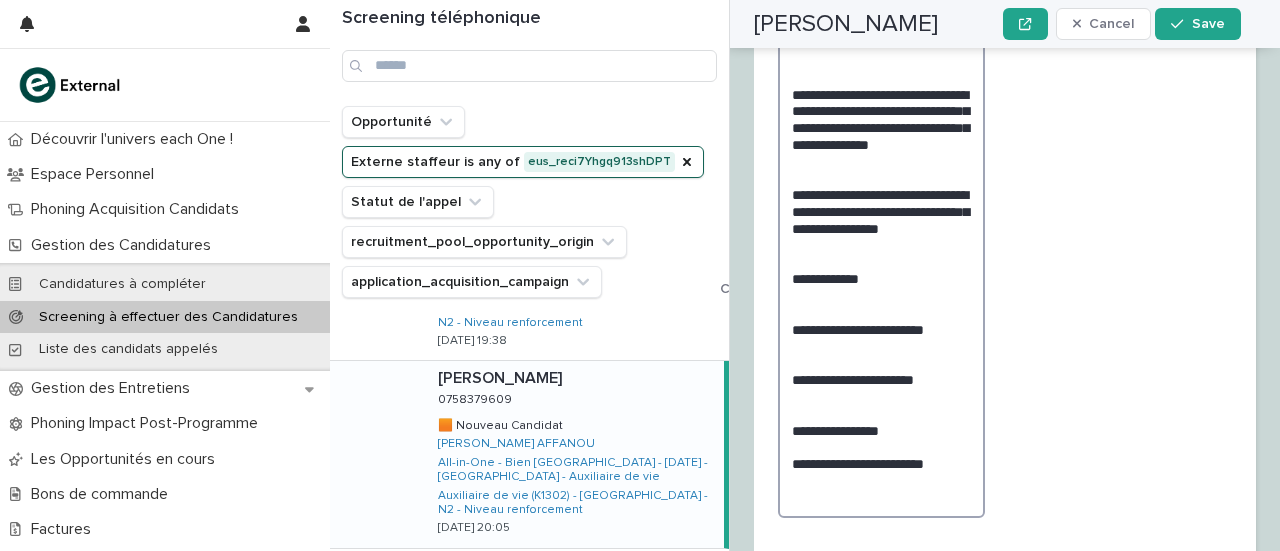 click on "**********" at bounding box center (881, 261) 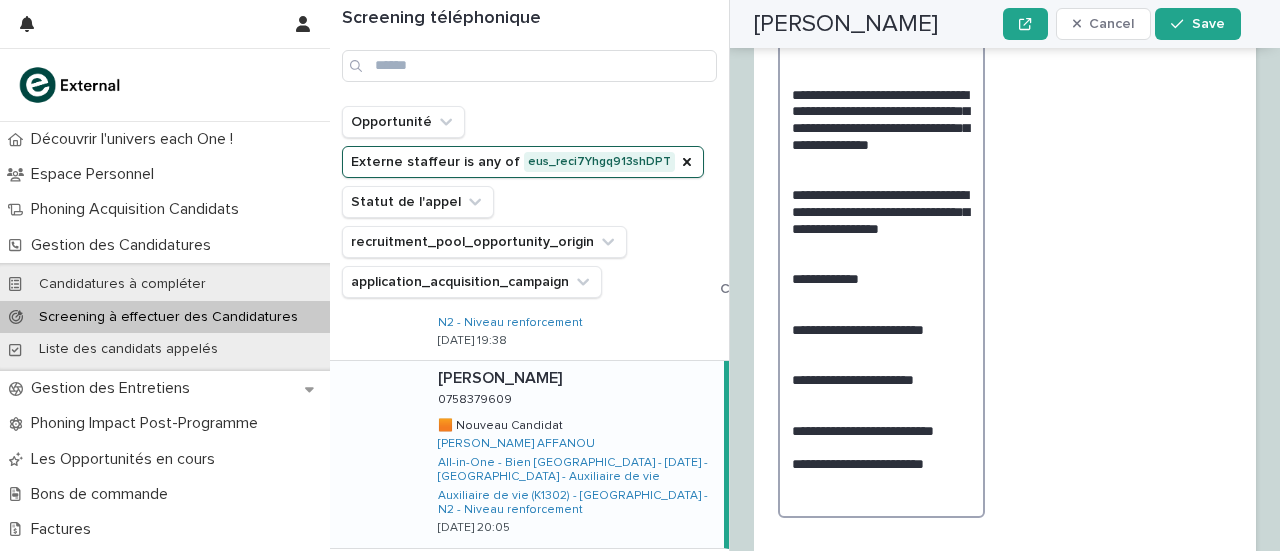 click on "**********" at bounding box center (881, 261) 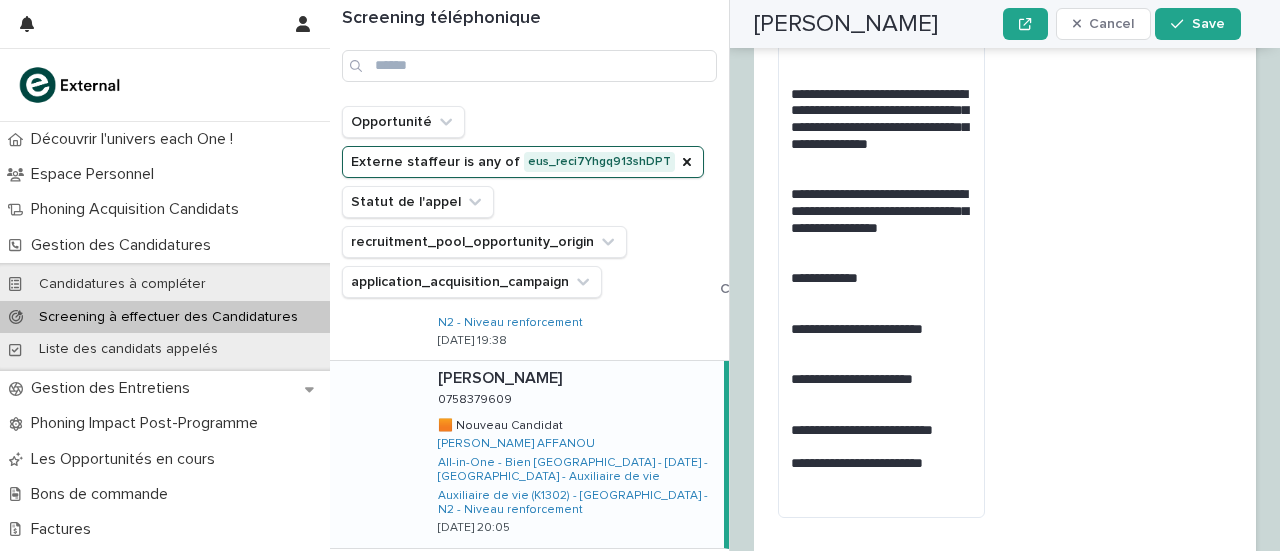 click on "Statut de l'appel à valider * Select..." at bounding box center [1124, 244] 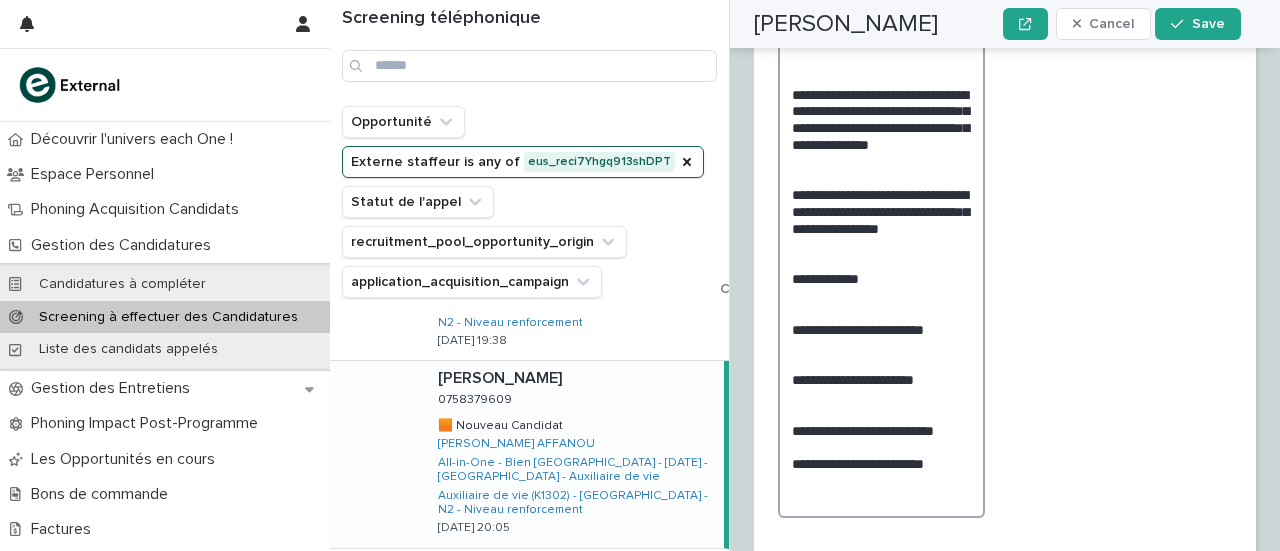 click on "**********" at bounding box center [881, 261] 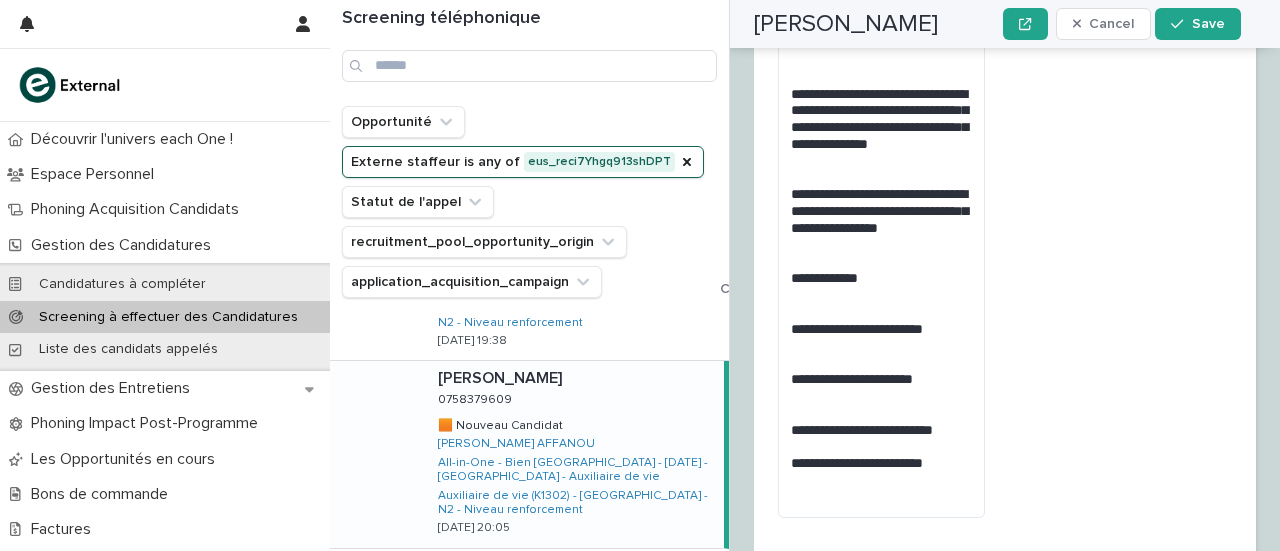 click on "Statut de l'appel à valider * Select..." at bounding box center (1124, 244) 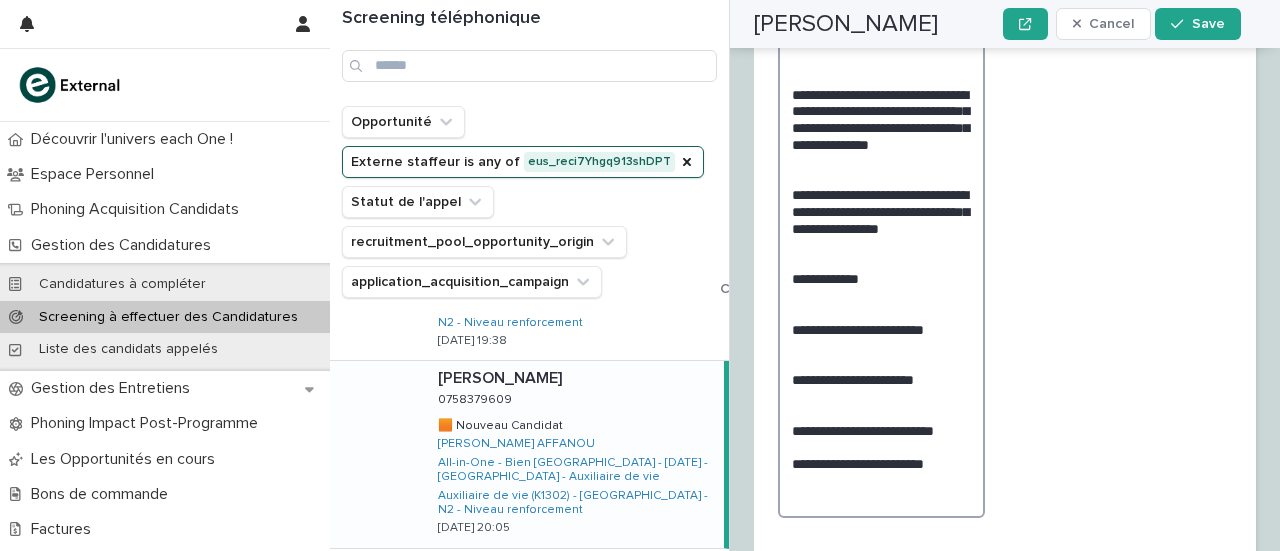 click on "**********" at bounding box center [881, 261] 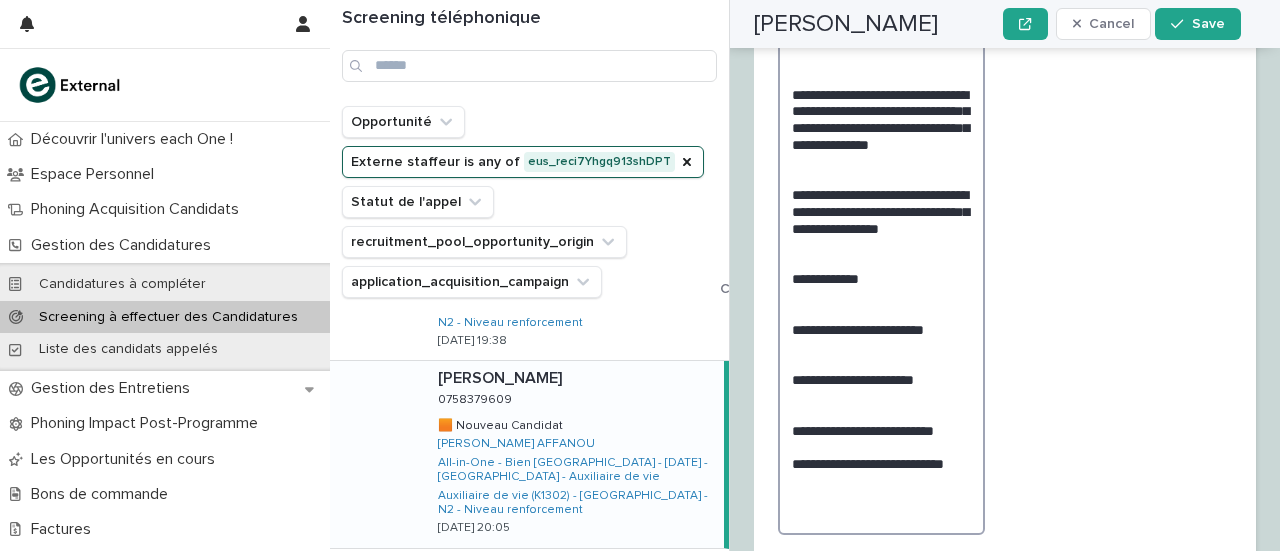 scroll, scrollTop: 3257, scrollLeft: 0, axis: vertical 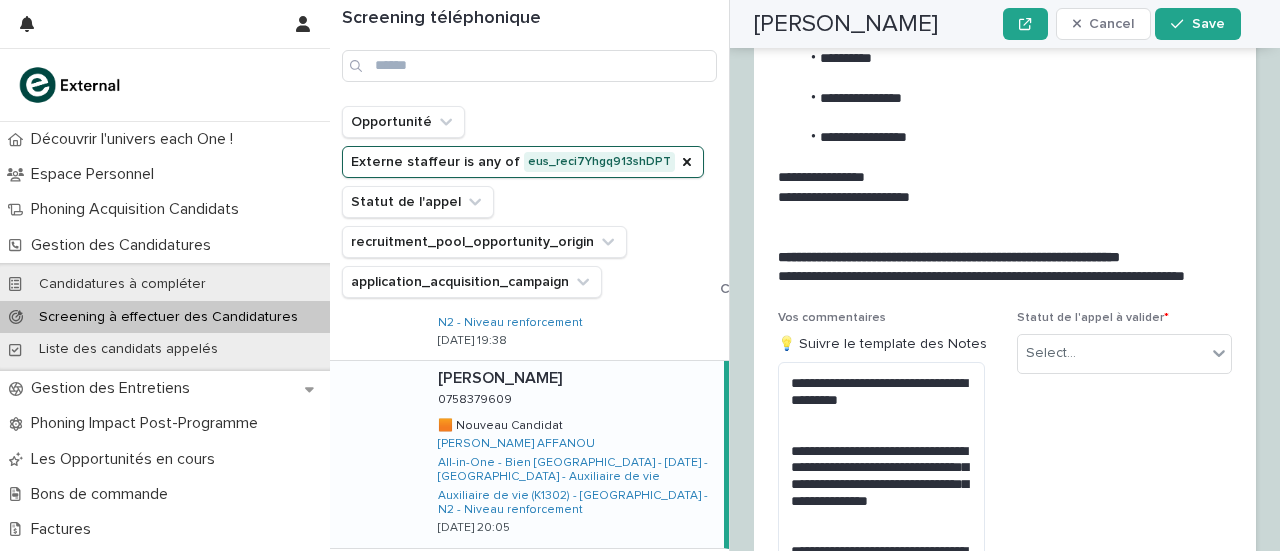 click on "Select..." at bounding box center (1051, 353) 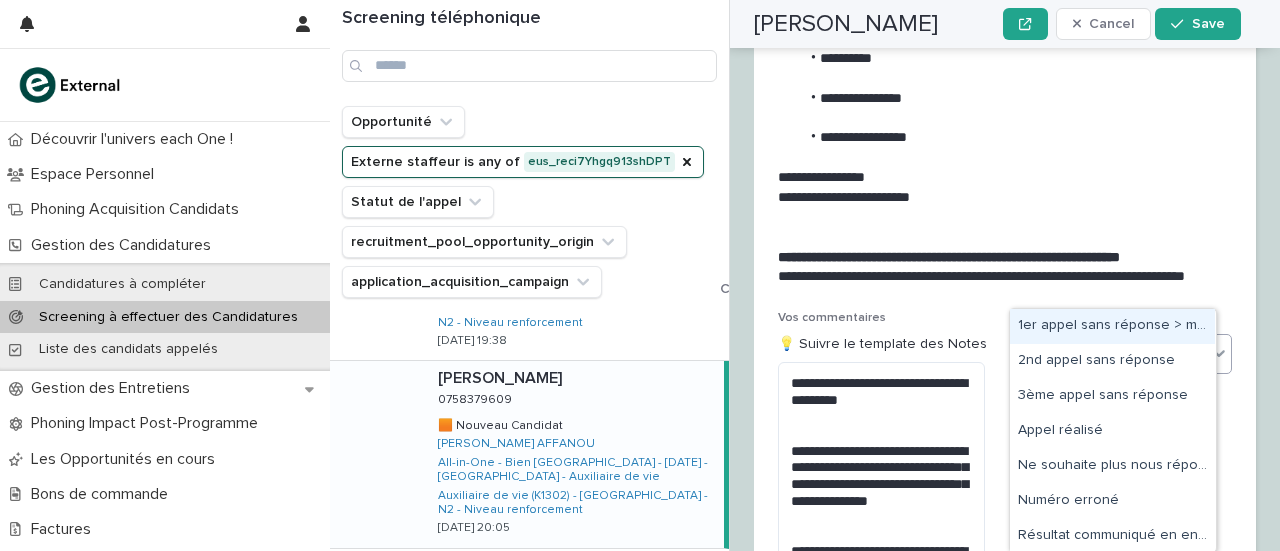 click on "Select..." at bounding box center [1112, 353] 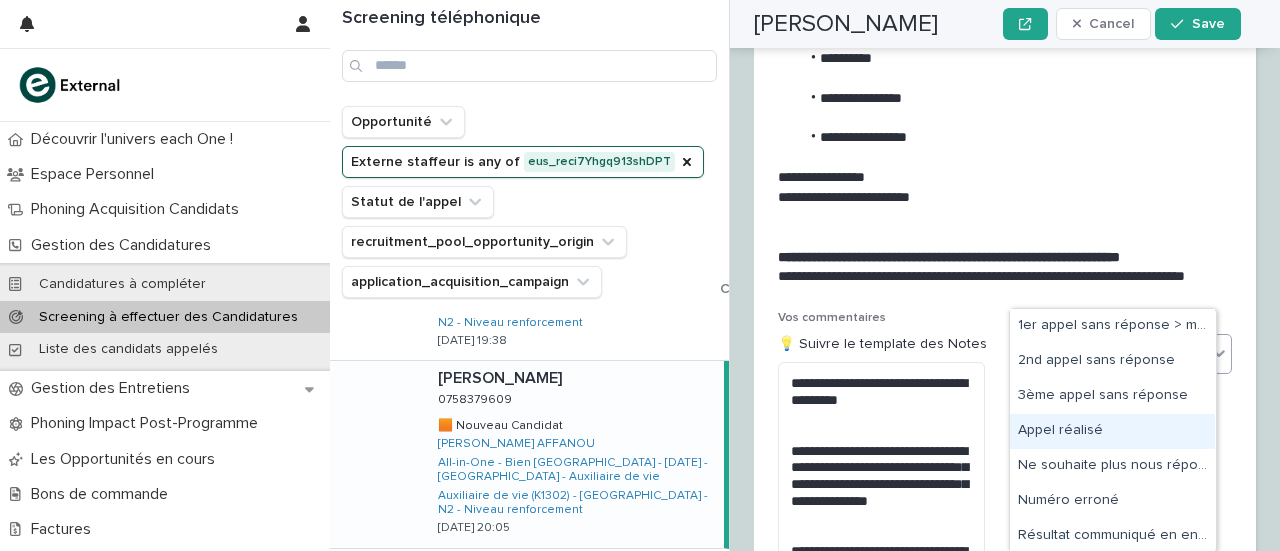click on "Appel réalisé" at bounding box center (1112, 431) 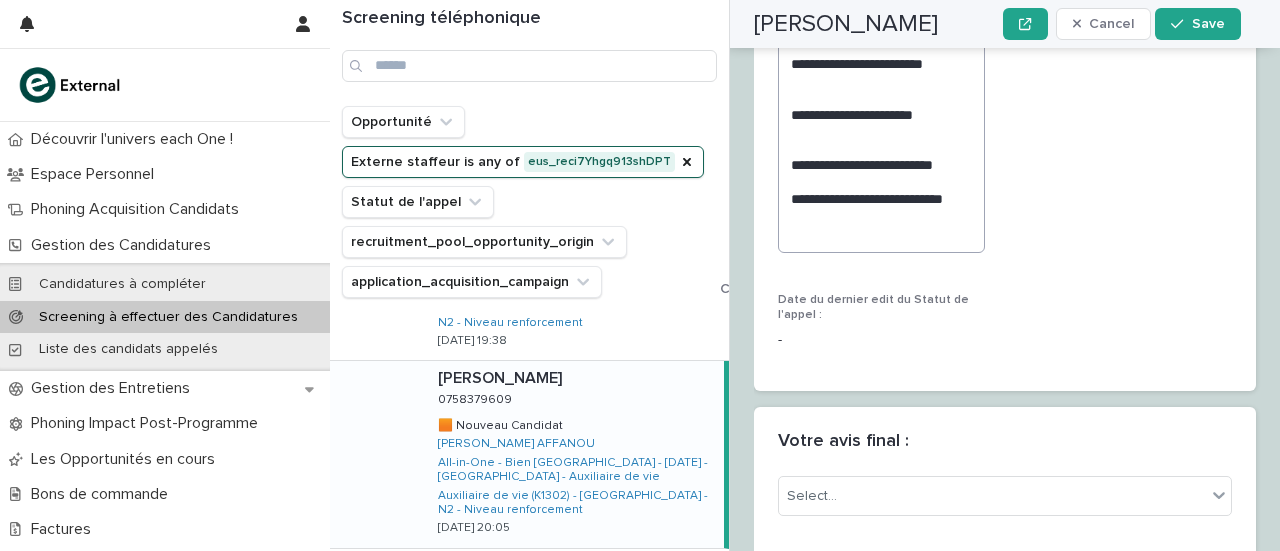 scroll, scrollTop: 3944, scrollLeft: 0, axis: vertical 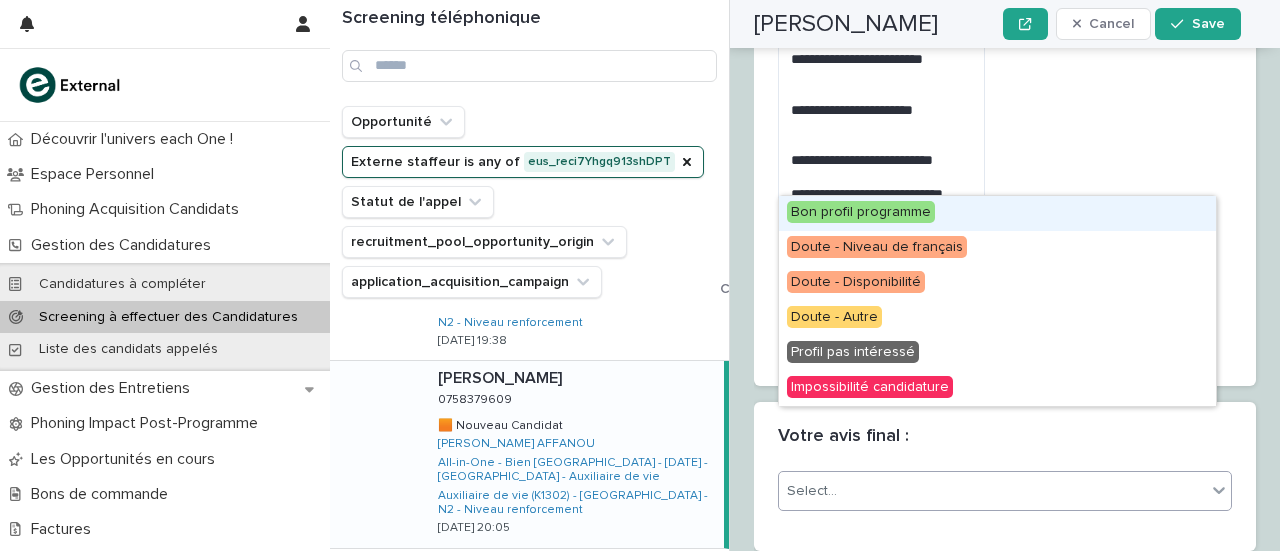 click on "Select..." at bounding box center [1005, 491] 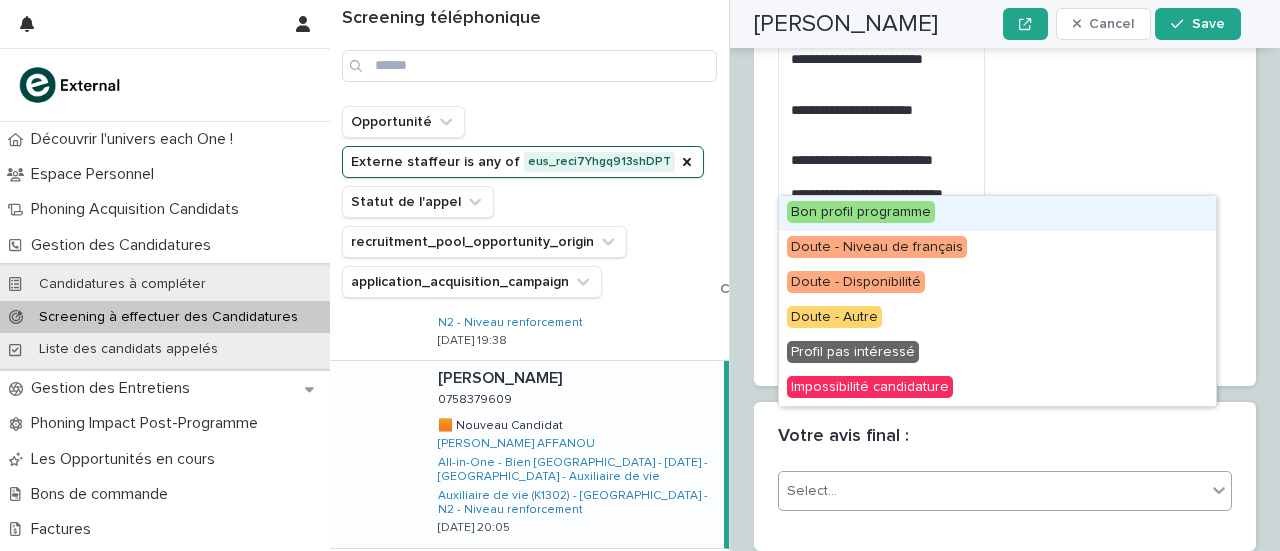 click on "Bon profil programme" at bounding box center [861, 212] 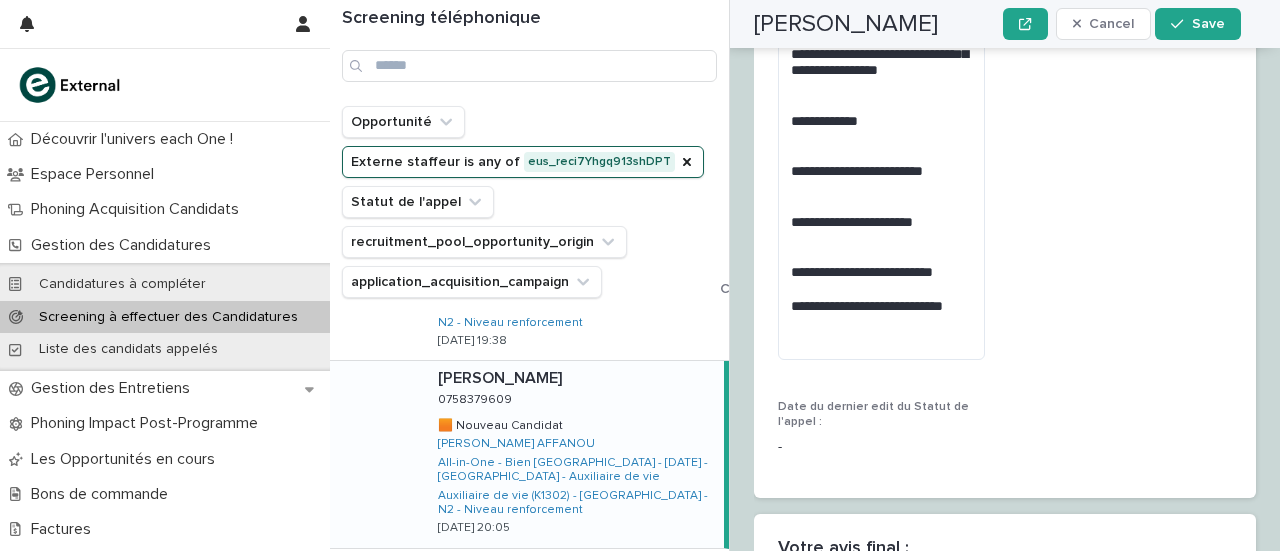 scroll, scrollTop: 3840, scrollLeft: 0, axis: vertical 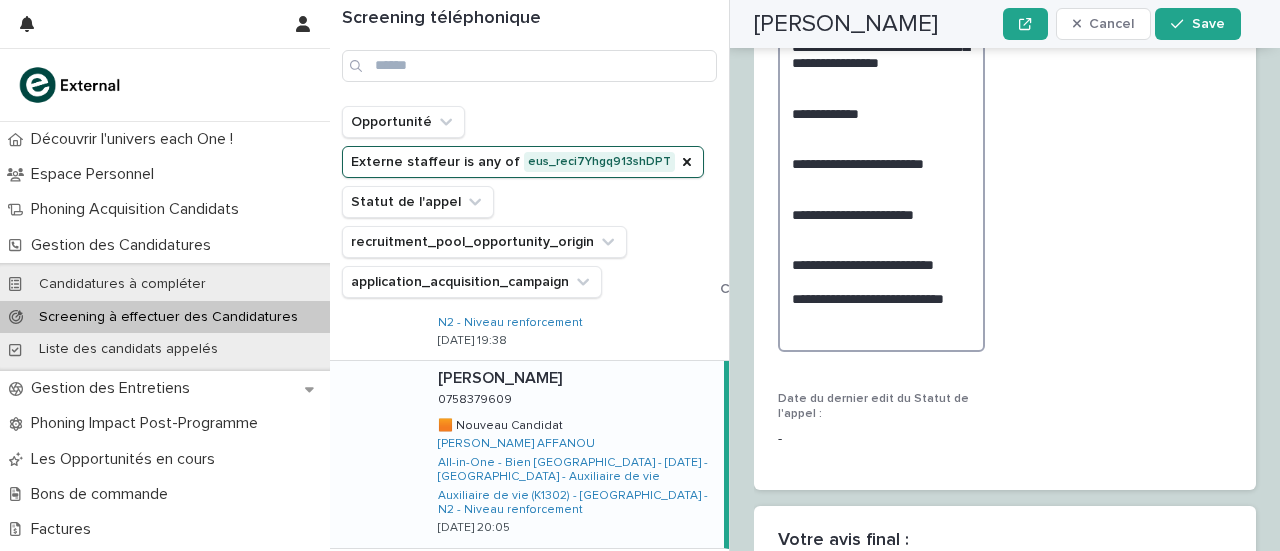 click on "**********" at bounding box center [881, 96] 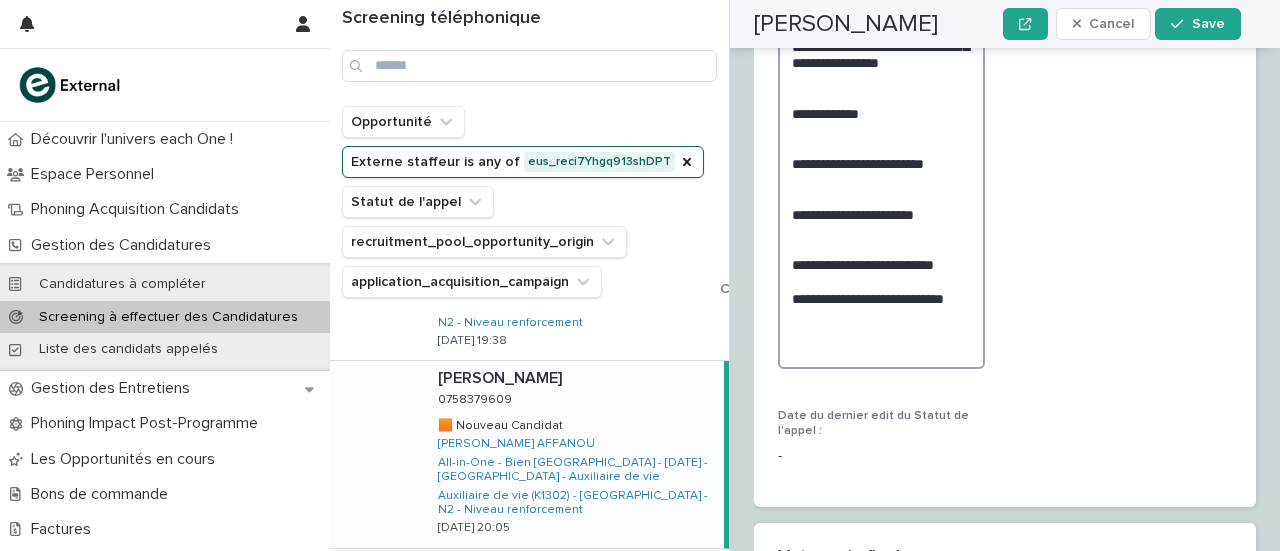click on "**********" at bounding box center (881, 104) 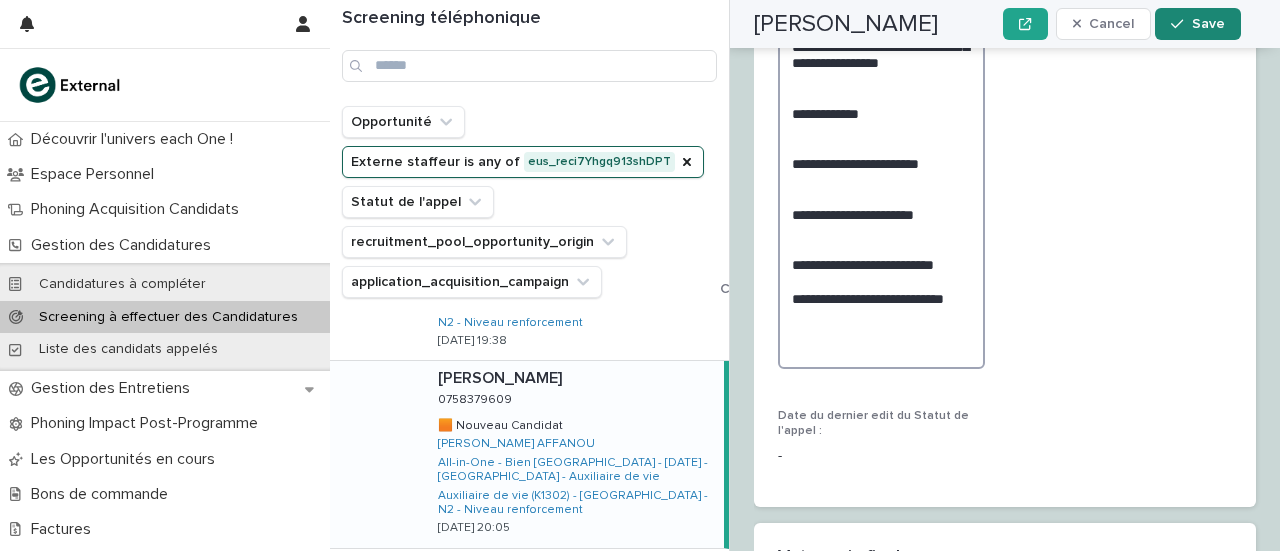 type on "**********" 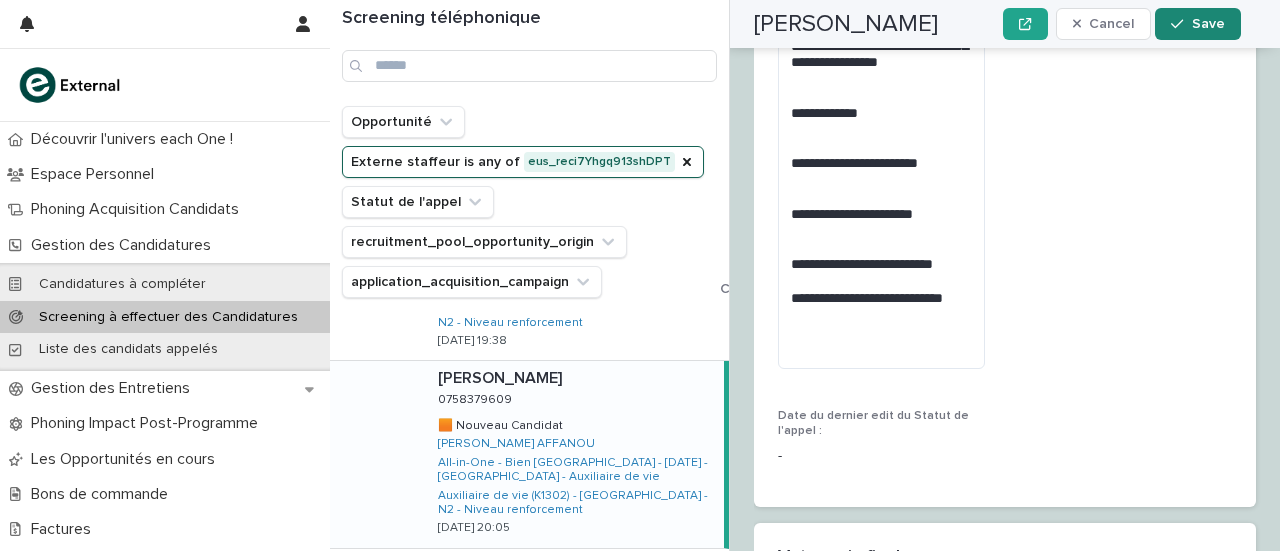 click on "Save" at bounding box center [1208, 24] 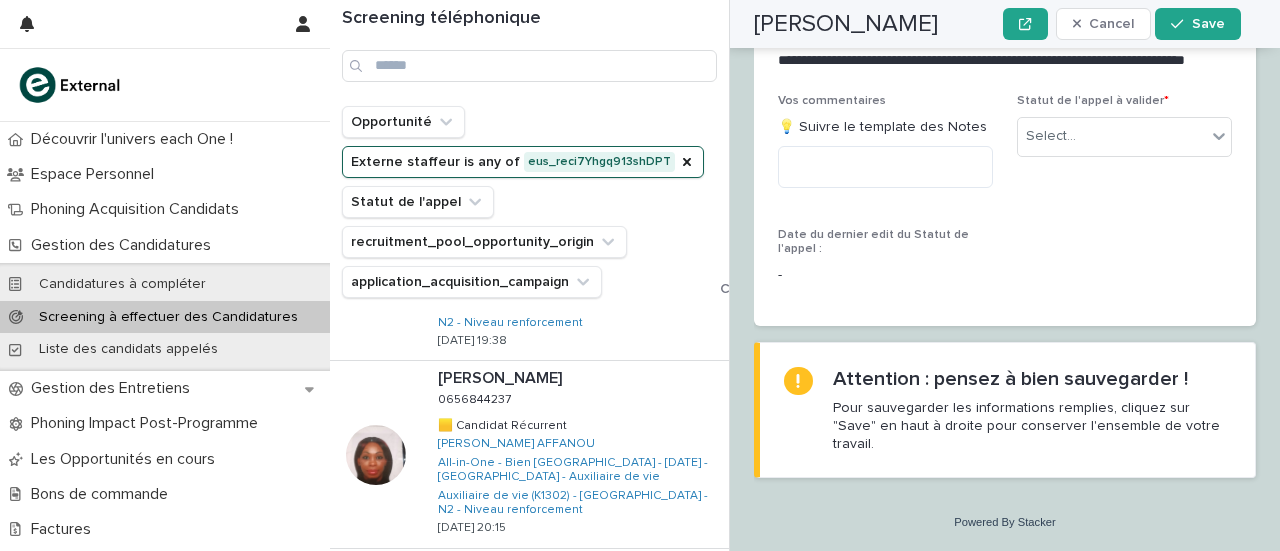 scroll, scrollTop: 760, scrollLeft: 0, axis: vertical 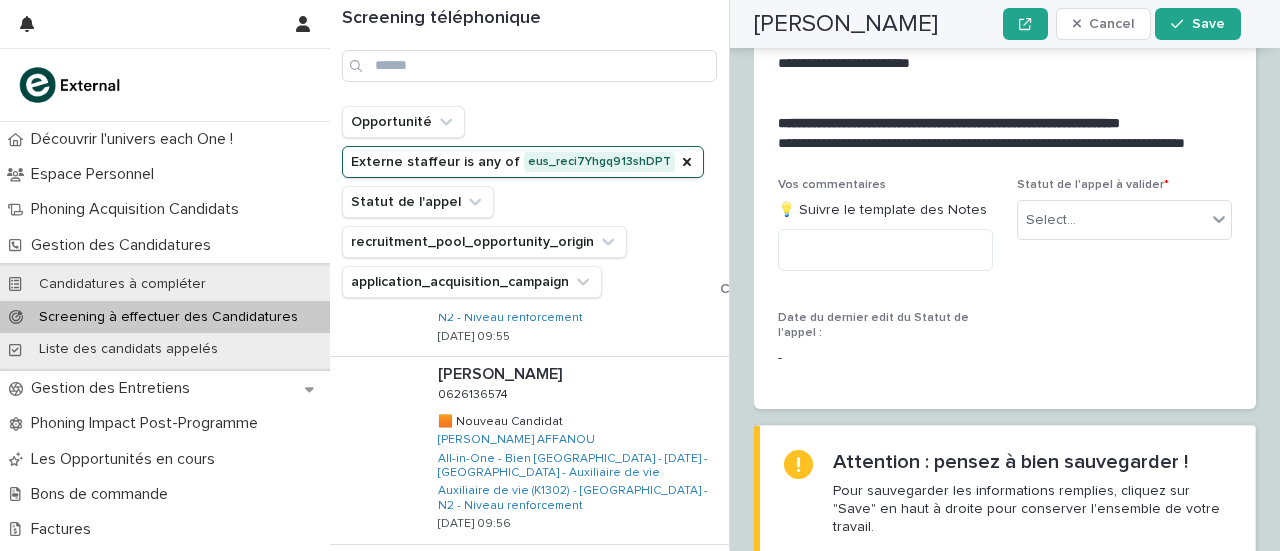 click on "Next" at bounding box center [674, 586] 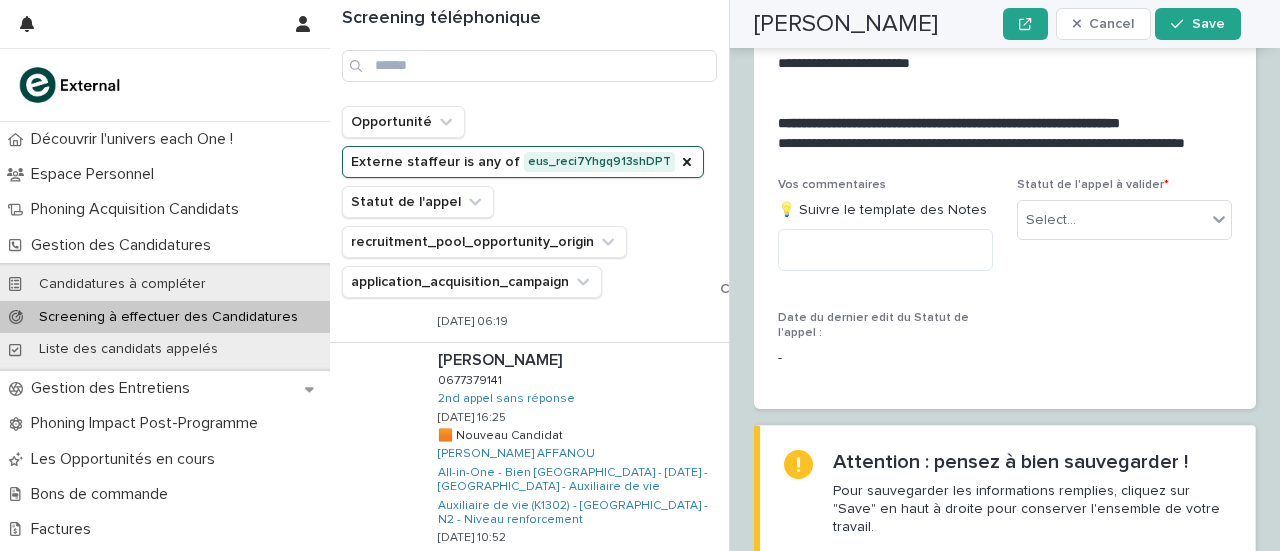 scroll, scrollTop: 1989, scrollLeft: 0, axis: vertical 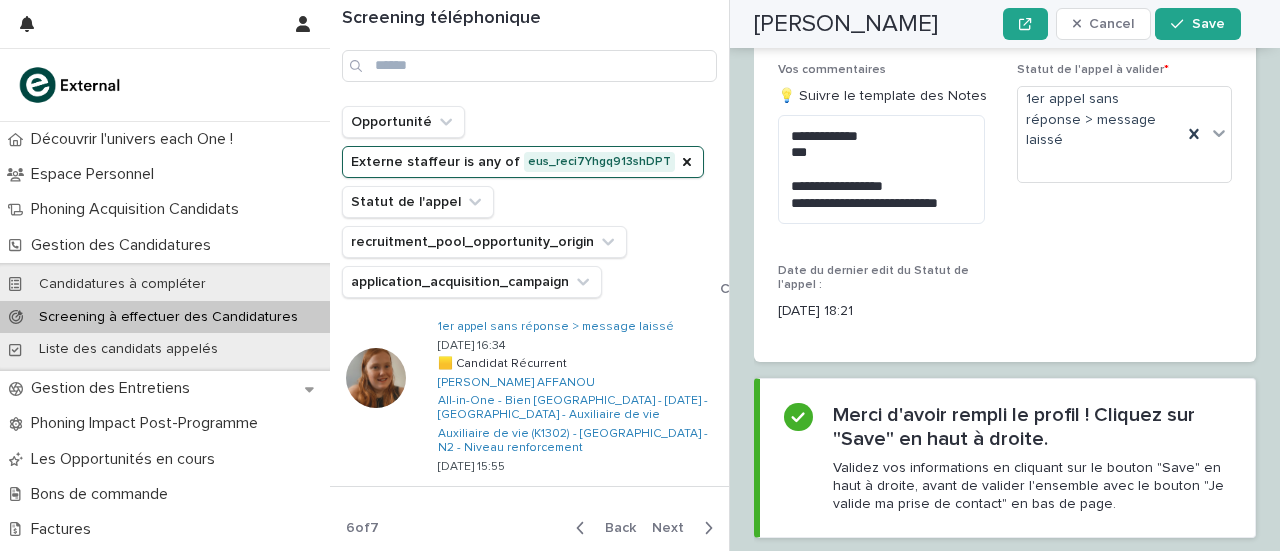 click on "Next" at bounding box center (674, 528) 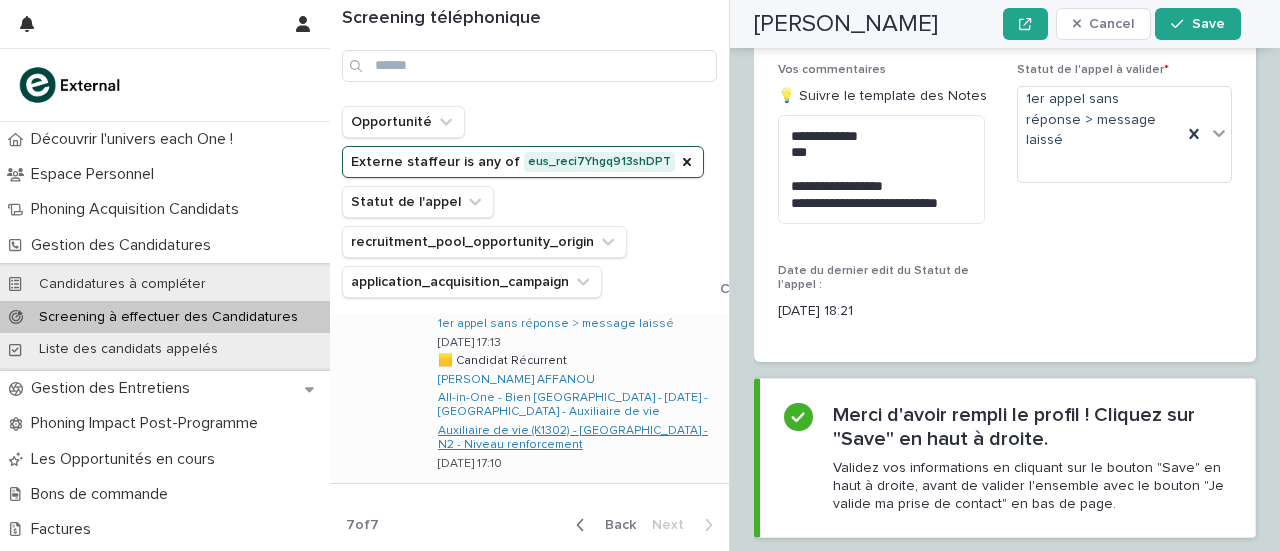 scroll, scrollTop: 0, scrollLeft: 0, axis: both 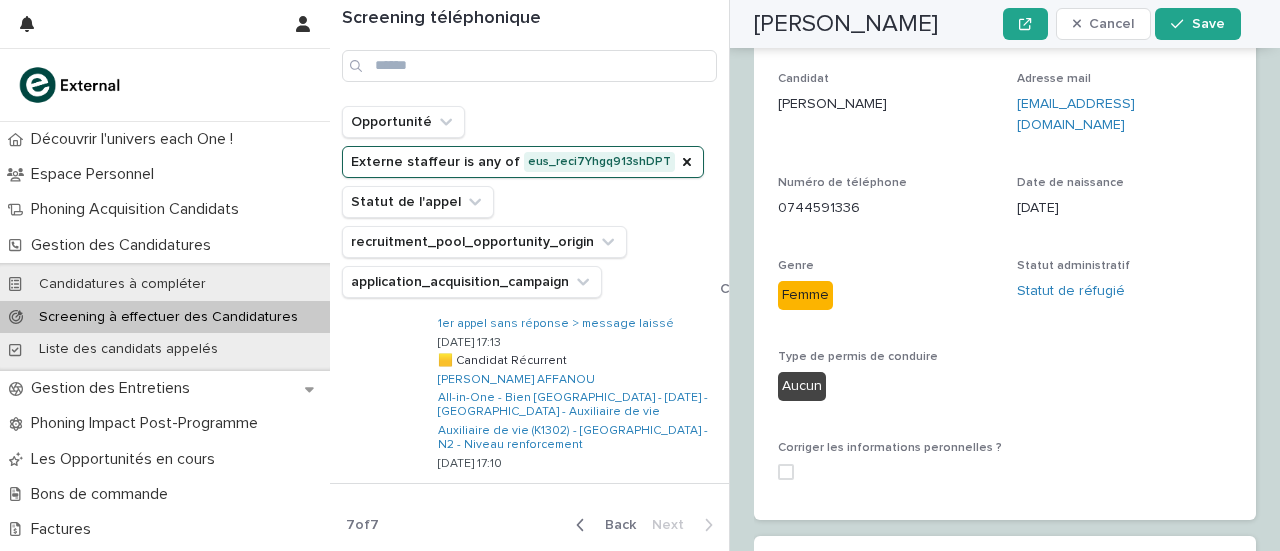 click on "Back" at bounding box center (614, 525) 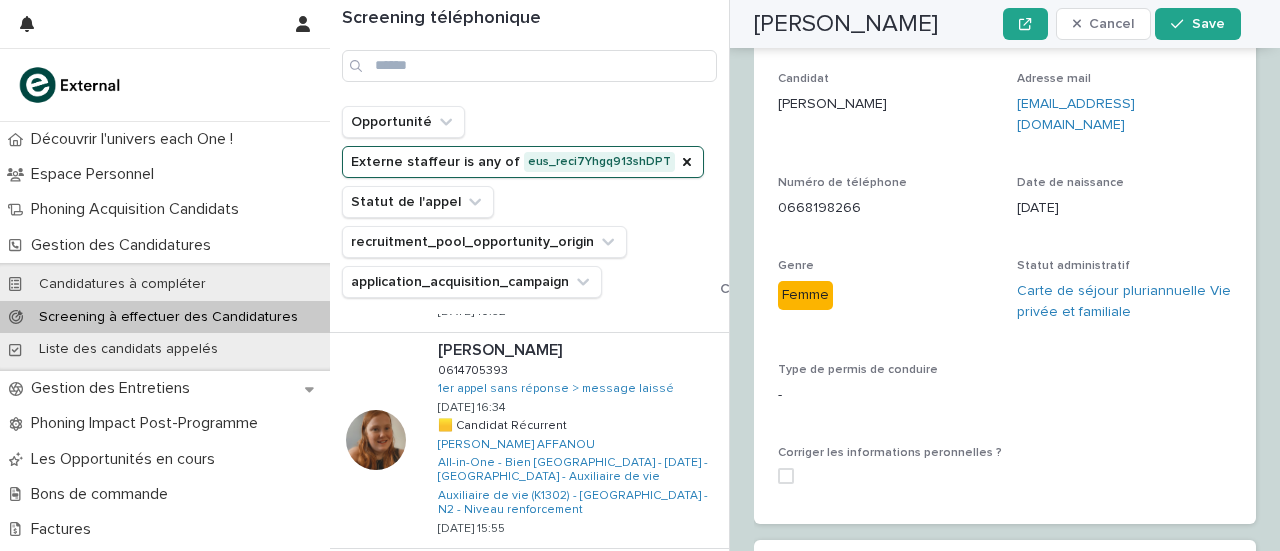 scroll, scrollTop: 1989, scrollLeft: 0, axis: vertical 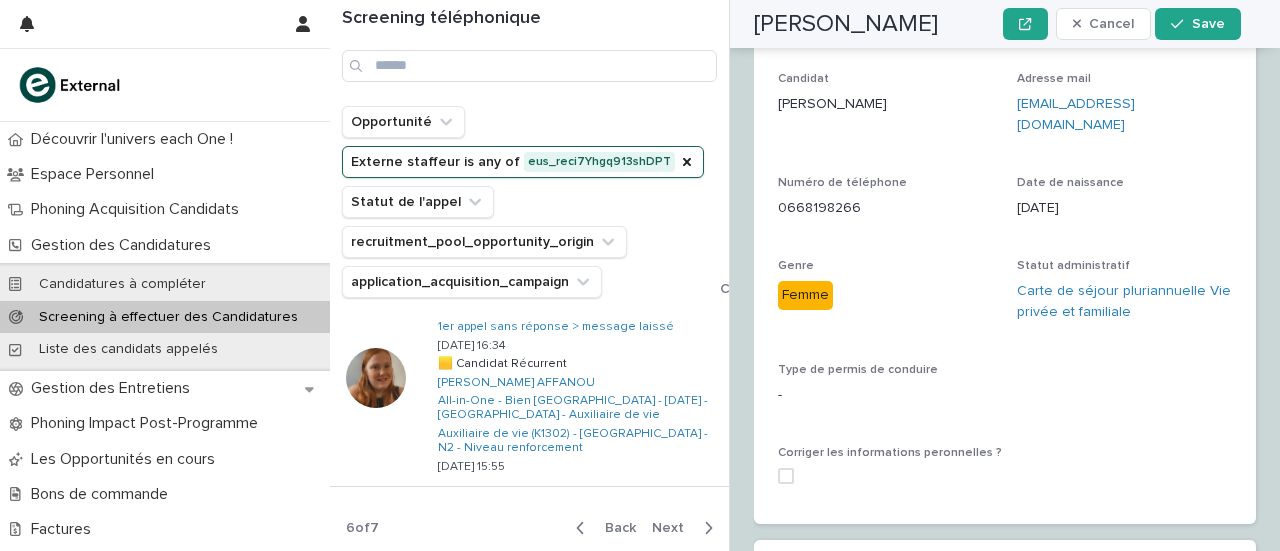 click on "Back" at bounding box center [614, 528] 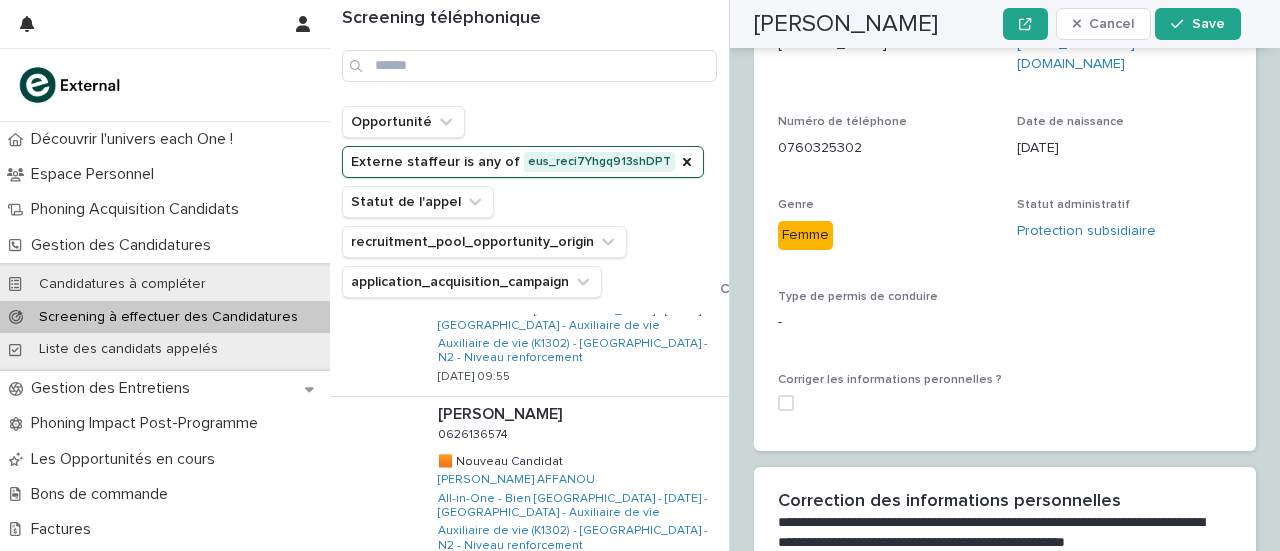 scroll, scrollTop: 1663, scrollLeft: 0, axis: vertical 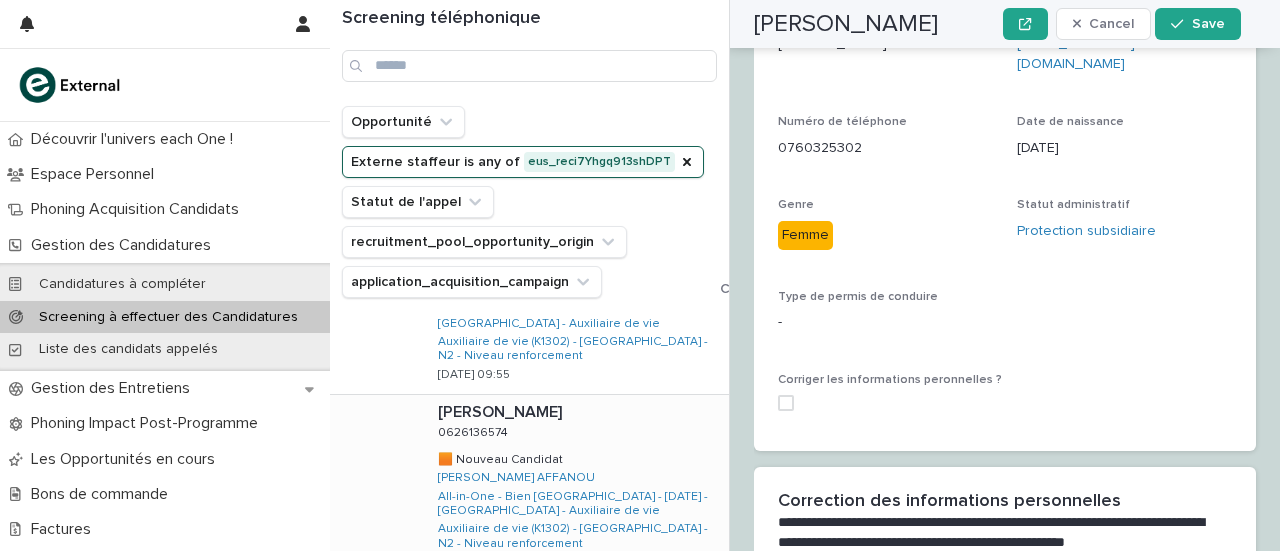 click on "[PERSON_NAME] DE ANDRADE [PERSON_NAME] DE ANDRADE   0626136574 0626136574   🟧 Nouveau Candidat 🟧 Nouveau Candidat   [PERSON_NAME] AFFANOU   All-in-One - Bien [GEOGRAPHIC_DATA] - [DATE] - [GEOGRAPHIC_DATA] - Auxiliaire de vie   Auxiliaire de vie (K1302) - [GEOGRAPHIC_DATA] - N2 - Niveau renforcement   [DATE] 09:56" at bounding box center (575, 488) 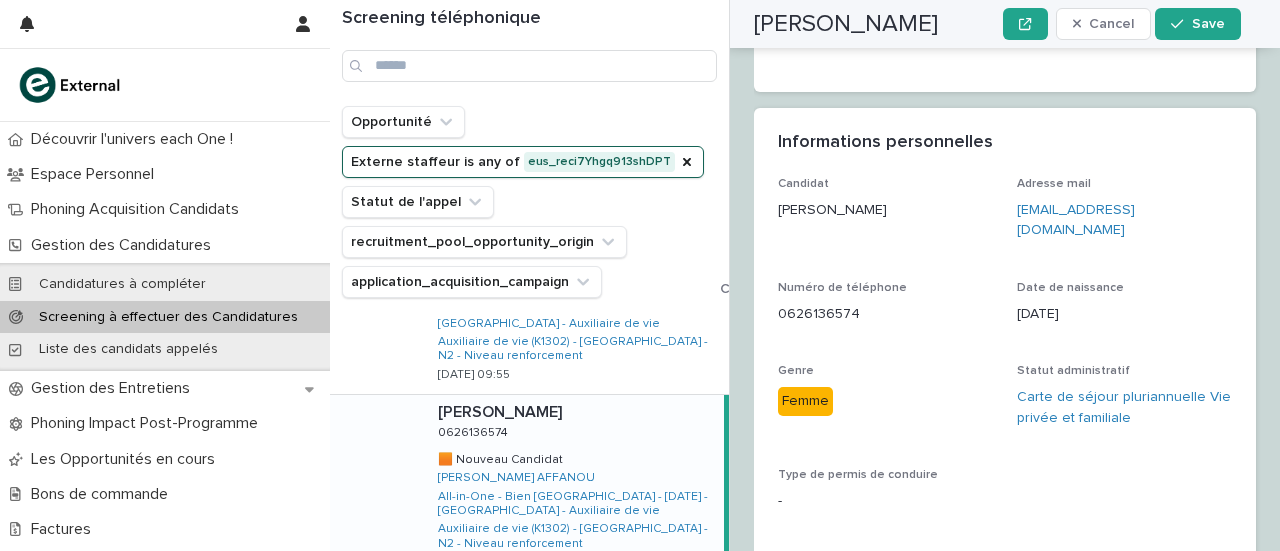 scroll, scrollTop: 1570, scrollLeft: 0, axis: vertical 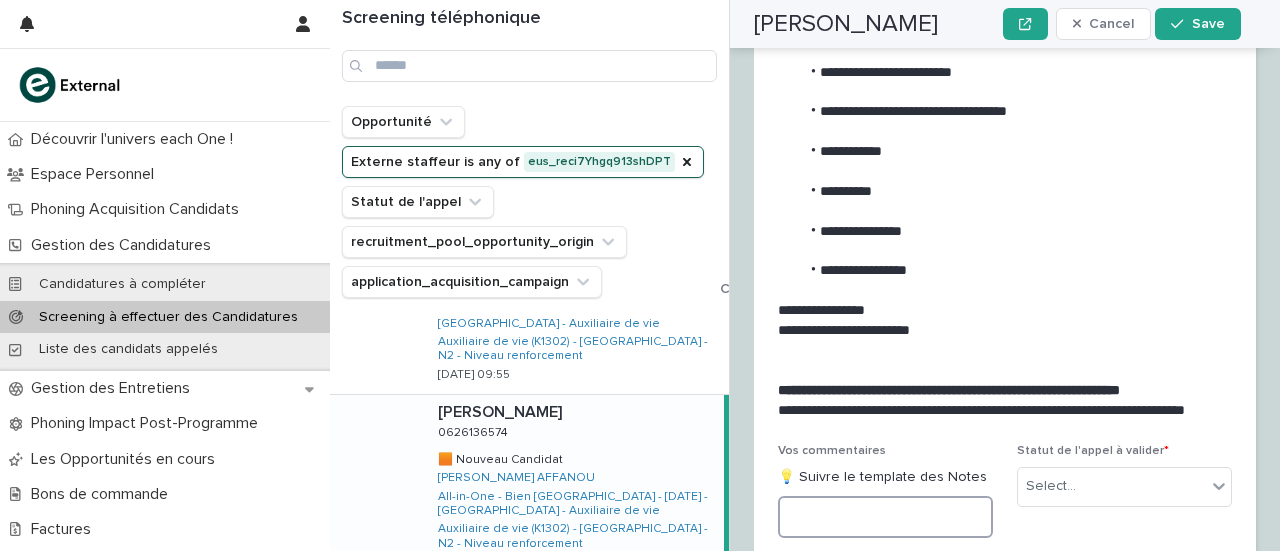 click at bounding box center (885, 517) 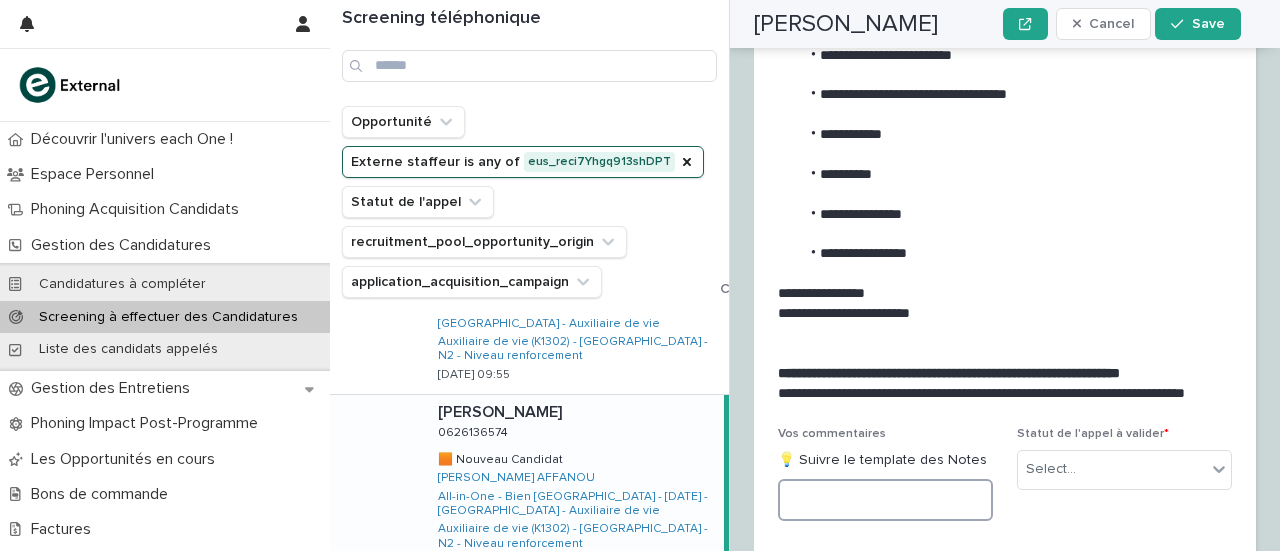 click at bounding box center (885, 500) 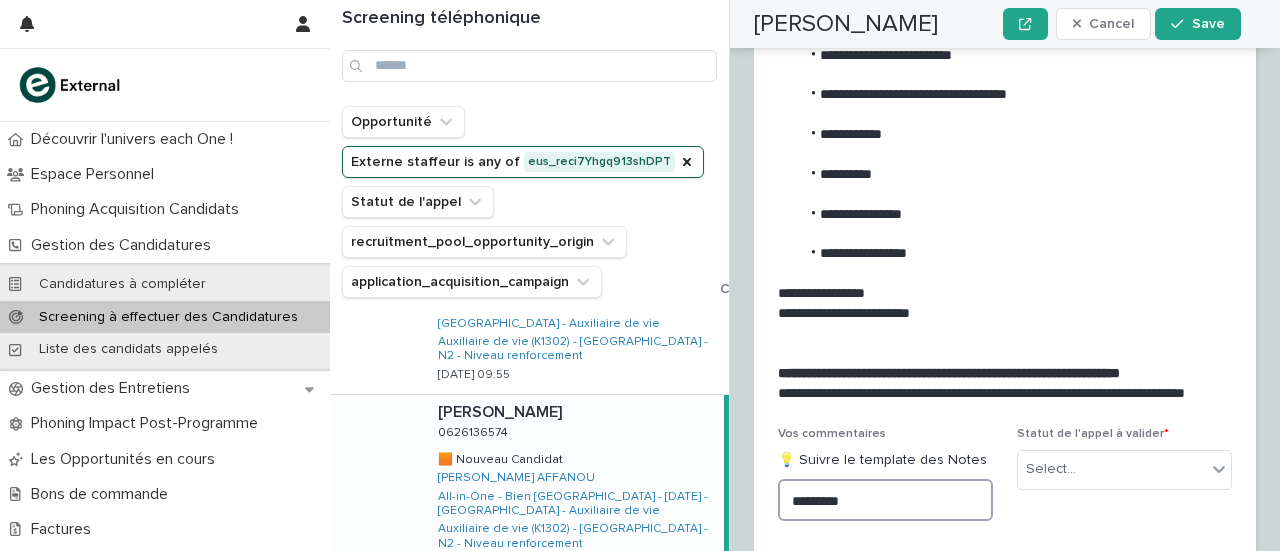 click on "*******" at bounding box center [885, 500] 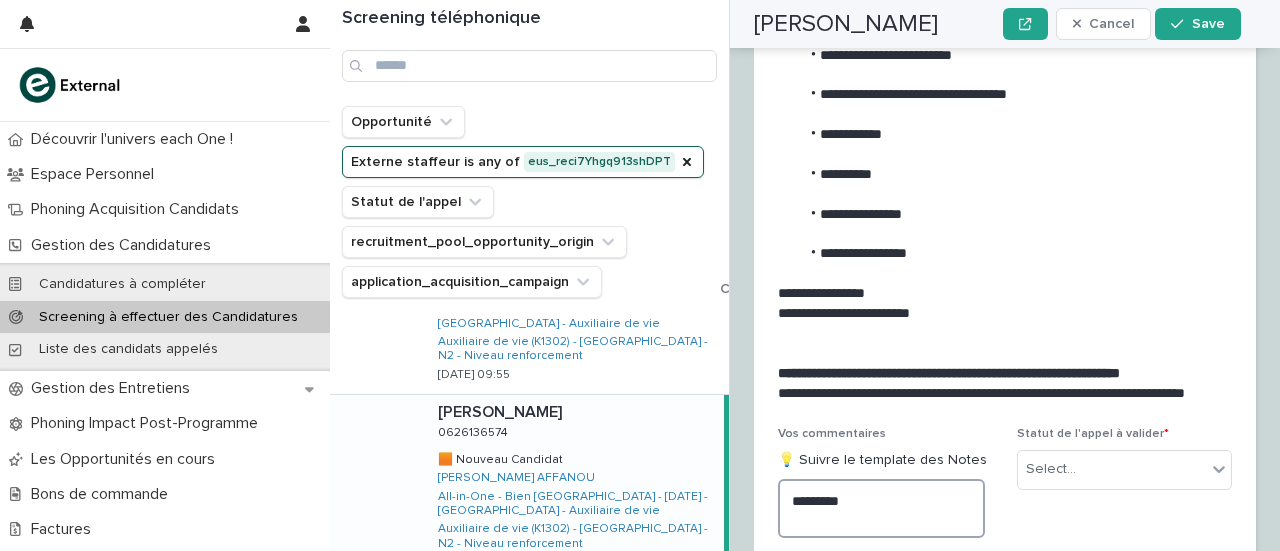 click on "*******" at bounding box center (881, 508) 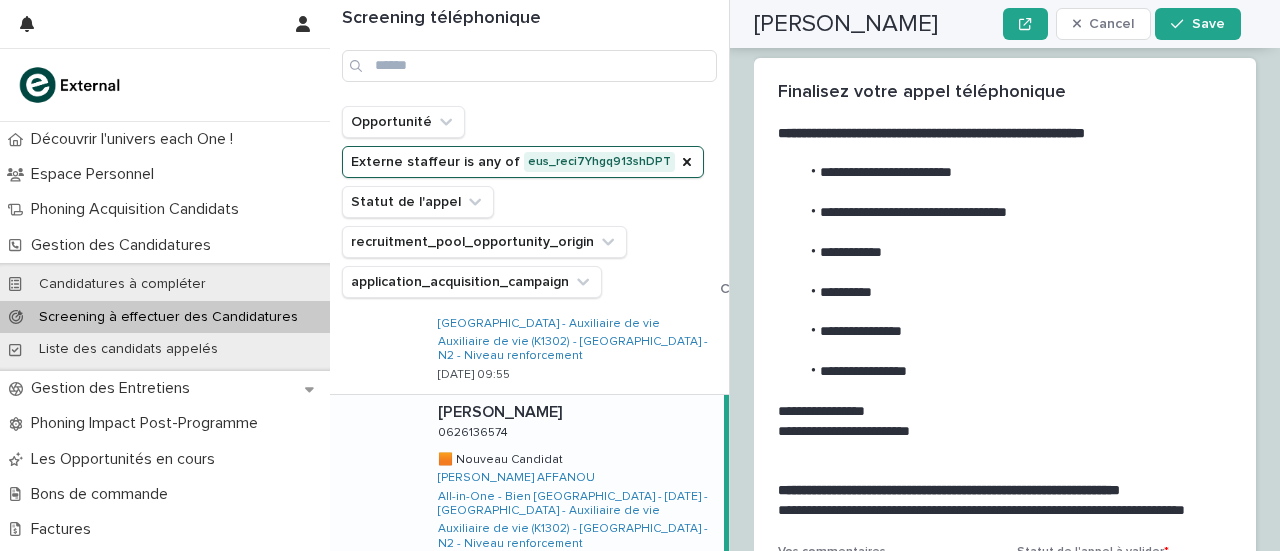 scroll, scrollTop: 3316, scrollLeft: 0, axis: vertical 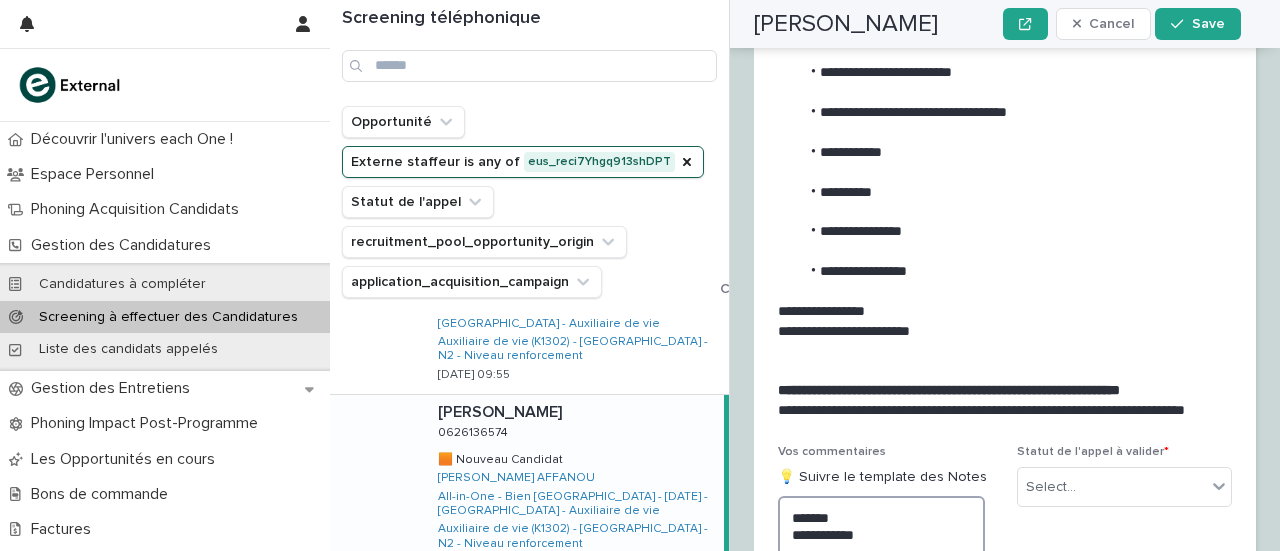 click on "**********" at bounding box center (881, 533) 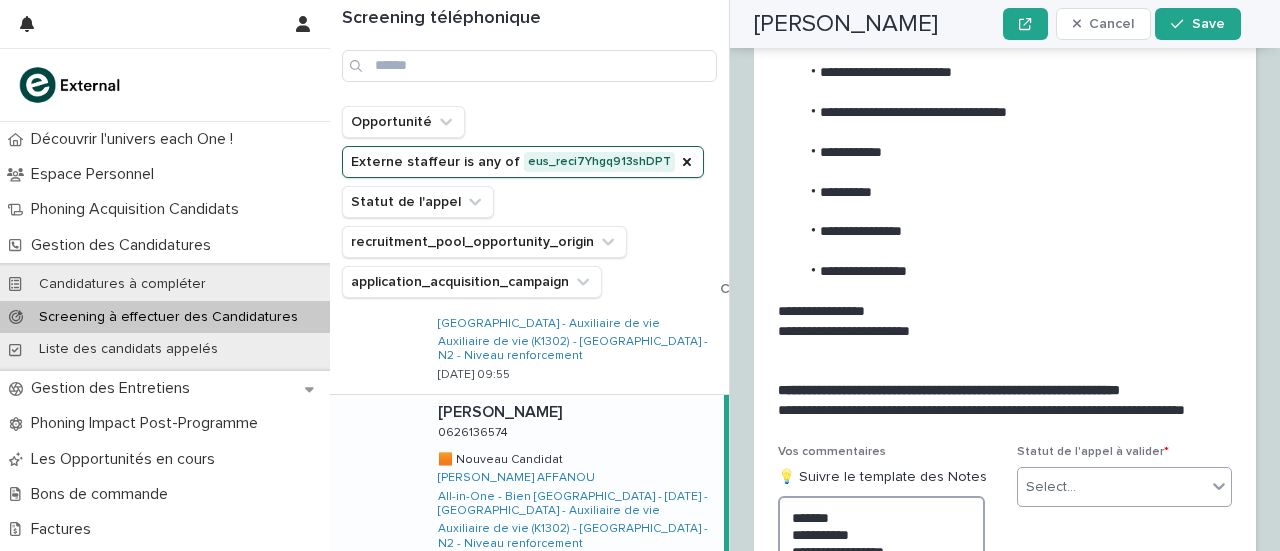 type on "**********" 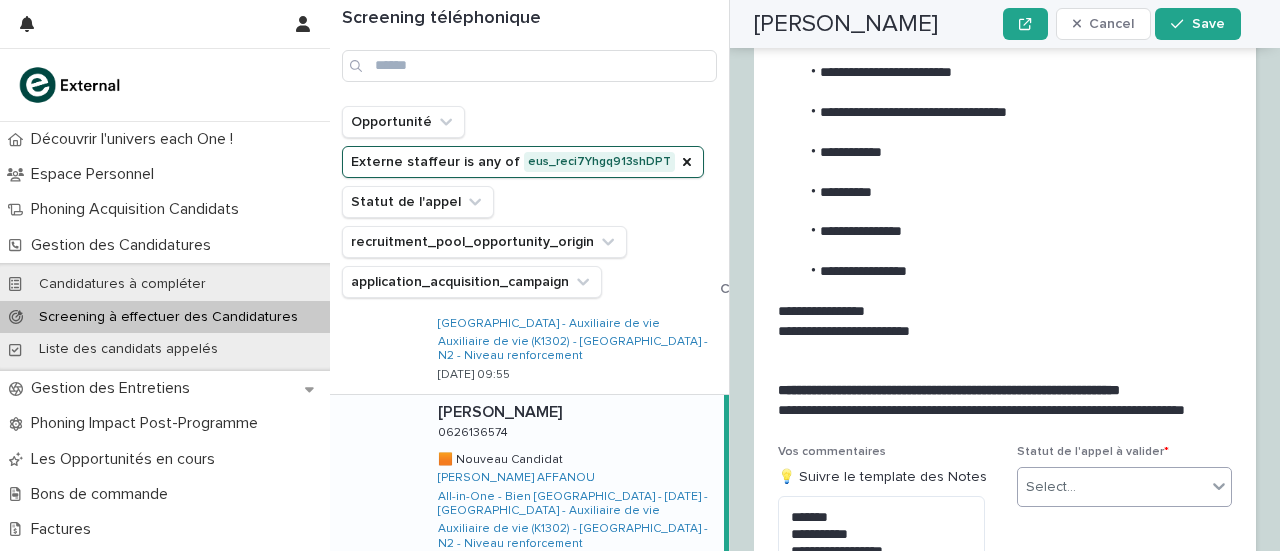 click at bounding box center (1079, 487) 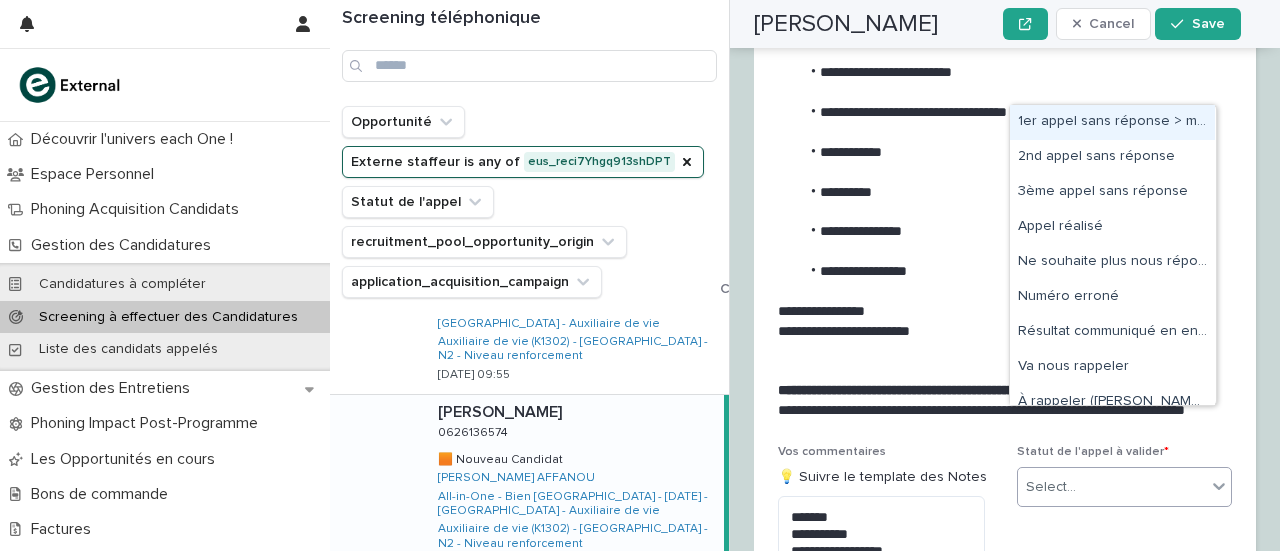 click on "1er appel sans réponse > message laissé" at bounding box center (1112, 122) 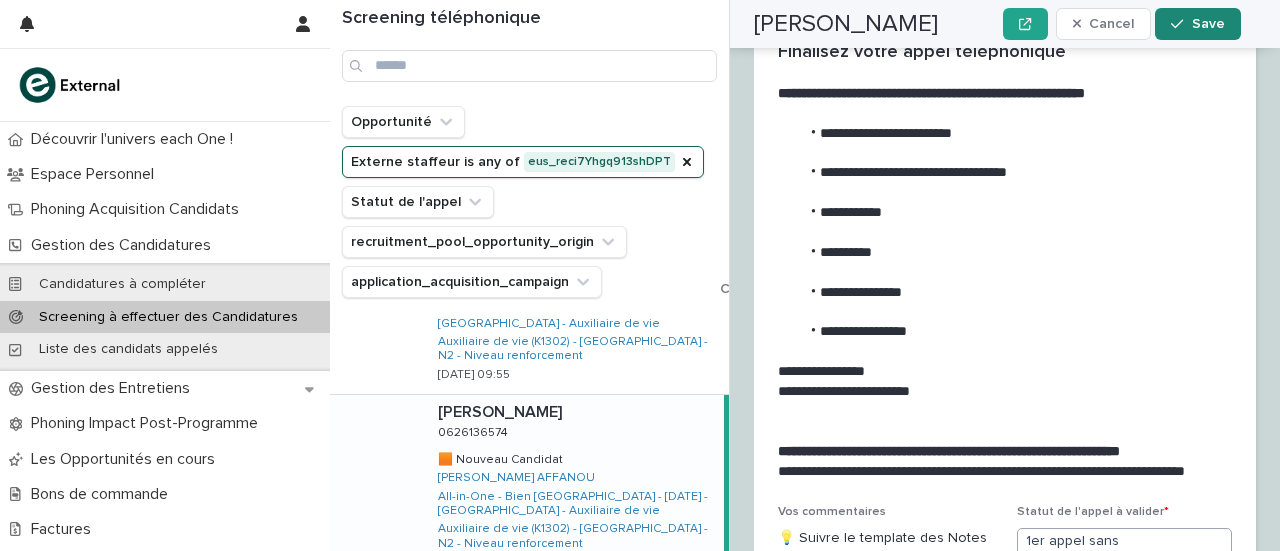 click at bounding box center (1181, 24) 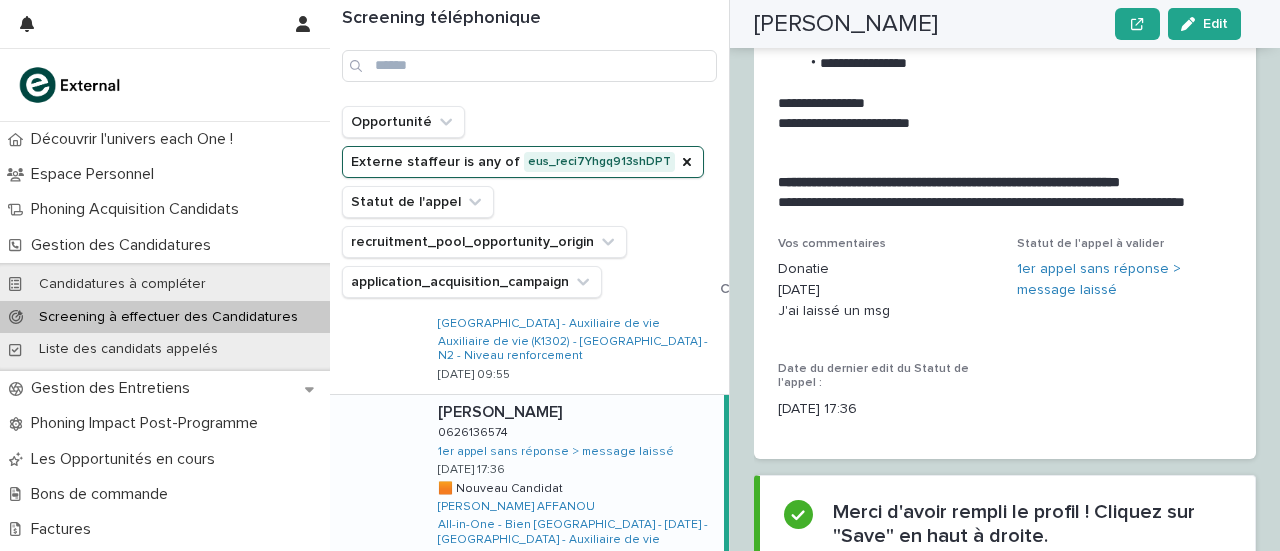 scroll, scrollTop: 3216, scrollLeft: 0, axis: vertical 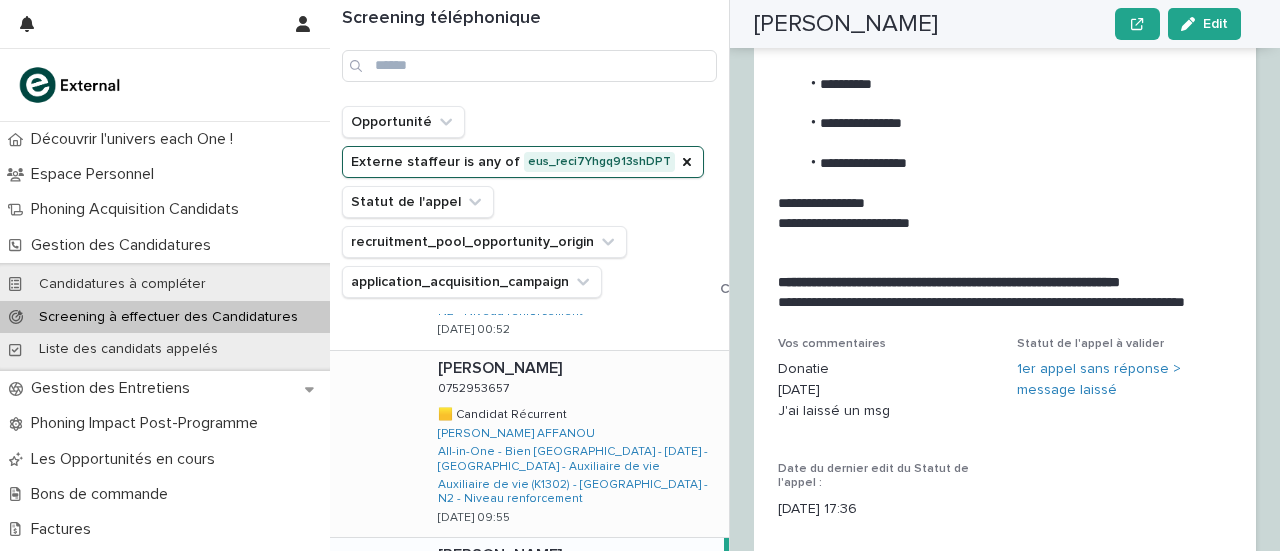 click on "[PERSON_NAME] [PERSON_NAME]   0752953657 0752953657   🟨 Candidat Récurrent 🟨 Candidat Récurrent   [PERSON_NAME] AFFANOU   All-in-One - Bien [GEOGRAPHIC_DATA] - [DATE] - [GEOGRAPHIC_DATA] - Auxiliaire de vie   Auxiliaire de vie (K1302) - [GEOGRAPHIC_DATA] - N2 - Niveau renforcement   [DATE] 09:55" at bounding box center (575, 444) 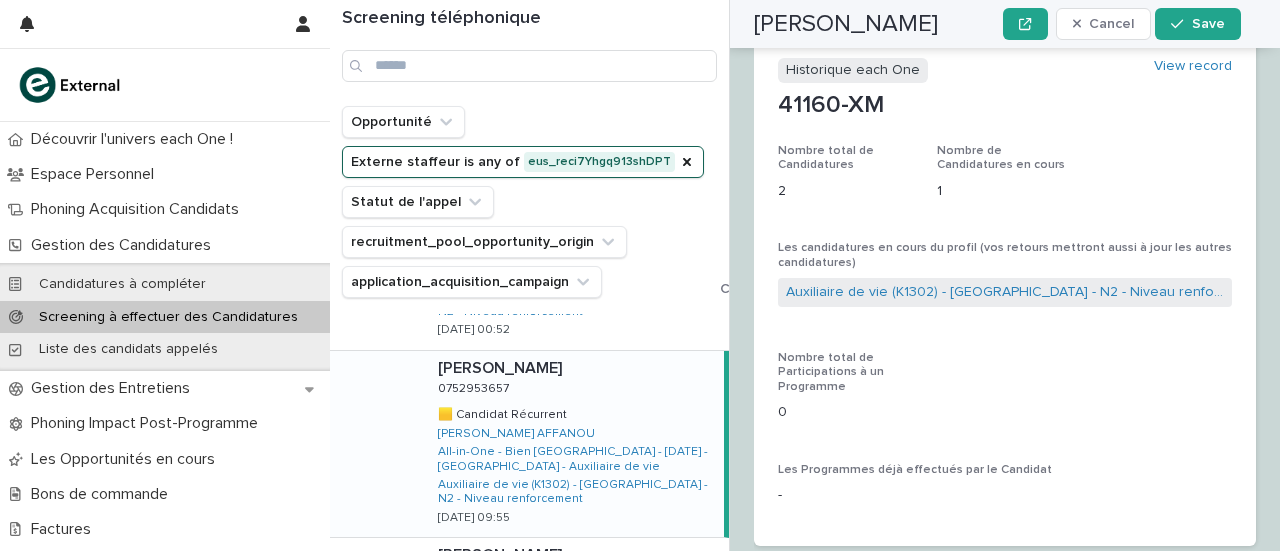 scroll, scrollTop: 0, scrollLeft: 0, axis: both 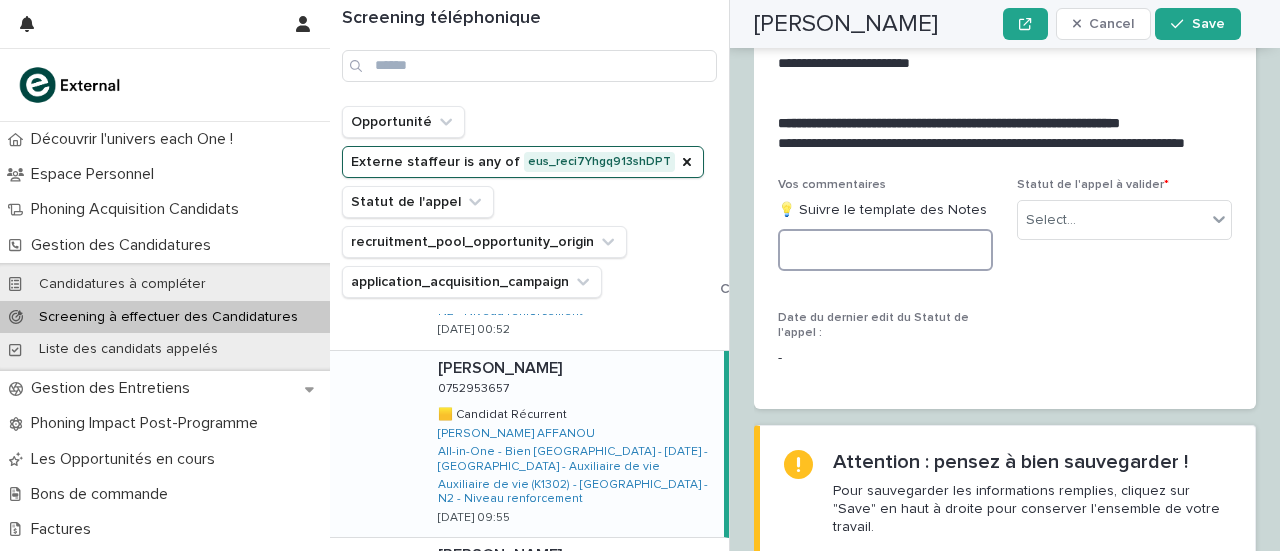 click at bounding box center [885, 250] 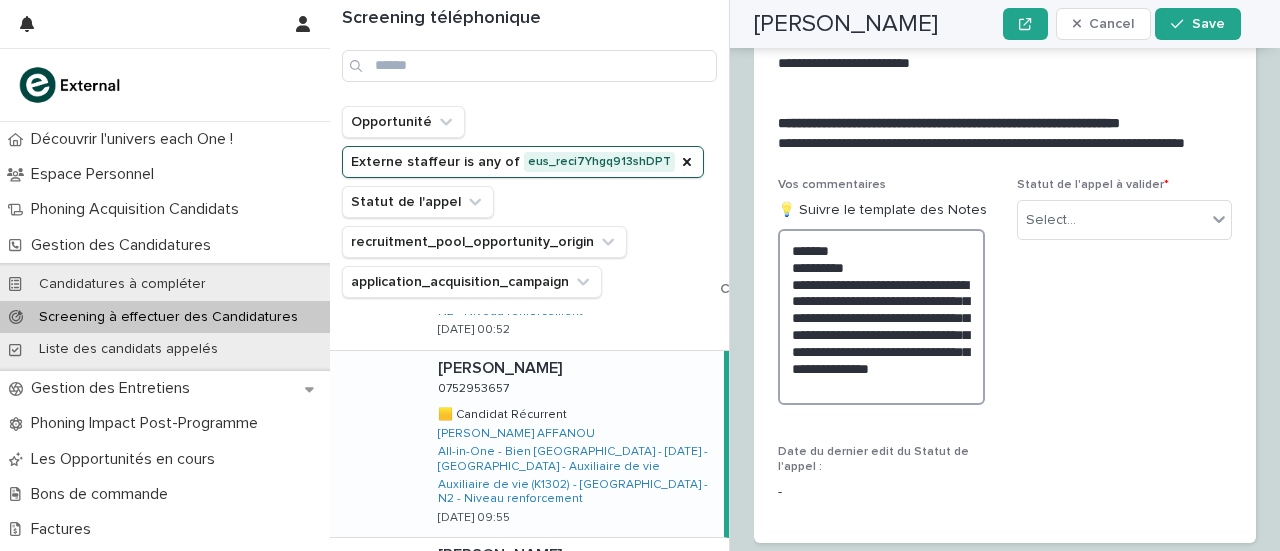 drag, startPoint x: 896, startPoint y: 319, endPoint x: 858, endPoint y: 315, distance: 38.209946 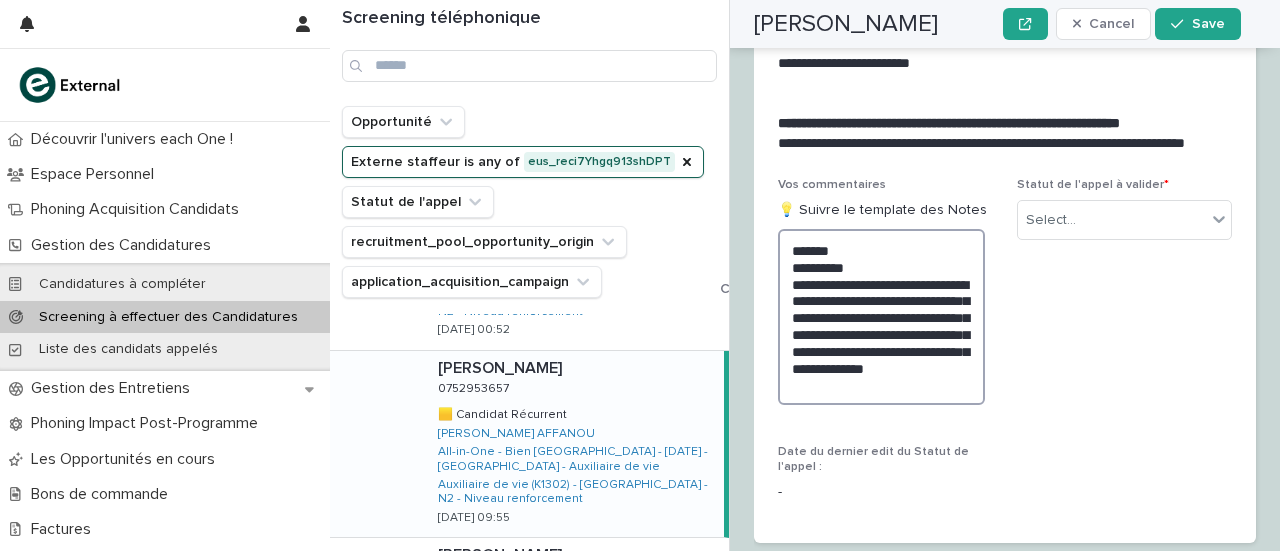 drag, startPoint x: 907, startPoint y: 324, endPoint x: 862, endPoint y: 321, distance: 45.099888 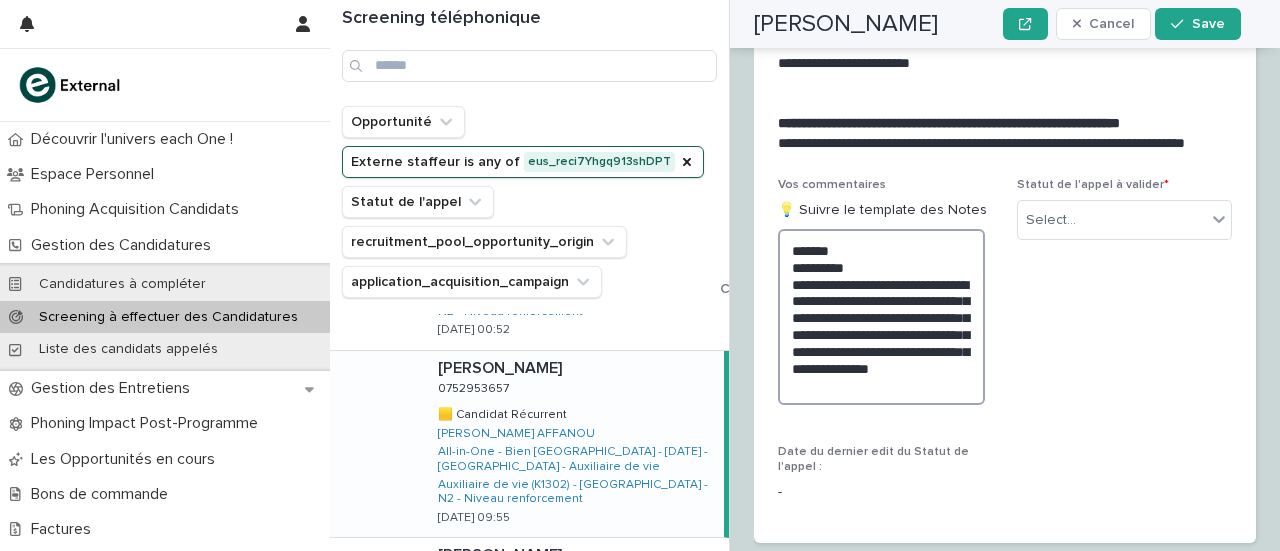 click on "**********" at bounding box center [881, 317] 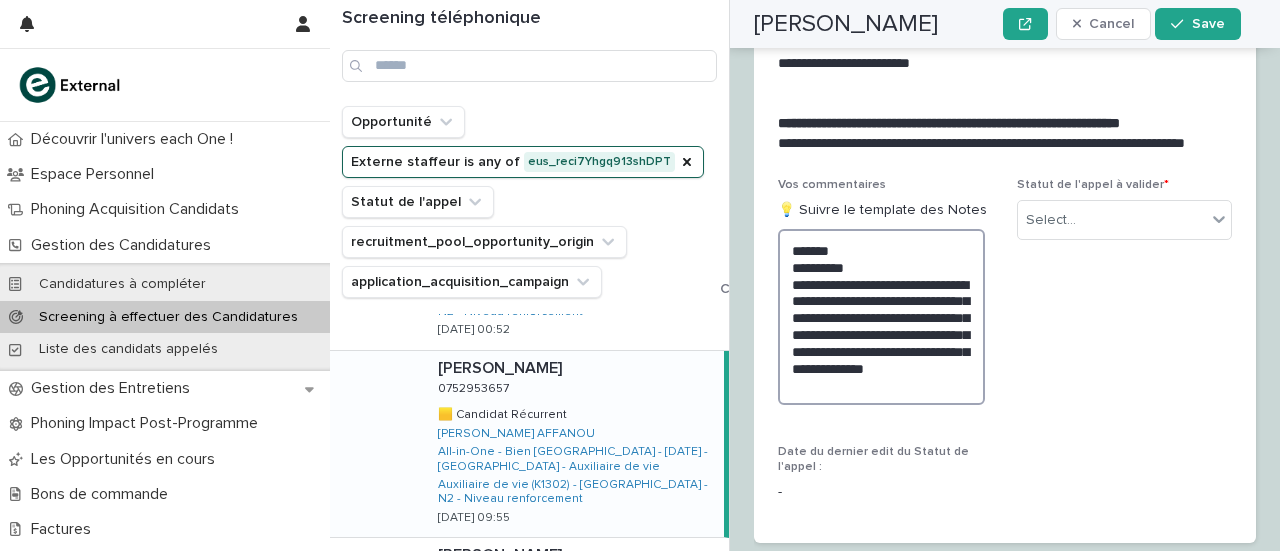 click on "**********" at bounding box center (881, 317) 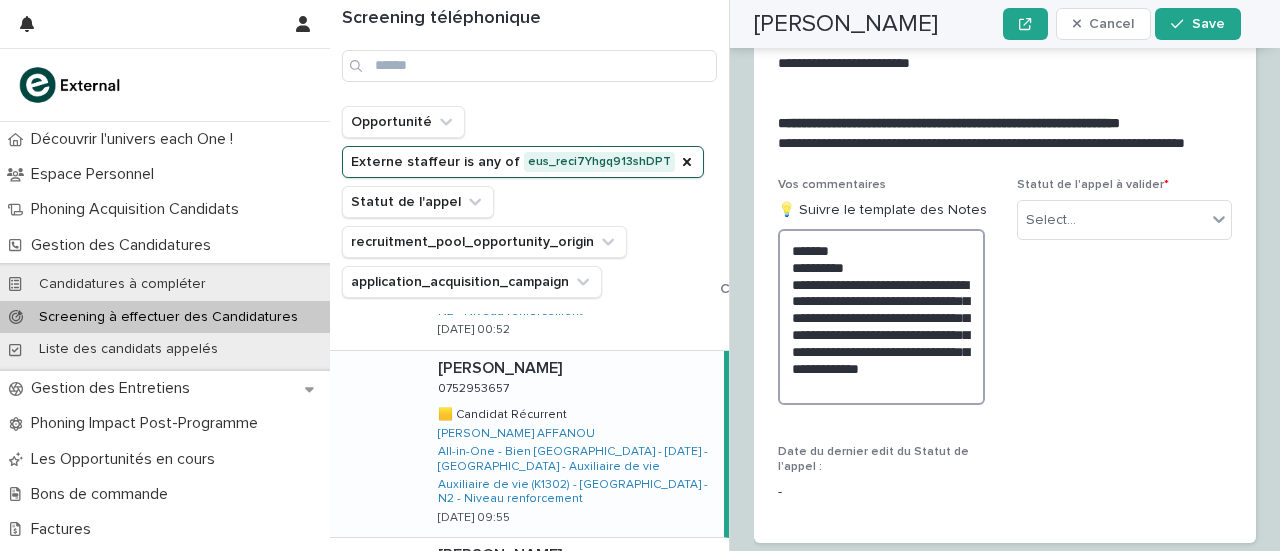 drag, startPoint x: 952, startPoint y: 259, endPoint x: 892, endPoint y: 257, distance: 60.033325 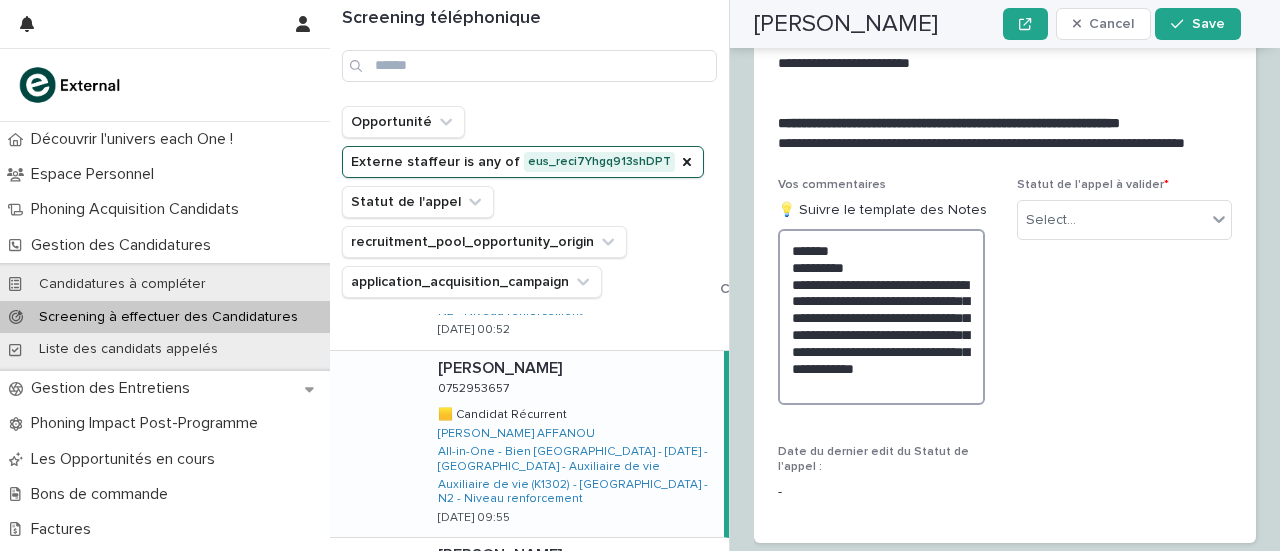 click on "**********" at bounding box center [881, 317] 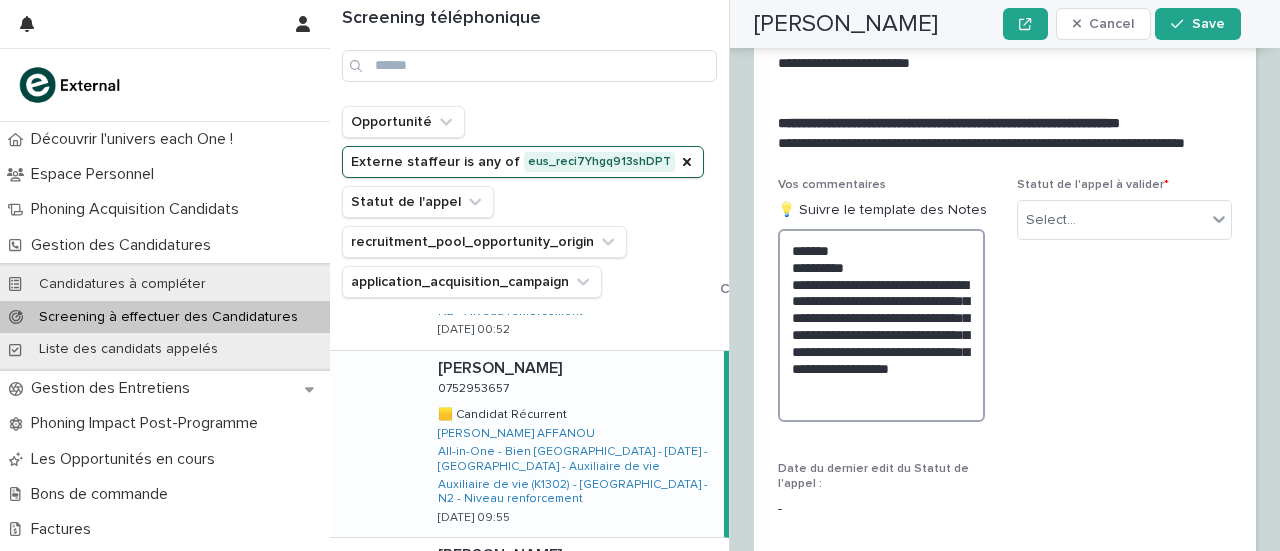 click on "**********" at bounding box center [881, 325] 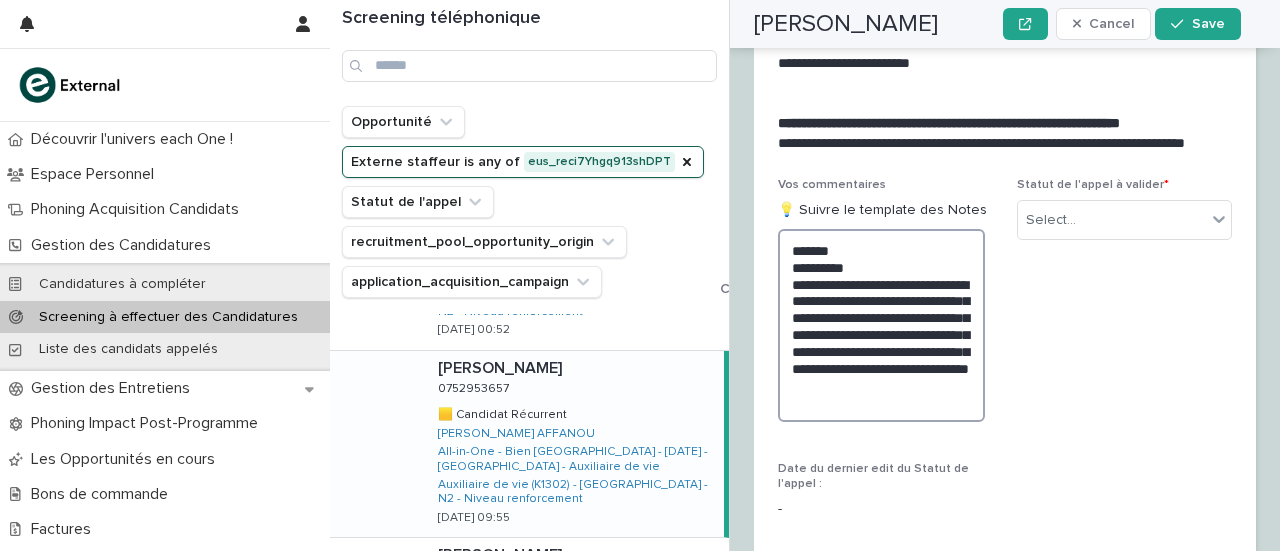 click on "**********" at bounding box center [881, 325] 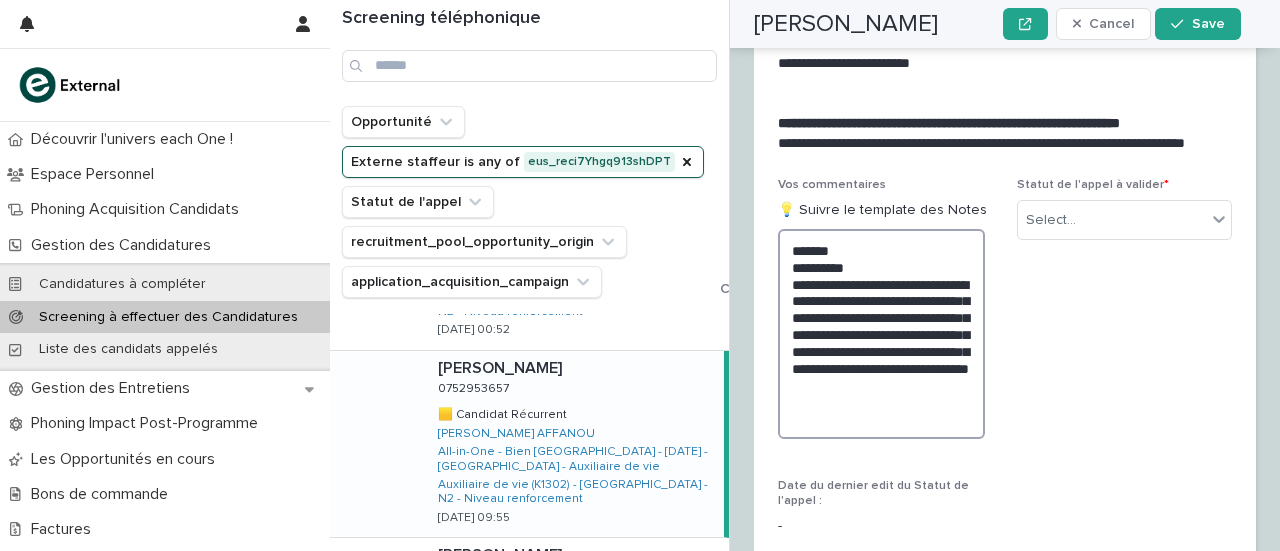 drag, startPoint x: 920, startPoint y: 293, endPoint x: 942, endPoint y: 292, distance: 22.022715 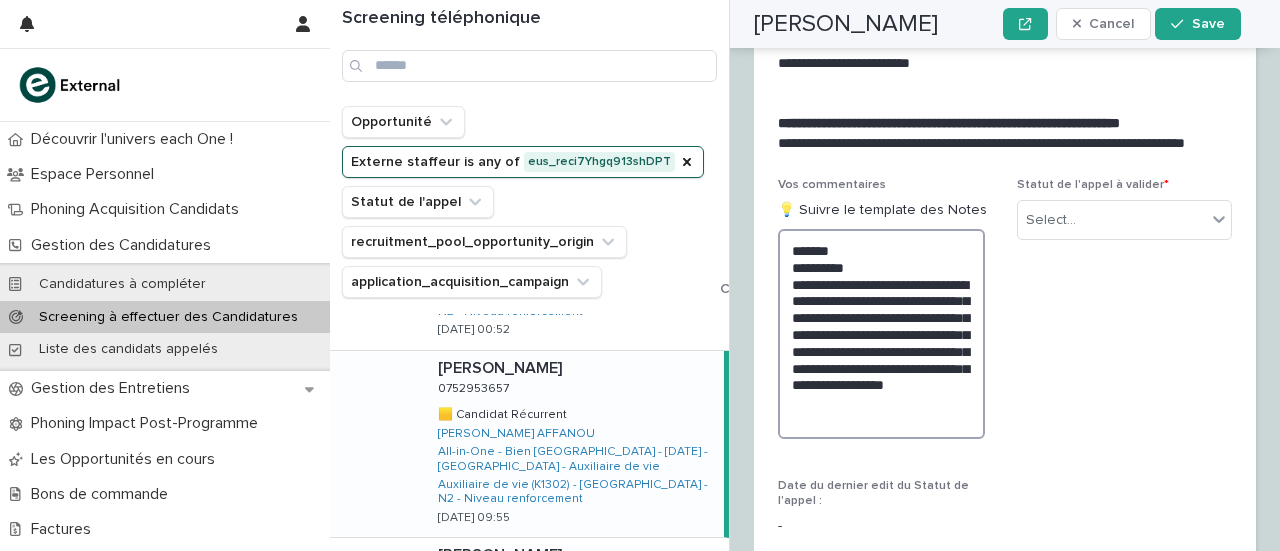 click on "**********" at bounding box center [881, 334] 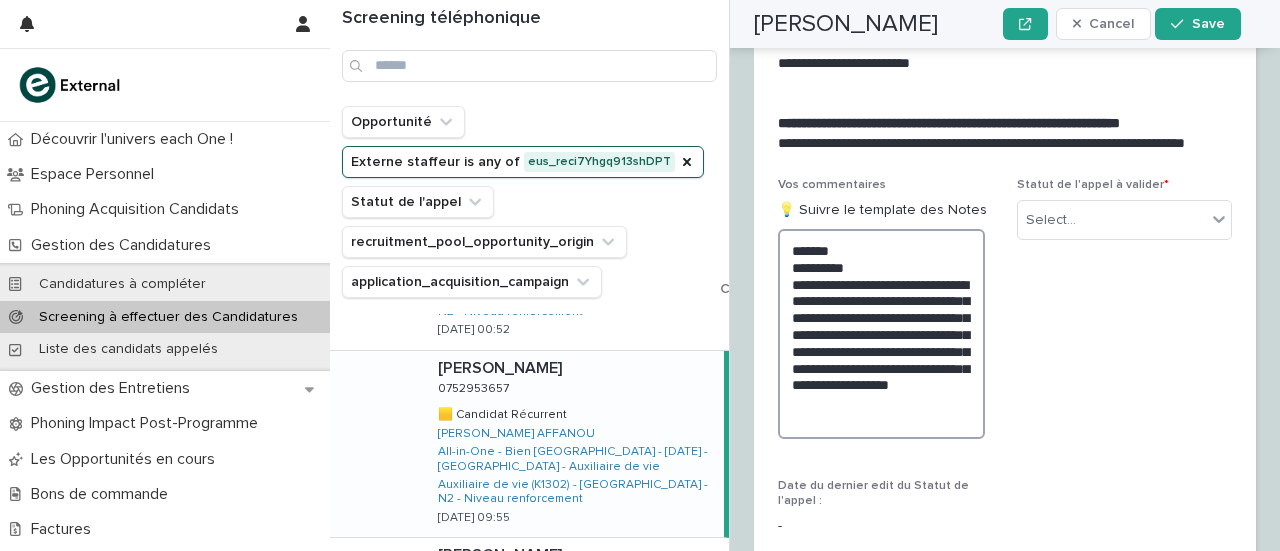 drag, startPoint x: 794, startPoint y: 361, endPoint x: 831, endPoint y: 358, distance: 37.12142 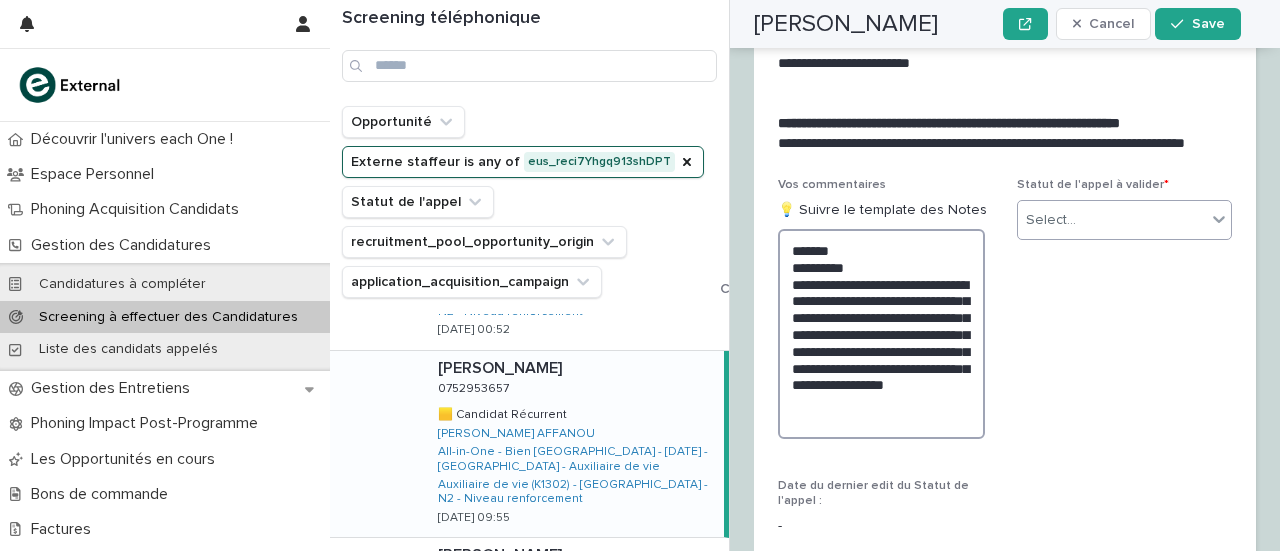 type on "**********" 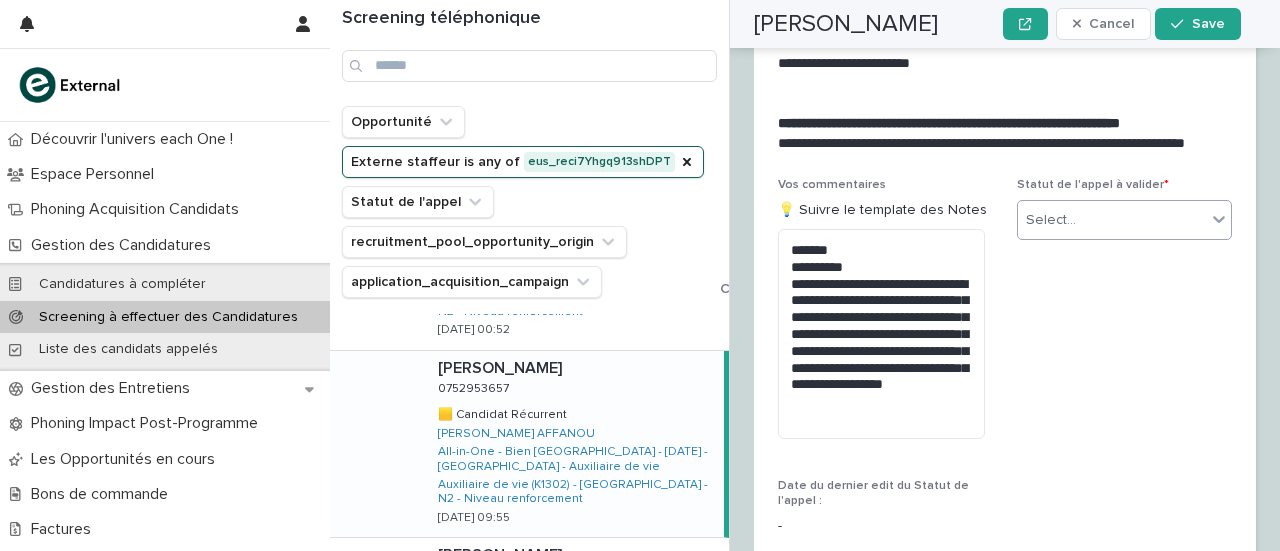 click on "Select..." at bounding box center [1051, 220] 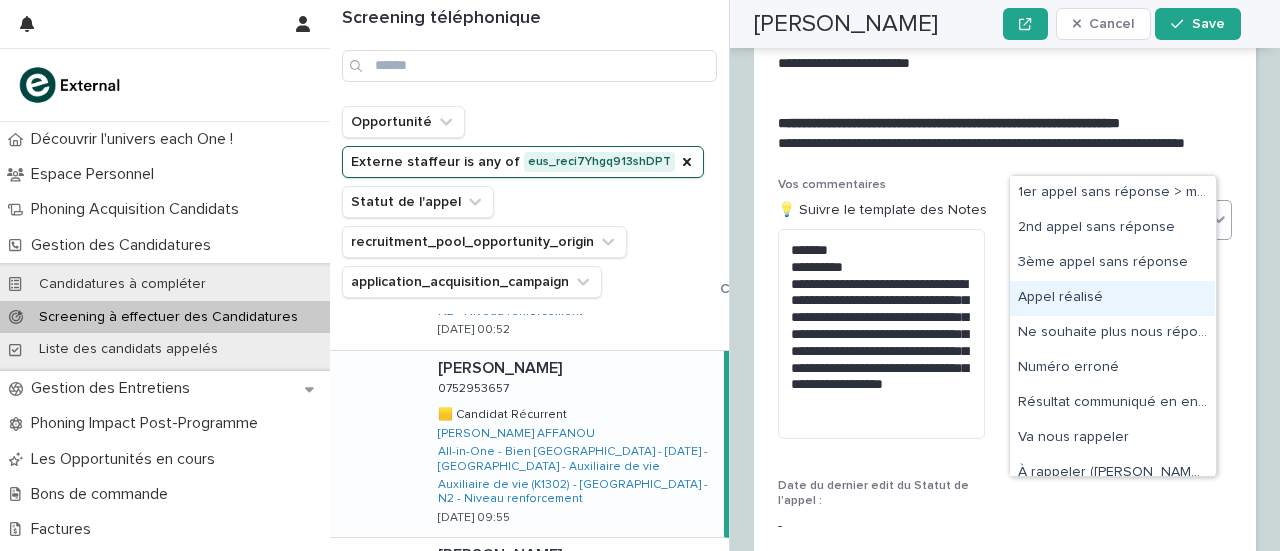 click on "Appel réalisé" at bounding box center (1112, 298) 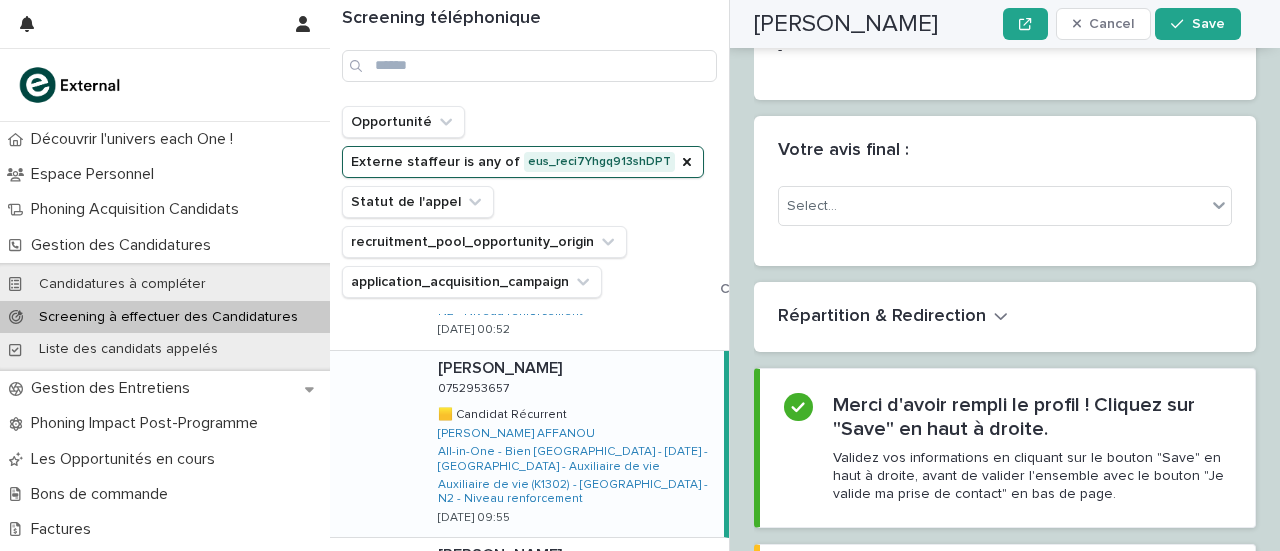 scroll, scrollTop: 3970, scrollLeft: 0, axis: vertical 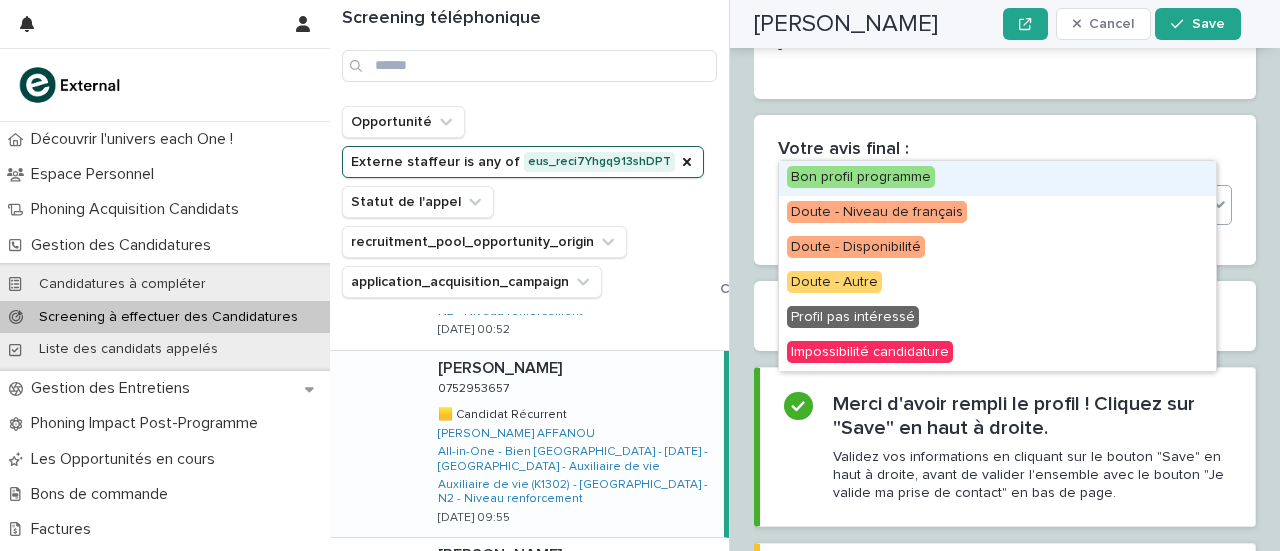 click on "Select..." at bounding box center (992, 205) 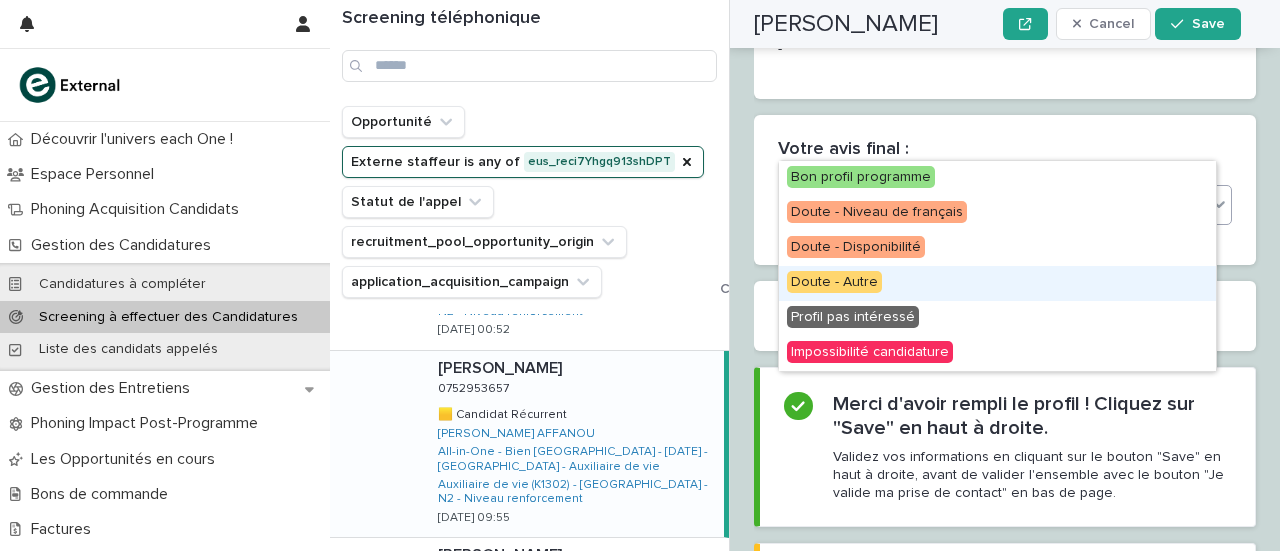 click on "Doute - Autre" at bounding box center (834, 282) 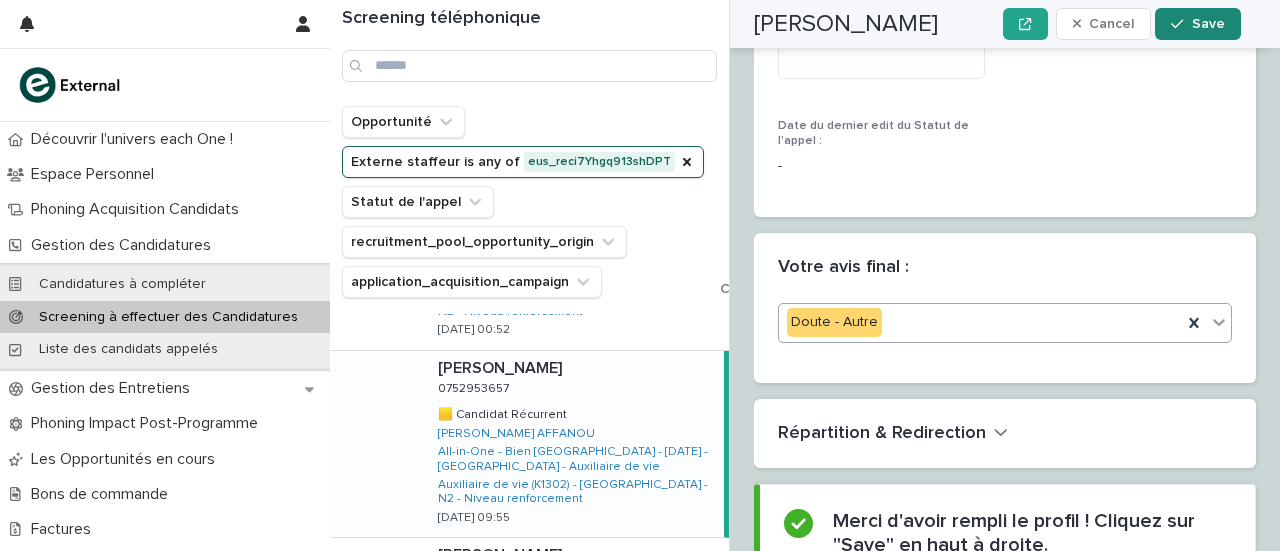 scroll, scrollTop: 4070, scrollLeft: 0, axis: vertical 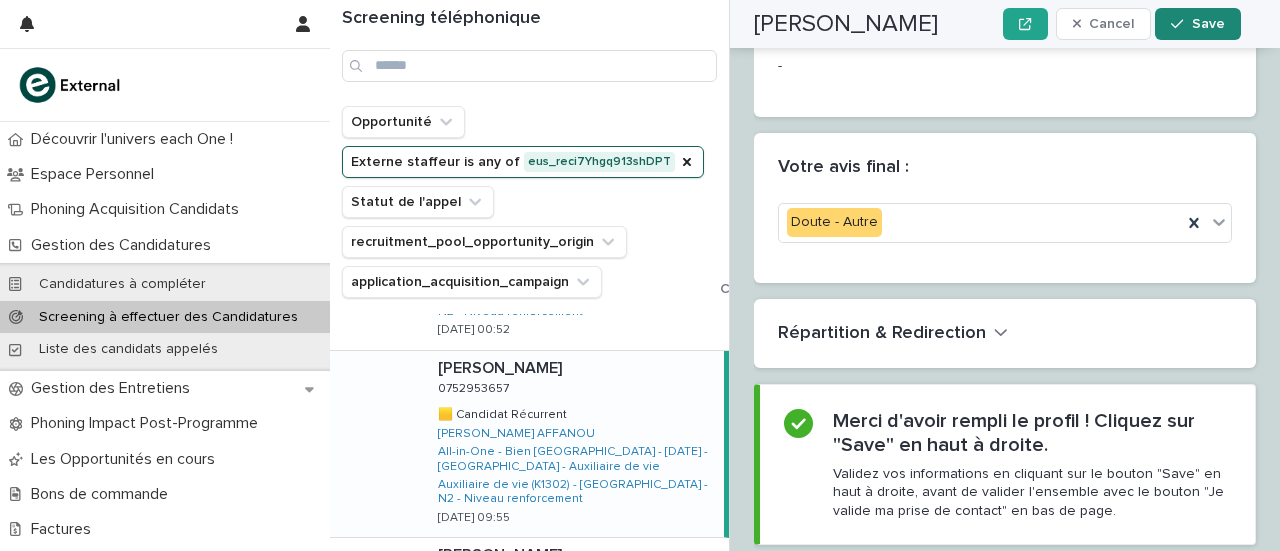 click on "Save" at bounding box center (1197, 24) 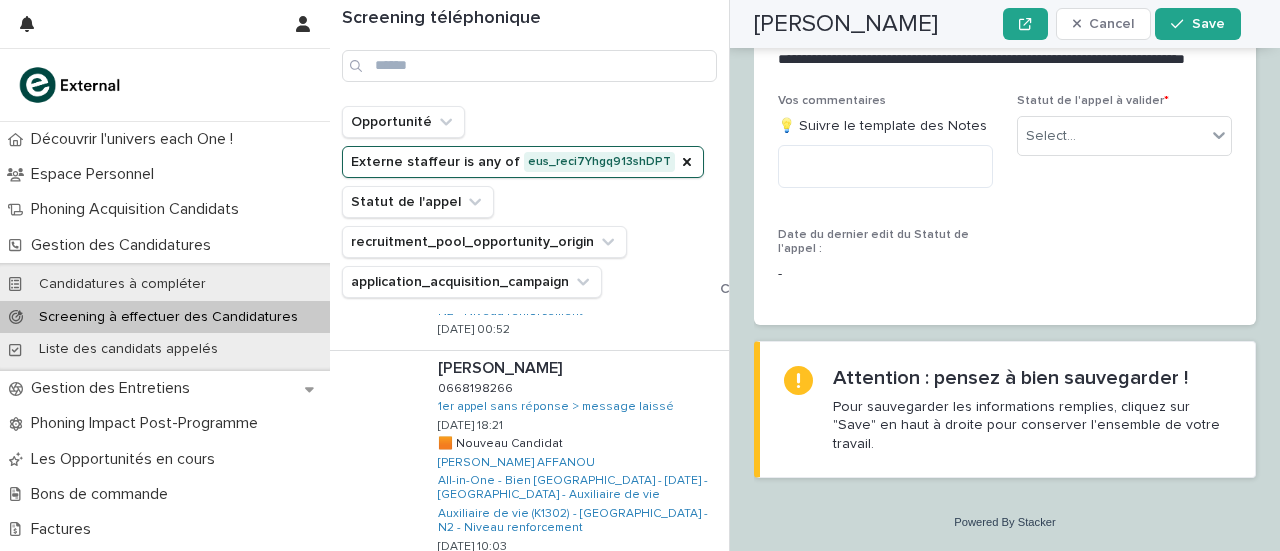 scroll, scrollTop: 1334, scrollLeft: 0, axis: vertical 